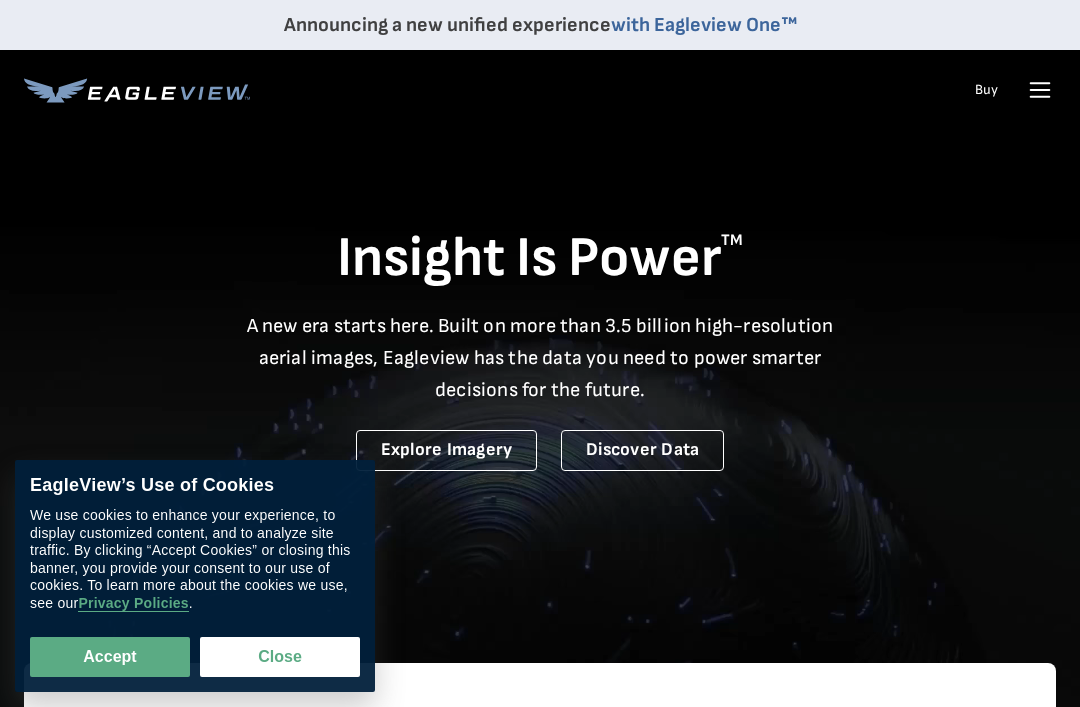 scroll, scrollTop: 0, scrollLeft: 0, axis: both 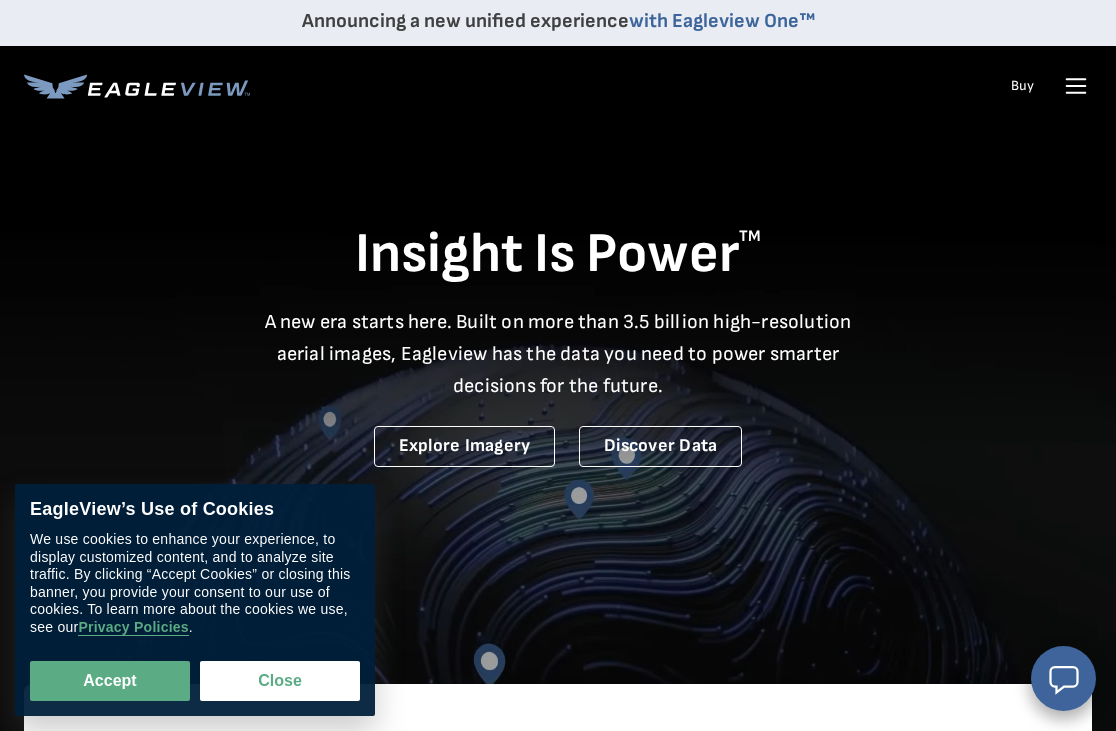 click 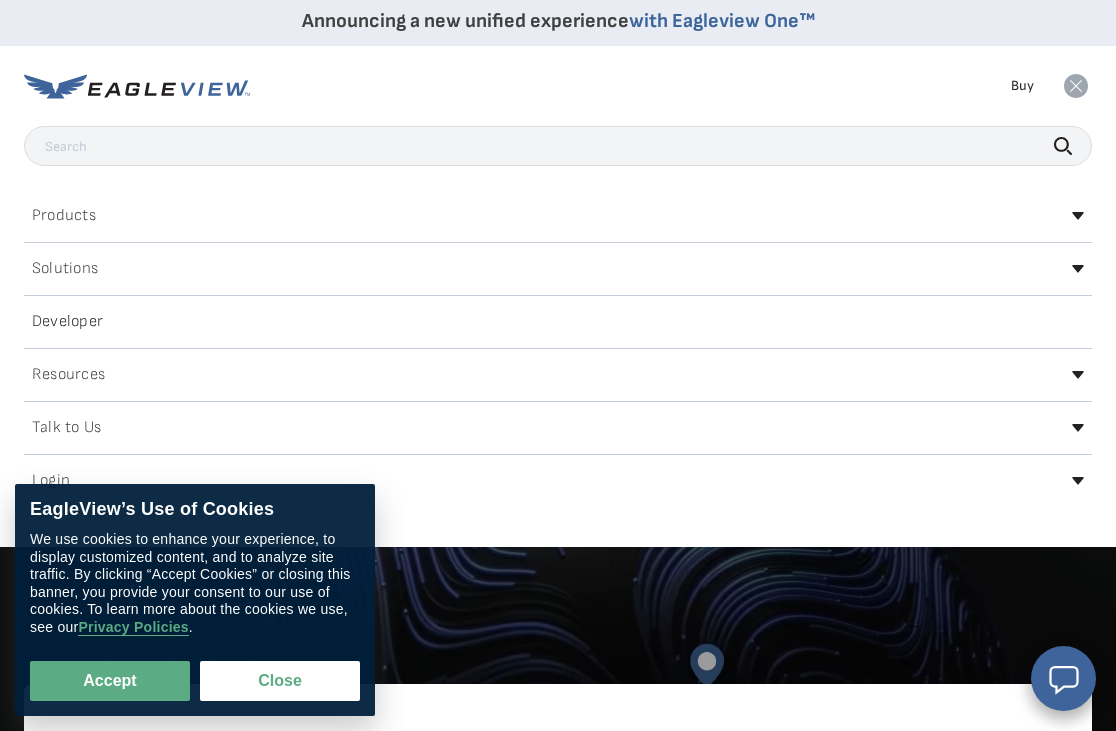 click on "Close" at bounding box center [280, 681] 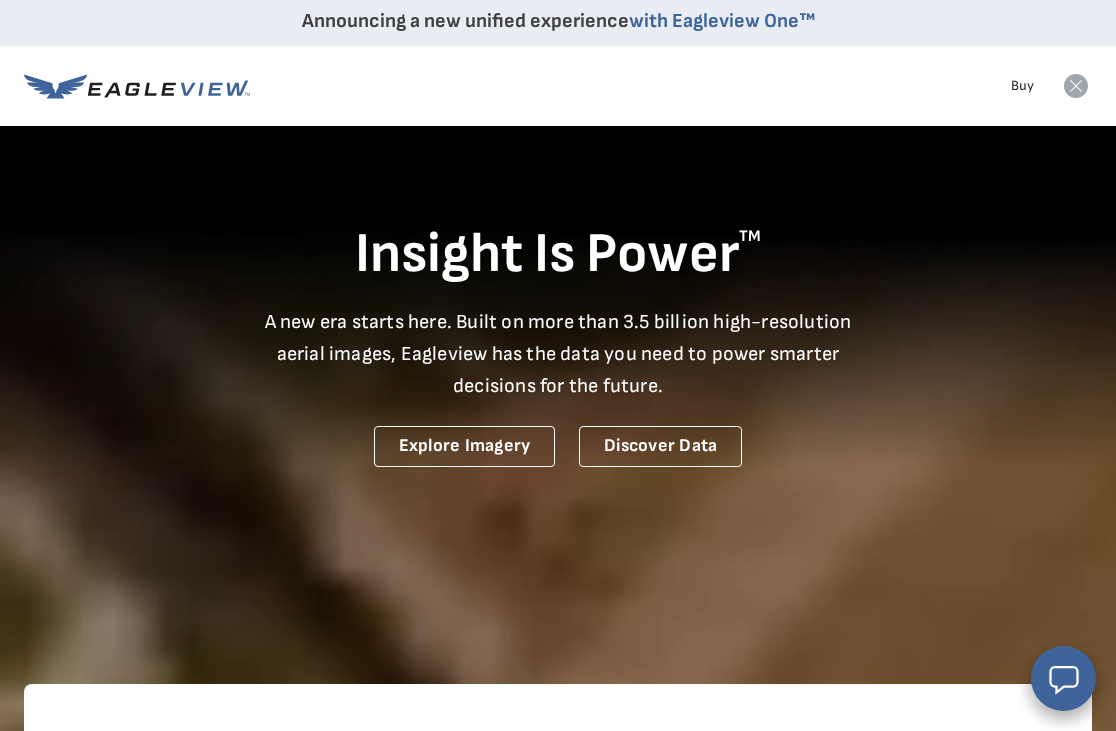 click 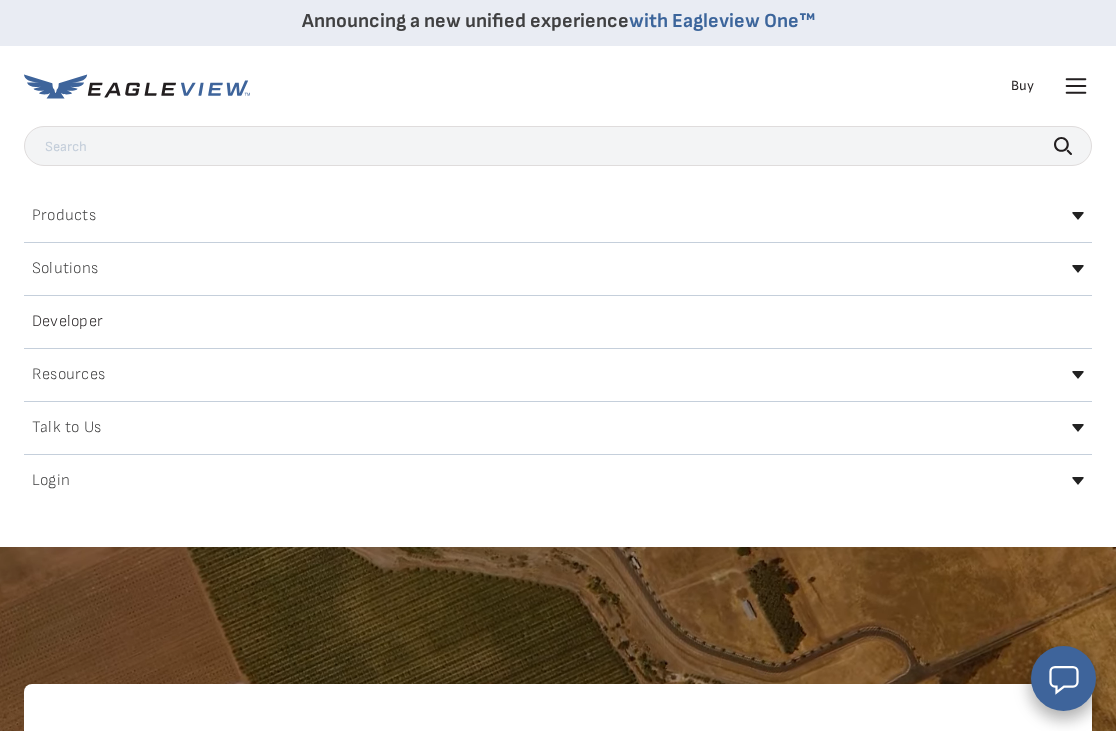 click on "Login" at bounding box center [51, 481] 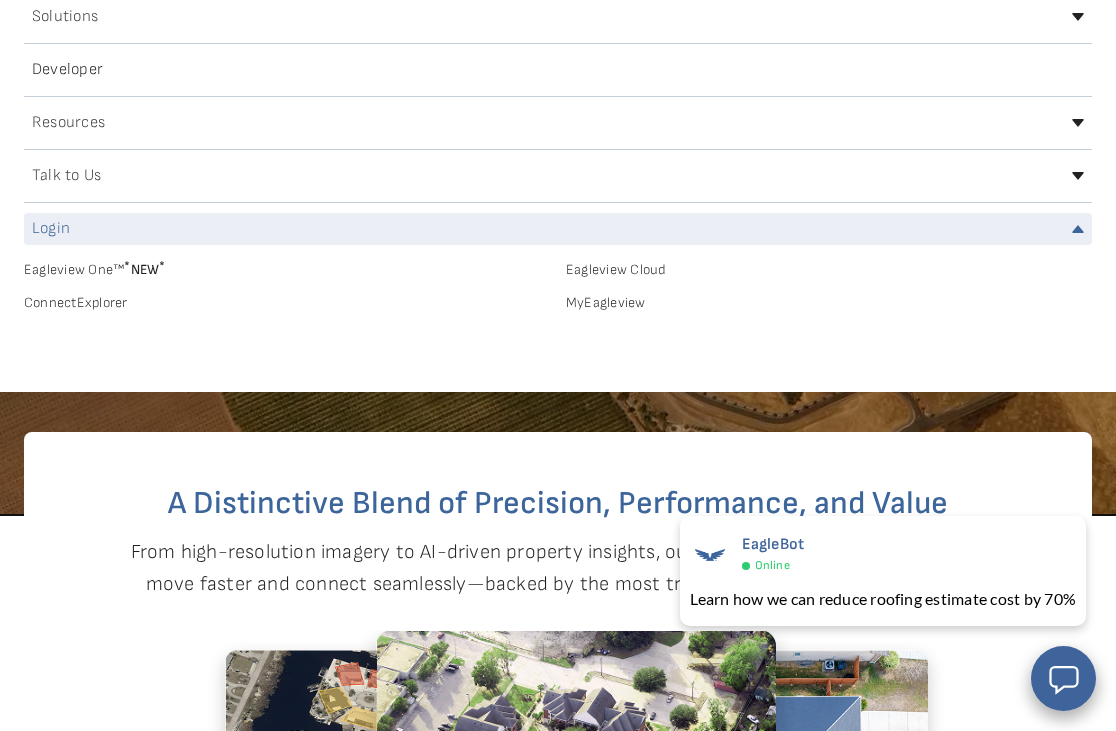 scroll, scrollTop: 260, scrollLeft: 0, axis: vertical 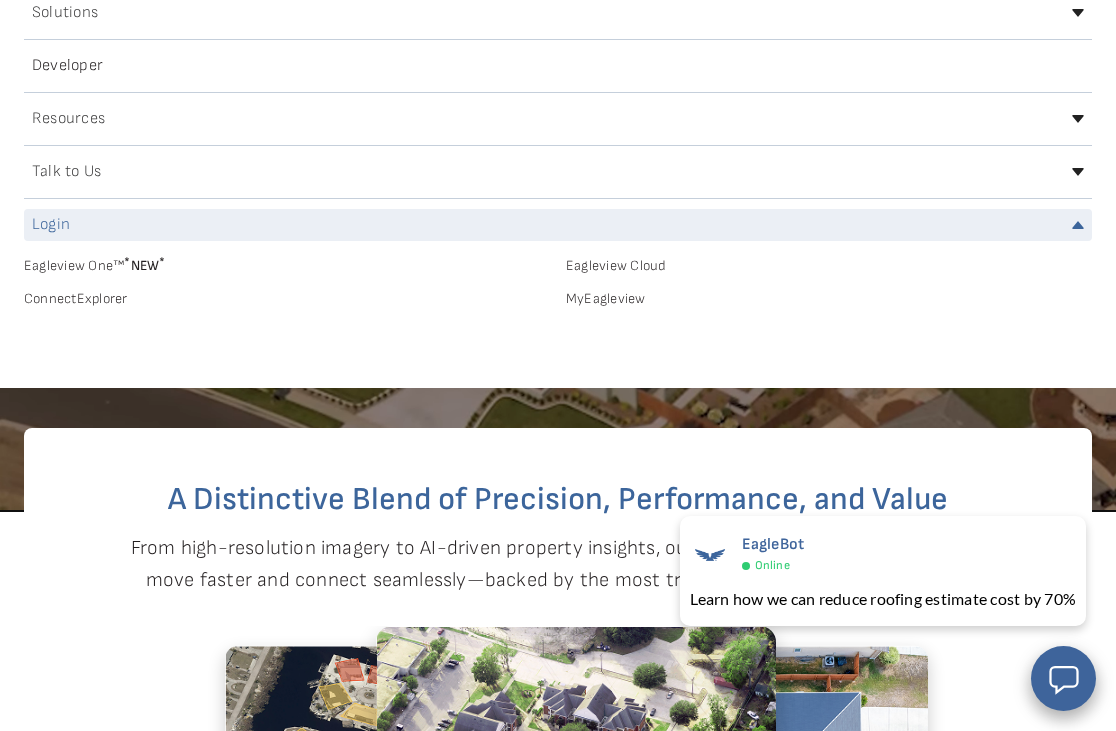 click on "MyEagleview" at bounding box center (829, 299) 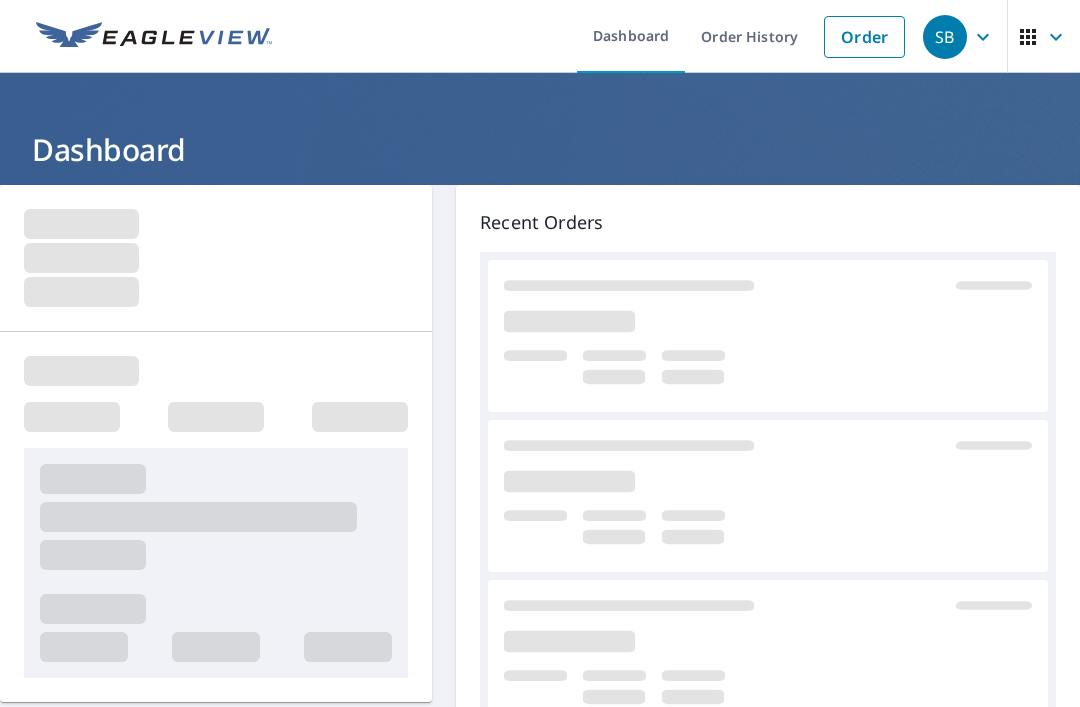 scroll, scrollTop: 0, scrollLeft: 0, axis: both 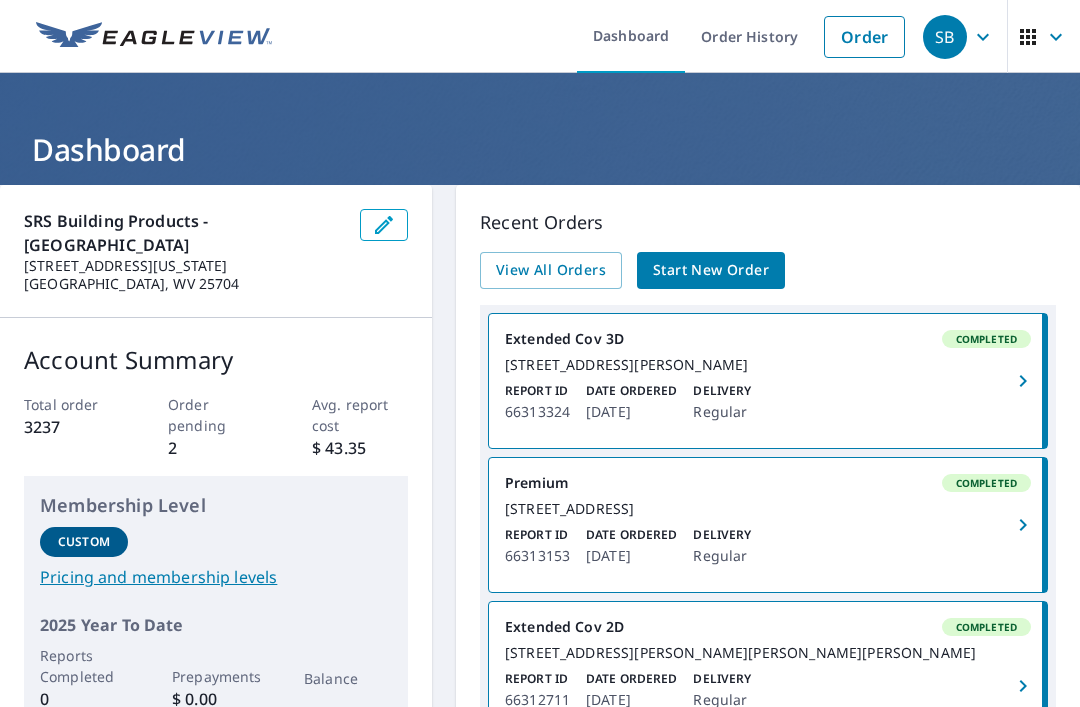 click on "Order" at bounding box center (864, 37) 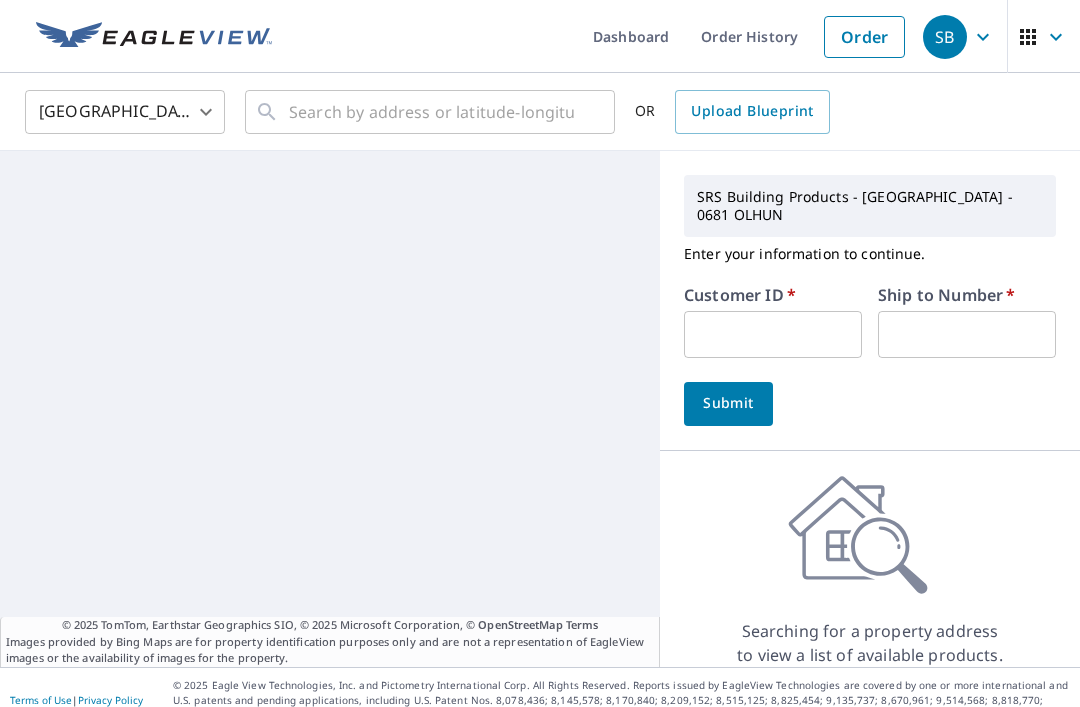 click at bounding box center (773, 334) 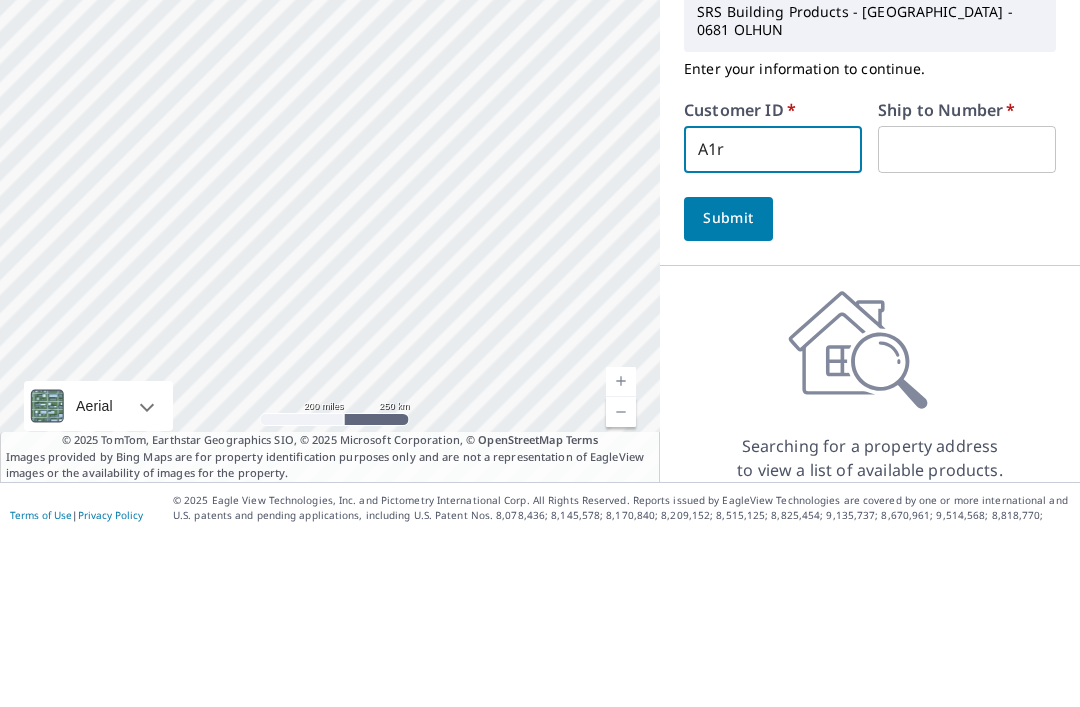 type on "A1r" 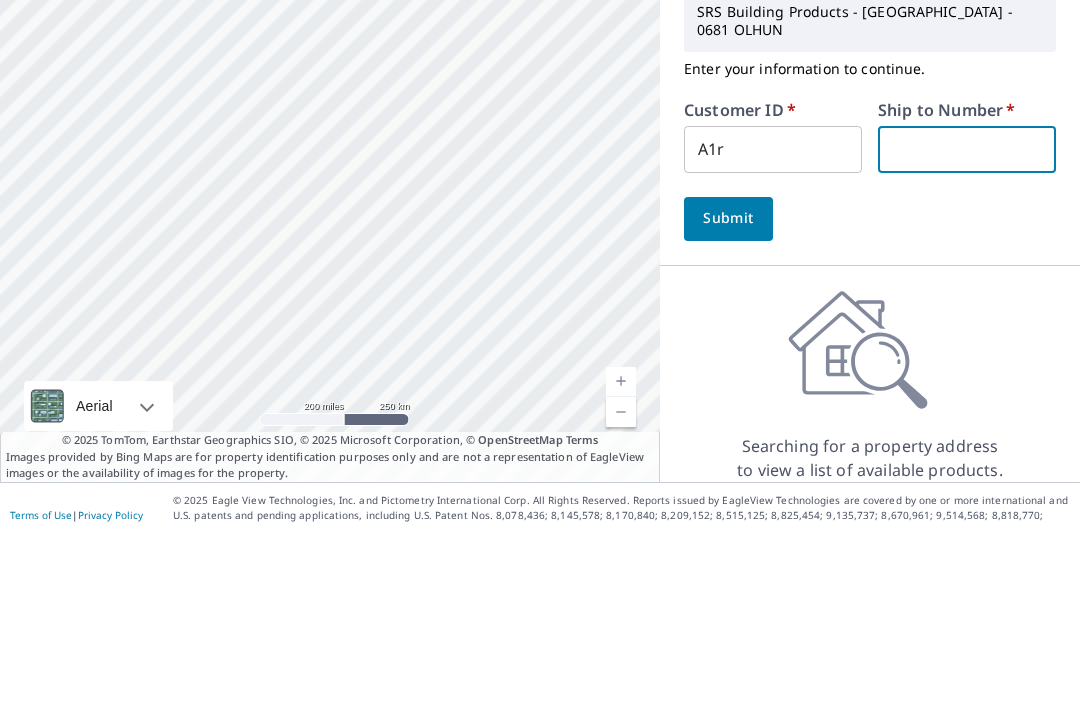 type on "Q" 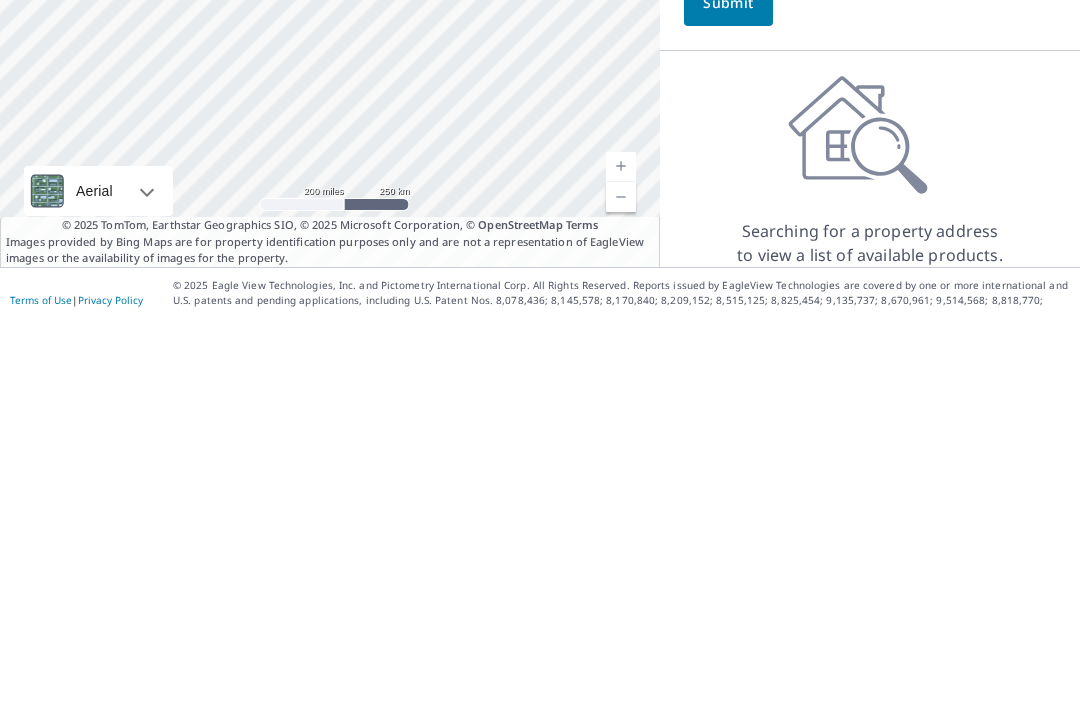 scroll, scrollTop: 16, scrollLeft: 0, axis: vertical 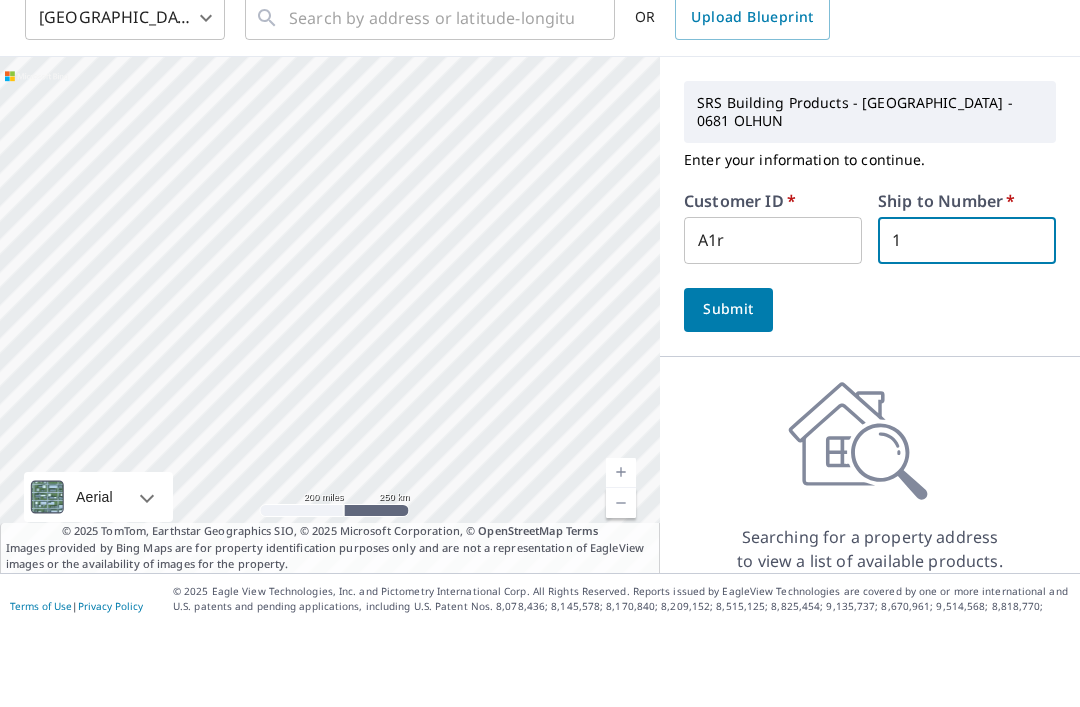 type on "1" 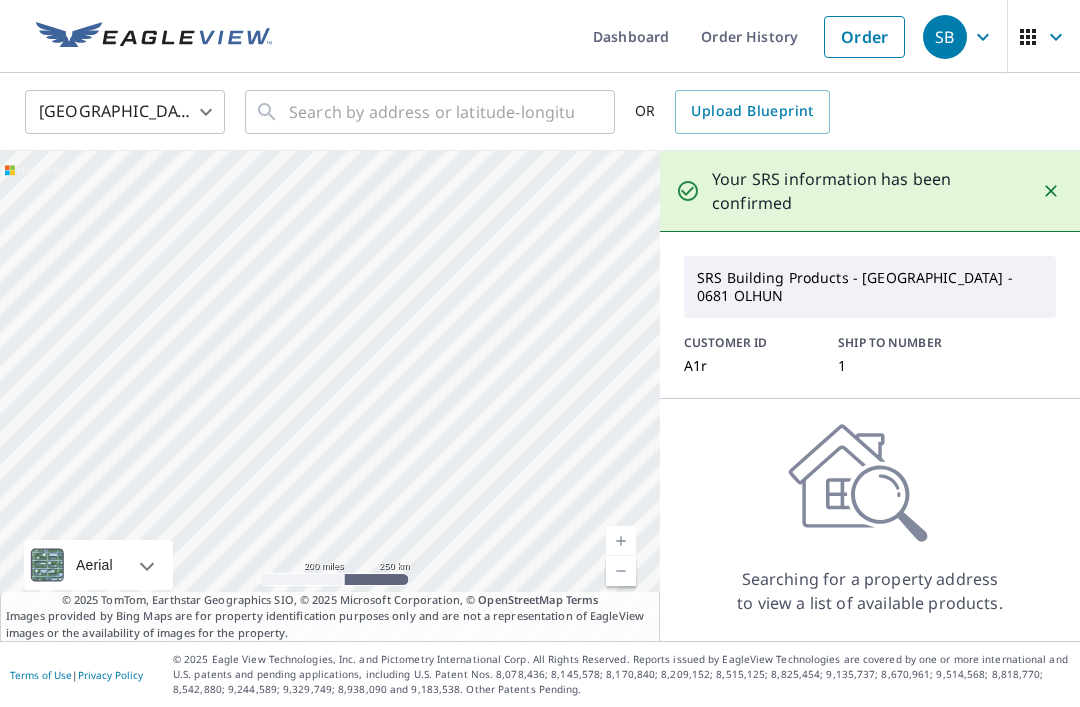 scroll, scrollTop: 56, scrollLeft: 0, axis: vertical 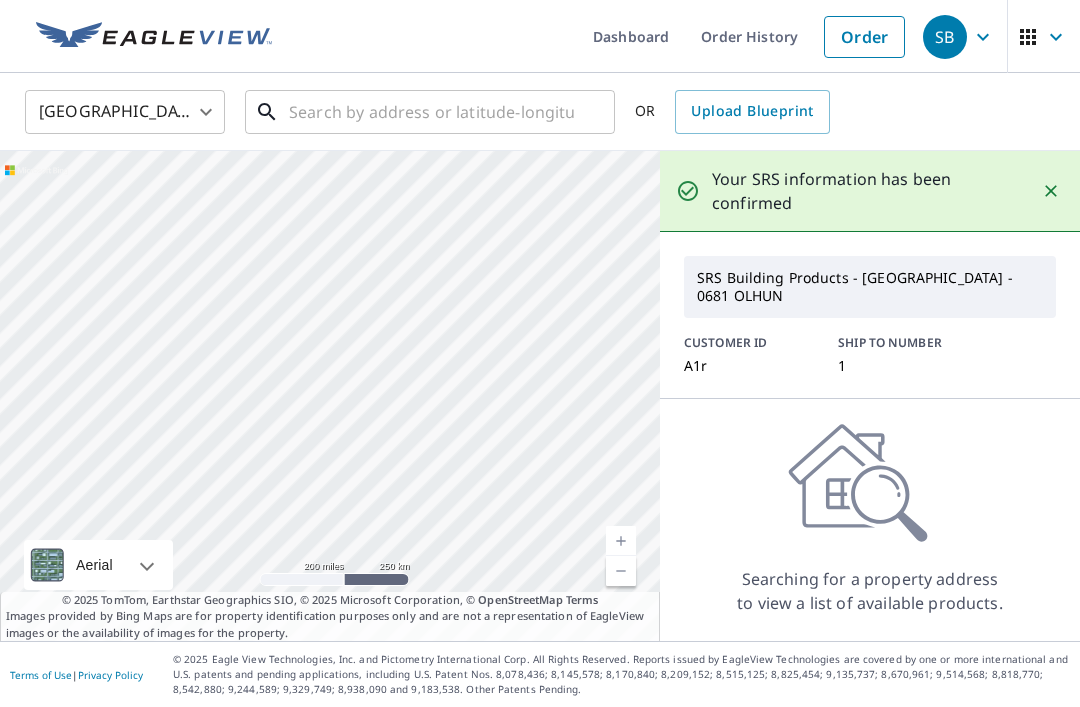 click on "​" at bounding box center (430, 112) 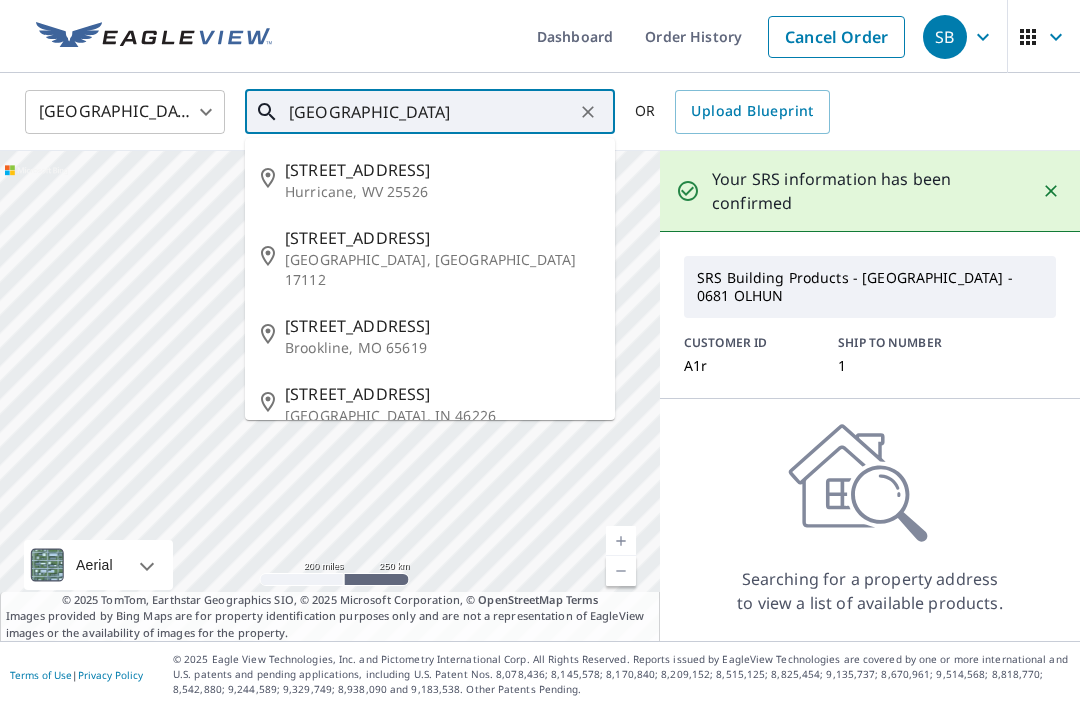 click on "Hurricane, WV 25526" at bounding box center [442, 192] 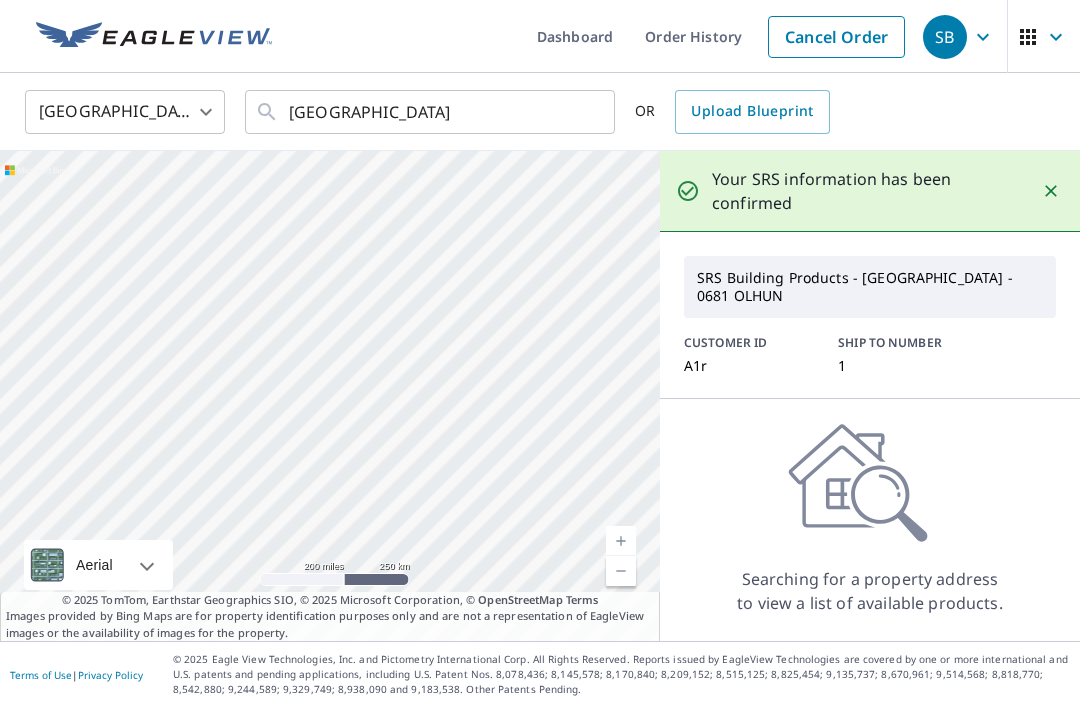 type on "4021 Ridgeview Ln Hurricane, WV 25526" 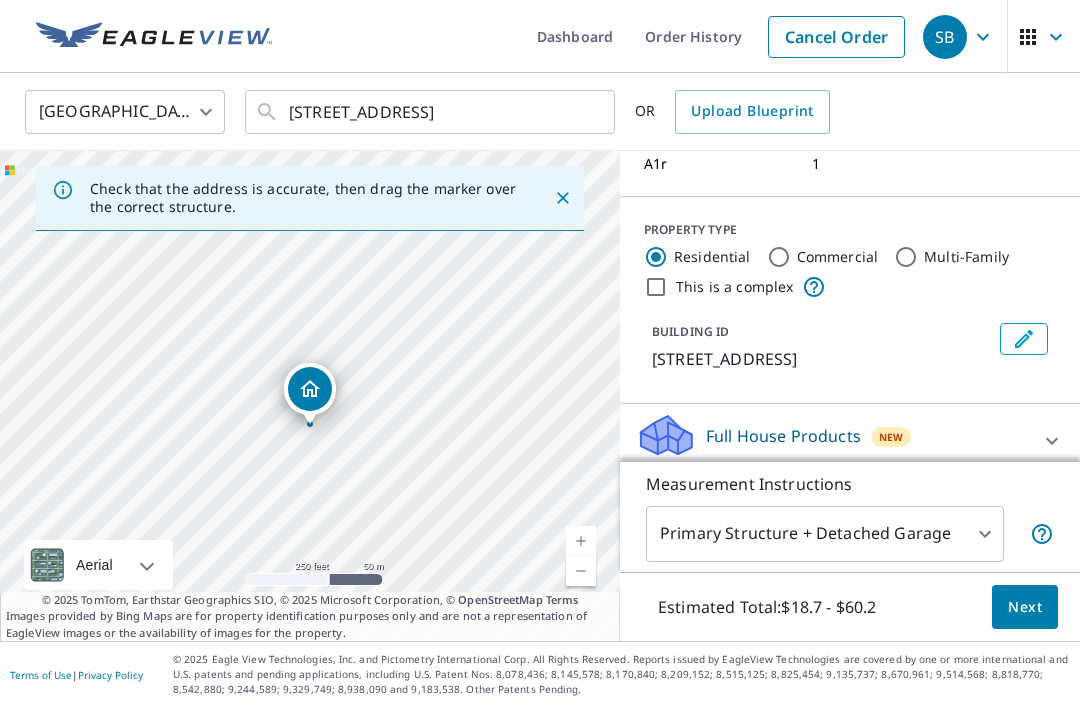 scroll, scrollTop: 186, scrollLeft: 0, axis: vertical 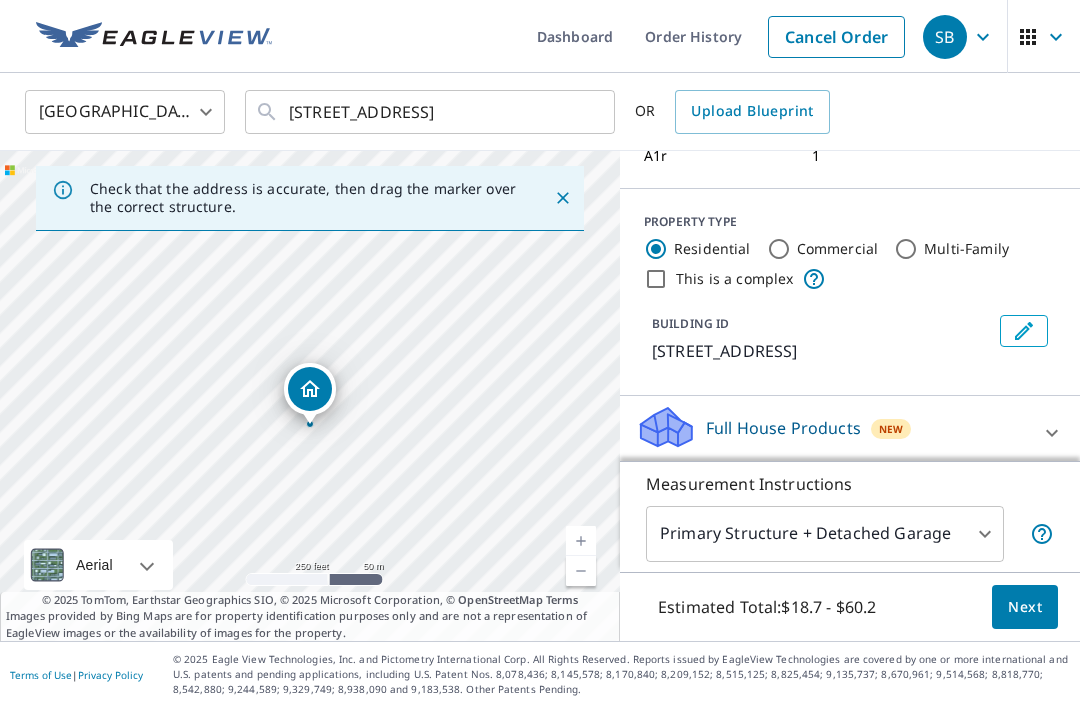 click on "Full House Products" at bounding box center (783, 428) 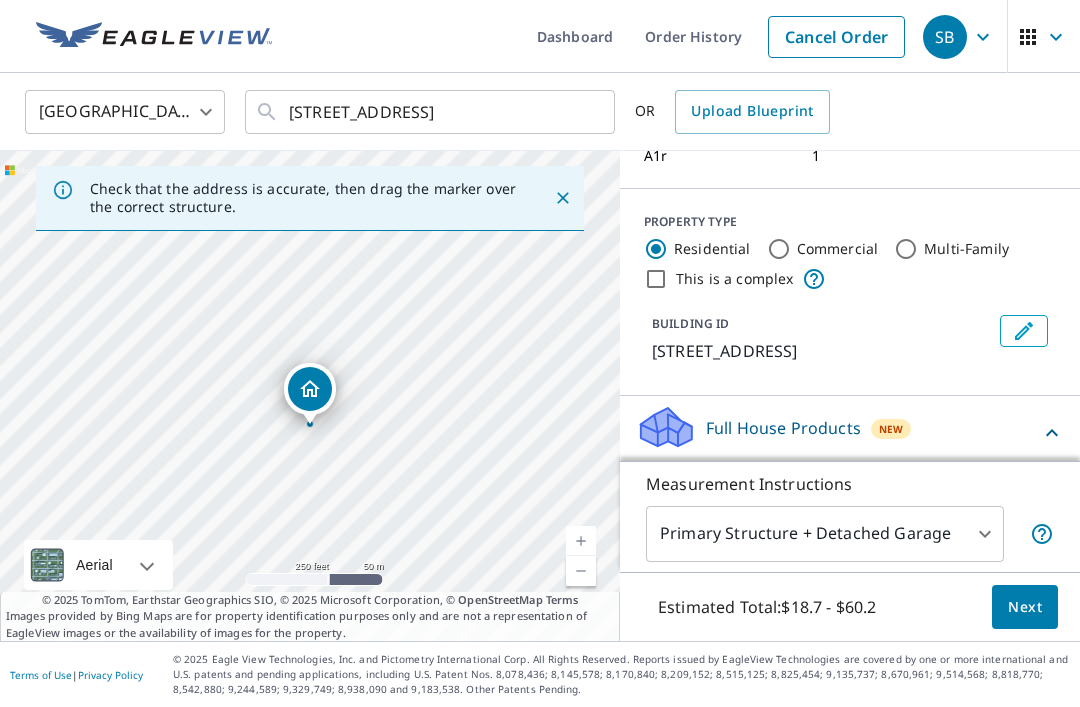 click on "Full House™ $90.3" at bounding box center (651, 489) 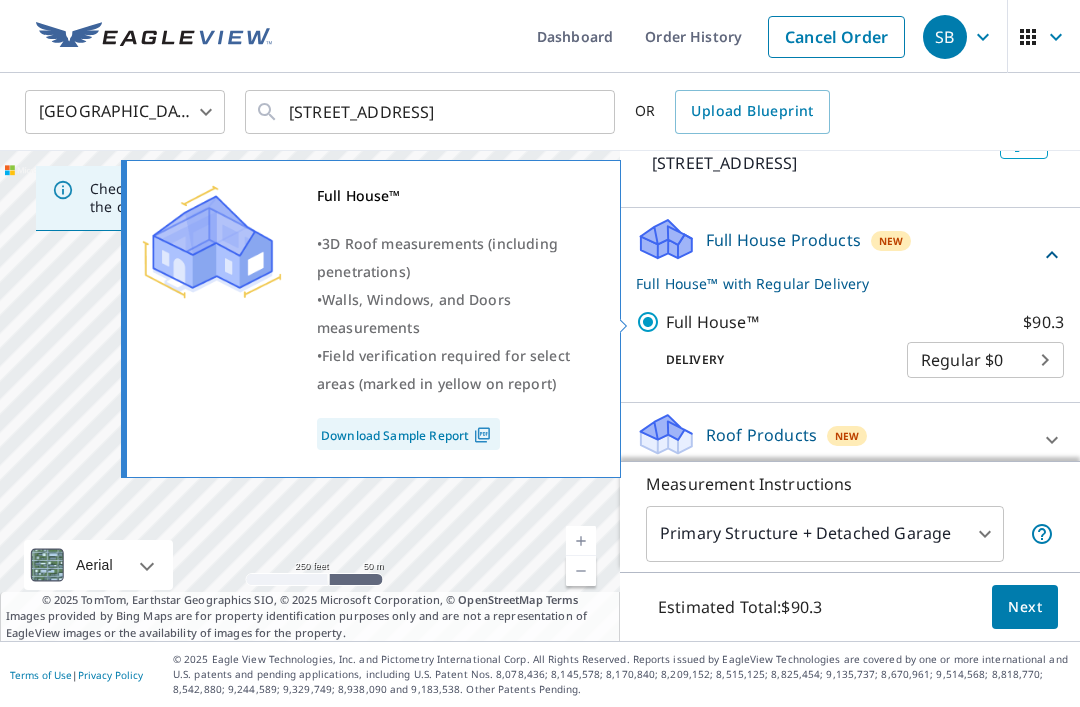 scroll, scrollTop: 378, scrollLeft: 0, axis: vertical 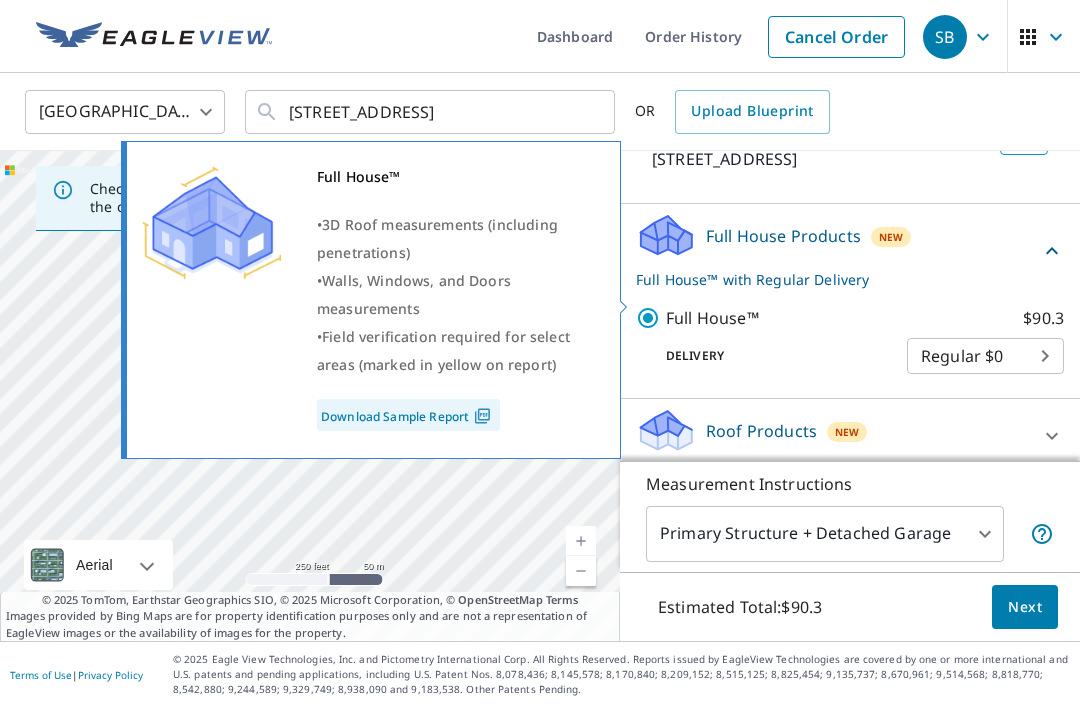 click on "Full House™ $90.3" at bounding box center (651, 318) 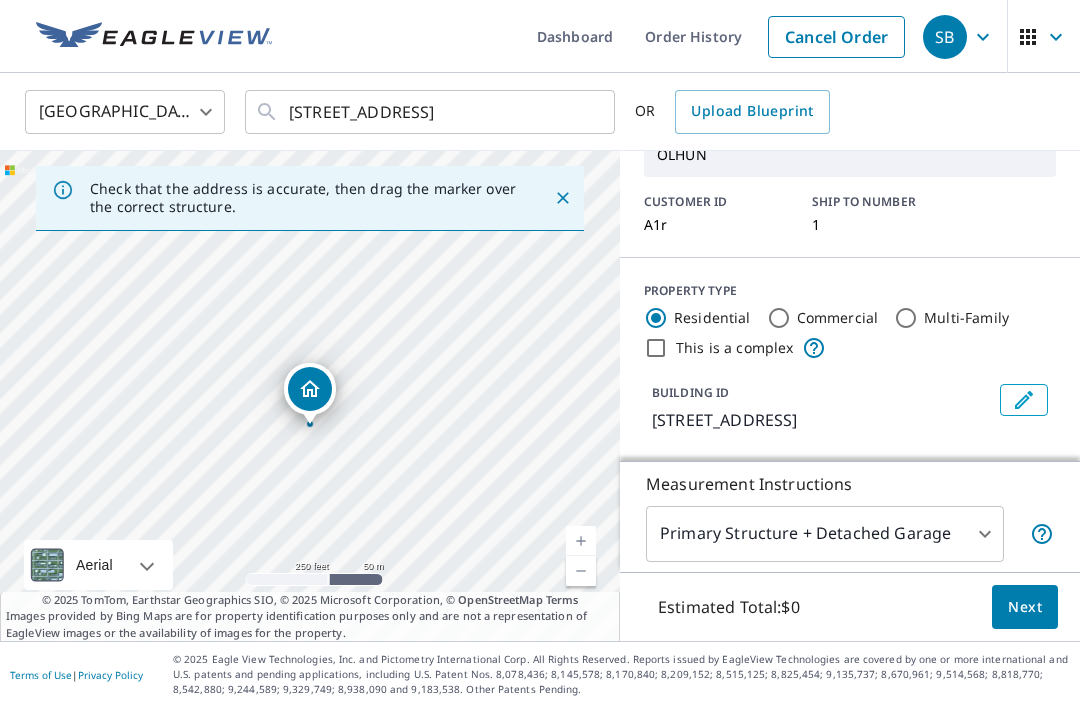 scroll, scrollTop: 112, scrollLeft: 0, axis: vertical 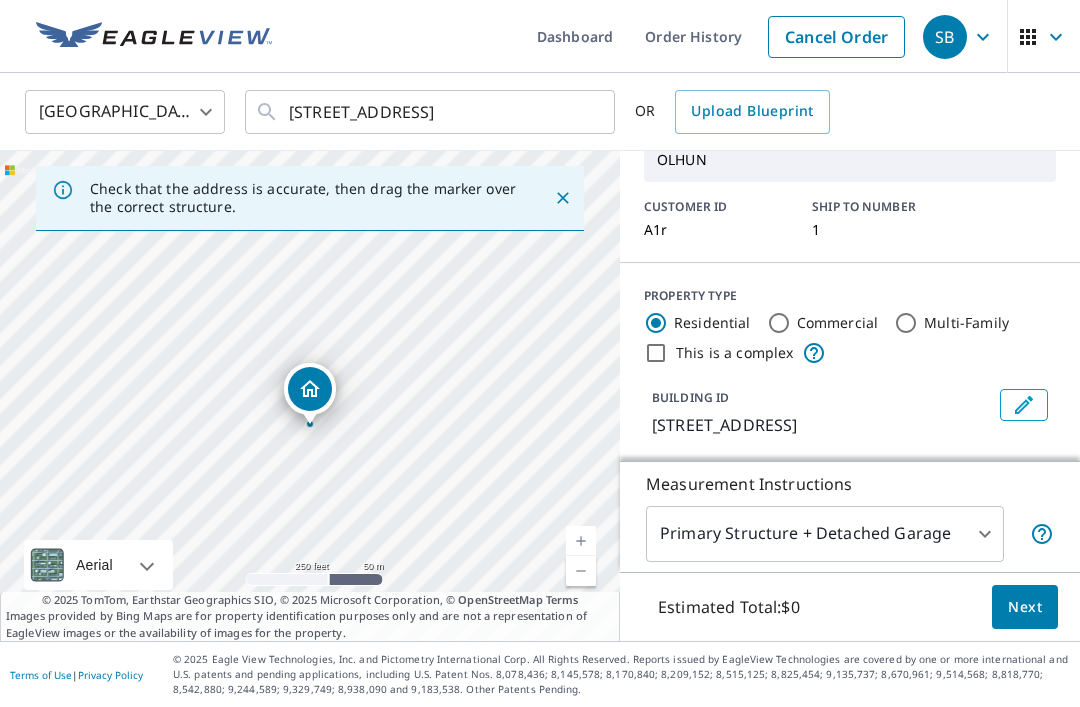 click on "Next" at bounding box center (1025, 607) 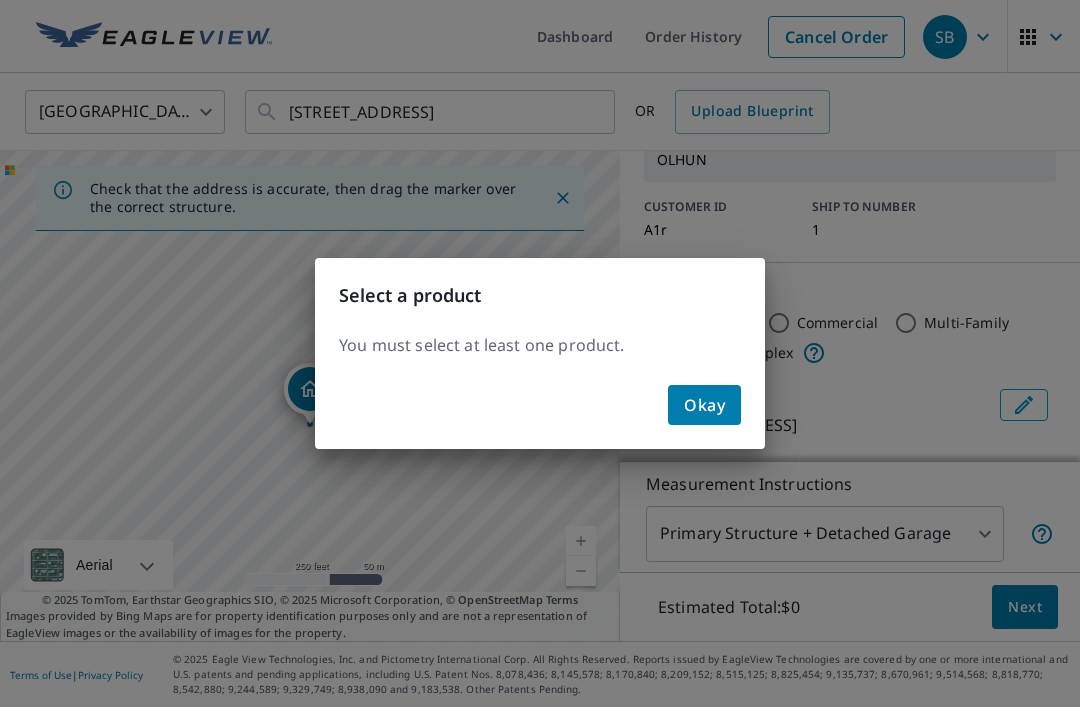 click on "Okay" at bounding box center (704, 405) 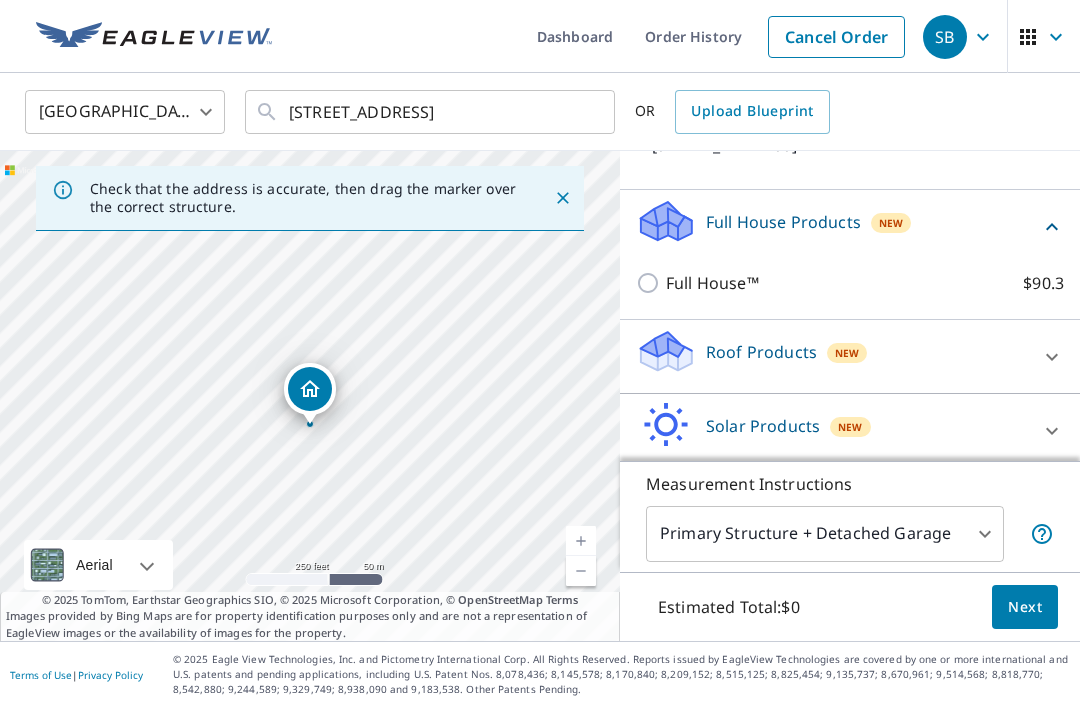 scroll, scrollTop: 391, scrollLeft: 0, axis: vertical 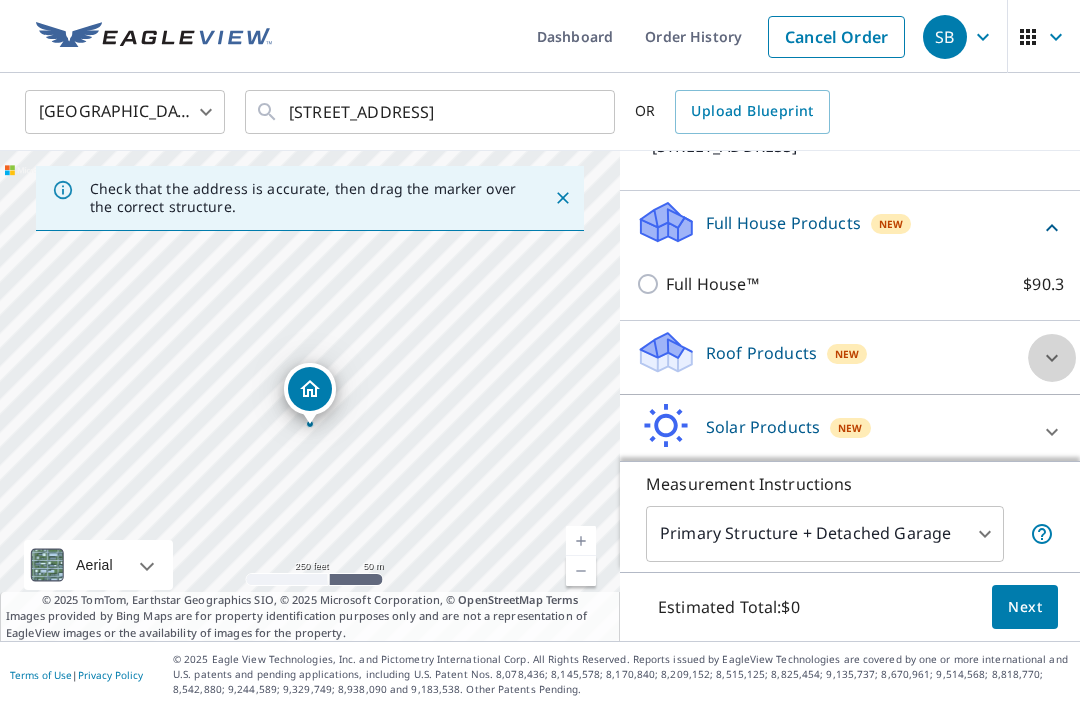 click 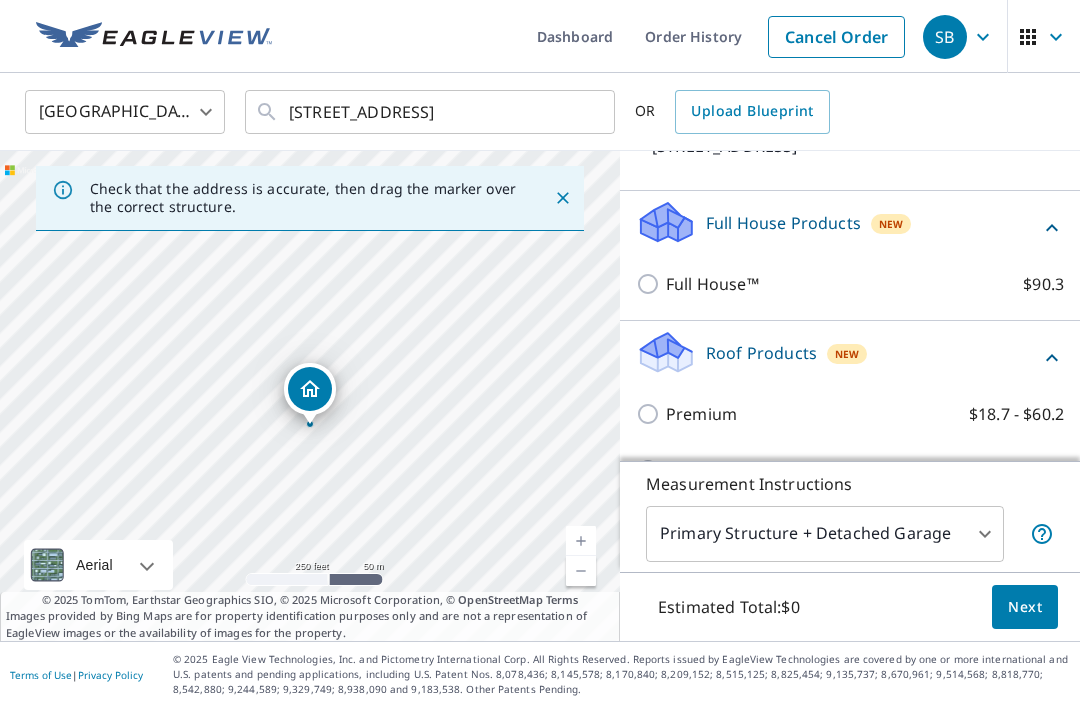 click on "Premium" at bounding box center [701, 414] 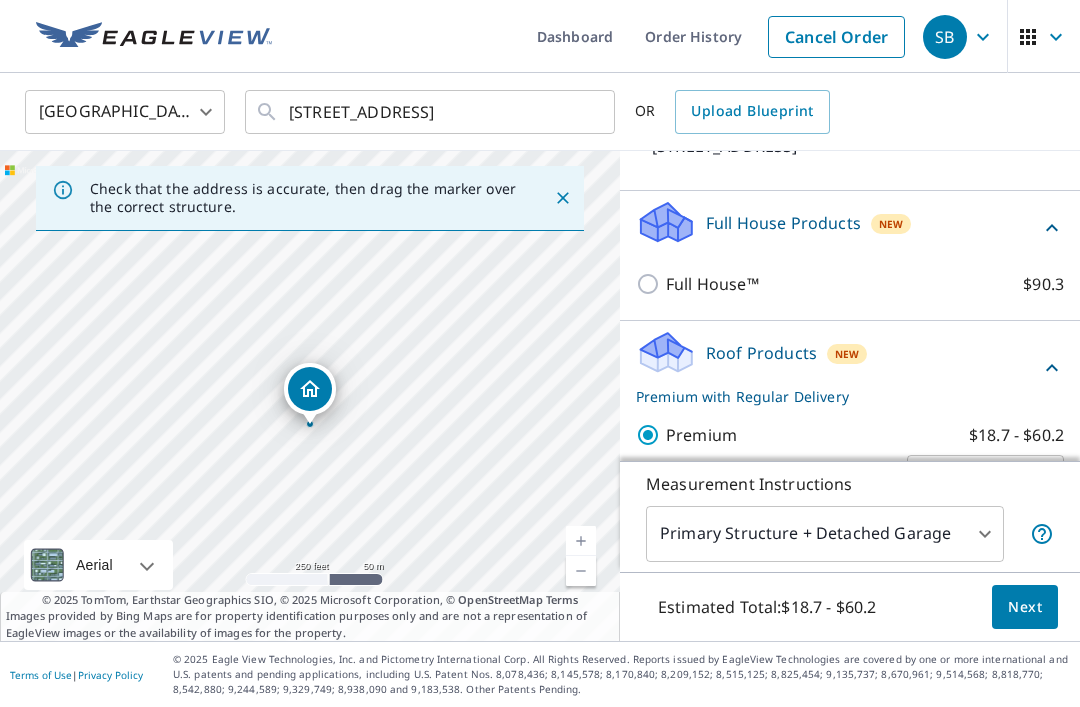 click on "Next" at bounding box center [1025, 607] 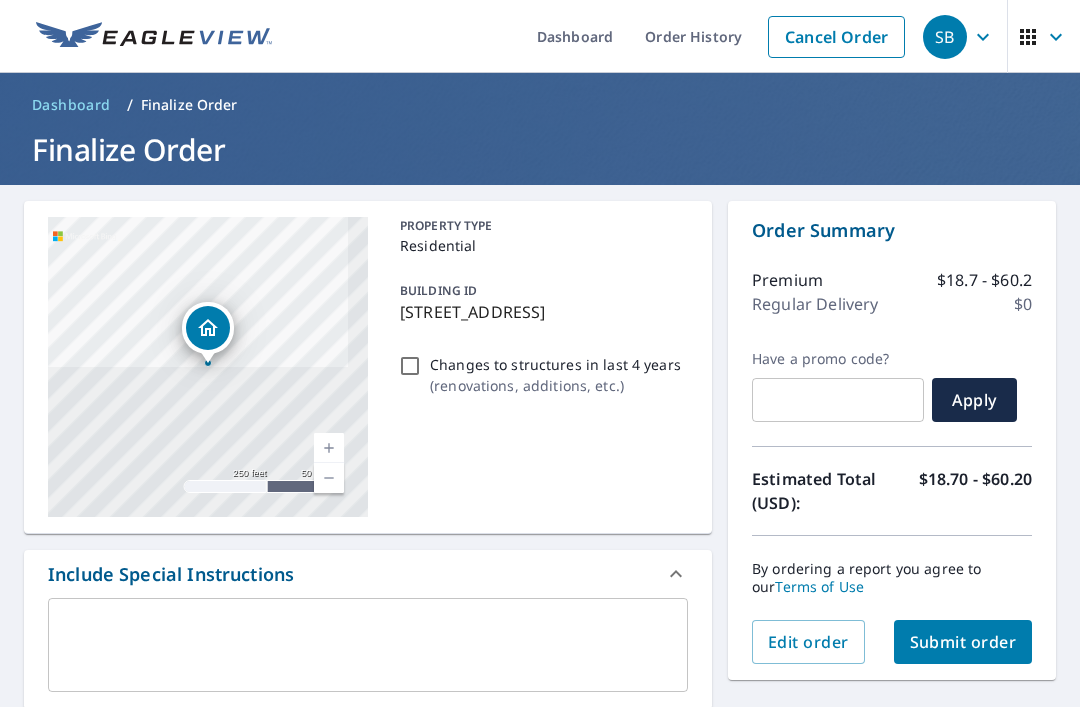 click on "Submit order" at bounding box center [963, 642] 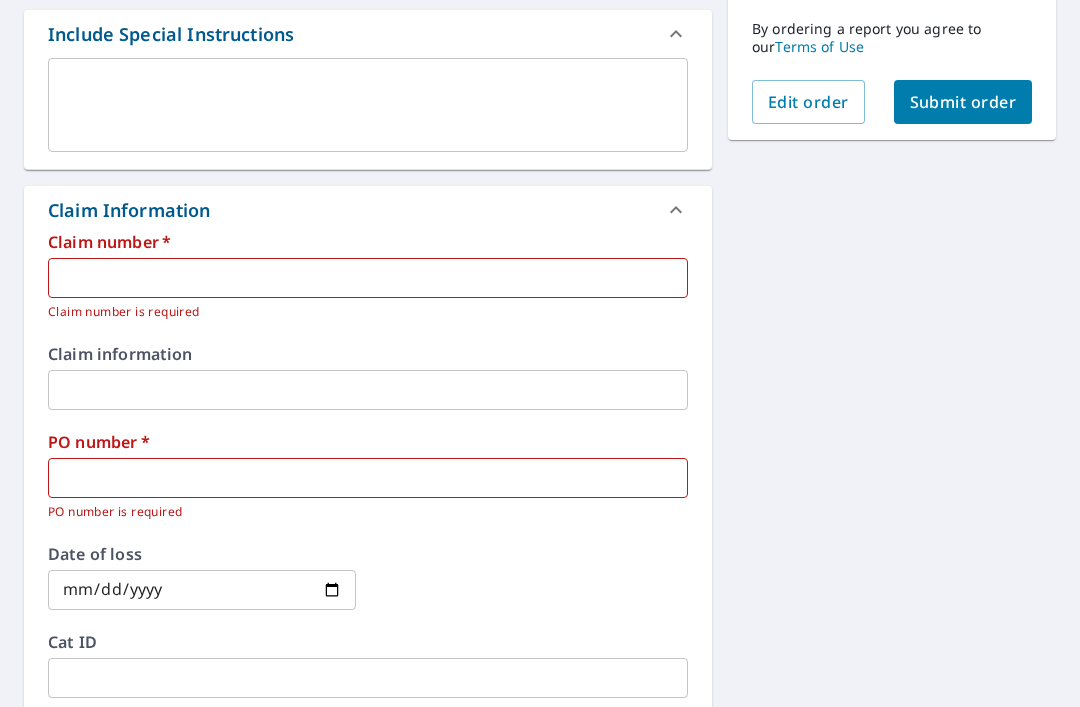 scroll, scrollTop: 541, scrollLeft: 0, axis: vertical 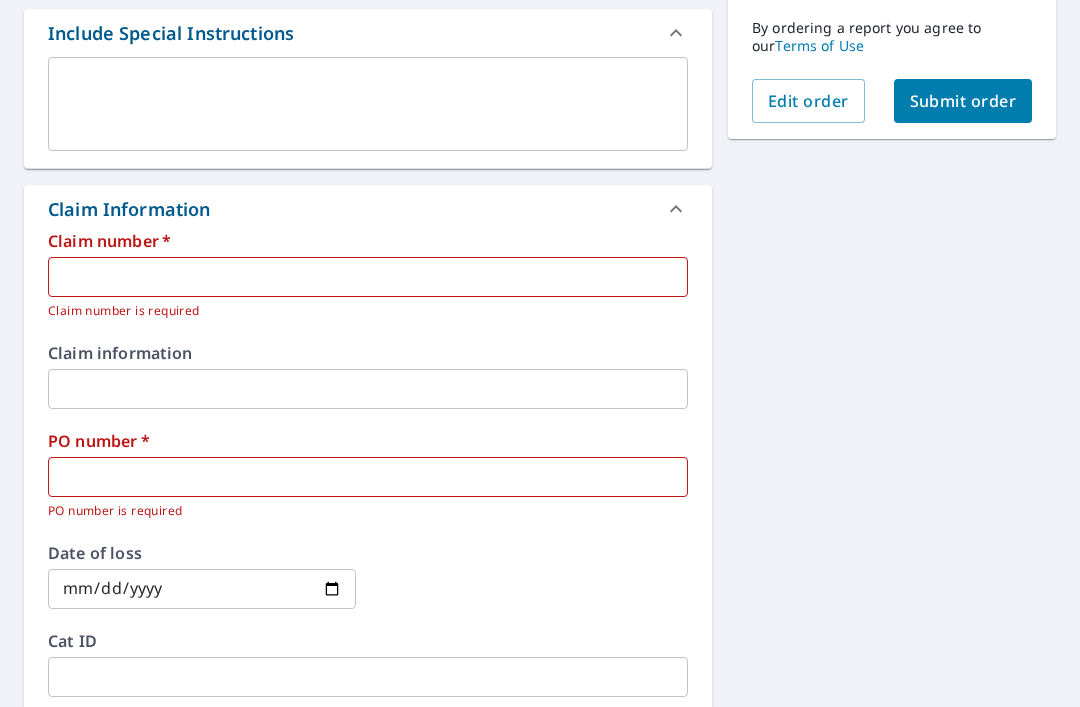 click at bounding box center (368, 277) 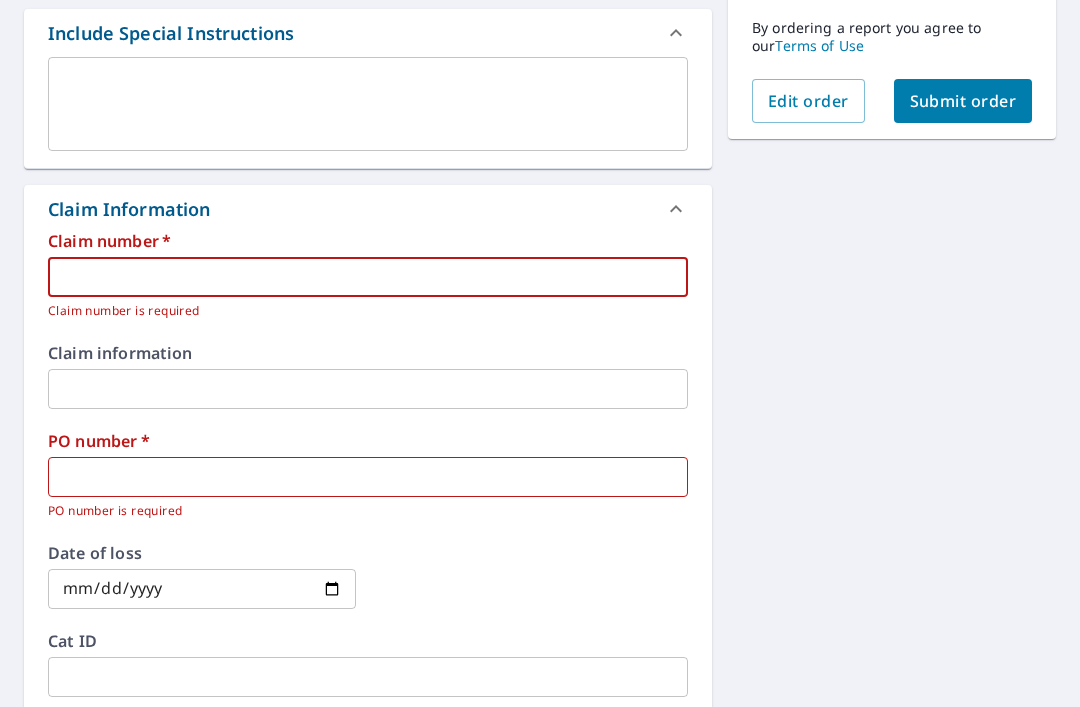type on "3" 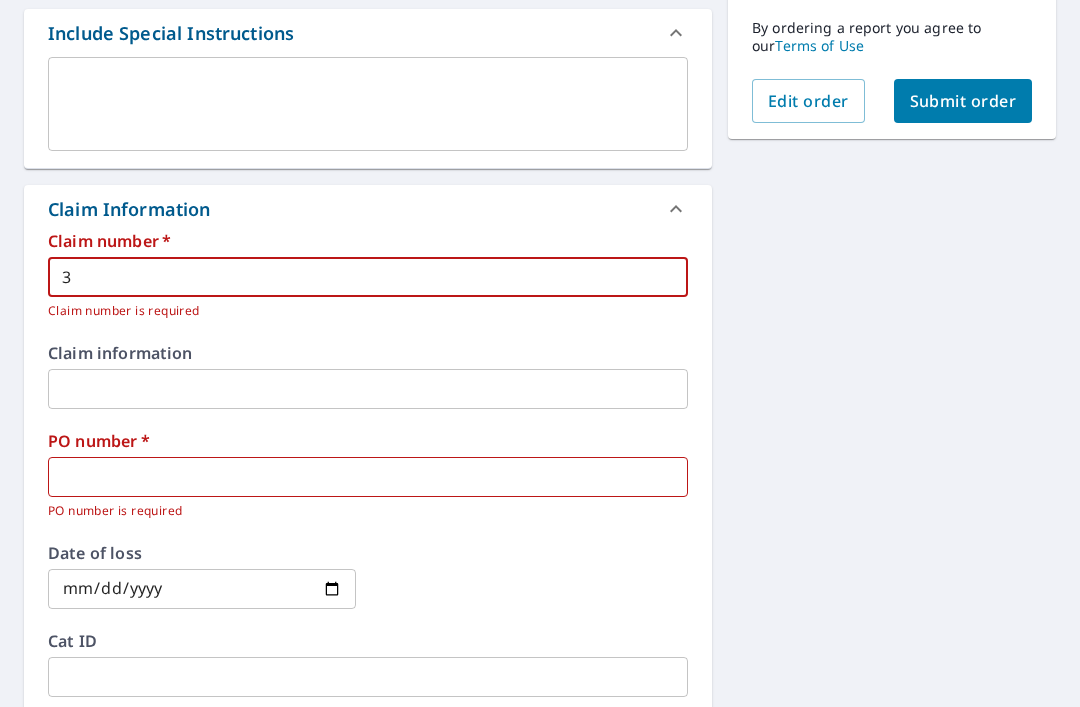 checkbox on "true" 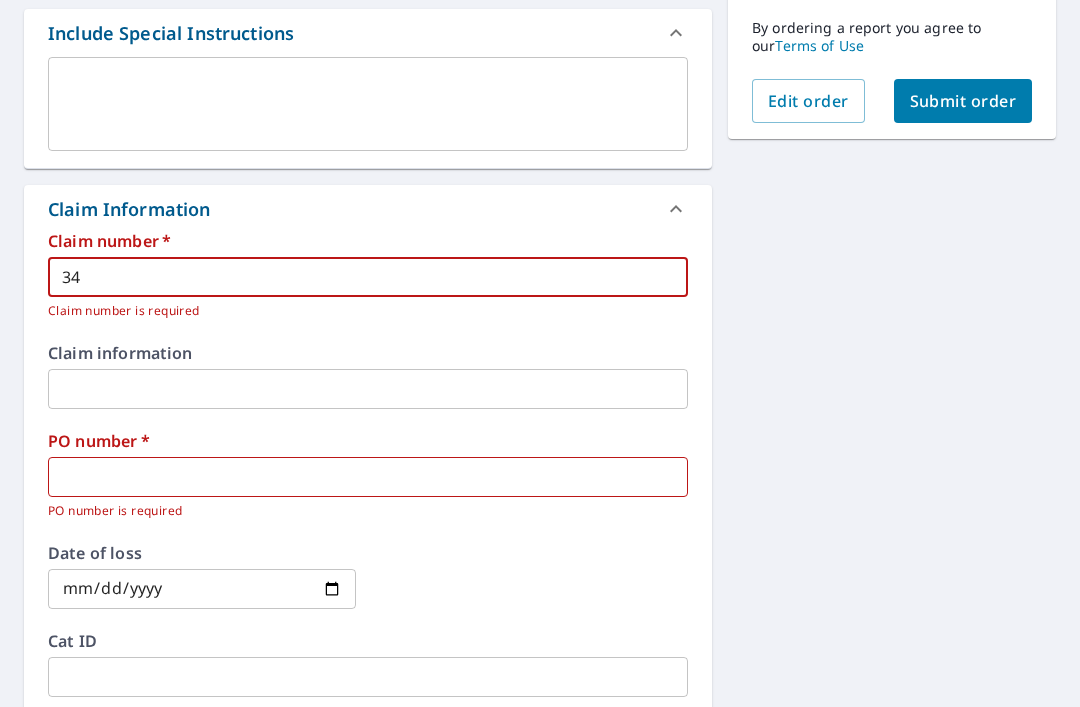 checkbox on "true" 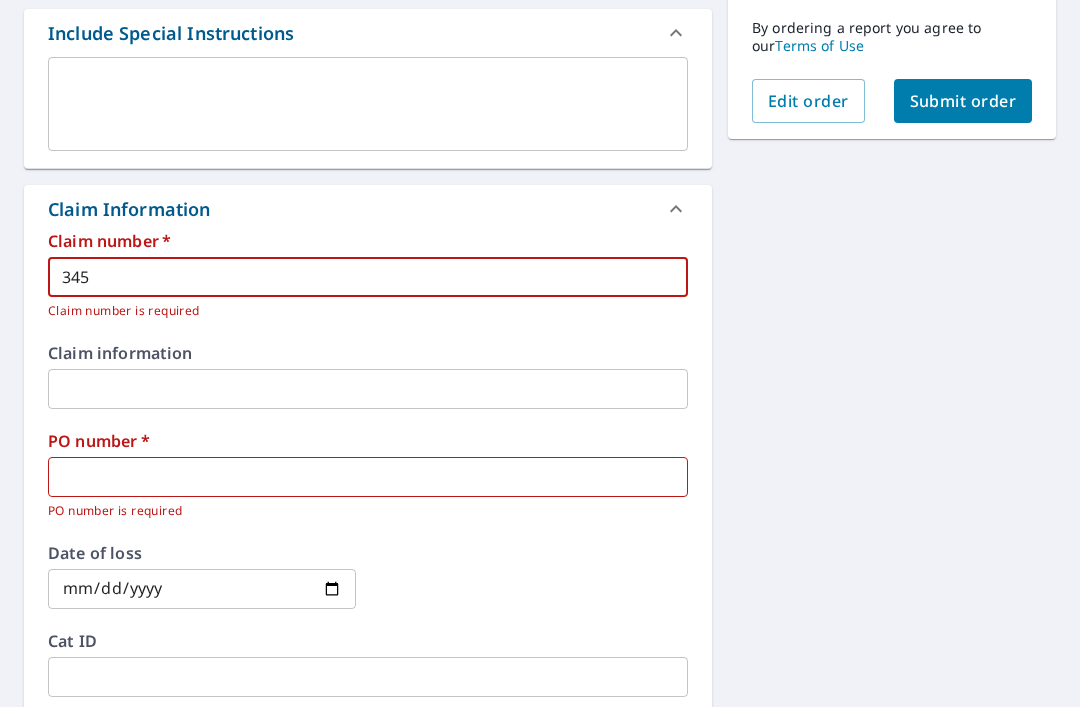checkbox on "true" 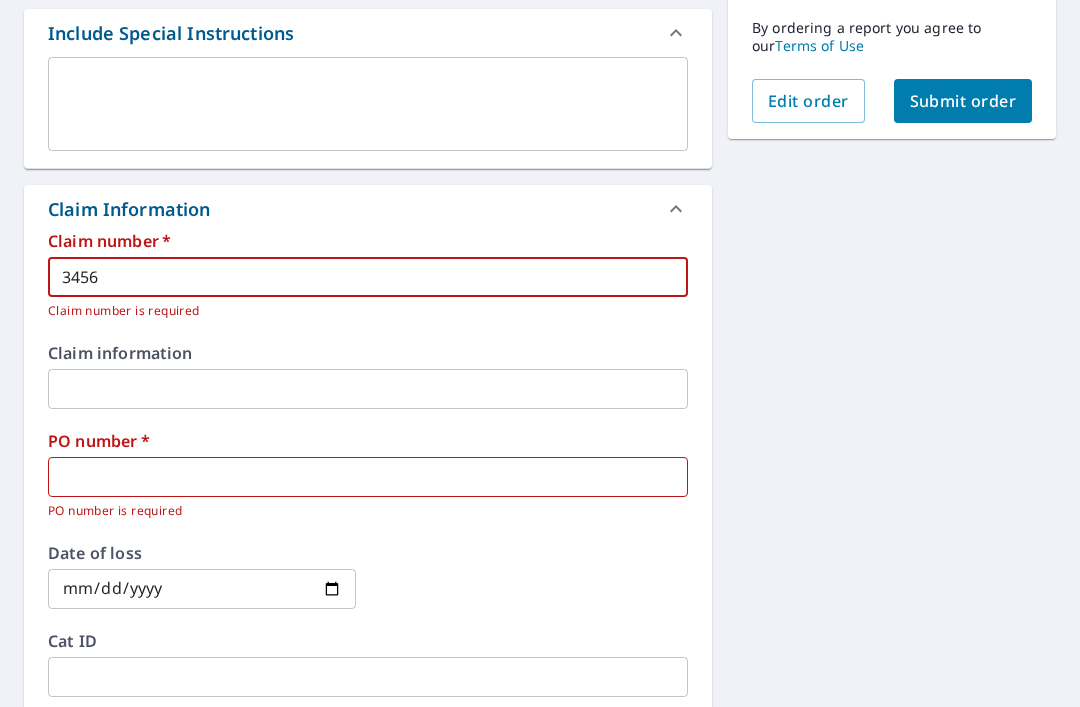 checkbox on "true" 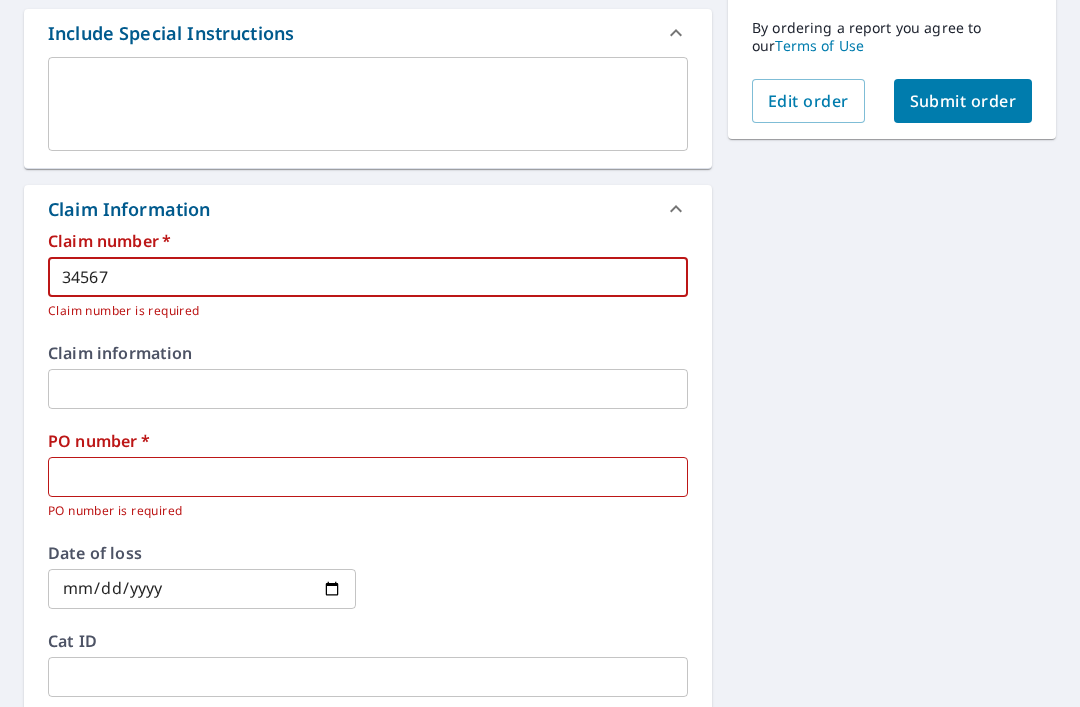 checkbox on "true" 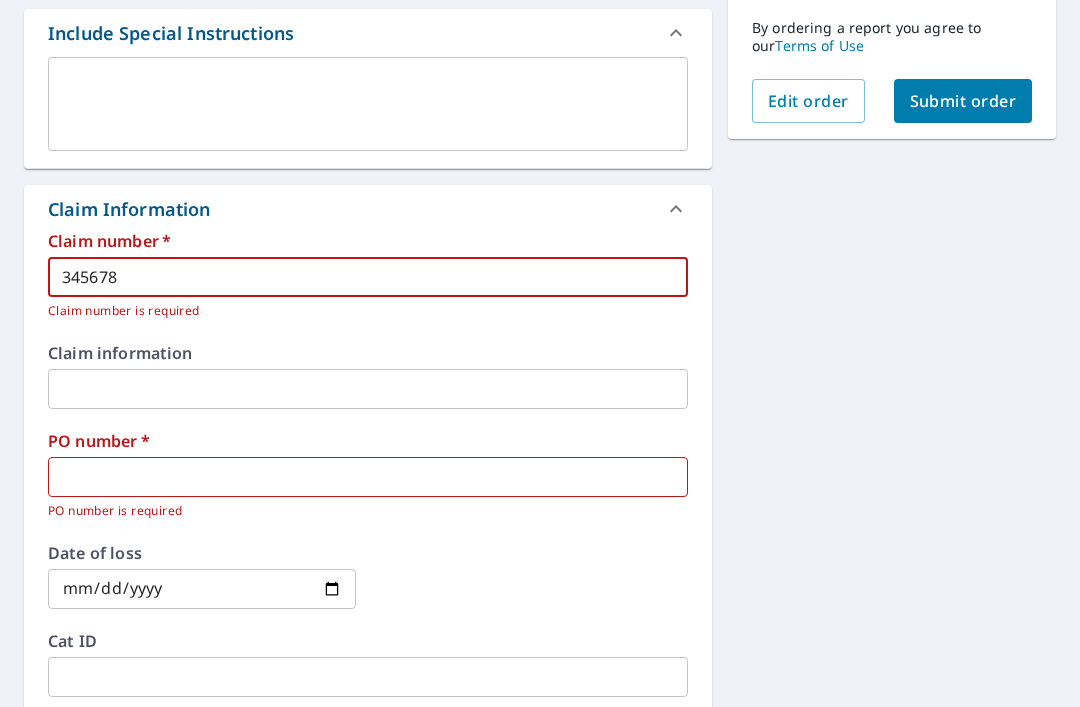 checkbox on "true" 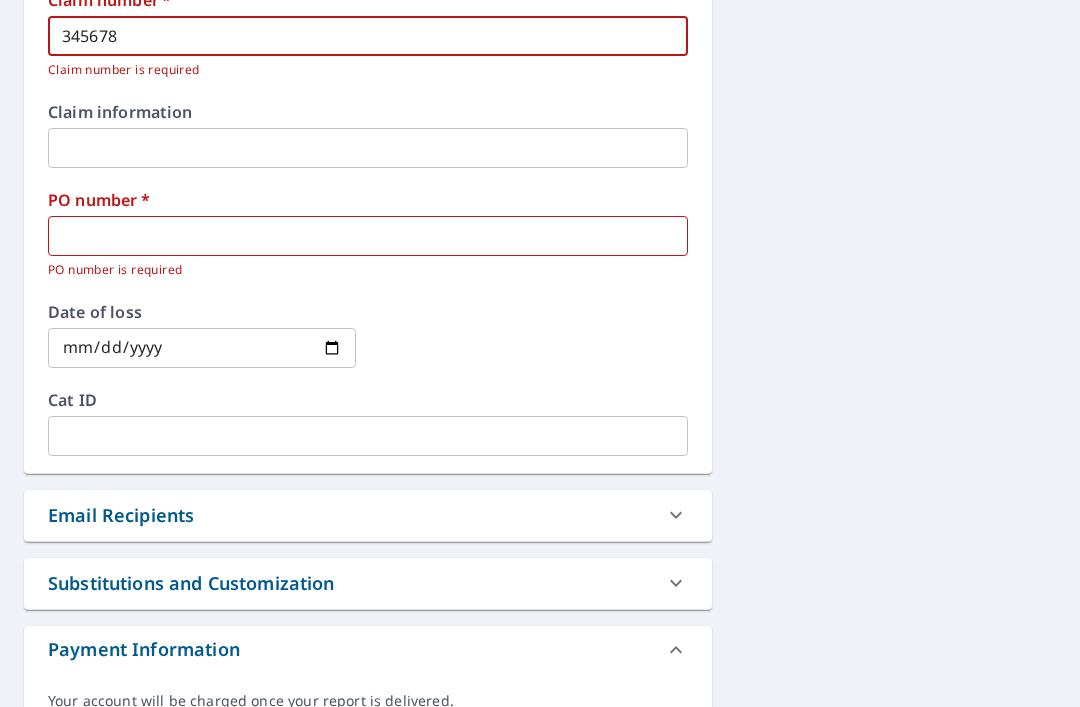 scroll, scrollTop: 783, scrollLeft: 0, axis: vertical 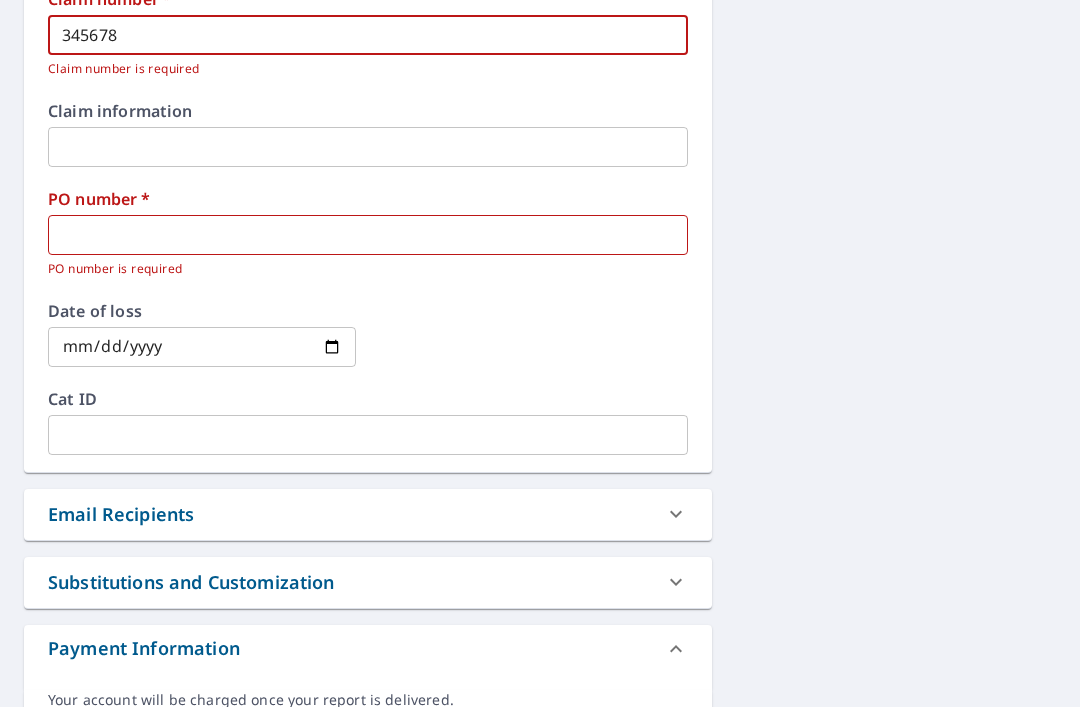type on "345678" 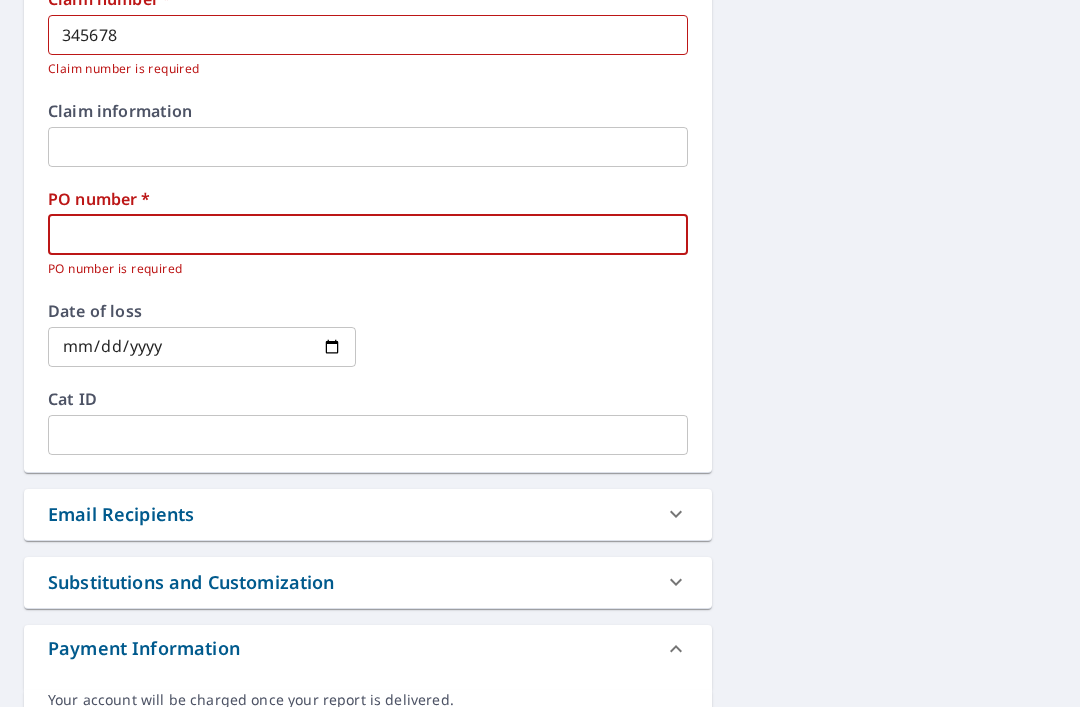 type on "1" 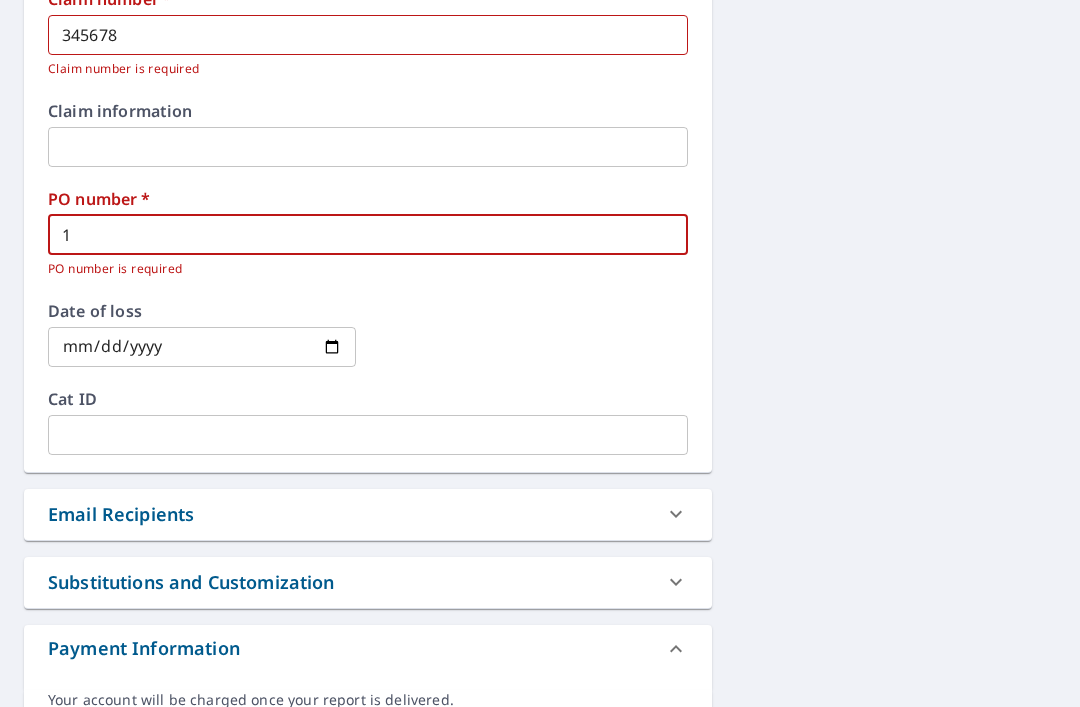 checkbox on "true" 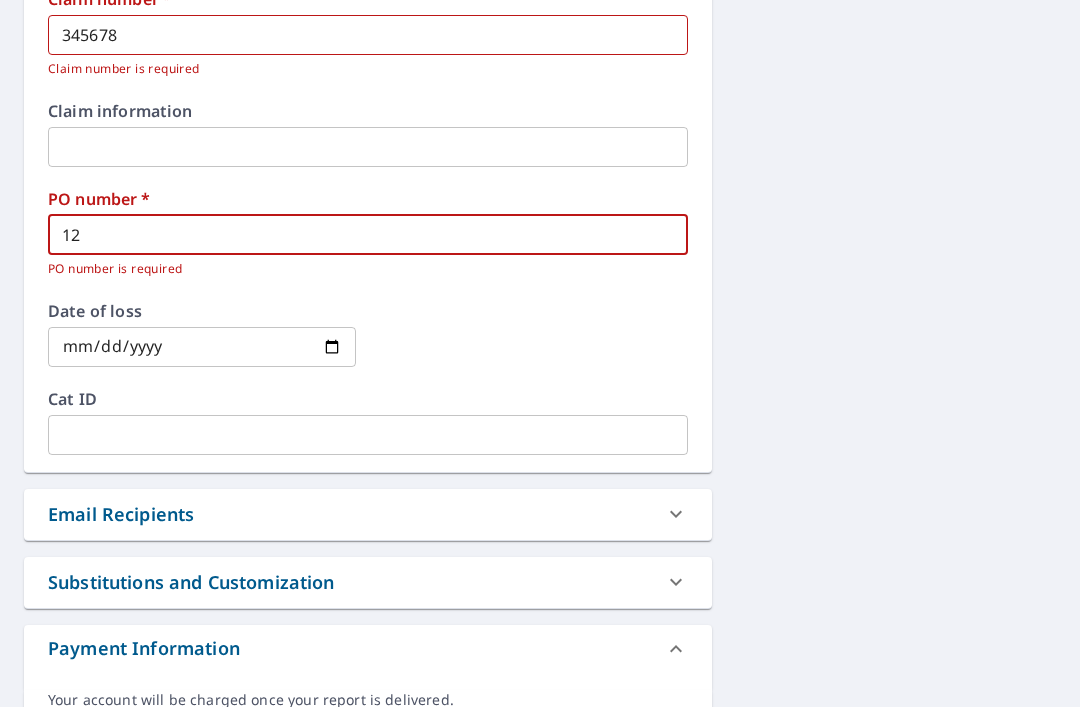 checkbox on "true" 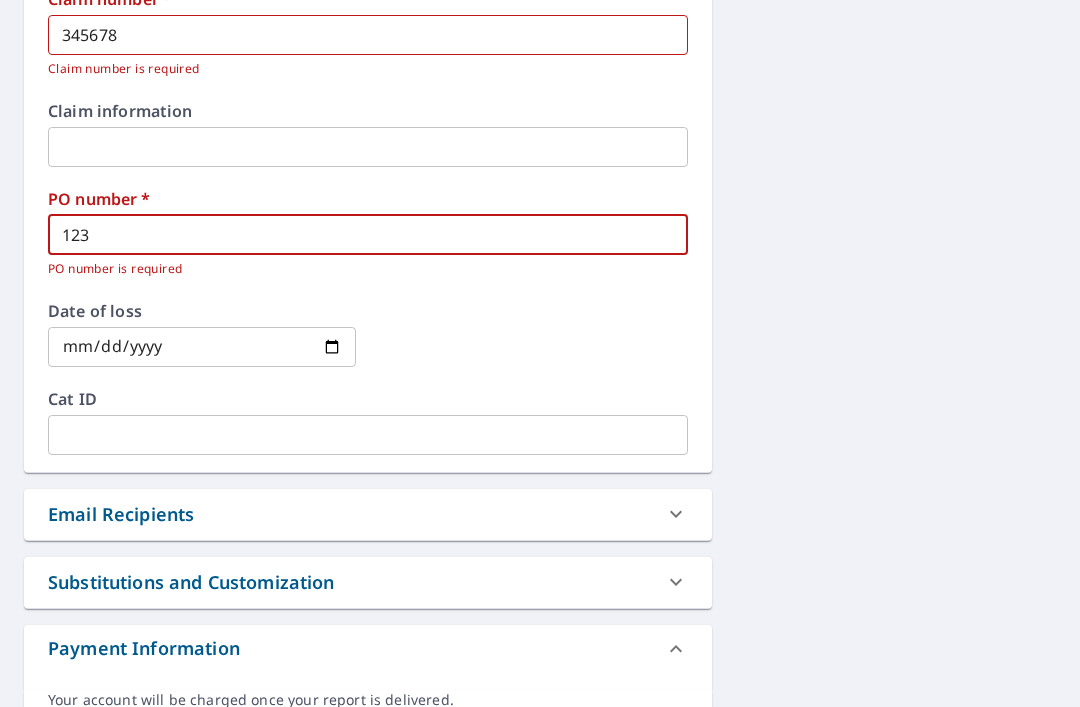 checkbox on "true" 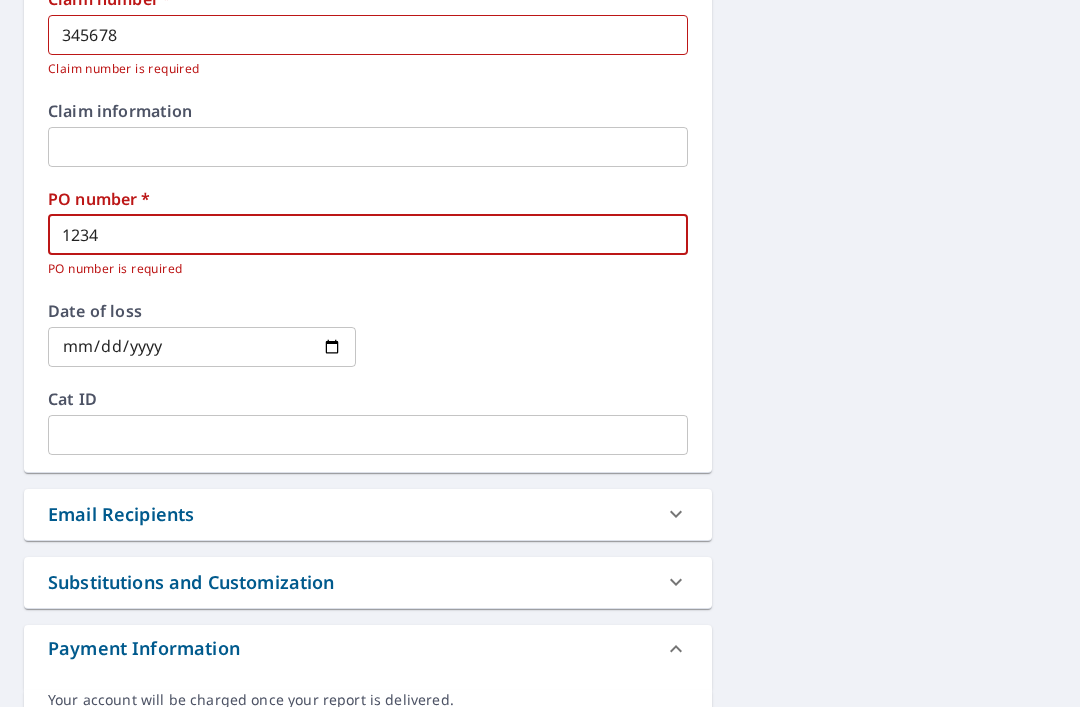 checkbox on "true" 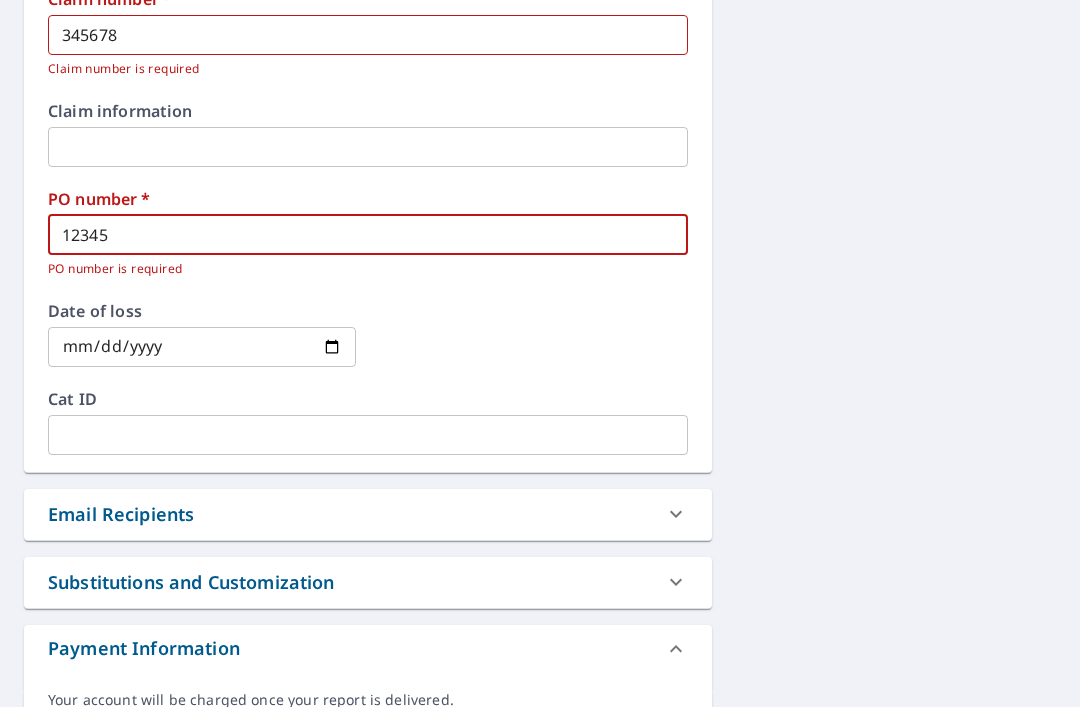 checkbox on "true" 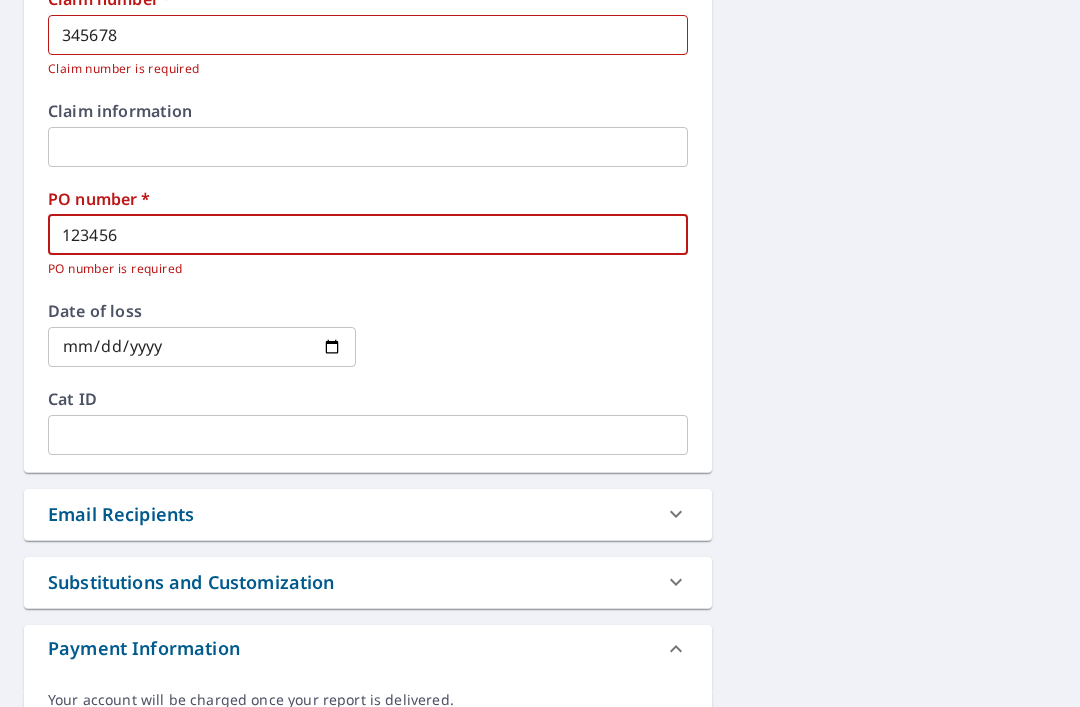 checkbox on "true" 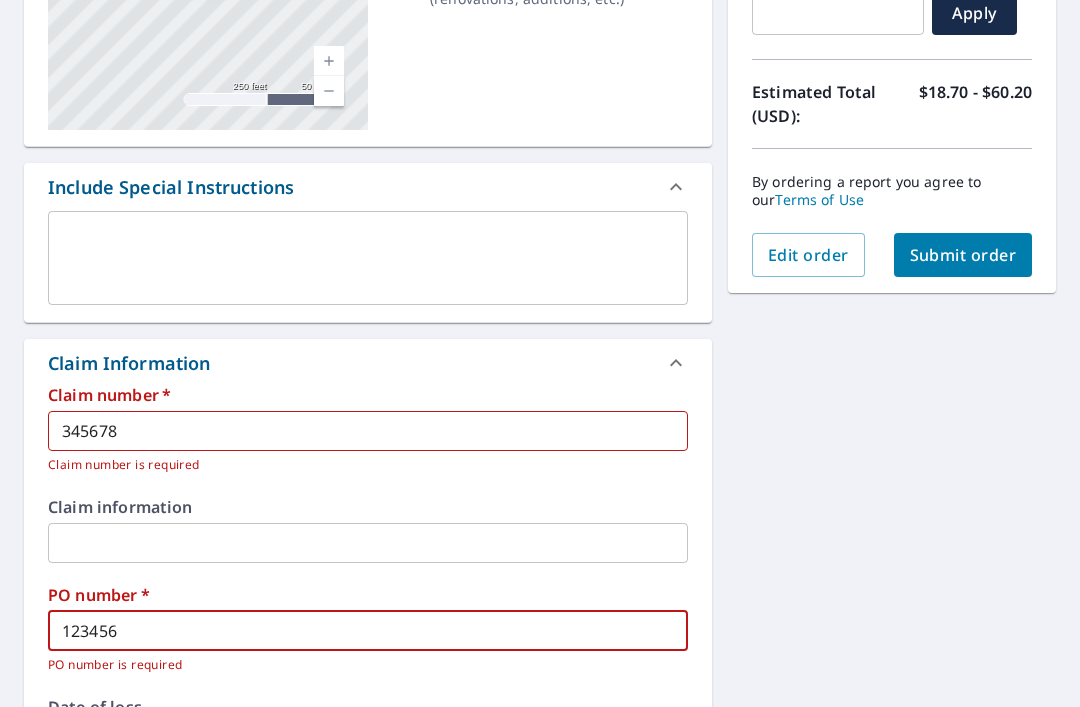 scroll, scrollTop: 389, scrollLeft: 0, axis: vertical 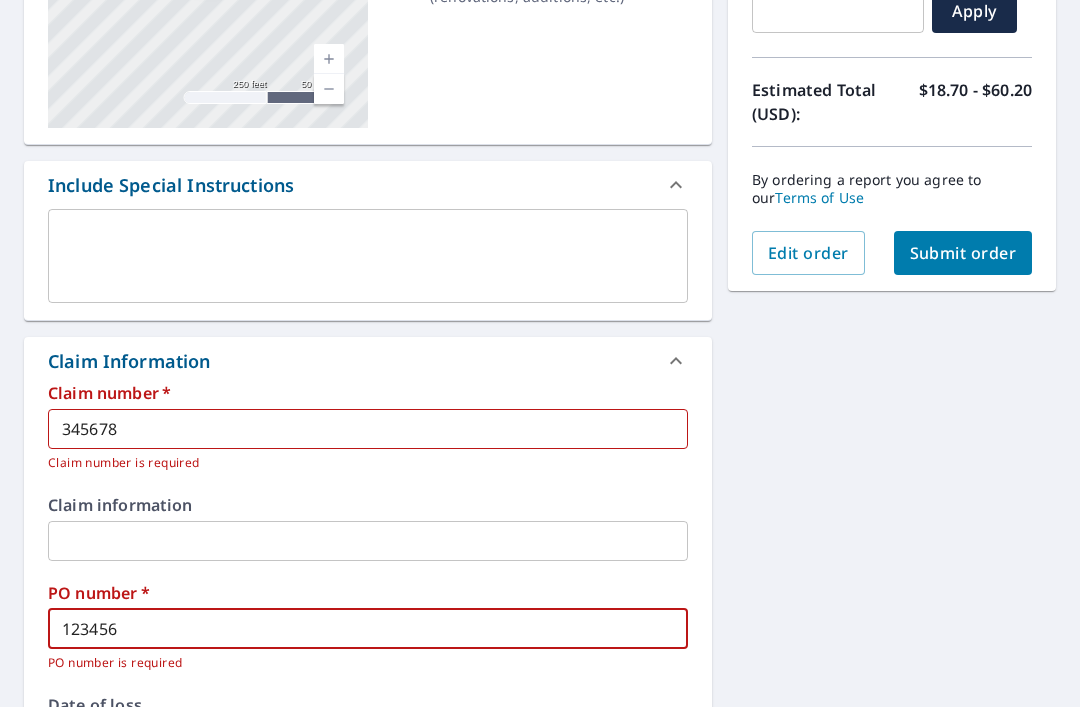 type on "123456" 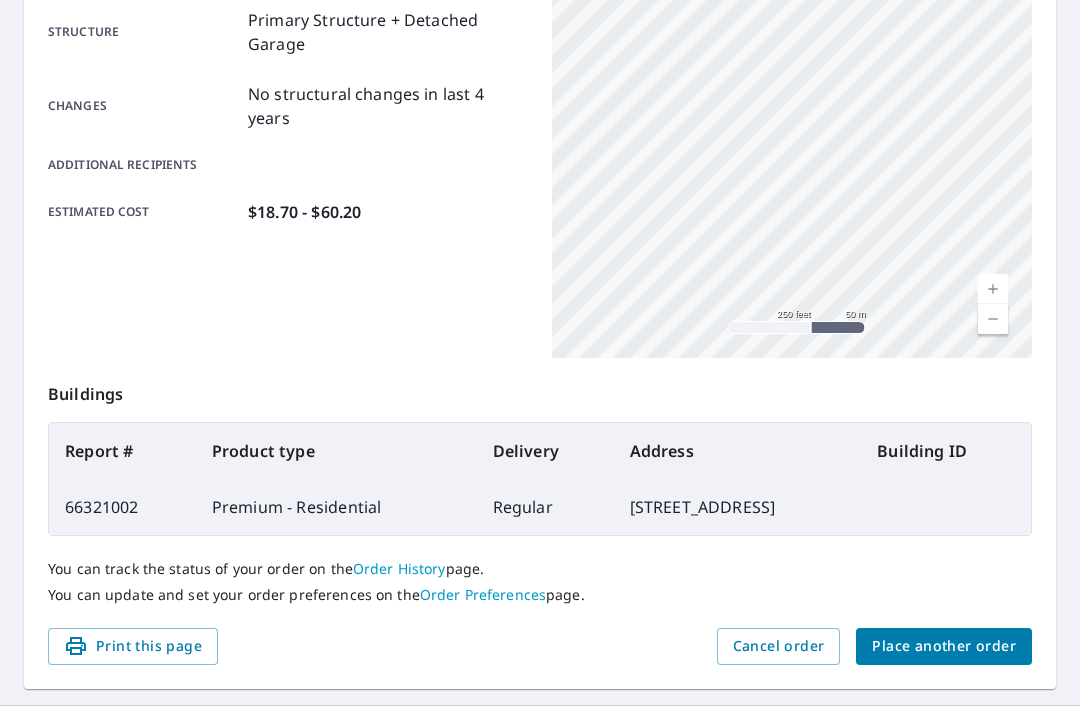 scroll, scrollTop: 420, scrollLeft: 0, axis: vertical 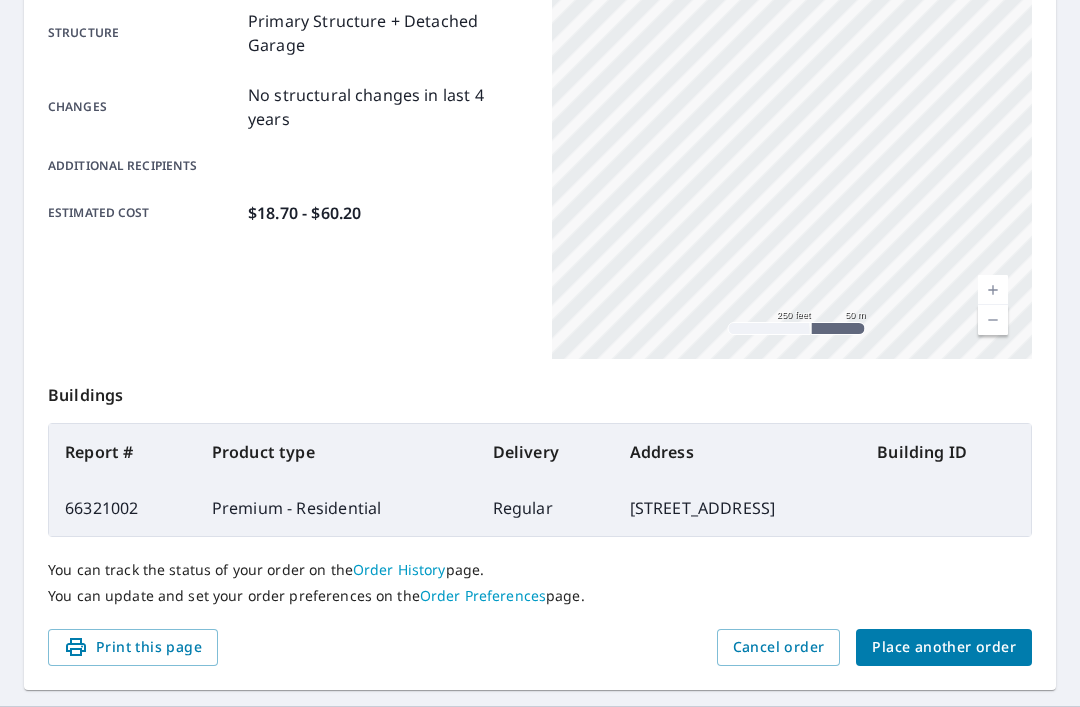 click on "Place another order" at bounding box center [944, 647] 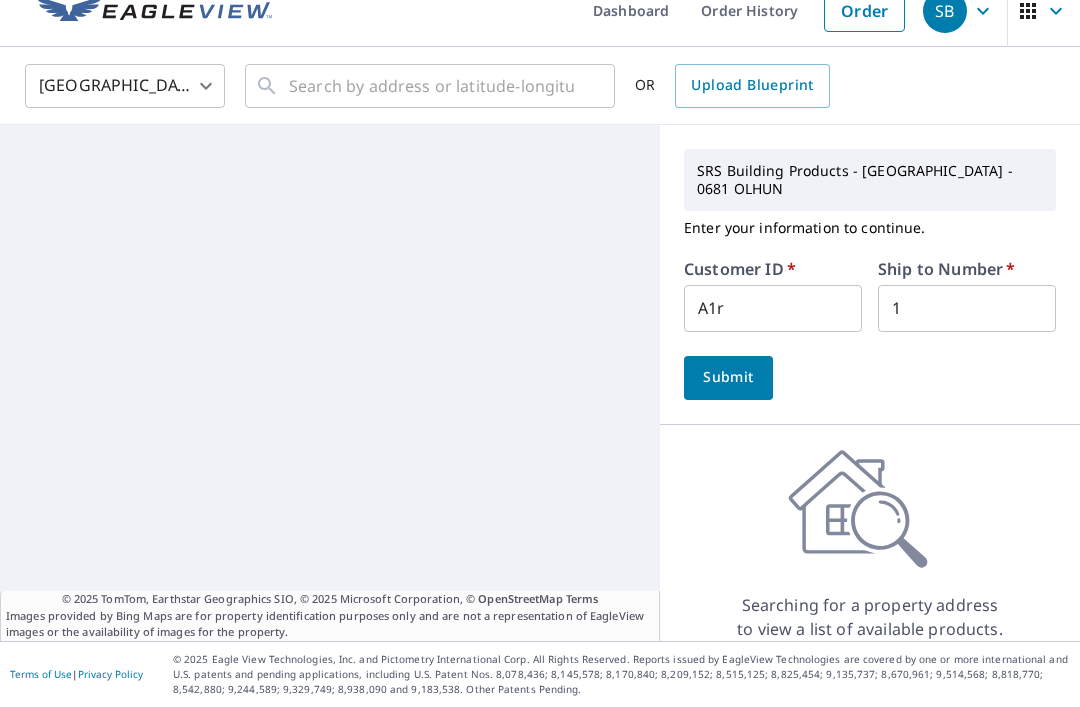 scroll, scrollTop: 0, scrollLeft: 0, axis: both 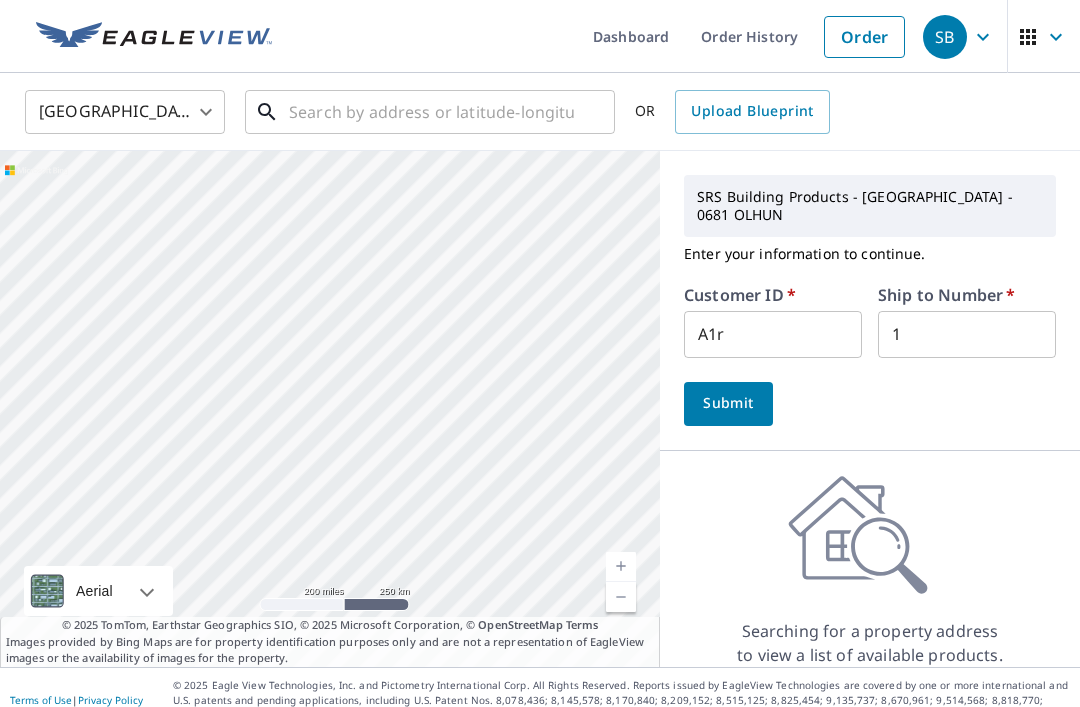 click at bounding box center [431, 112] 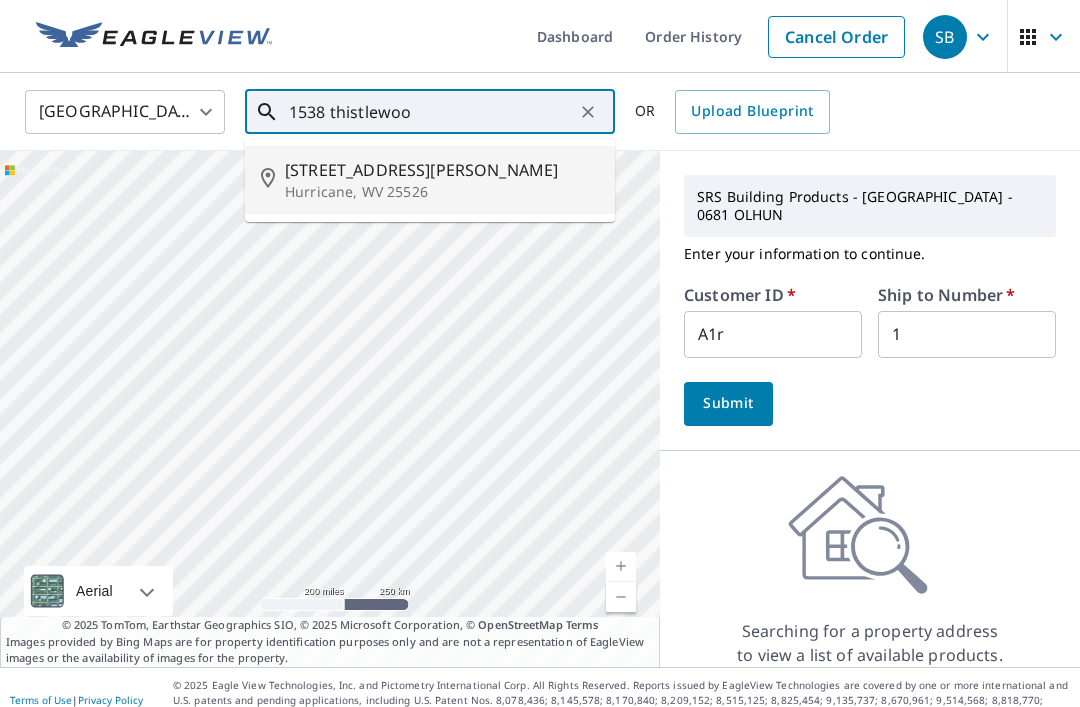 click on "Hurricane, WV 25526" at bounding box center (442, 192) 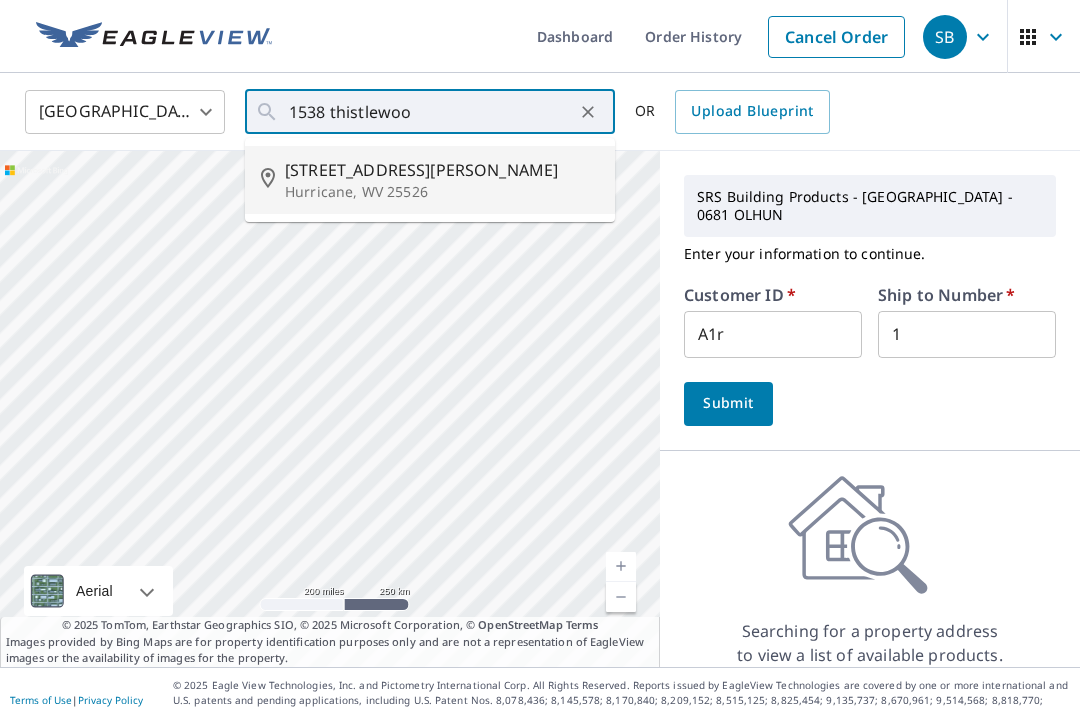 type on "[STREET_ADDRESS][PERSON_NAME]" 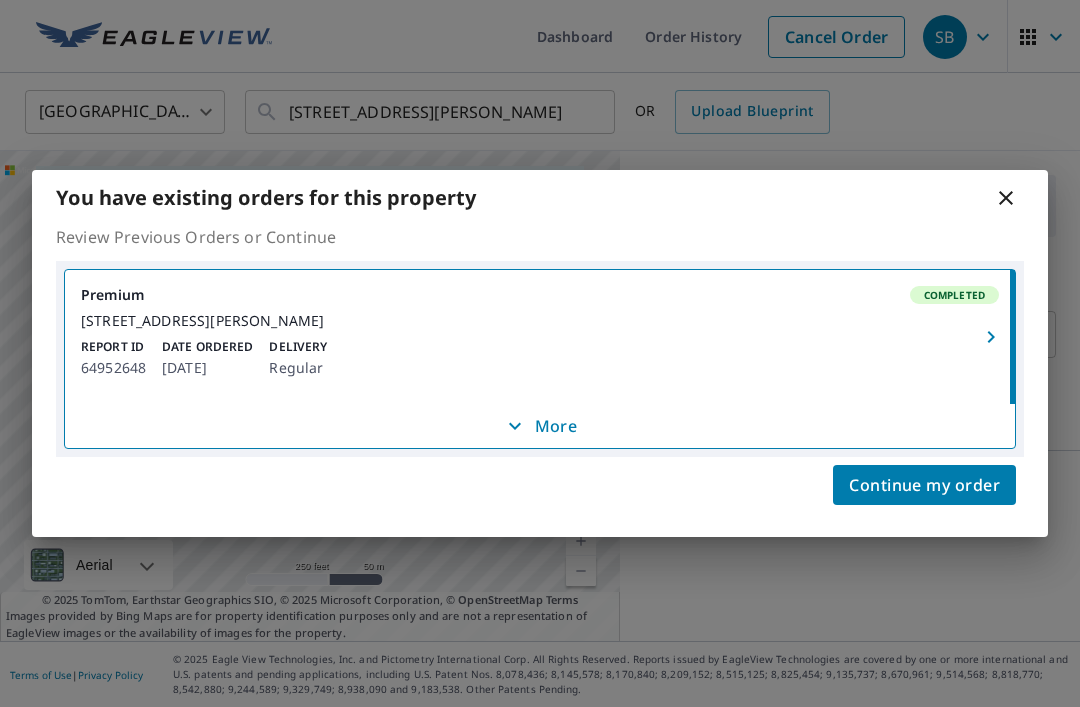click on "Continue my order" at bounding box center (924, 485) 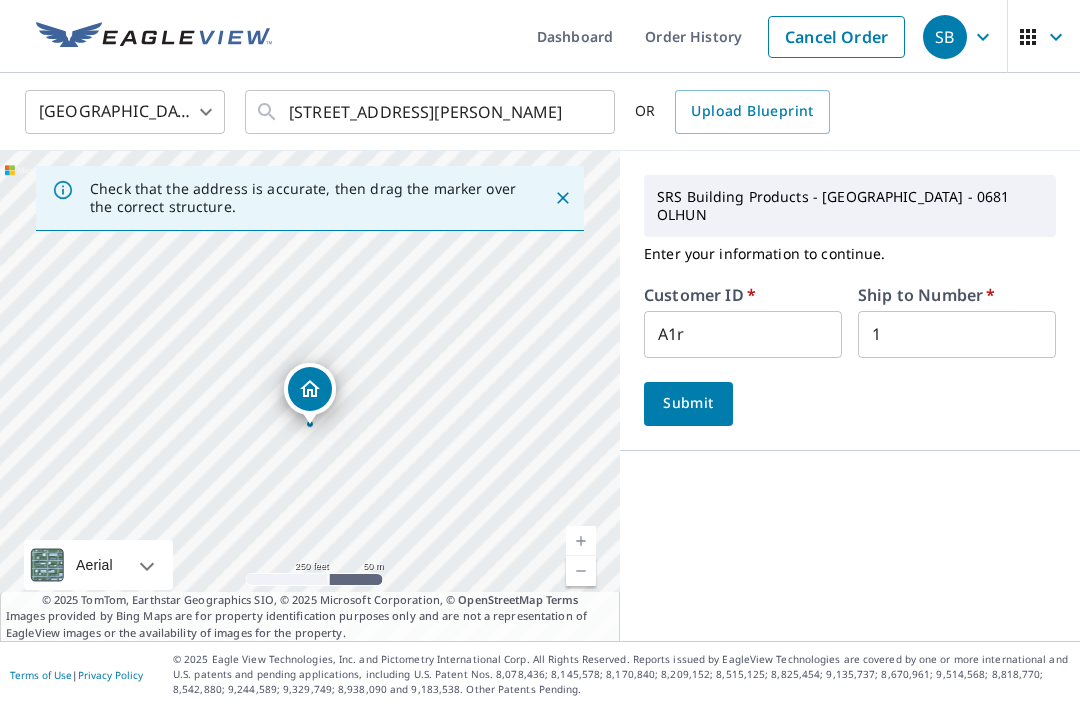 scroll, scrollTop: 30, scrollLeft: 0, axis: vertical 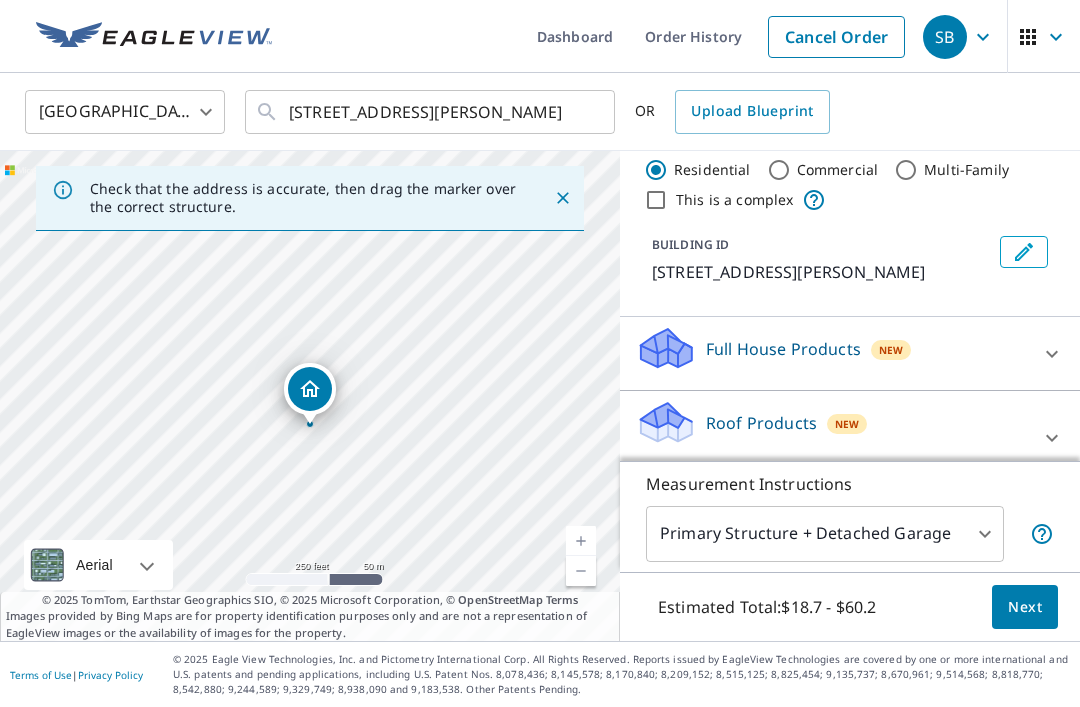 click 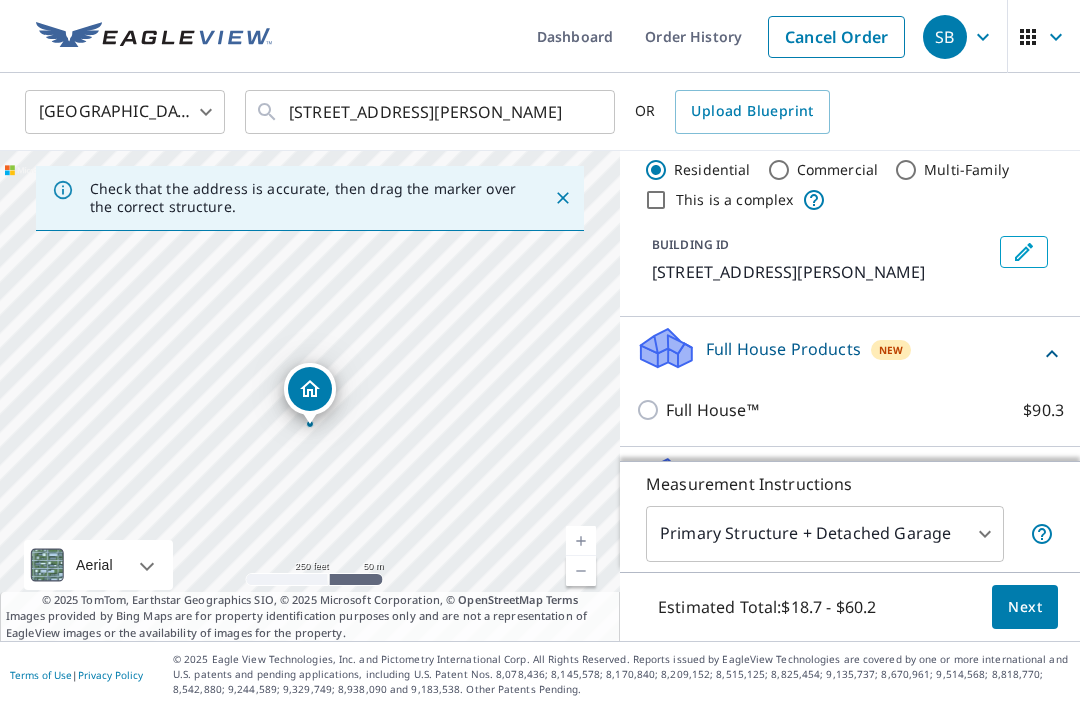 click on "Full House™ $90.3" at bounding box center (651, 410) 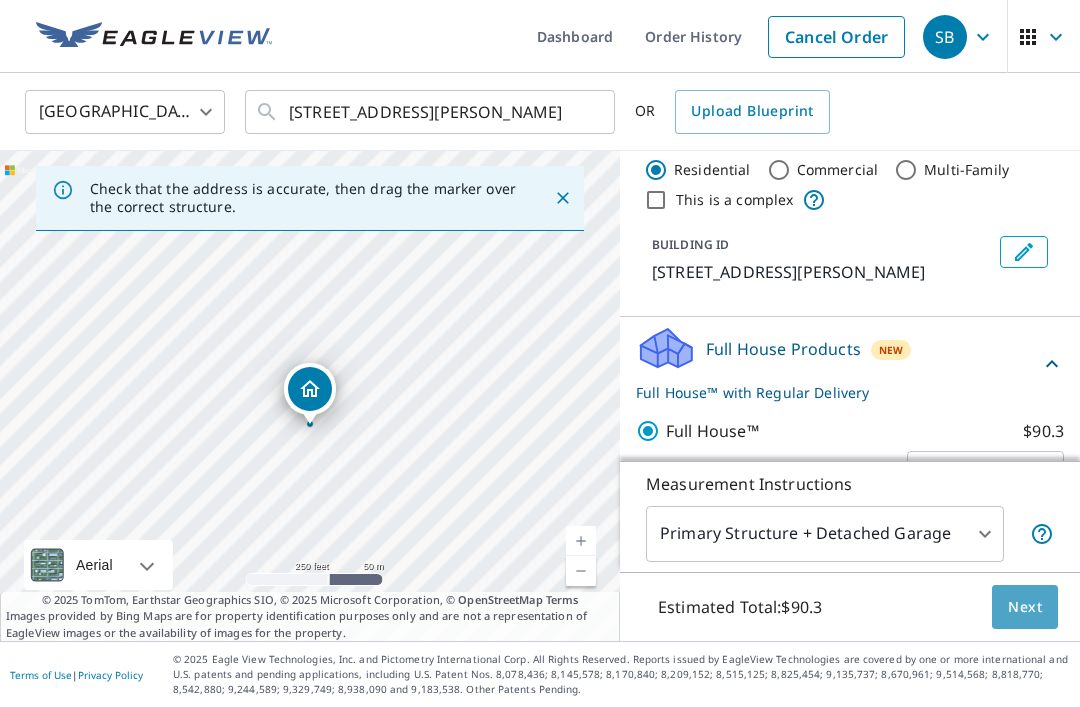 click on "Next" at bounding box center [1025, 607] 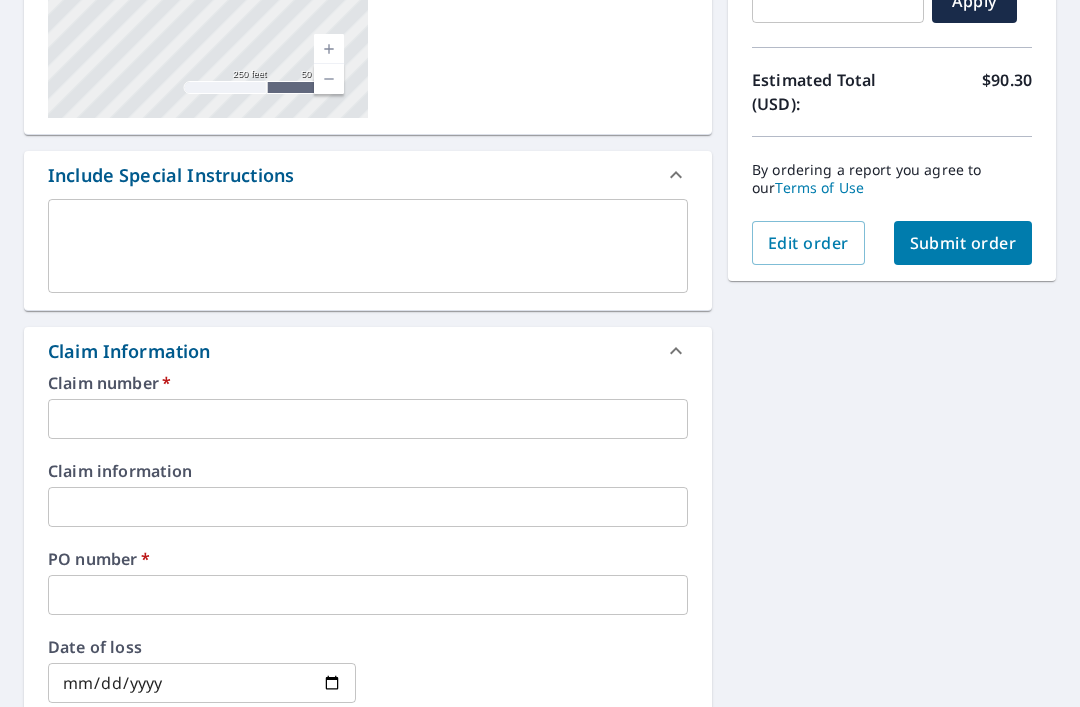 scroll, scrollTop: 398, scrollLeft: 0, axis: vertical 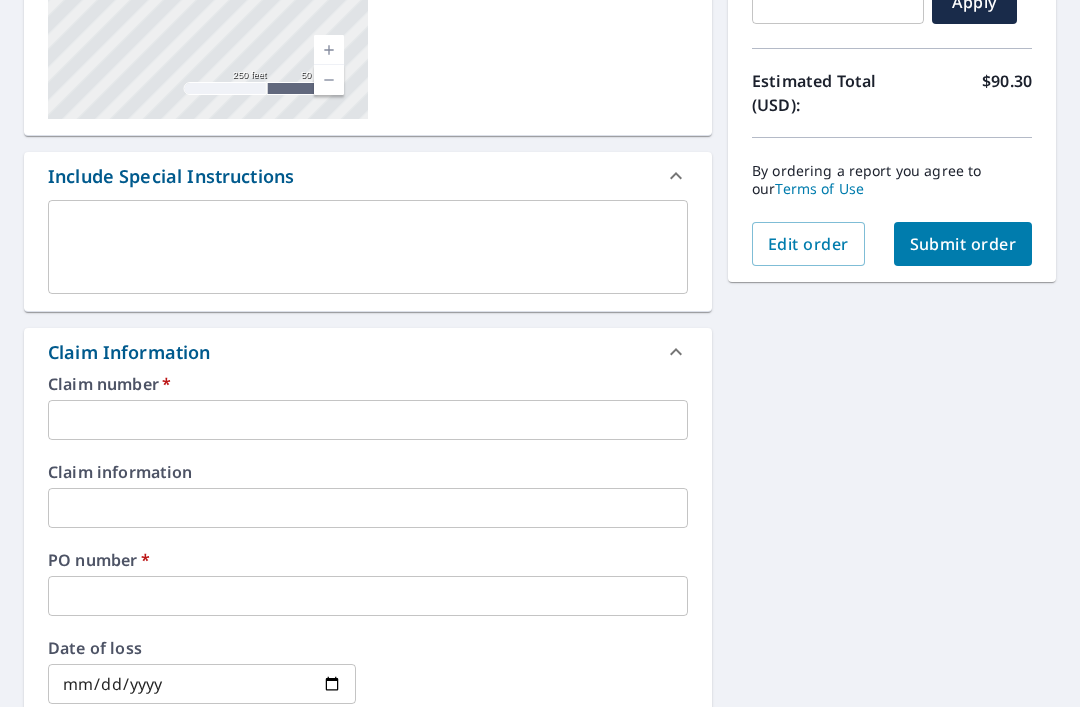 click at bounding box center [368, 420] 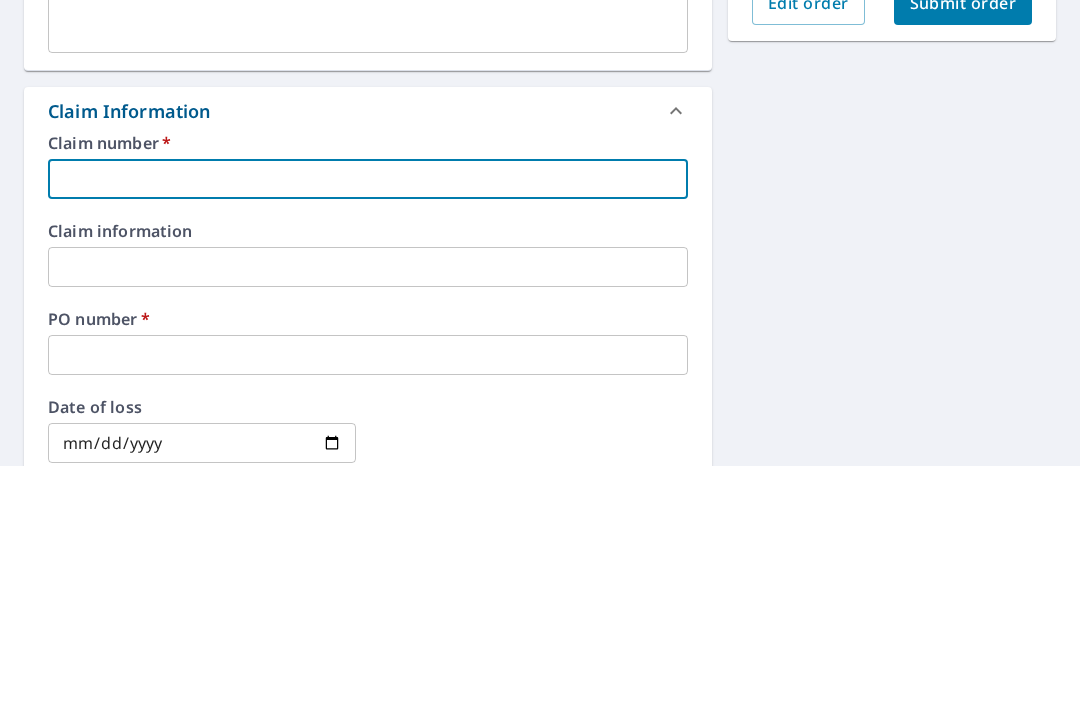 type on "2" 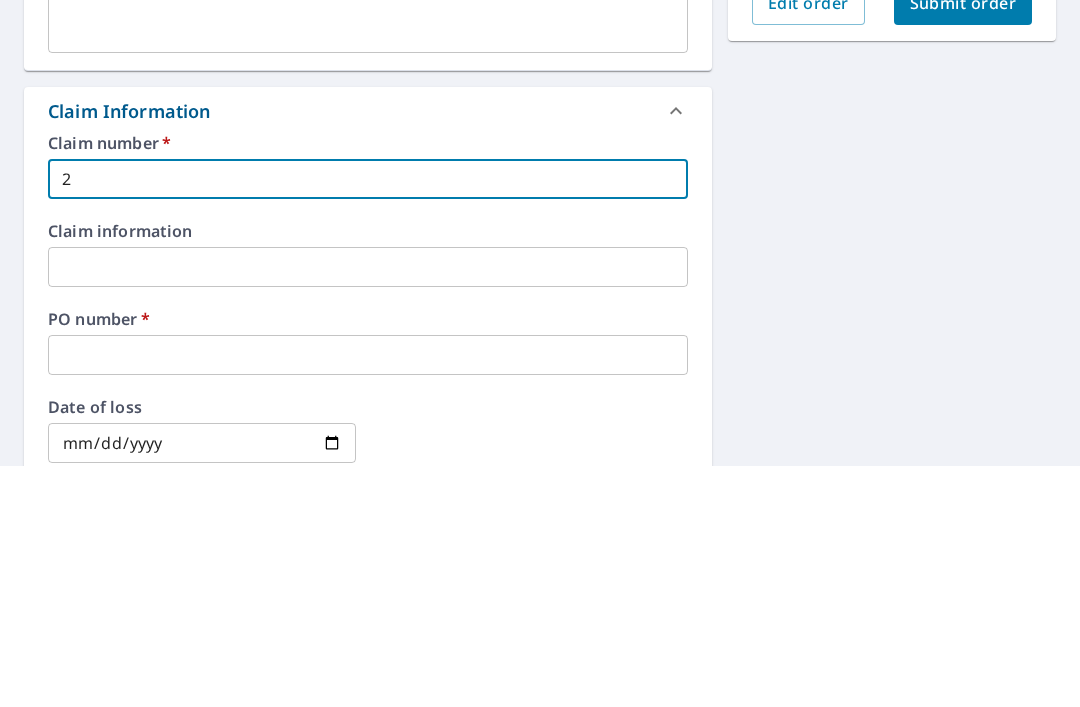 checkbox on "true" 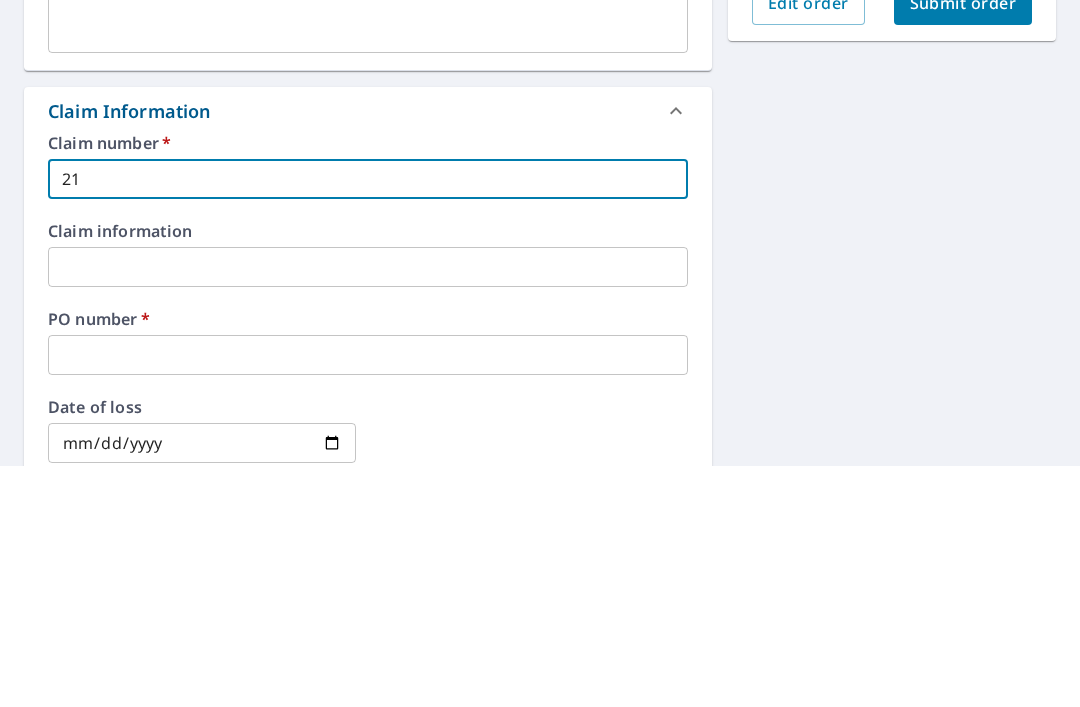 checkbox on "true" 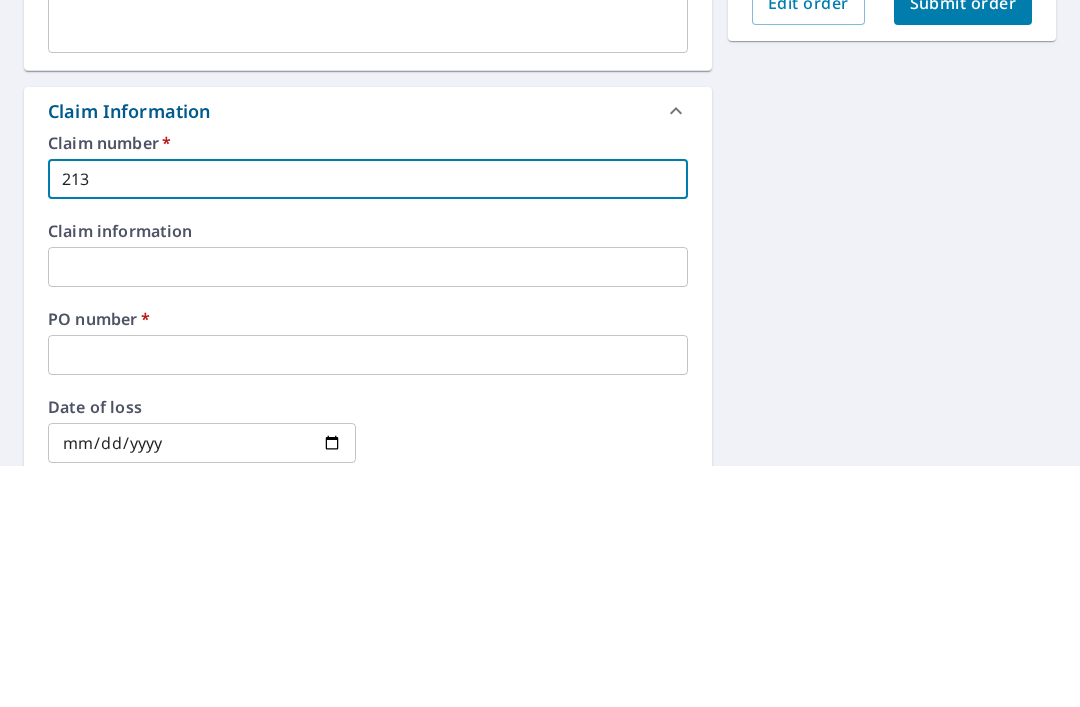 checkbox on "true" 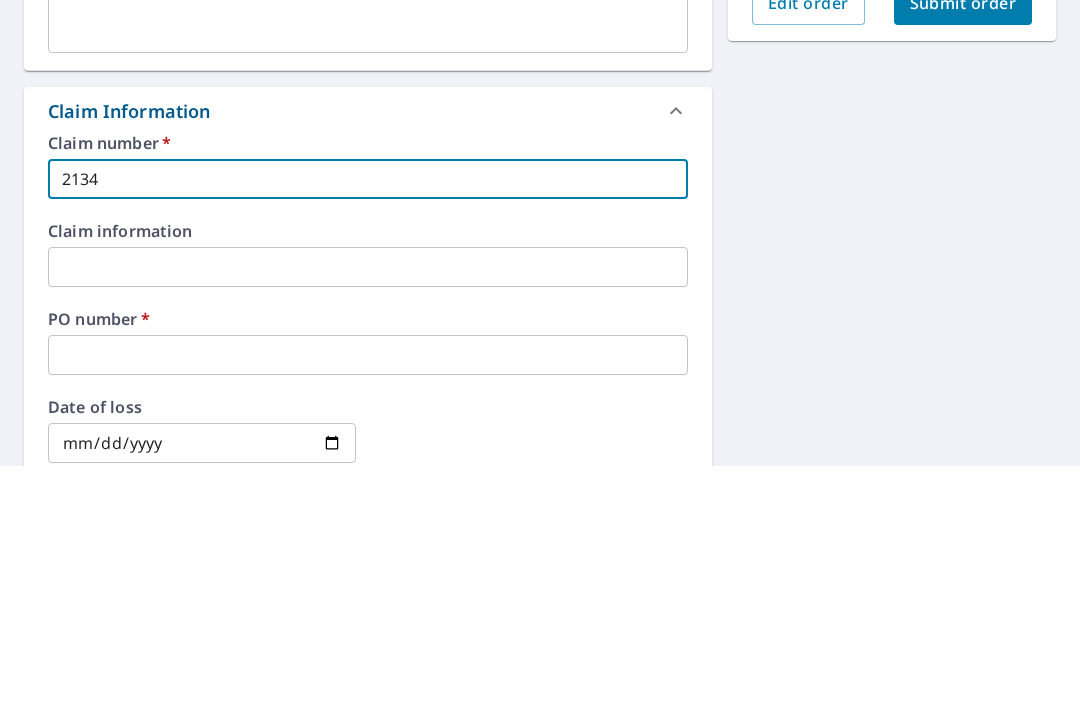 checkbox on "true" 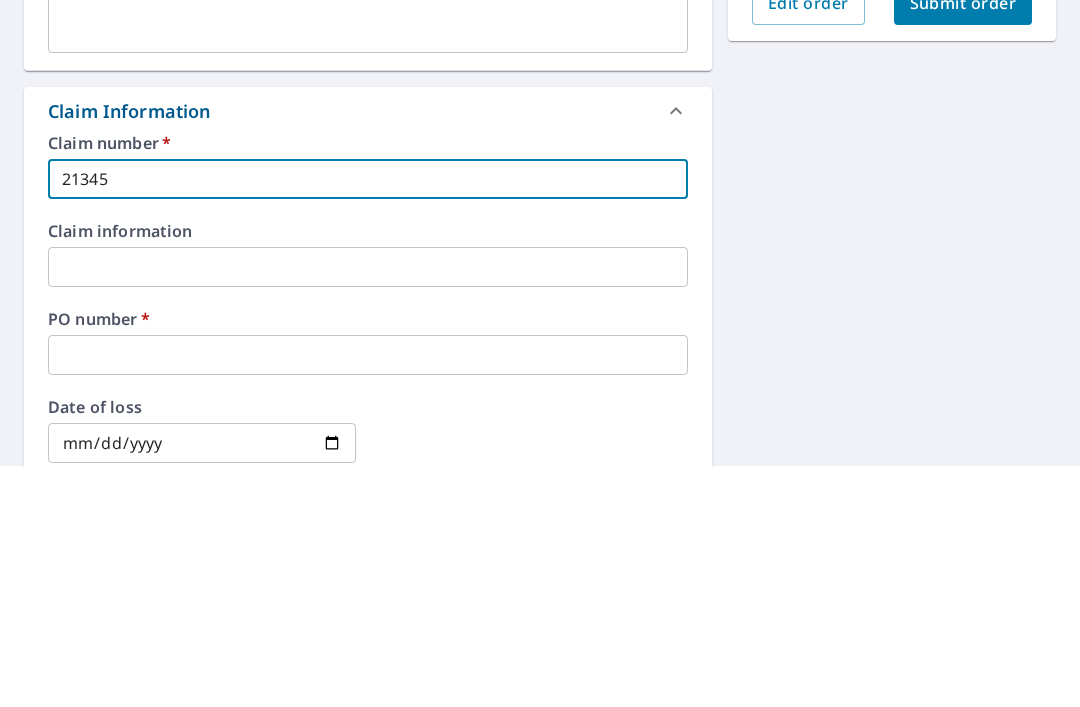 checkbox on "true" 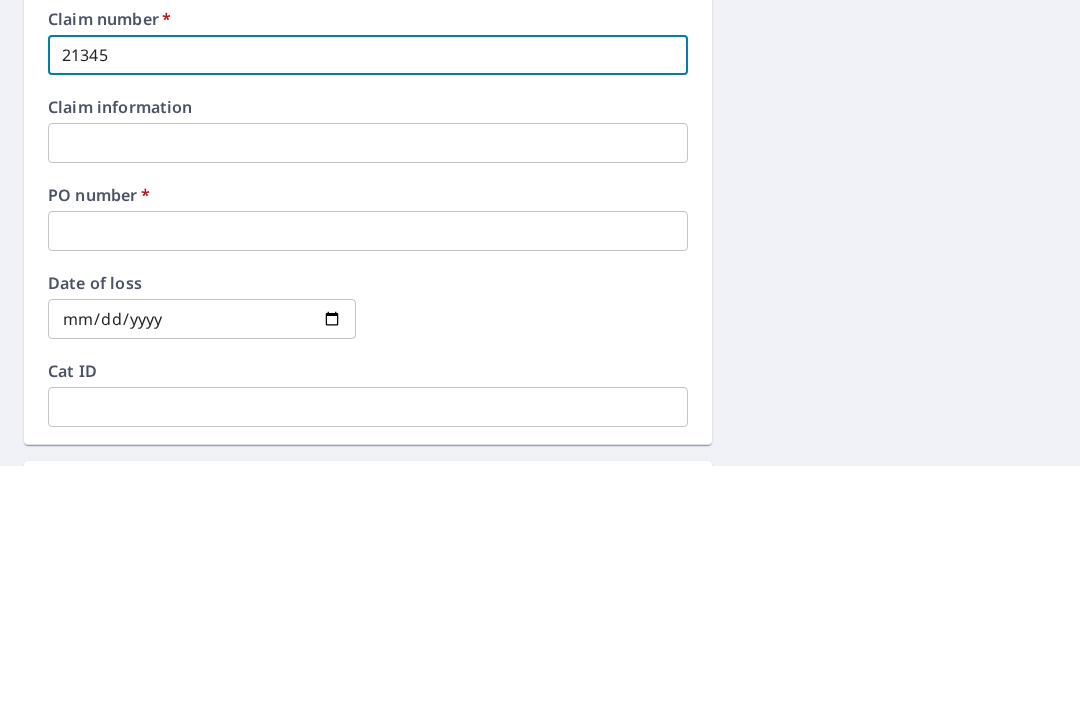 scroll, scrollTop: 524, scrollLeft: 0, axis: vertical 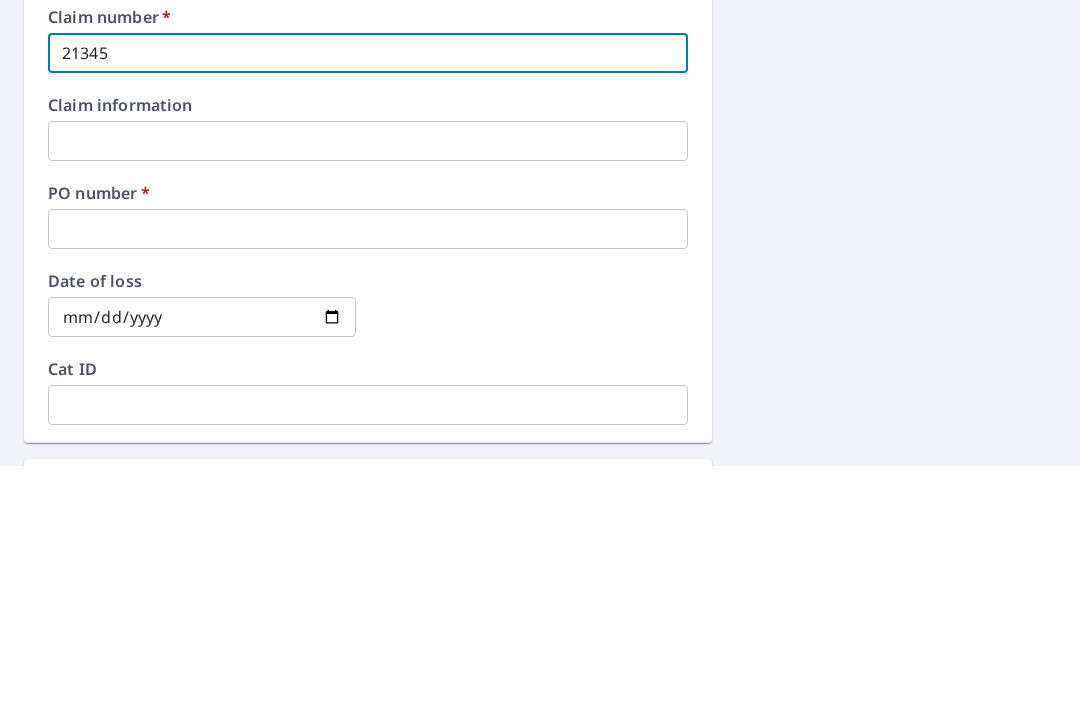 type on "21345" 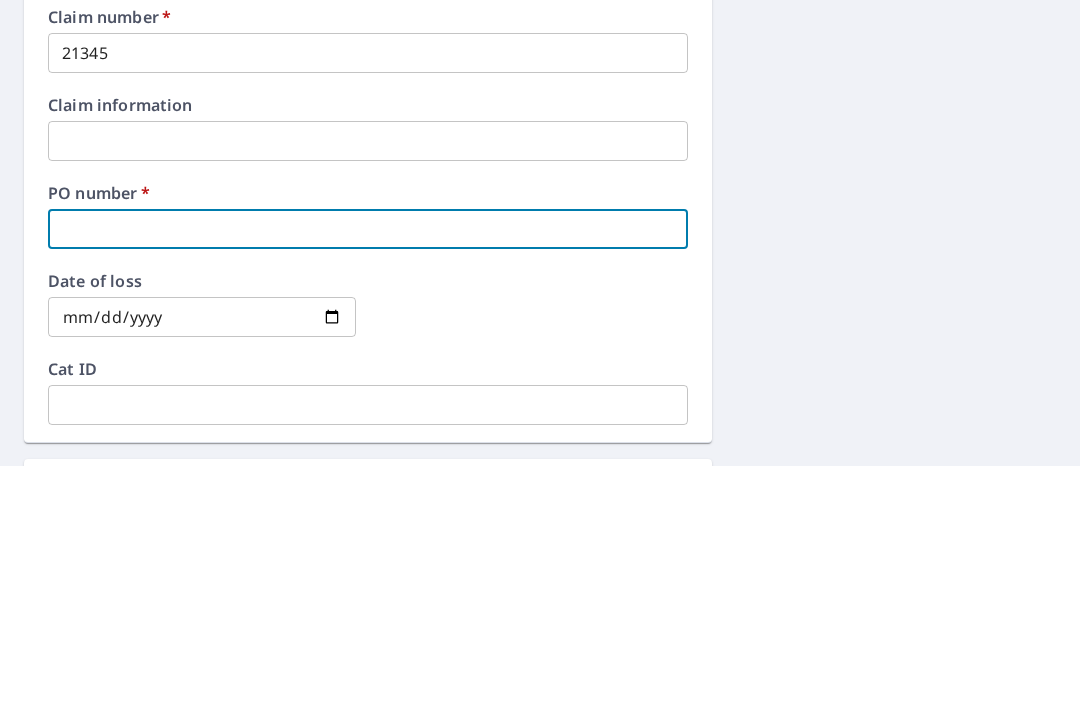 type on "1" 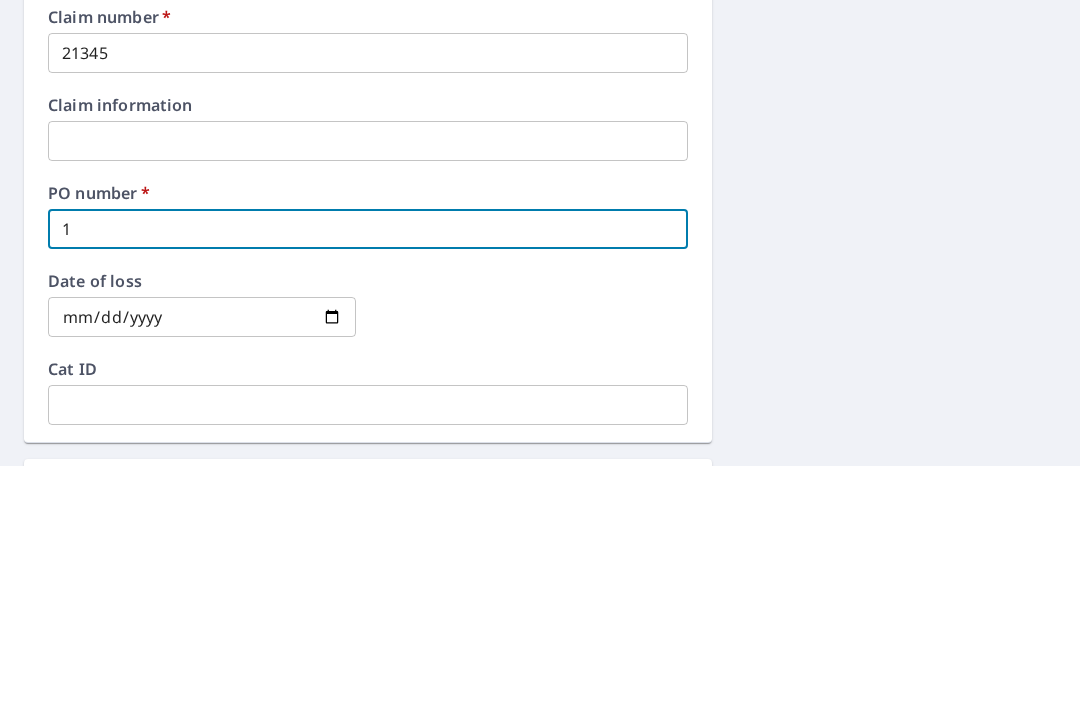 checkbox on "true" 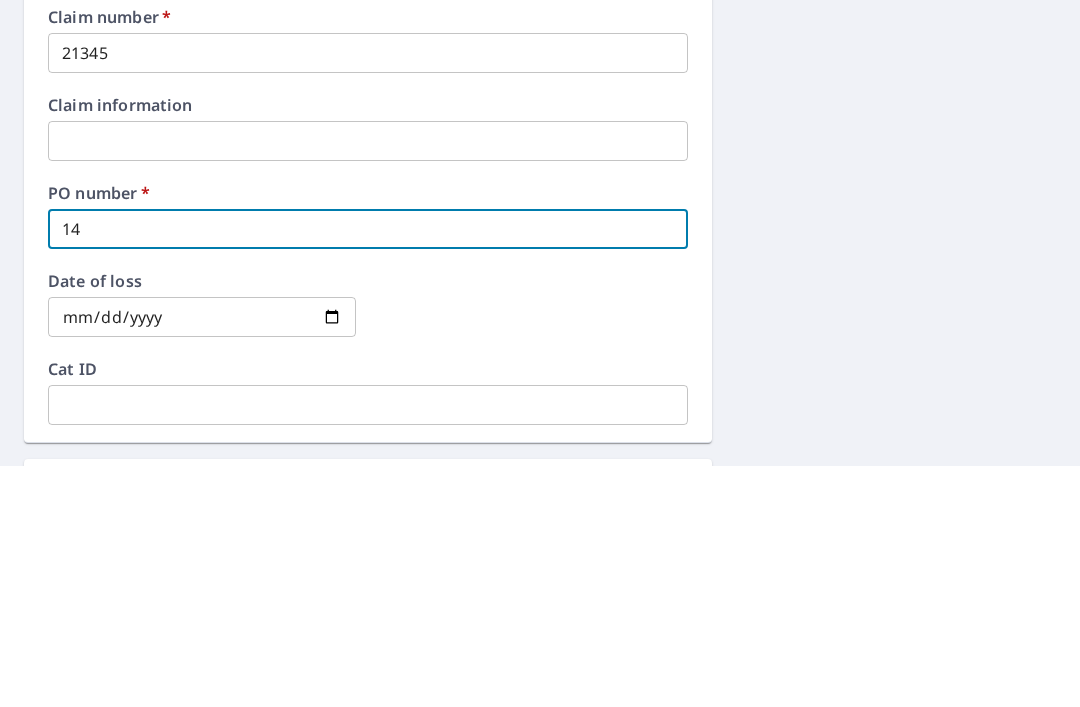 checkbox on "true" 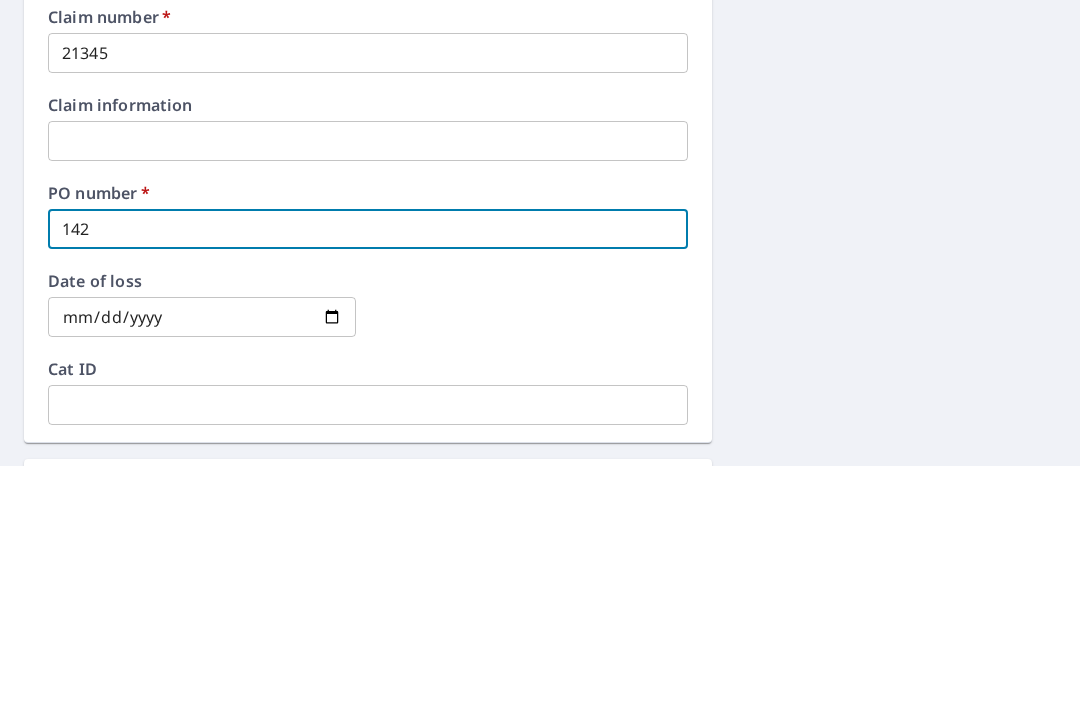 checkbox on "true" 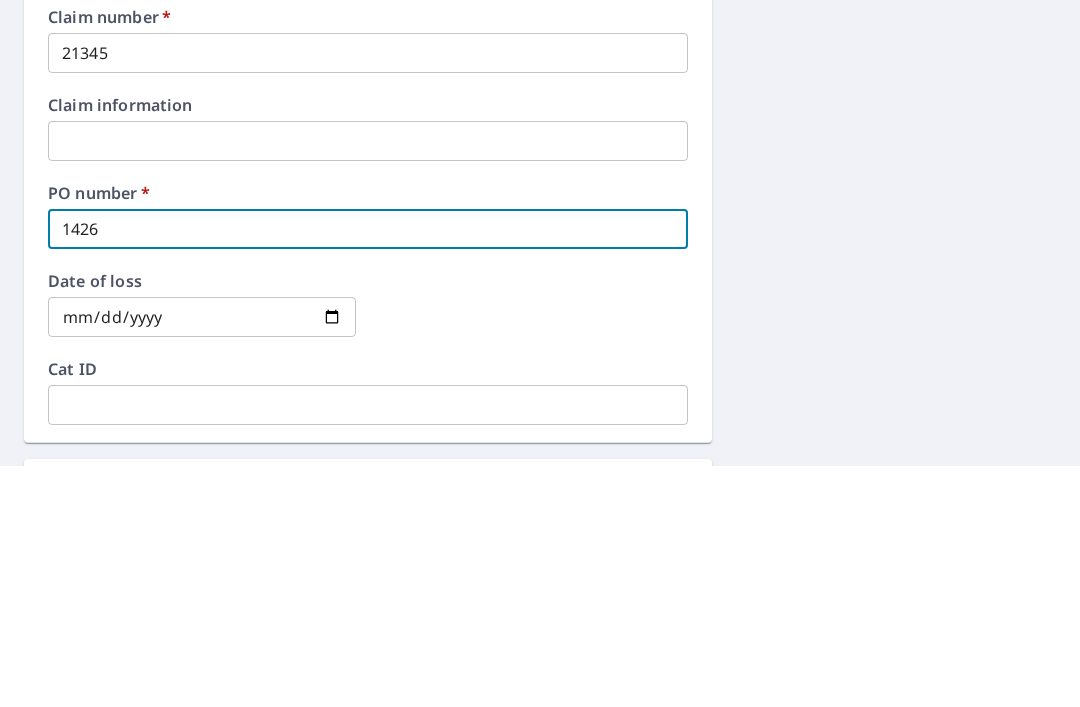 checkbox on "true" 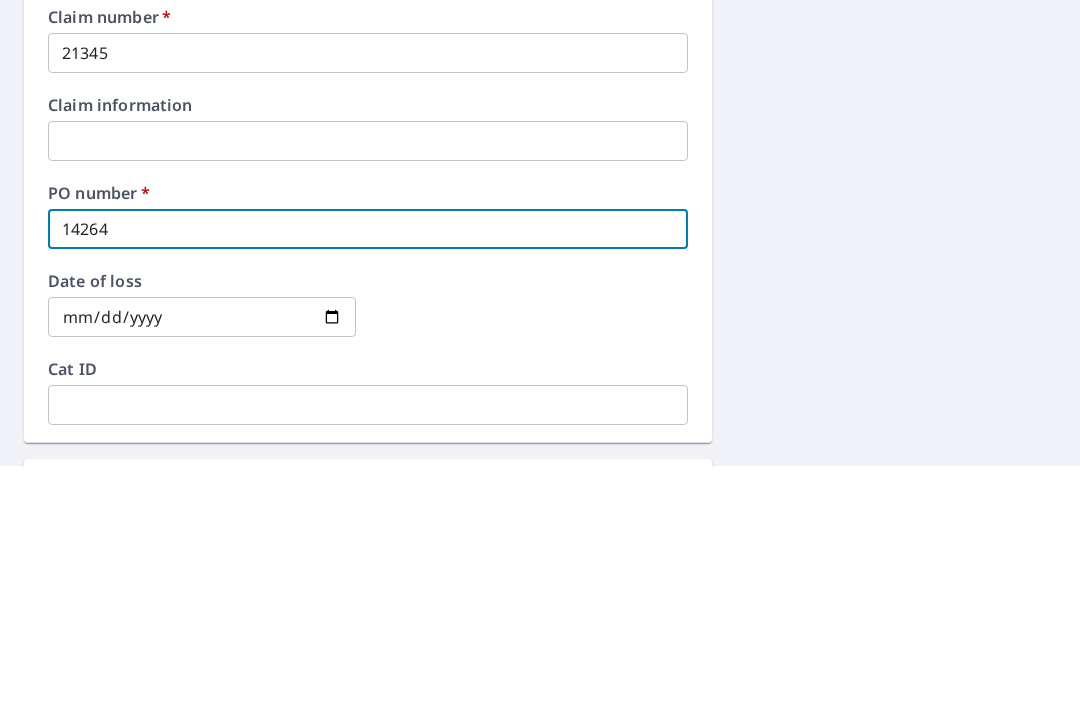 checkbox on "true" 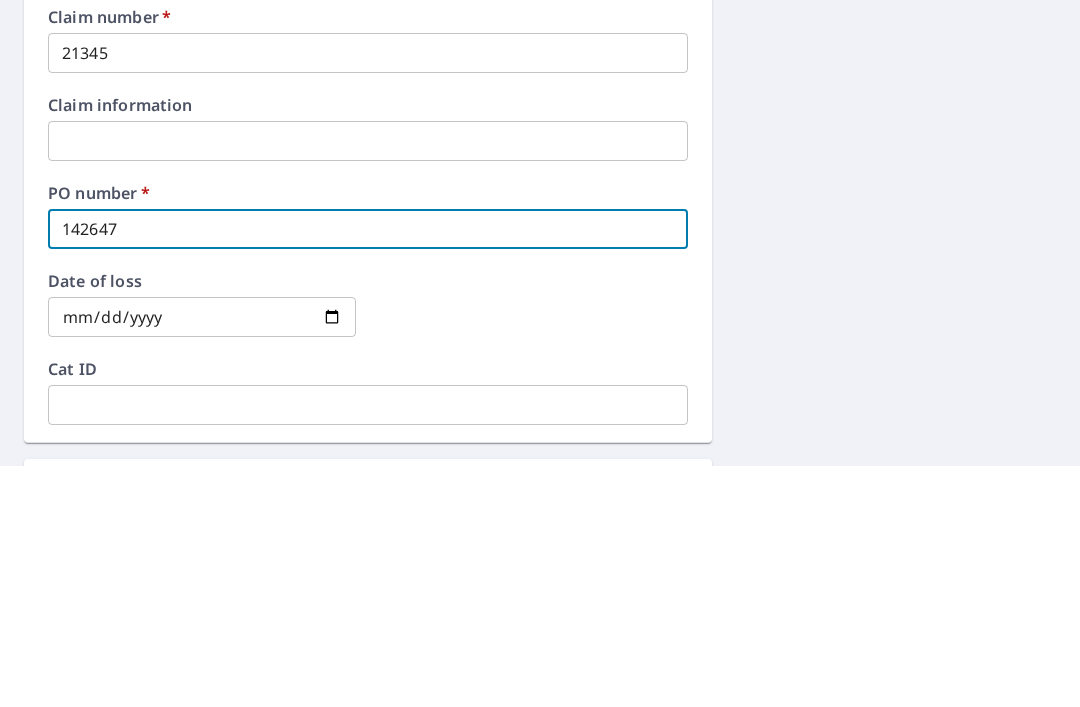 checkbox on "true" 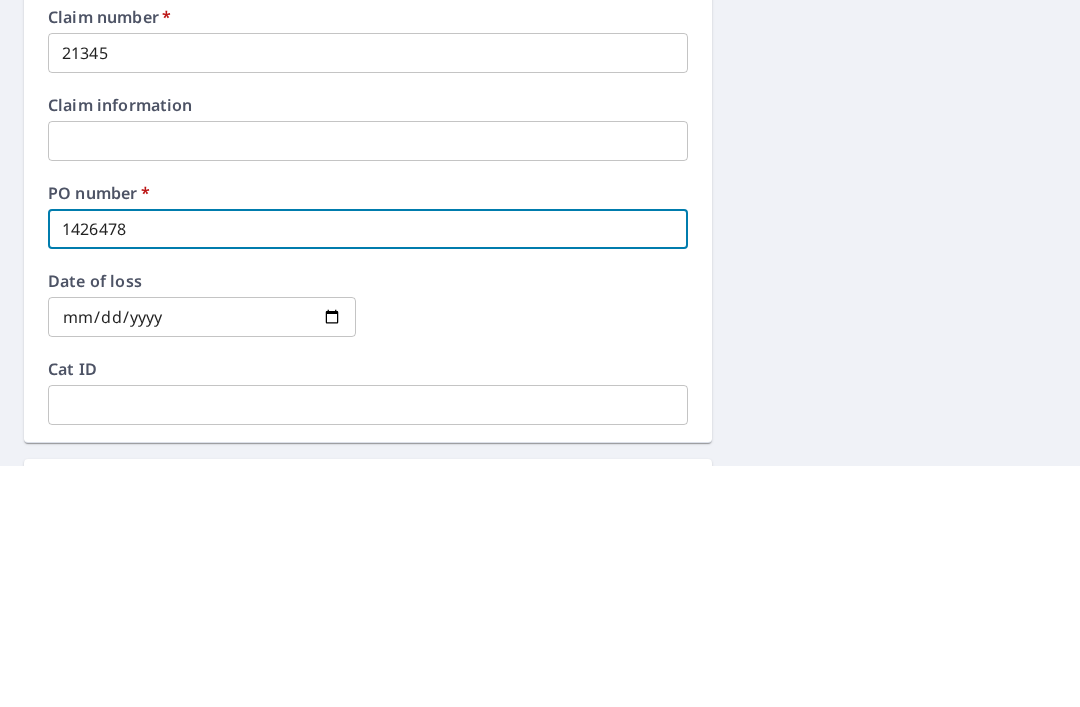 checkbox on "true" 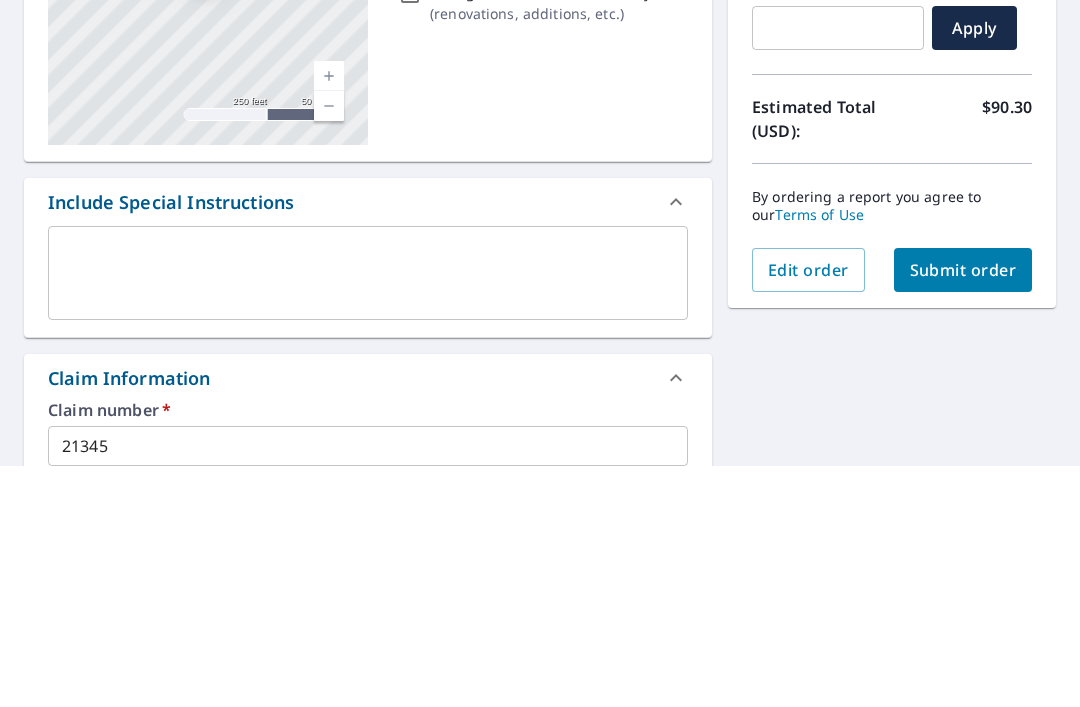 scroll, scrollTop: 128, scrollLeft: 0, axis: vertical 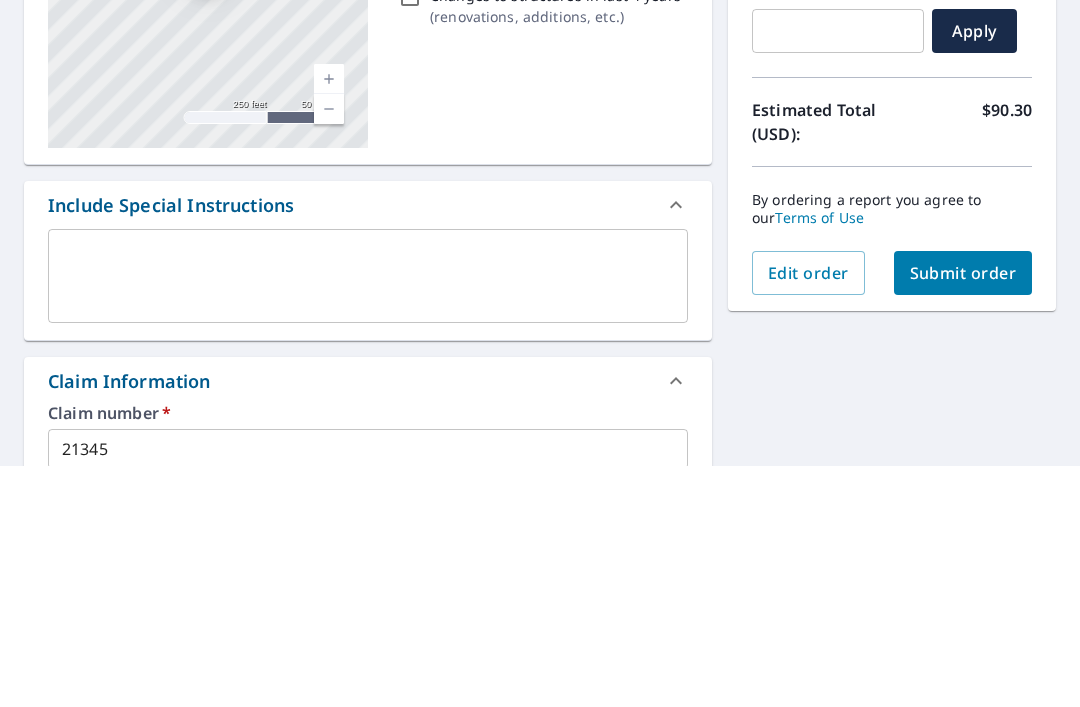 type on "1426478" 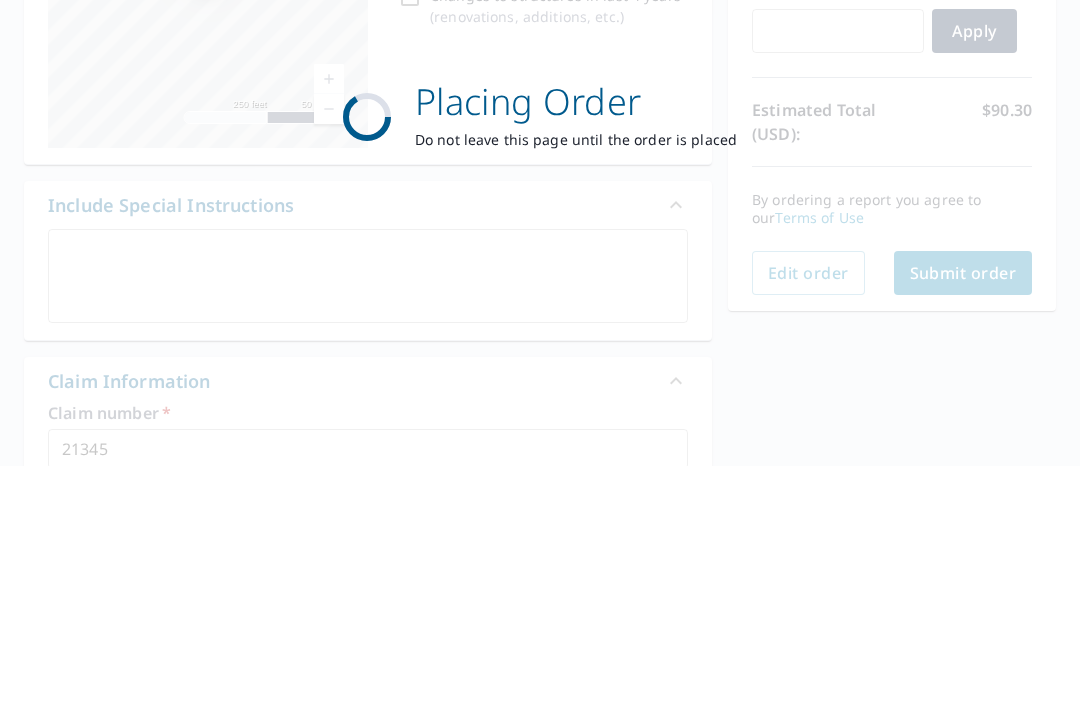 checkbox on "true" 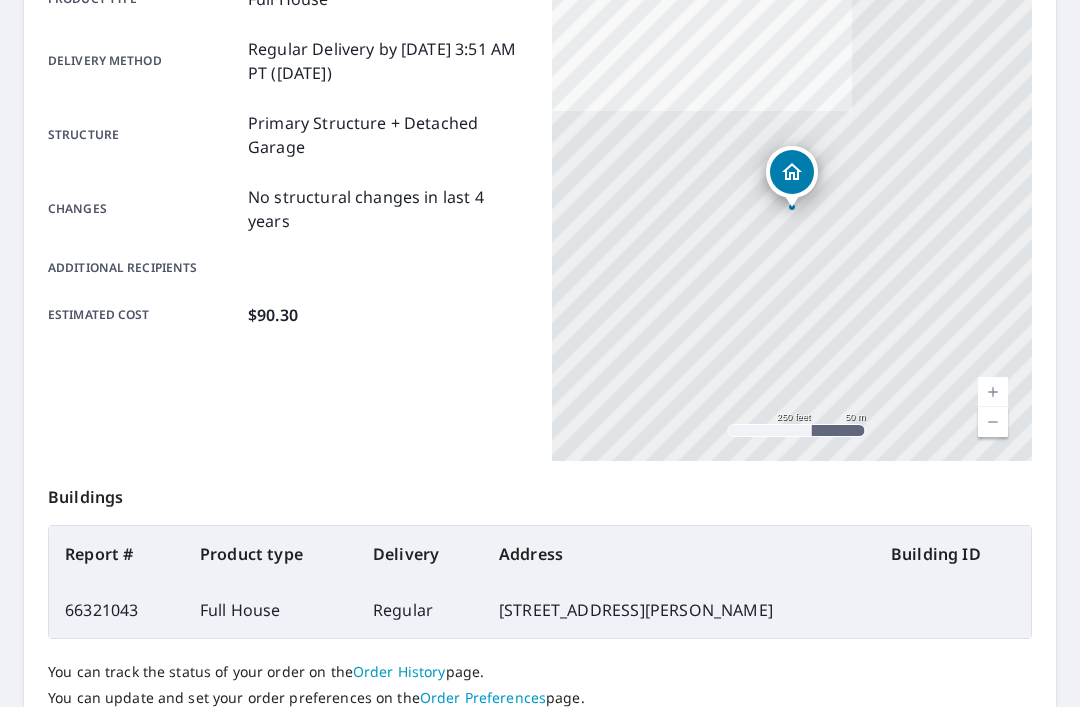 scroll, scrollTop: 396, scrollLeft: 0, axis: vertical 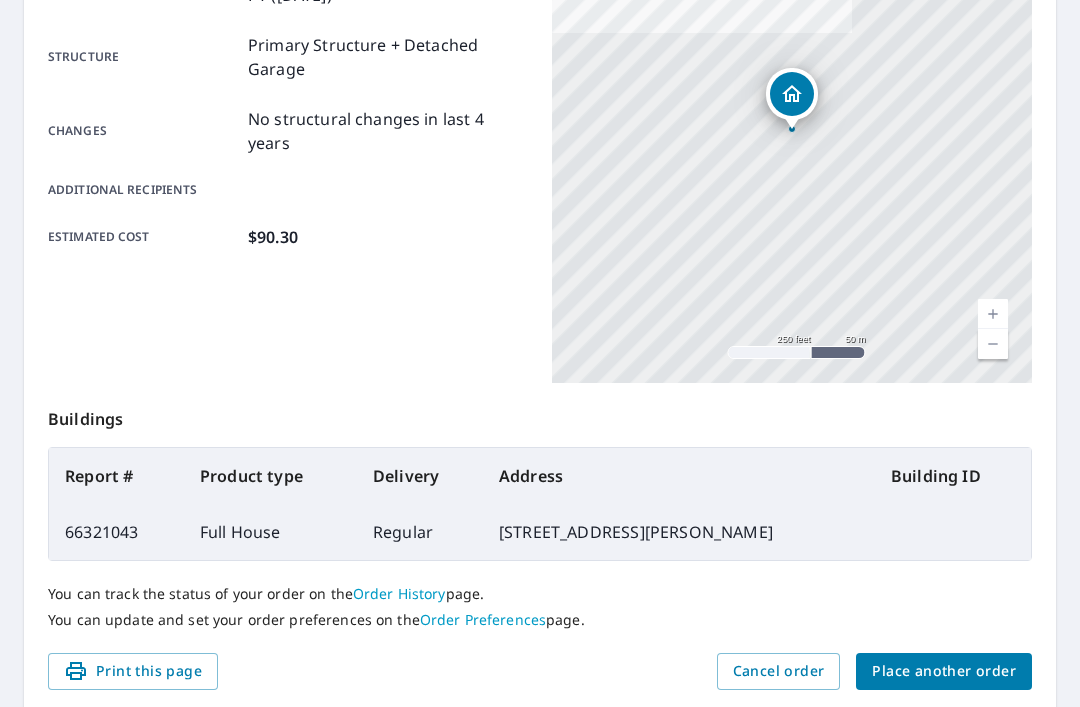 click on "Place another order" at bounding box center [944, 671] 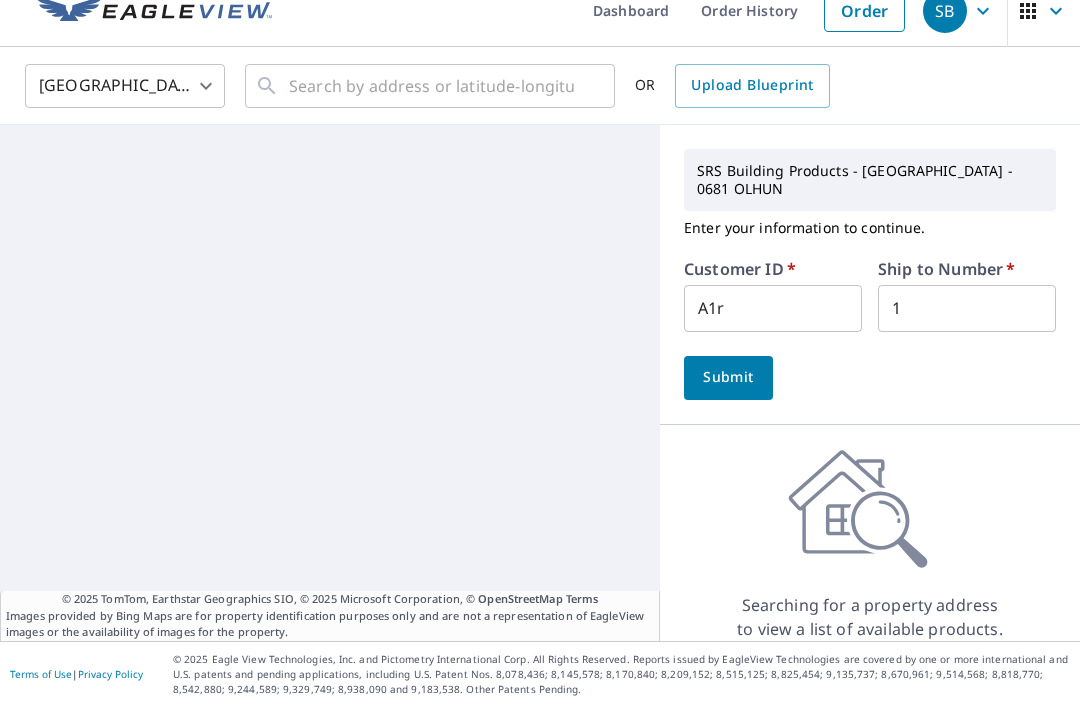 scroll, scrollTop: 0, scrollLeft: 0, axis: both 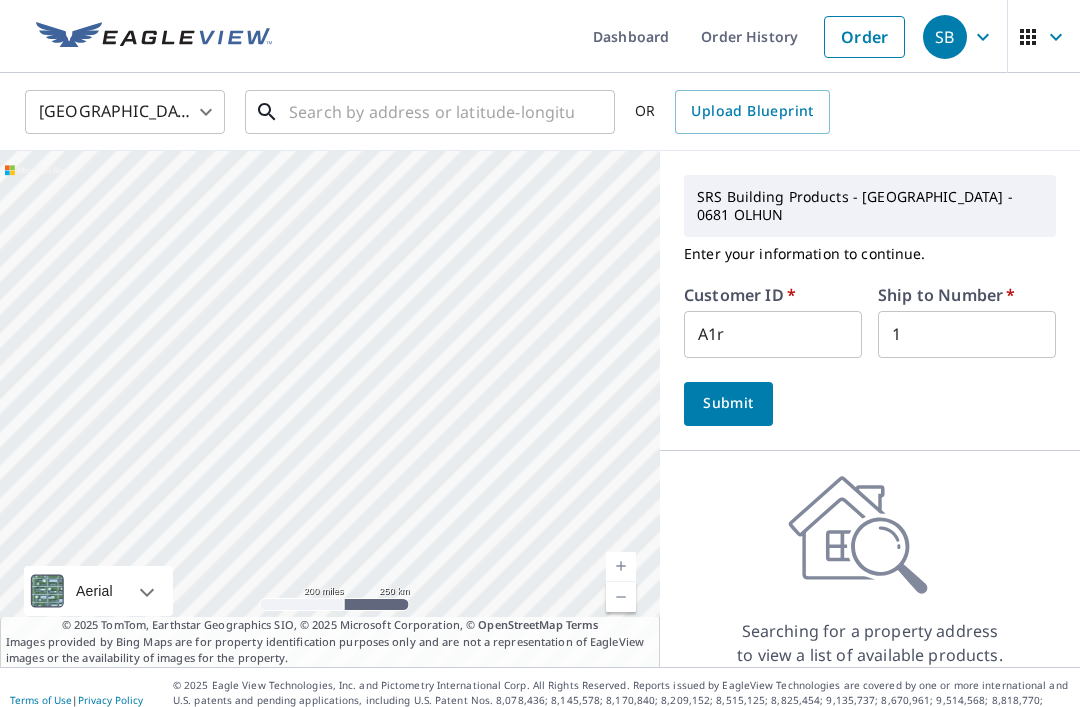 click at bounding box center [431, 112] 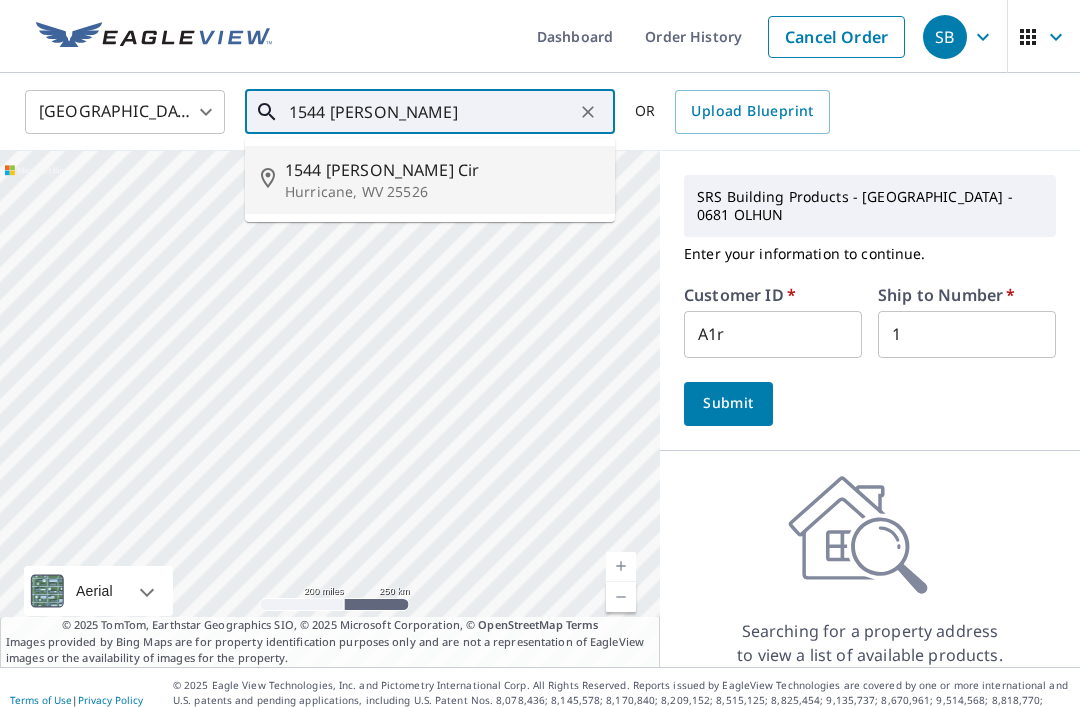 click on "Hurricane, WV 25526" at bounding box center (442, 192) 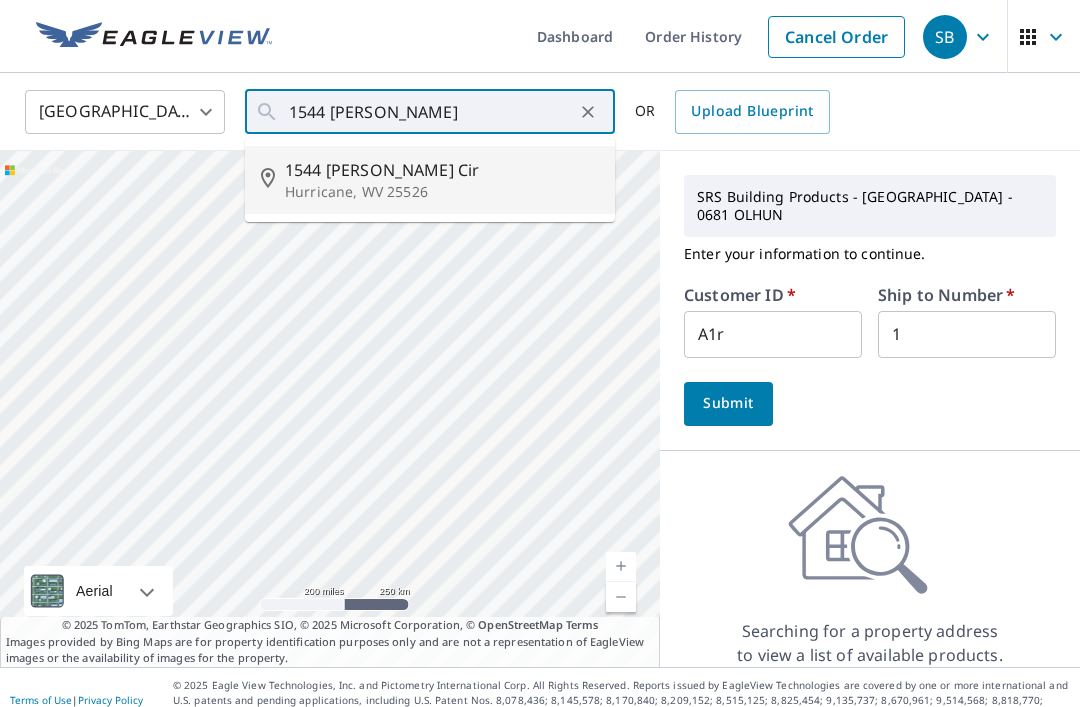 type on "1544 Thistlewood Cir Hurricane, WV 25526" 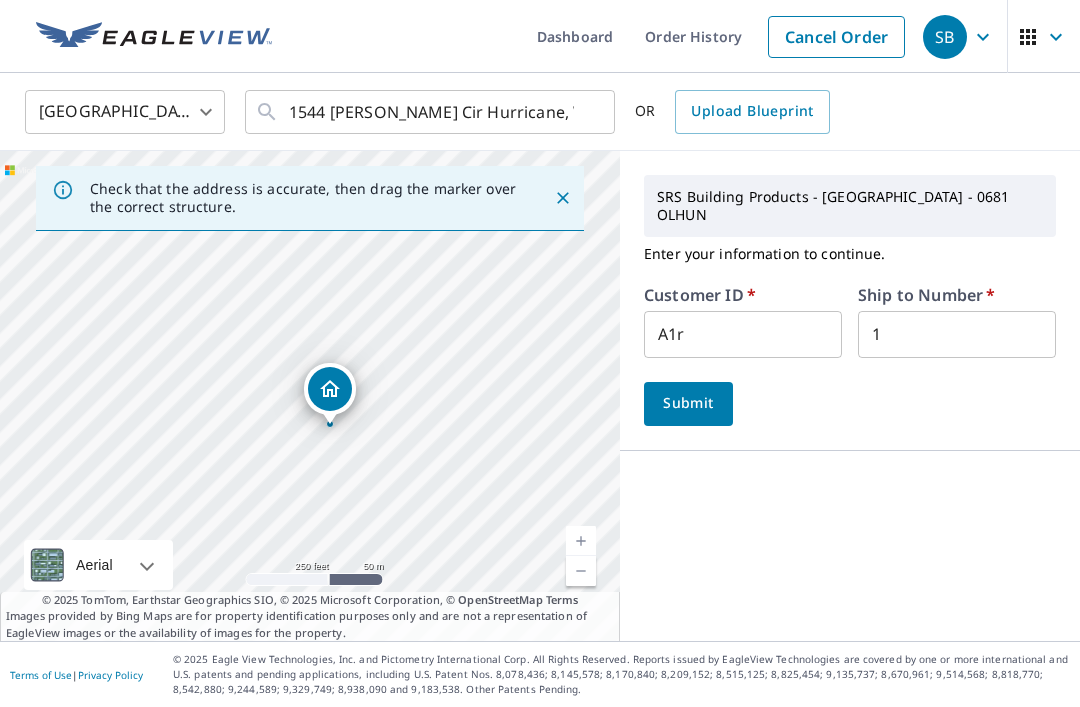 click on "Submit" at bounding box center (688, 403) 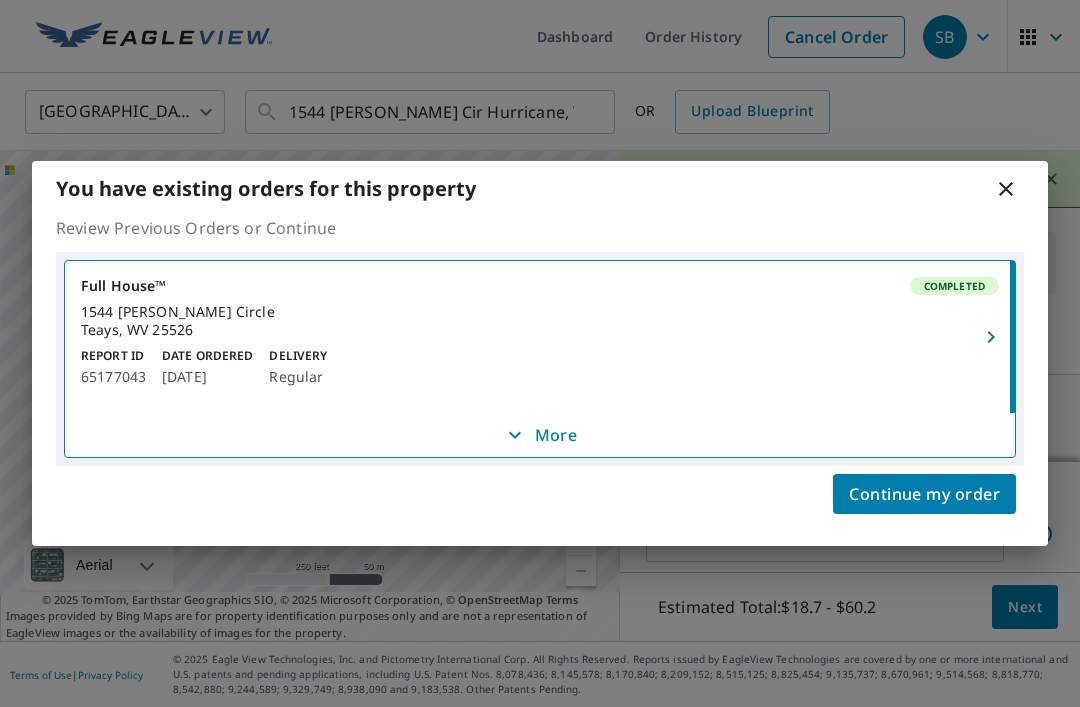 click 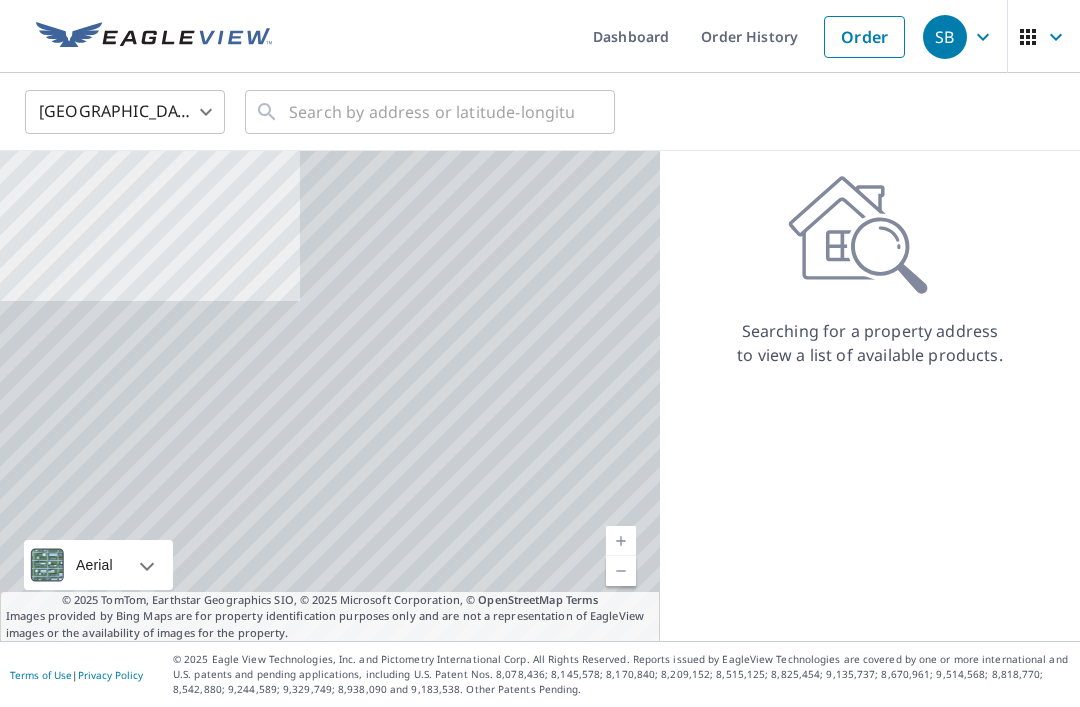 scroll, scrollTop: 0, scrollLeft: 0, axis: both 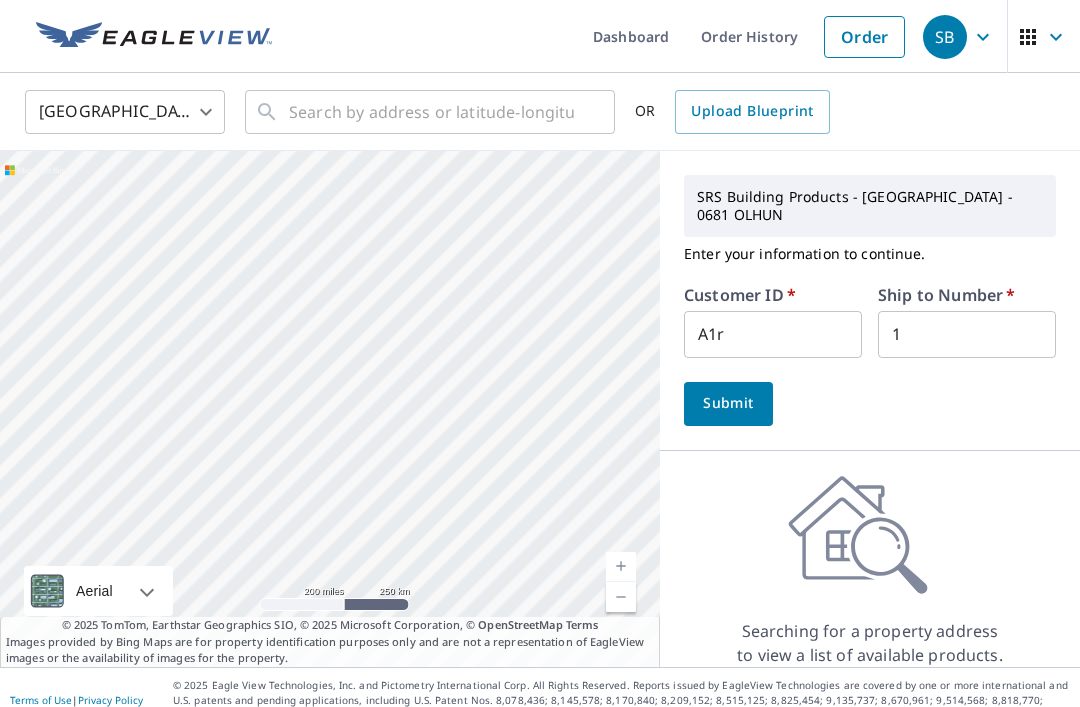 click on "Order History" at bounding box center [749, 36] 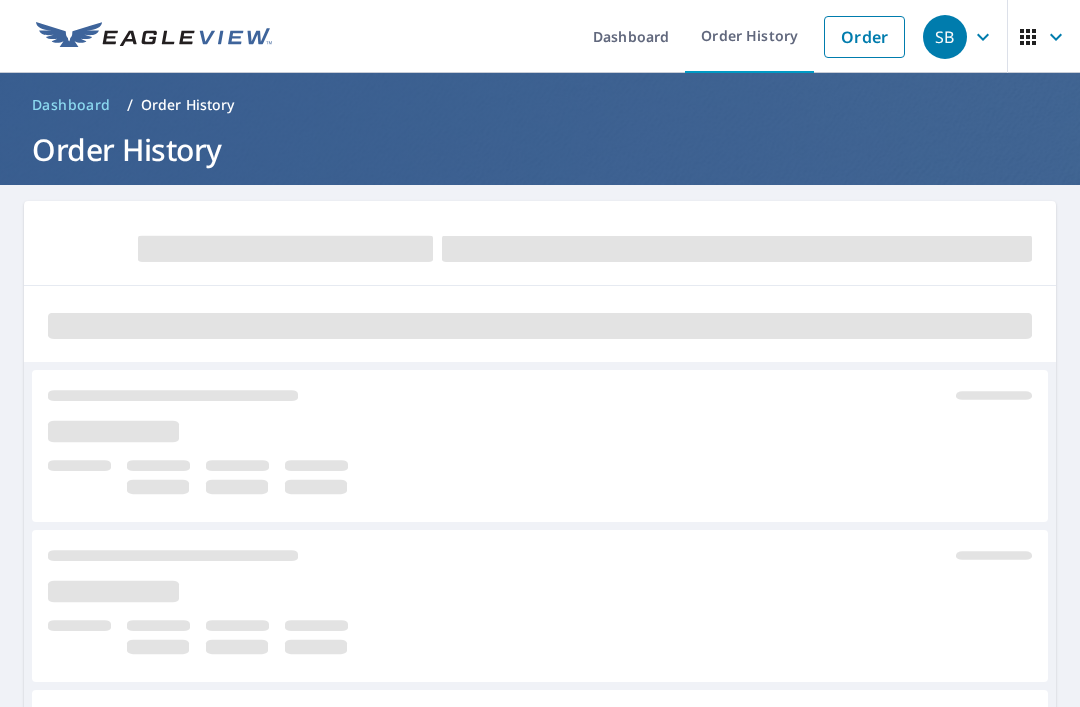 scroll, scrollTop: 0, scrollLeft: 0, axis: both 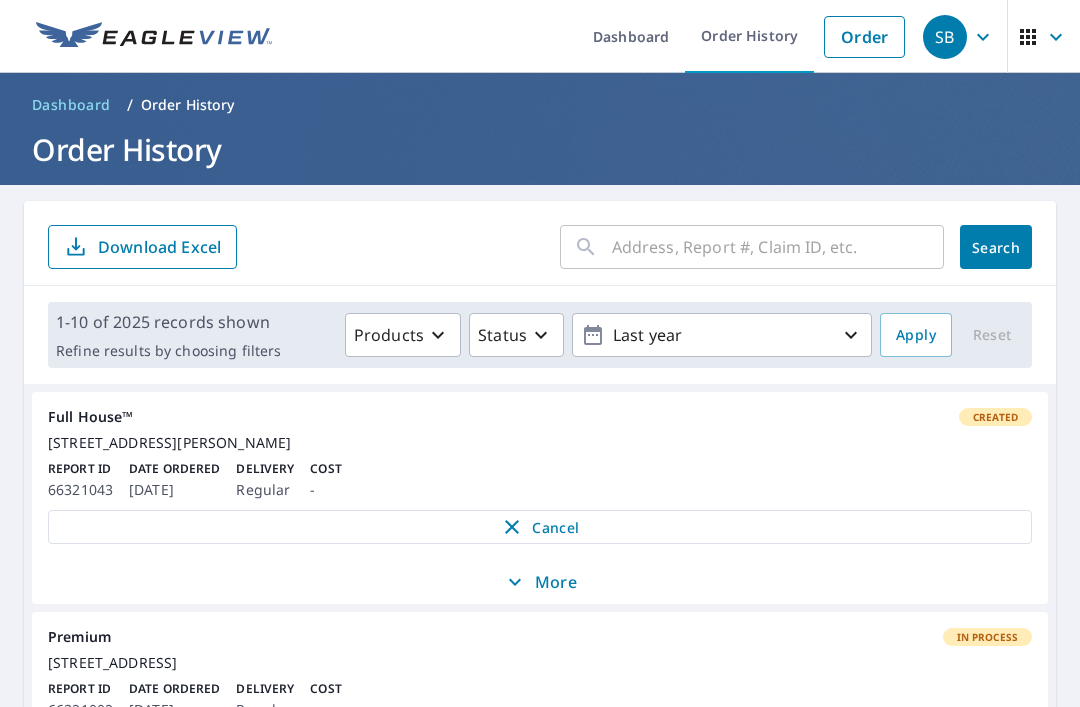 click at bounding box center [778, 247] 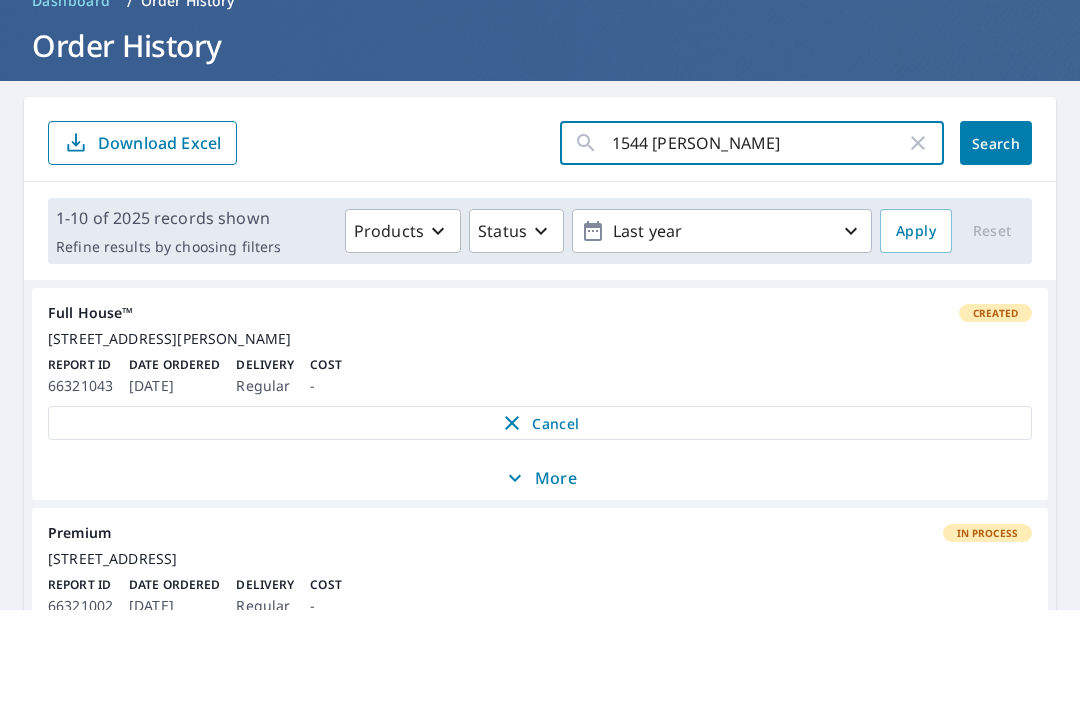 scroll, scrollTop: 6, scrollLeft: 0, axis: vertical 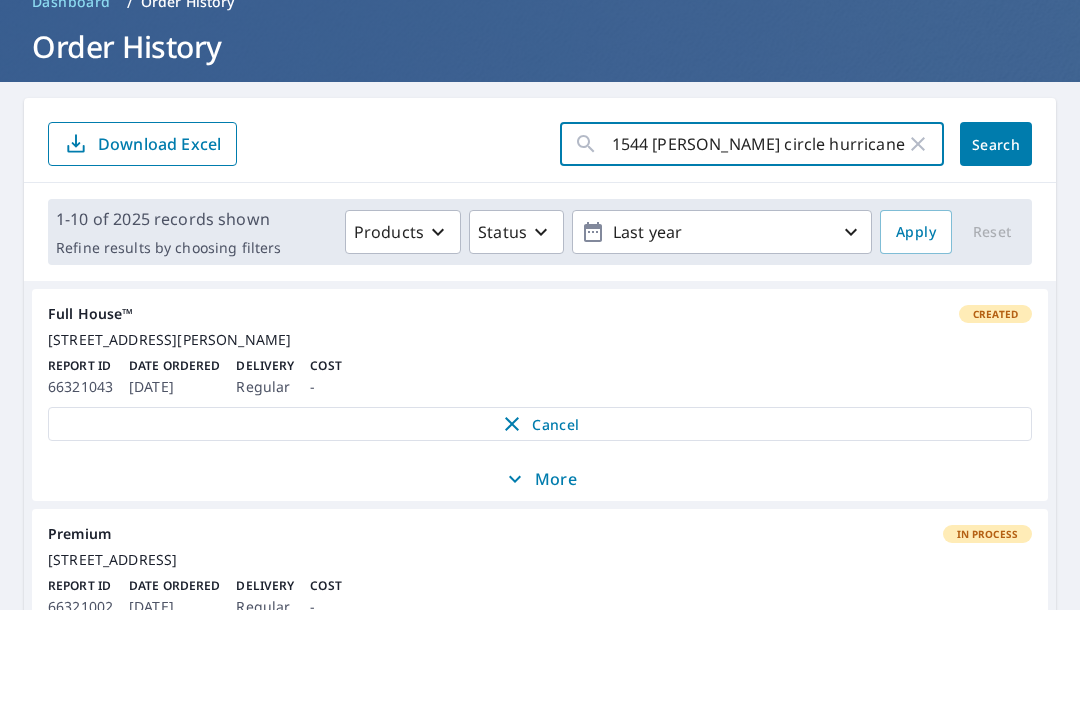 type on "1544 [PERSON_NAME] circle hurricane wv" 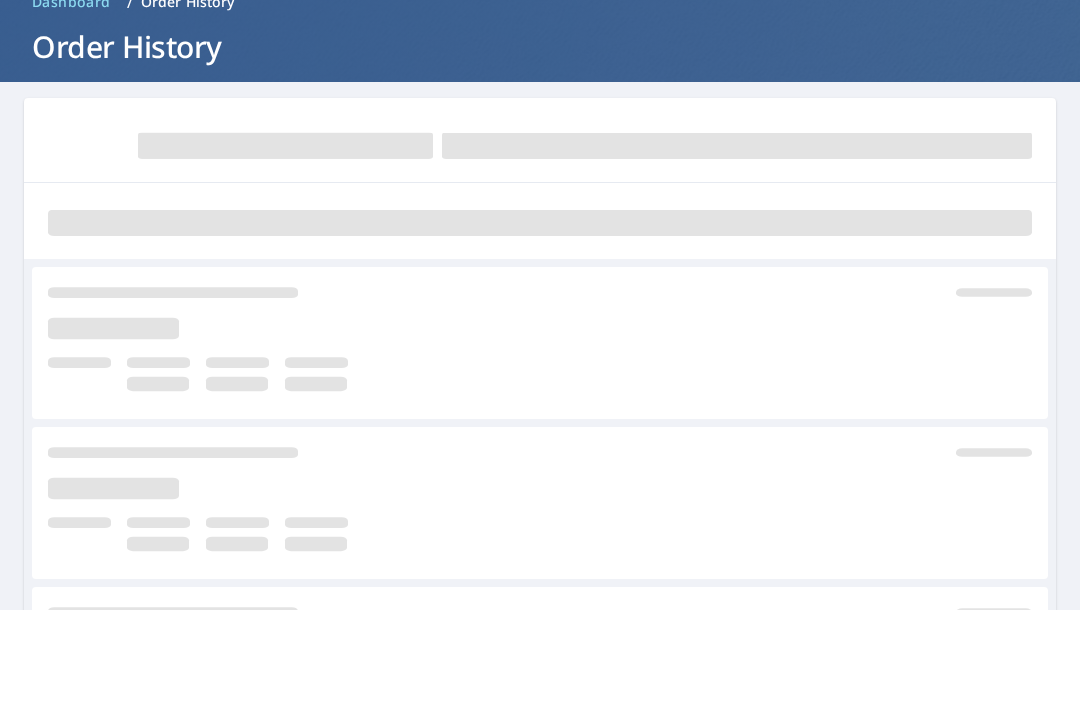 scroll, scrollTop: 64, scrollLeft: 0, axis: vertical 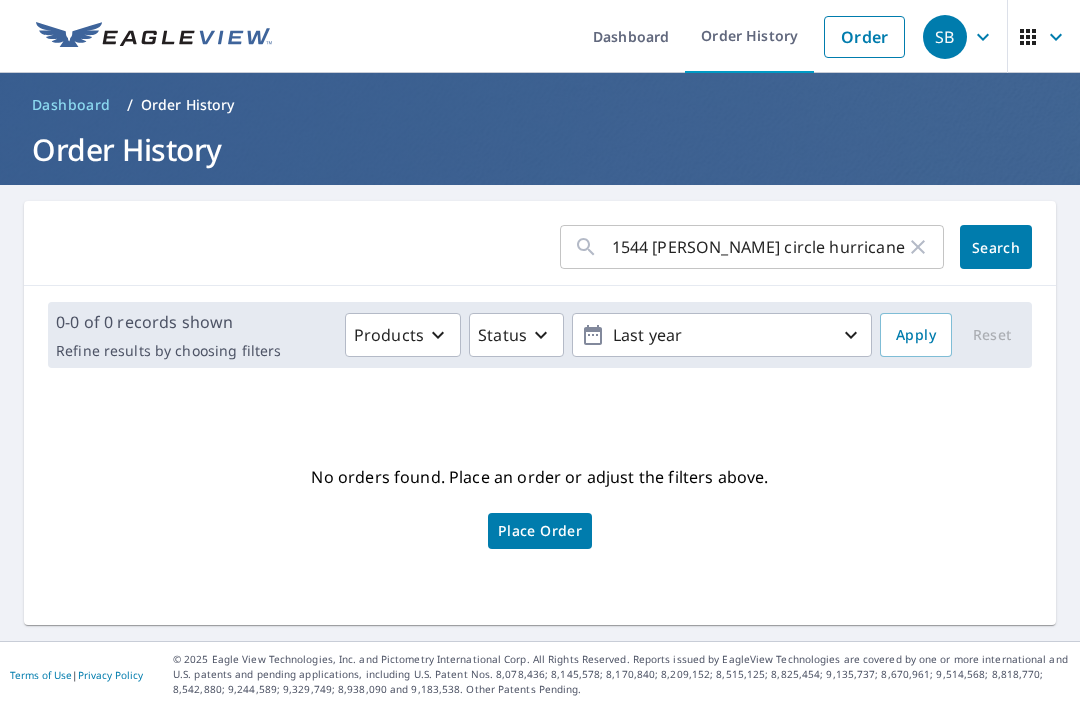 click on "Order History" at bounding box center (188, 105) 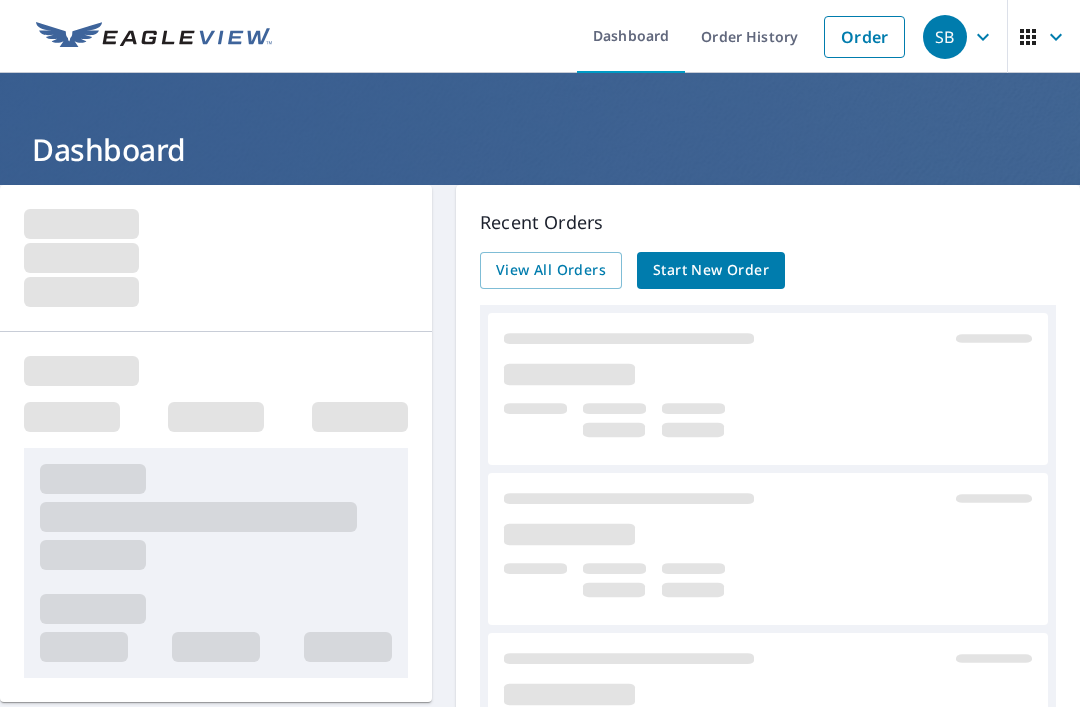 click on "Start New Order" at bounding box center (711, 270) 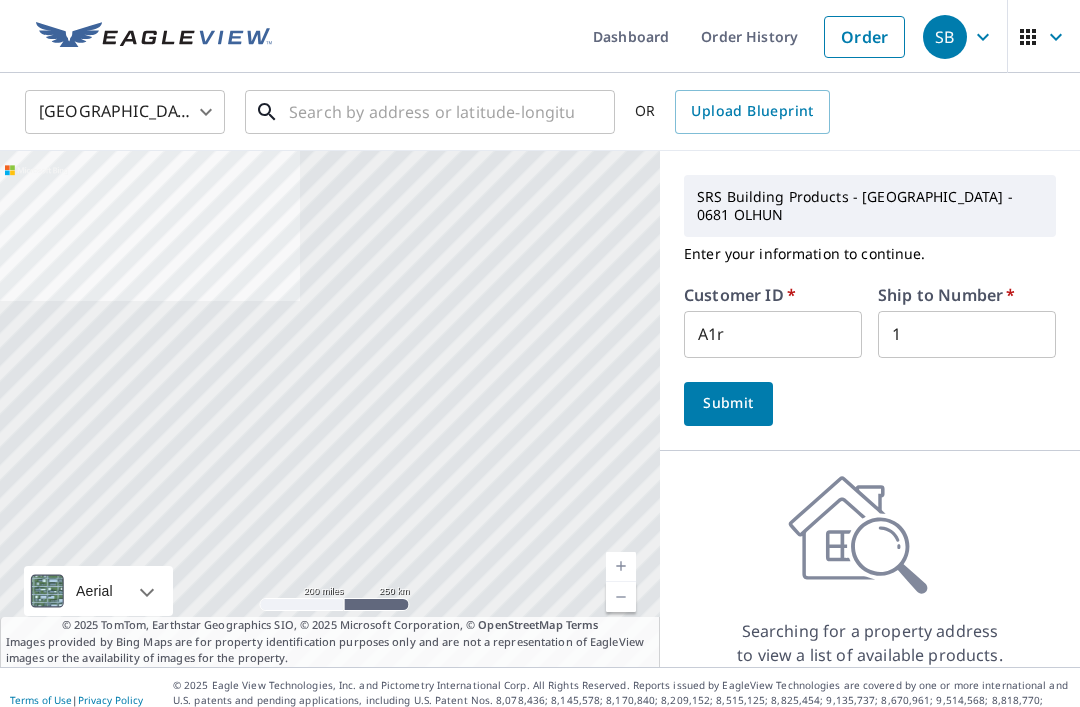 click at bounding box center [431, 112] 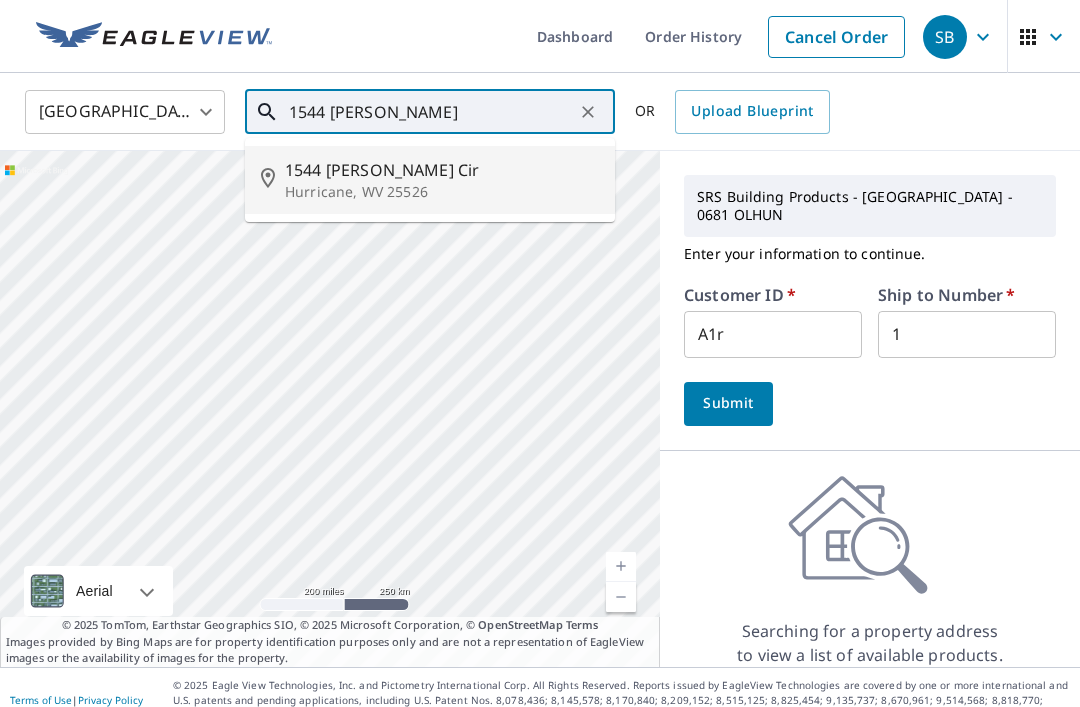 click on "Hurricane, WV 25526" at bounding box center [442, 192] 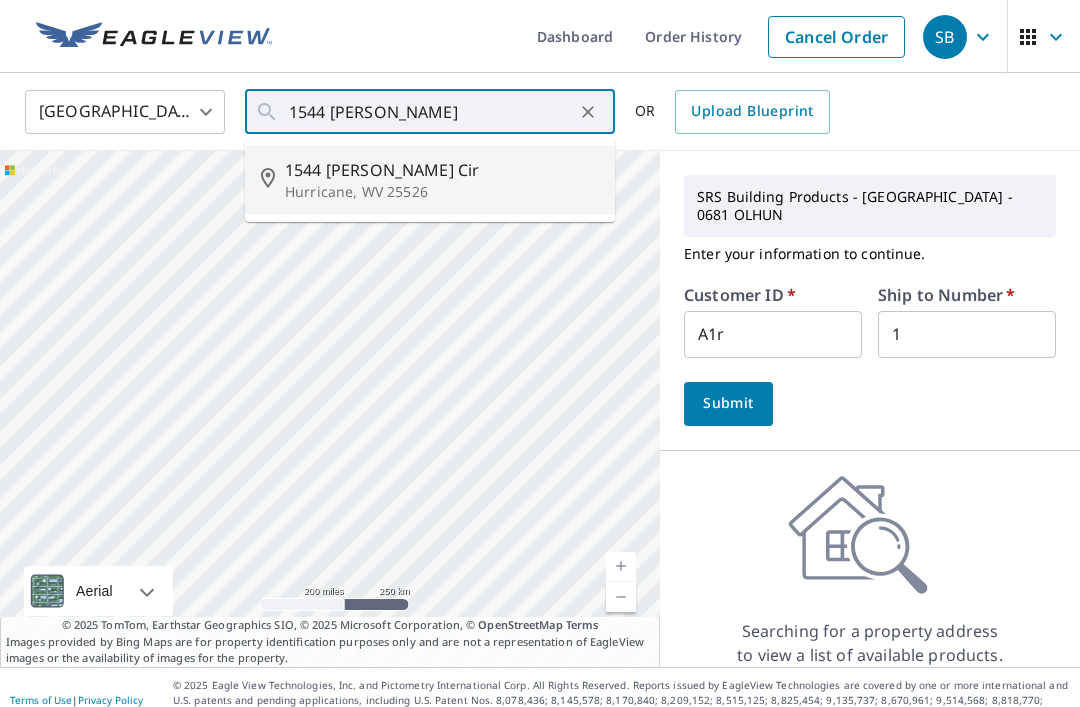 type on "1544 Thistlewood Cir Hurricane, WV 25526" 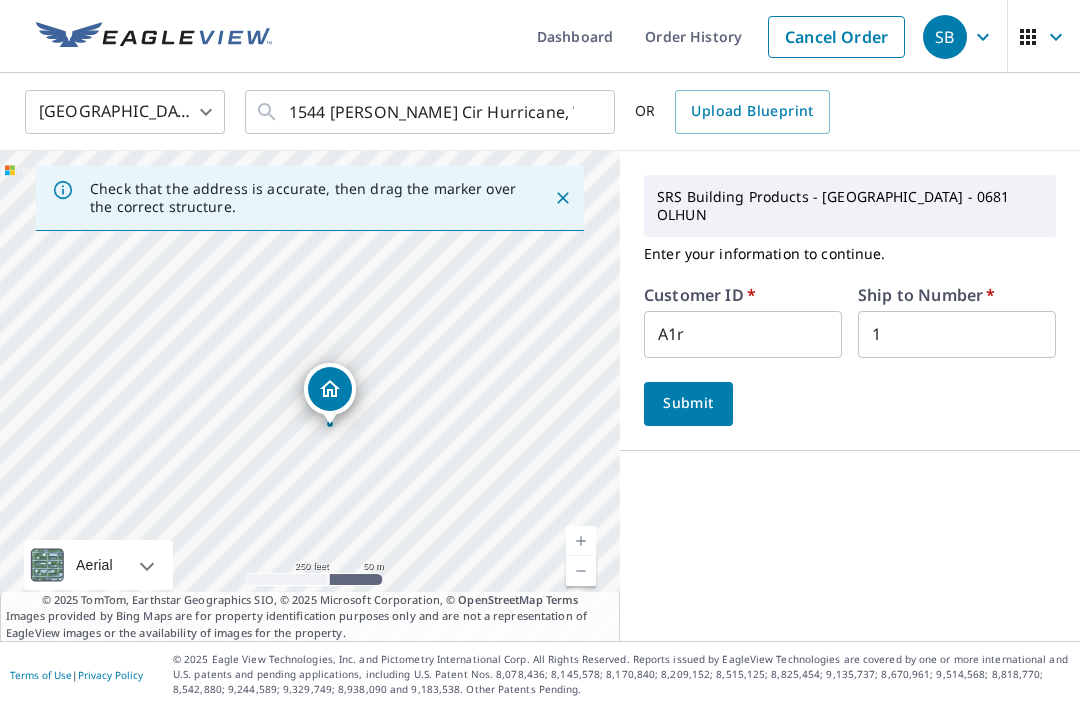 click on "Submit" at bounding box center [688, 403] 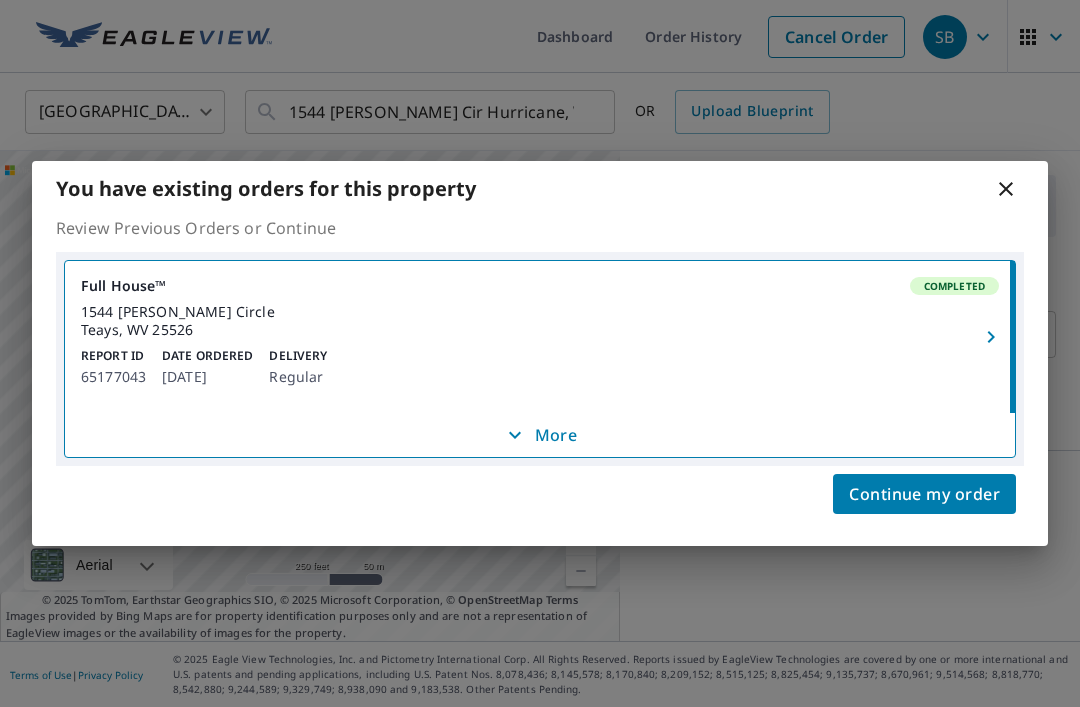 click on "Continue my order" at bounding box center (924, 494) 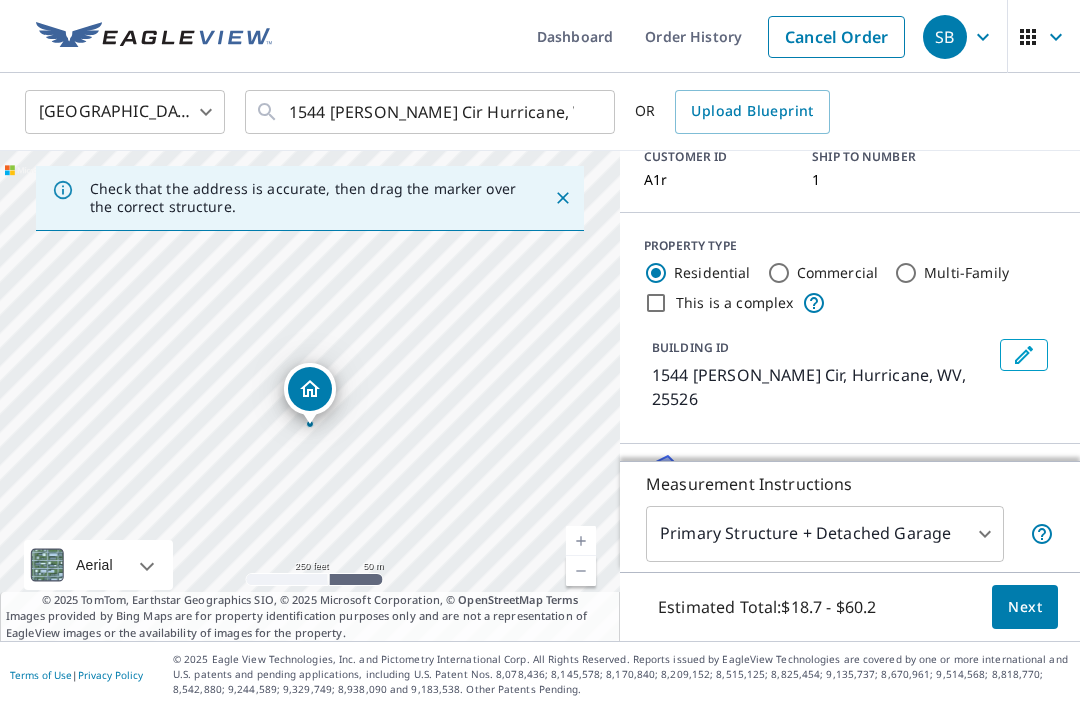 scroll, scrollTop: 156, scrollLeft: 0, axis: vertical 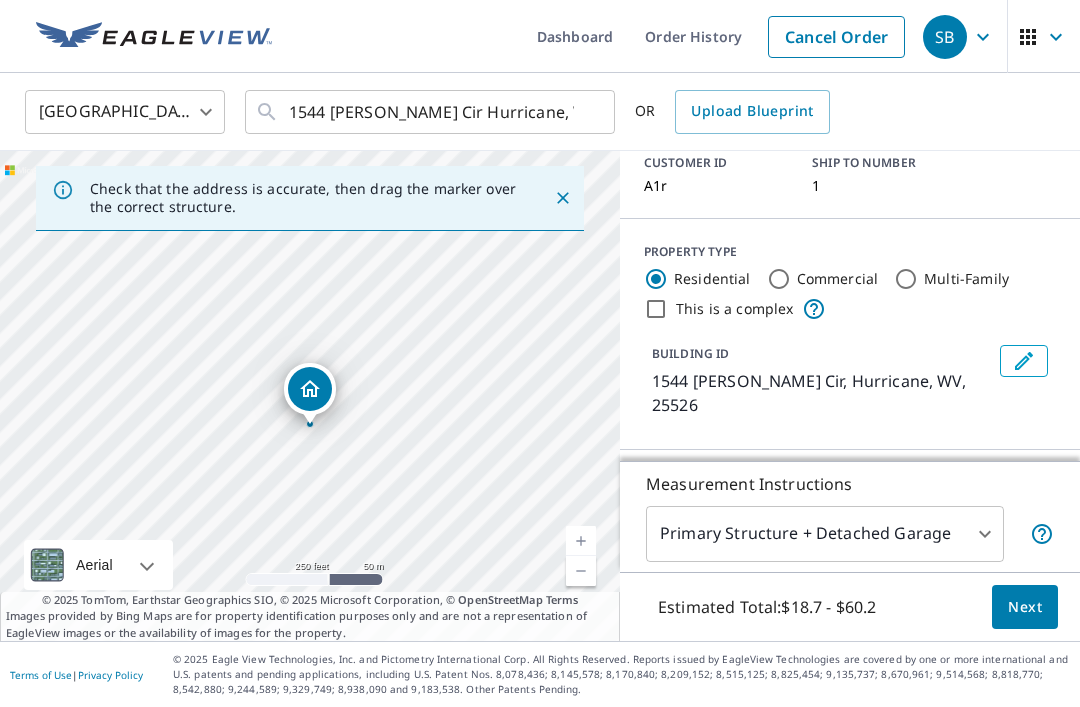 click at bounding box center (1052, 487) 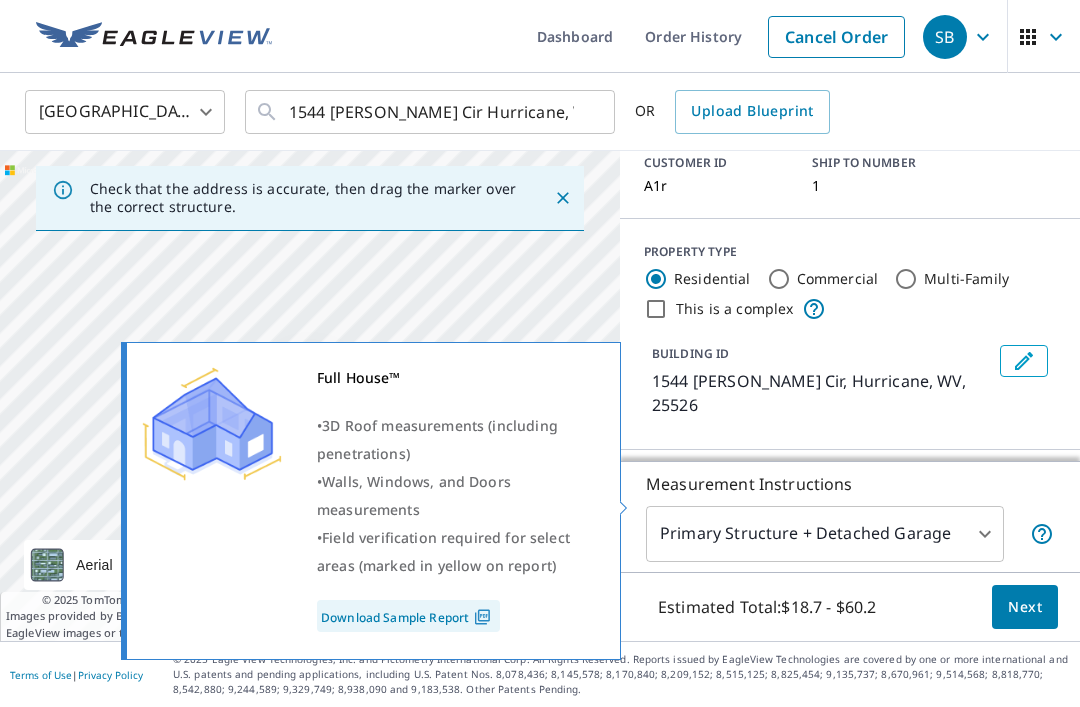 click on "Full House™ $90.3" at bounding box center [651, 543] 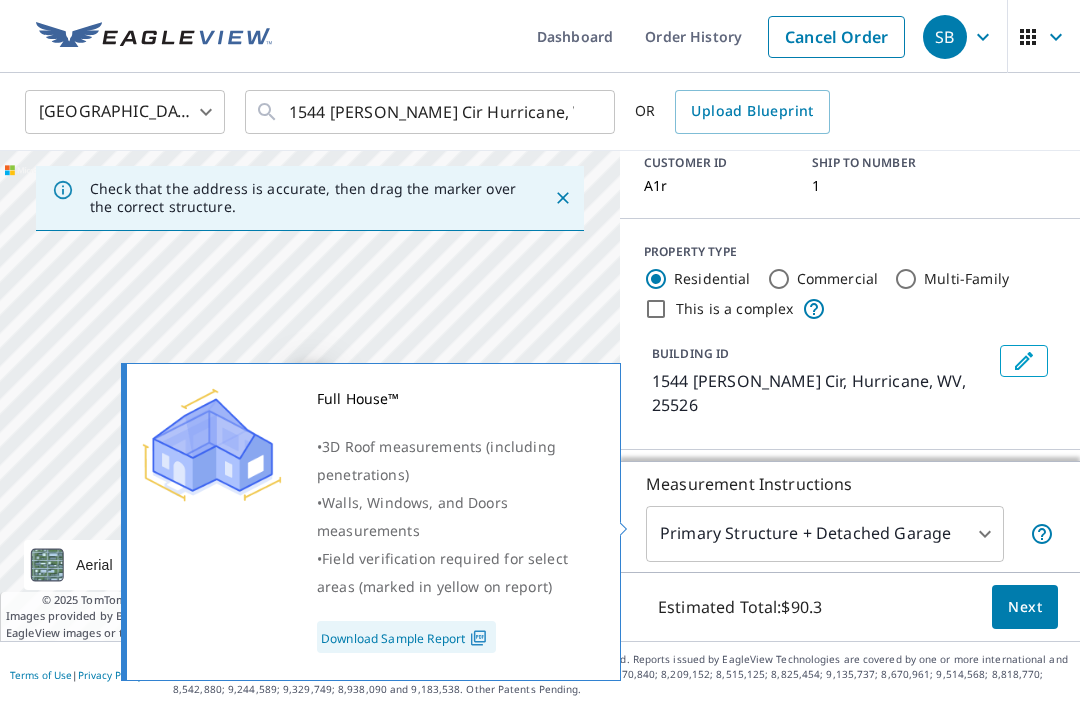 click on "Next" at bounding box center [1025, 607] 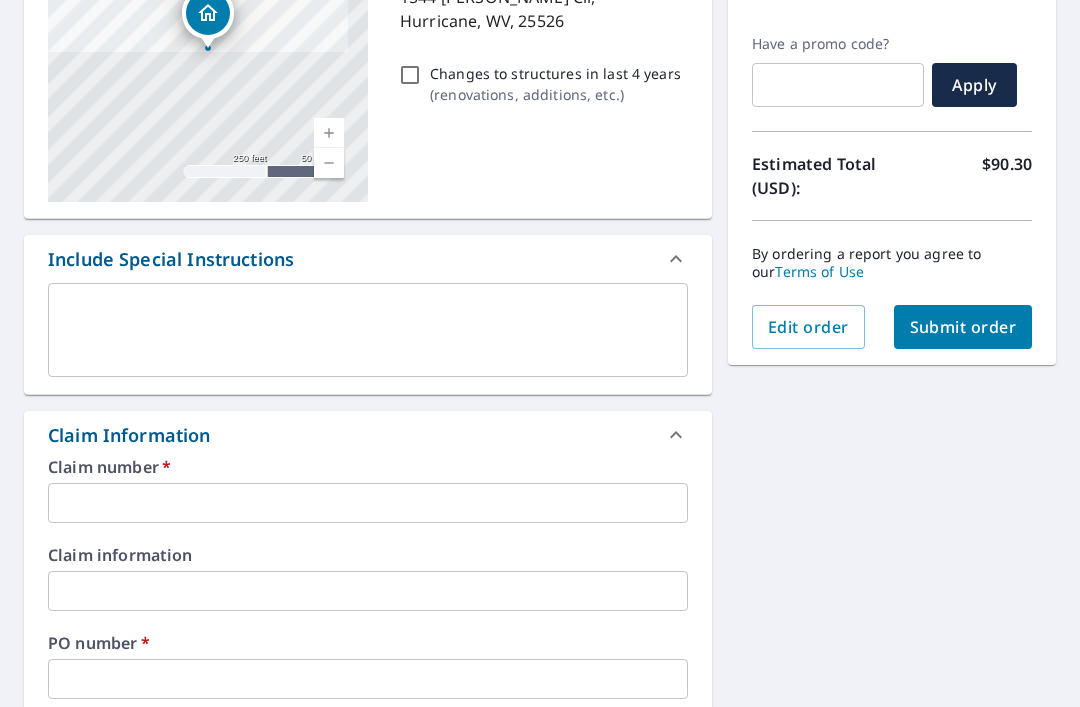 scroll, scrollTop: 333, scrollLeft: 0, axis: vertical 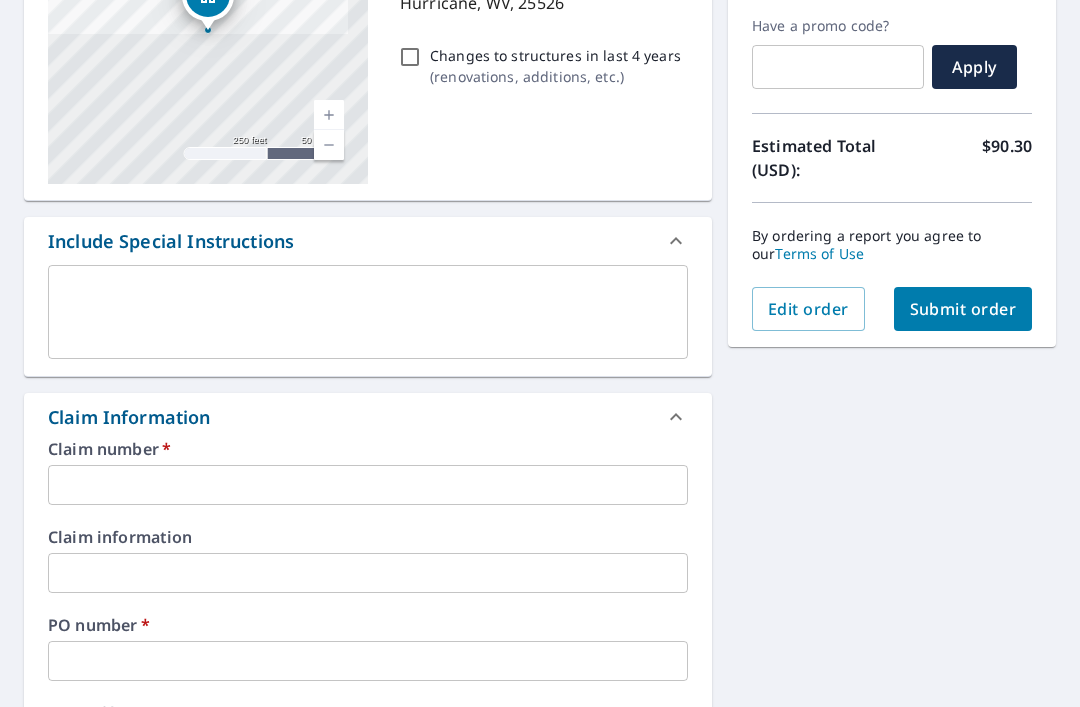 click at bounding box center (368, 485) 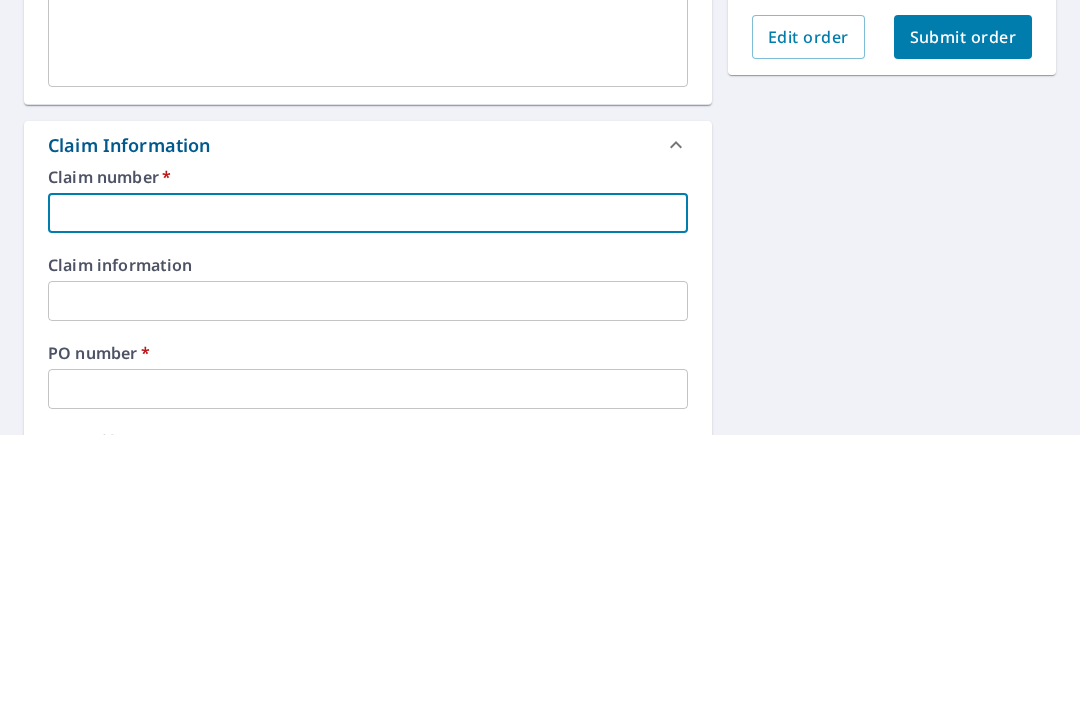 type on "2" 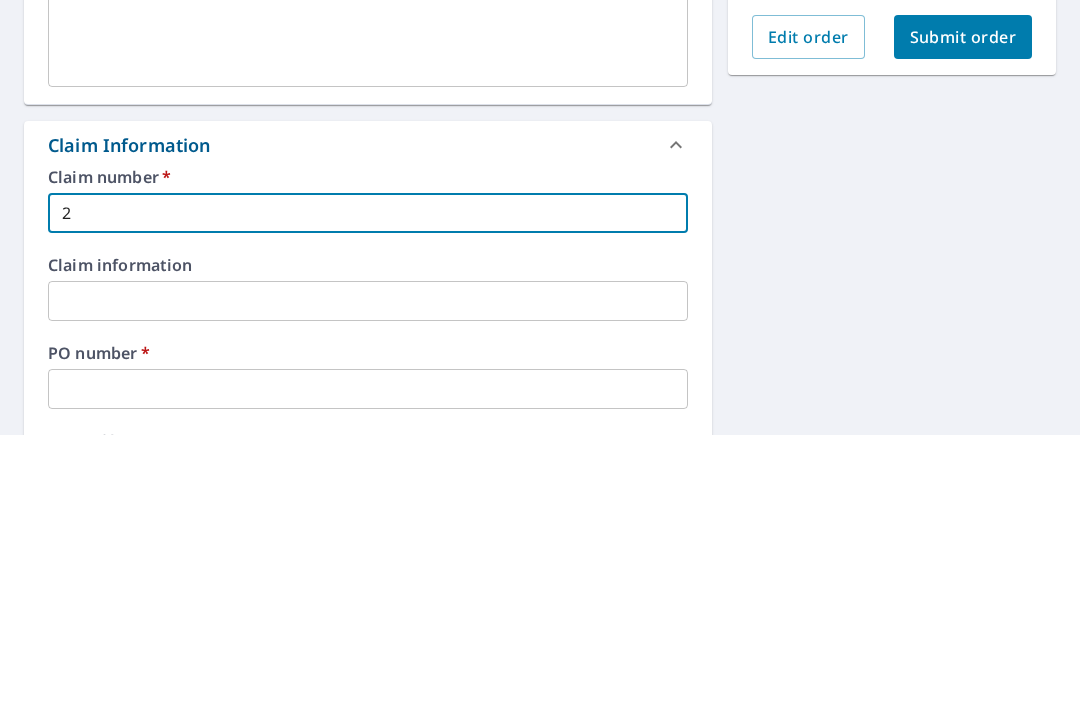 checkbox on "true" 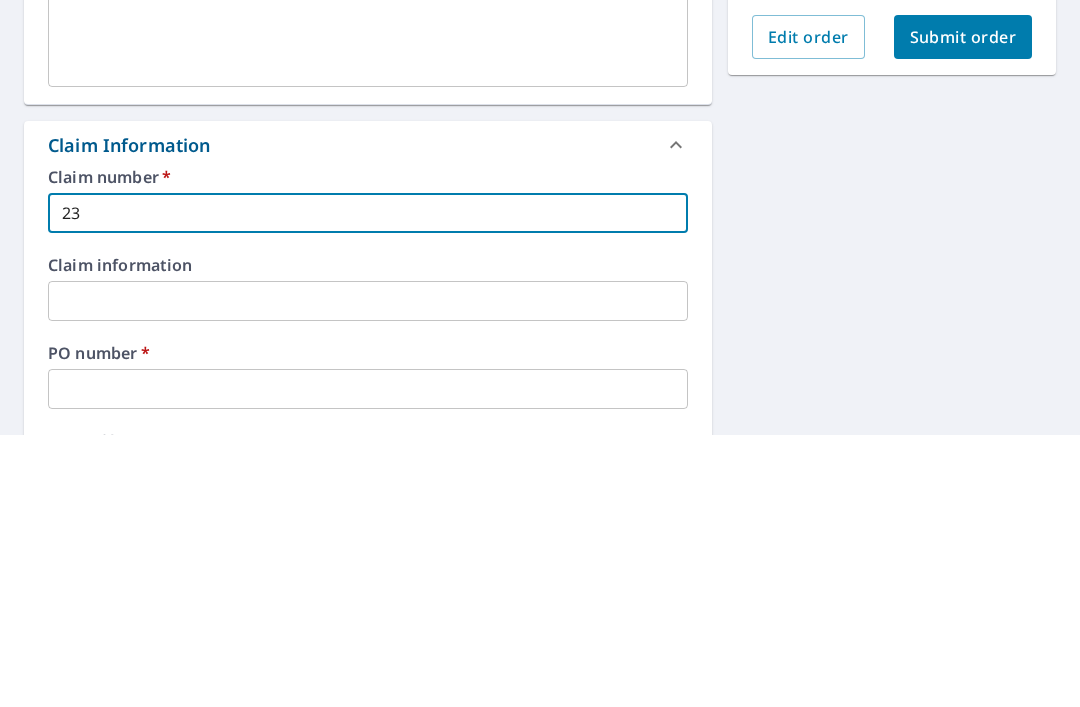 checkbox on "true" 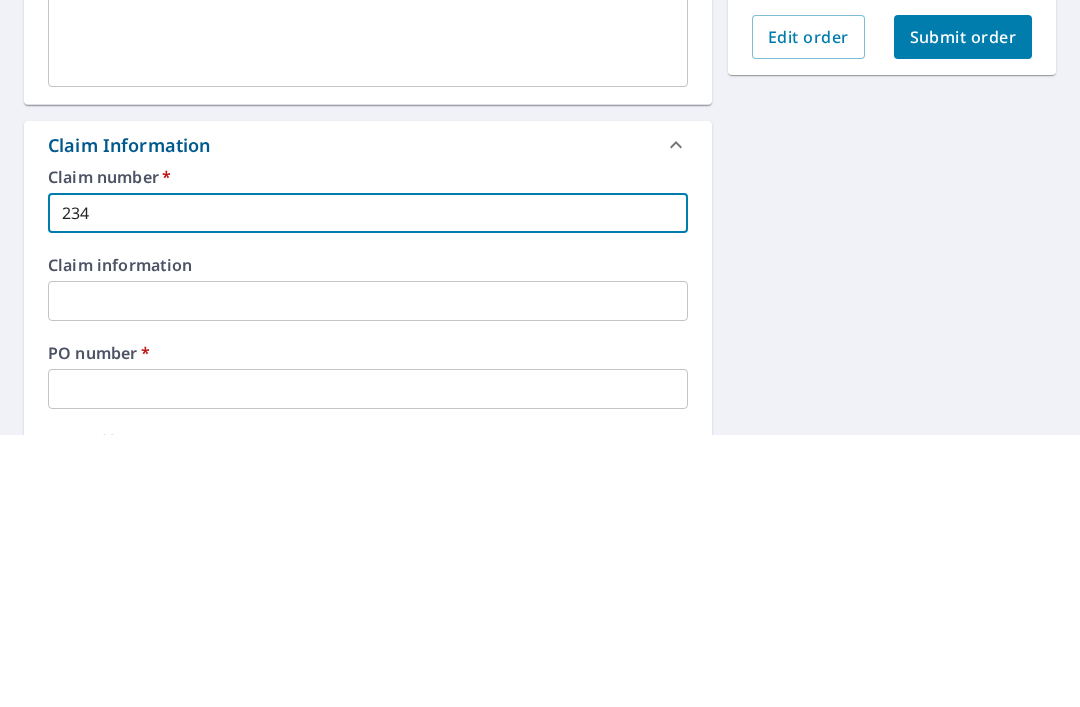 checkbox on "true" 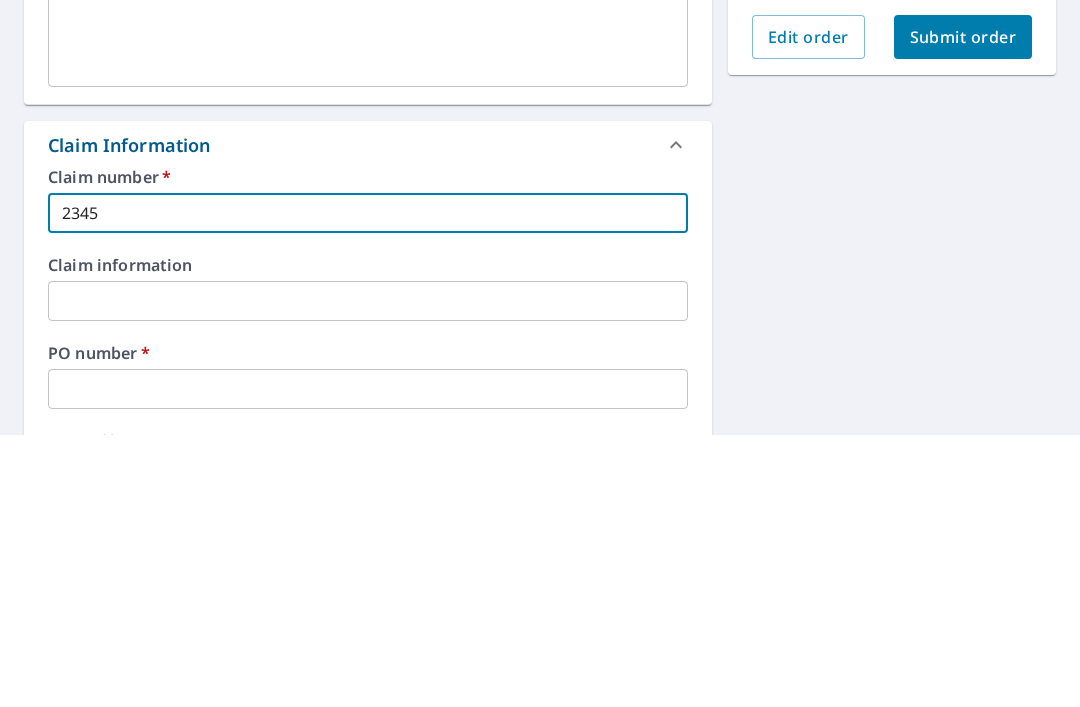 checkbox on "true" 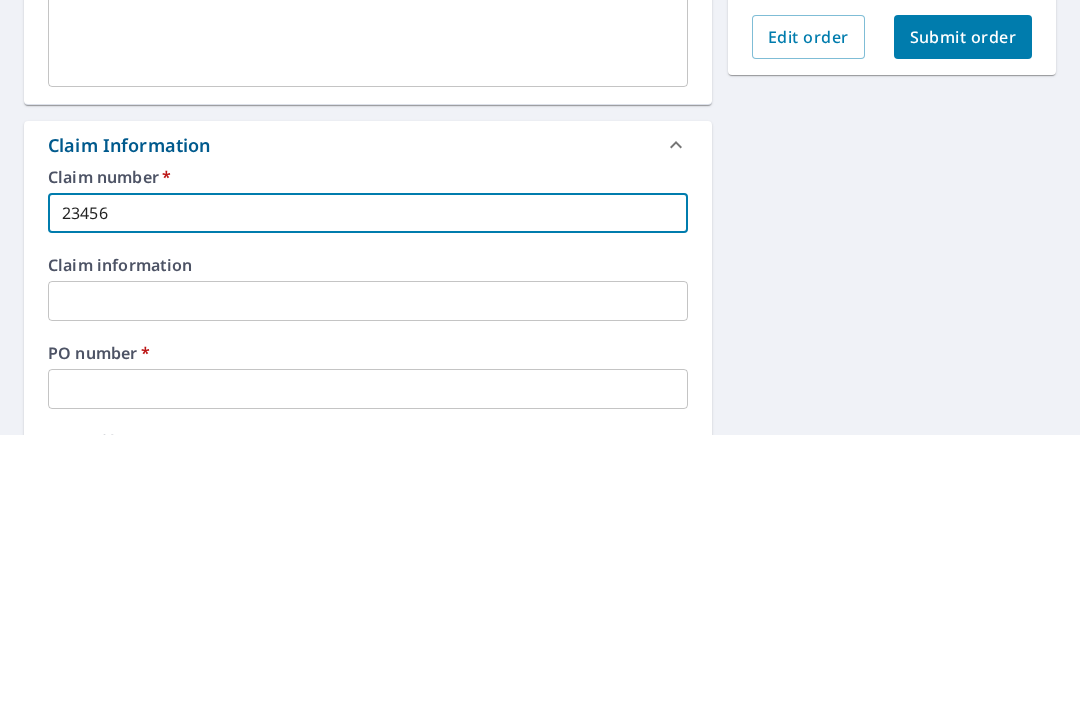checkbox on "true" 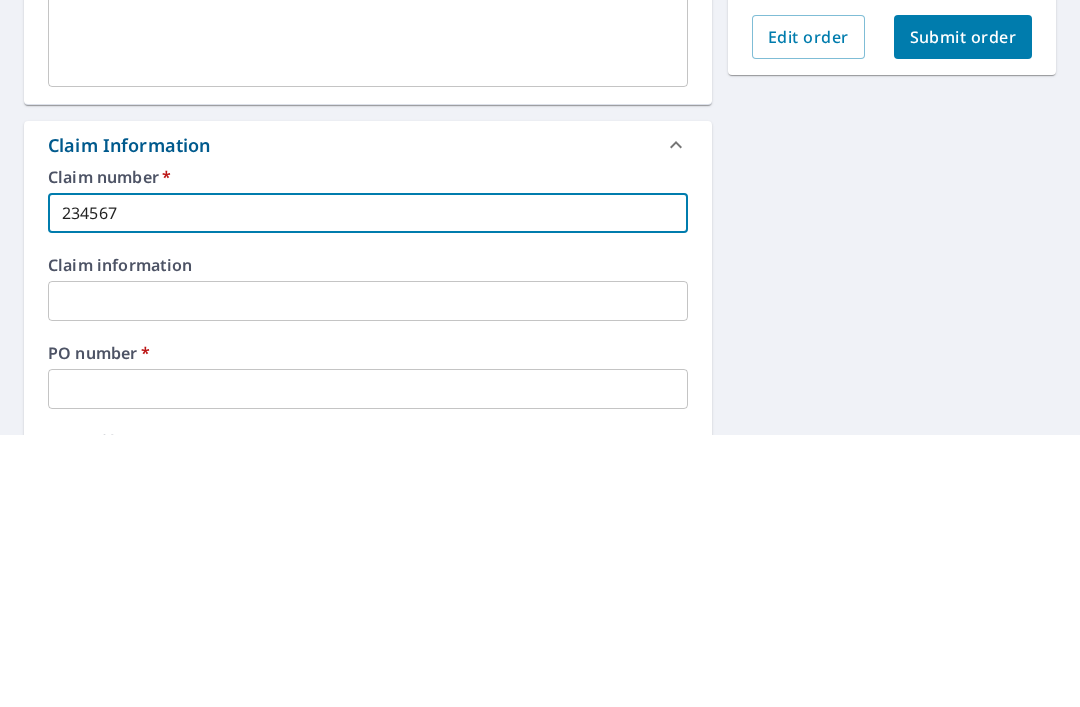 checkbox on "true" 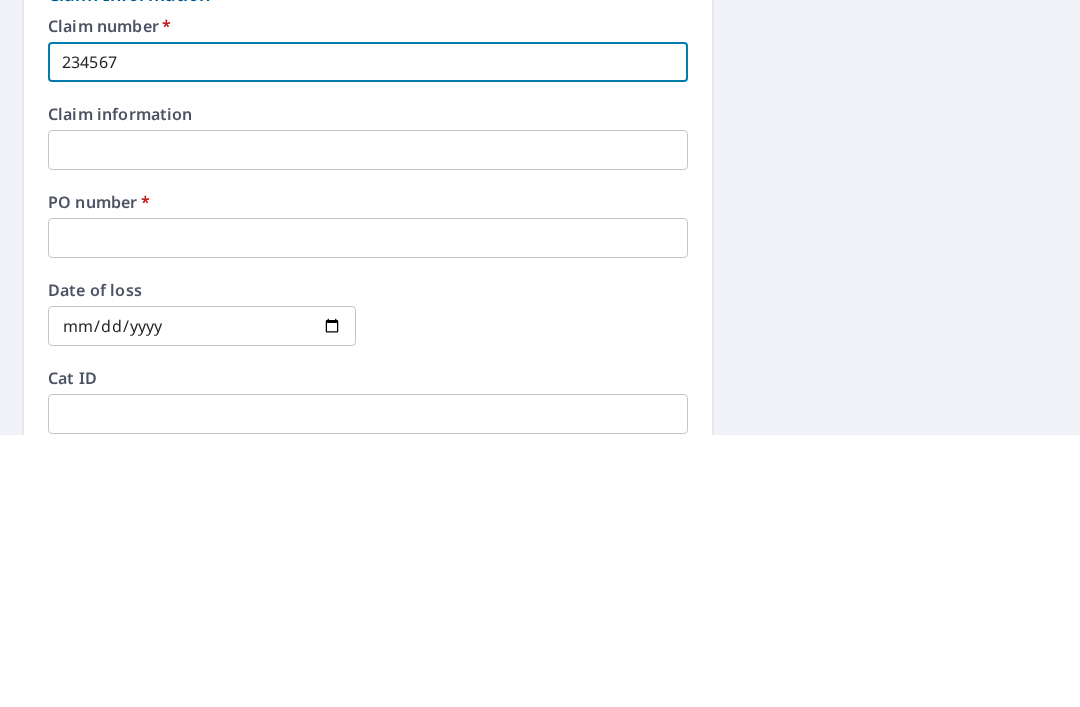 scroll, scrollTop: 484, scrollLeft: 0, axis: vertical 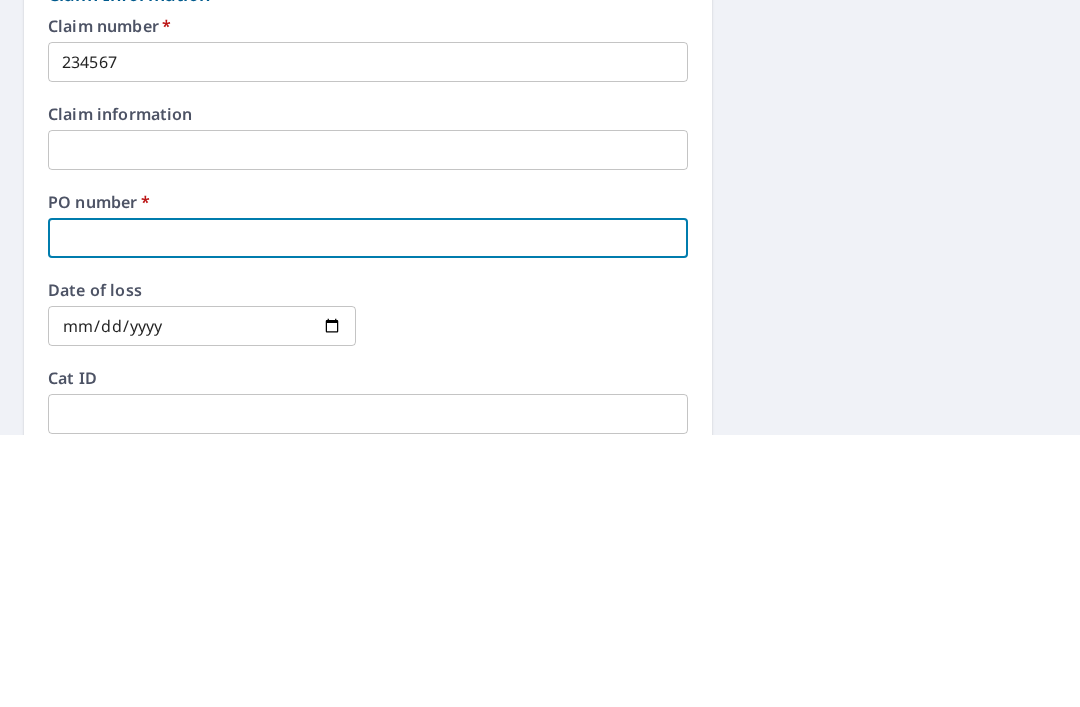 type on "3" 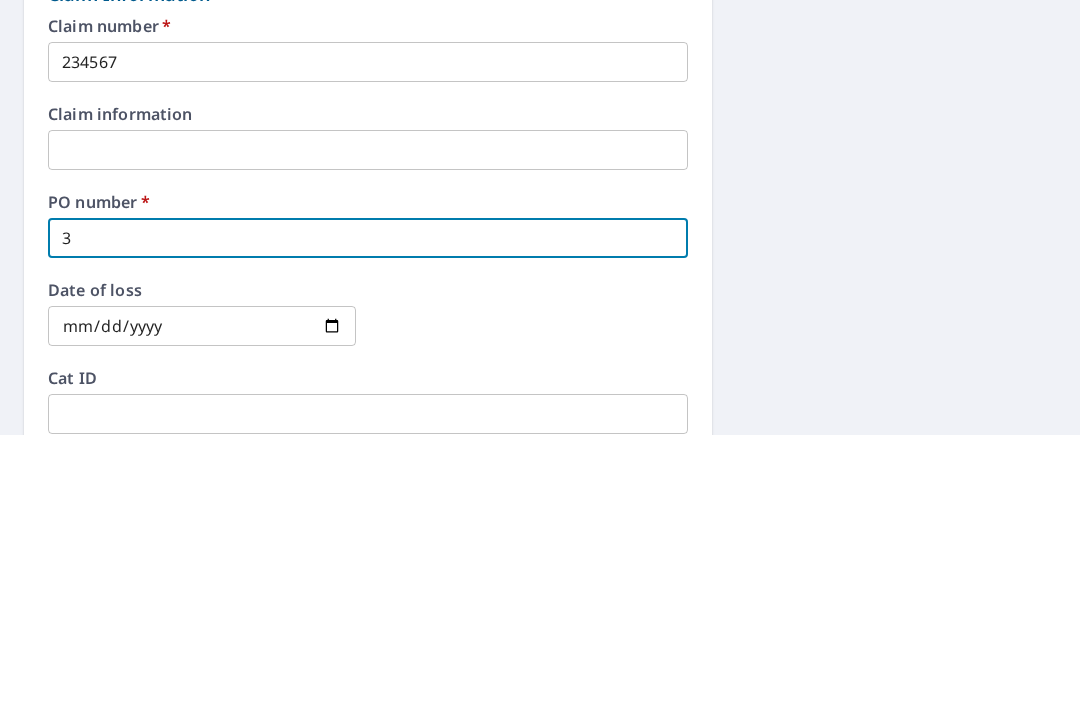 checkbox on "true" 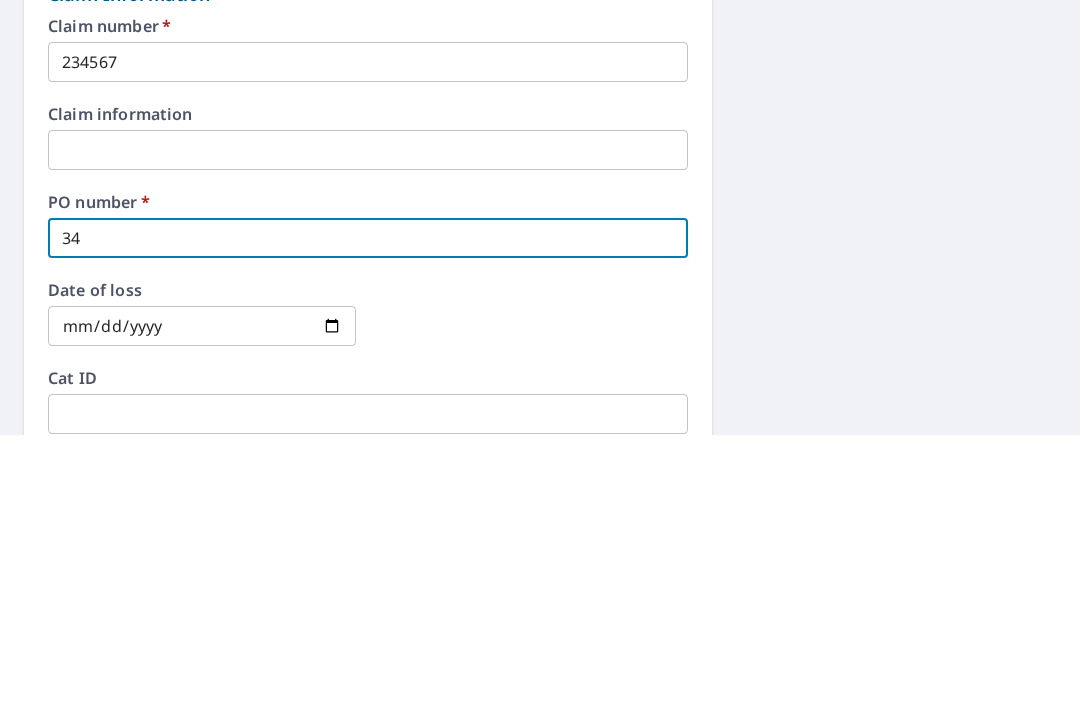 checkbox on "true" 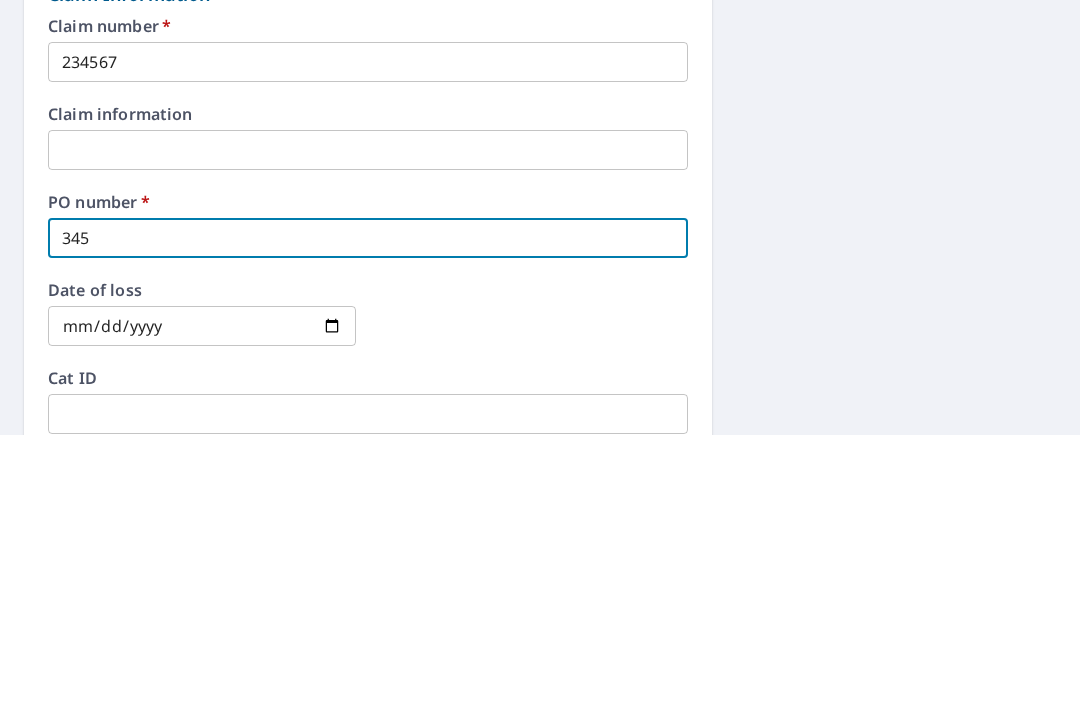 checkbox on "true" 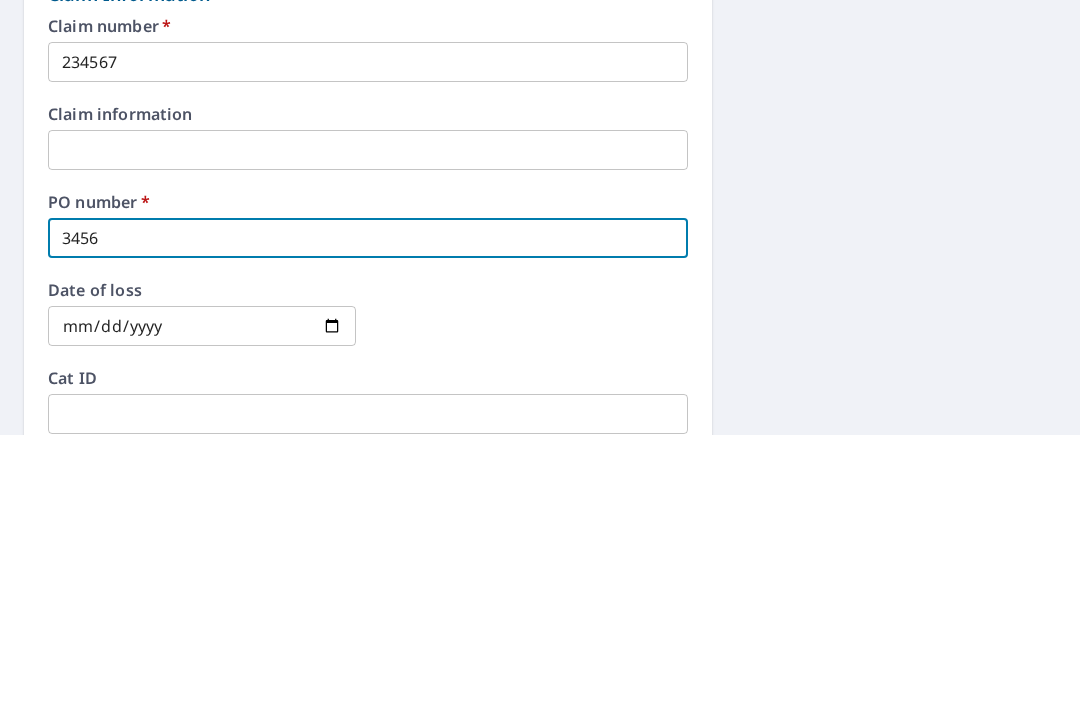 checkbox on "true" 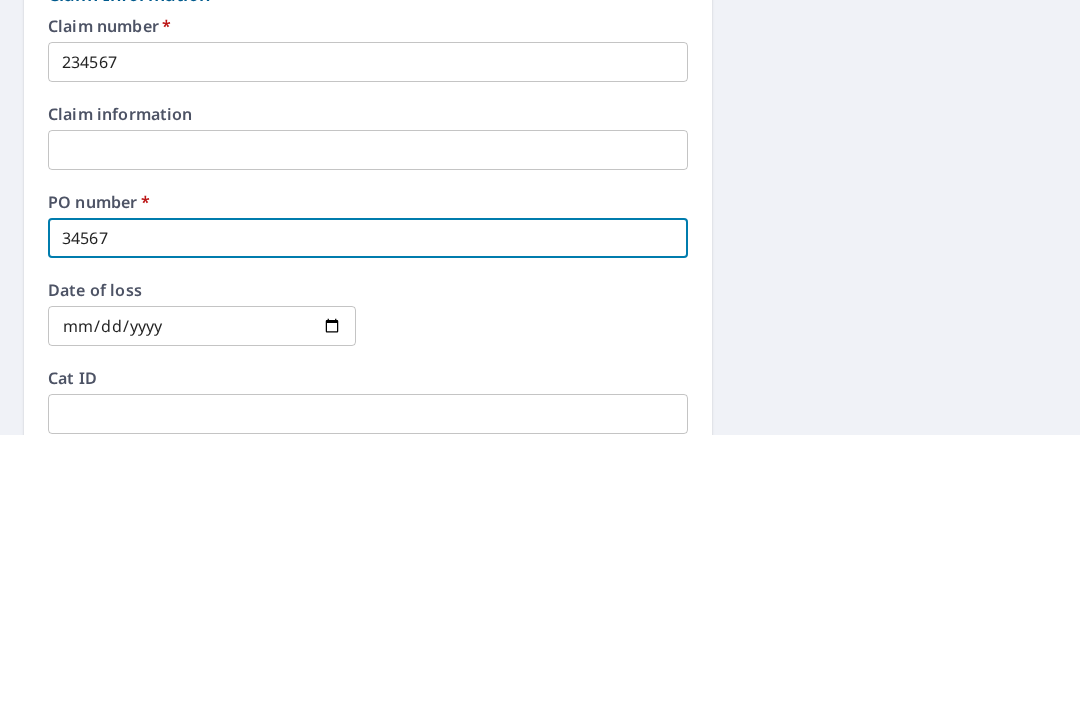 checkbox on "true" 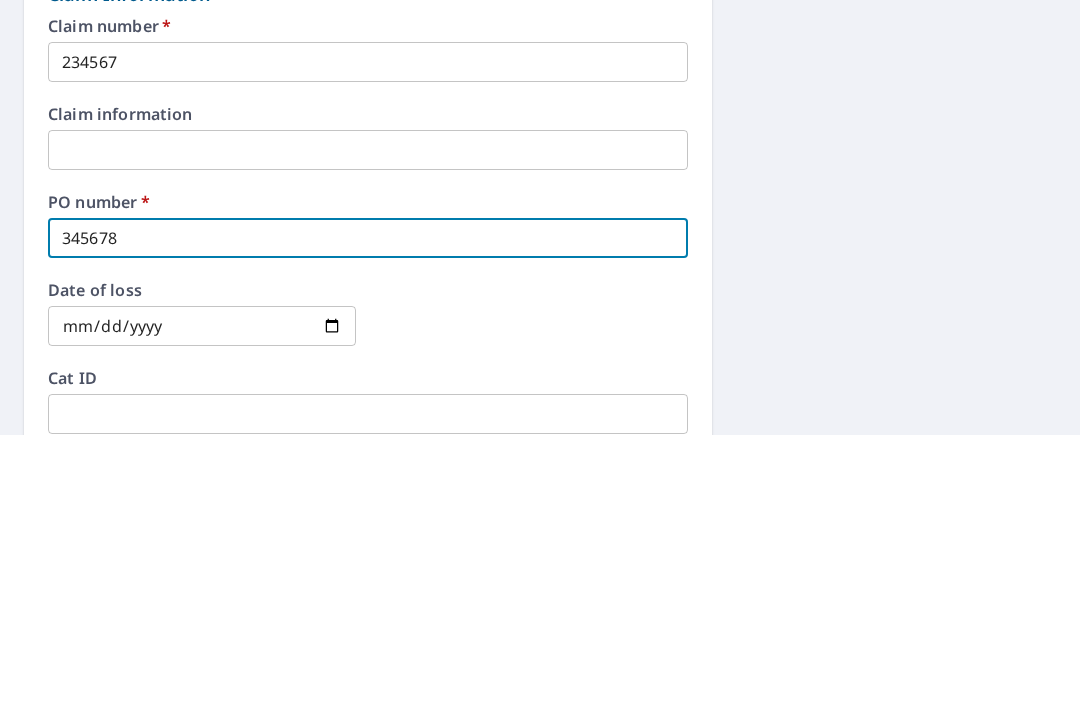 checkbox on "true" 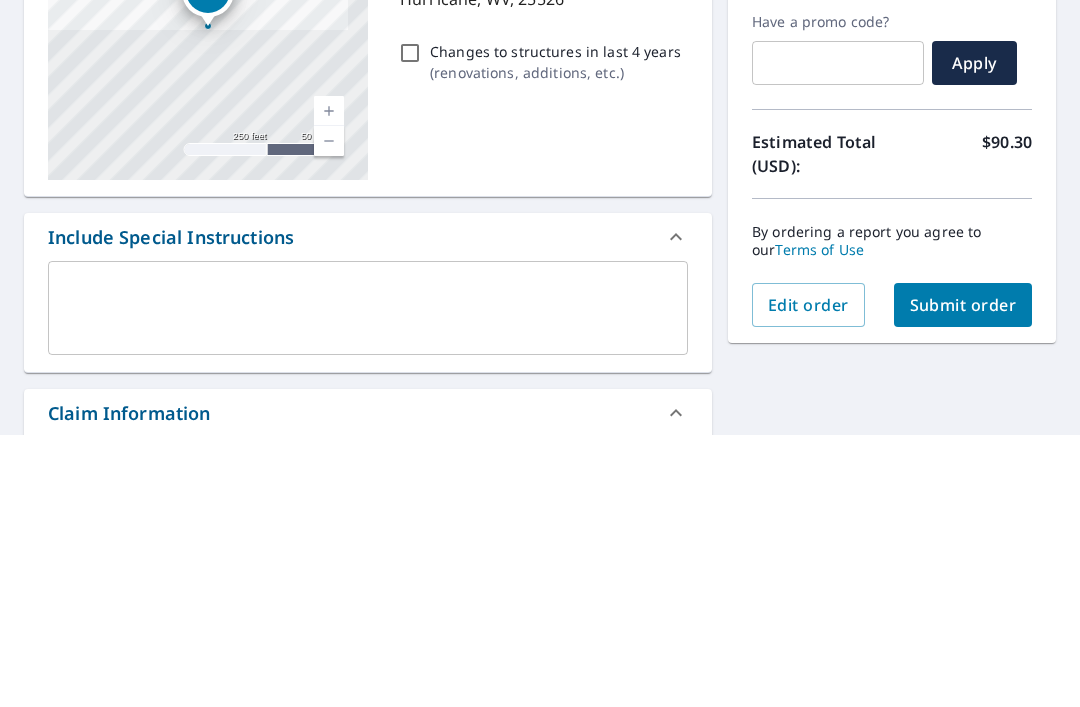 scroll, scrollTop: 68, scrollLeft: 0, axis: vertical 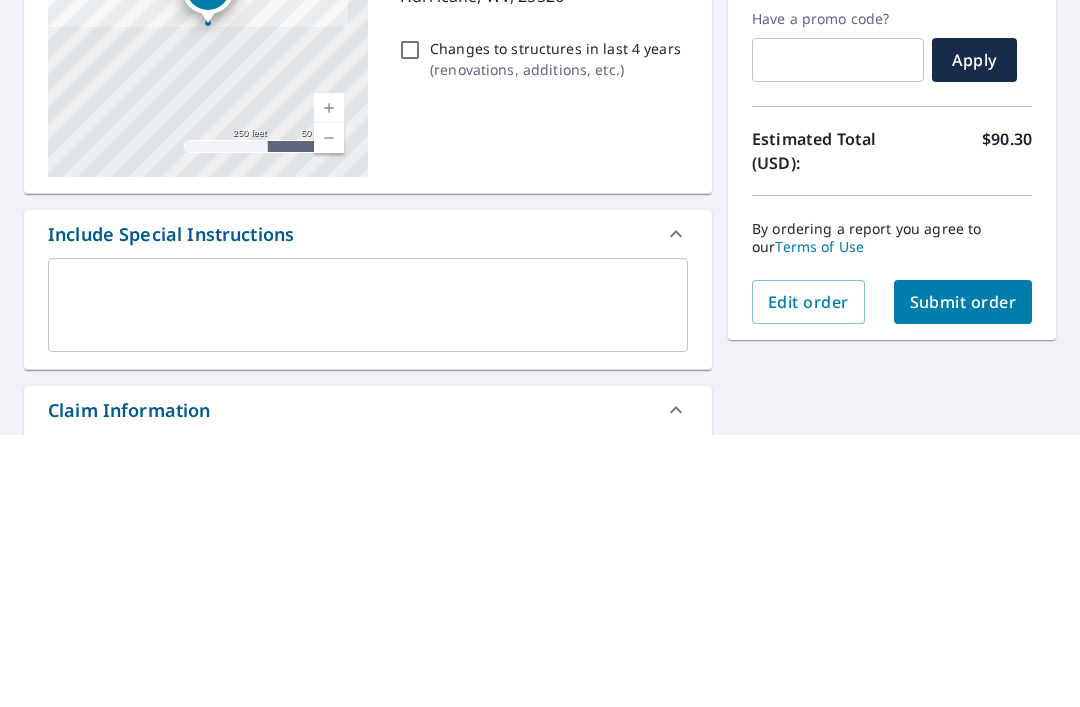 type on "345678" 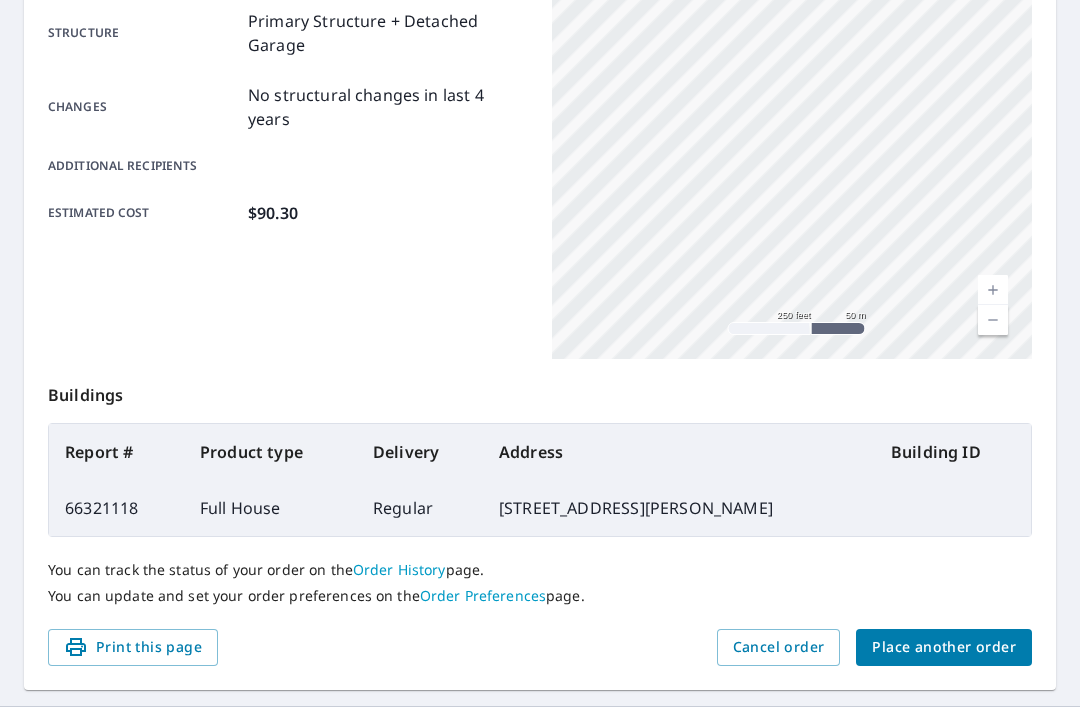 scroll, scrollTop: 420, scrollLeft: 0, axis: vertical 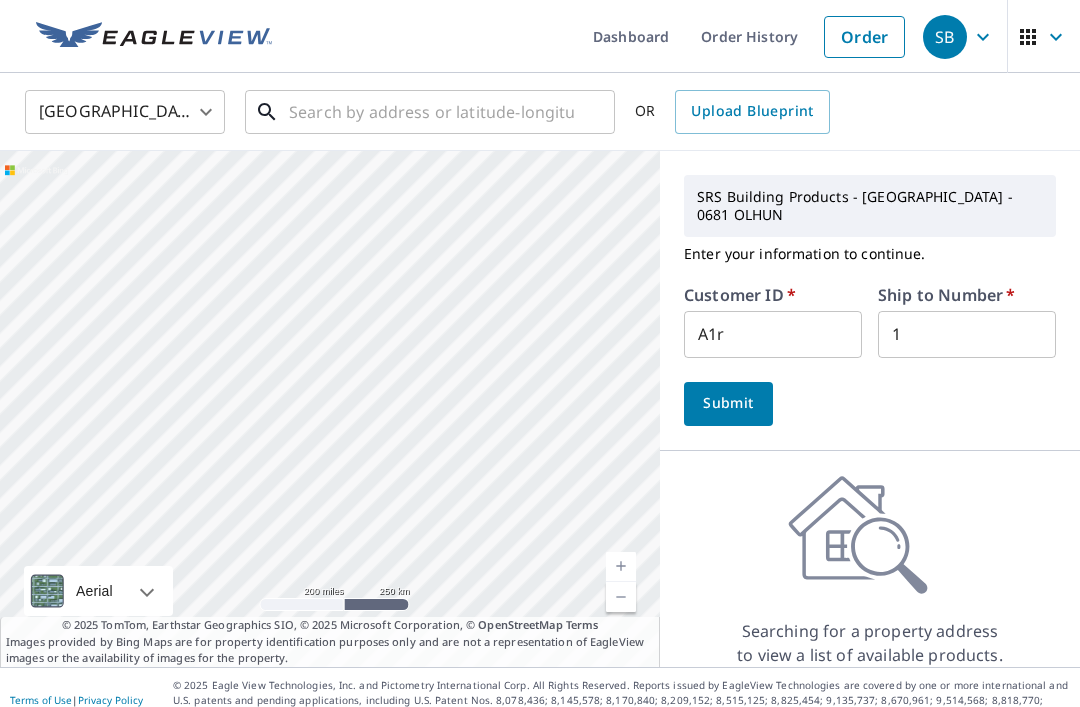 click at bounding box center [431, 112] 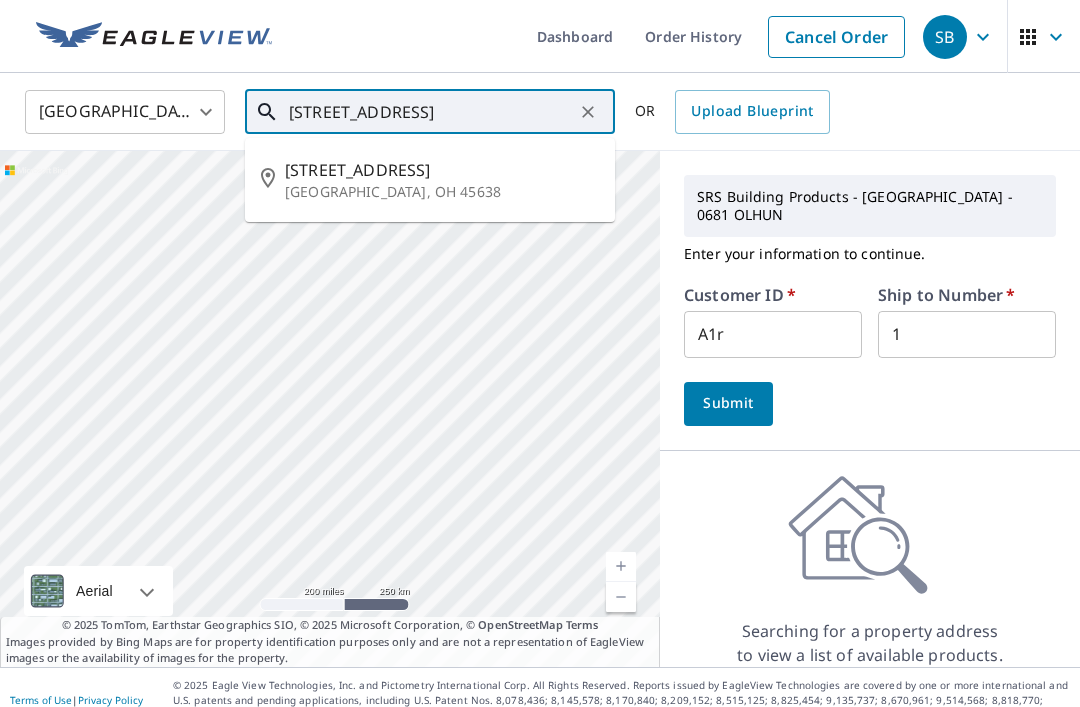 click on "Ironton, OH 45638" at bounding box center [442, 192] 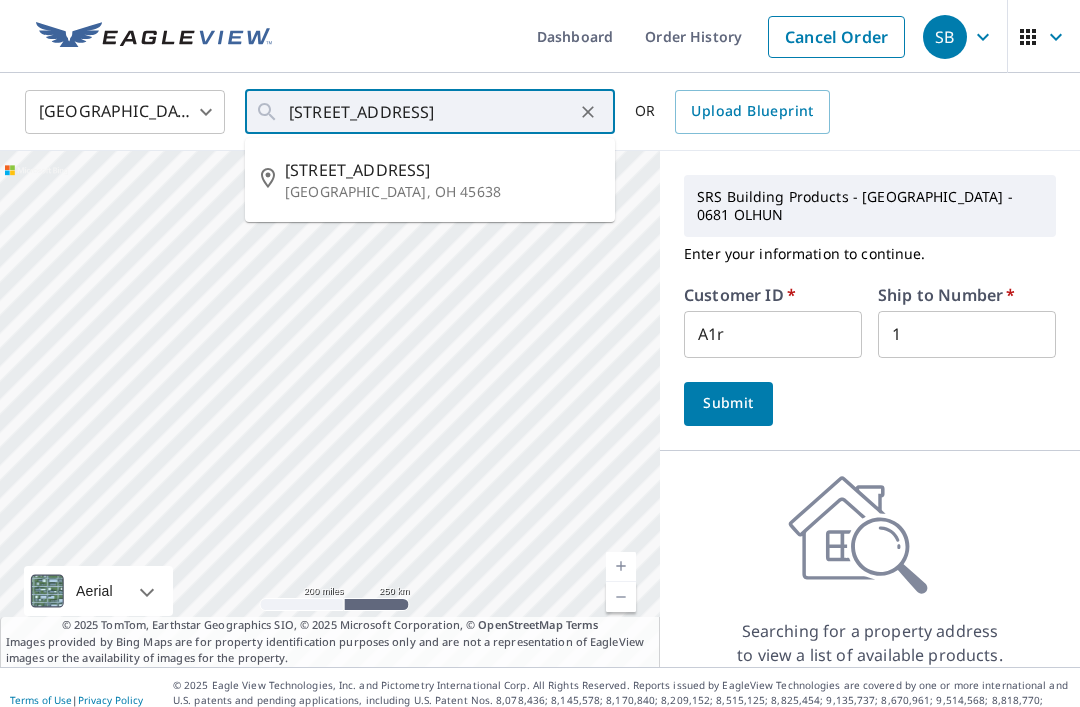 type on "234 County Road 1a Ironton, OH 45638" 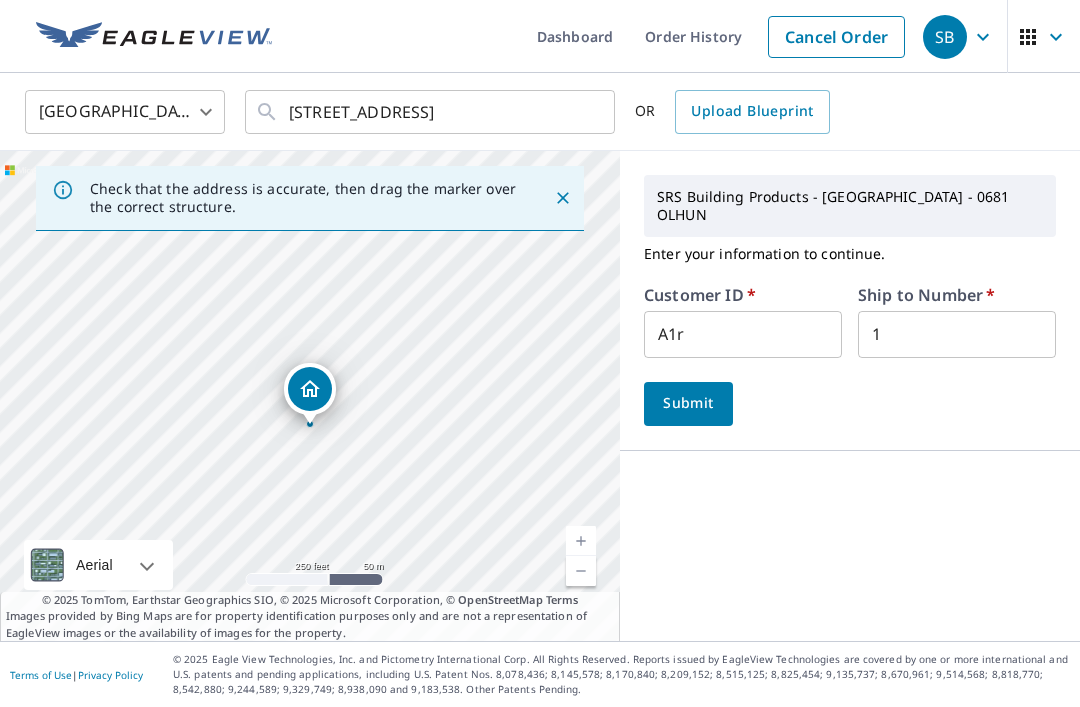 click at bounding box center [581, 541] 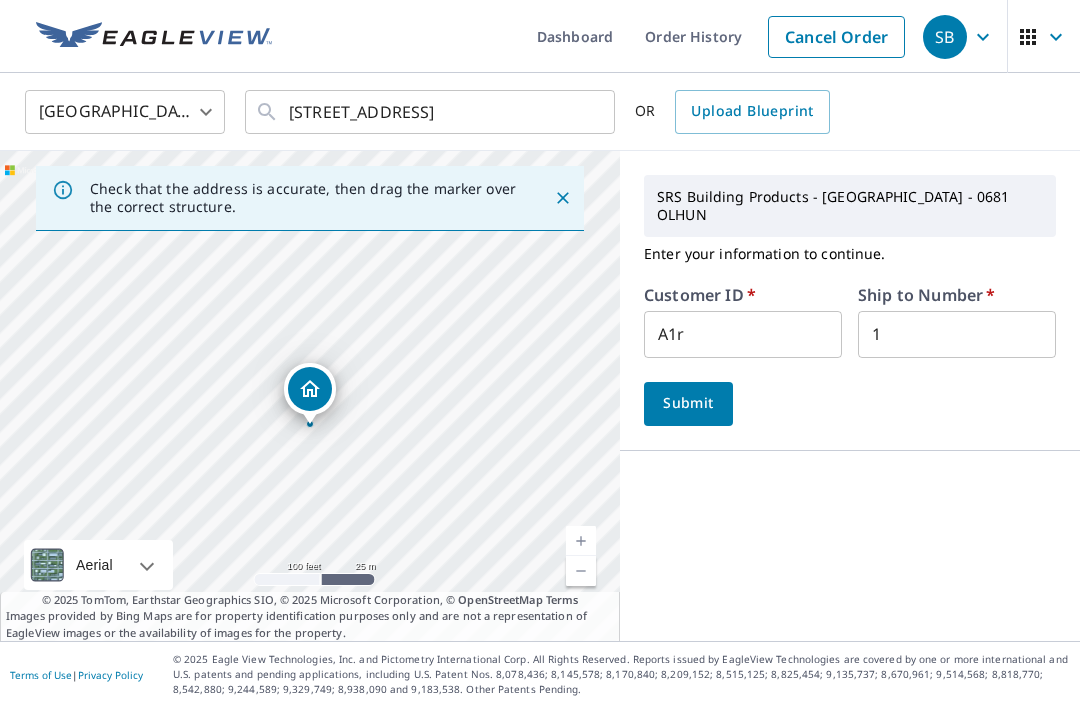 click on "234 County Road 1a Ironton, OH 45638" at bounding box center (310, 396) 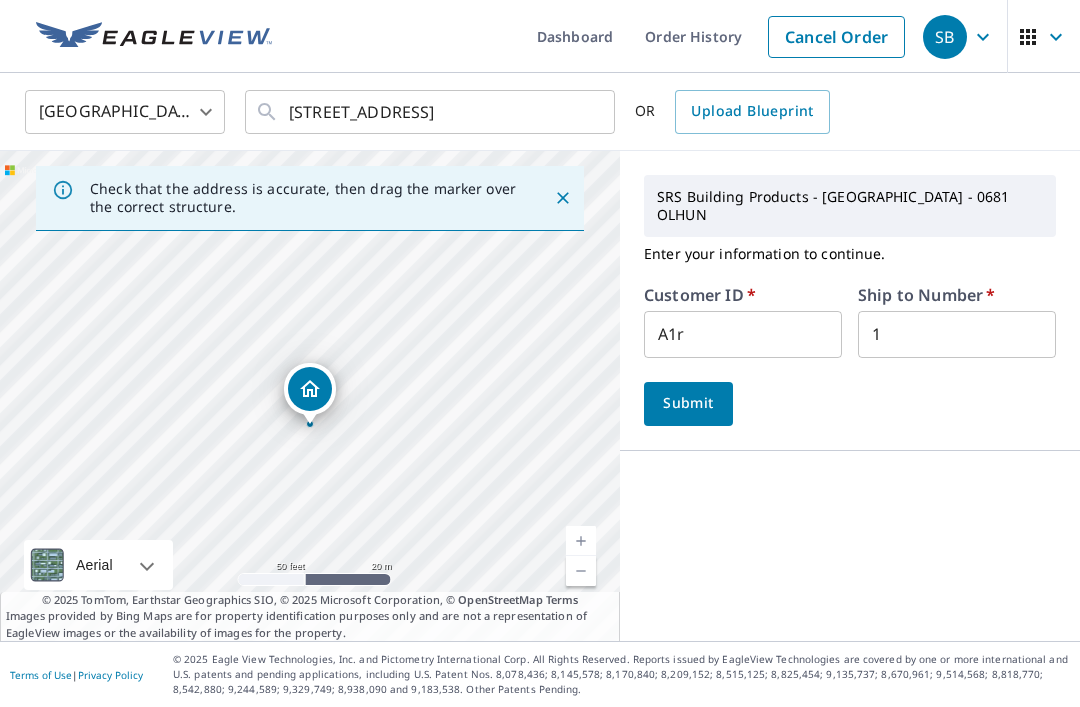 click at bounding box center [581, 541] 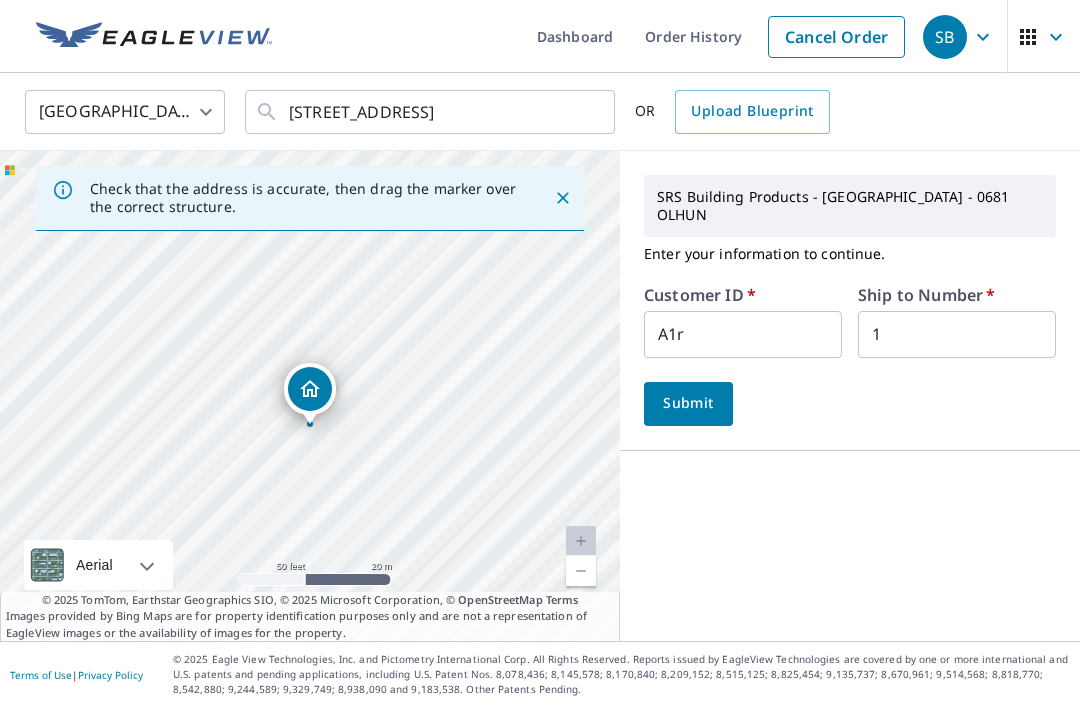 click on "234 County Road 1a Ironton, OH 45638" at bounding box center [310, 396] 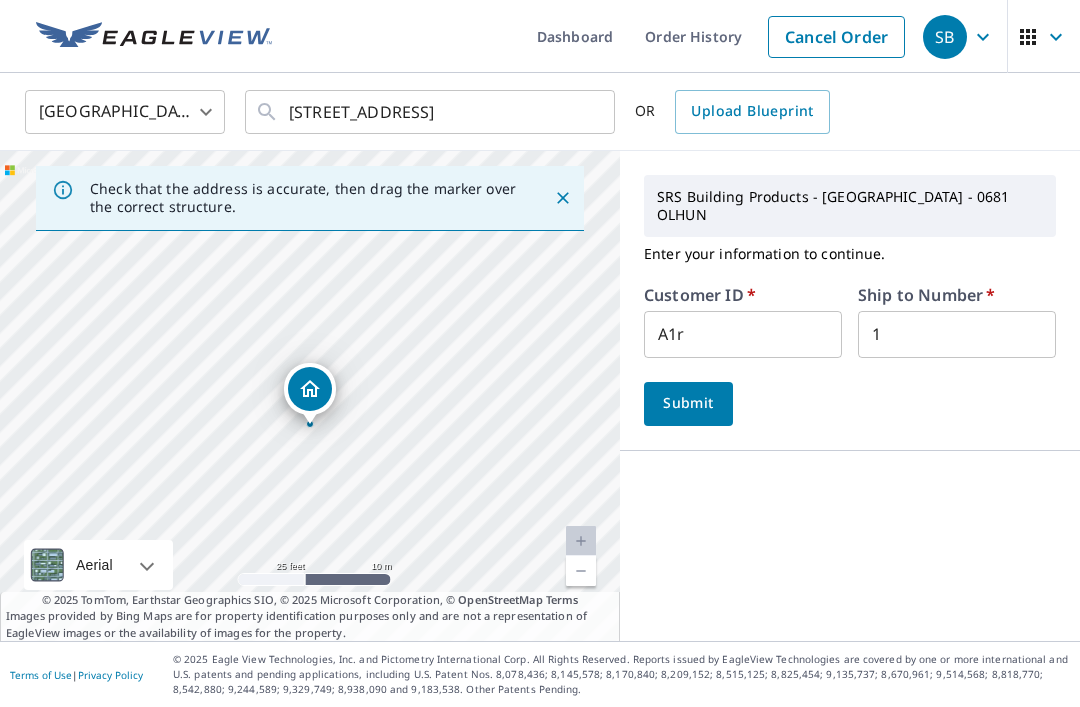 click on "Submit" at bounding box center [688, 403] 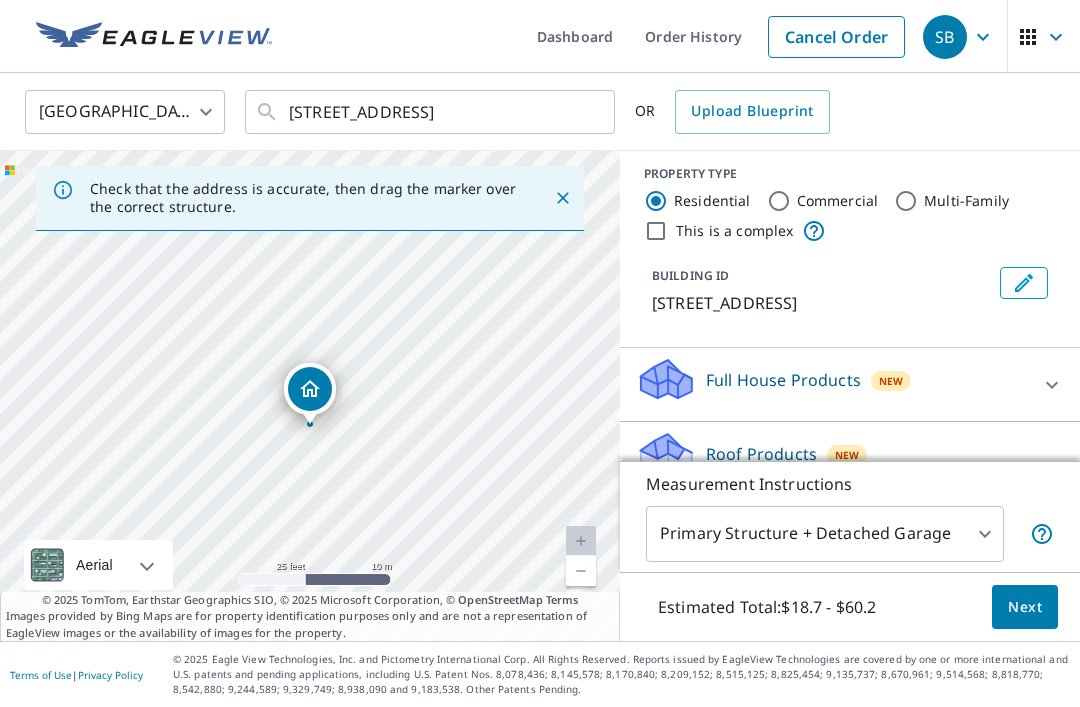 scroll, scrollTop: 236, scrollLeft: 0, axis: vertical 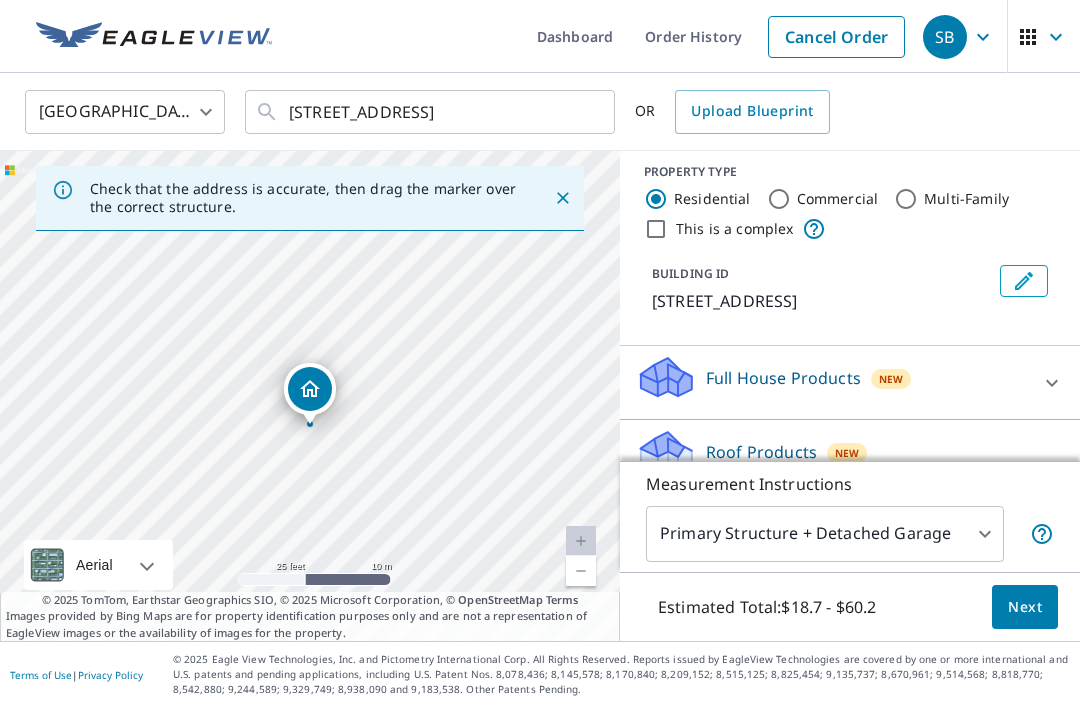 click on "SB SB
Dashboard Order History Cancel Order SB United States US ​ 234 County Road 1a Ironton, OH 45638 ​ OR Upload Blueprint Check that the address is accurate, then drag the marker over the correct structure. 234 County Road 1a Ironton, OH 45638 Aerial Road A standard road map Aerial A detailed look from above Labels Labels 25 feet 10 m © 2025 TomTom, © Vexcel Imaging, © 2025 Microsoft Corporation,  © OpenStreetMap Terms © 2025 TomTom, Earthstar Geographics SIO, © 2025 Microsoft Corporation, ©   OpenStreetMap   Terms Images provided by Bing Maps are for property identification purposes only and are not a representation of EagleView images or the availability of images for the property. Your SRS information has been confirmed SRS Building Products - Huntington WV  - 0681 OLHUN CUSTOMER ID A1r SHIP TO NUMBER 1 PROPERTY TYPE Residential Commercial Multi-Family This is a complex BUILDING ID 234 County Road 1a, Ironton, OH, 45638 Full House Products New Full House™ $90.3 Roof Products New 8 ​" at bounding box center [540, 353] 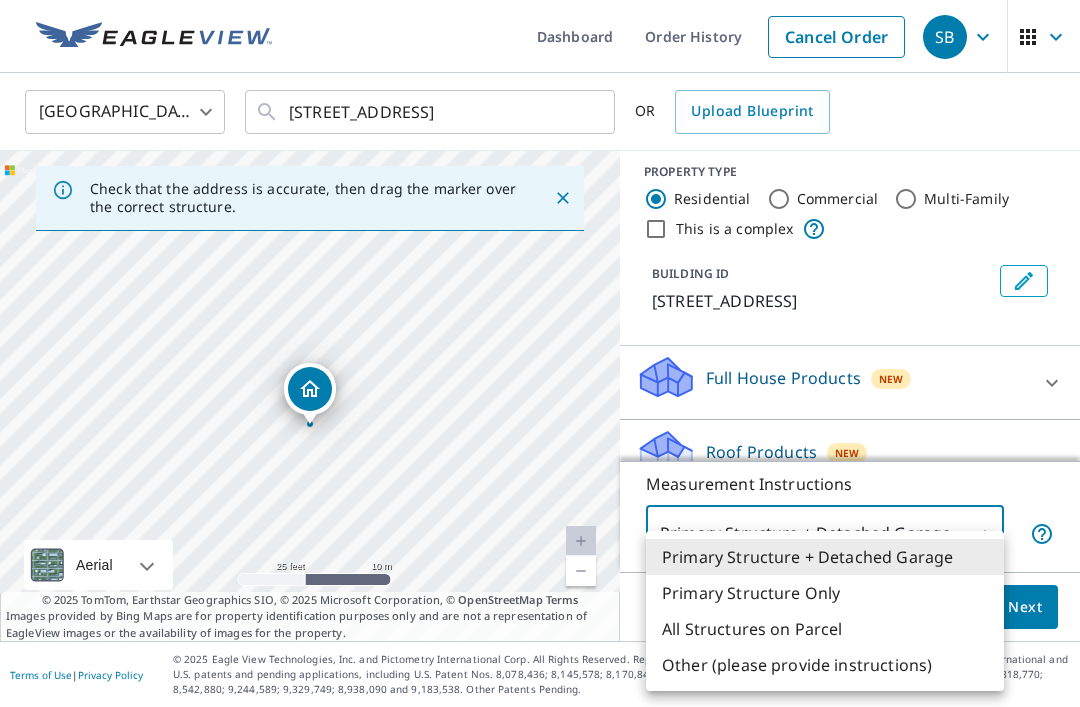 click on "Primary Structure + Detached Garage" at bounding box center (825, 557) 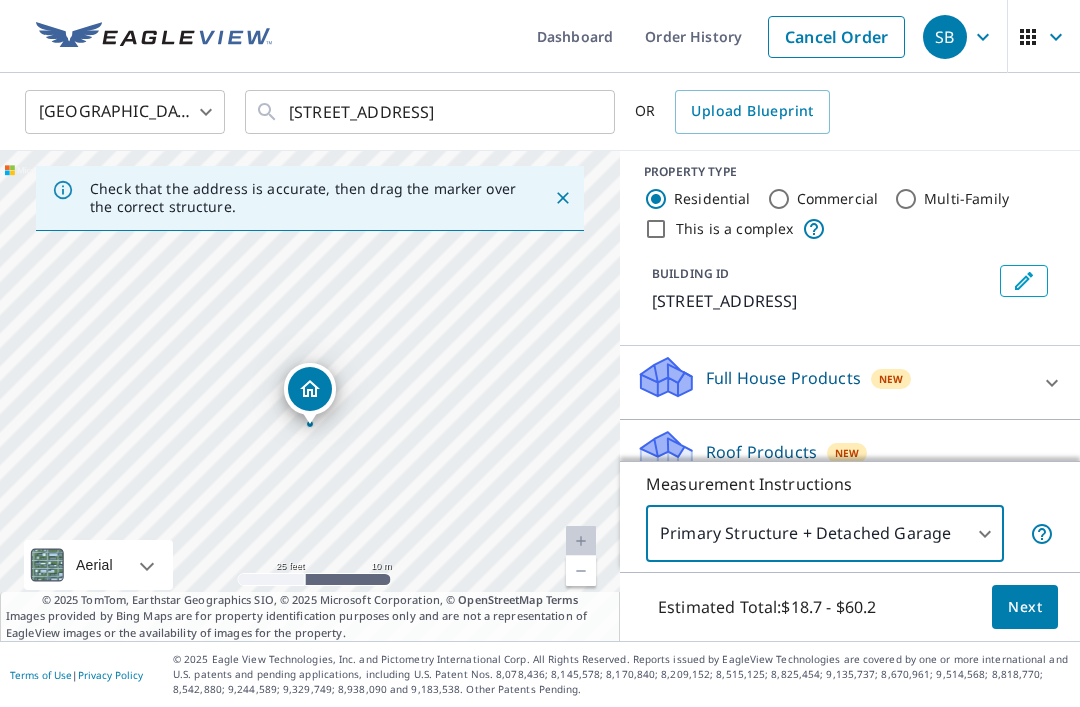 click on "Next" at bounding box center (1025, 607) 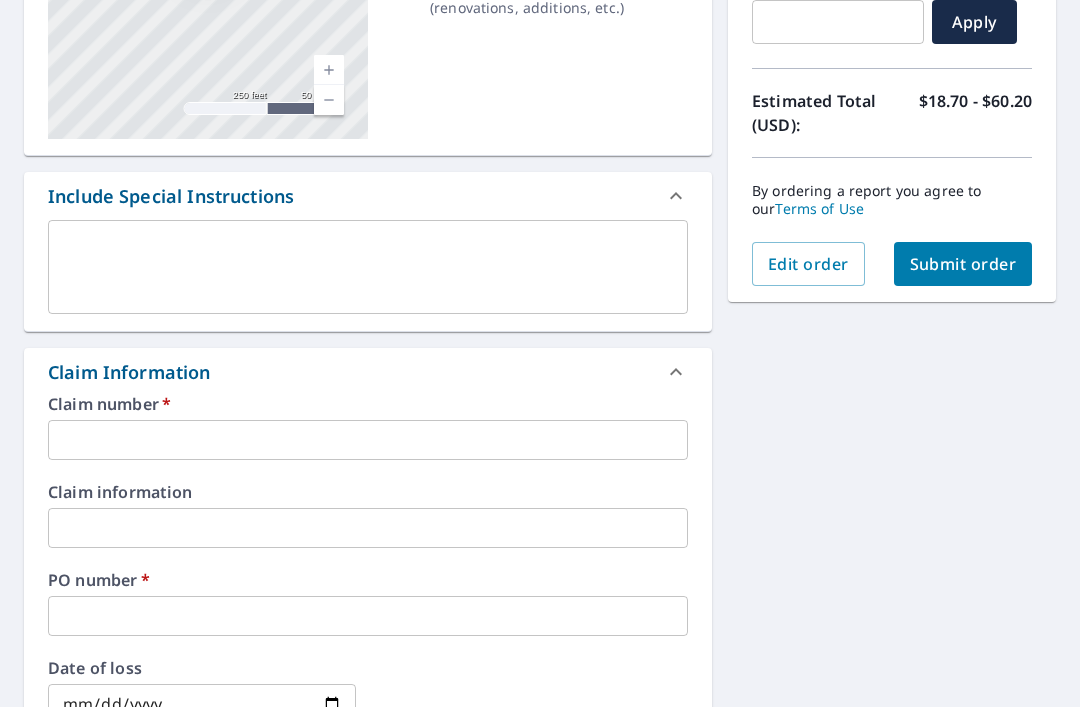 scroll, scrollTop: 388, scrollLeft: 0, axis: vertical 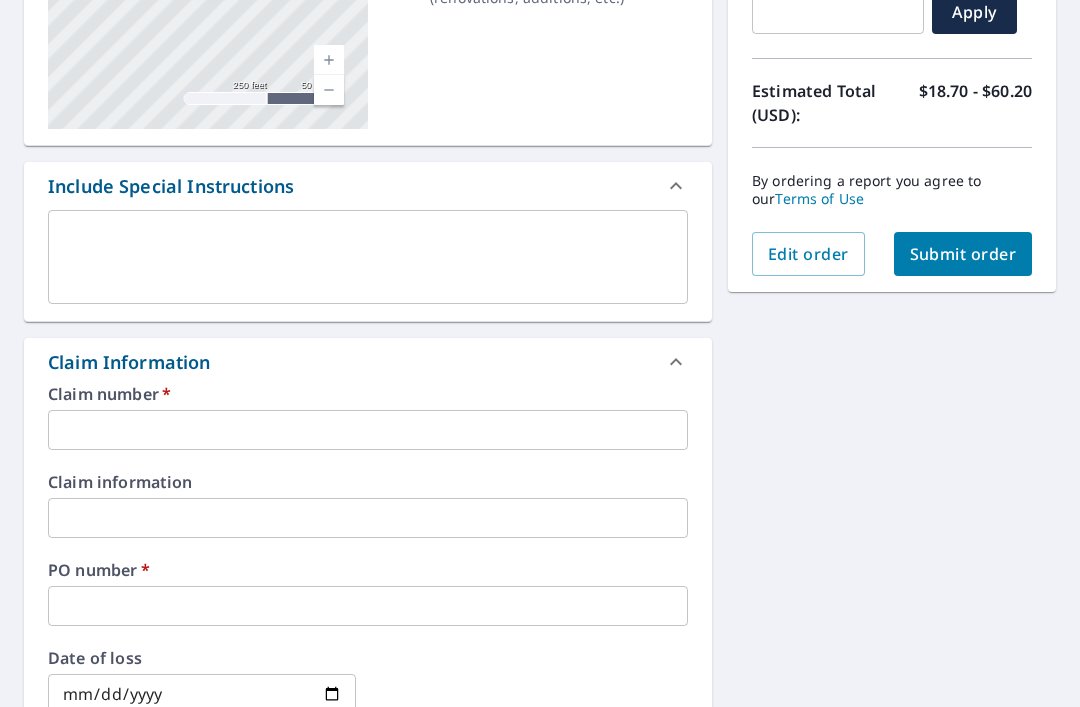 click at bounding box center [368, 430] 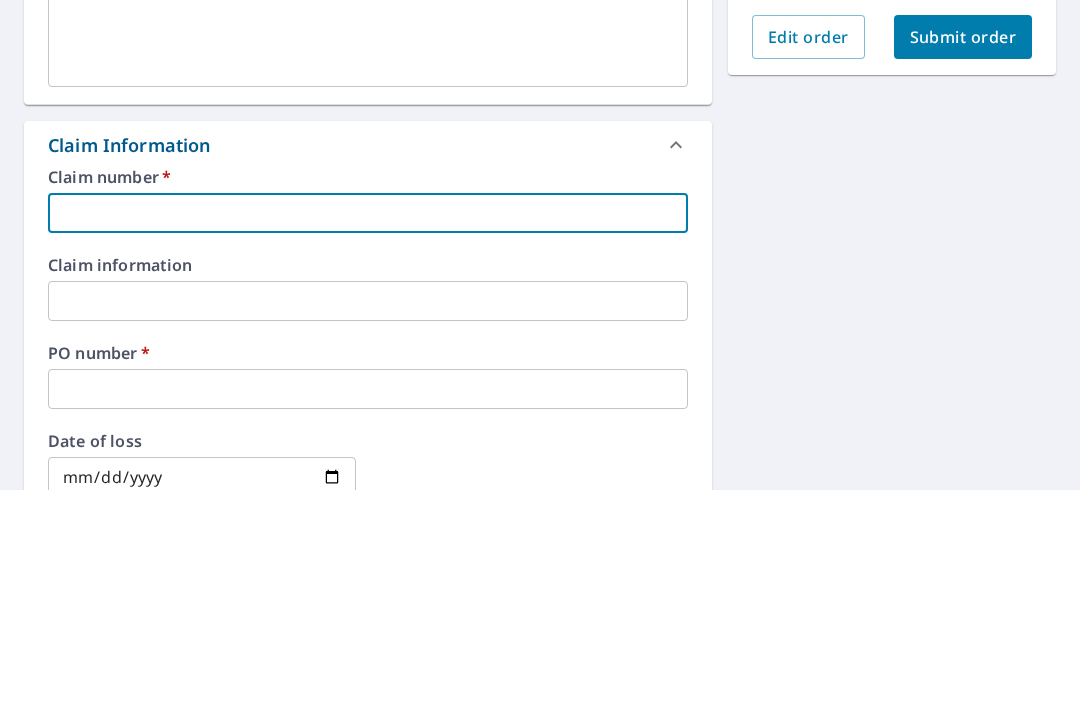 type on "1" 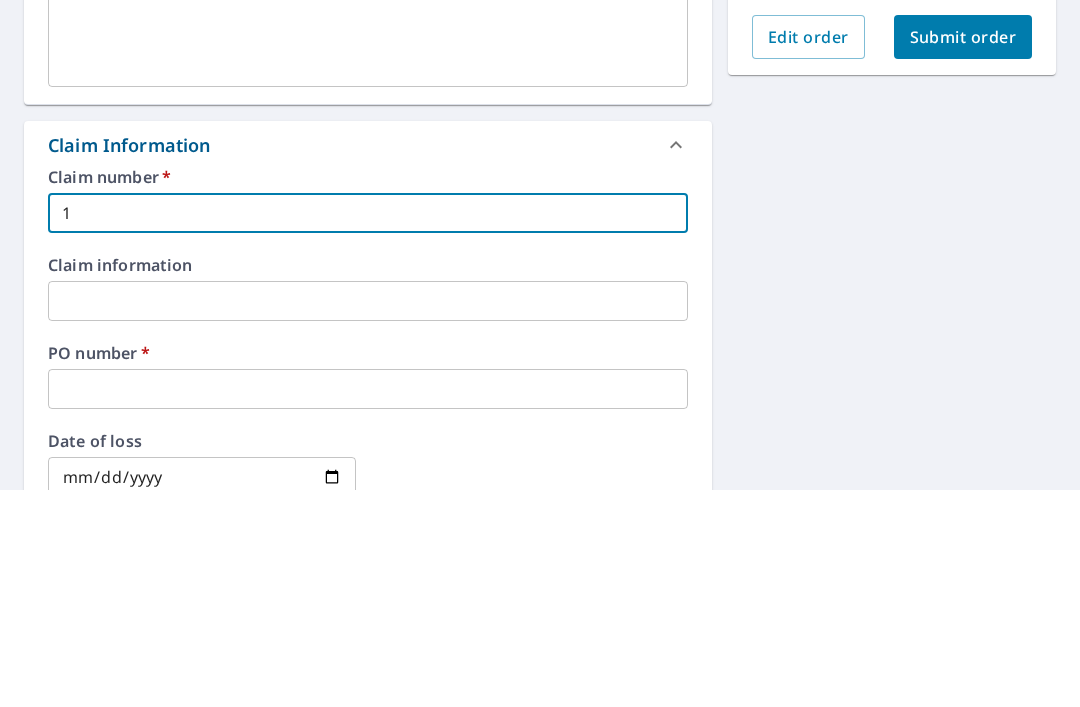checkbox on "true" 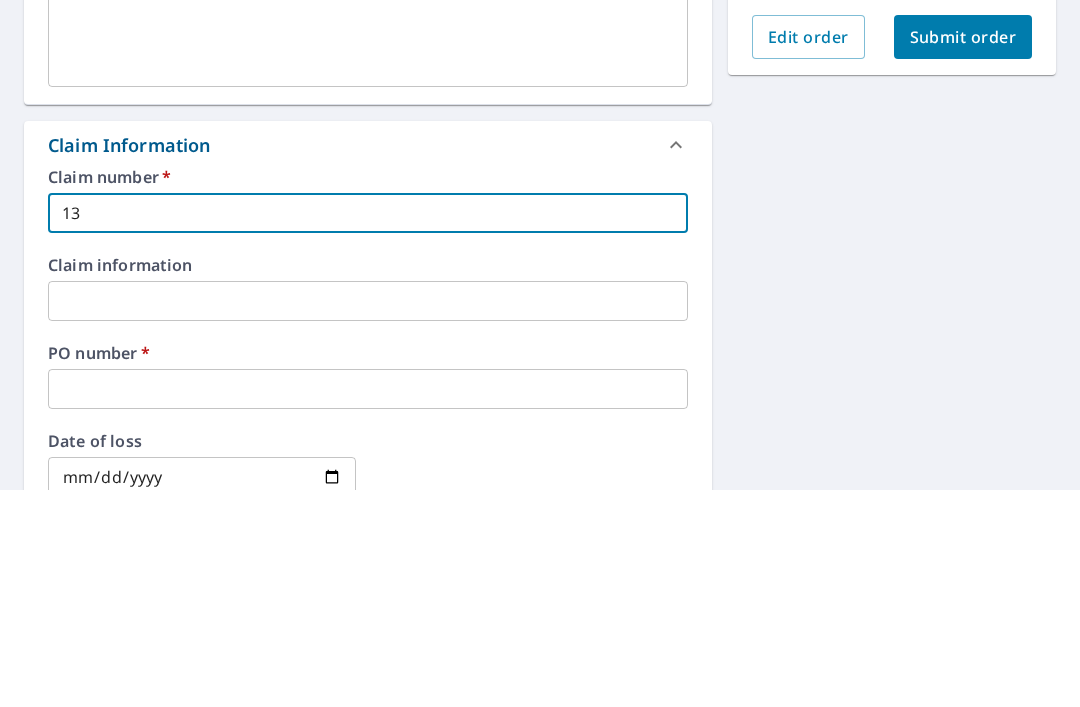 checkbox on "true" 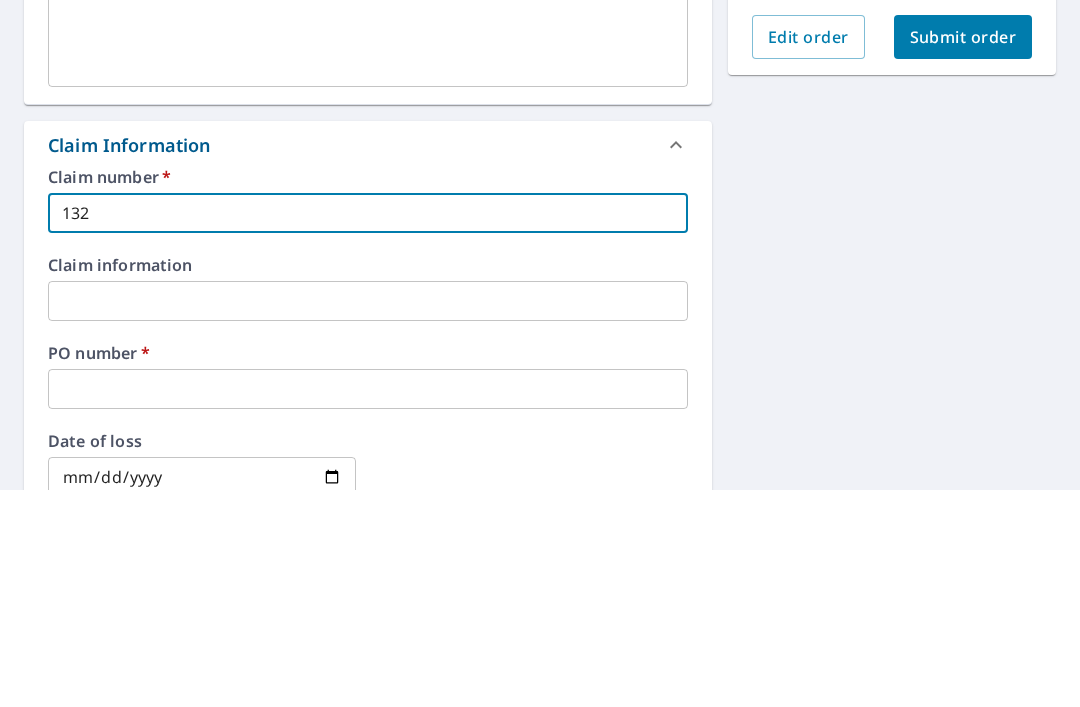 checkbox on "true" 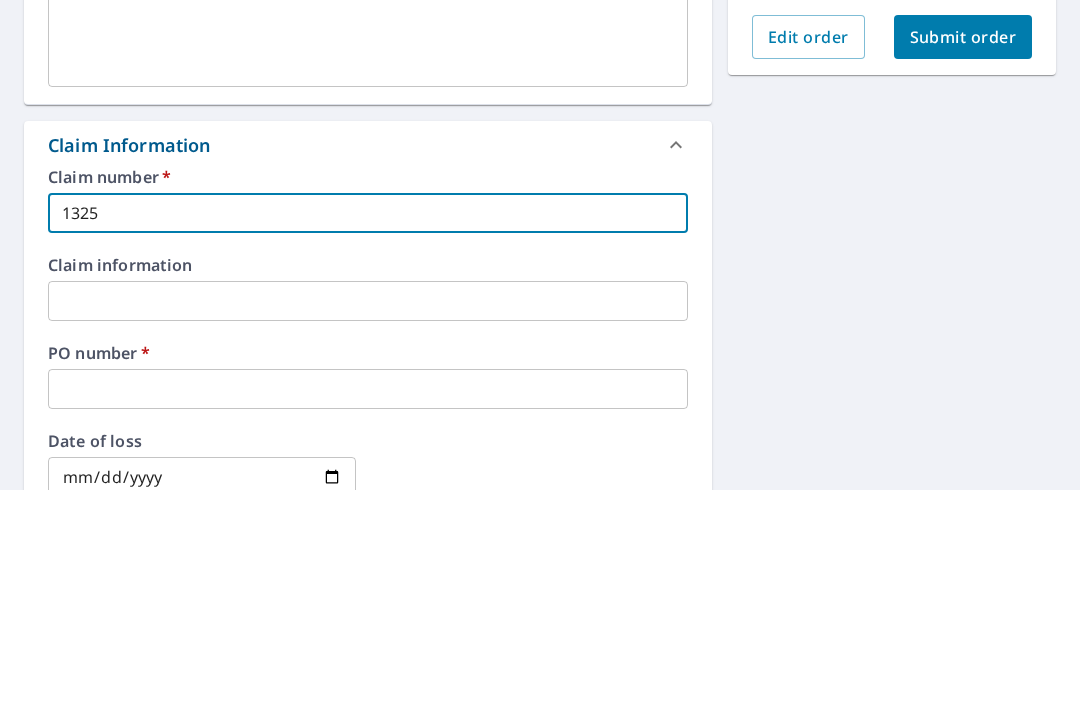 checkbox on "true" 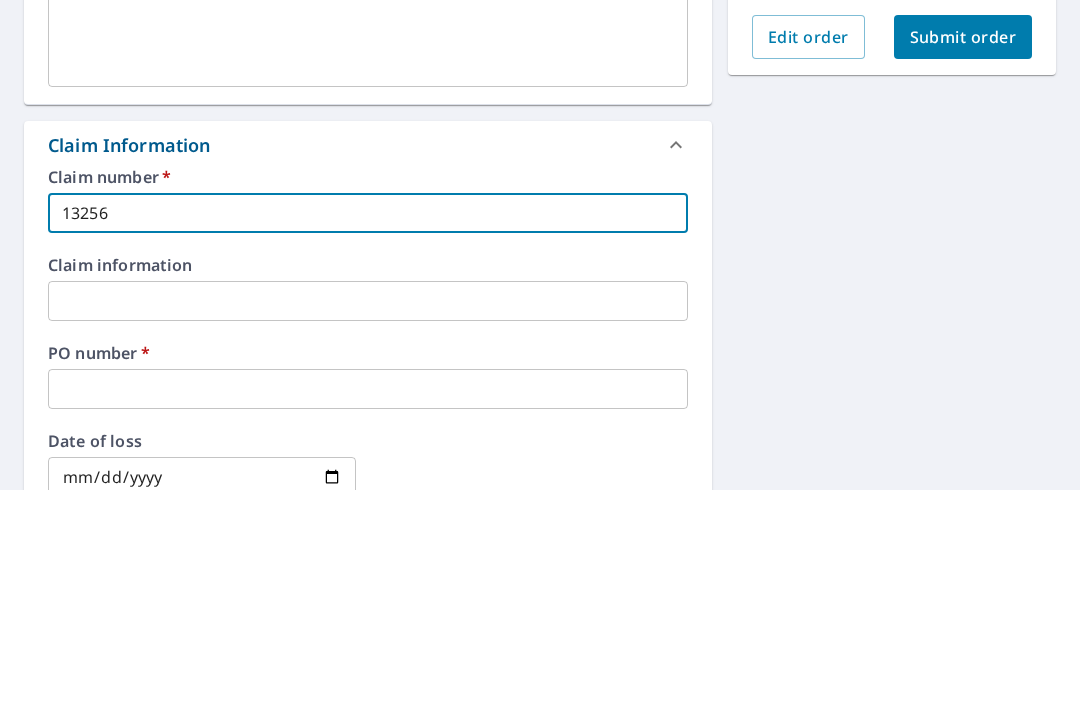 checkbox on "true" 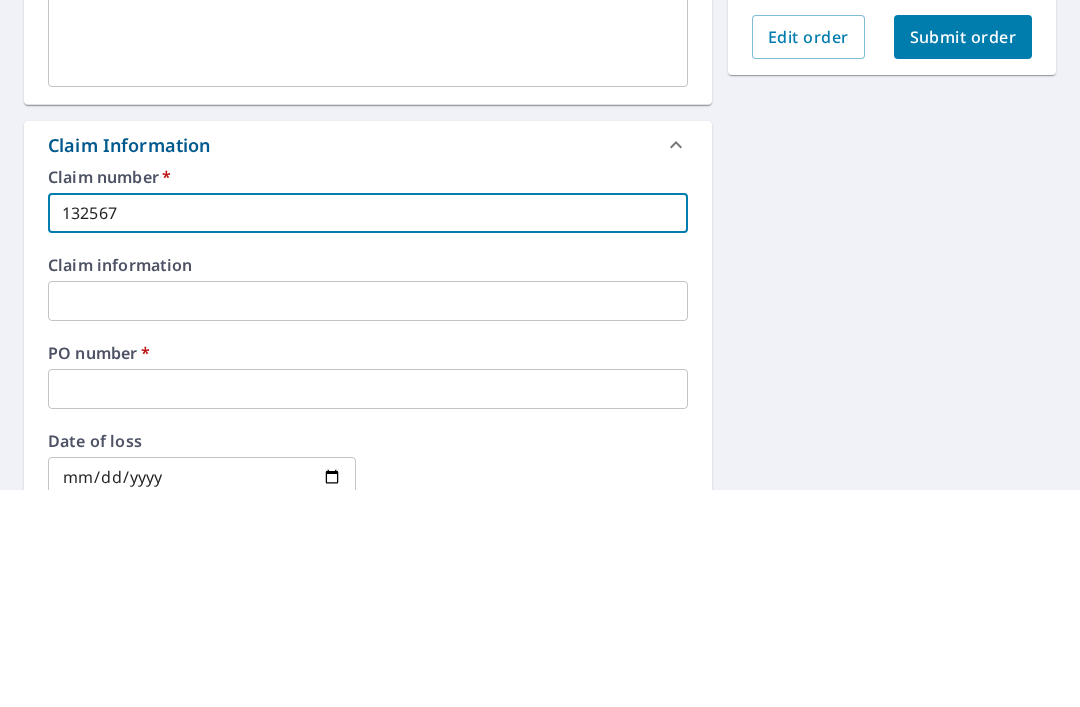 checkbox on "true" 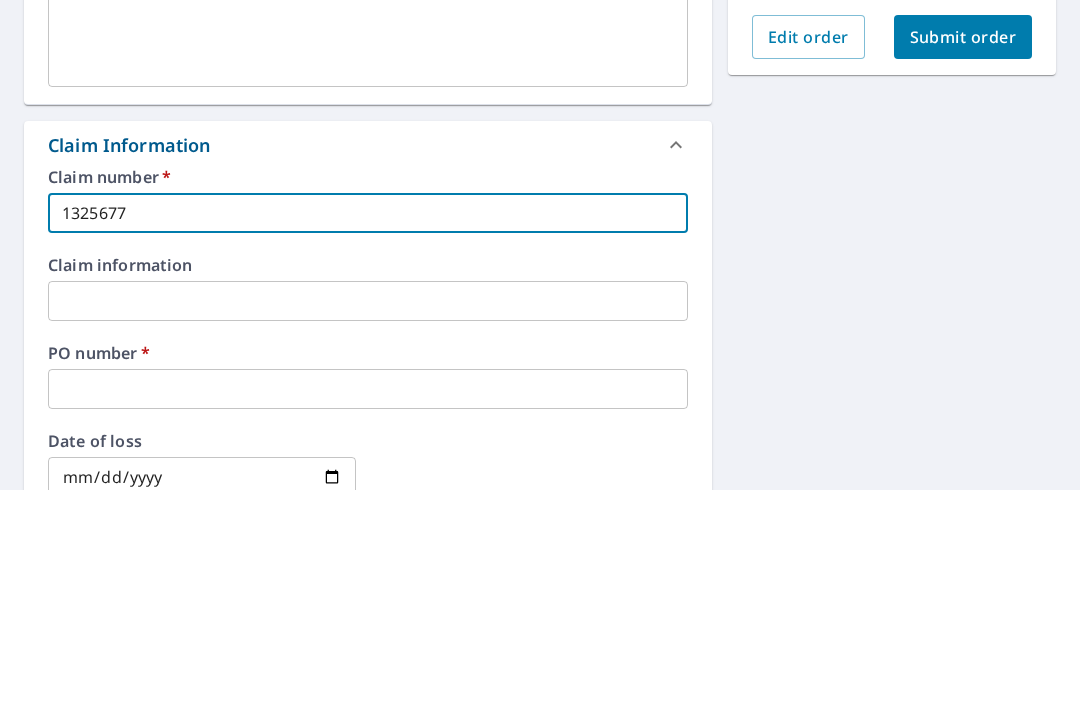 checkbox on "true" 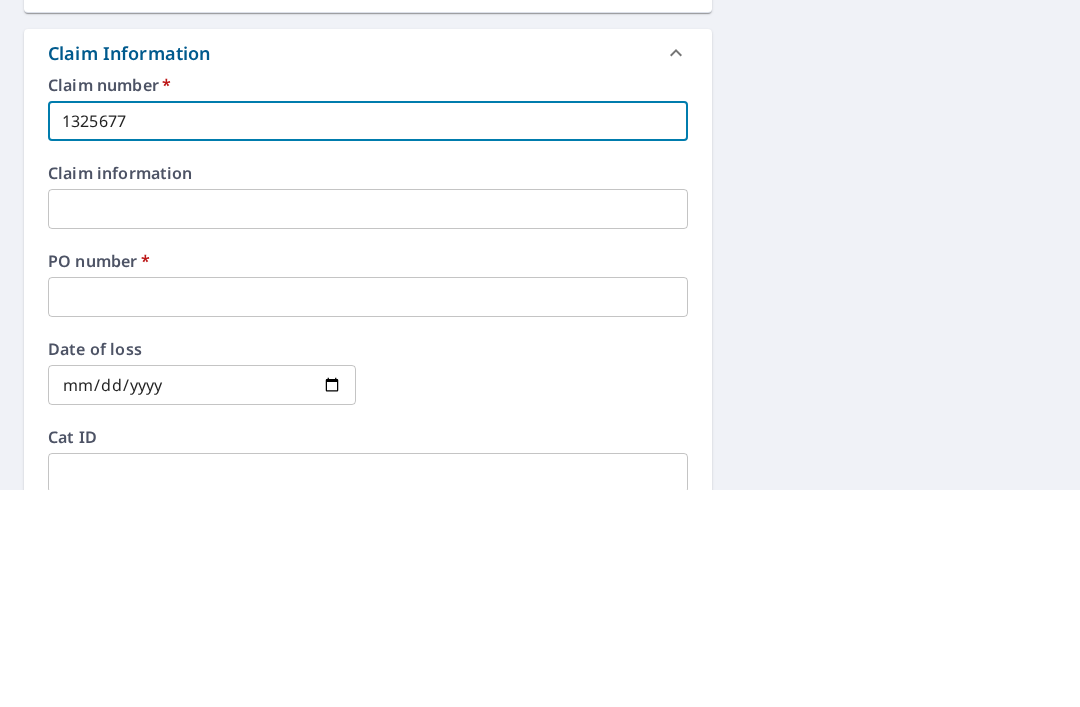 scroll, scrollTop: 477, scrollLeft: 0, axis: vertical 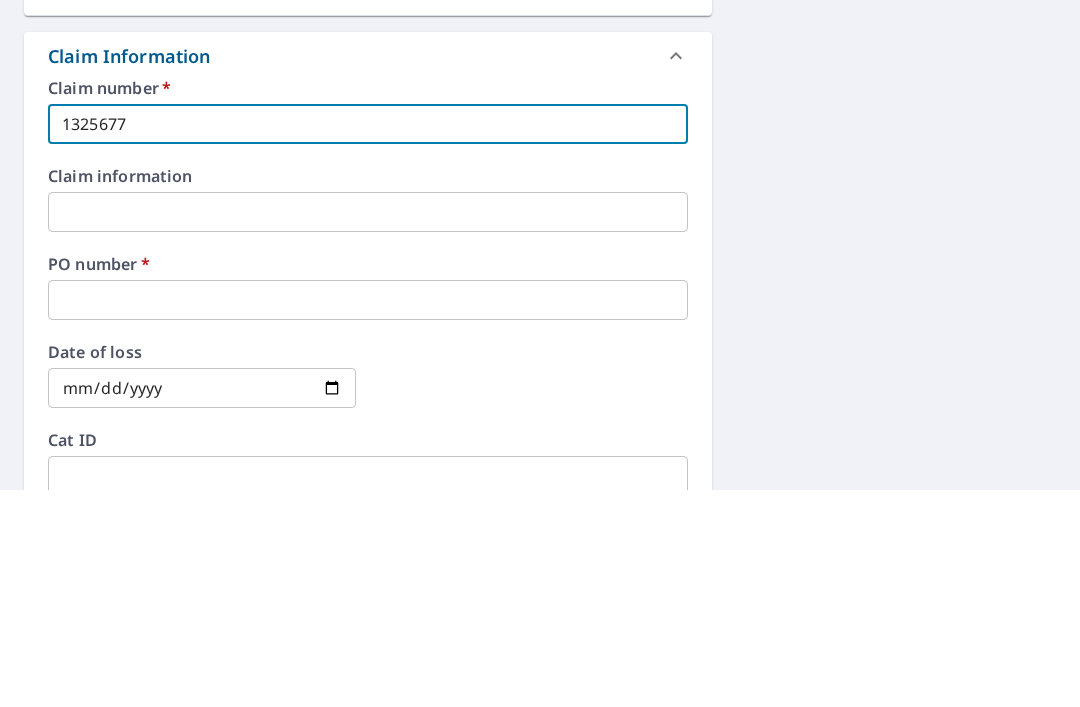 type on "1325677" 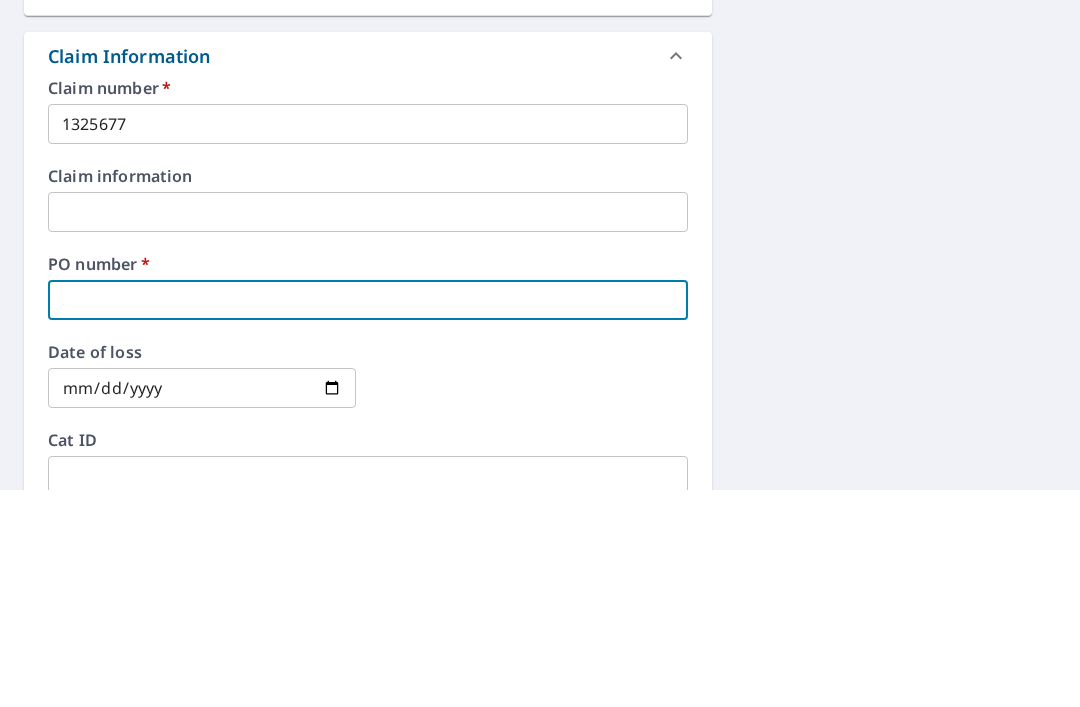 type on "1" 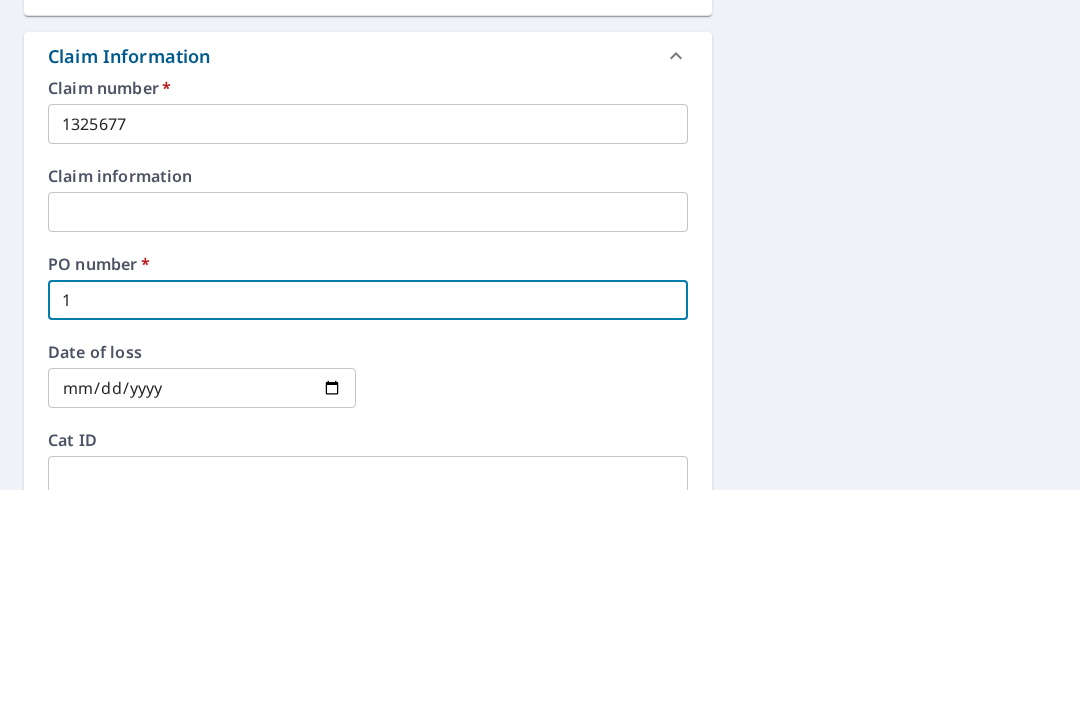 checkbox on "true" 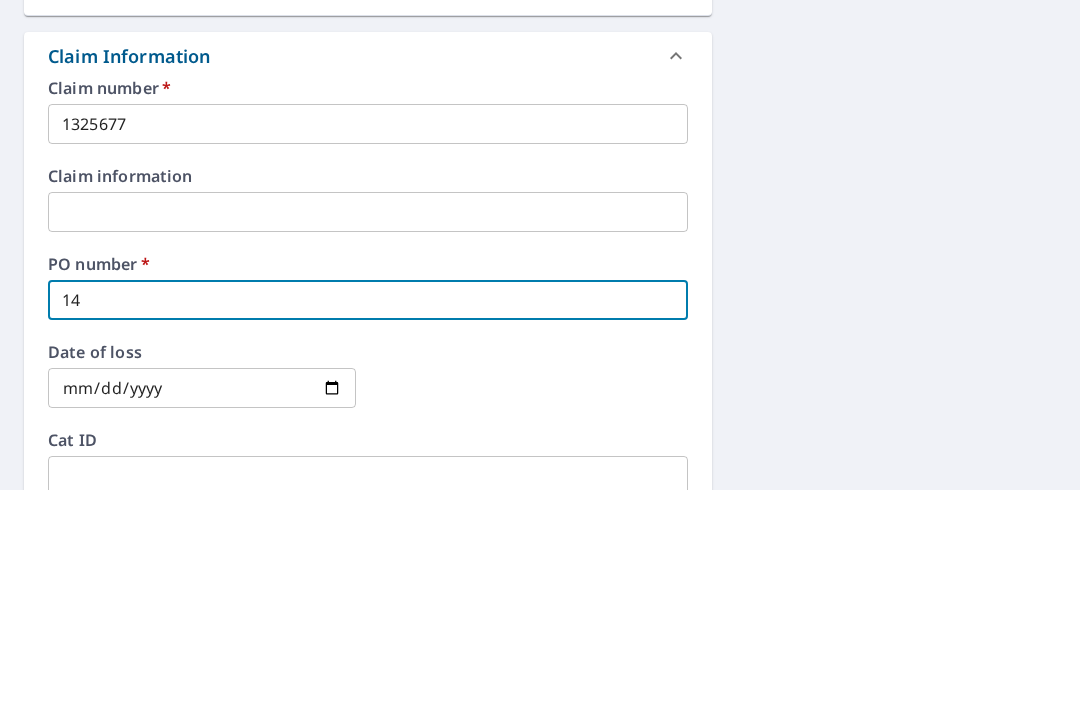 checkbox on "true" 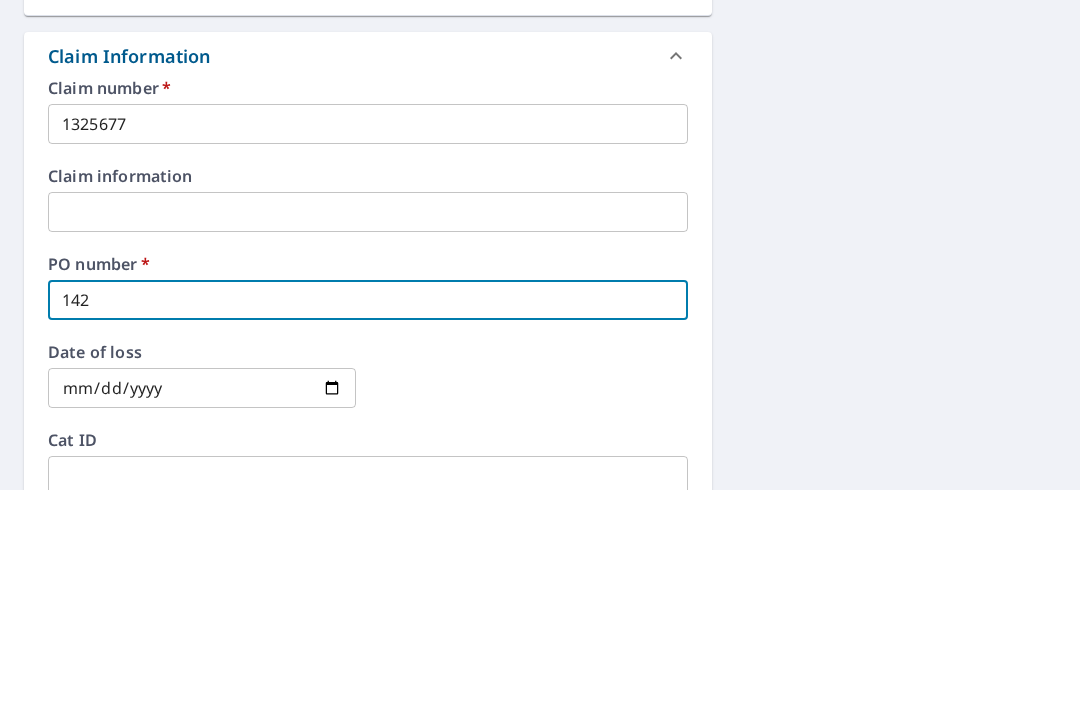 checkbox on "true" 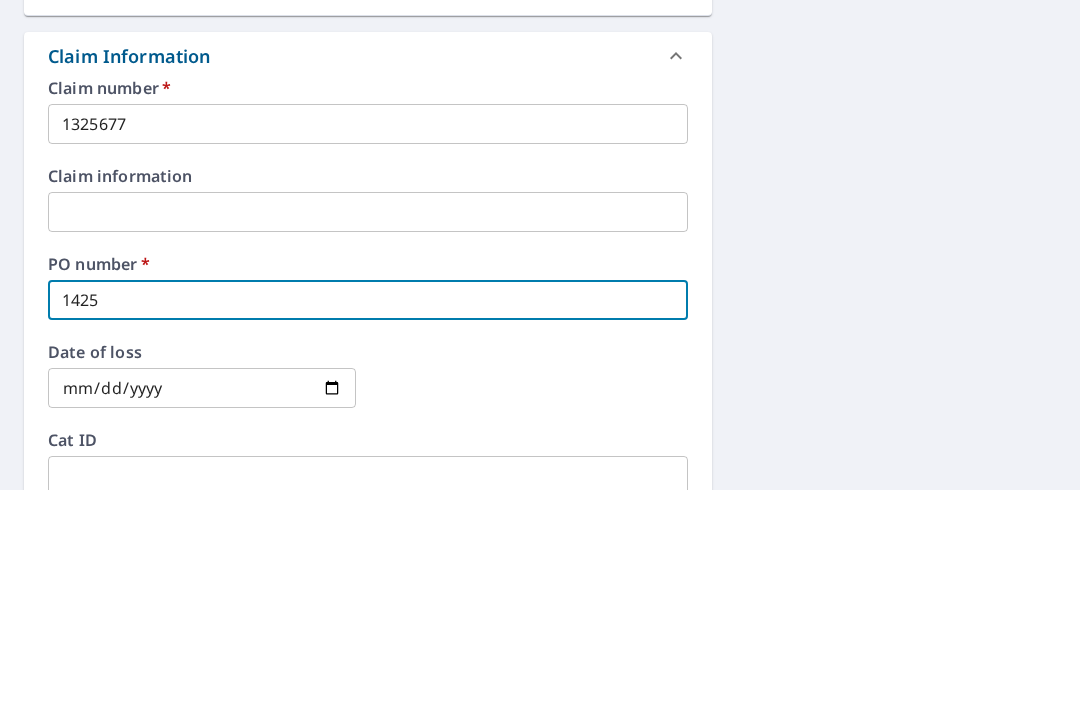 checkbox on "true" 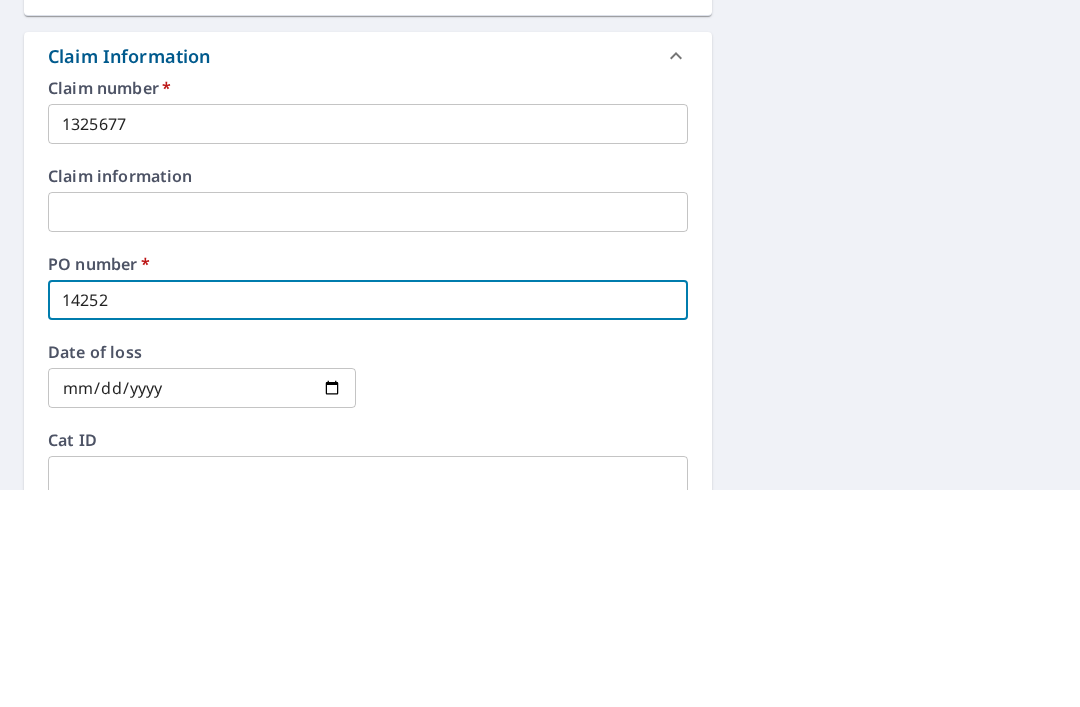 checkbox on "true" 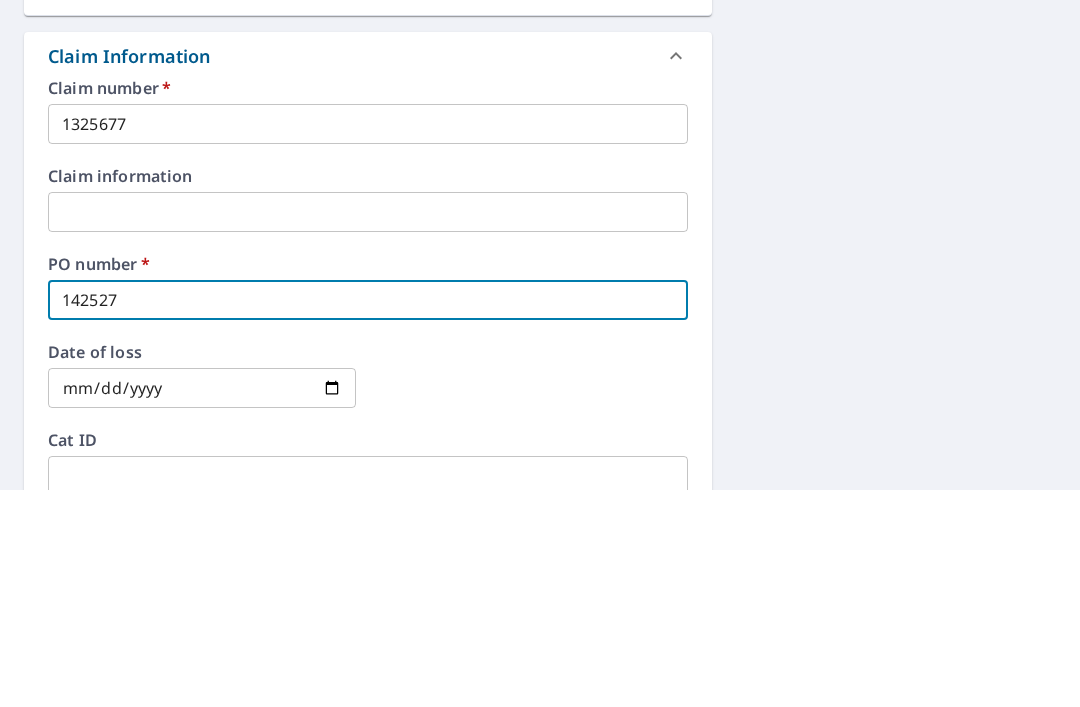 checkbox on "true" 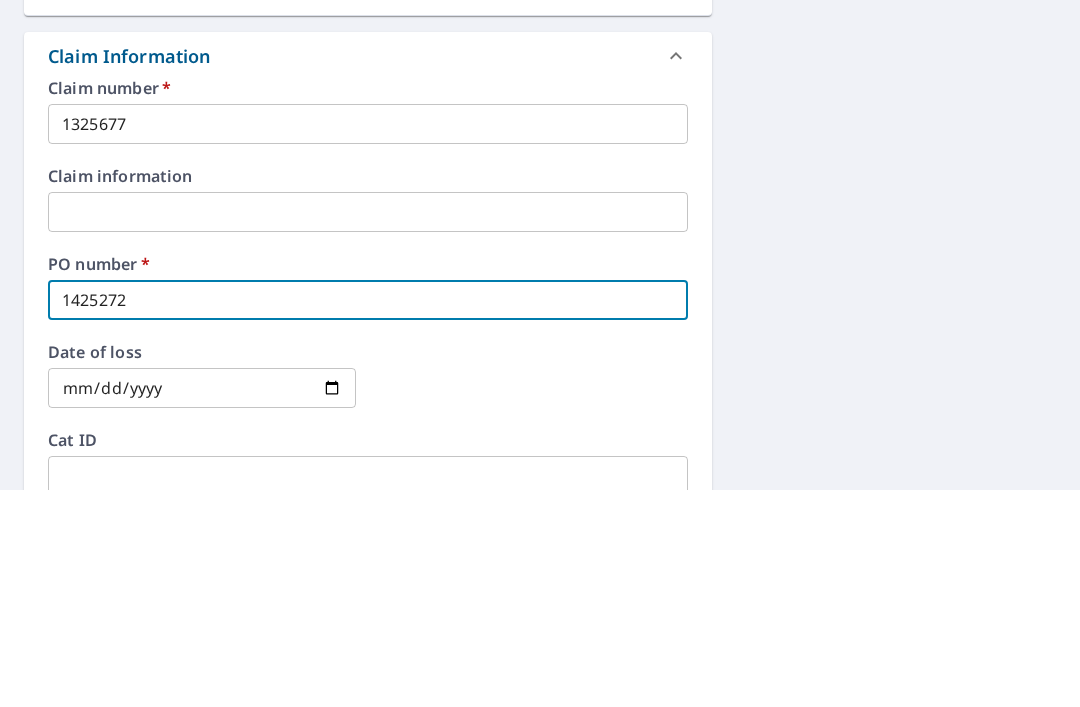 checkbox on "true" 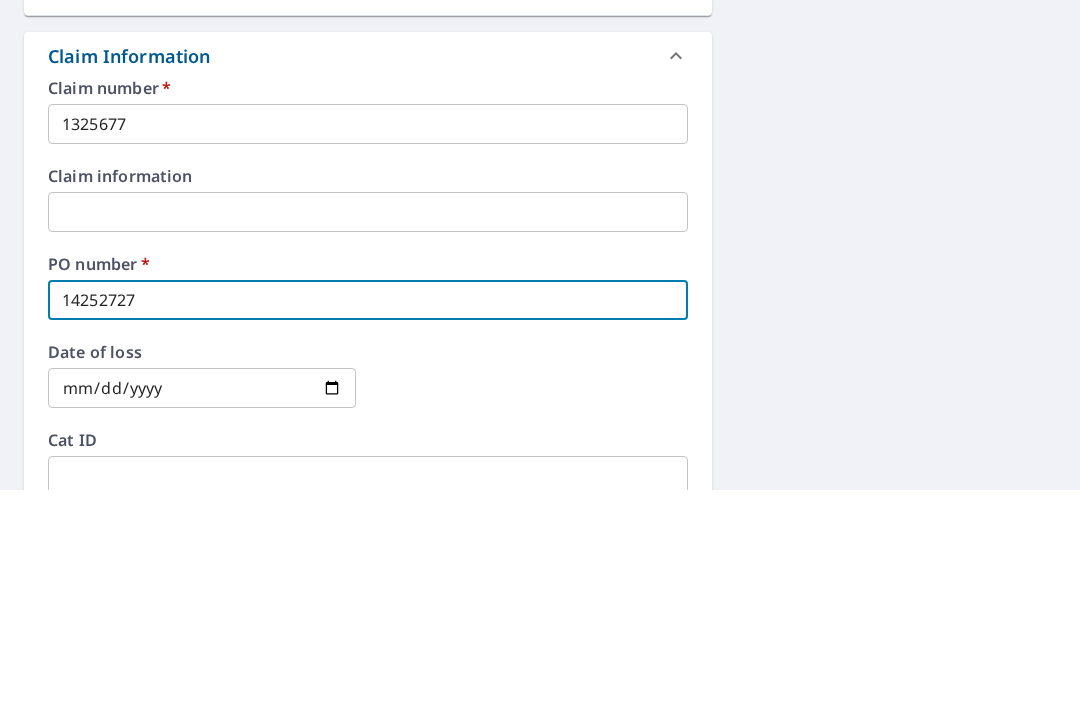 checkbox on "true" 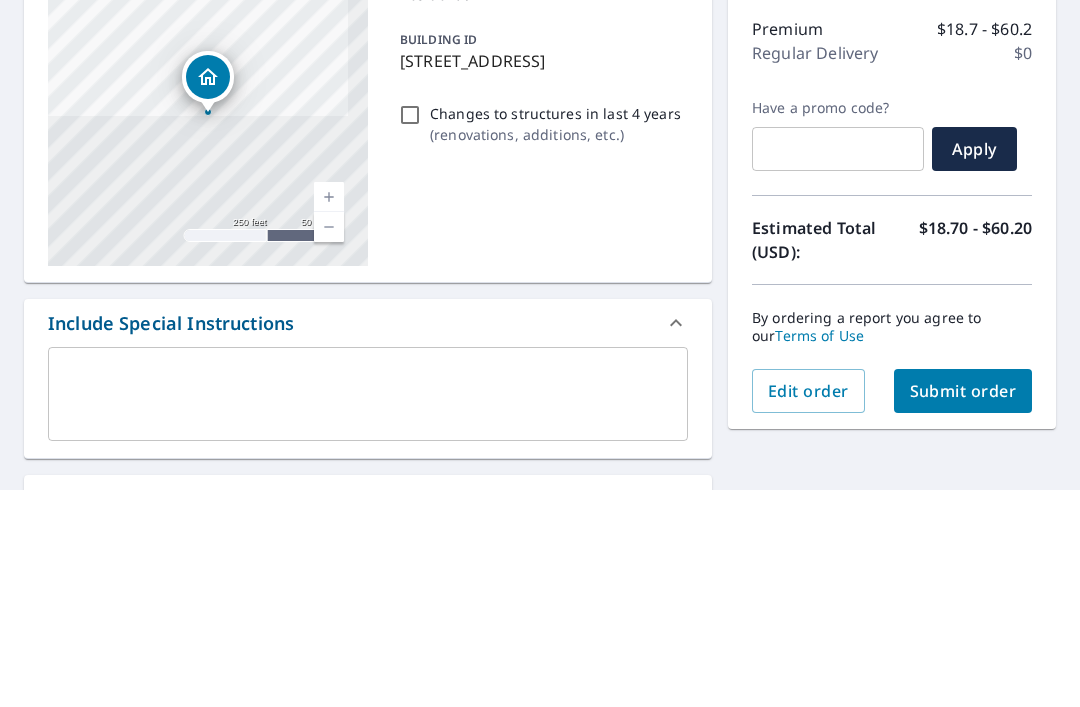 scroll, scrollTop: 156, scrollLeft: 0, axis: vertical 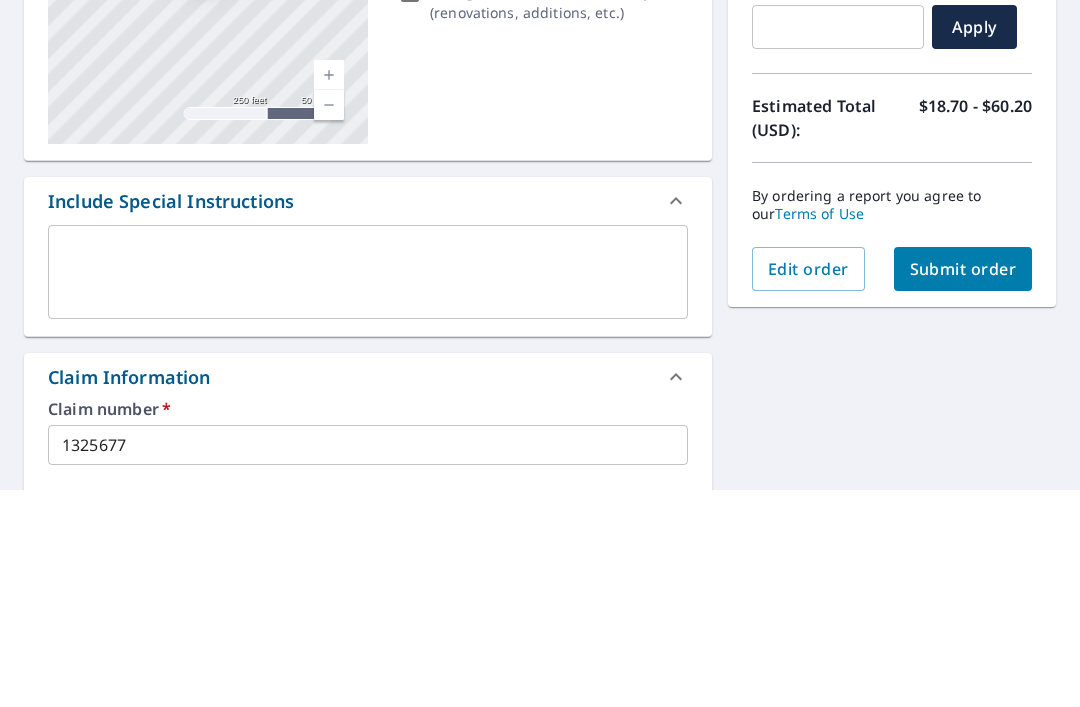type on "14252727" 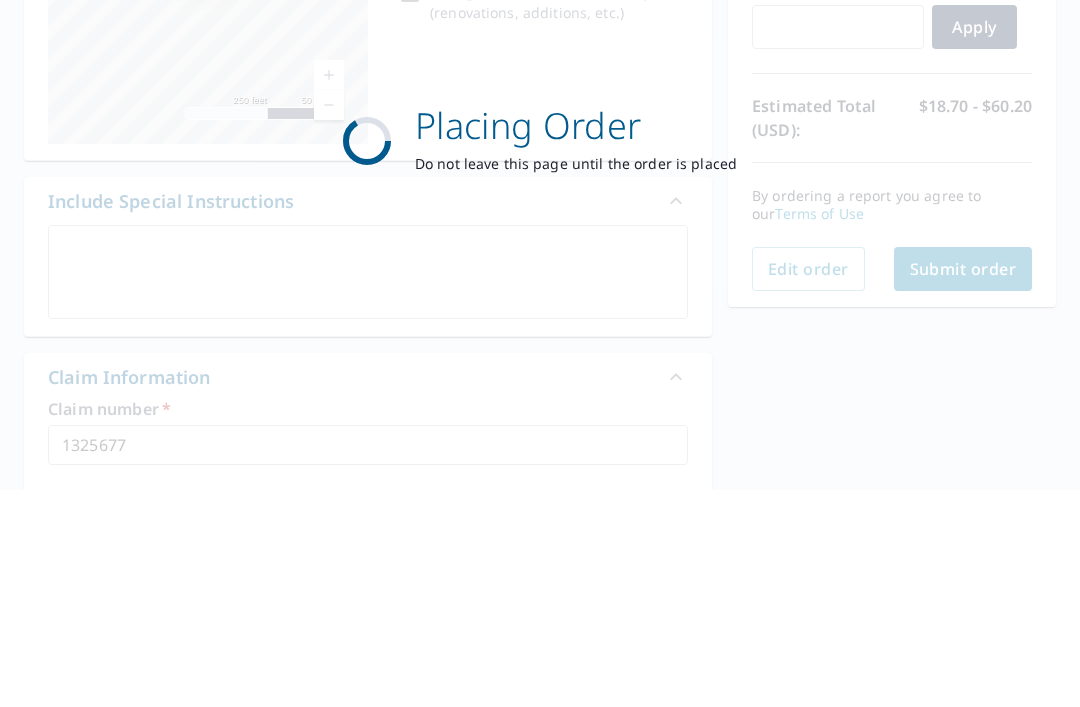 checkbox on "true" 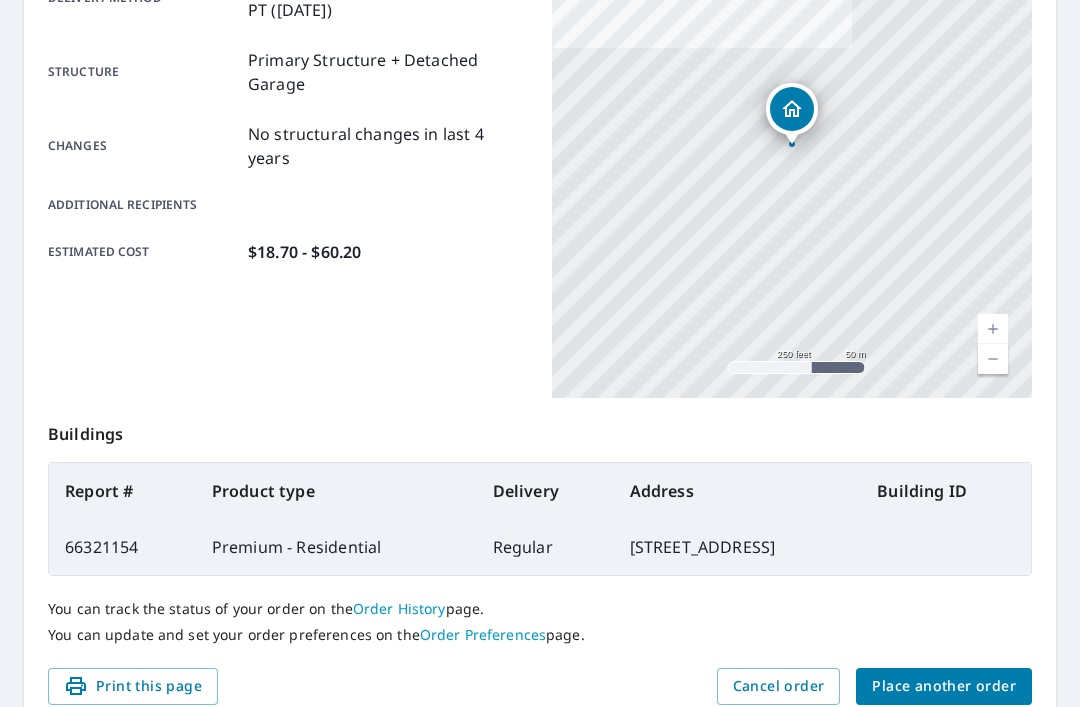 scroll, scrollTop: 391, scrollLeft: 0, axis: vertical 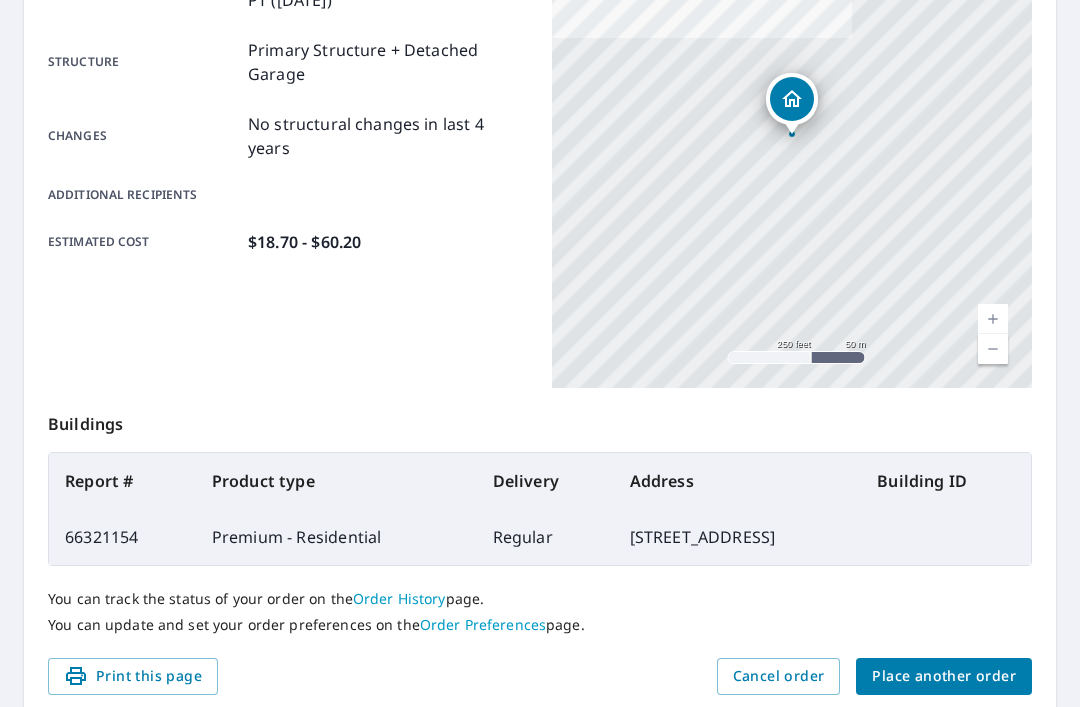 click on "Place another order" at bounding box center [944, 676] 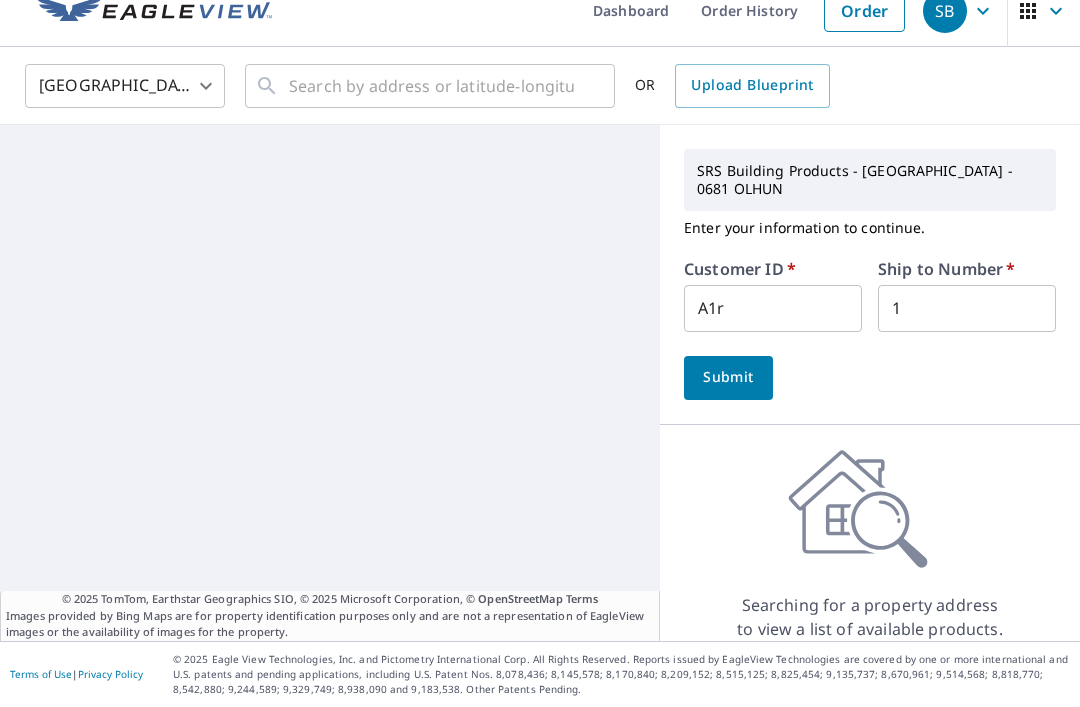 scroll, scrollTop: 0, scrollLeft: 0, axis: both 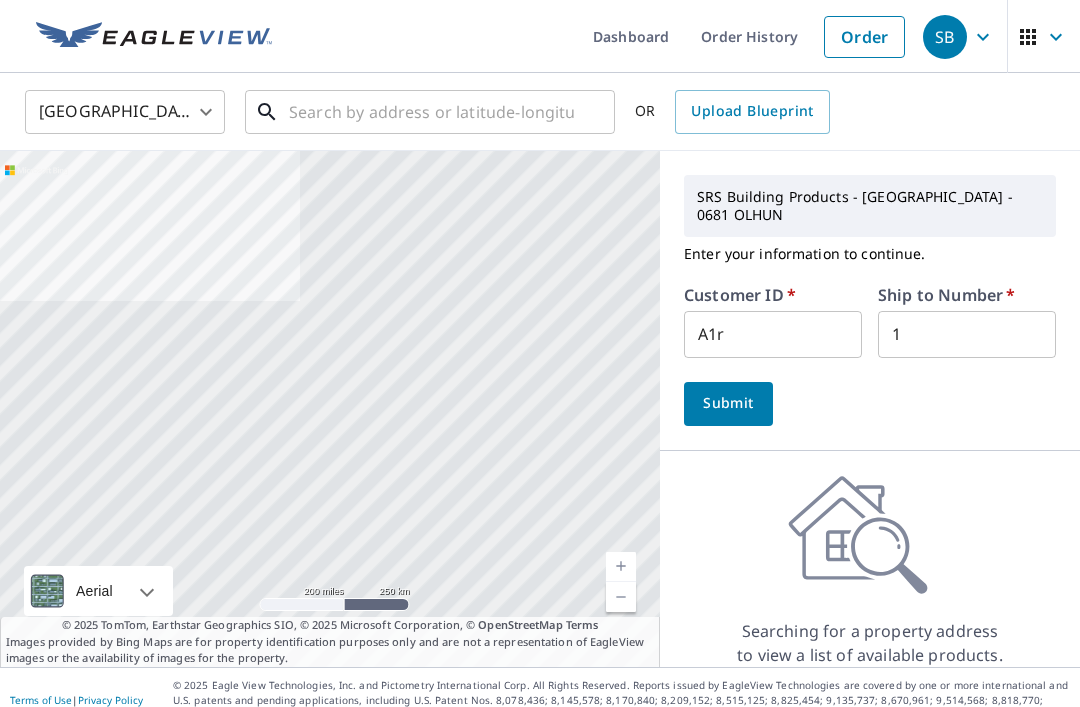 click at bounding box center (431, 112) 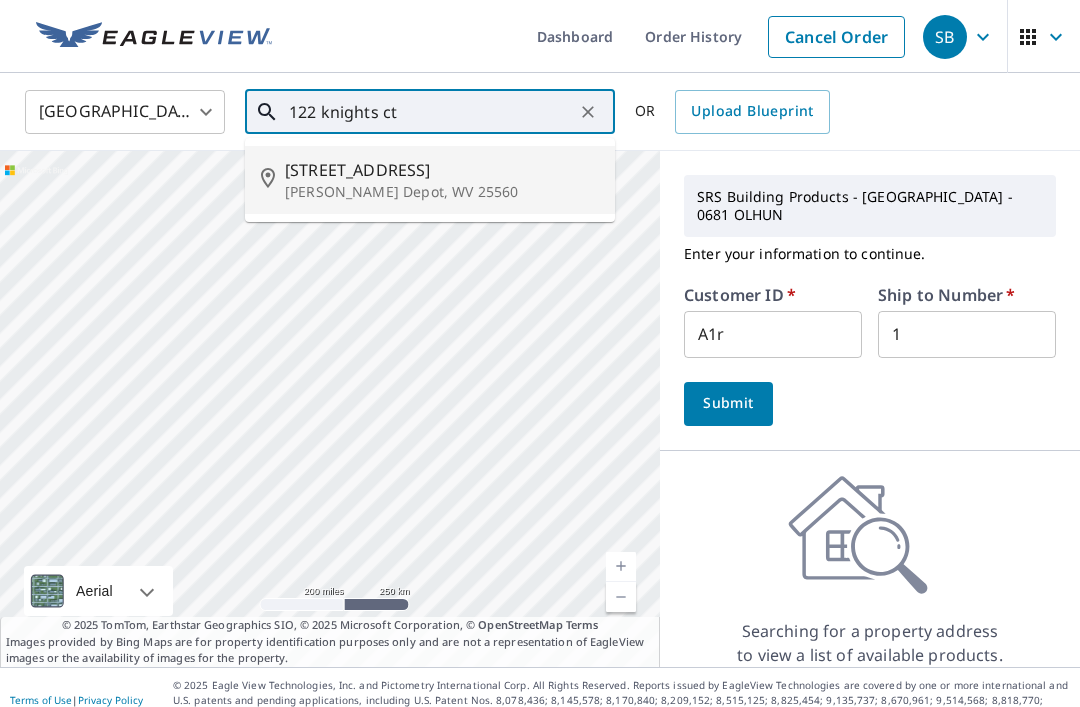 click on "[PERSON_NAME] Depot, WV 25560" at bounding box center (442, 192) 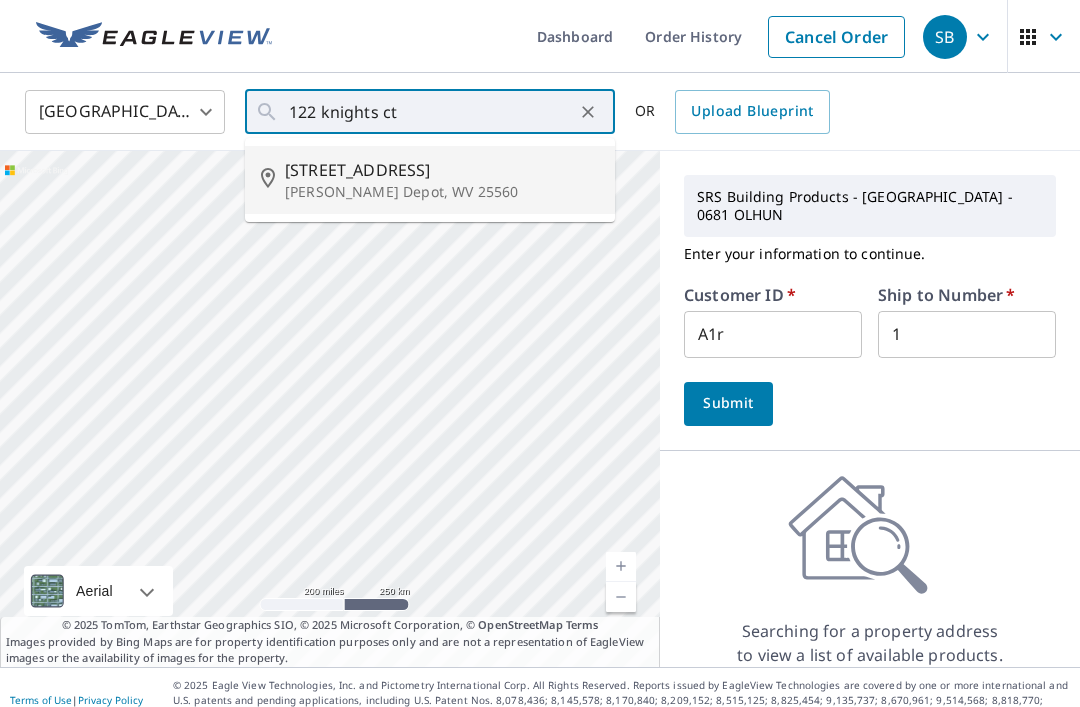 type on "122 Knights Ct Scott Depot, WV 25560" 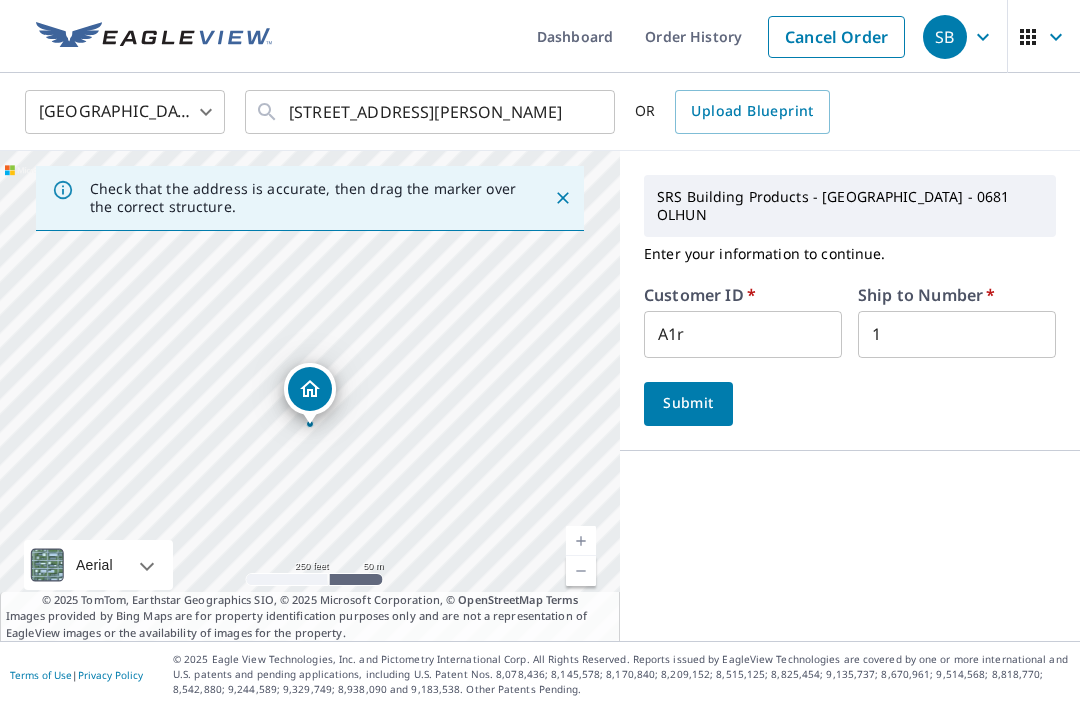 click on "Submit" at bounding box center [688, 403] 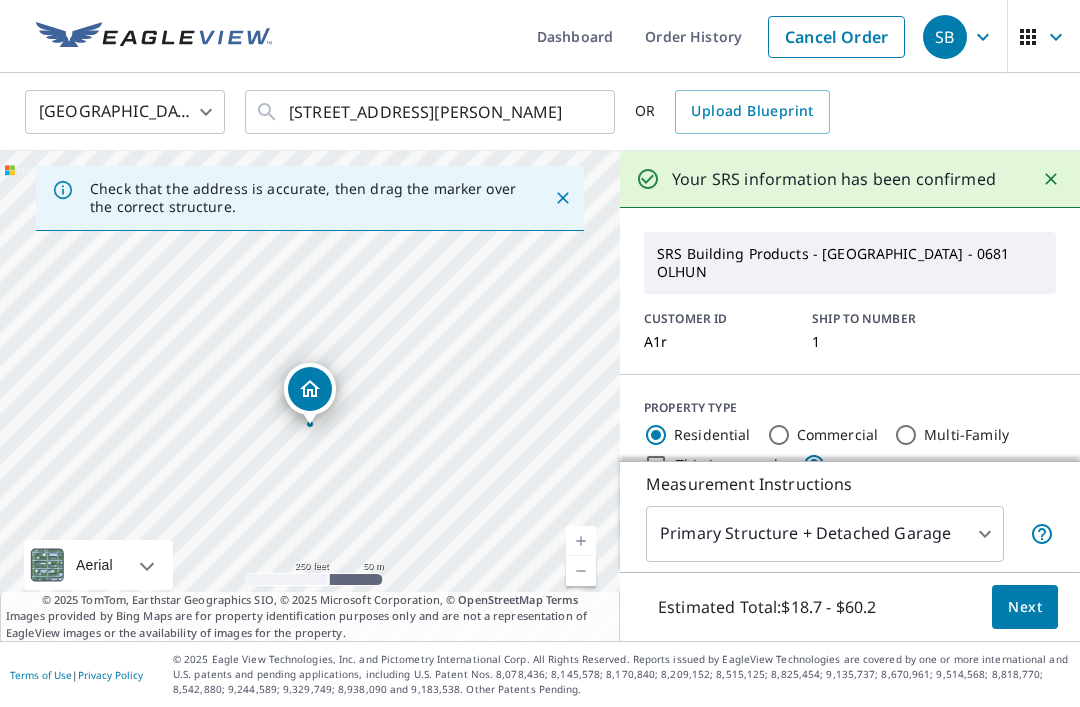click on "Next" at bounding box center [1025, 607] 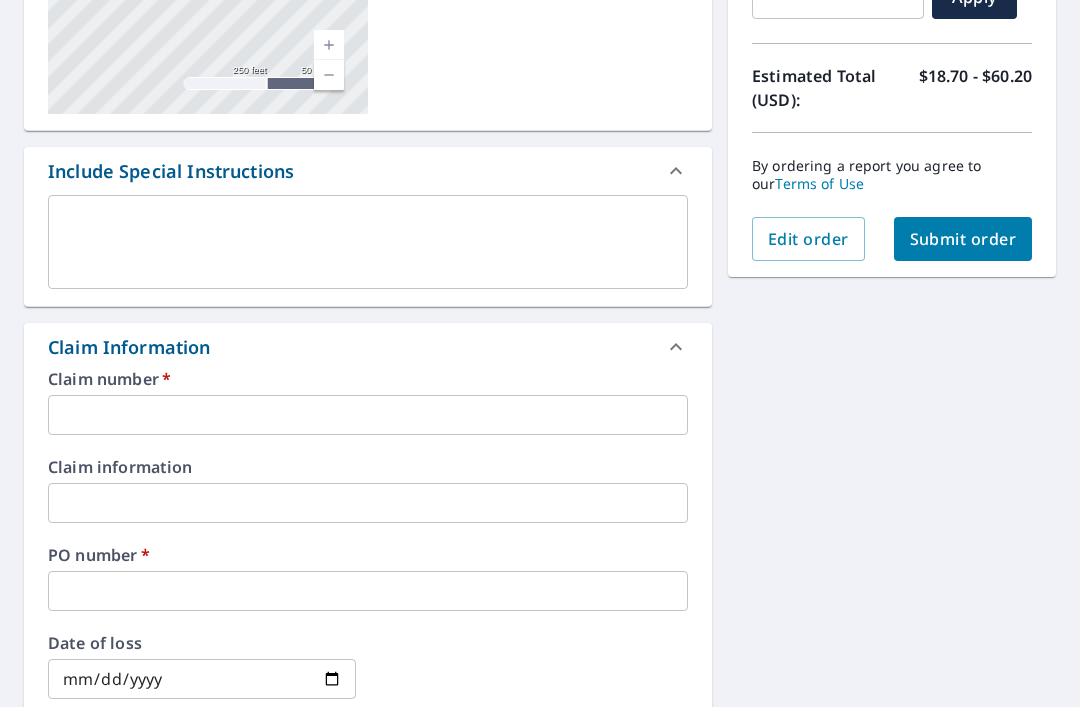 scroll, scrollTop: 413, scrollLeft: 0, axis: vertical 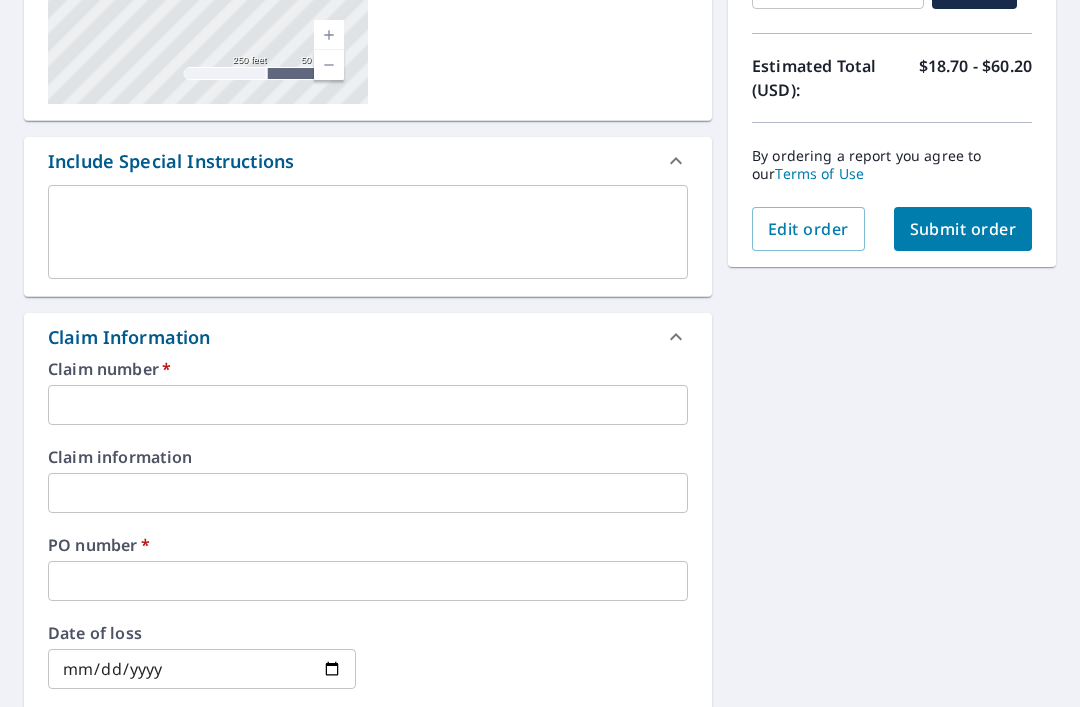 click at bounding box center (368, 405) 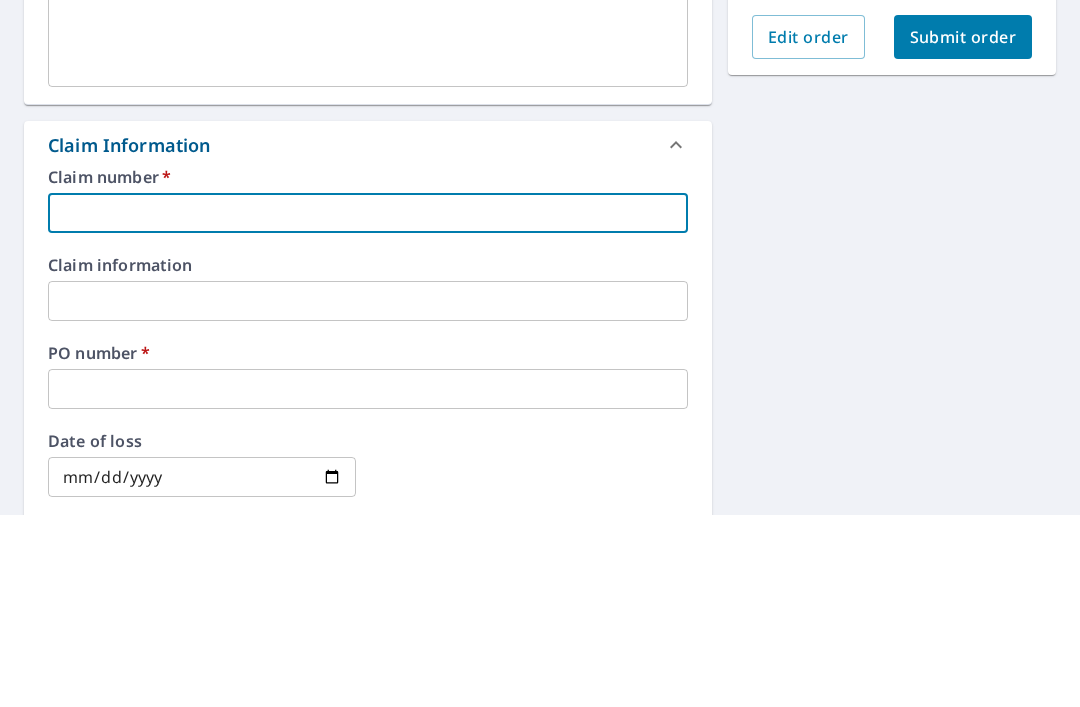 type on "3" 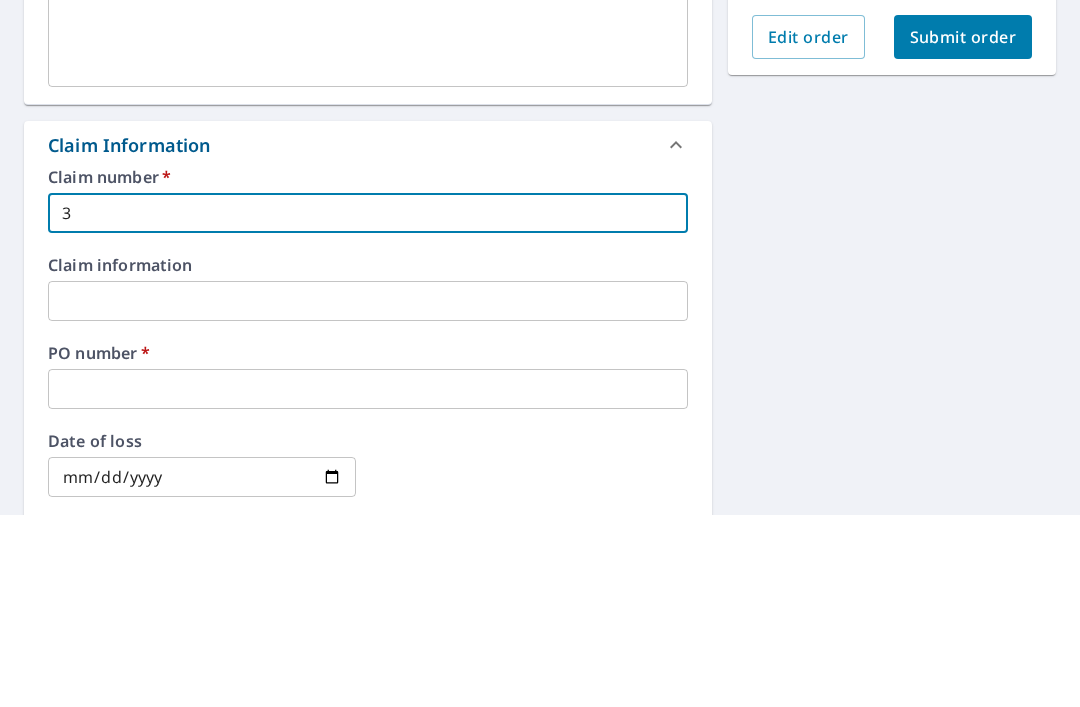 checkbox on "true" 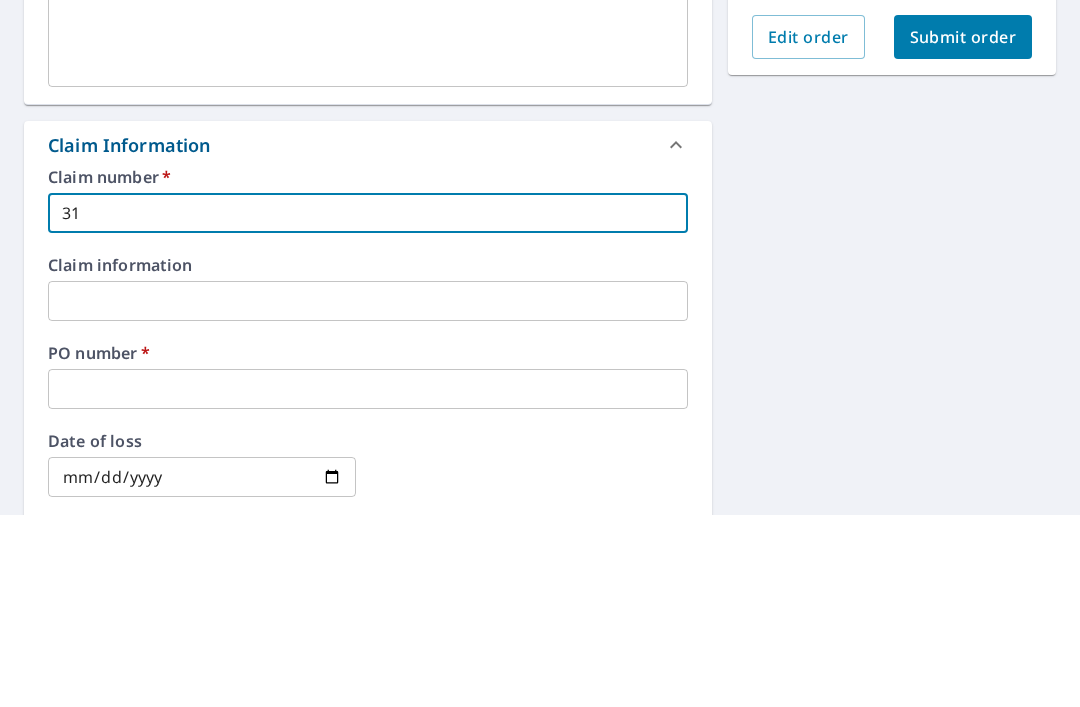 checkbox on "true" 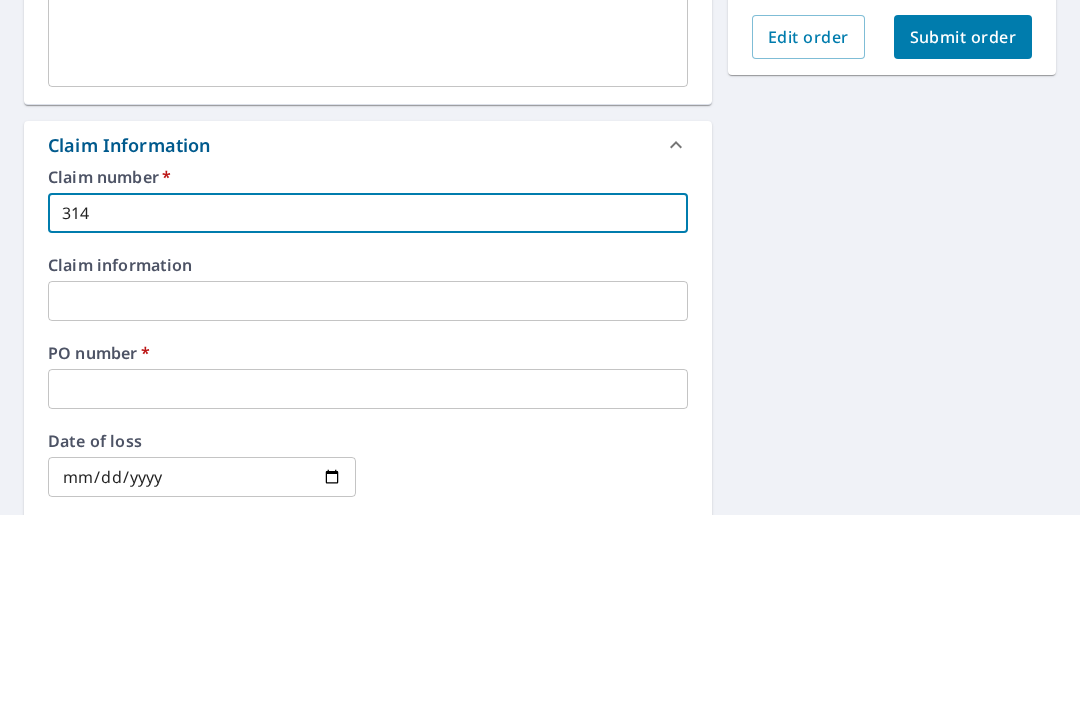checkbox on "true" 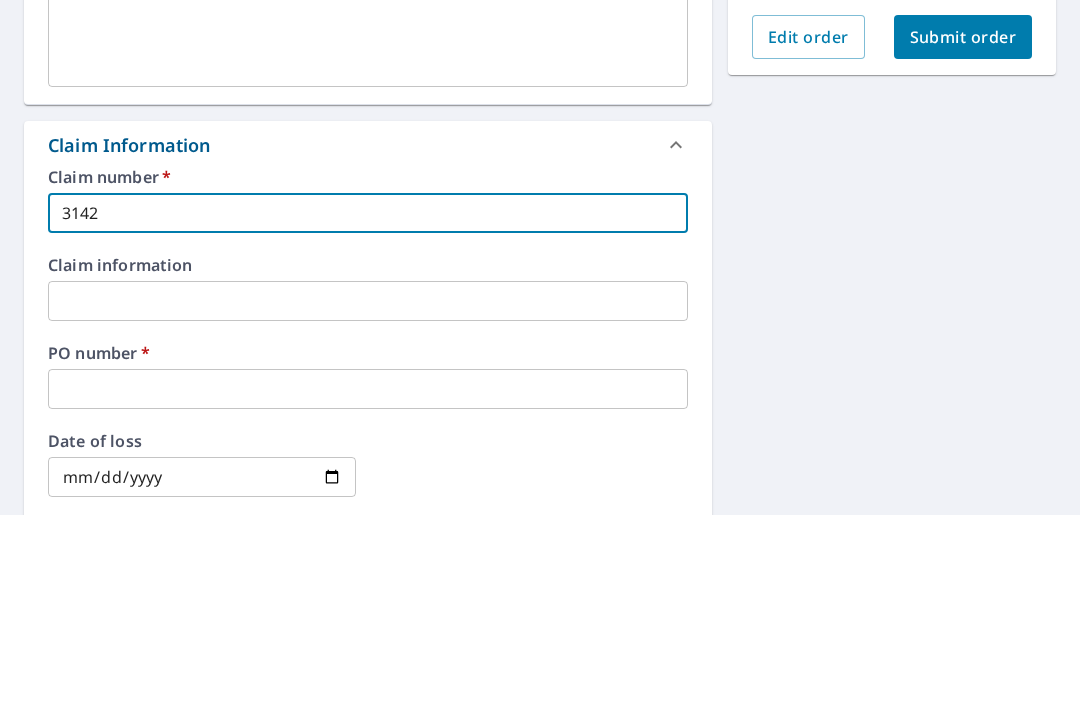 checkbox on "true" 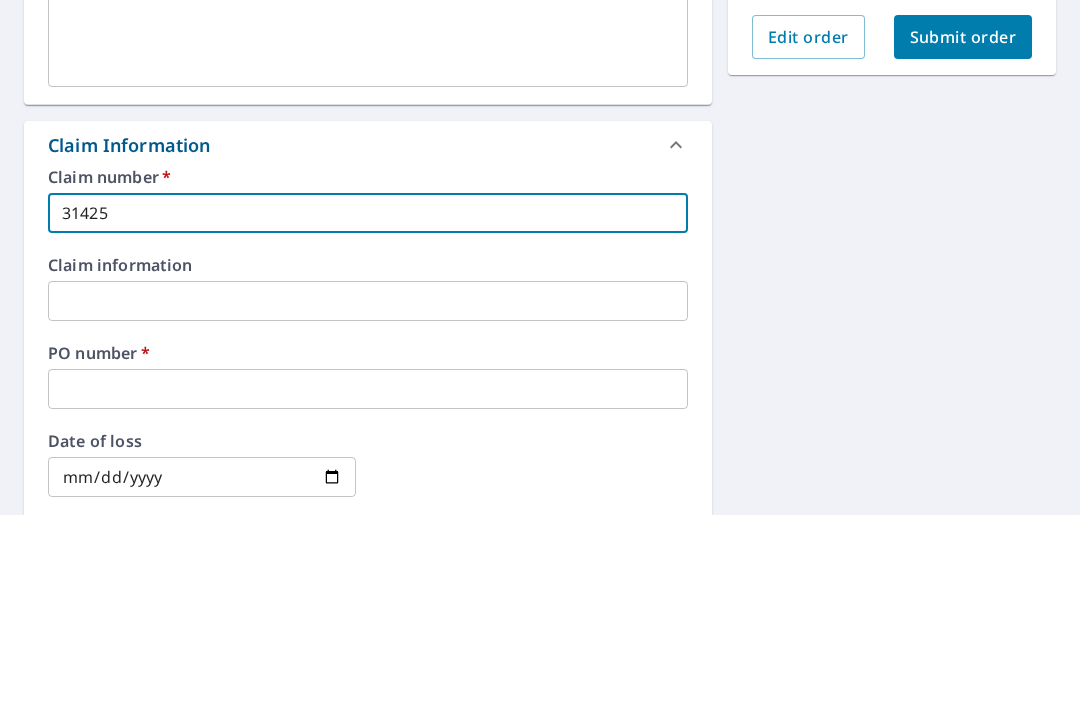 checkbox on "true" 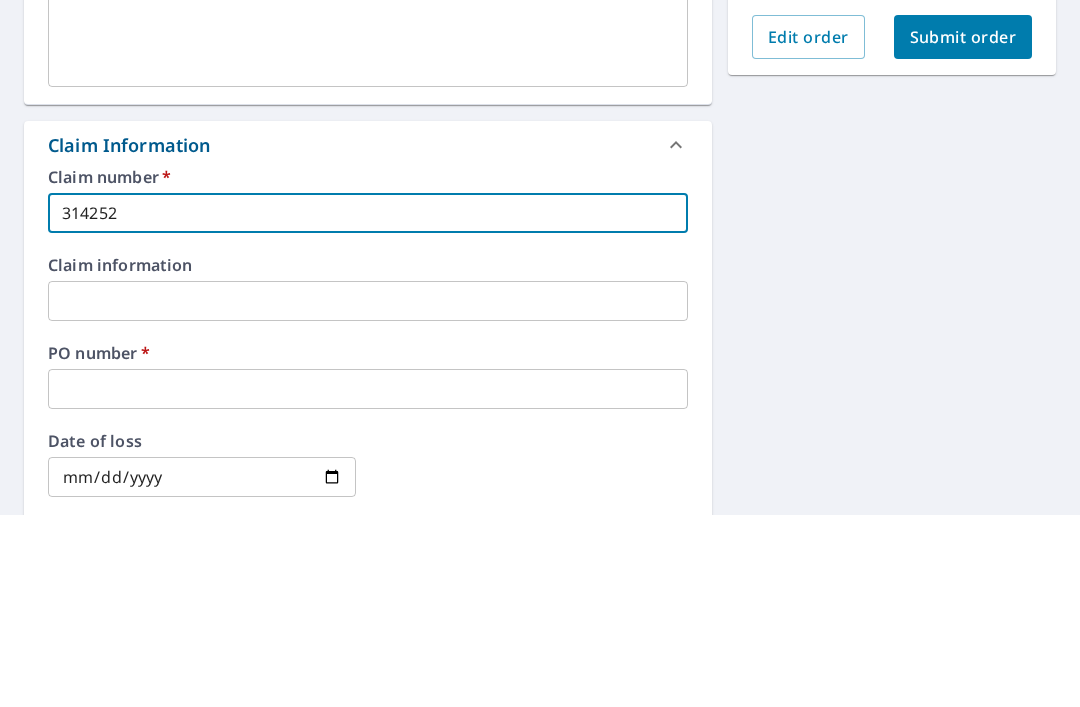 checkbox on "true" 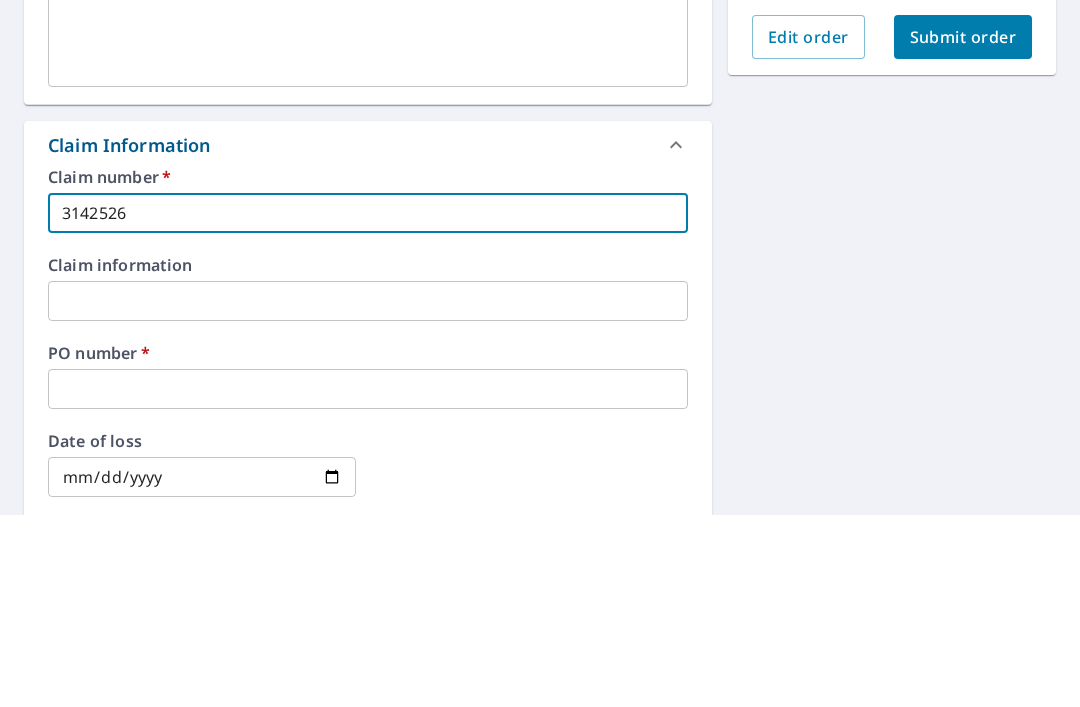checkbox on "true" 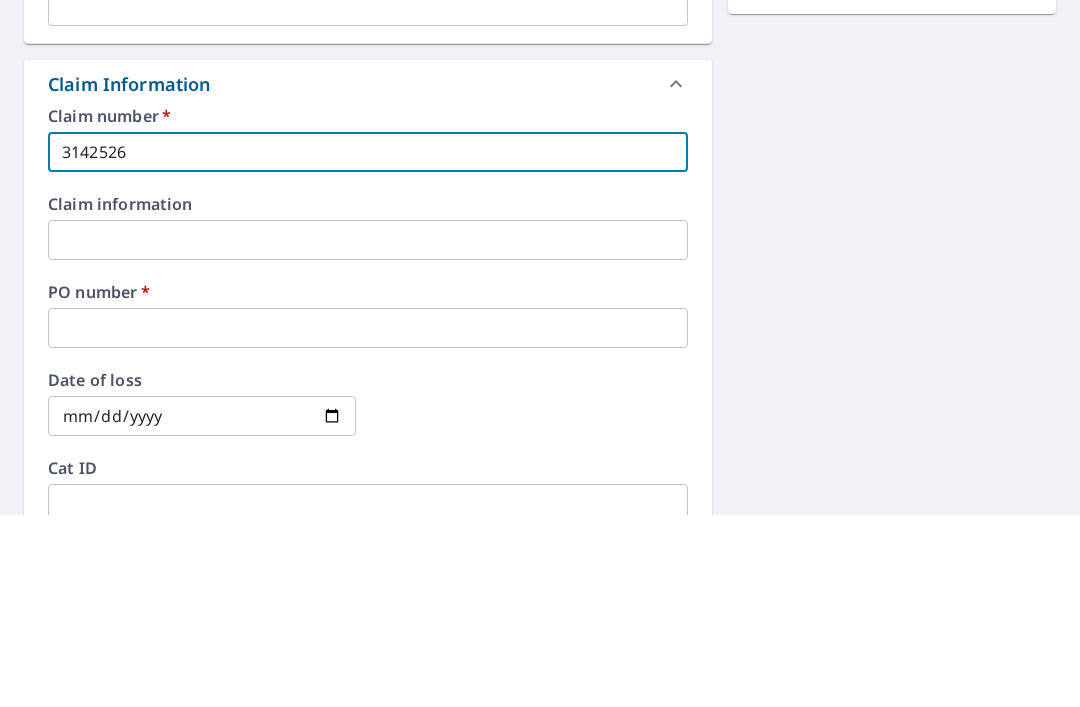 scroll, scrollTop: 532, scrollLeft: 0, axis: vertical 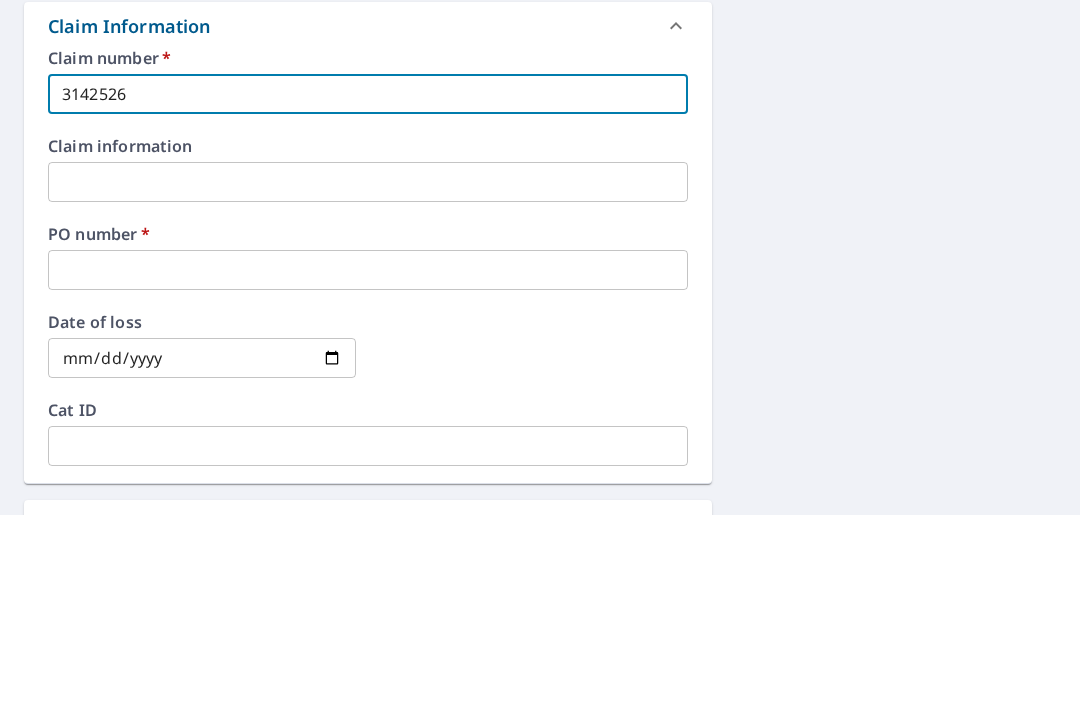 type on "3142526" 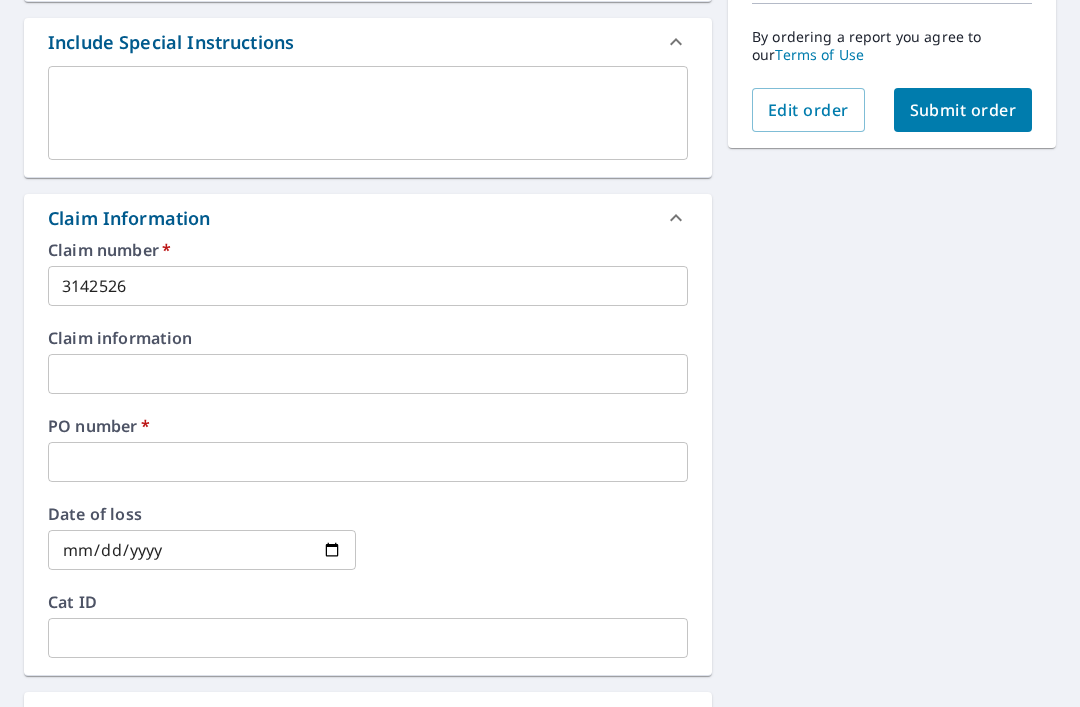 click at bounding box center (368, 462) 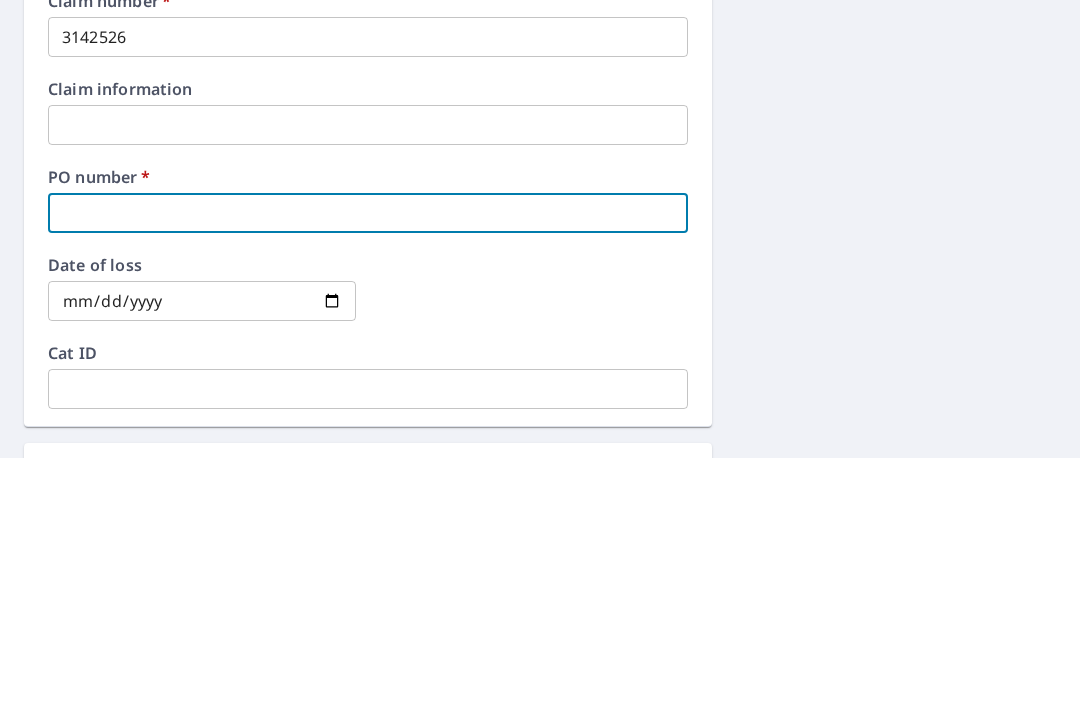 type on "5" 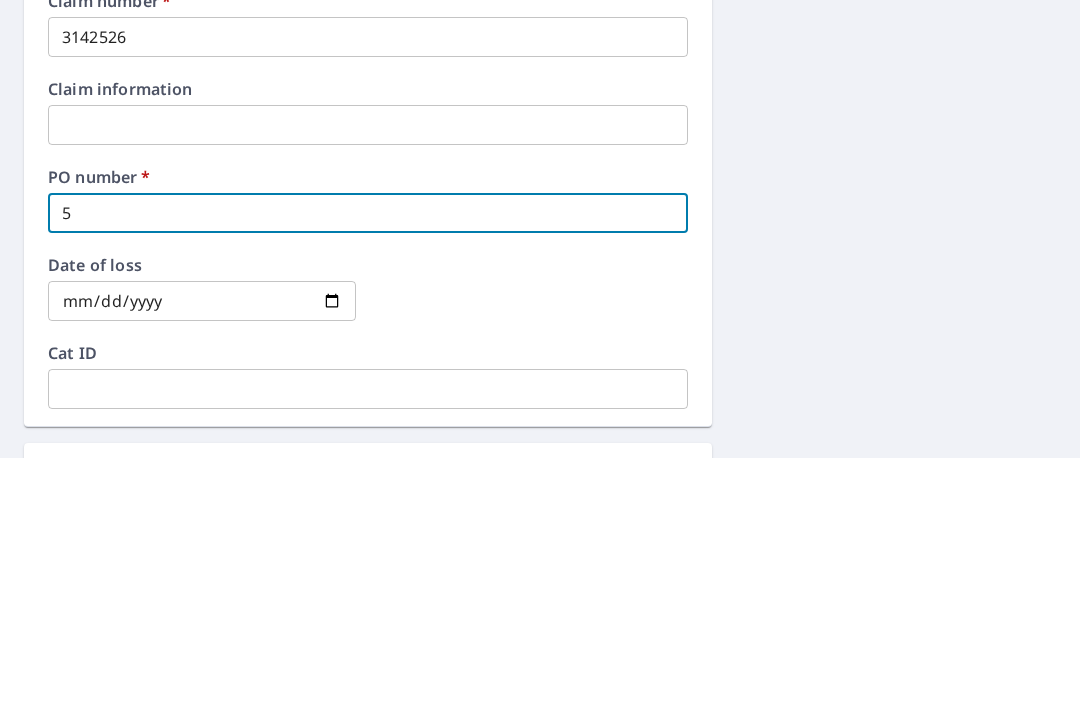 checkbox on "true" 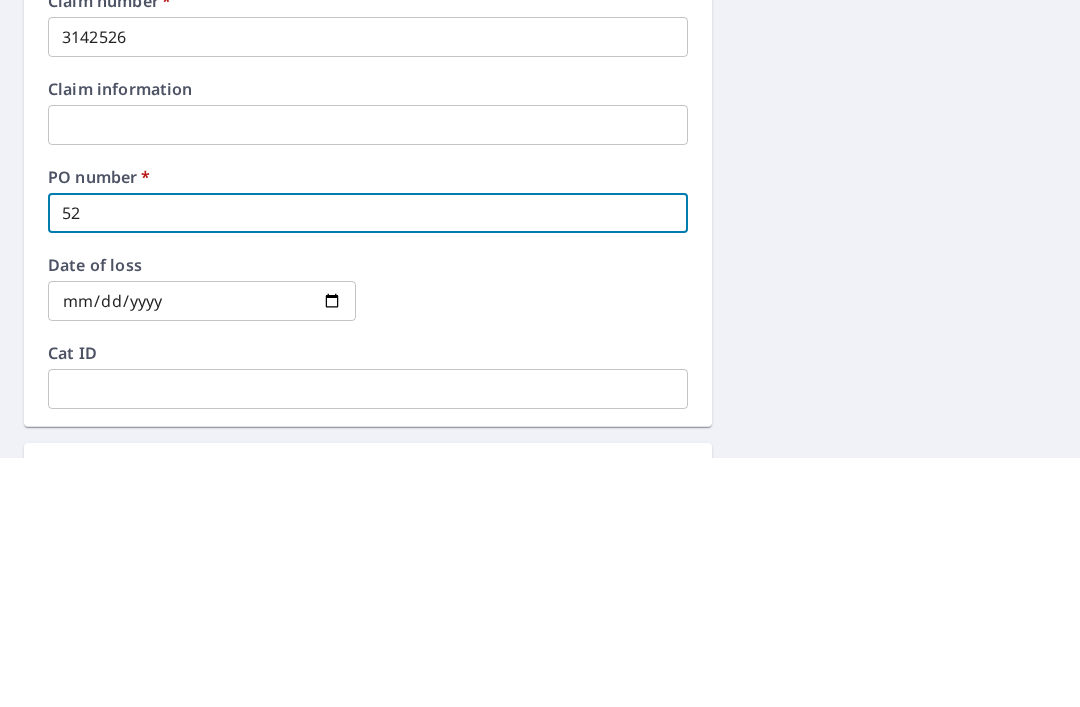 checkbox on "true" 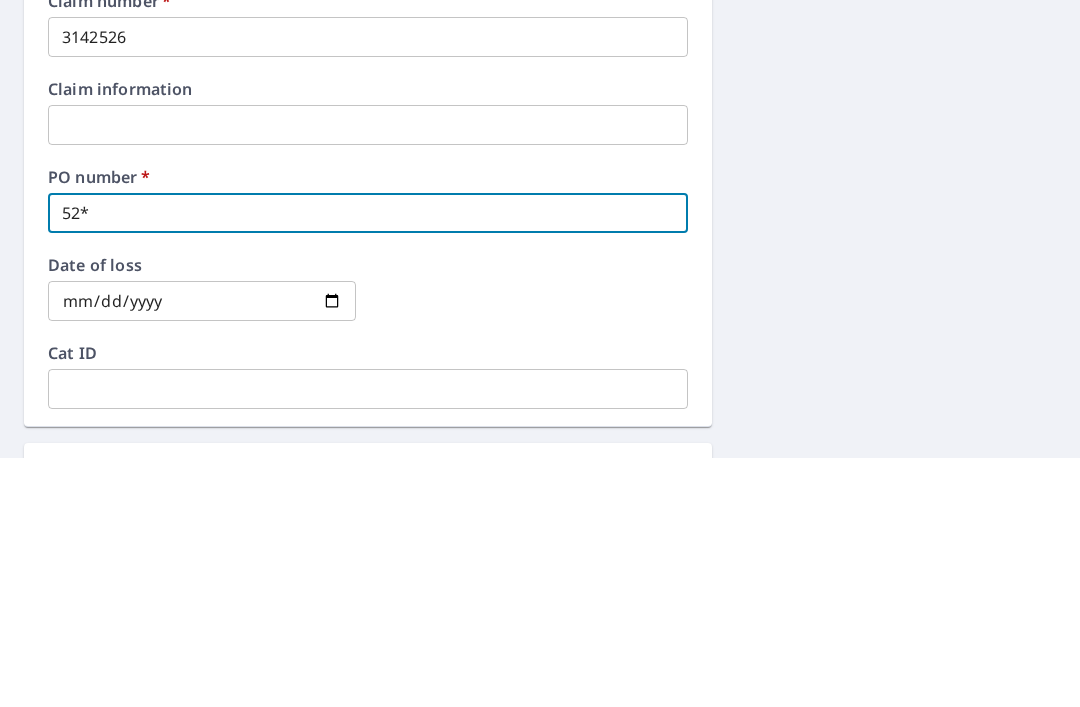 checkbox on "true" 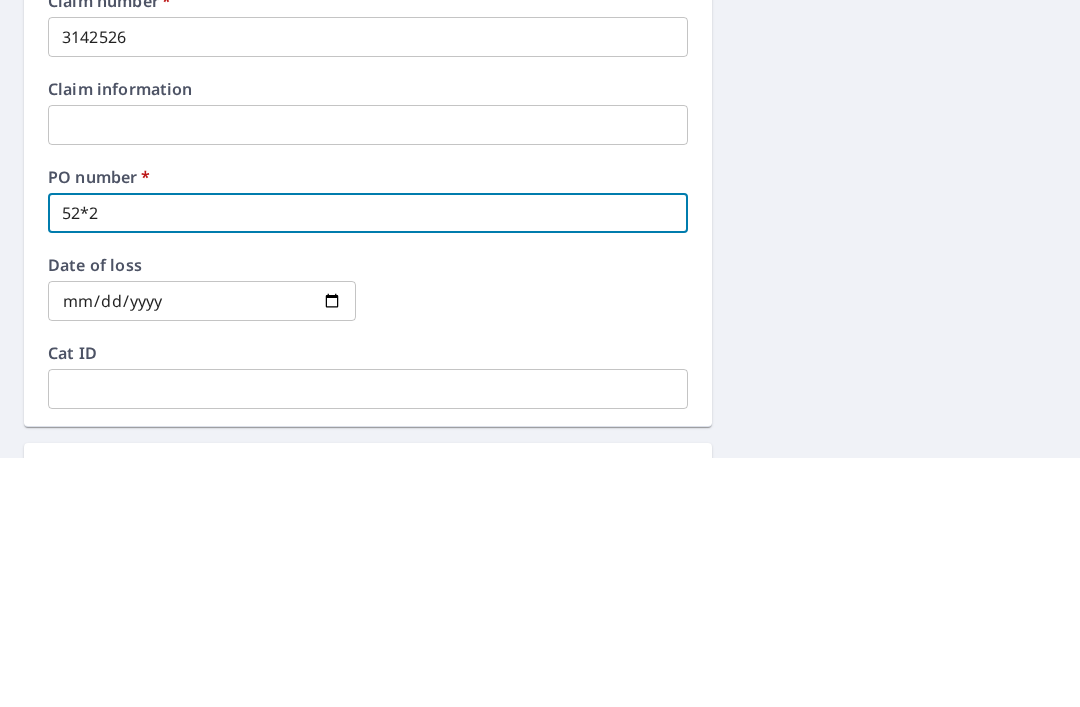 checkbox on "true" 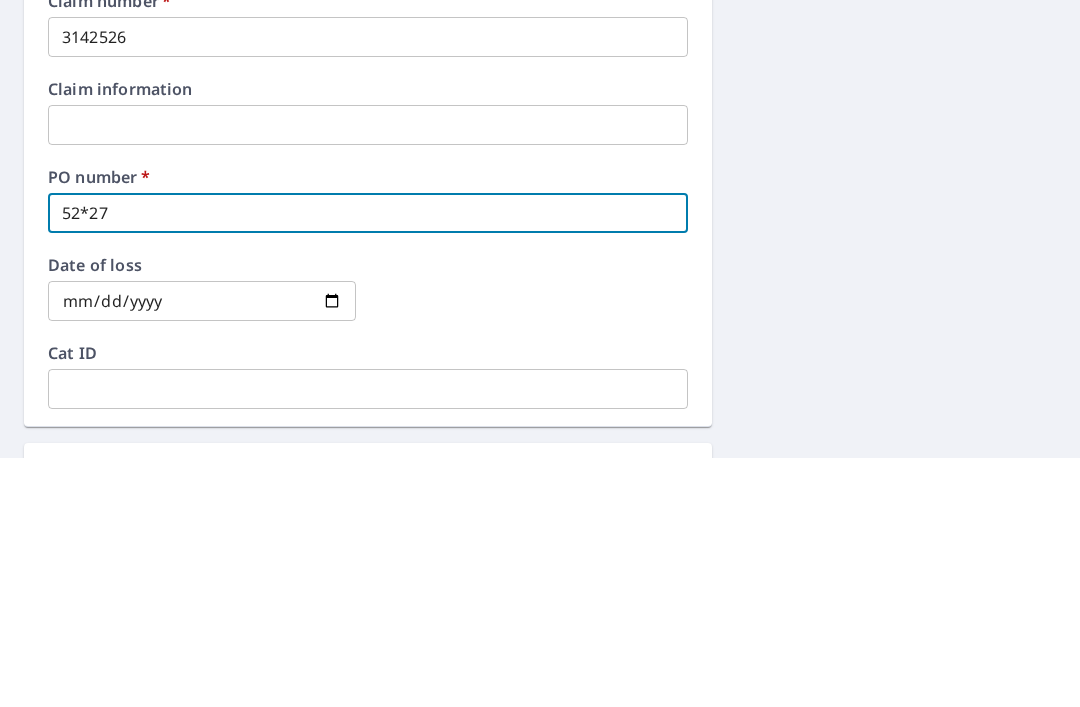 checkbox on "true" 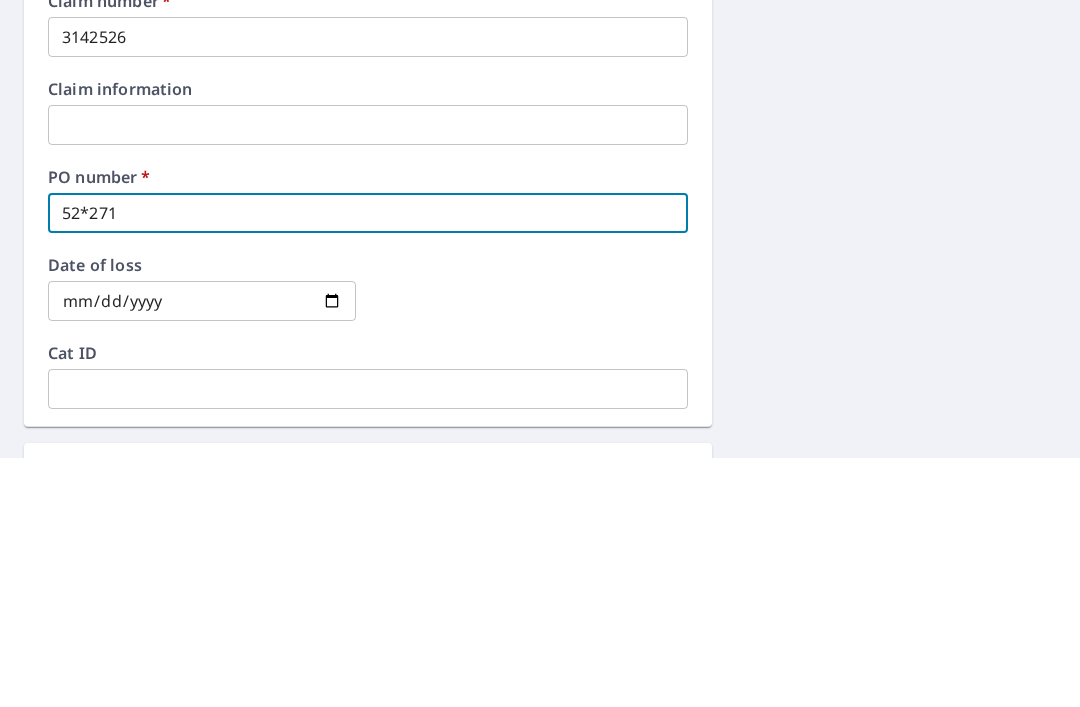 checkbox on "true" 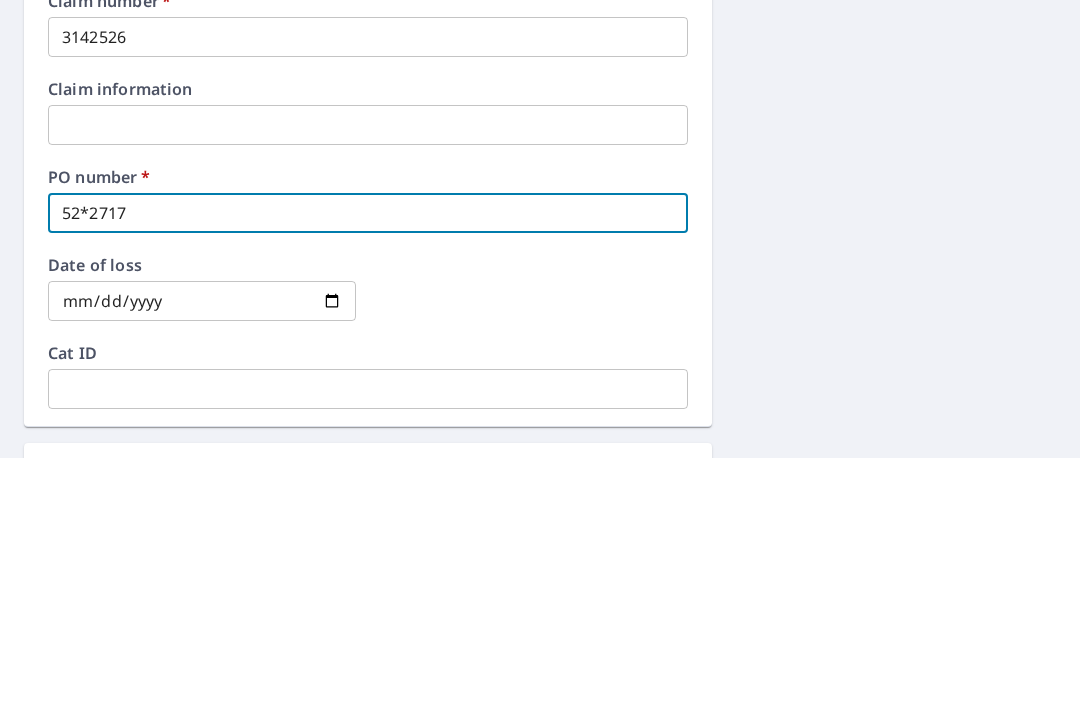 checkbox on "true" 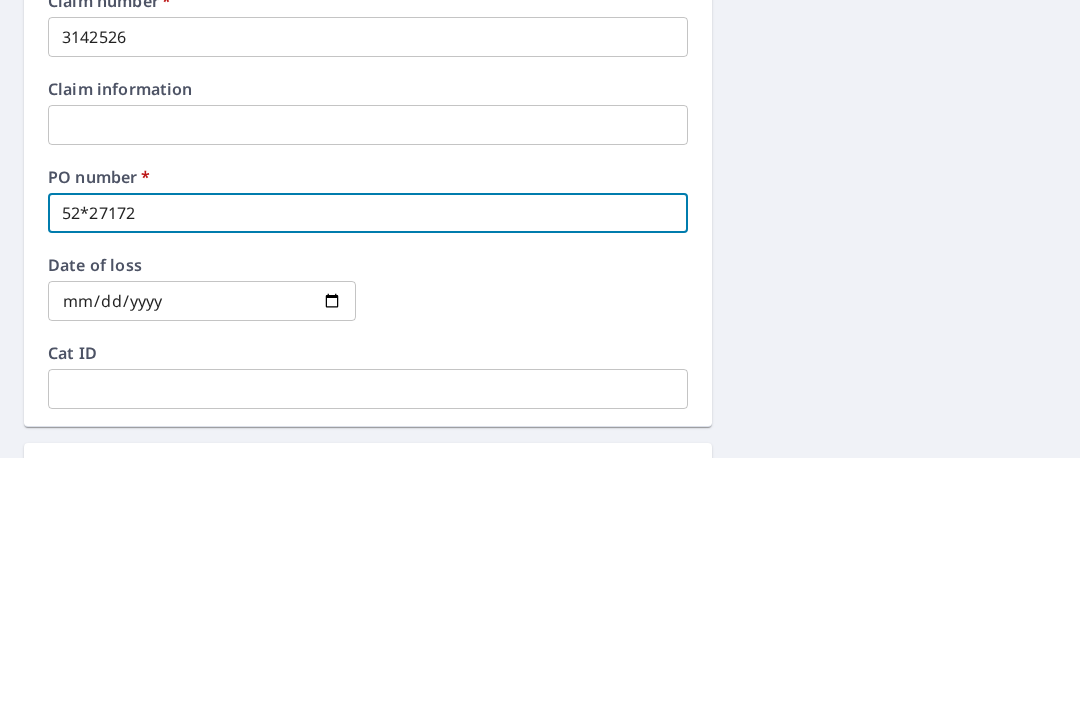 checkbox on "true" 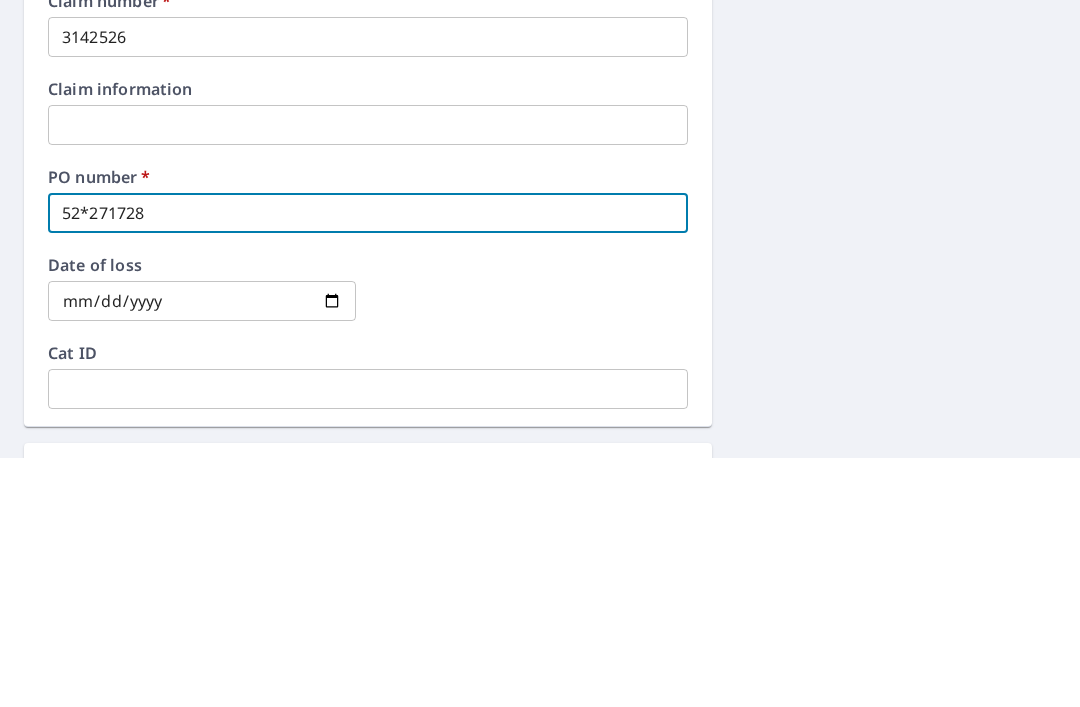 checkbox on "true" 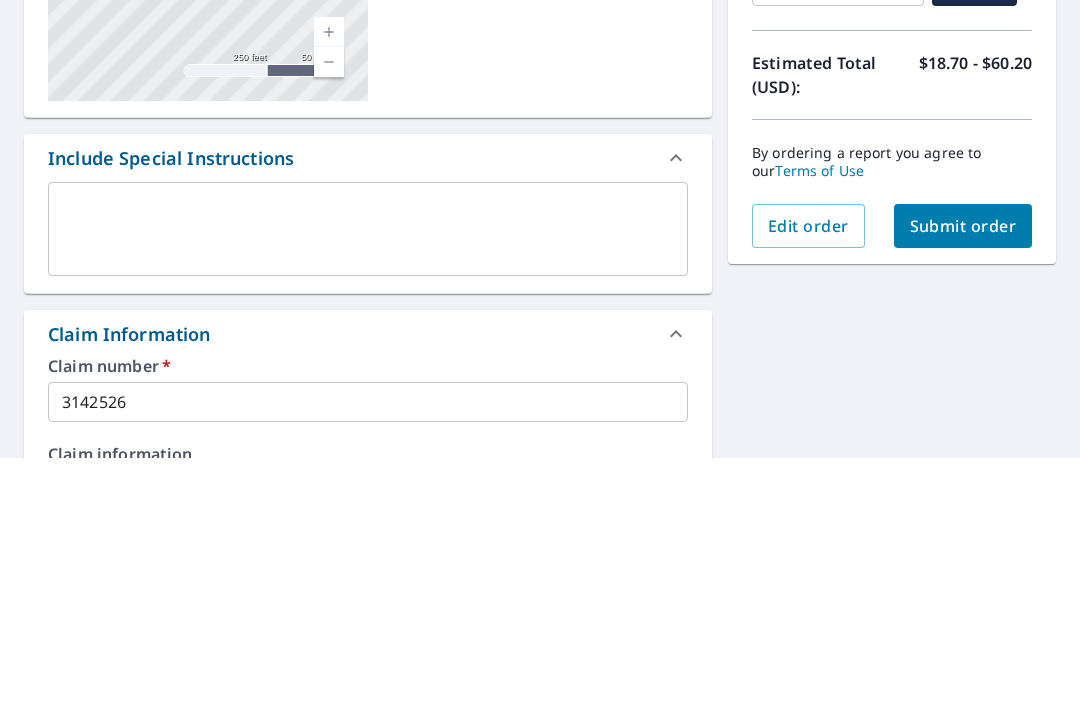 scroll, scrollTop: 165, scrollLeft: 0, axis: vertical 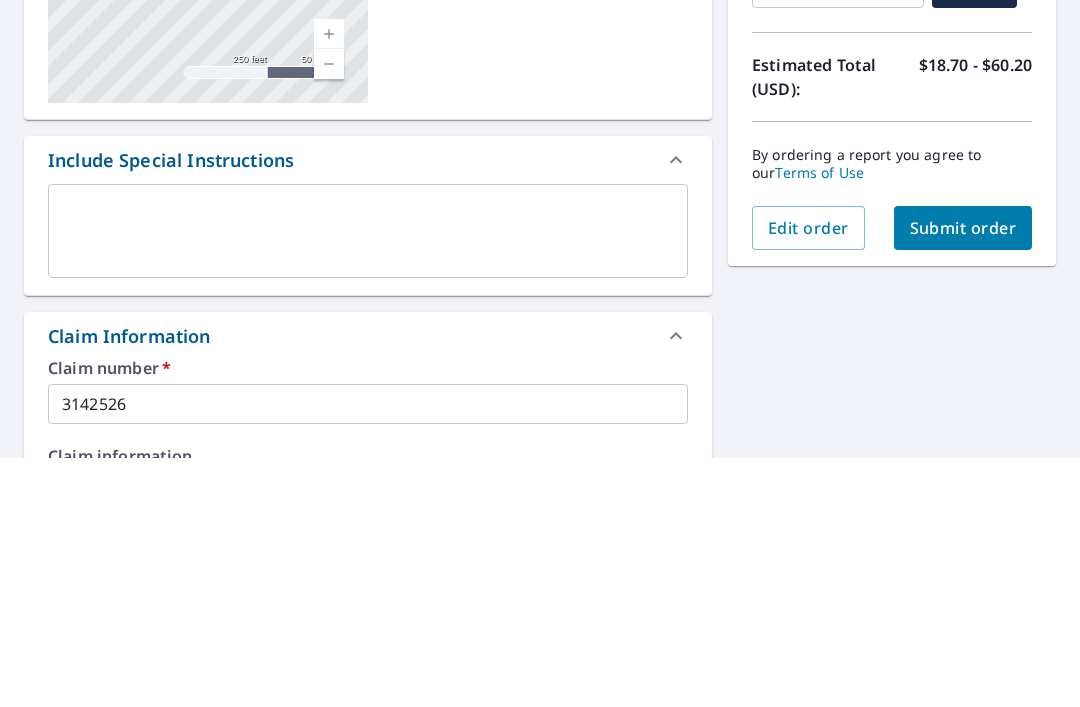type on "52*271728" 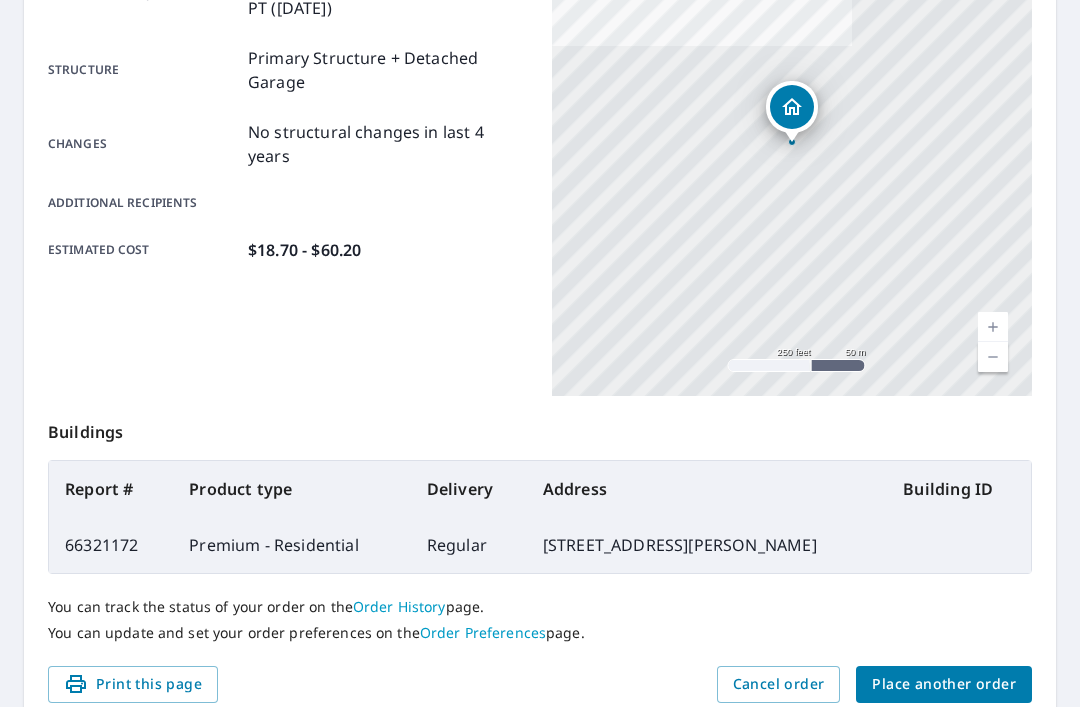 scroll, scrollTop: 397, scrollLeft: 0, axis: vertical 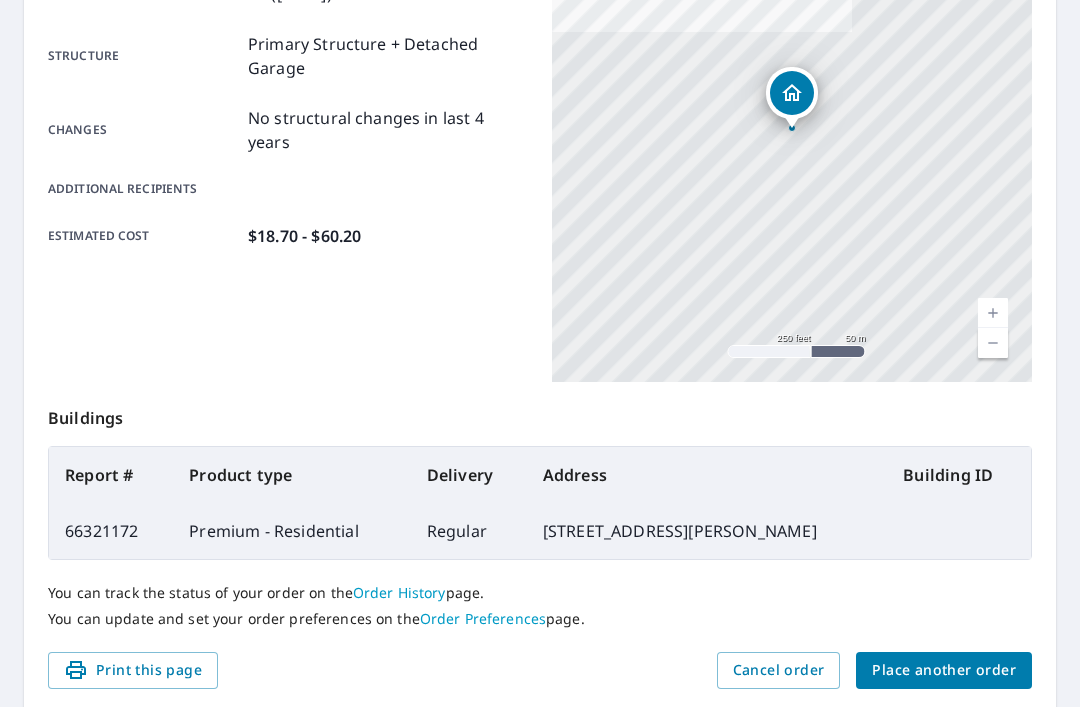 click on "Place another order" at bounding box center (944, 670) 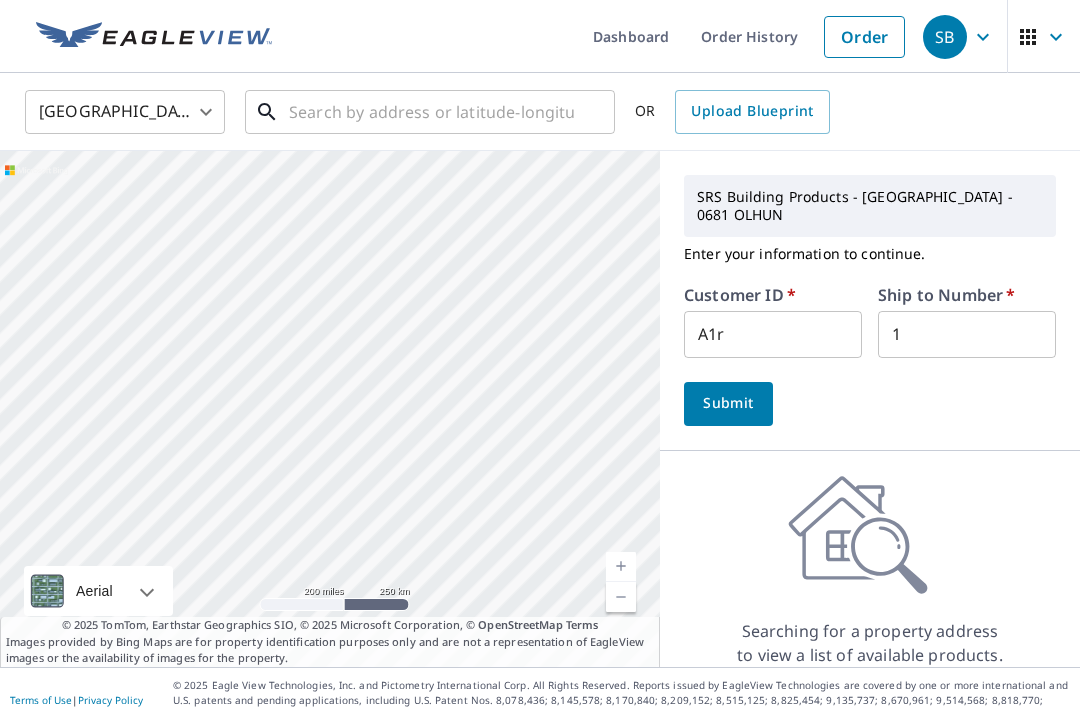 click at bounding box center (431, 112) 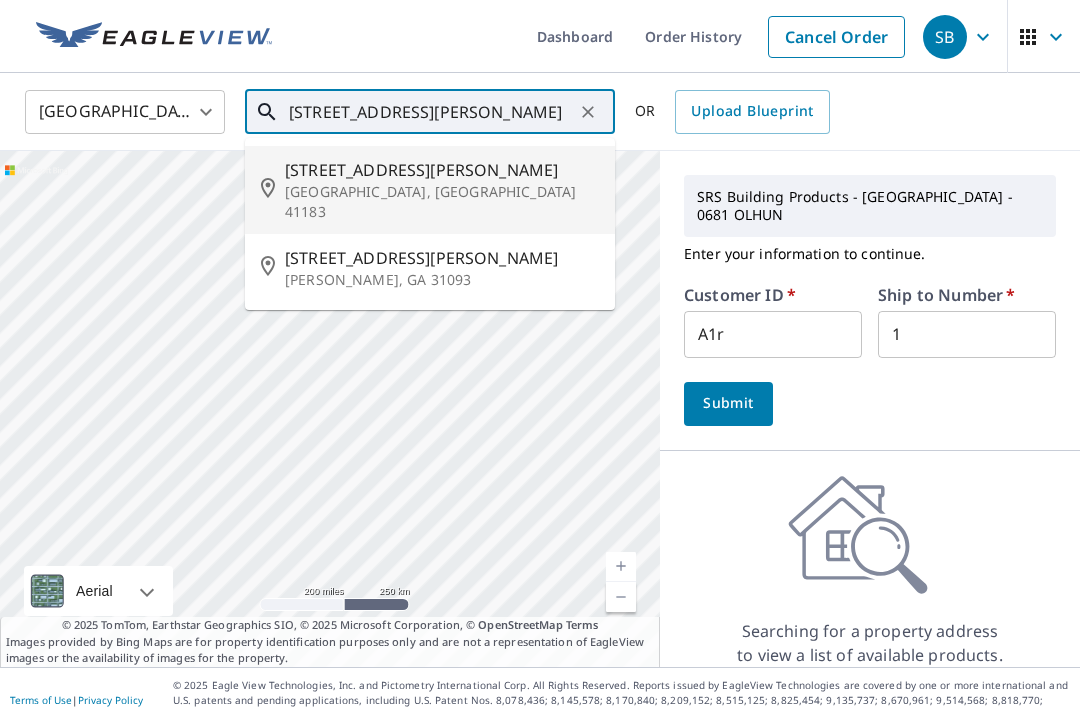 click on "917 Collins Ave" at bounding box center [442, 170] 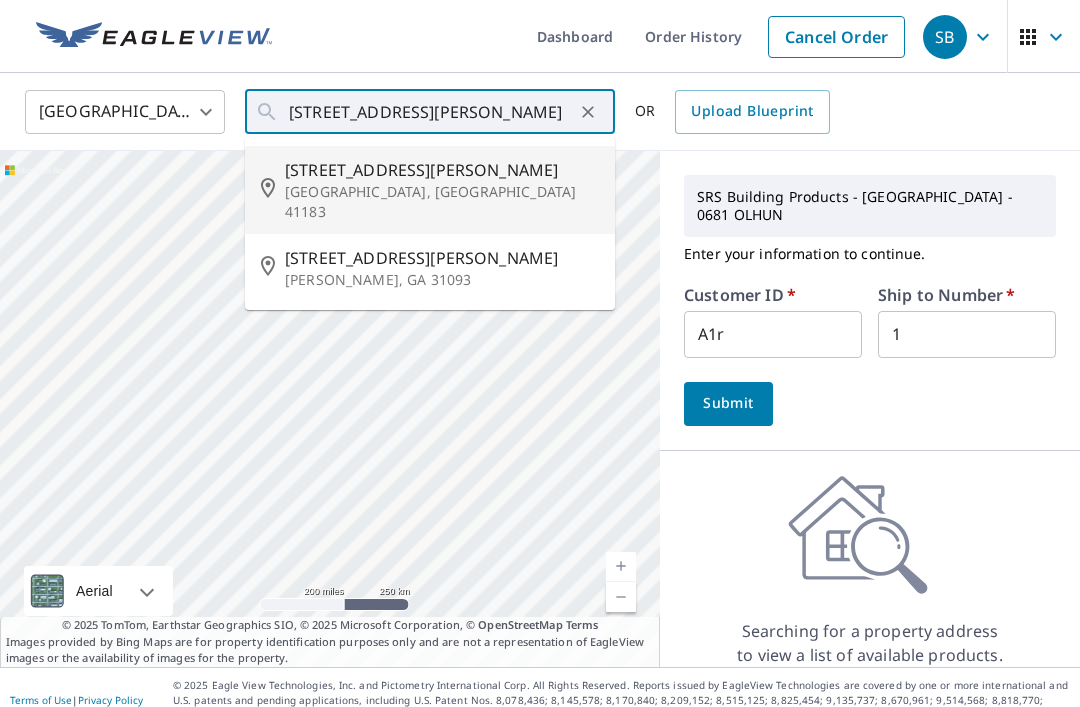 type on "917 Collins Ave Worthington, KY 41183" 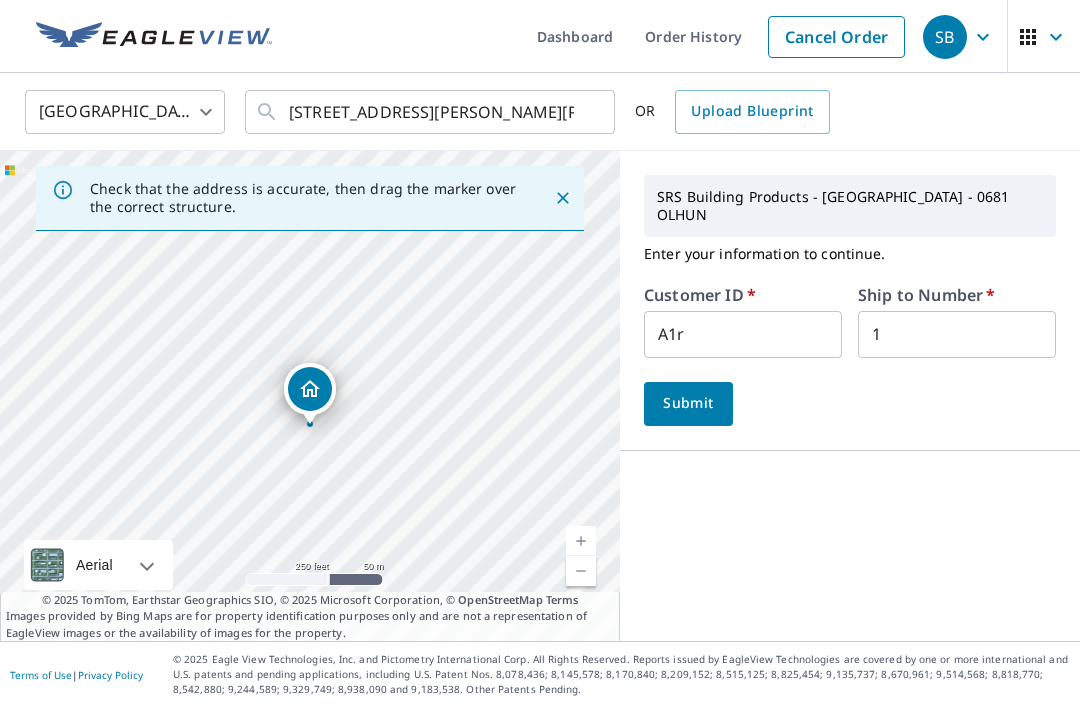 click on "Submit" at bounding box center (688, 403) 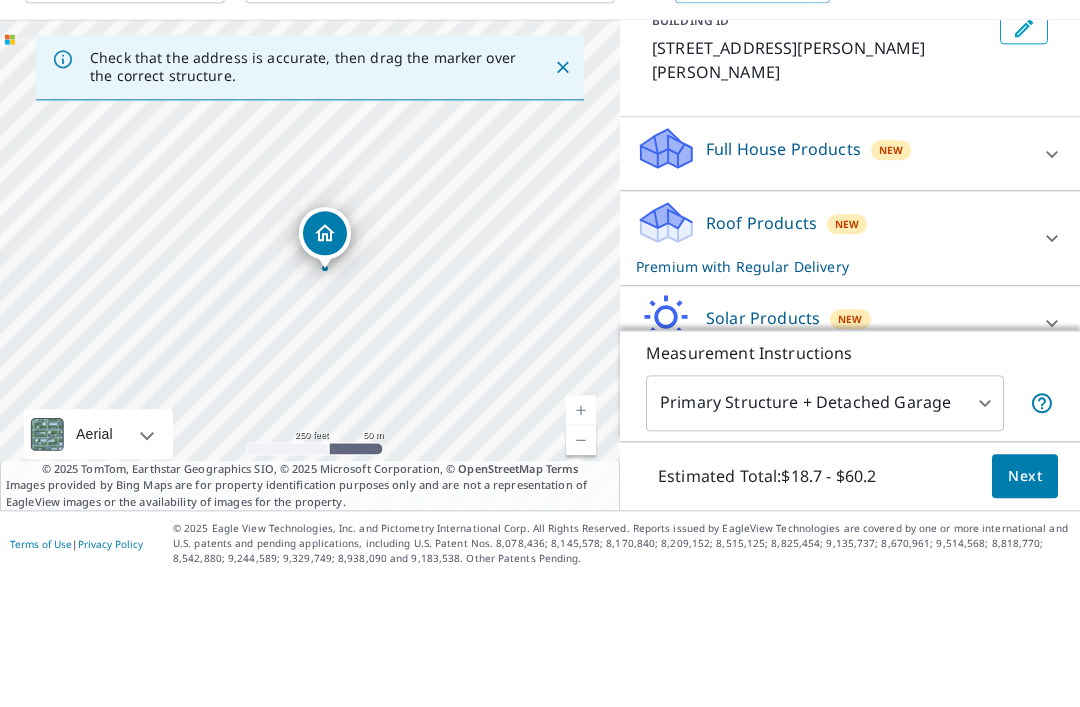 scroll, scrollTop: 356, scrollLeft: 0, axis: vertical 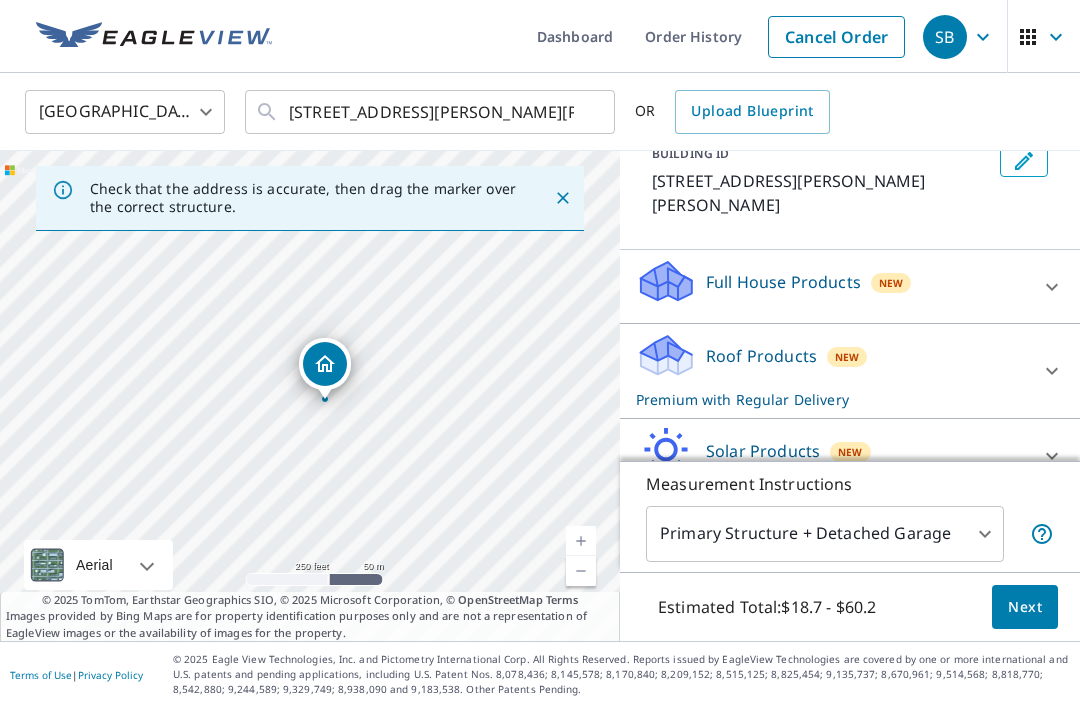 click on "Next" at bounding box center (1025, 607) 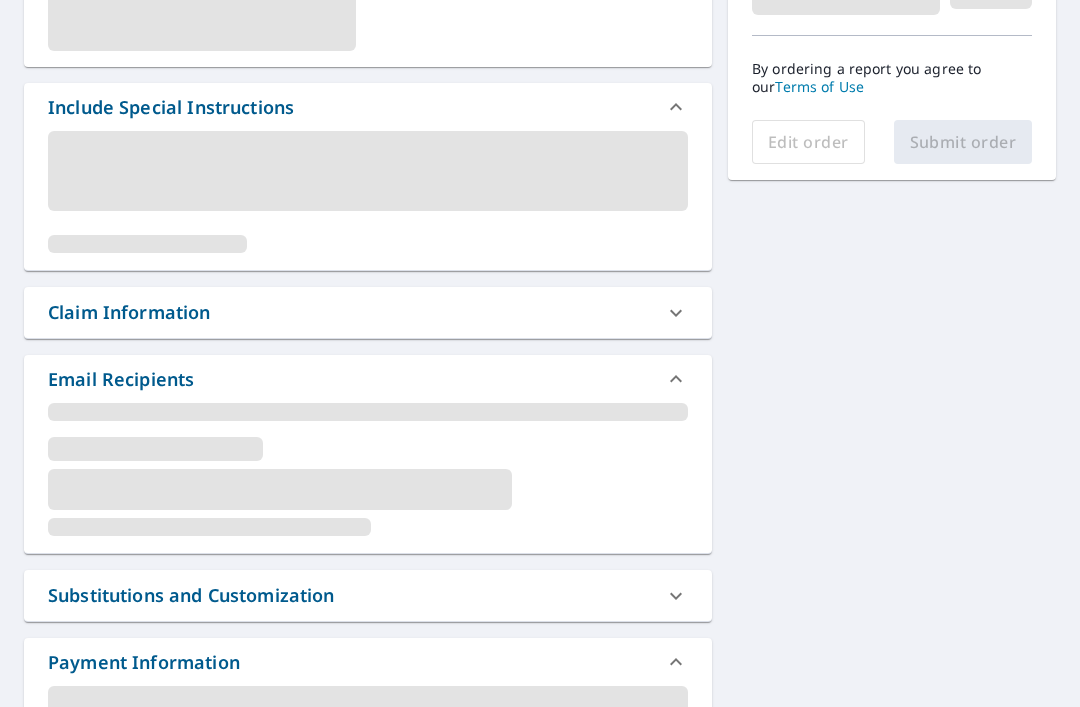 scroll, scrollTop: 568, scrollLeft: 0, axis: vertical 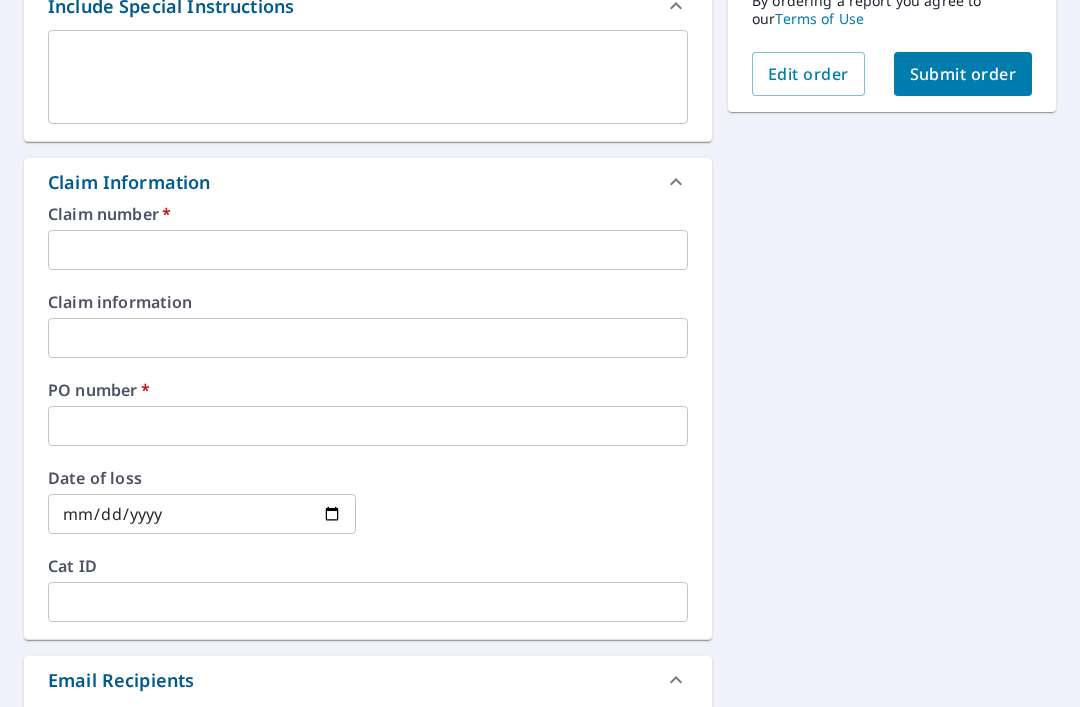 click at bounding box center (368, 250) 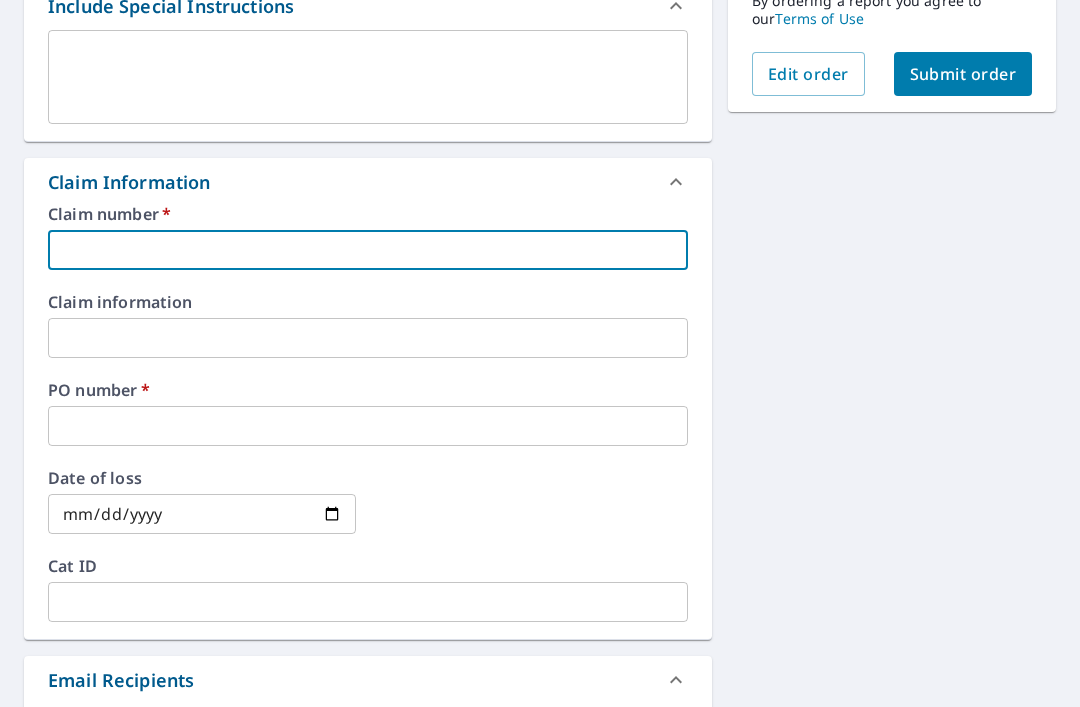 type on "3" 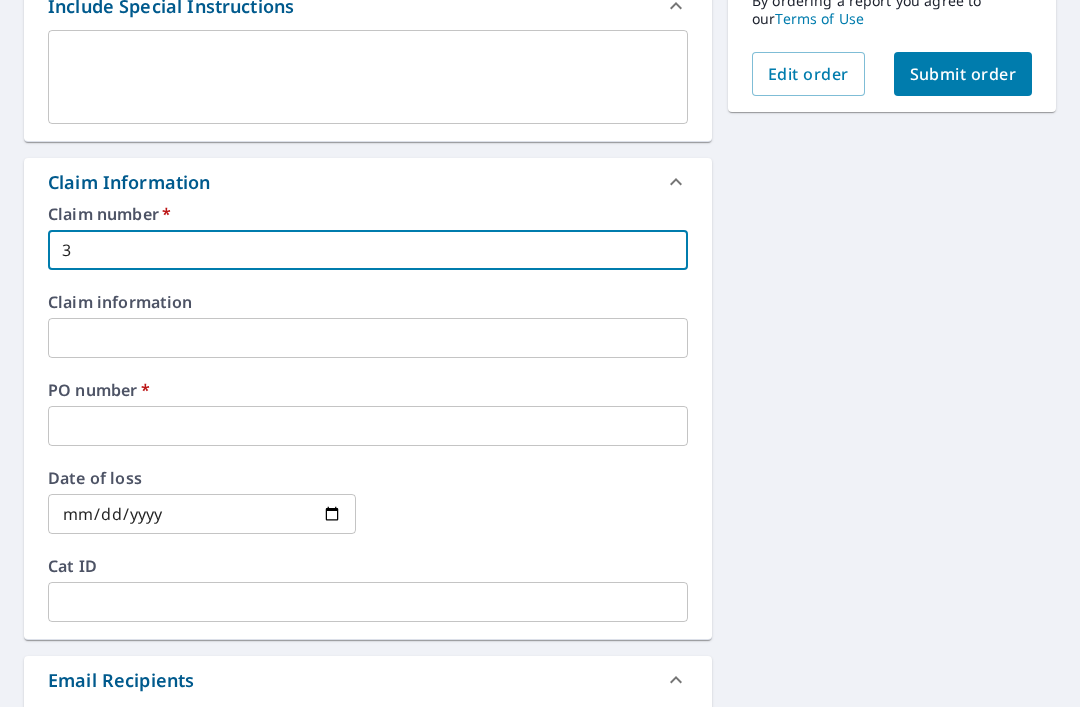 checkbox on "true" 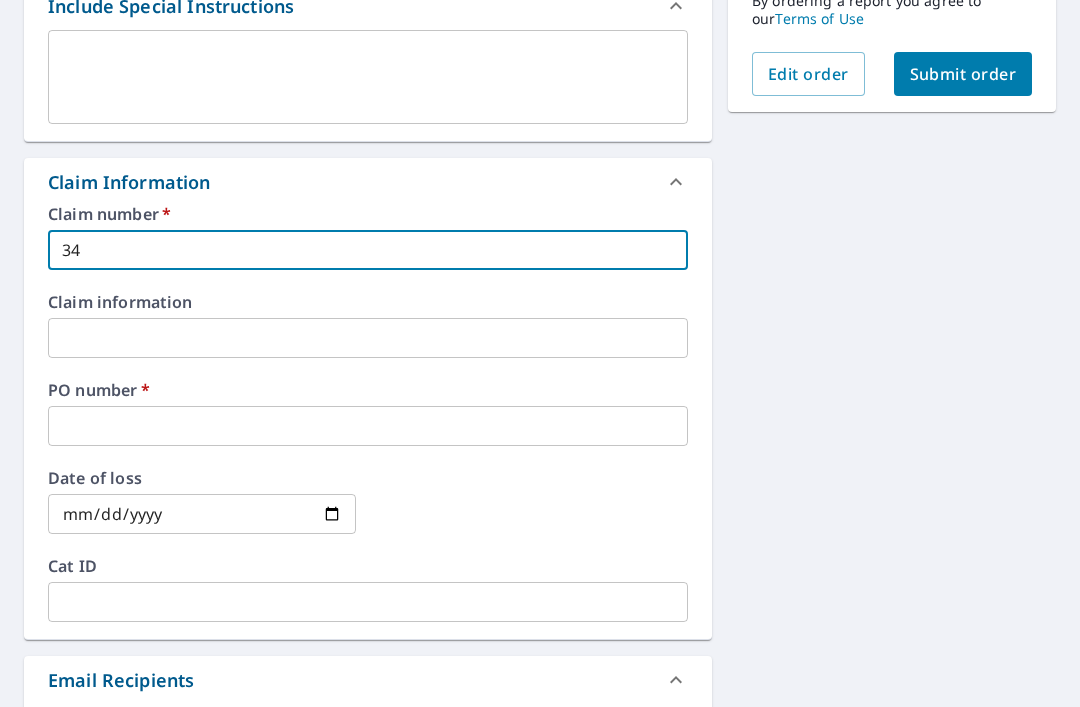 checkbox on "true" 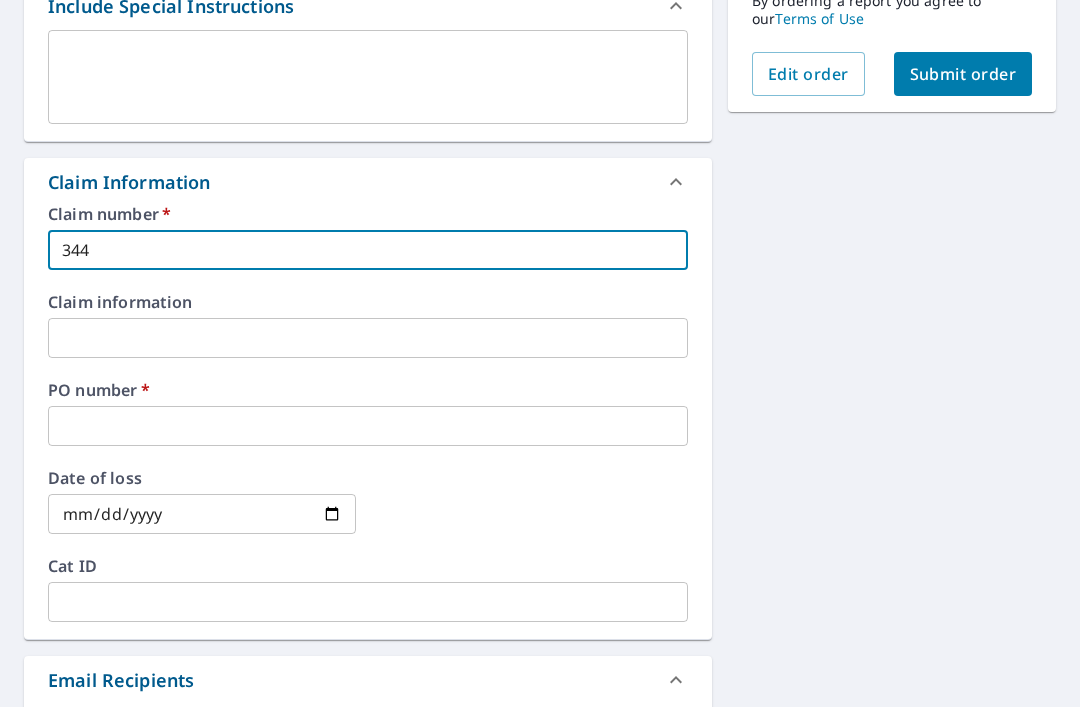 checkbox on "true" 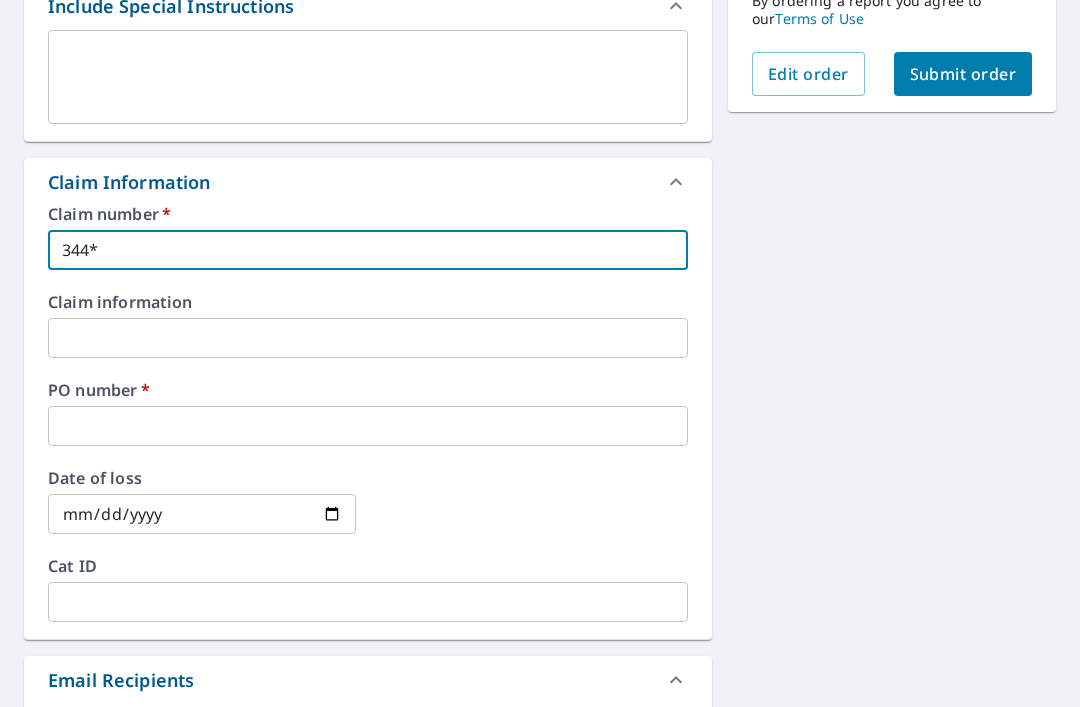checkbox on "true" 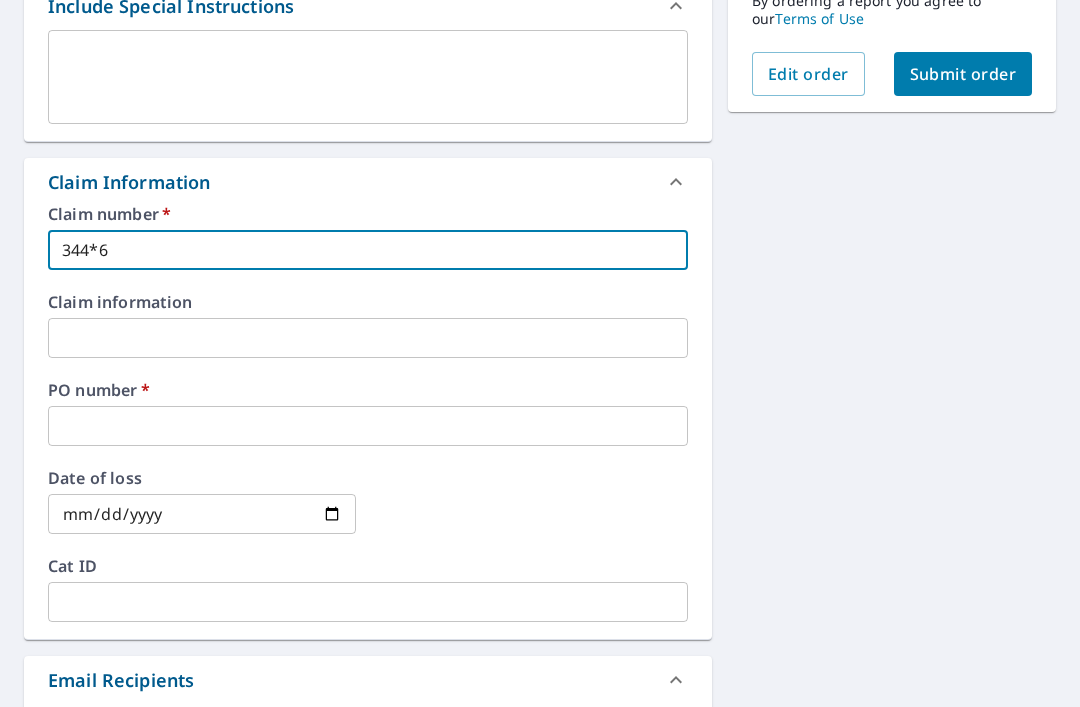 checkbox on "true" 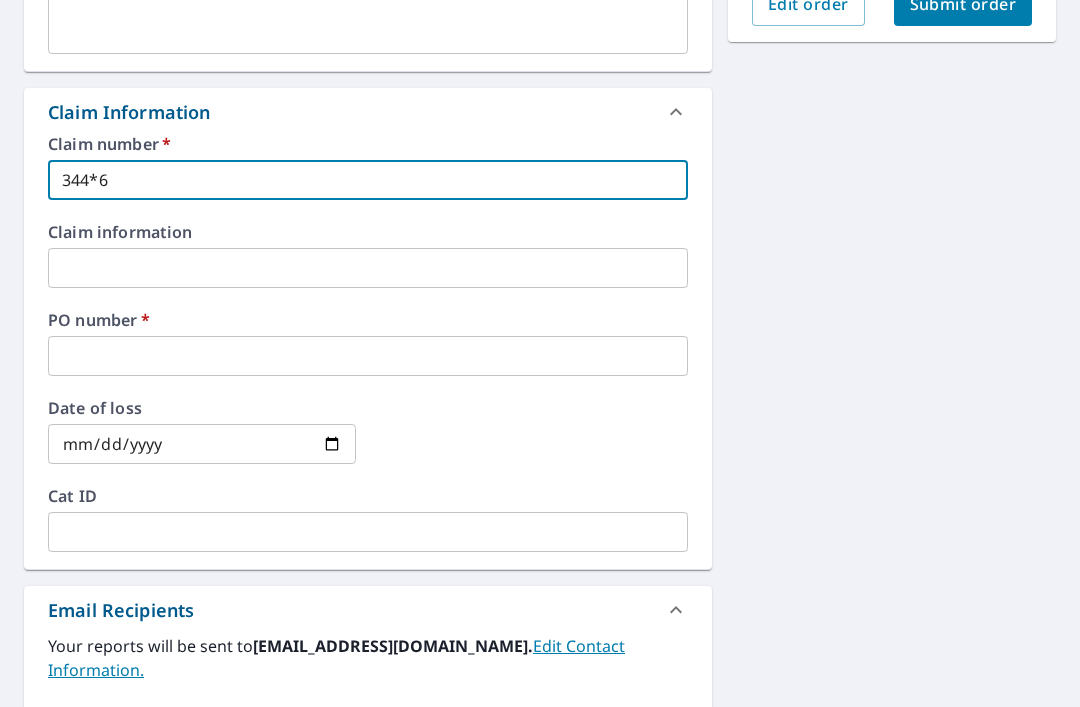 scroll, scrollTop: 668, scrollLeft: 0, axis: vertical 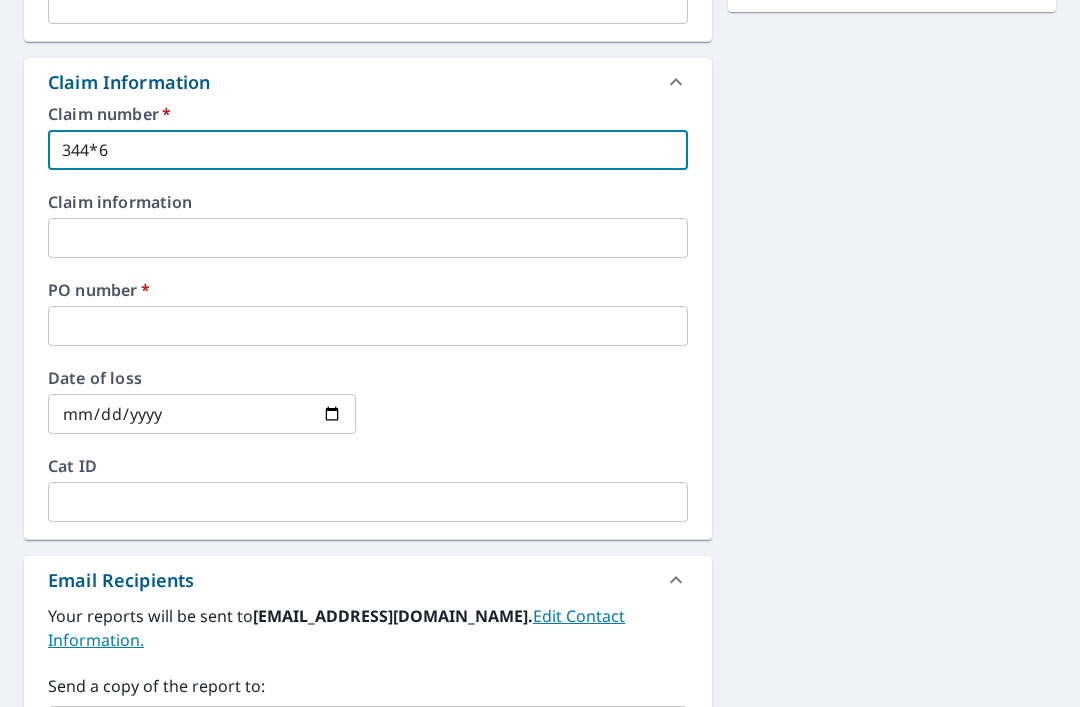 type on "344*6" 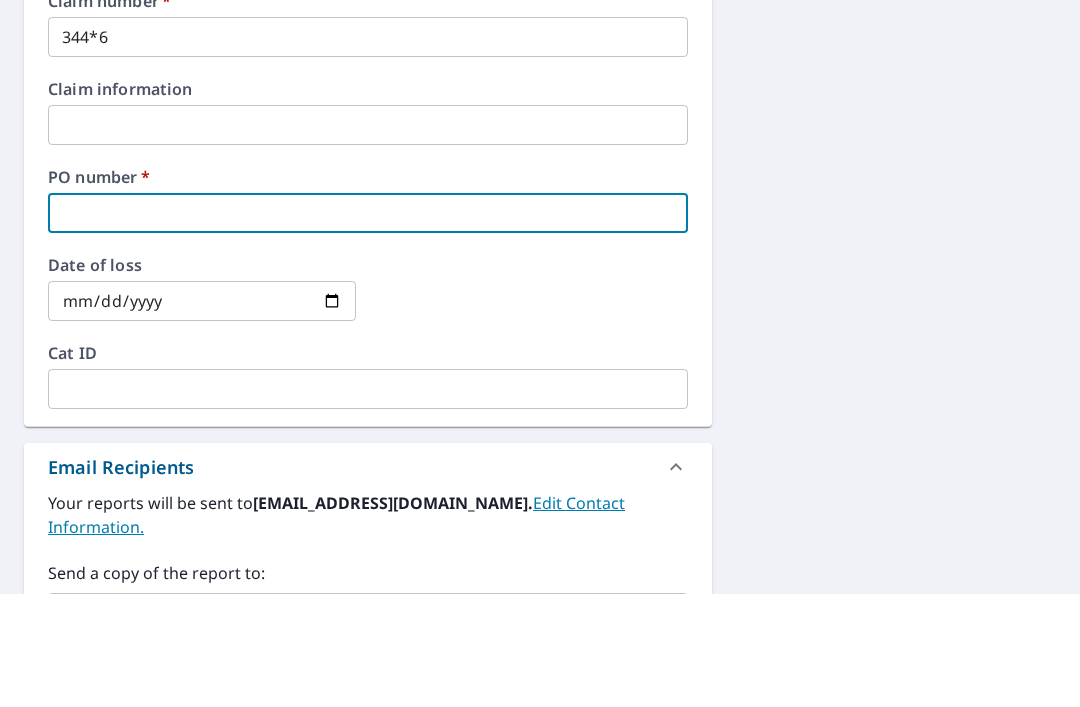 type on "2" 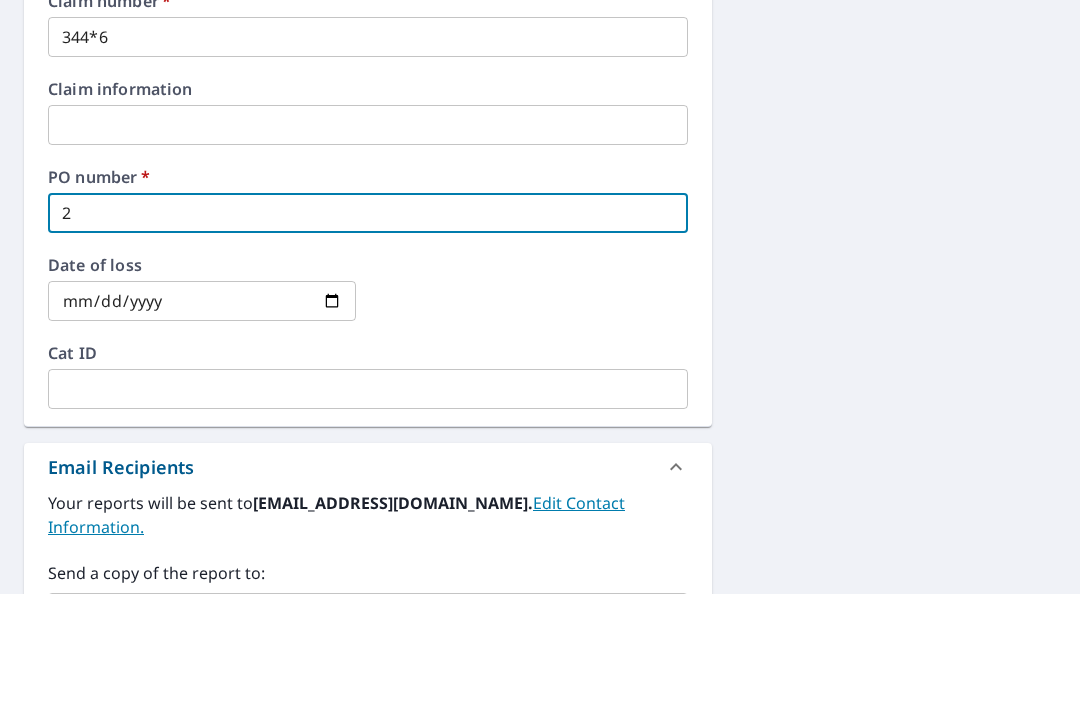 checkbox on "true" 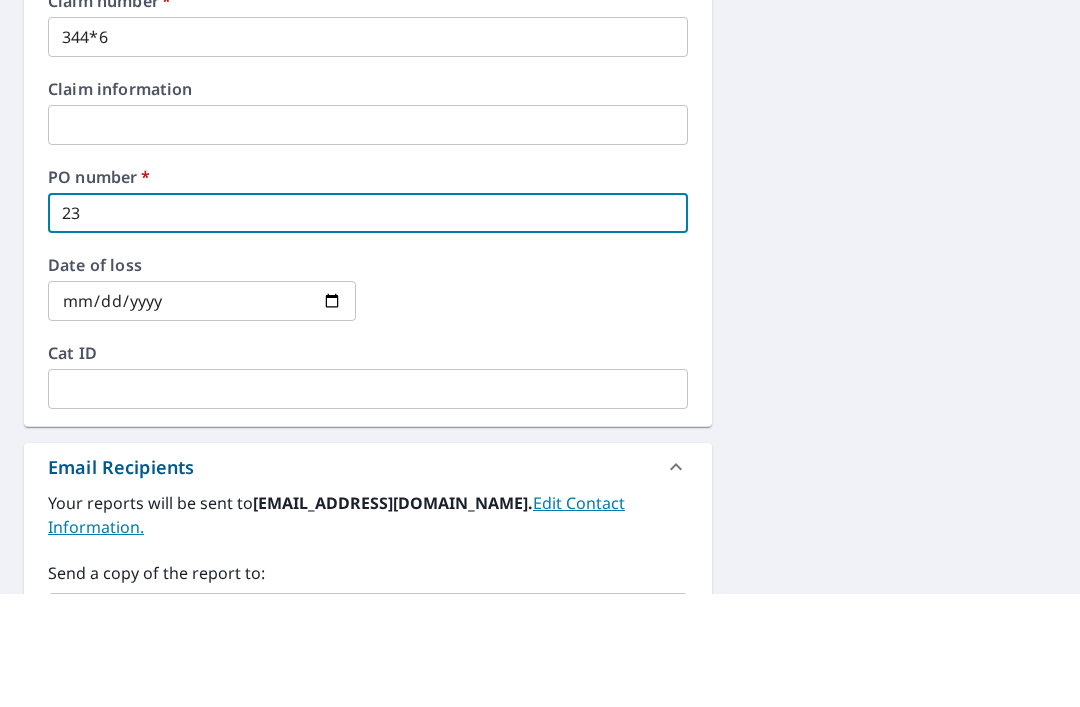 checkbox on "true" 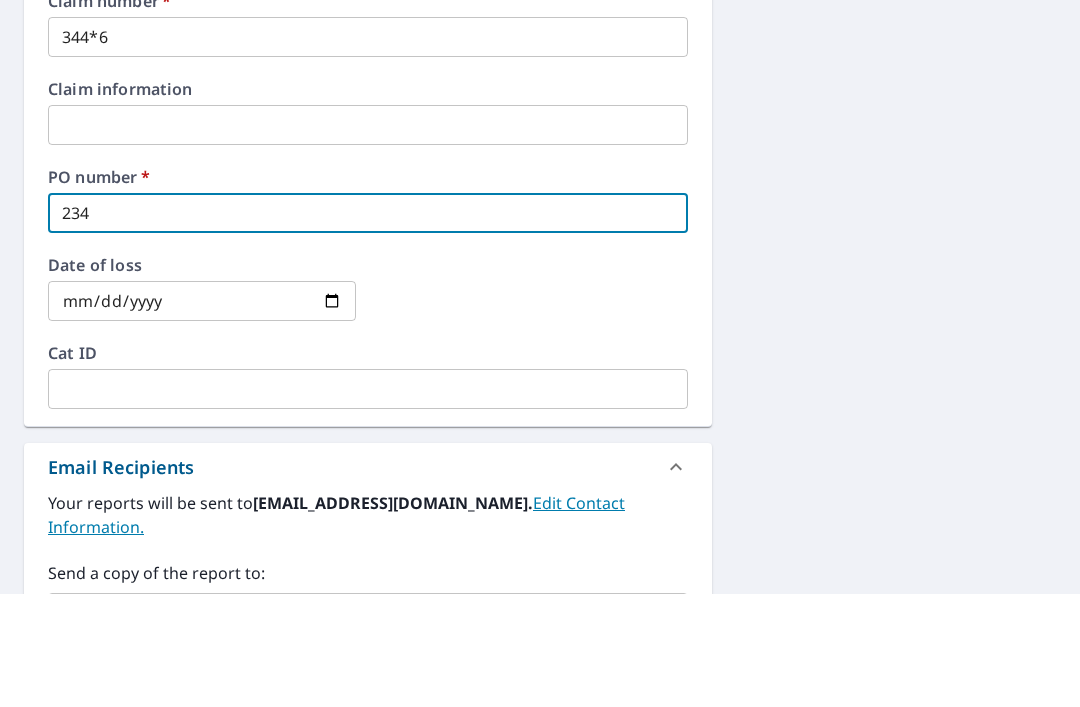 checkbox on "true" 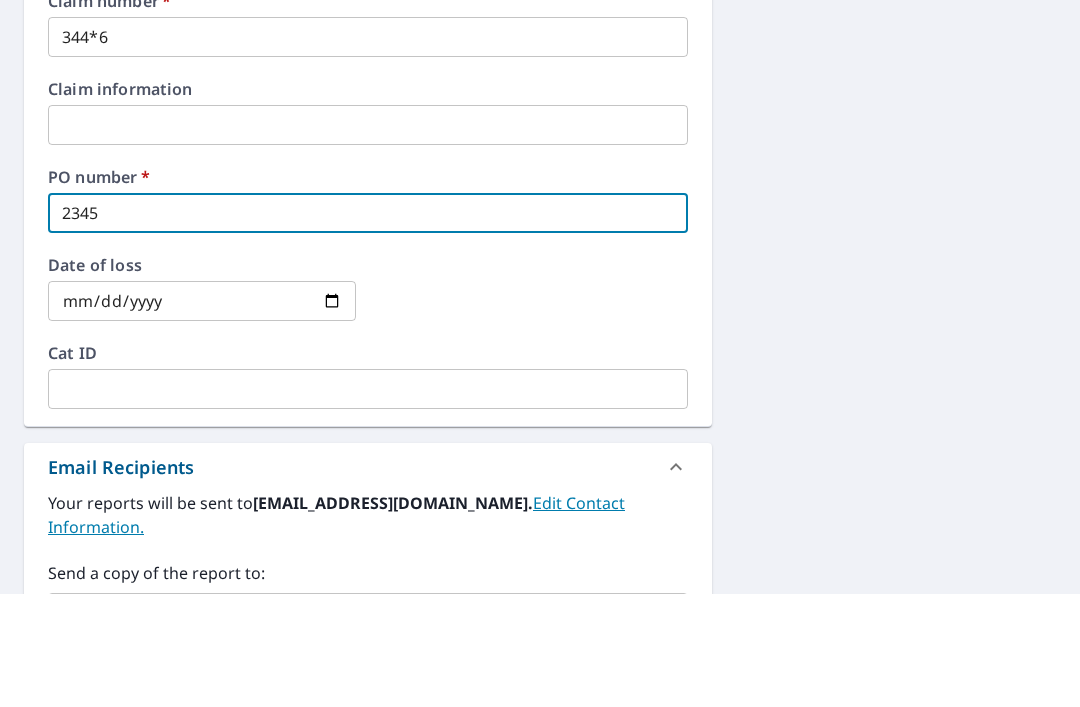 checkbox on "true" 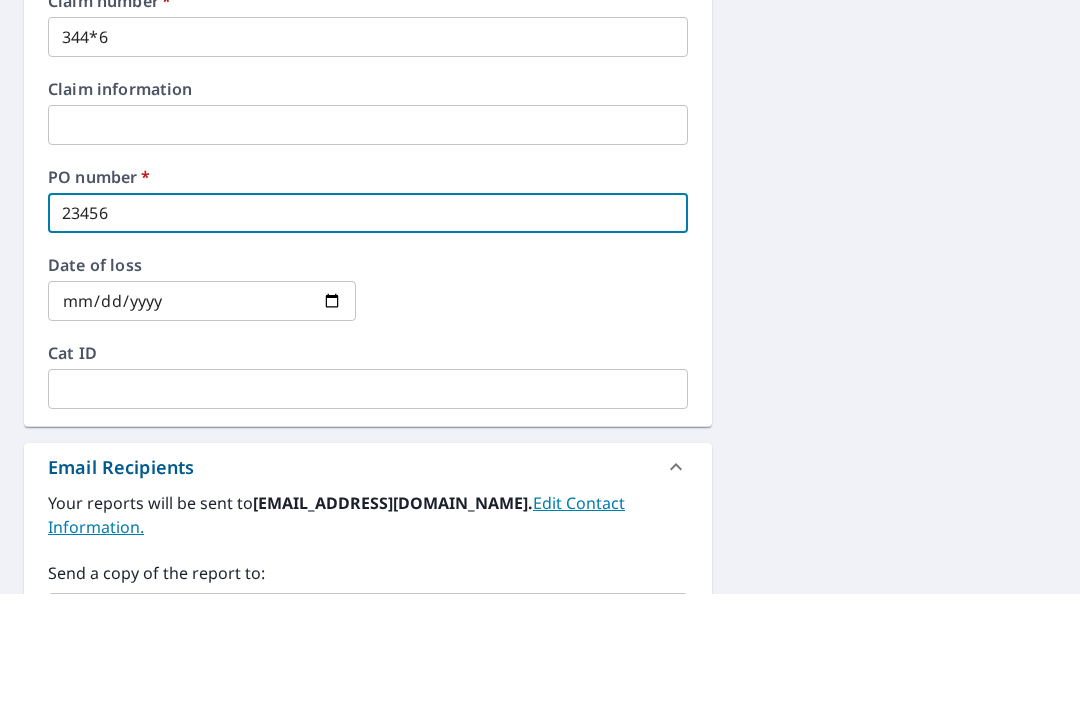 checkbox on "true" 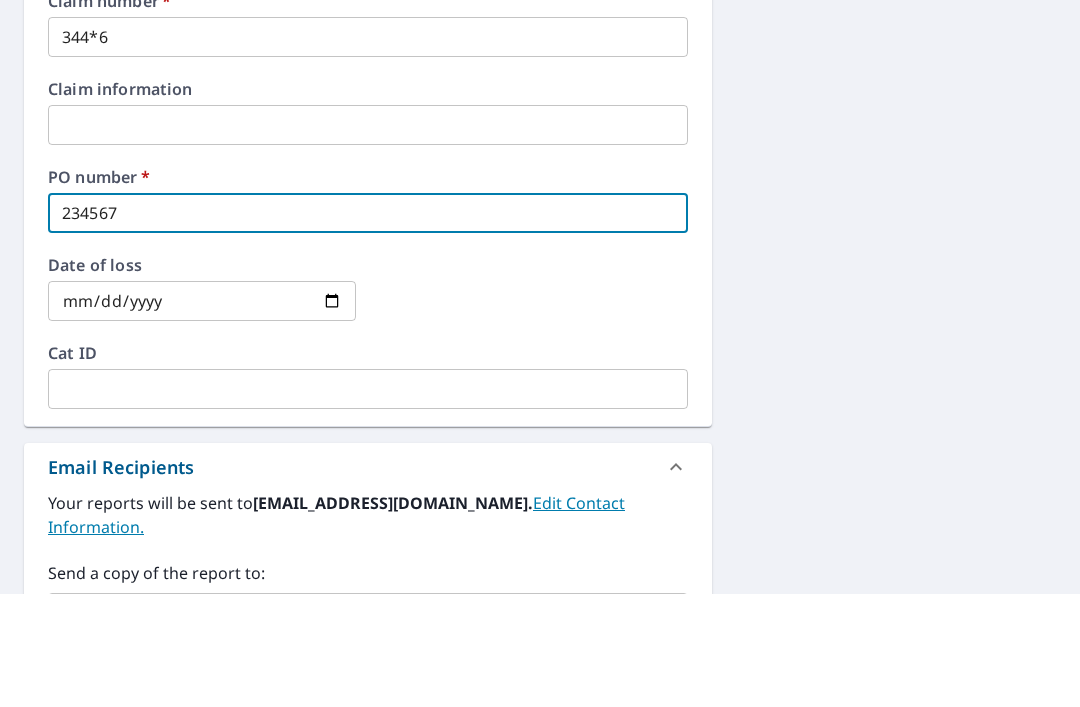 checkbox on "true" 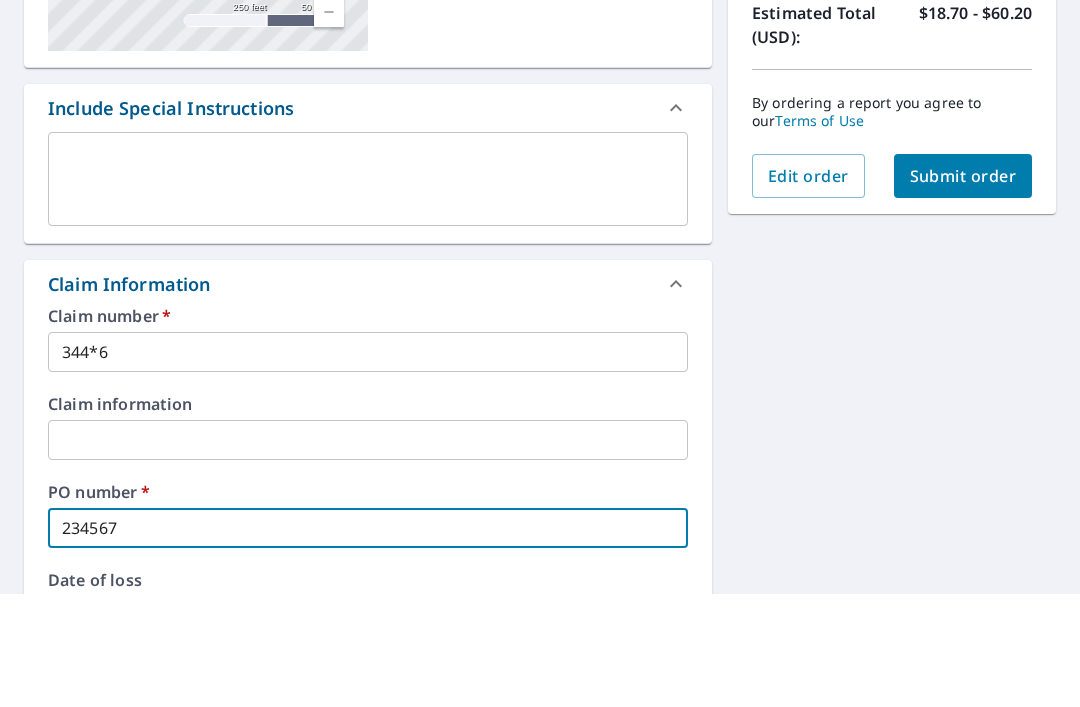 scroll, scrollTop: 359, scrollLeft: 0, axis: vertical 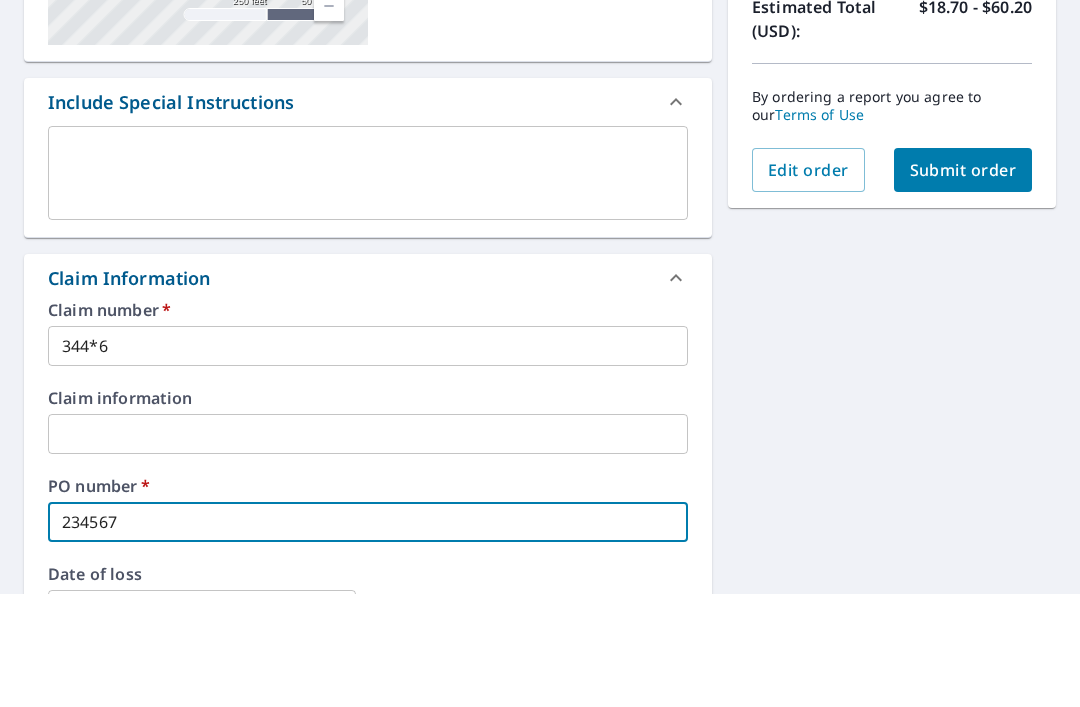 type on "234567" 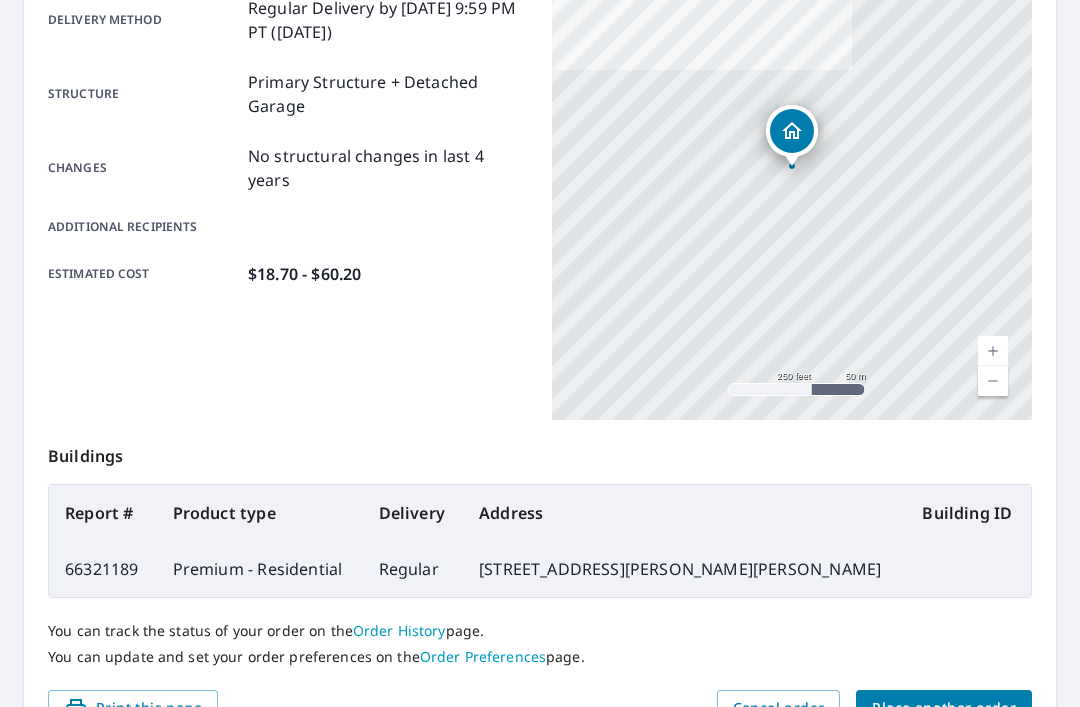 click on "Place another order" at bounding box center [944, 708] 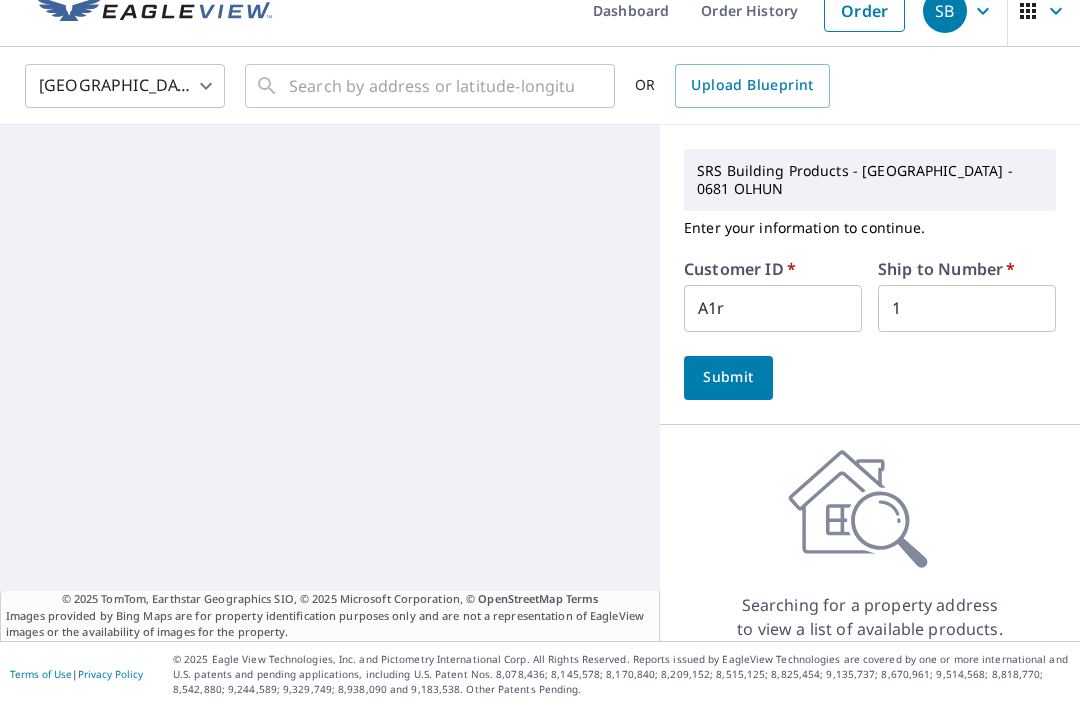 scroll, scrollTop: 0, scrollLeft: 0, axis: both 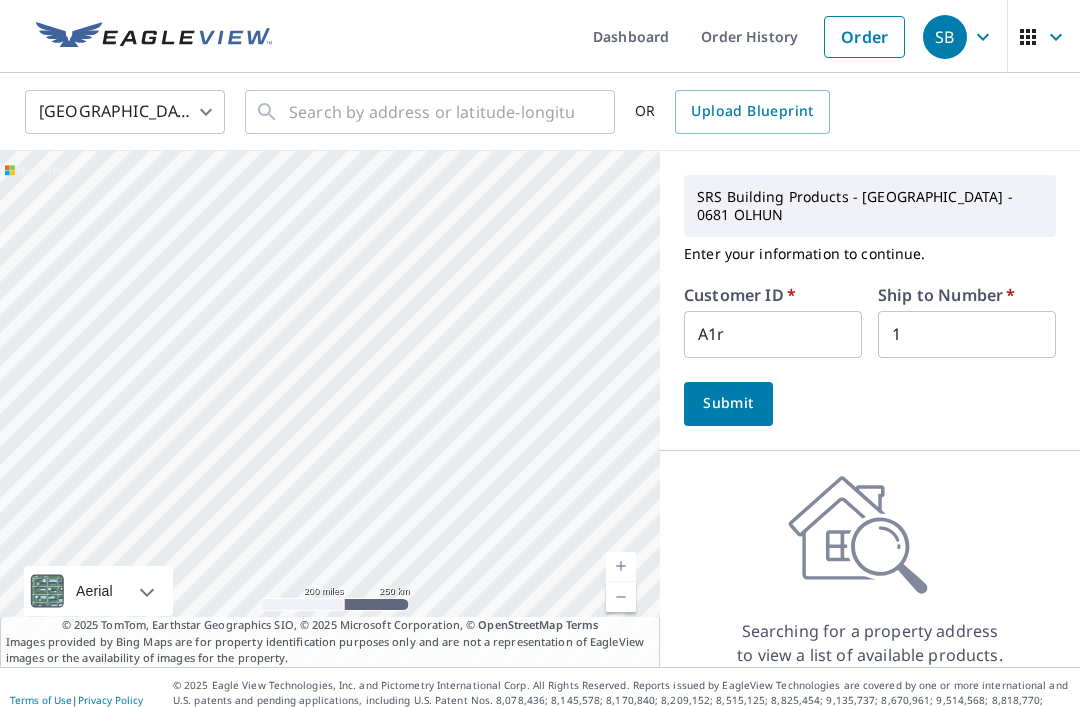 click on "Submit" at bounding box center [728, 403] 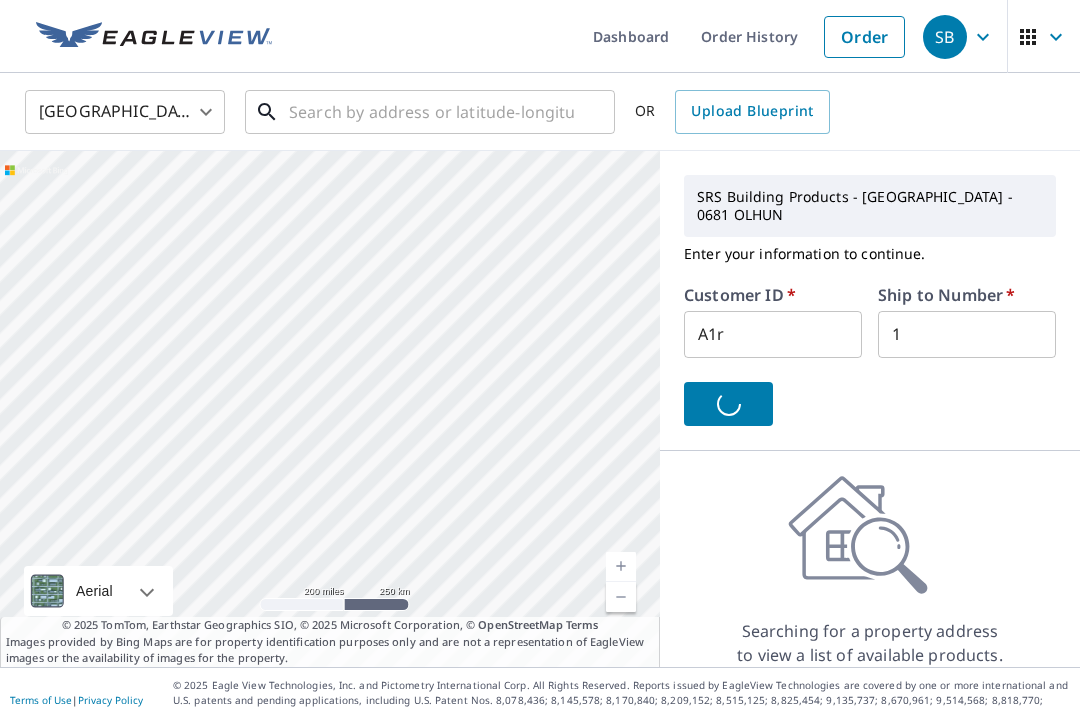 click at bounding box center [431, 112] 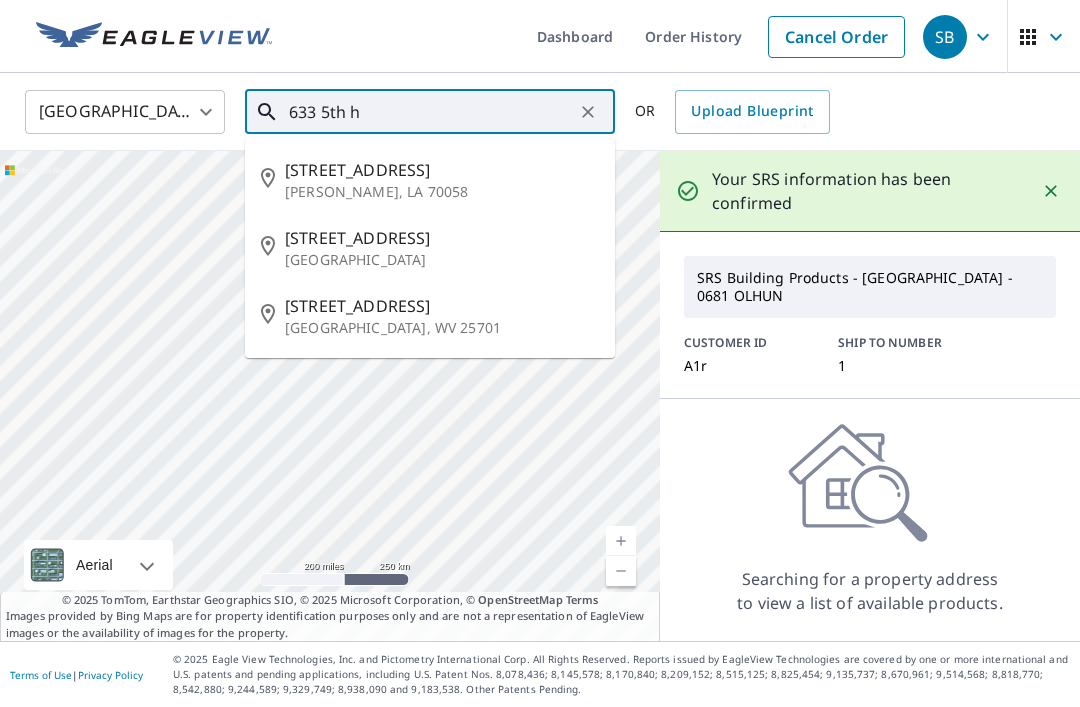 click on "Huntington, WV 25701" at bounding box center [442, 328] 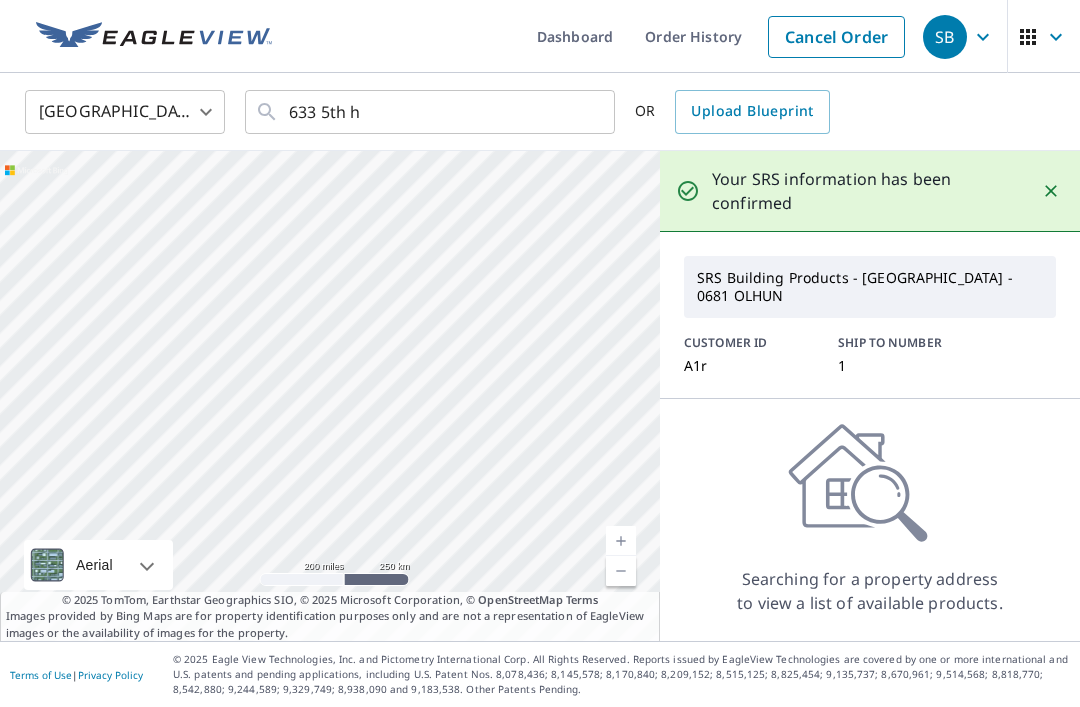type on "633 5th Ave Huntington, WV 25701" 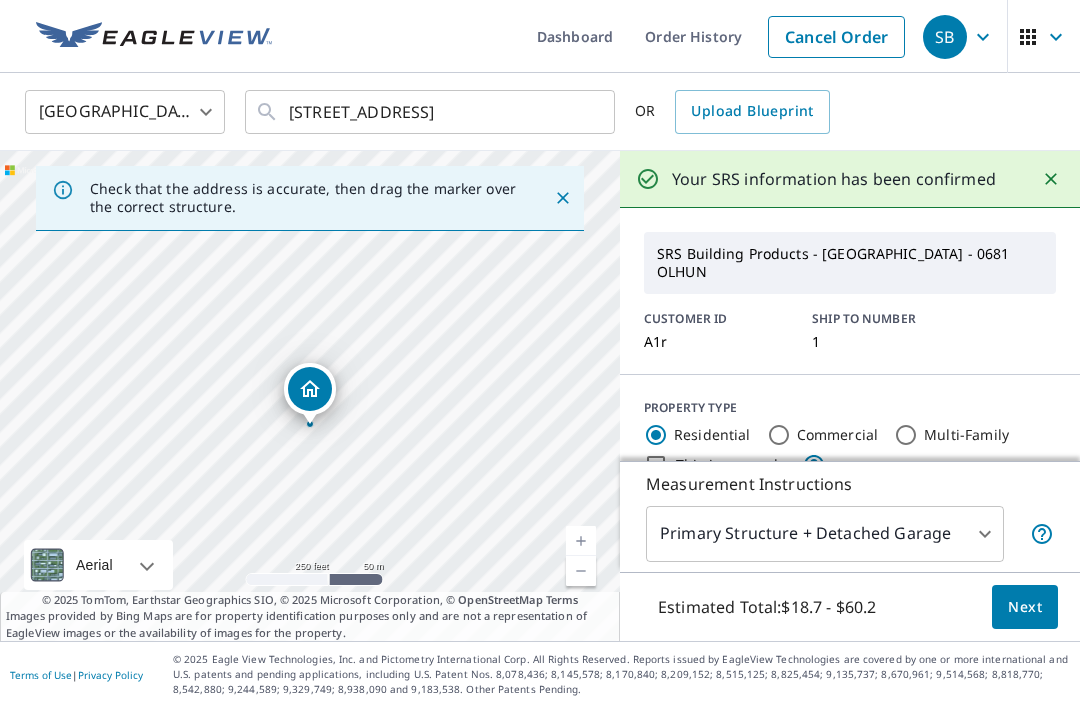 click at bounding box center [581, 541] 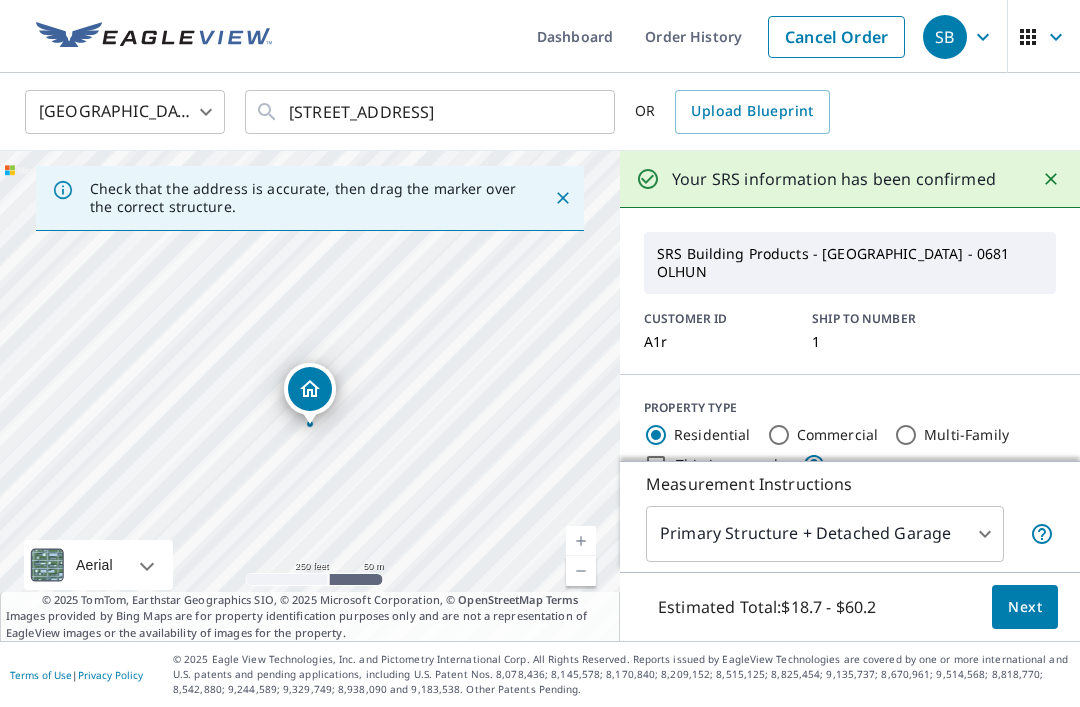 click at bounding box center (581, 541) 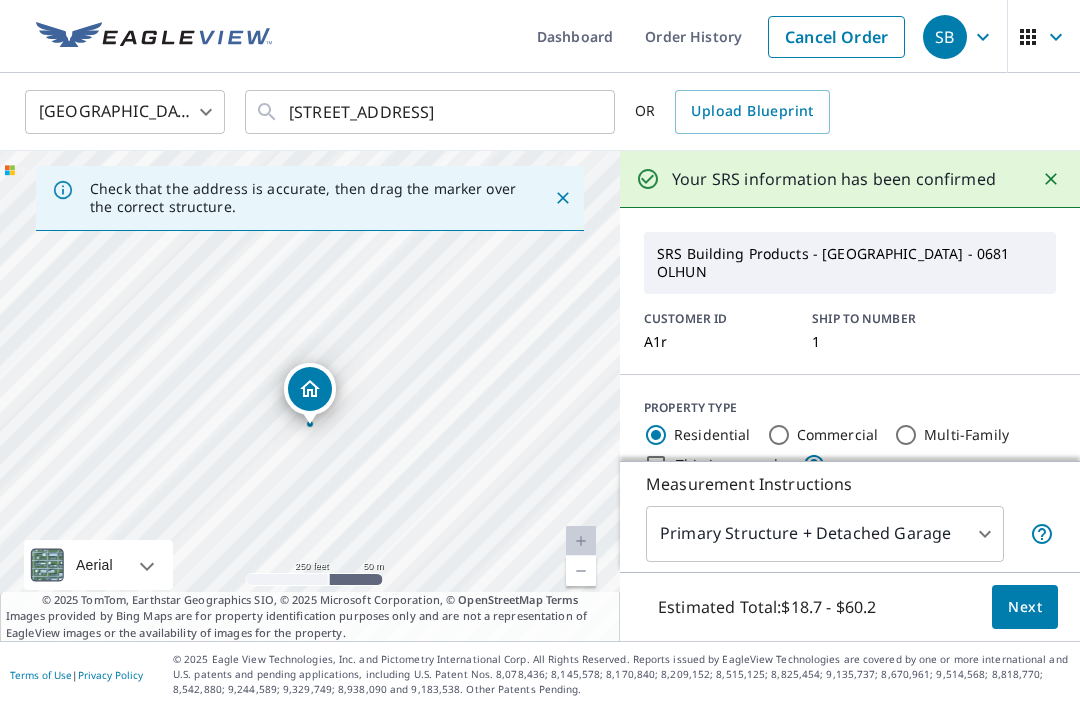 click at bounding box center (581, 541) 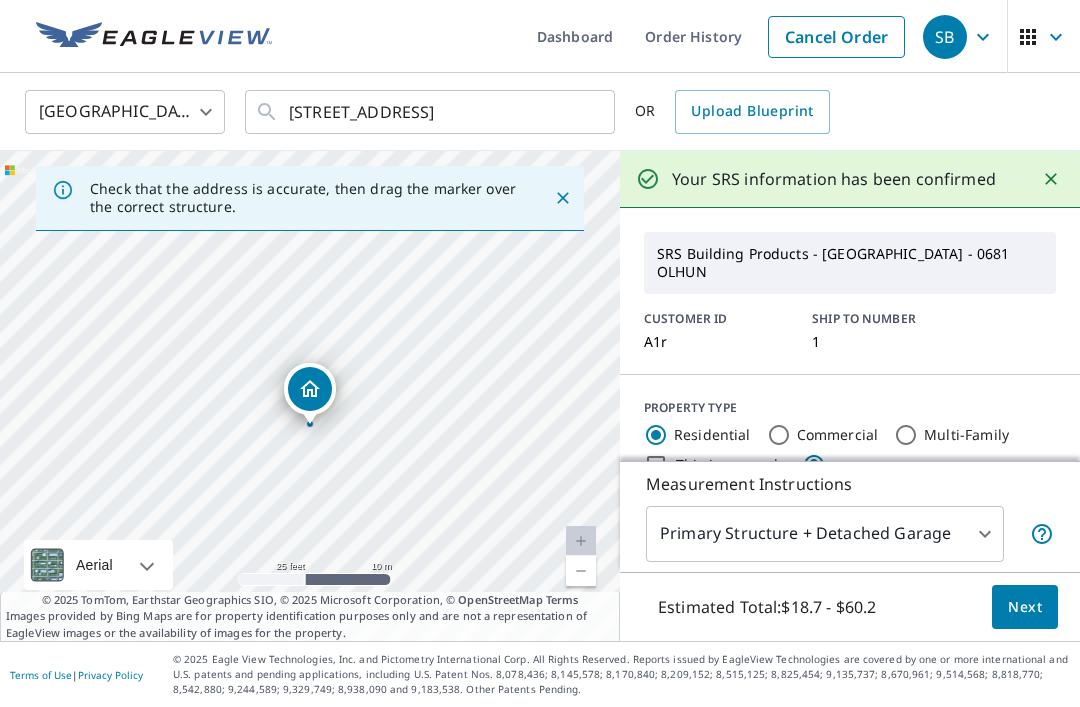 click at bounding box center (581, 571) 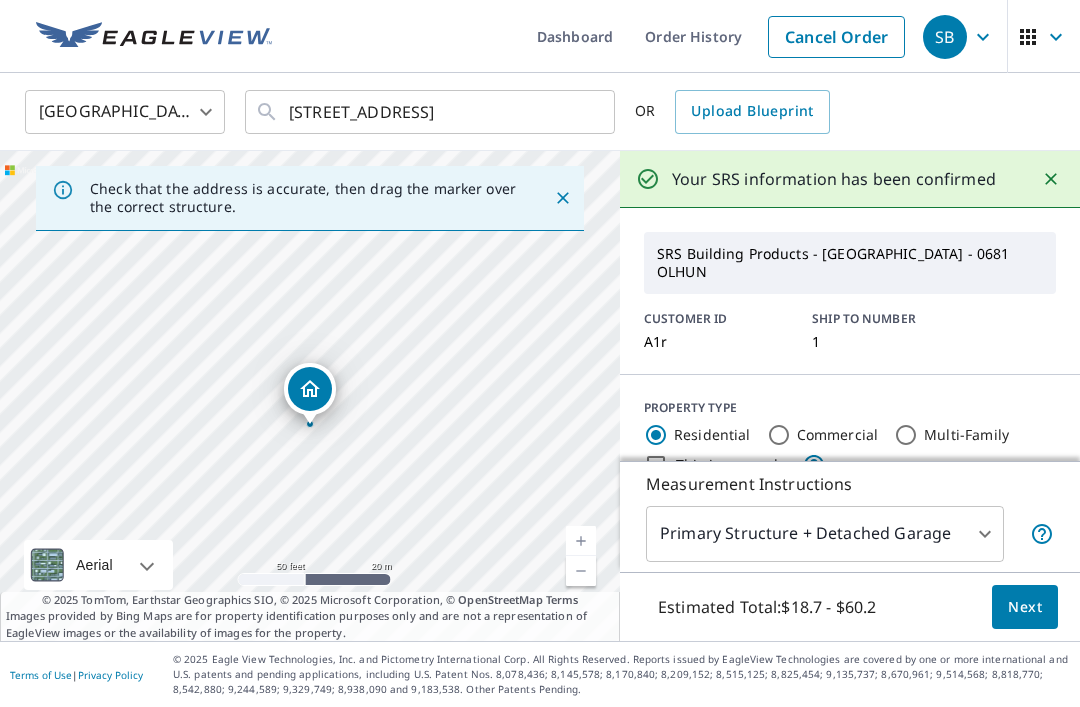 click on "Commercial" at bounding box center (779, 435) 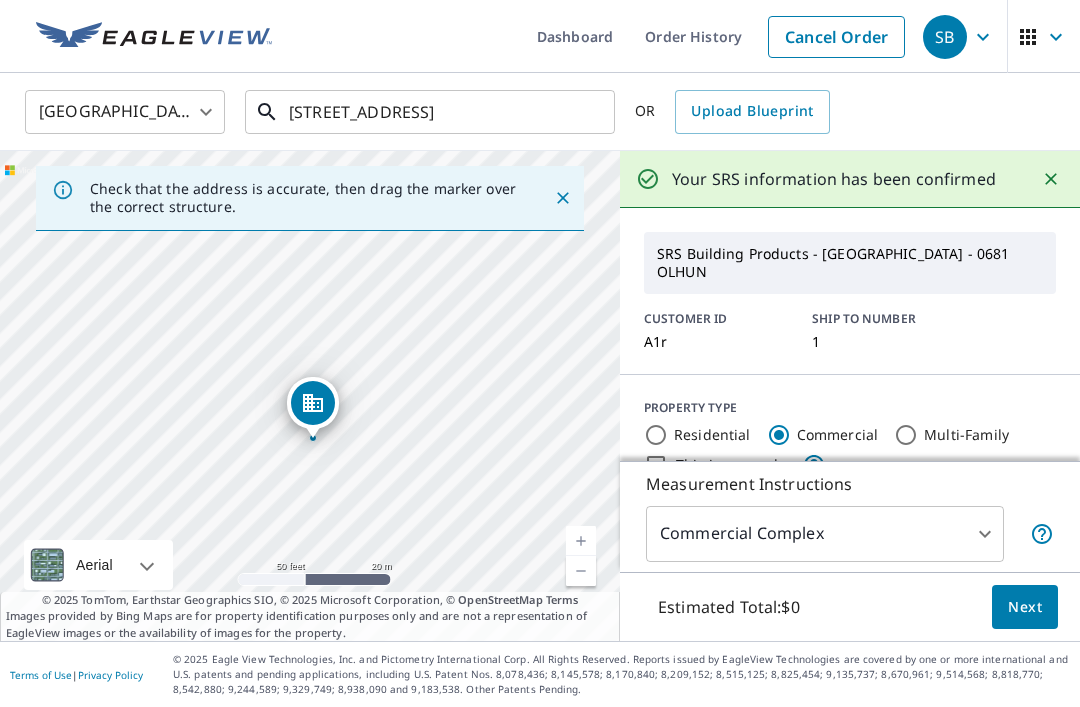 click on "633 5th Ave Huntington, WV 25701" at bounding box center (431, 112) 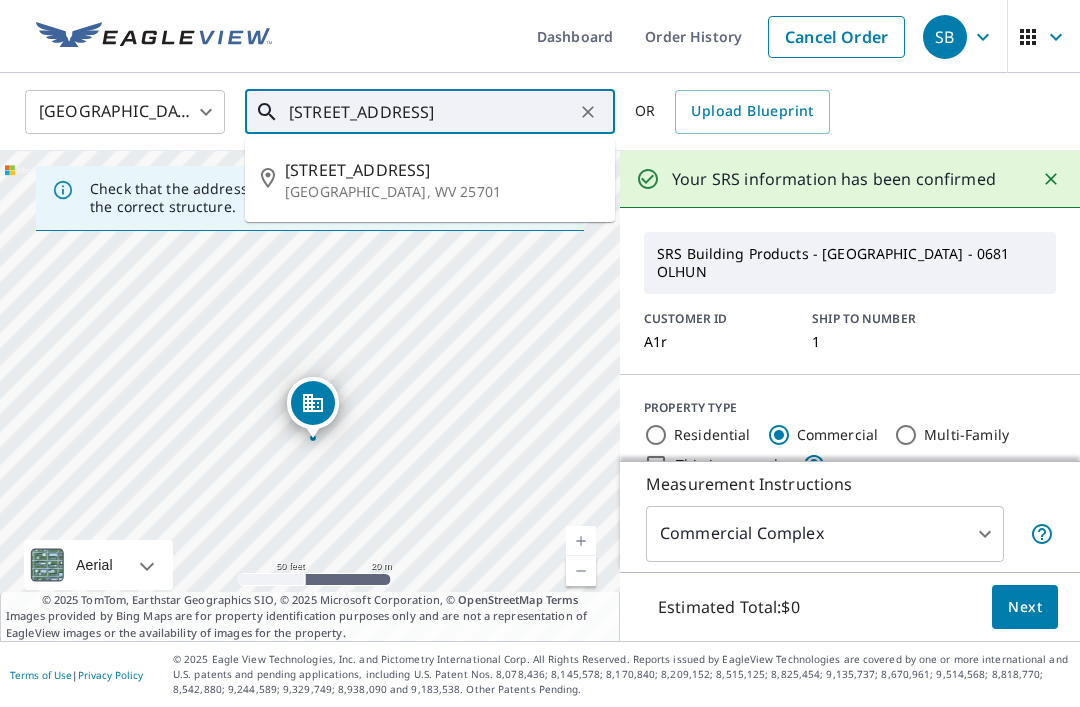 click 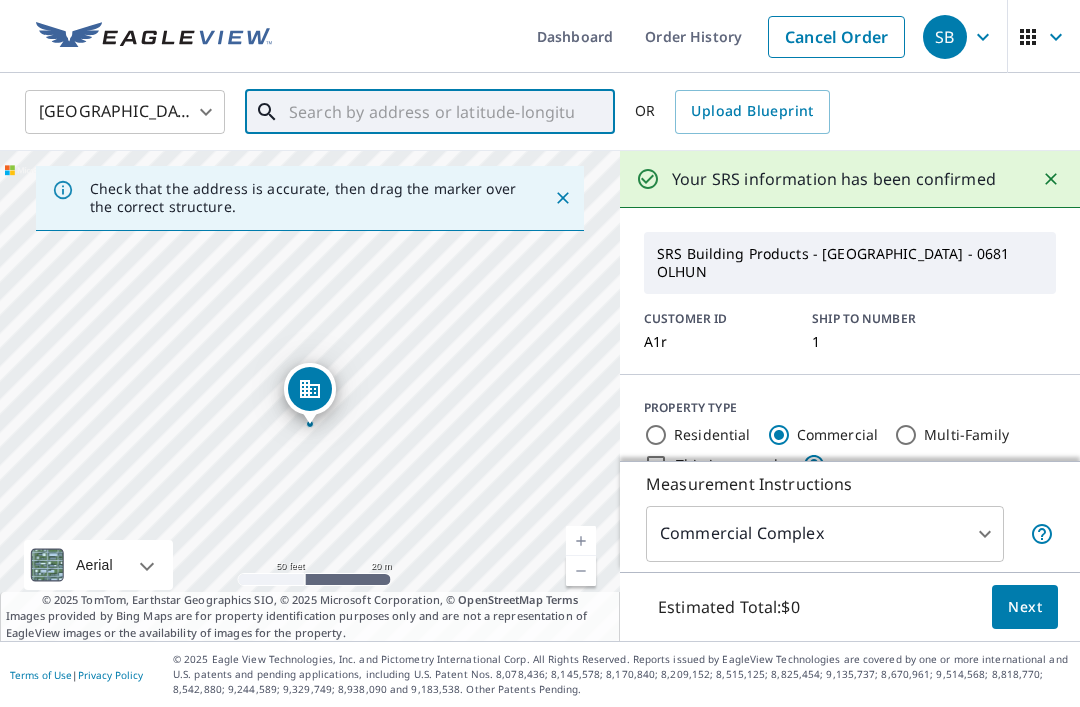type on "c" 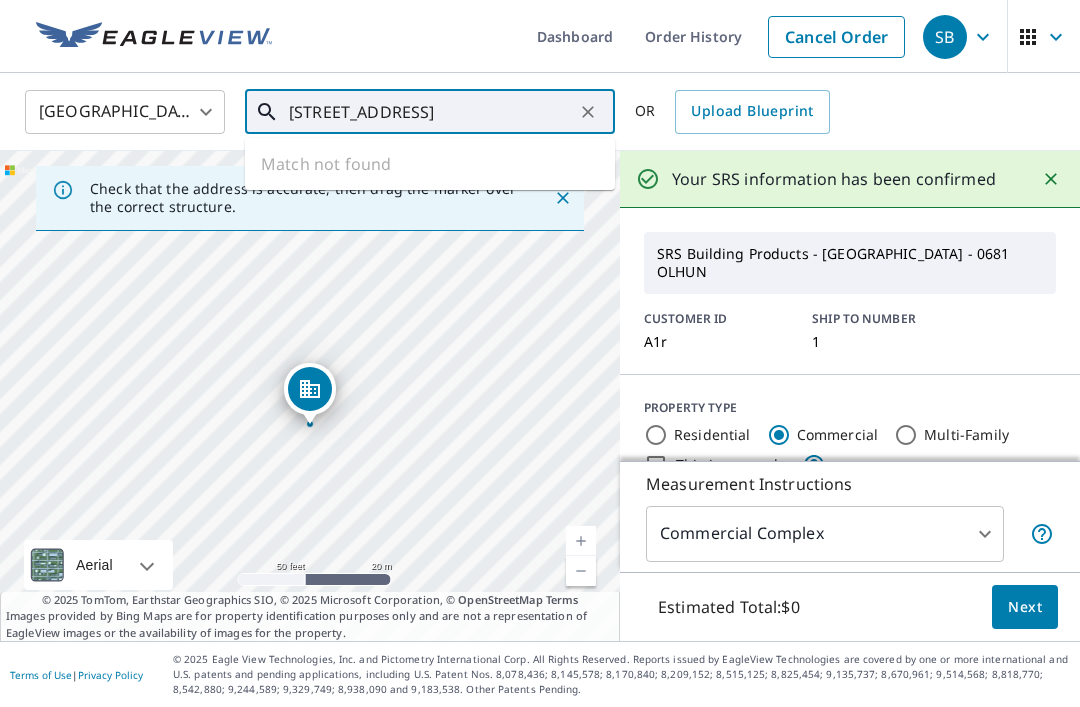 click on "3546 st rt 207 greenup" at bounding box center [431, 112] 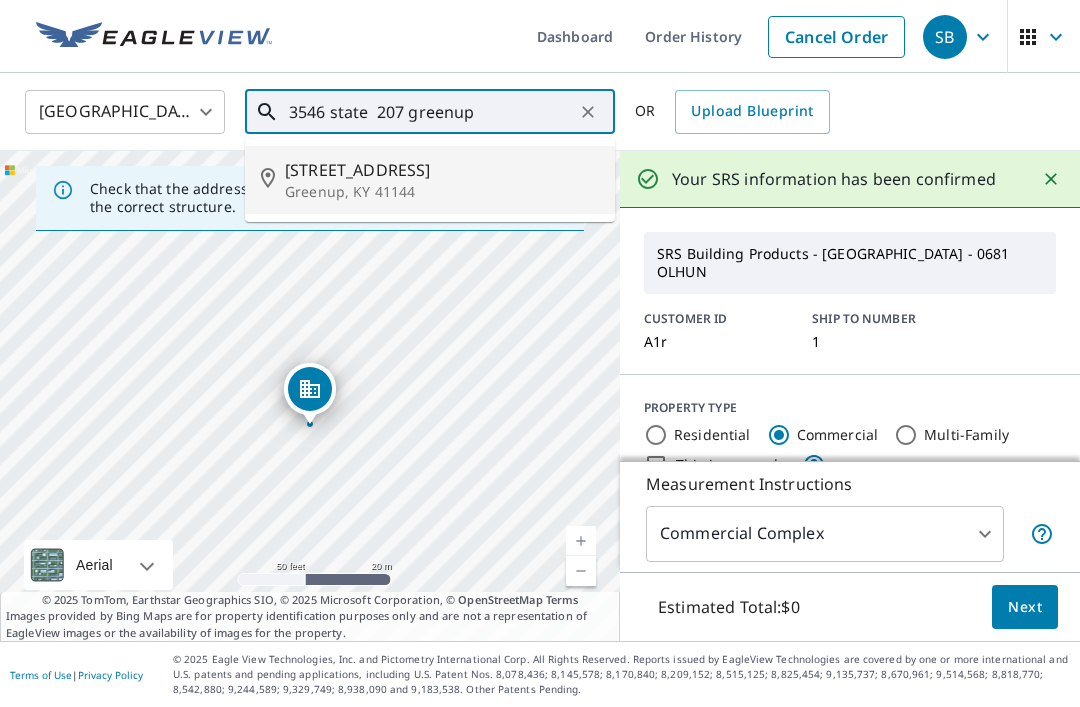 click on "Greenup, KY 41144" at bounding box center [442, 192] 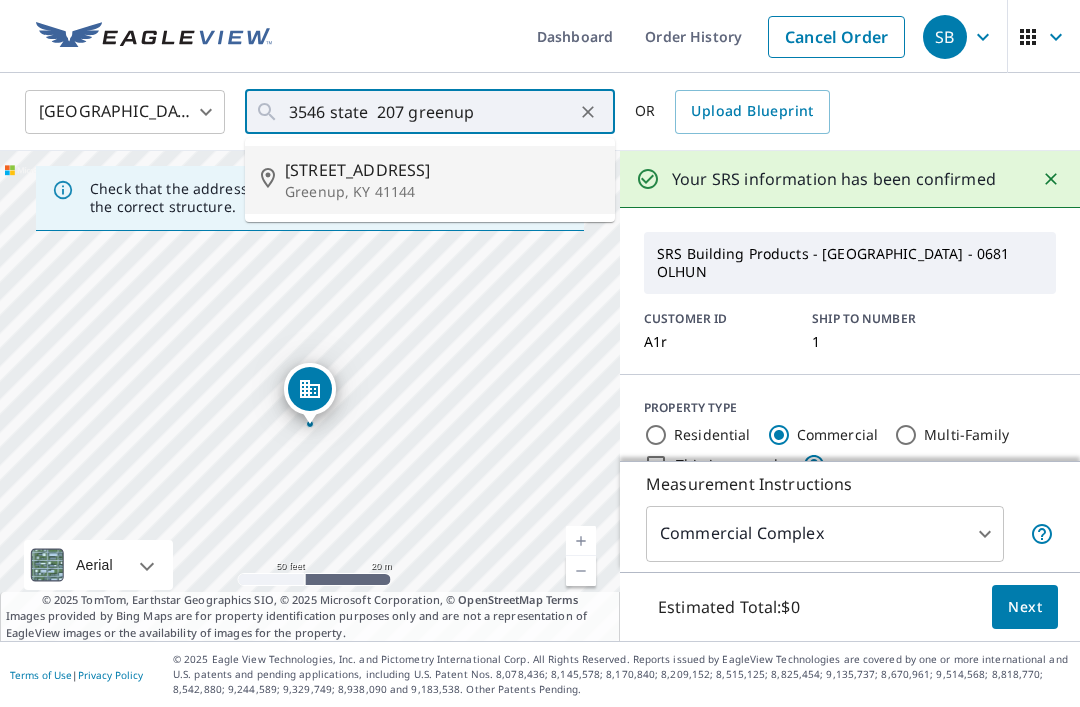 type on "3546 State Route 207 Greenup, KY 41144" 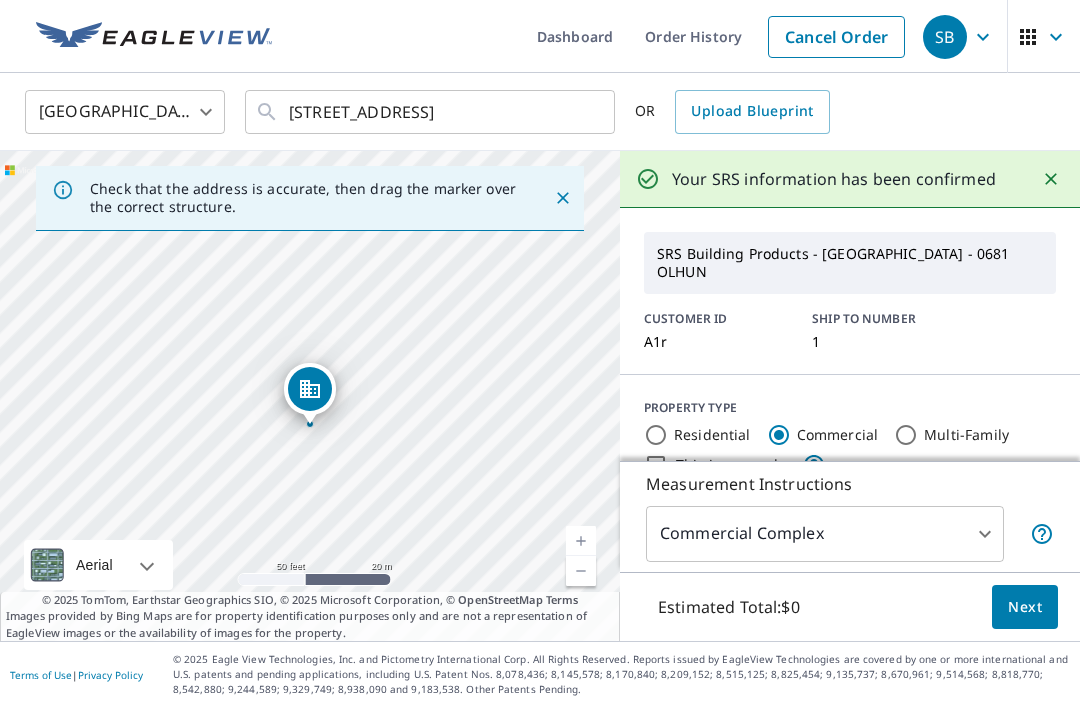 click on "Next" at bounding box center (1025, 607) 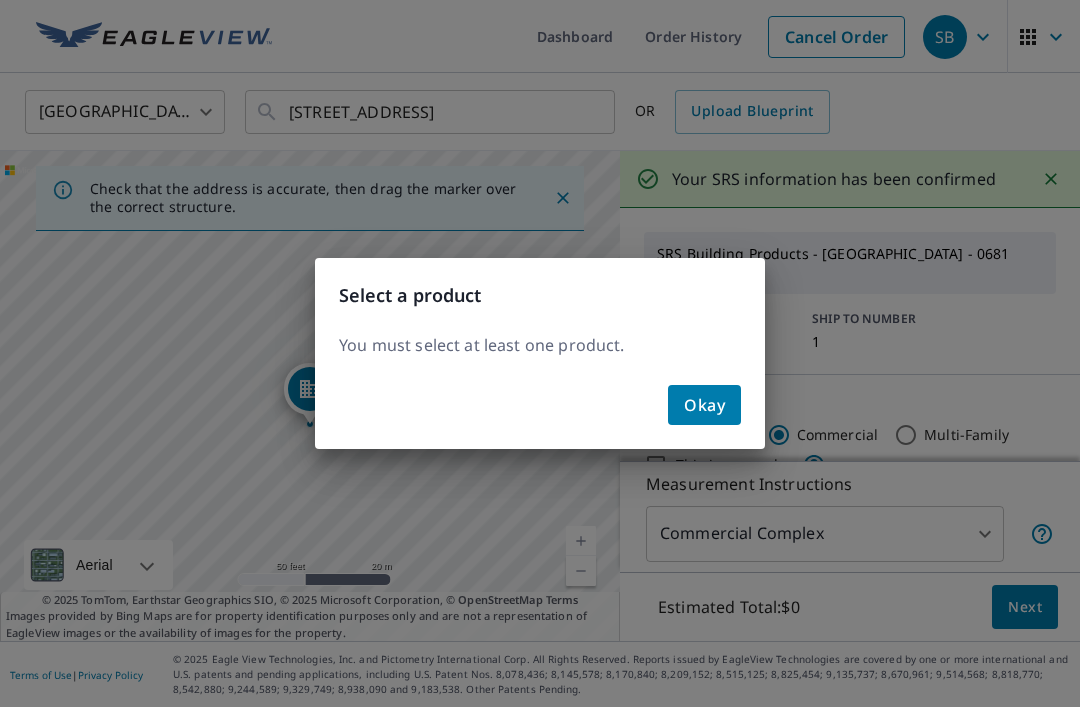click on "Okay" at bounding box center [704, 405] 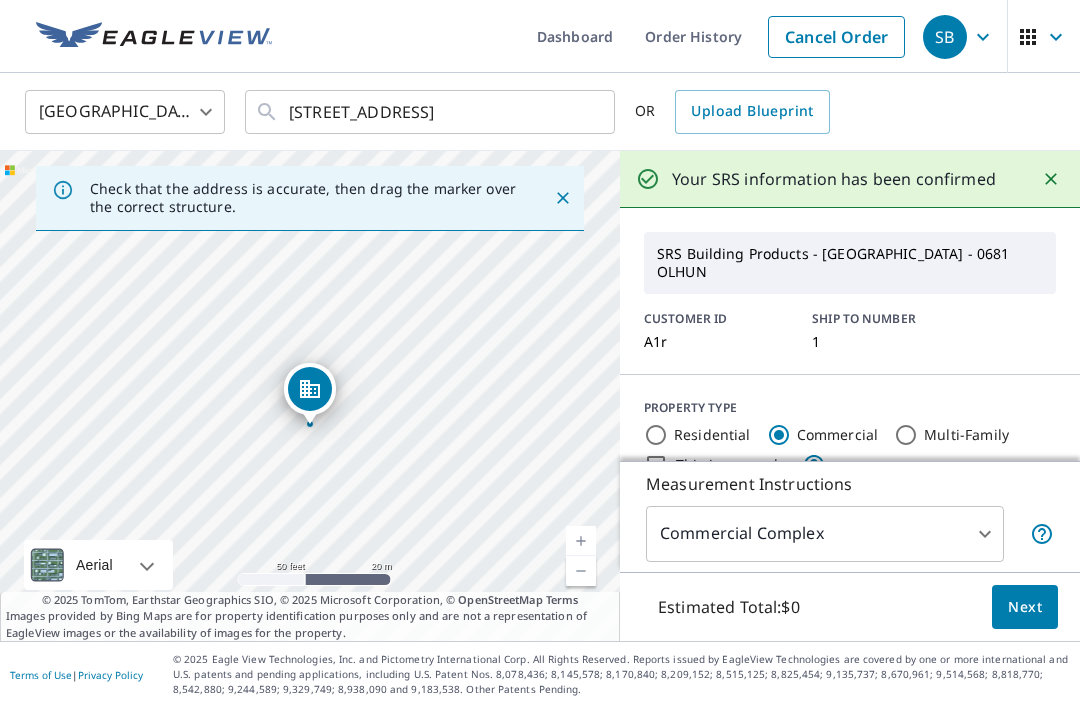 click on "Residential" at bounding box center (656, 435) 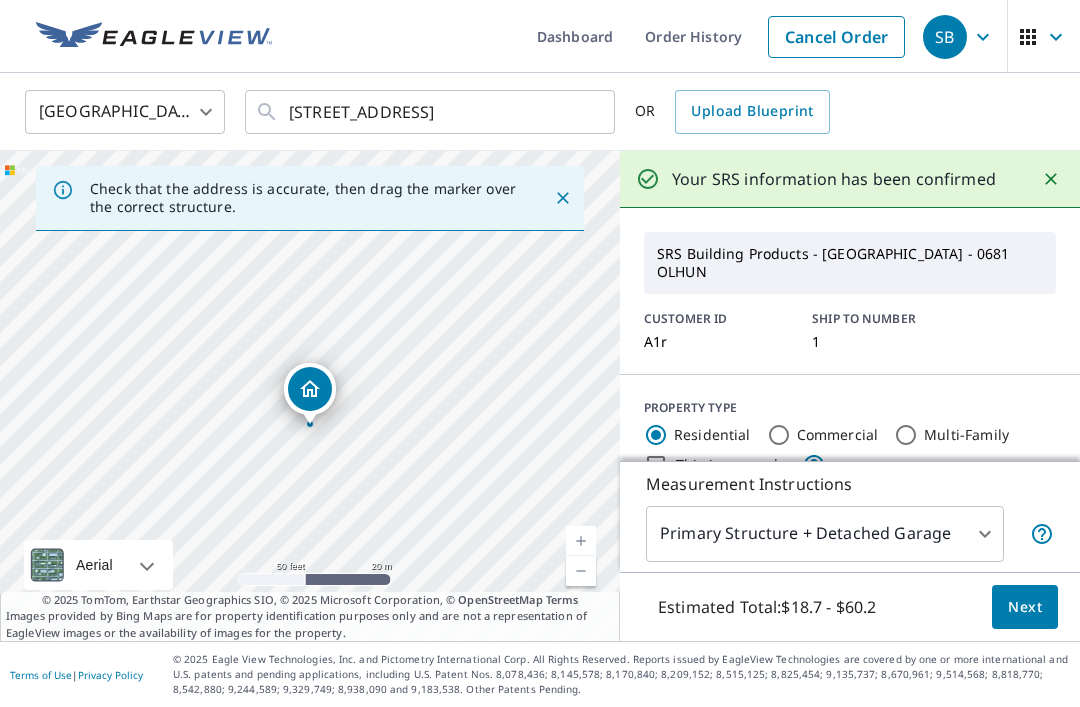 click on "Next" at bounding box center [1025, 607] 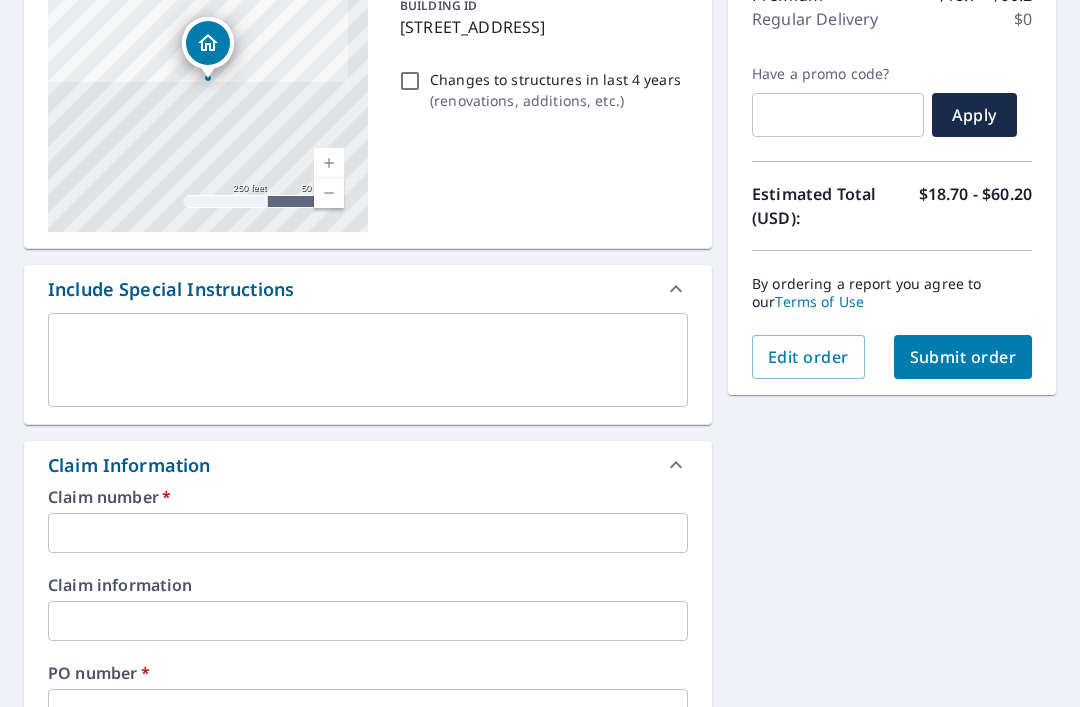 scroll, scrollTop: 286, scrollLeft: 0, axis: vertical 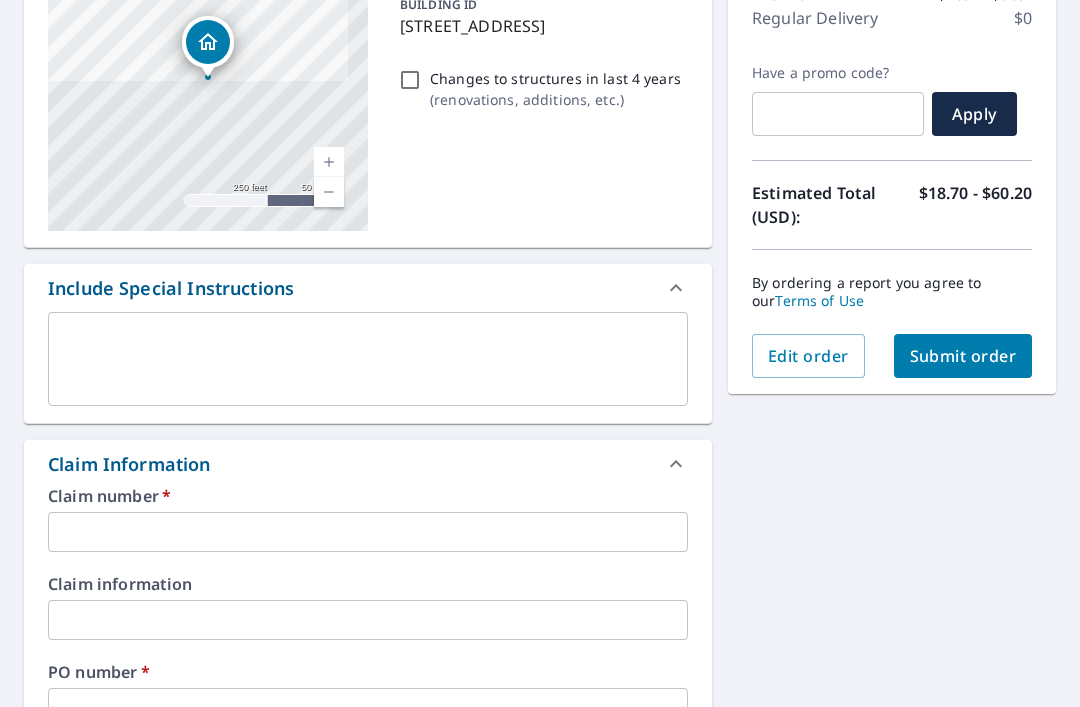 click at bounding box center [368, 532] 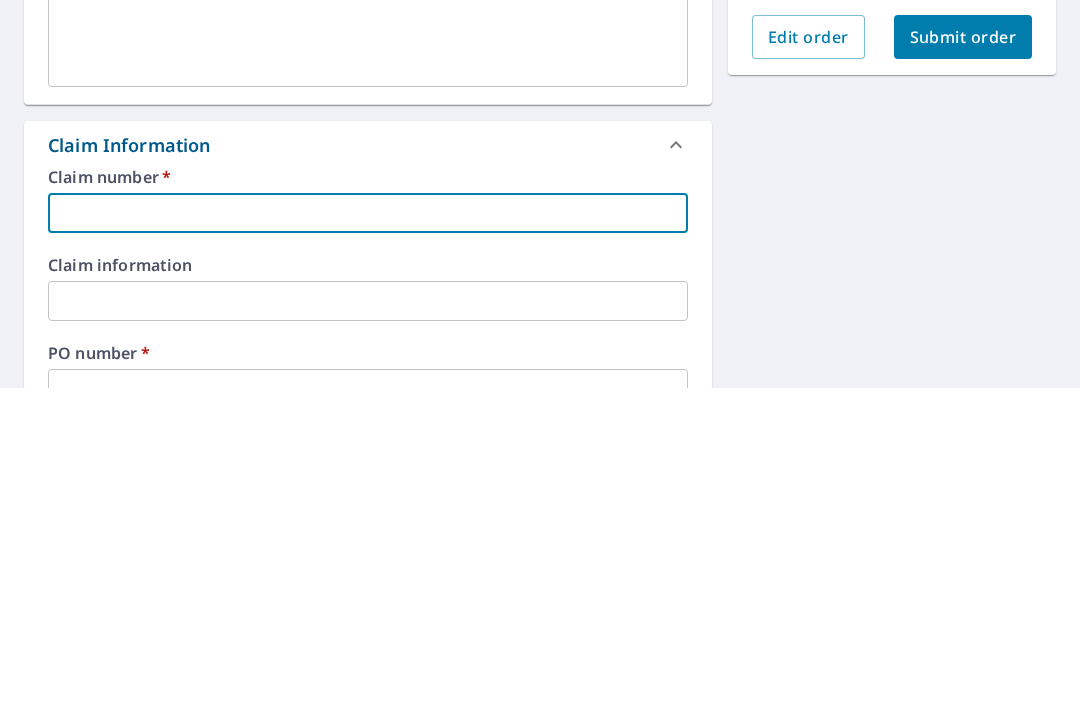 type on "2" 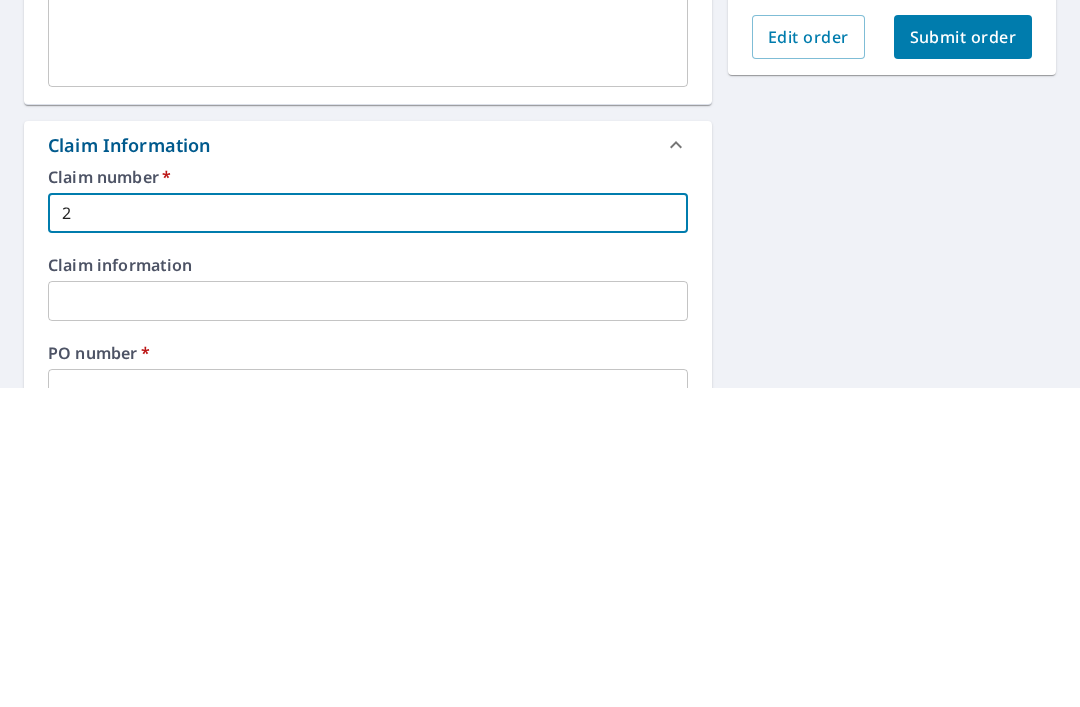 checkbox on "true" 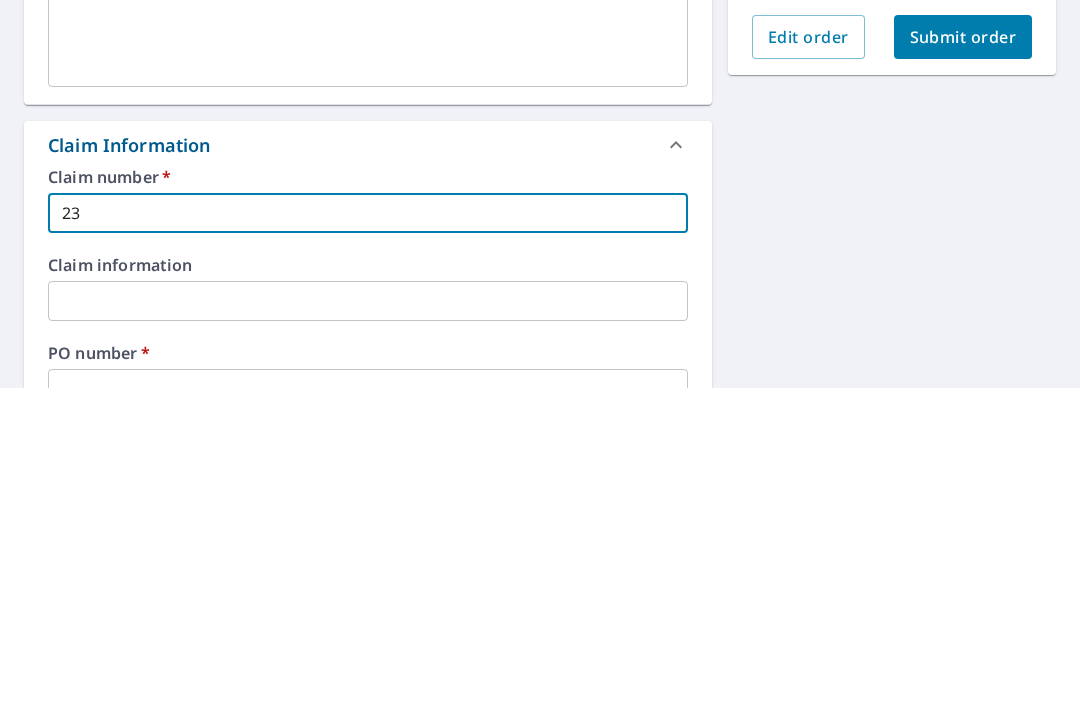 checkbox on "true" 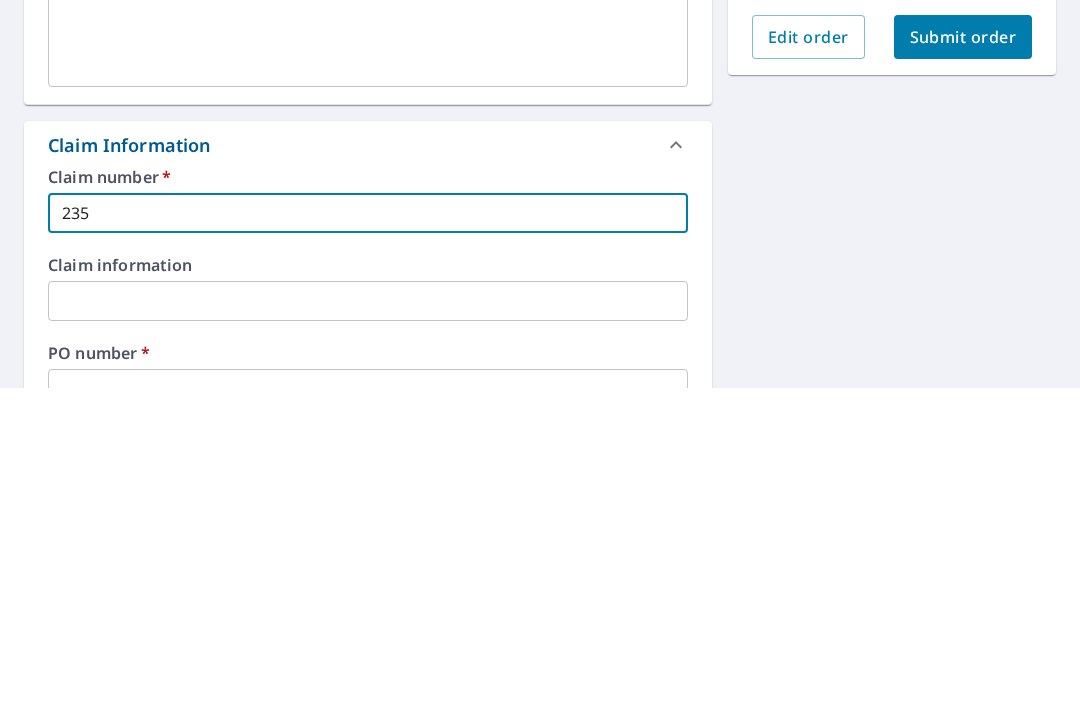 checkbox on "true" 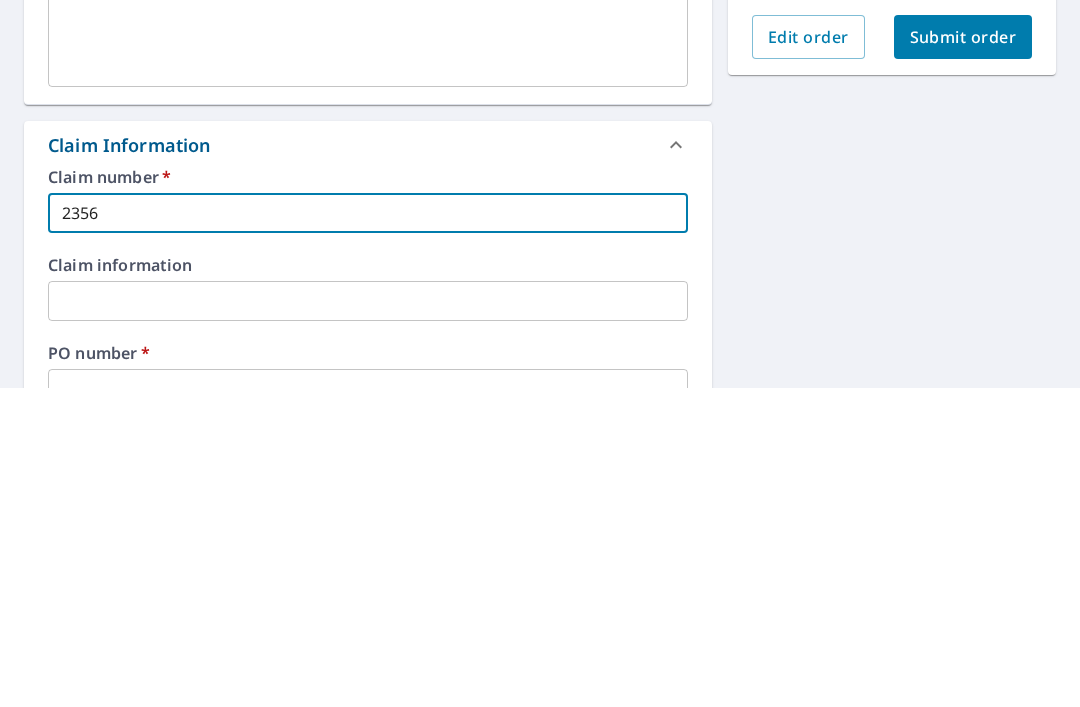 checkbox on "true" 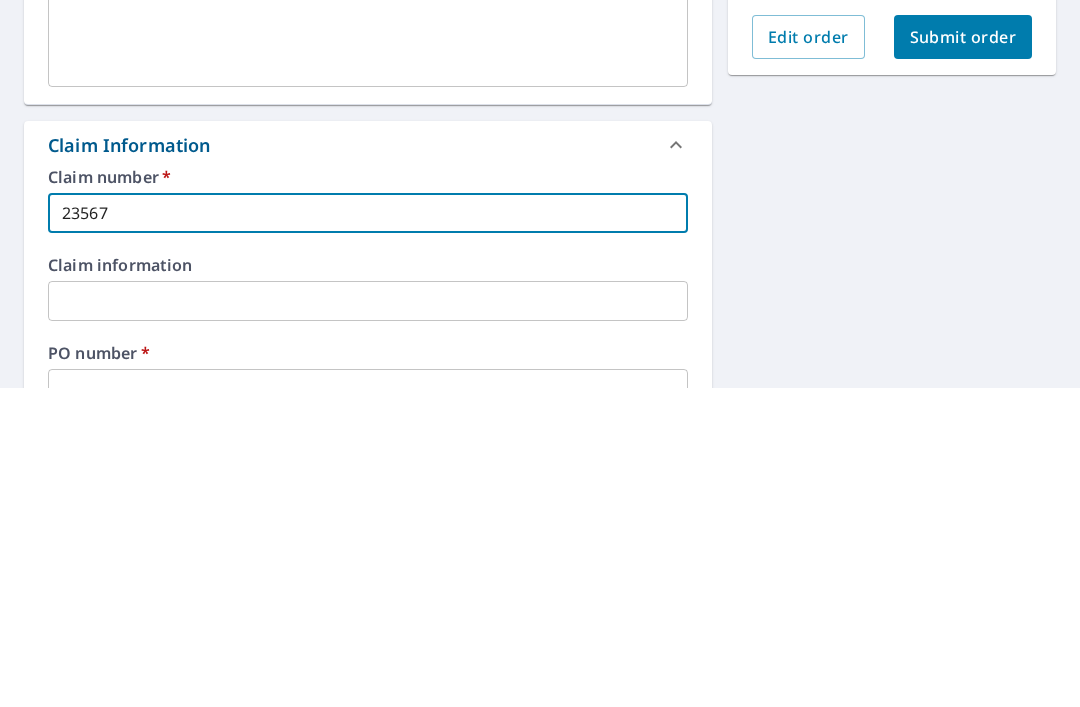 checkbox on "true" 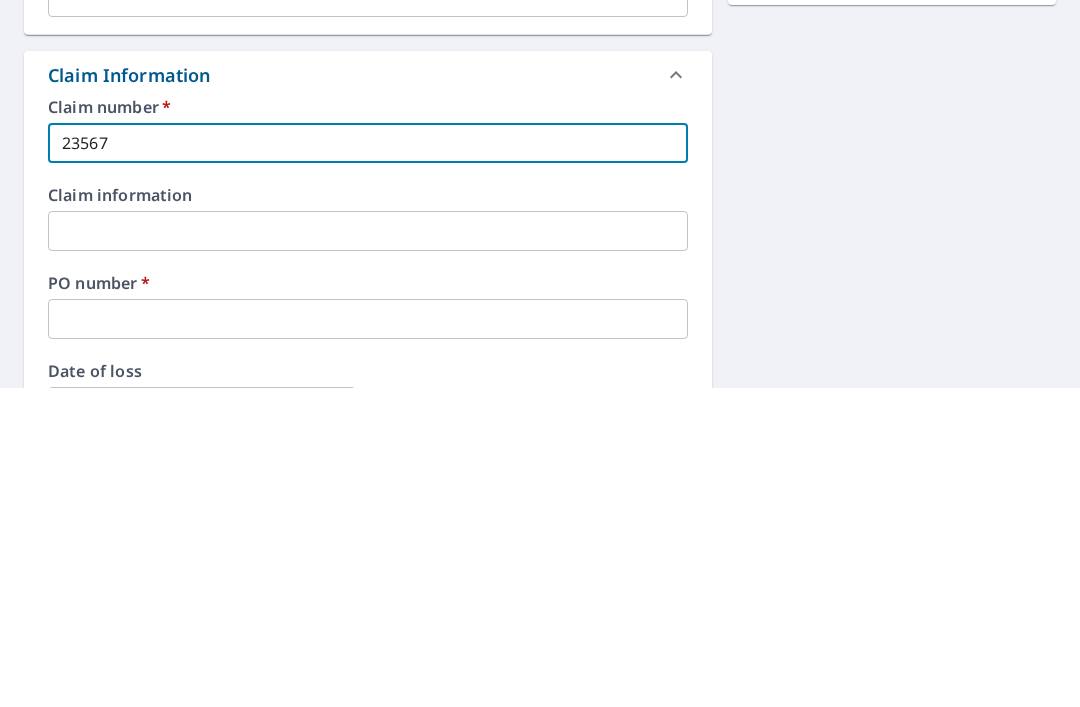 scroll, scrollTop: 379, scrollLeft: 0, axis: vertical 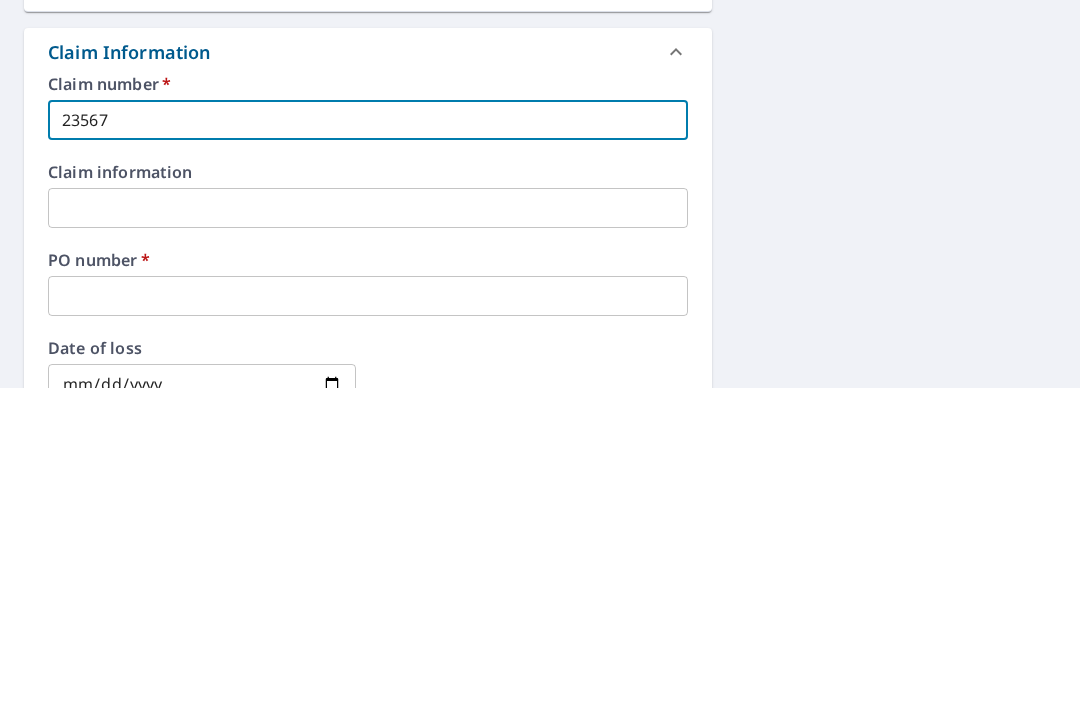 type on "23567" 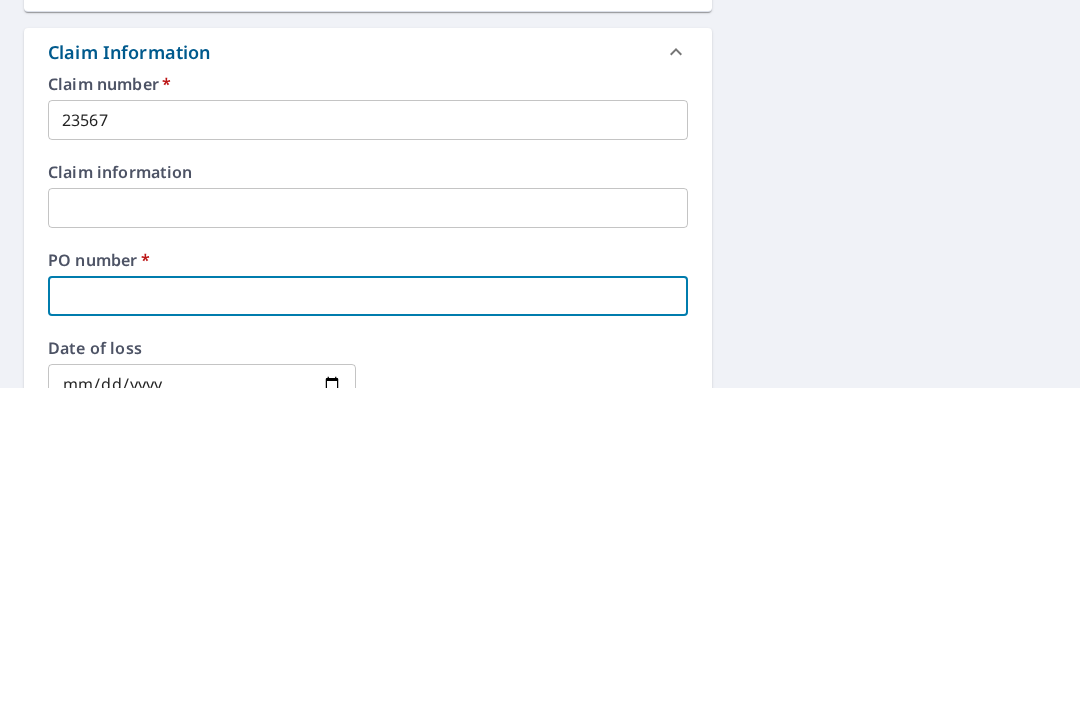 type on "2" 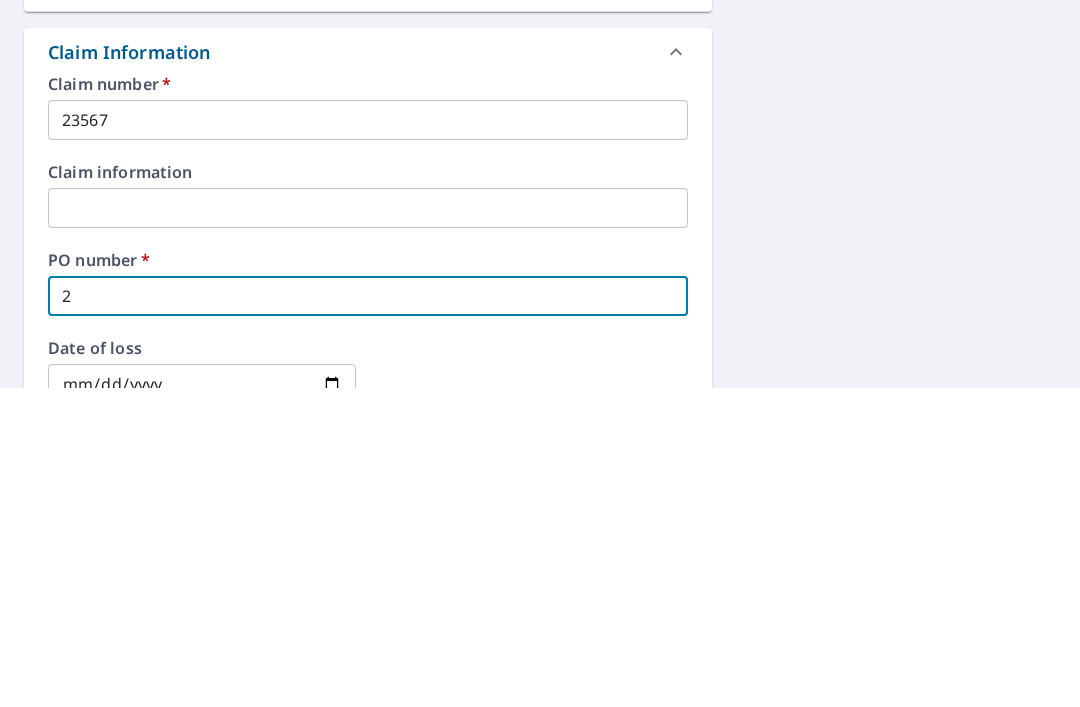 checkbox on "true" 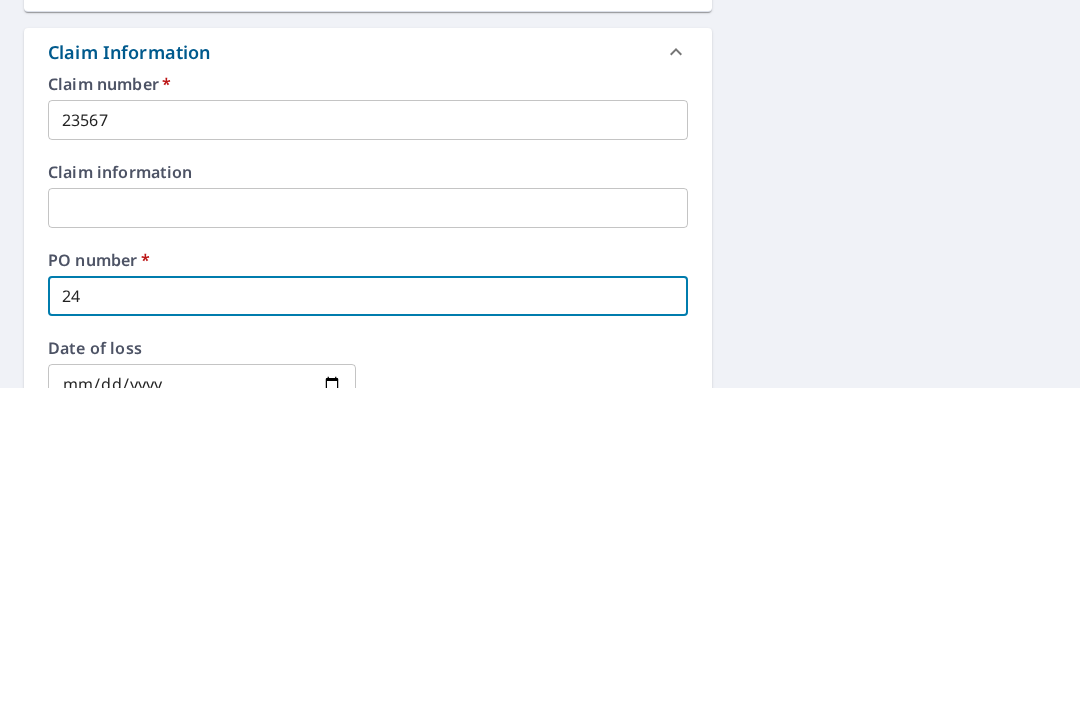 checkbox on "true" 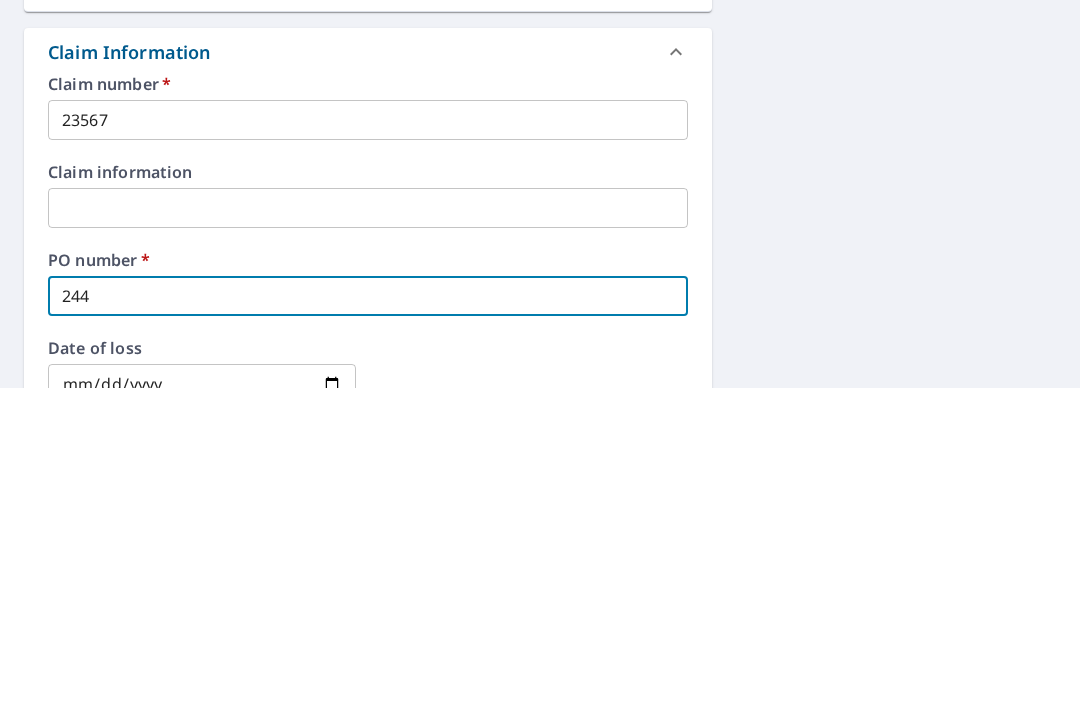 checkbox on "true" 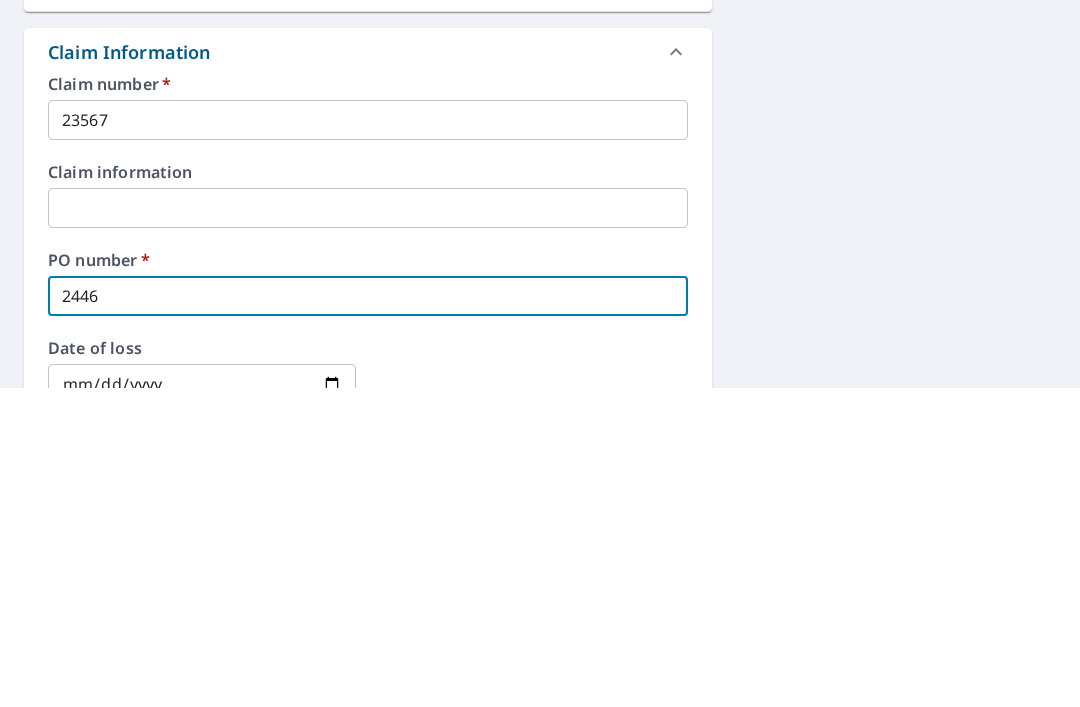 checkbox on "true" 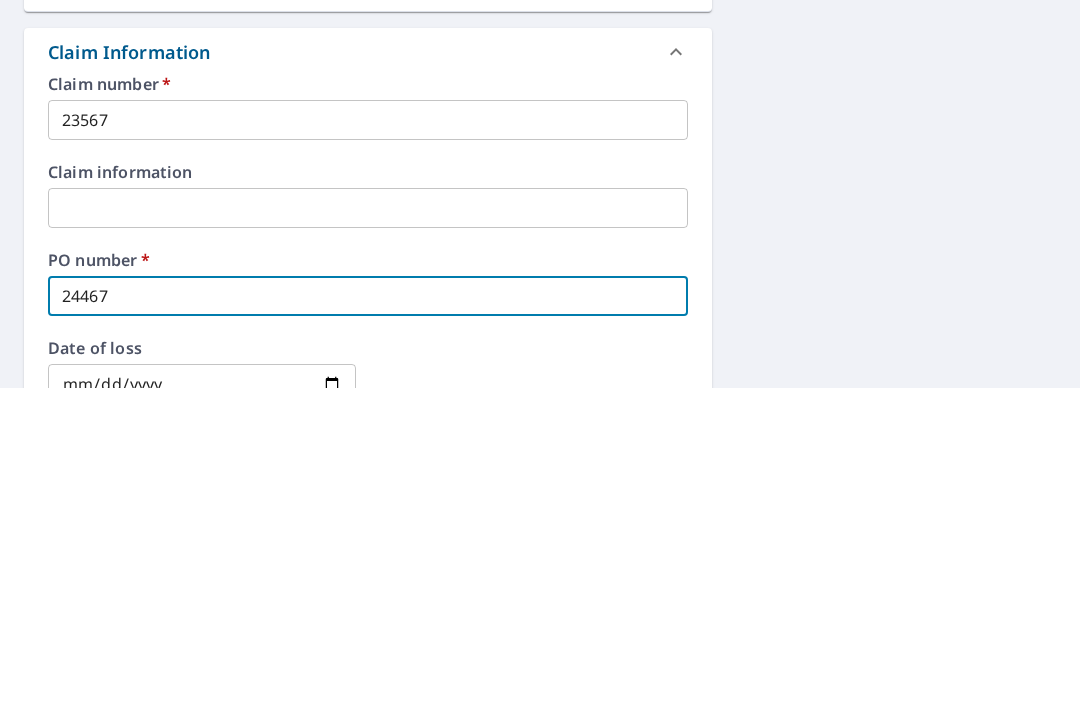 checkbox on "true" 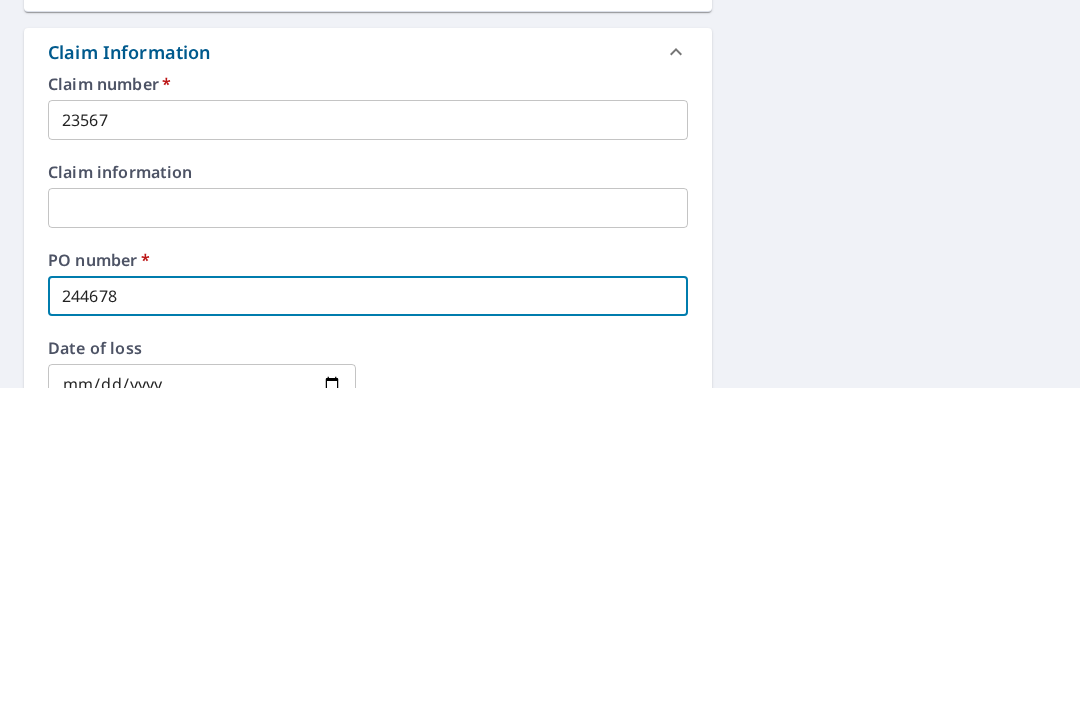 checkbox on "true" 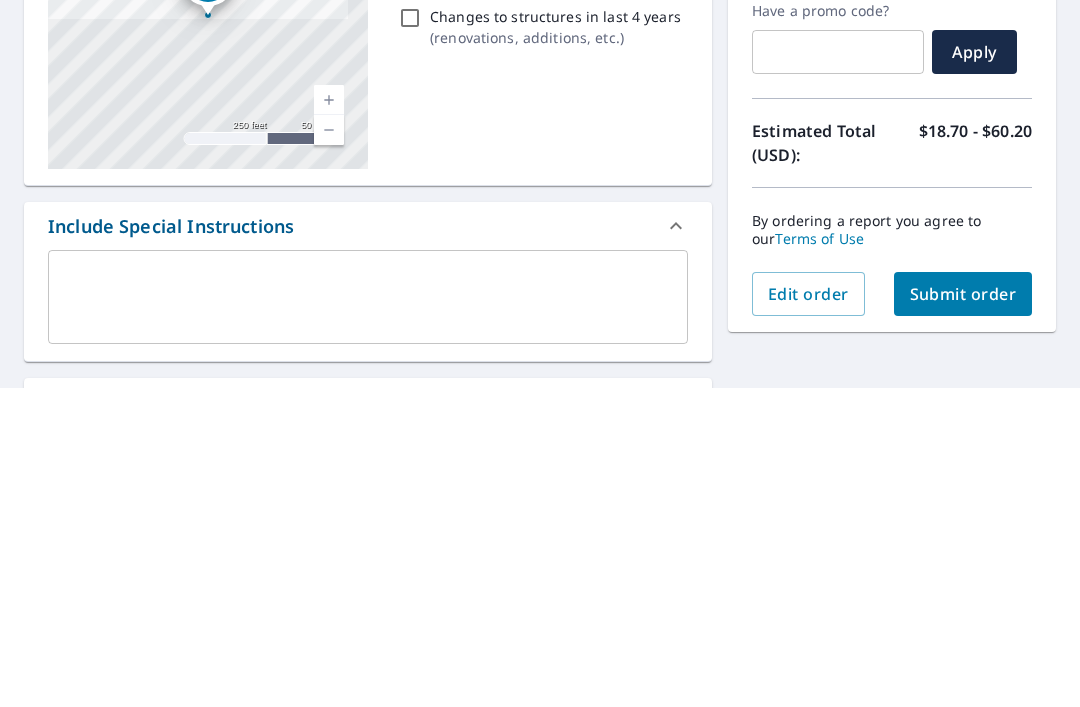 scroll, scrollTop: 25, scrollLeft: 0, axis: vertical 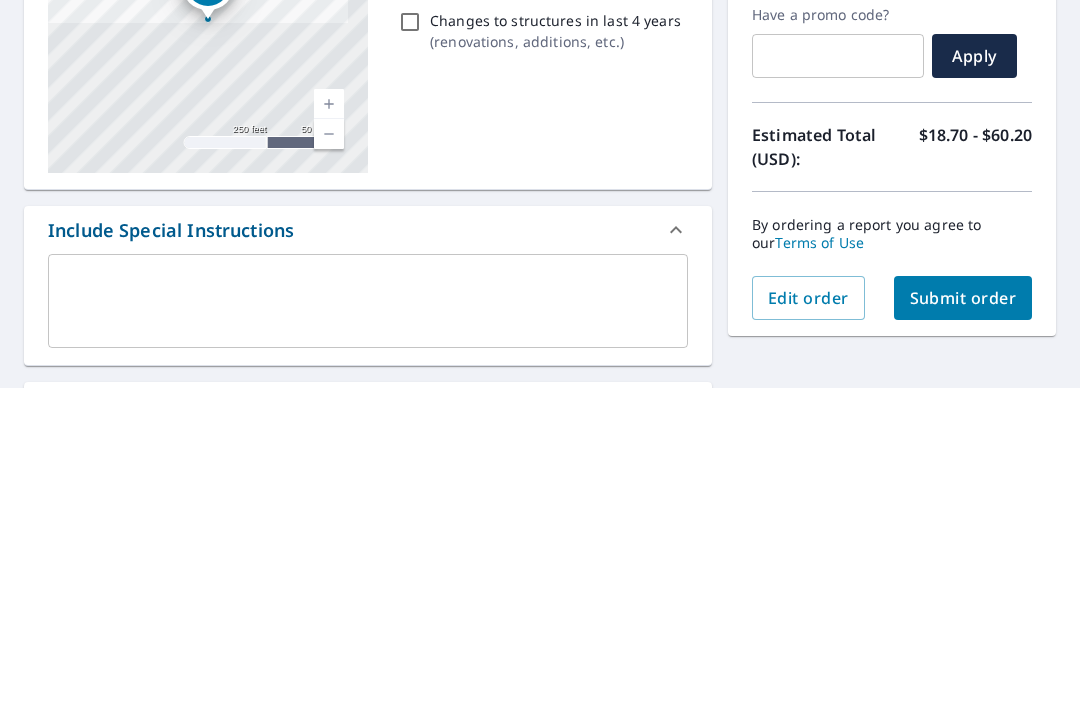 type on "244678" 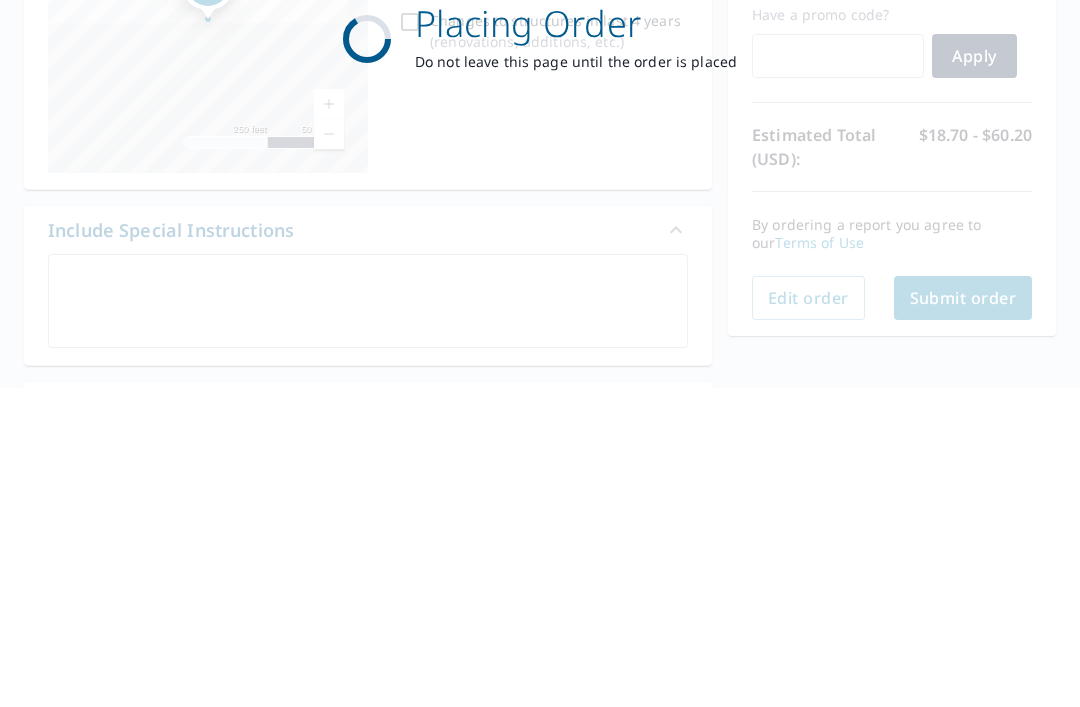 checkbox on "true" 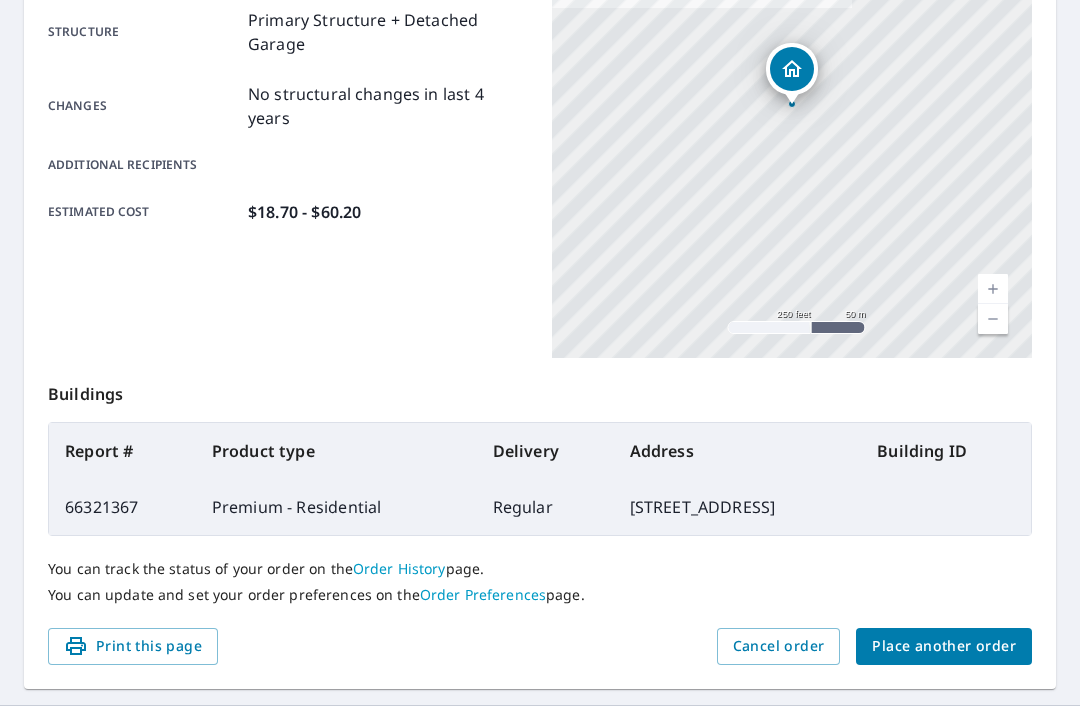 scroll, scrollTop: 420, scrollLeft: 0, axis: vertical 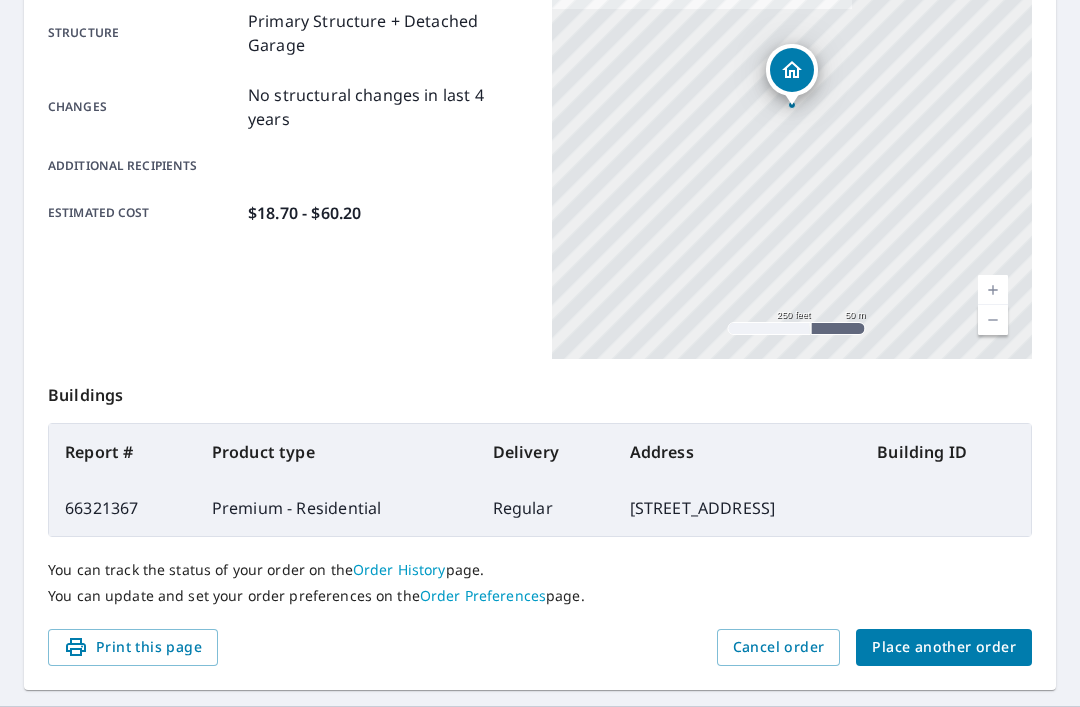 click on "Place another order" at bounding box center [944, 647] 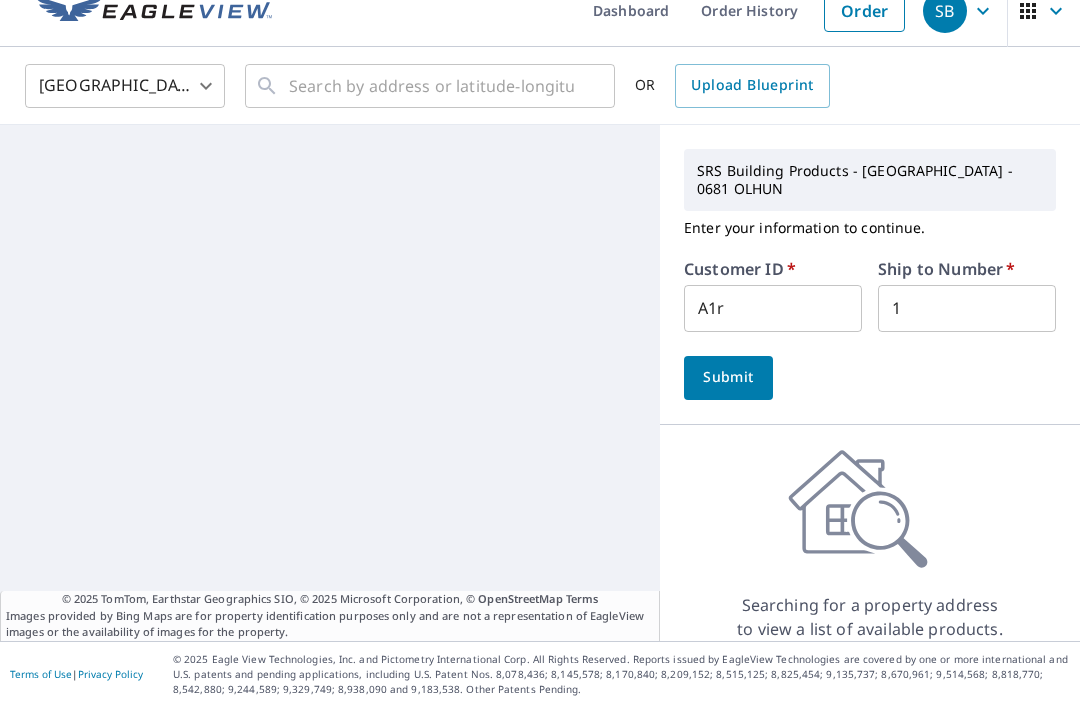 scroll, scrollTop: 0, scrollLeft: 0, axis: both 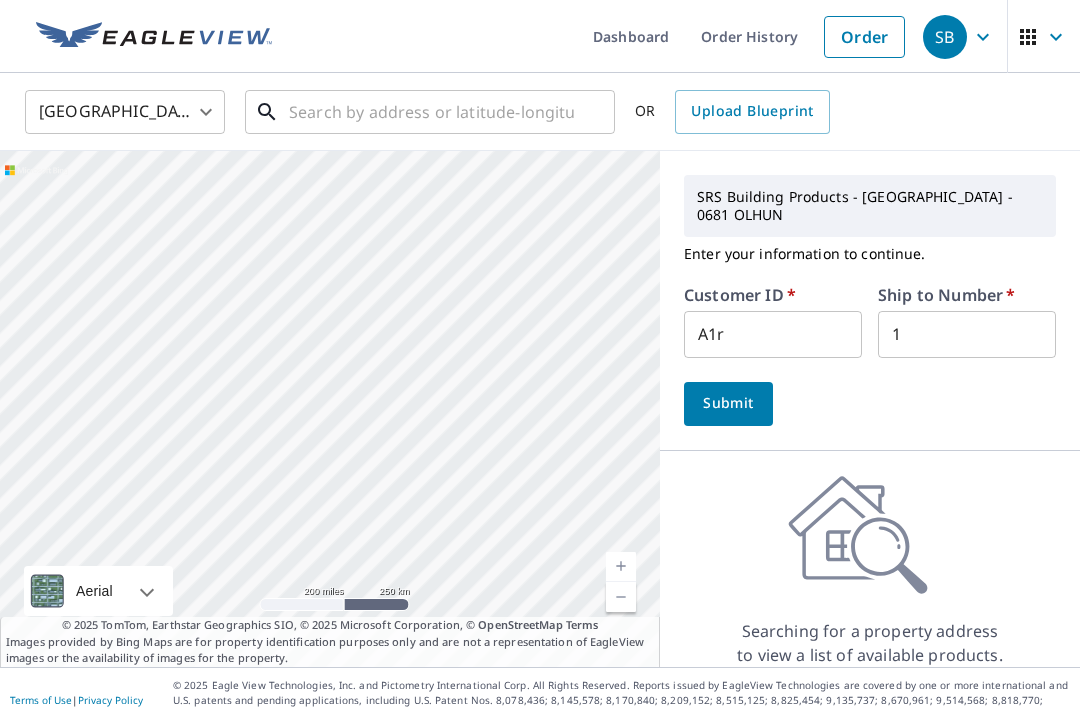click at bounding box center (431, 112) 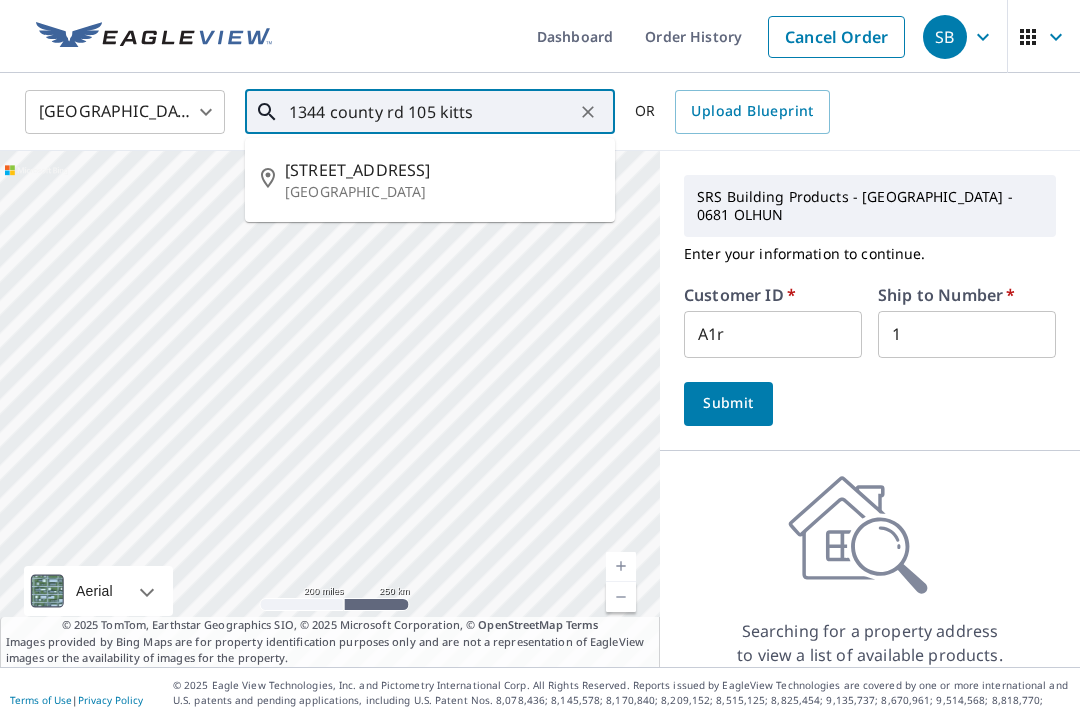 click on "1344 County Road 105" at bounding box center (442, 170) 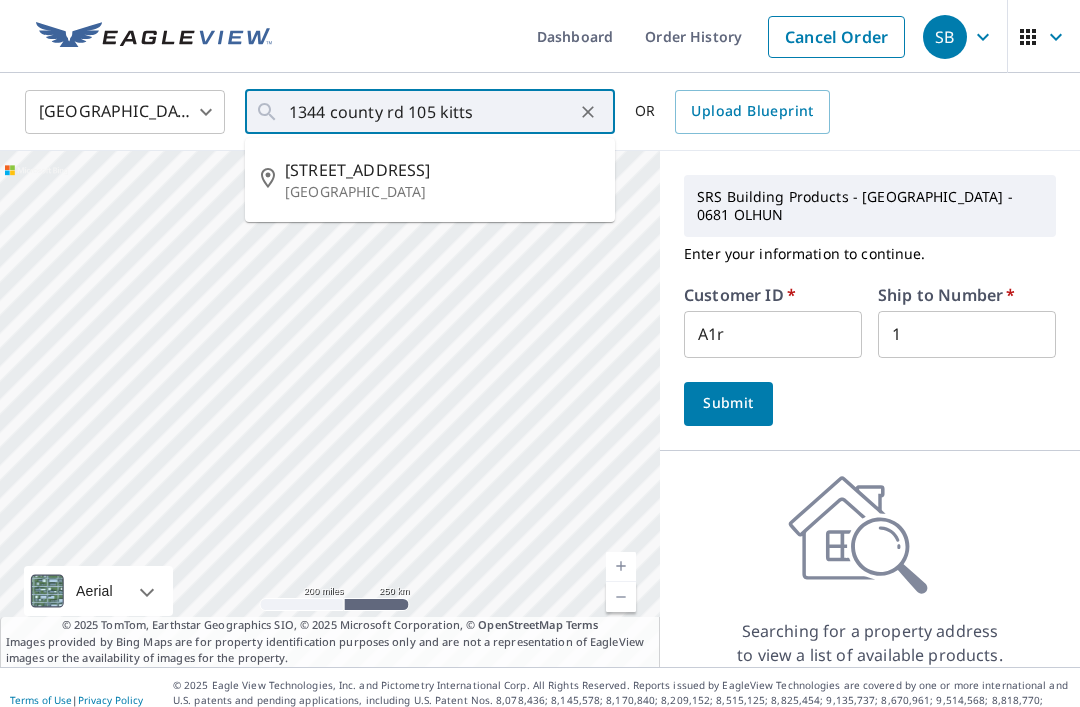 type on "1344 County Road 105 Kitts Hill, OH 45645" 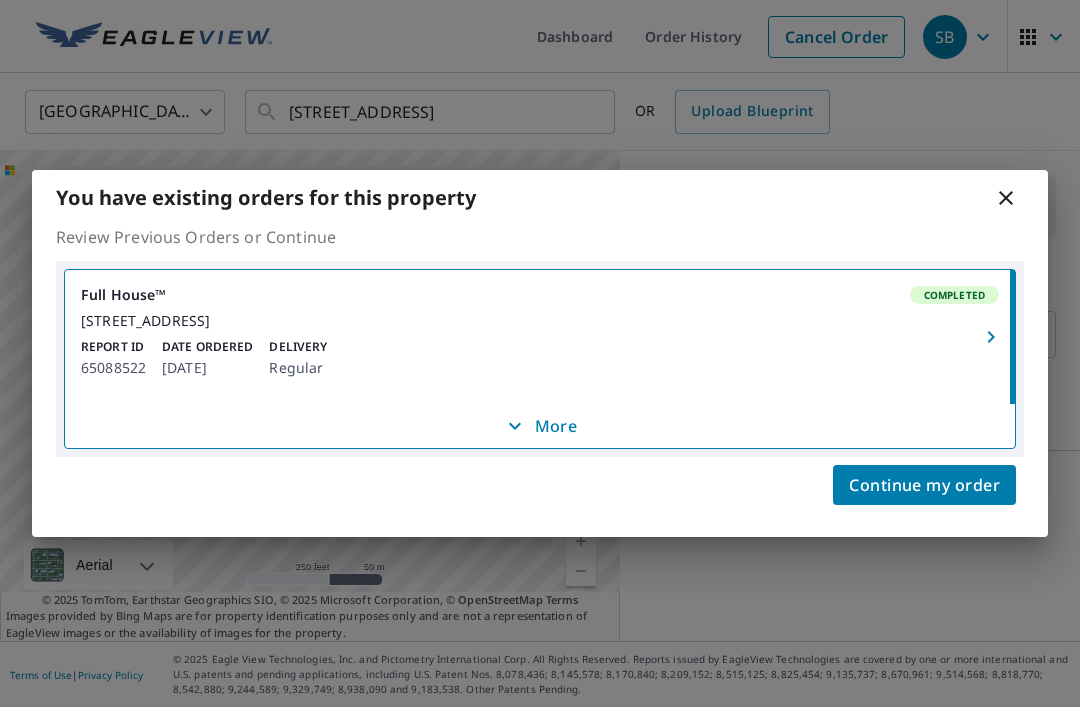 click 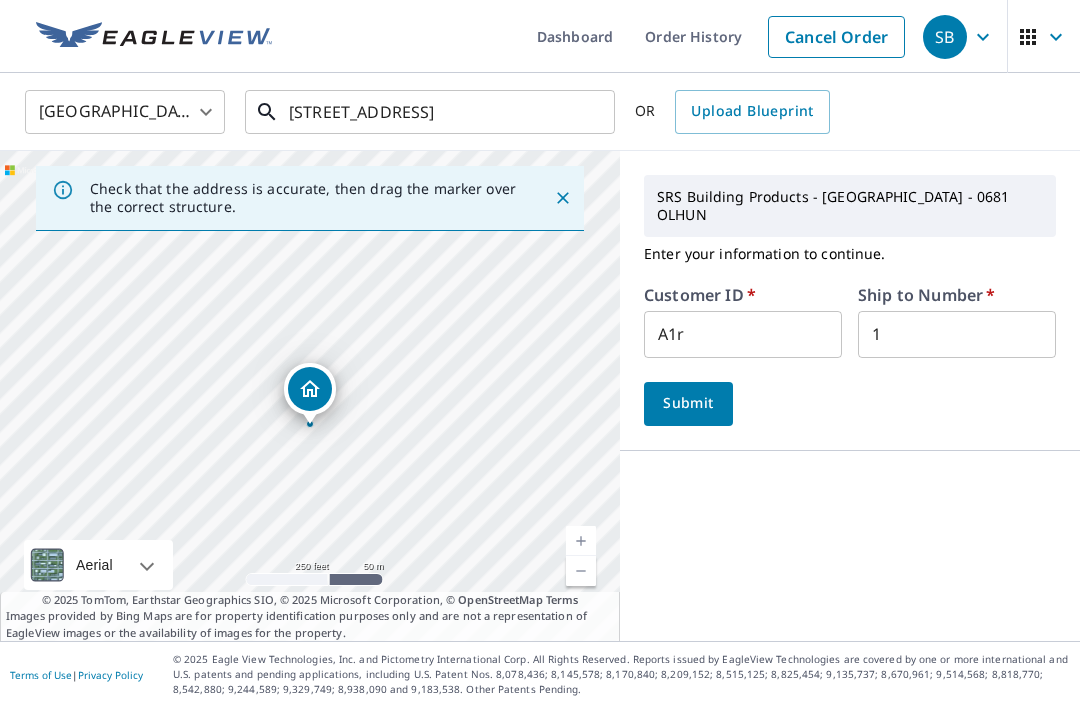 click on "1344 County Road 105 Kitts Hill, OH 45645" at bounding box center (431, 112) 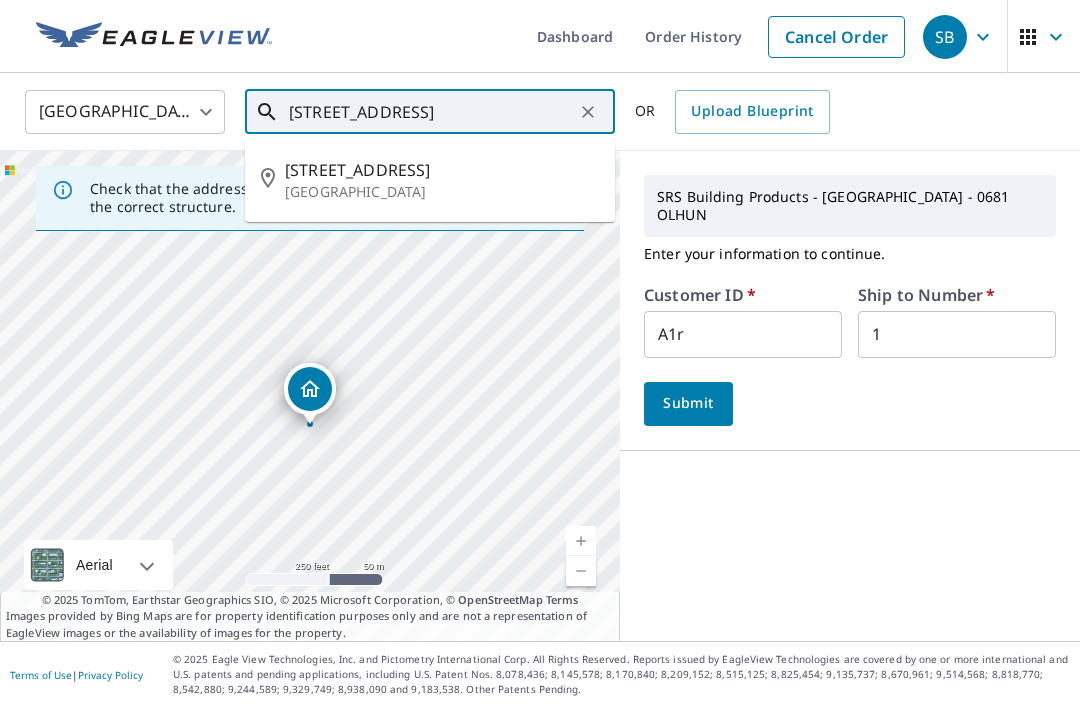 click 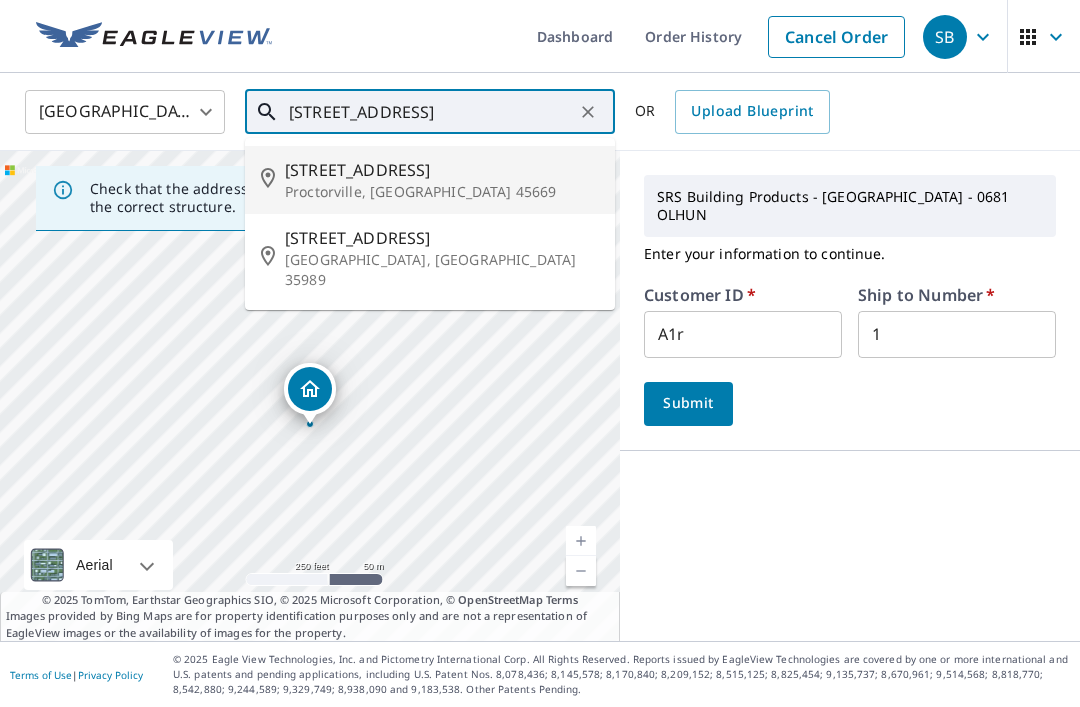 click on "1575 County Road 67" at bounding box center (442, 170) 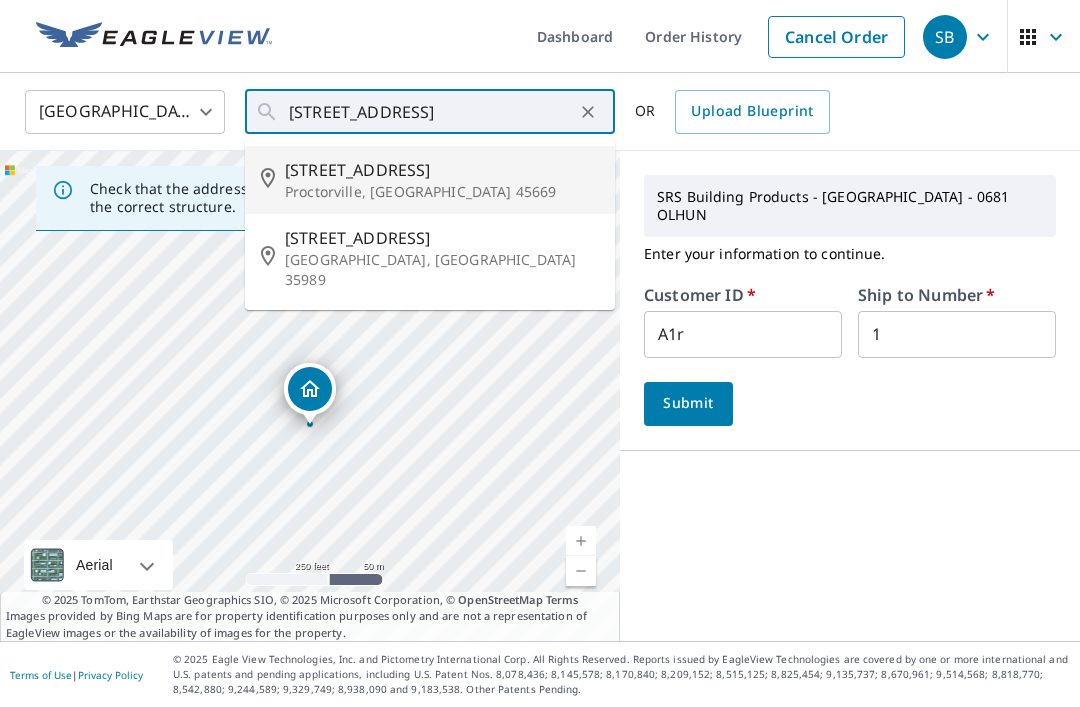 type on "1575 County Road 67 Proctorville, OH 45669" 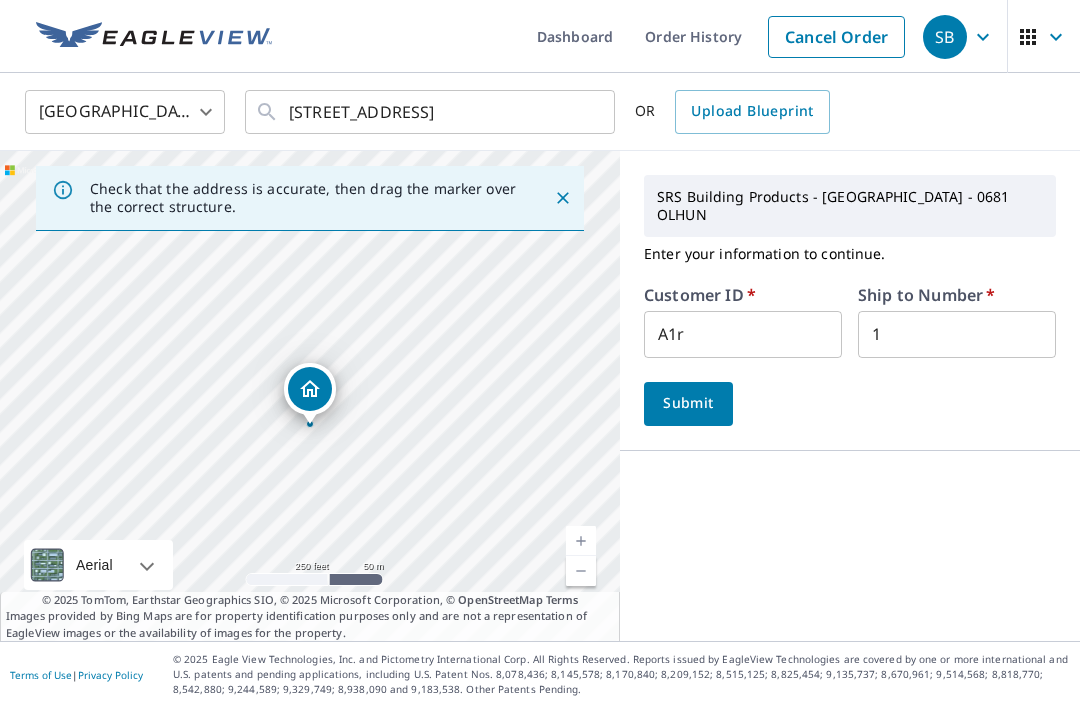 click on "Submit" at bounding box center (688, 404) 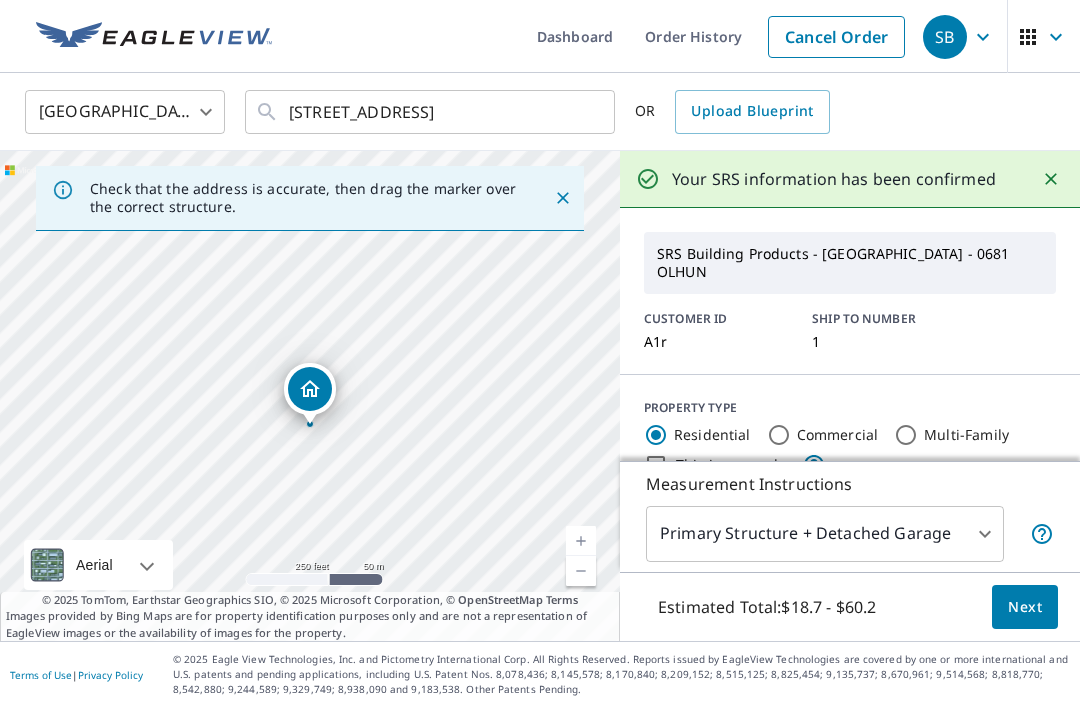 click at bounding box center (581, 541) 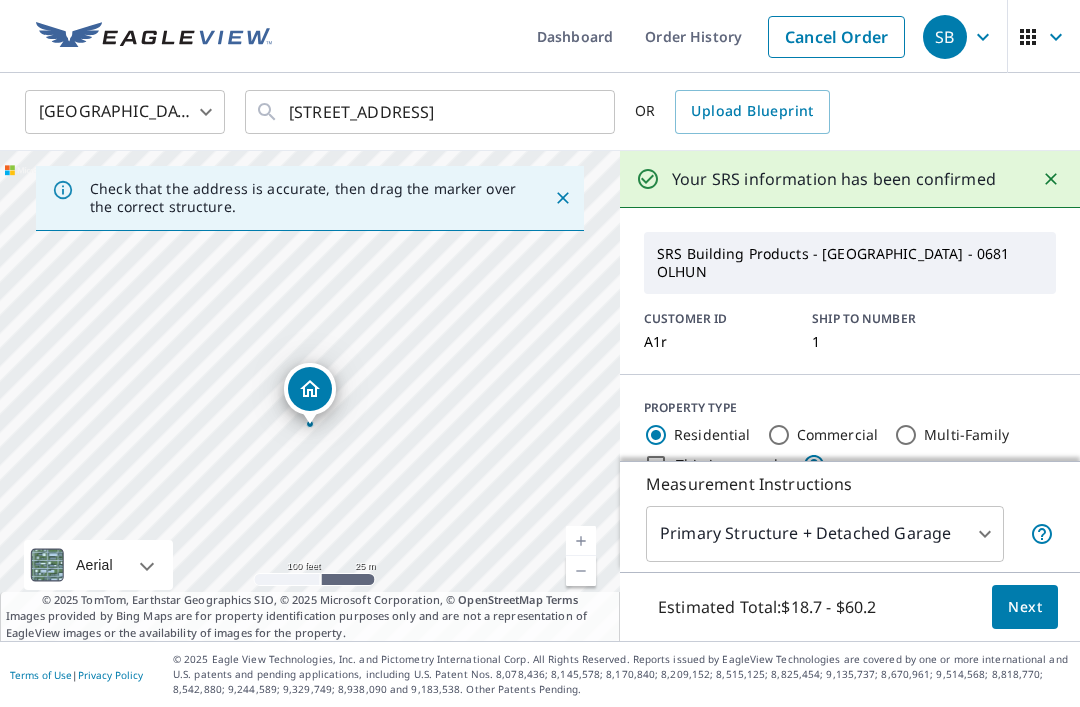 click at bounding box center (581, 541) 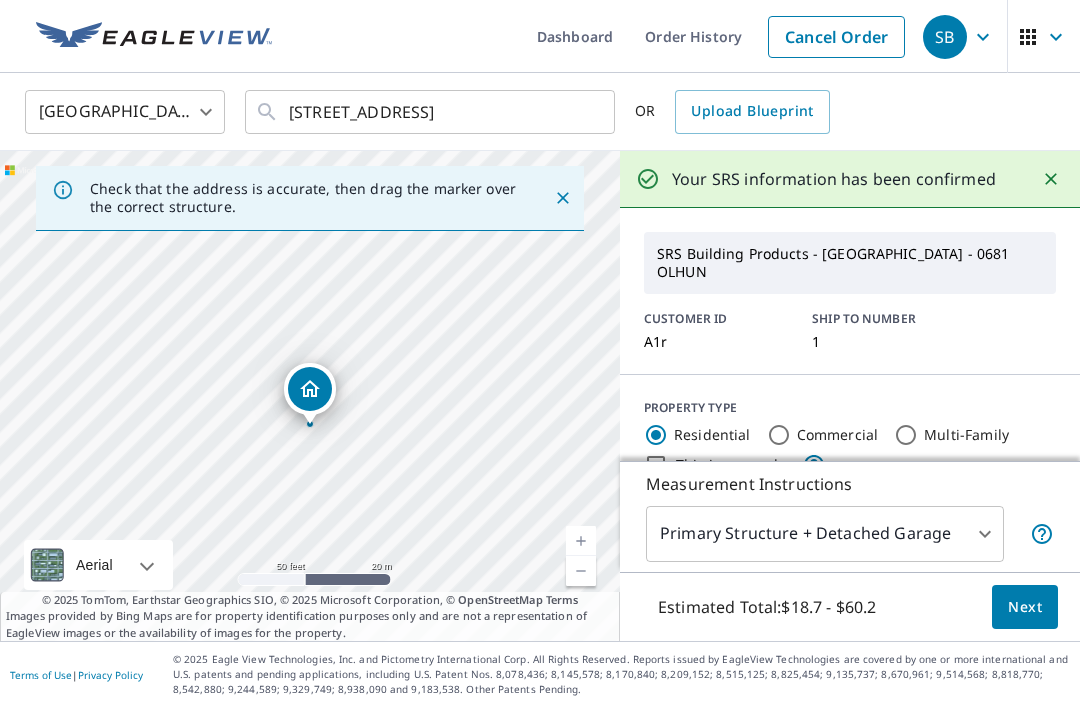 click at bounding box center [581, 541] 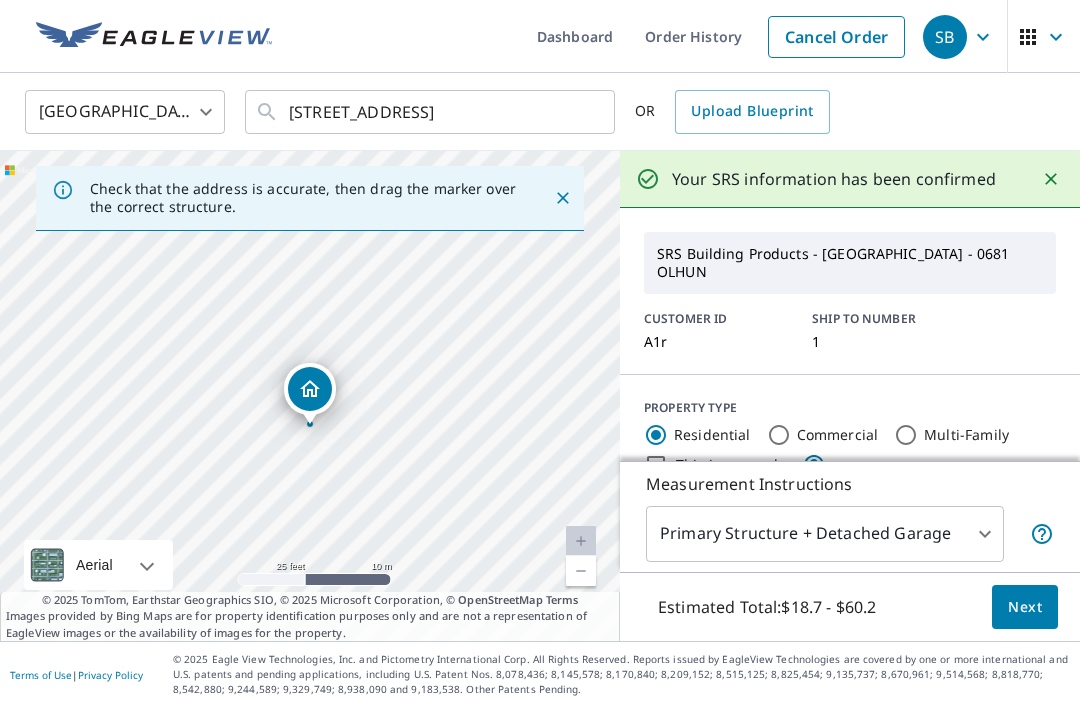 click on "SB SB
Dashboard Order History Cancel Order SB United States US ​ 1575 County Road 67 Proctorville, OH 45669 ​ OR Upload Blueprint Check that the address is accurate, then drag the marker over the correct structure. 1575 County Road 67 Proctorville, OH 45669 Aerial Road A standard road map Aerial A detailed look from above Labels Labels 25 feet 10 m © 2025 TomTom, © Vexcel Imaging, © 2025 Microsoft Corporation,  © OpenStreetMap Terms © 2025 TomTom, Earthstar Geographics SIO, © 2025 Microsoft Corporation, ©   OpenStreetMap   Terms Images provided by Bing Maps are for property identification purposes only and are not a representation of EagleView images or the availability of images for the property. Your SRS information has been confirmed SRS Building Products - Huntington WV  - 0681 OLHUN CUSTOMER ID A1r SHIP TO NUMBER 1 PROPERTY TYPE Residential Commercial Multi-Family This is a complex BUILDING ID 1575 County Road 67, Proctorville, OH, 45669 Full House Products New Full House™ $90.3 New 8" at bounding box center [540, 353] 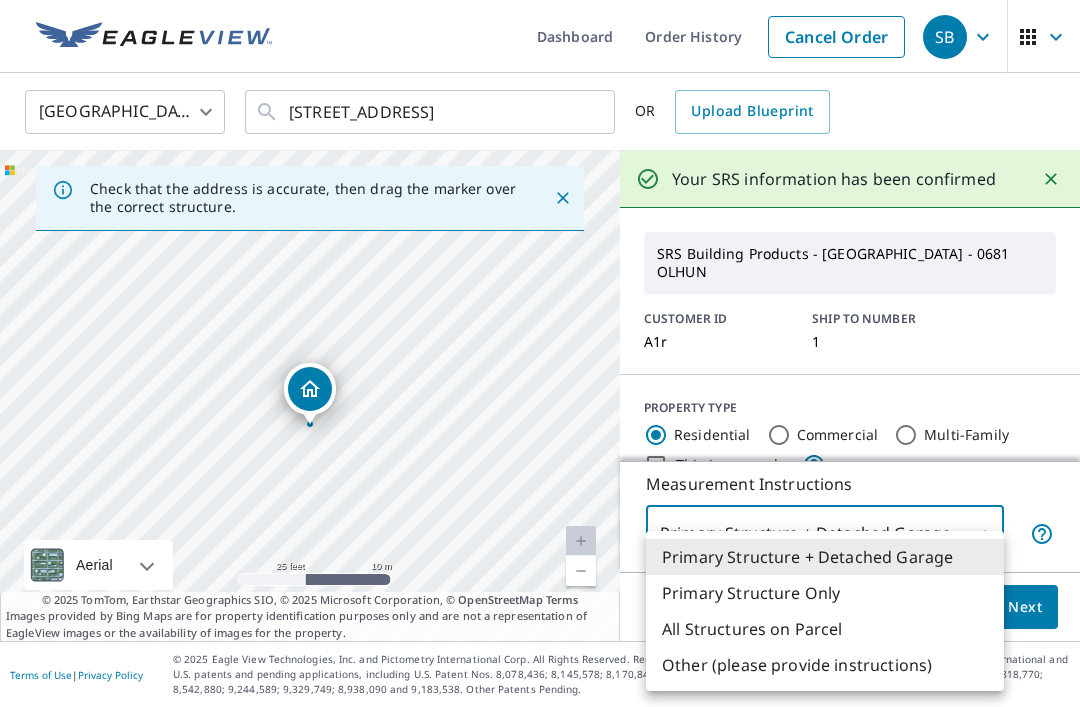 click on "Primary Structure + Detached Garage" at bounding box center (825, 557) 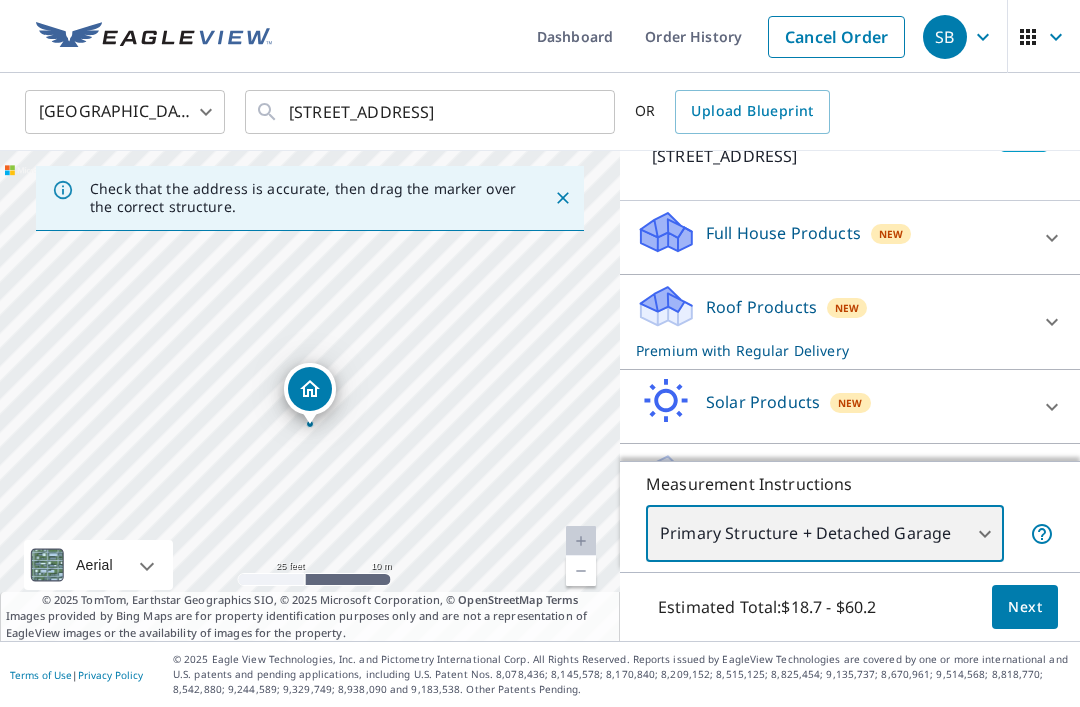 scroll, scrollTop: 380, scrollLeft: 0, axis: vertical 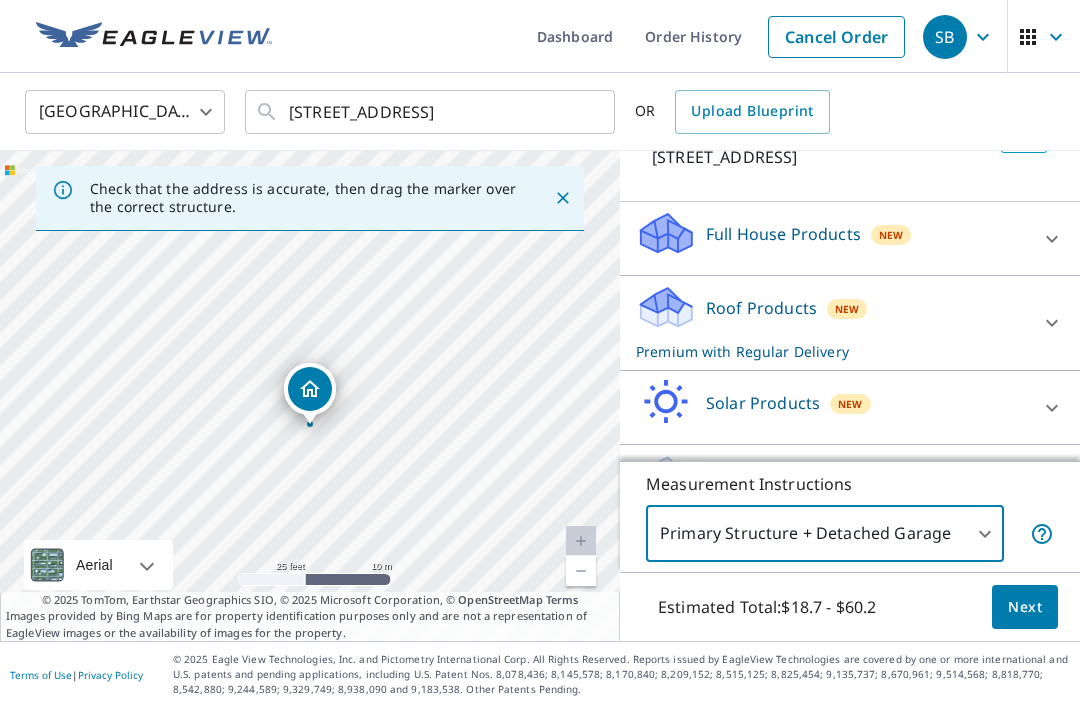 click on "Walls Products New" at bounding box center (832, 481) 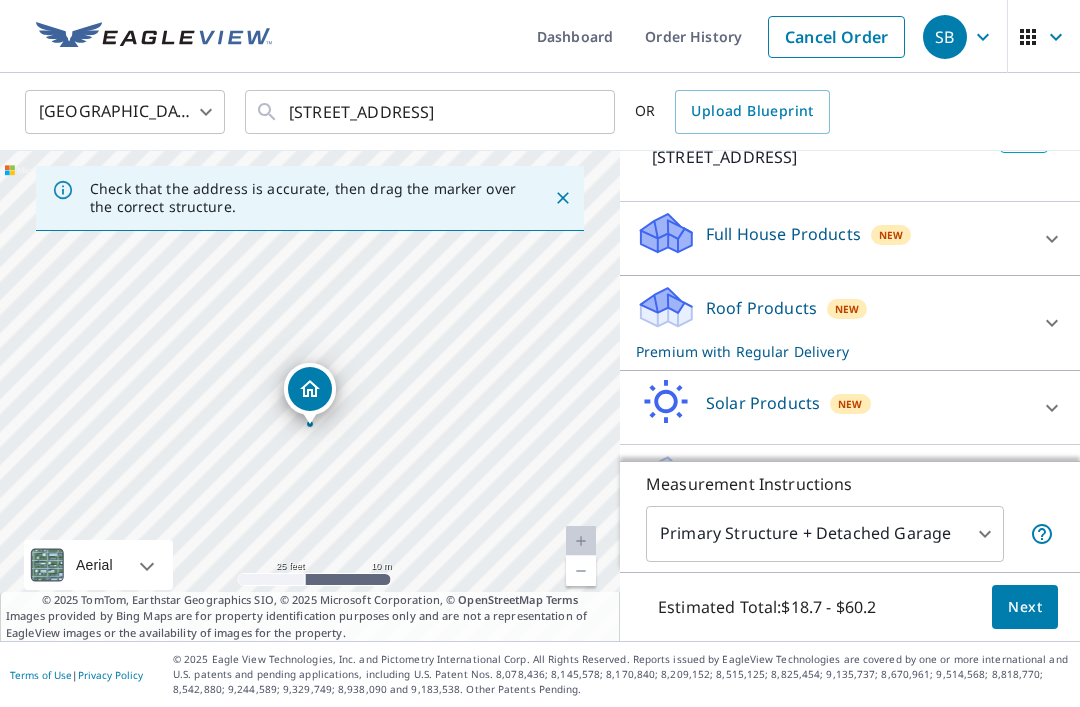click on "Walls Products New" at bounding box center [838, 481] 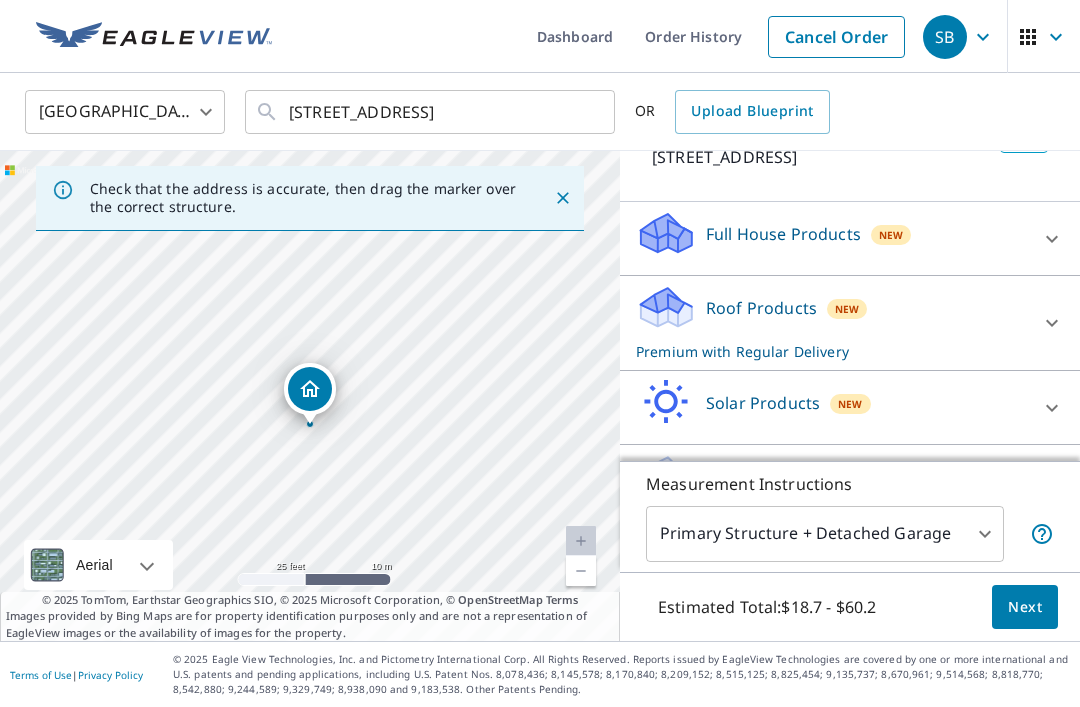 click 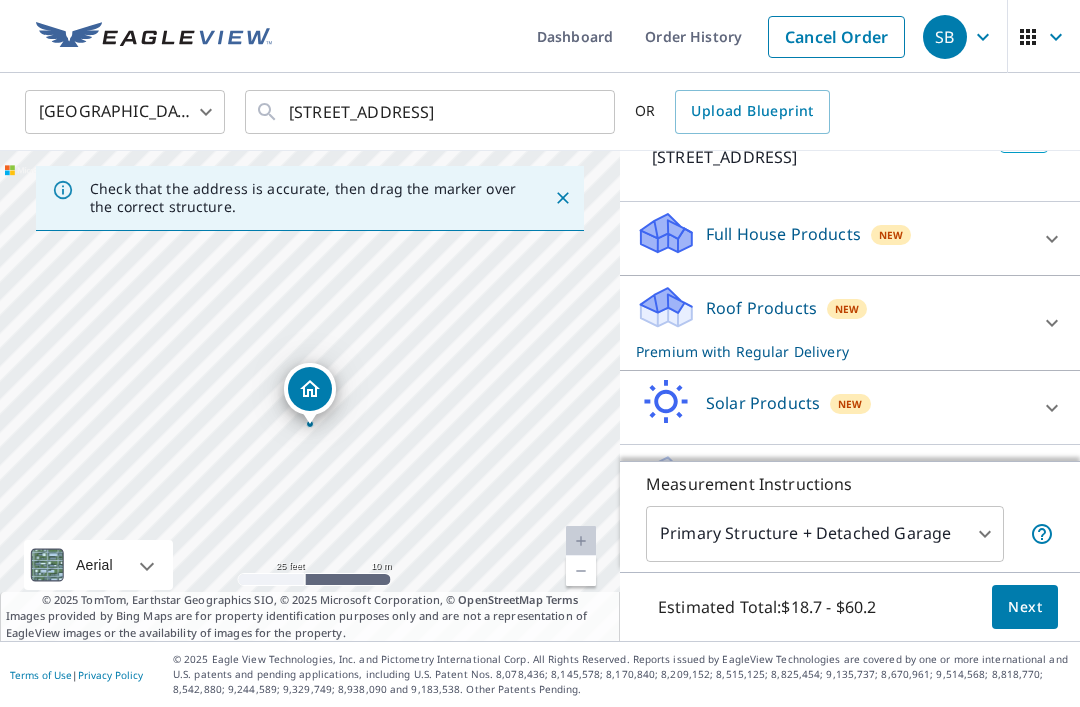 click 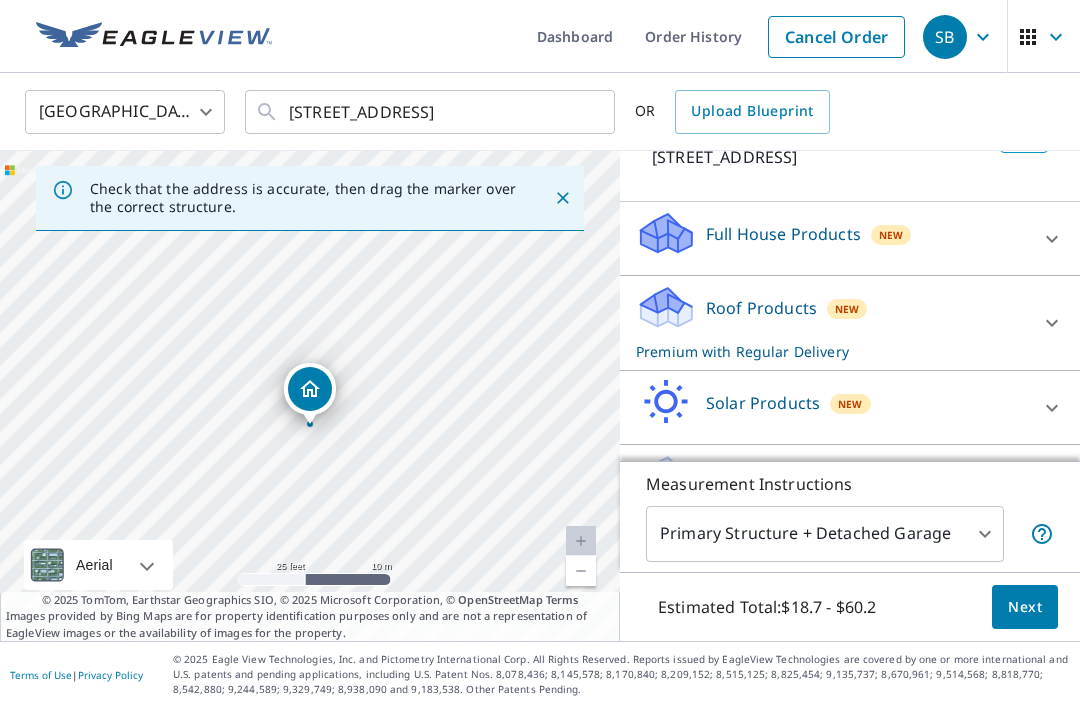 scroll, scrollTop: 64, scrollLeft: 0, axis: vertical 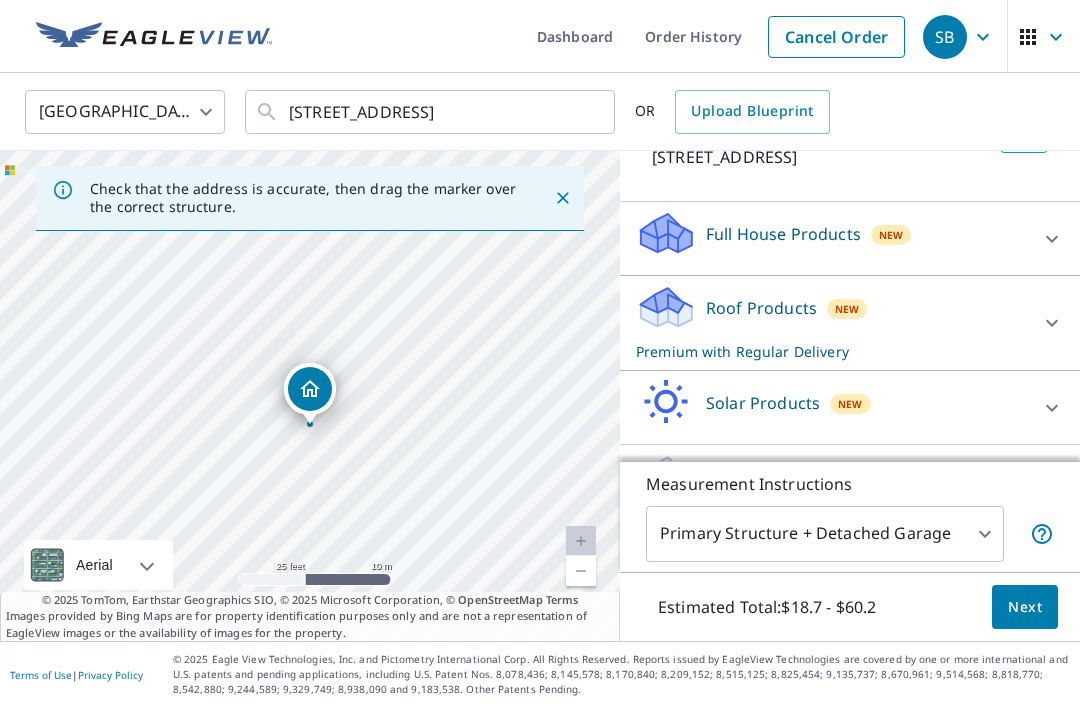 click 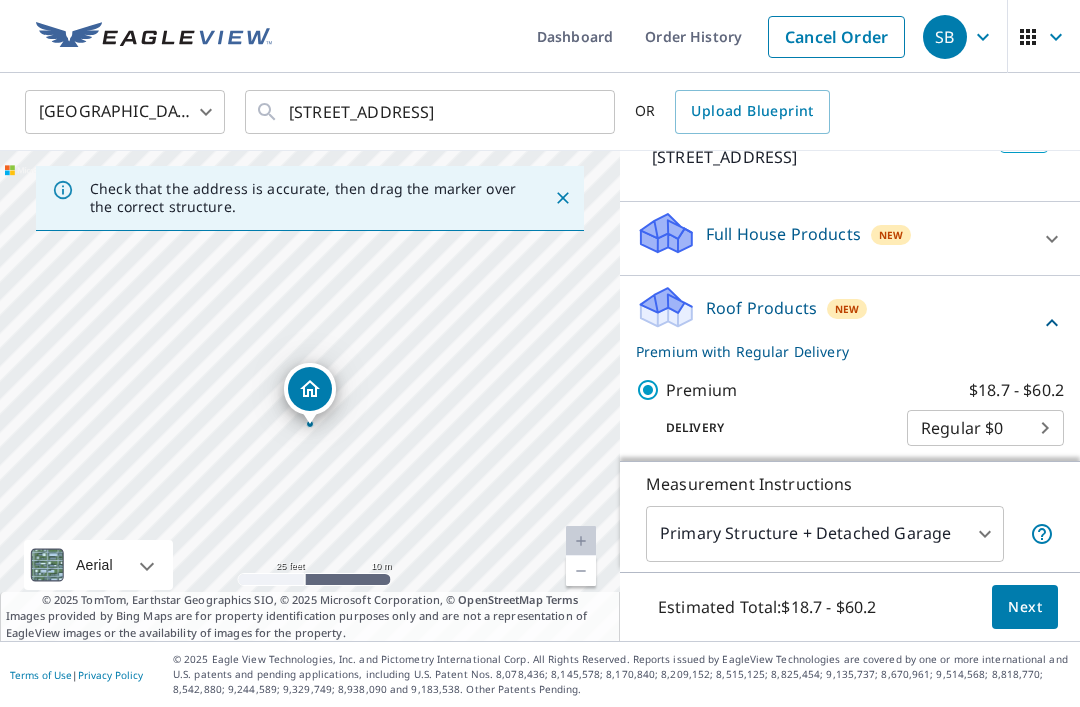 click 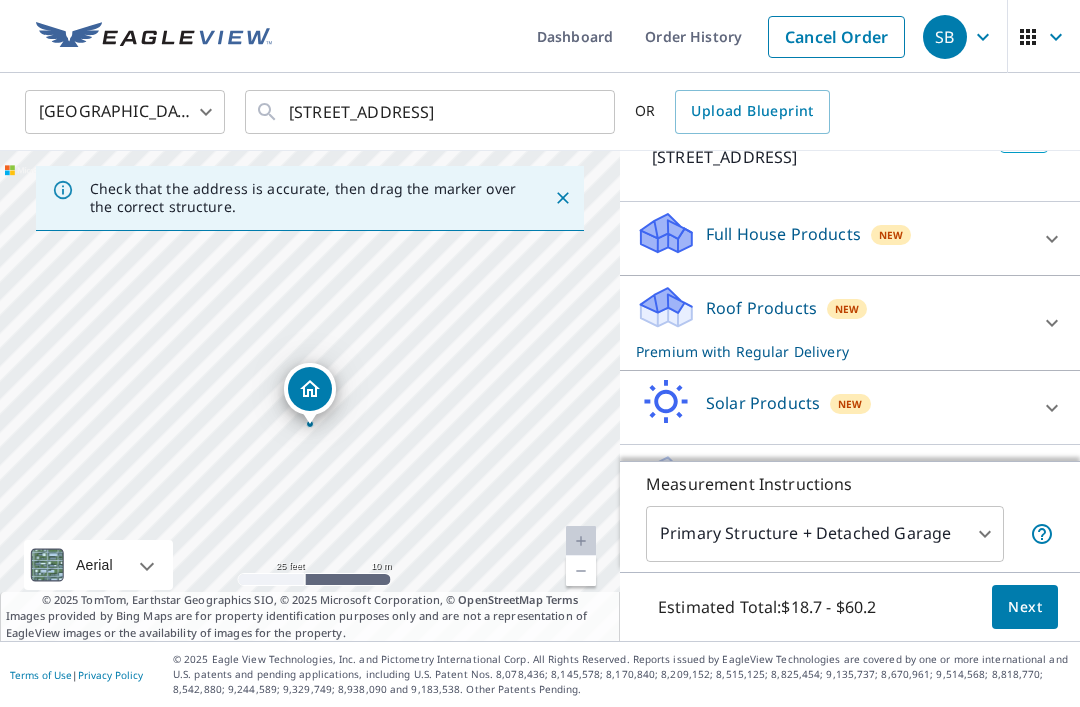 click 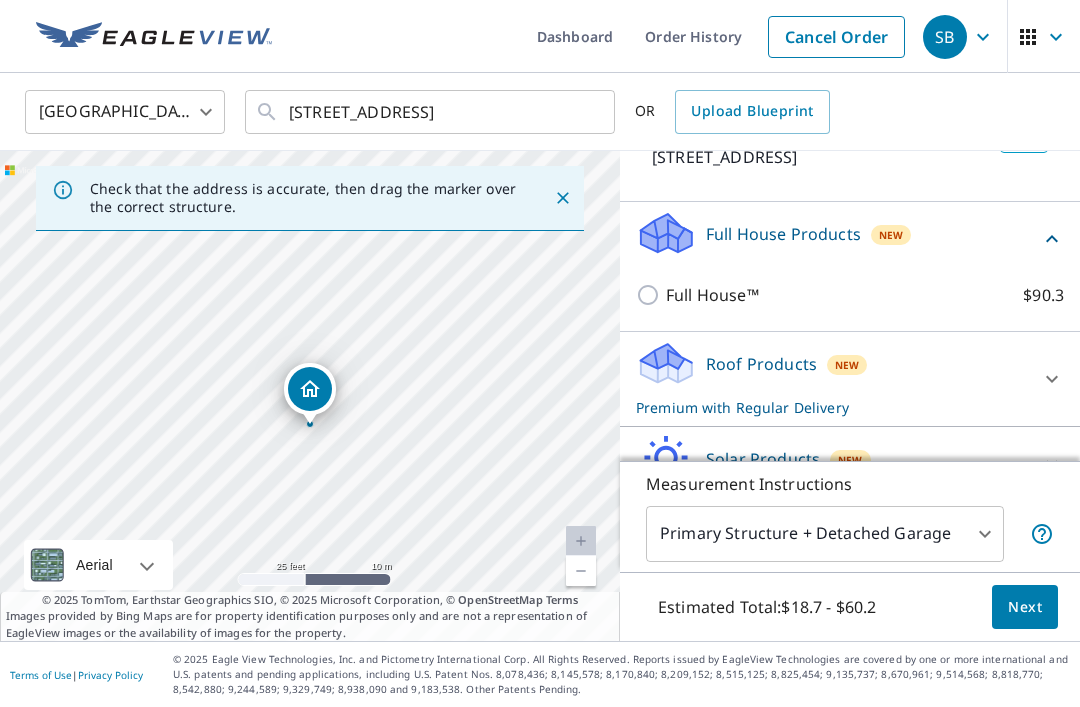 click 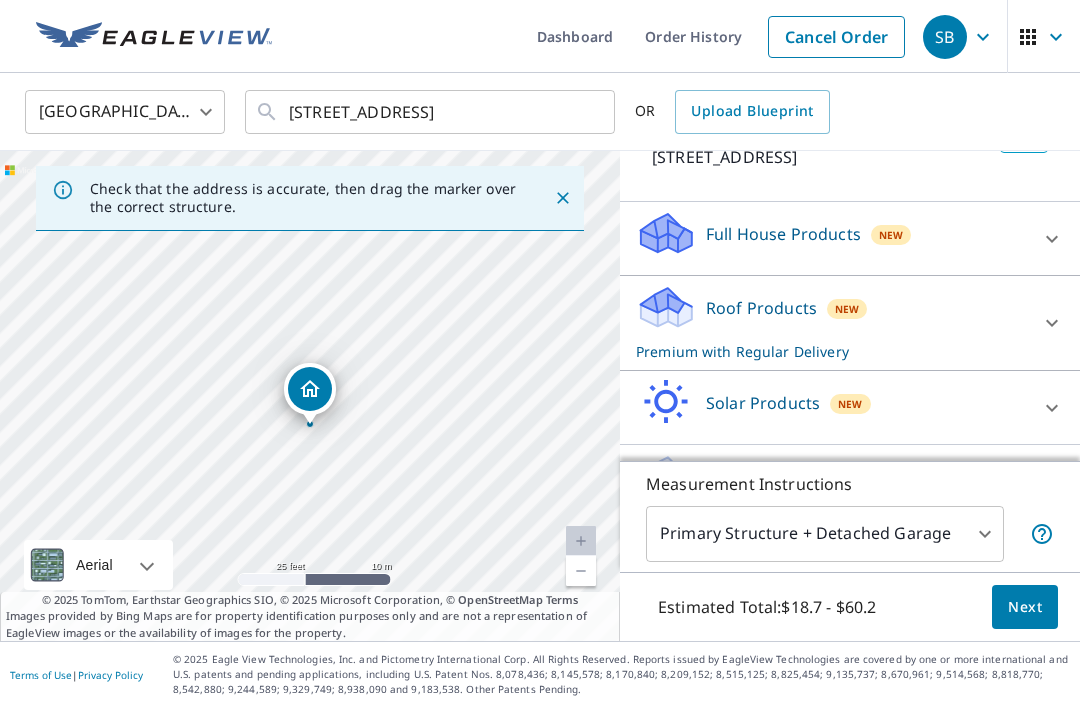click 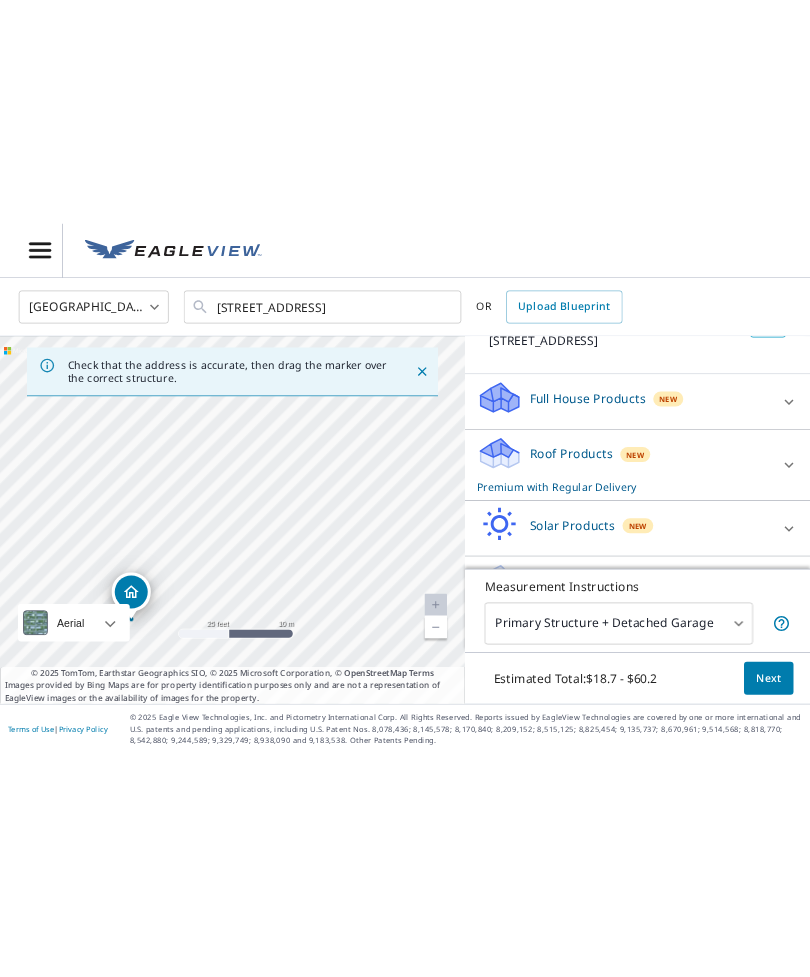 scroll, scrollTop: 0, scrollLeft: 0, axis: both 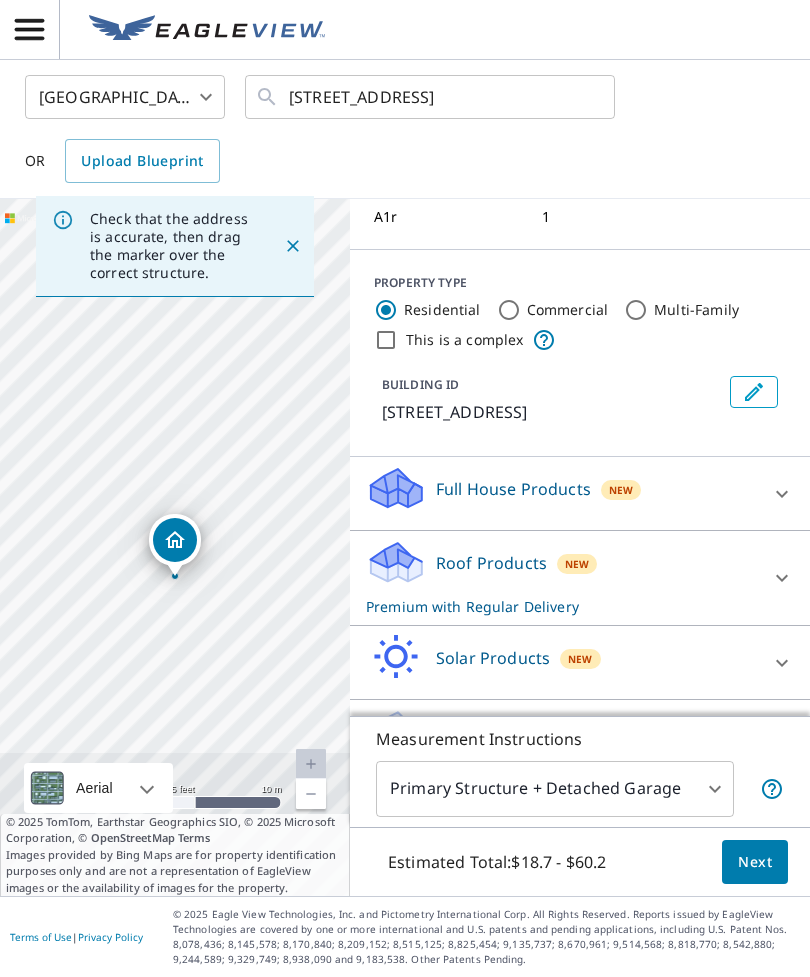 click at bounding box center (782, 737) 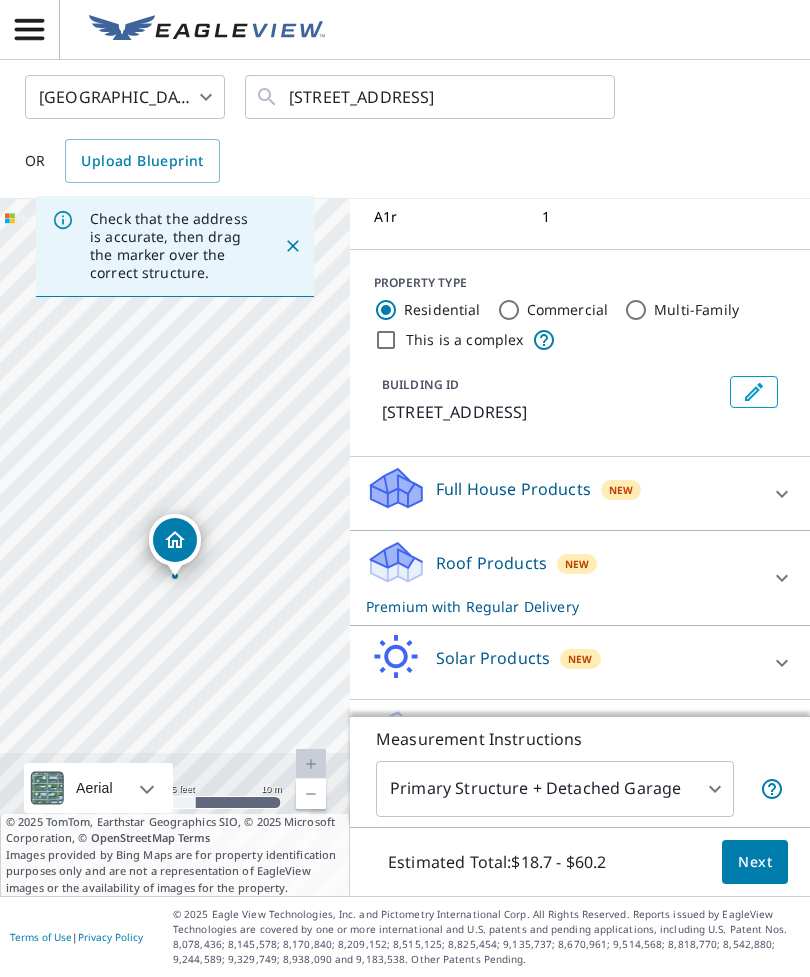 click on "Walls Products New" at bounding box center [568, 736] 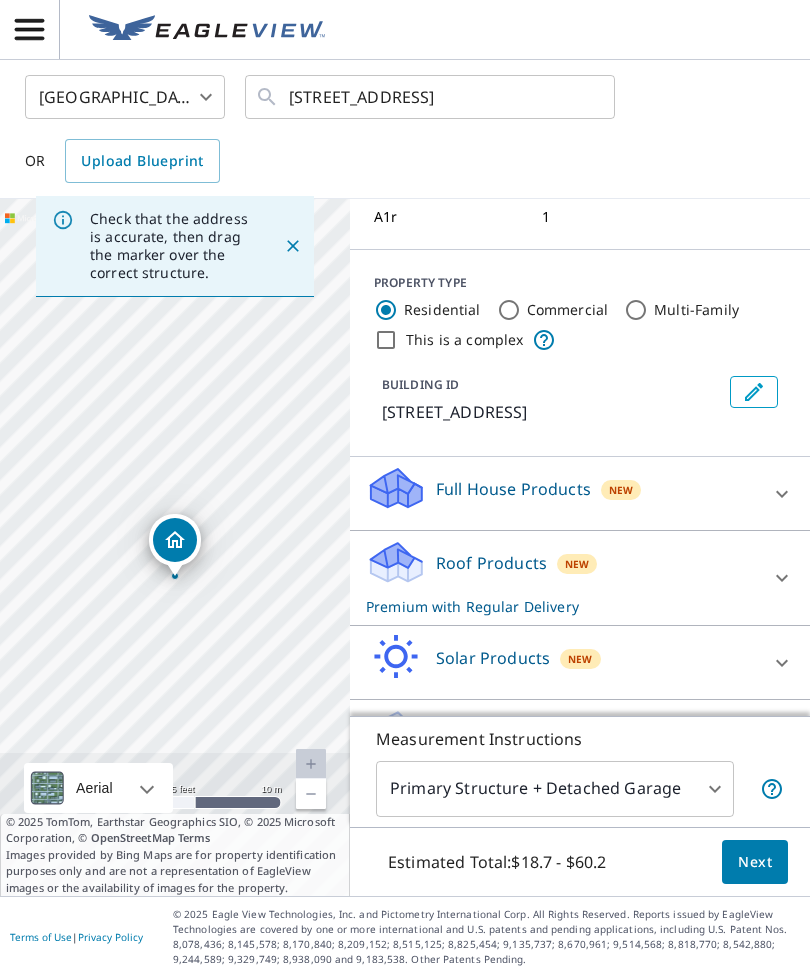 click on "Walls Products New" at bounding box center [562, 736] 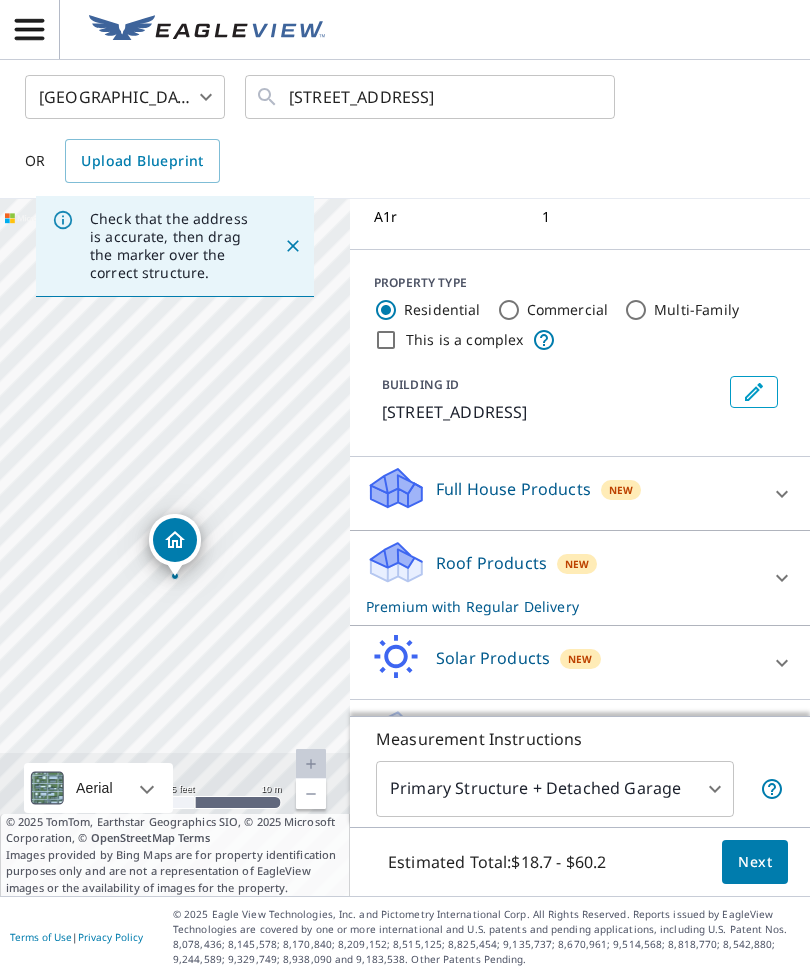 click on "Walls Products New" at bounding box center [568, 736] 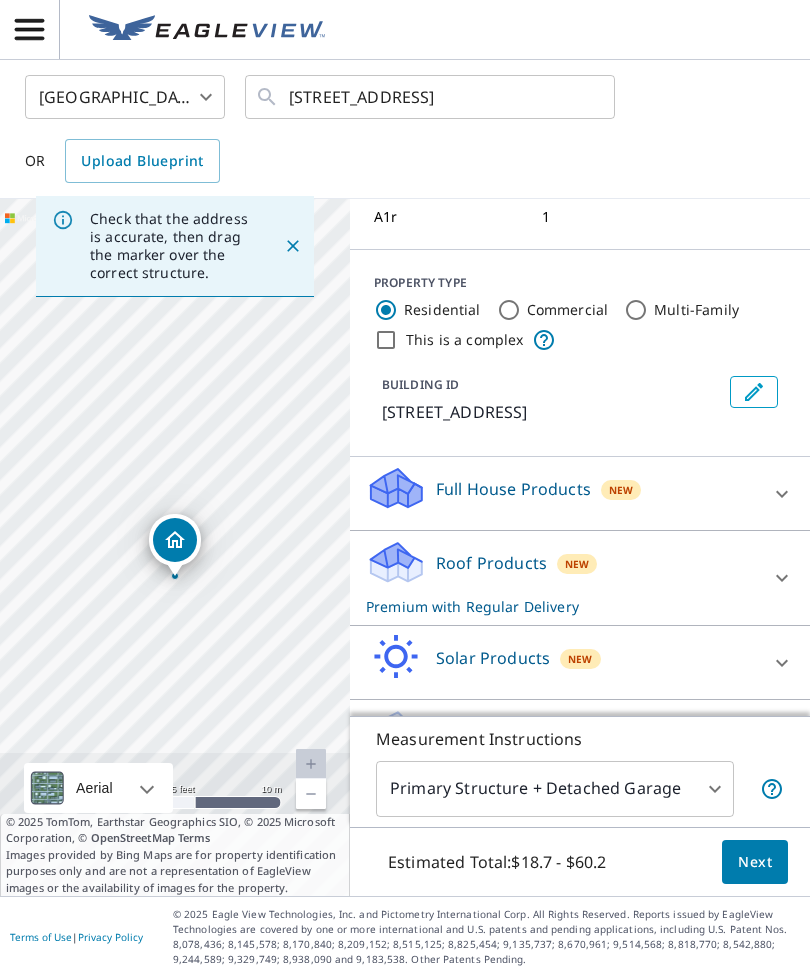click on "Walls Products New" at bounding box center (562, 736) 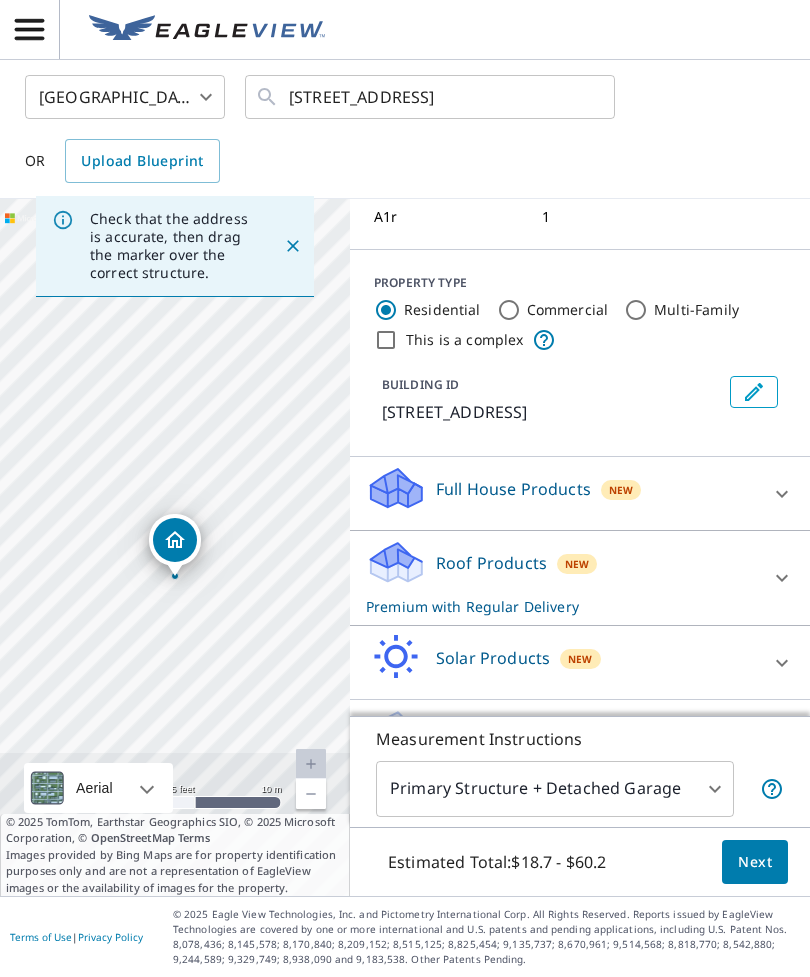 click on "Next" at bounding box center [755, 862] 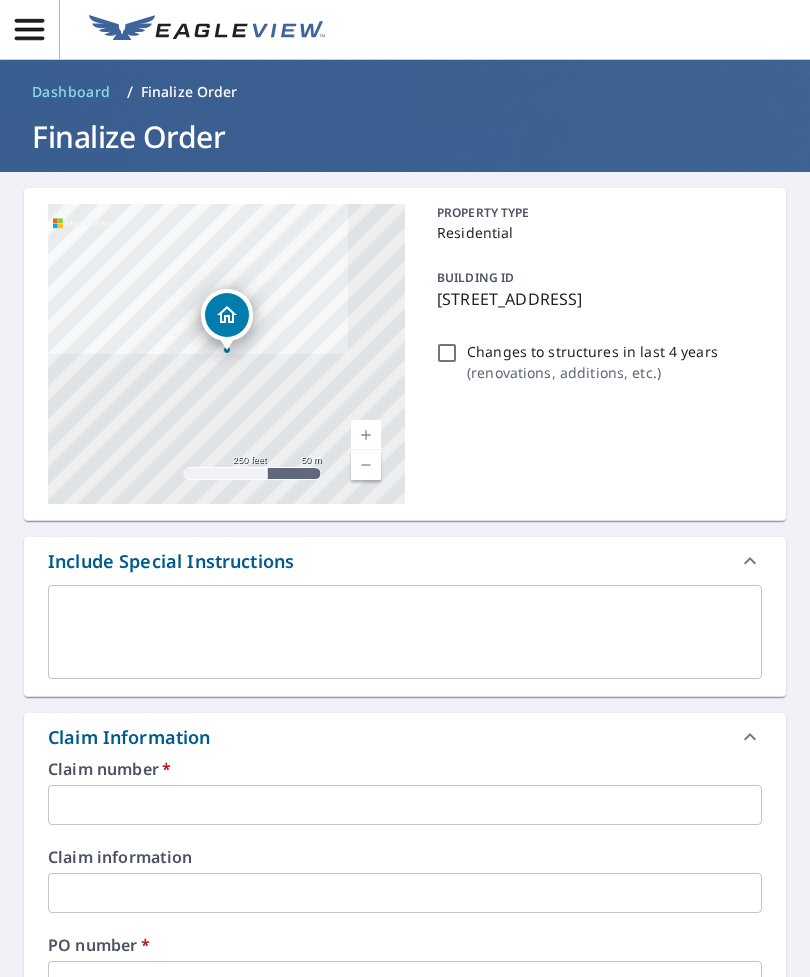 click at bounding box center (405, 805) 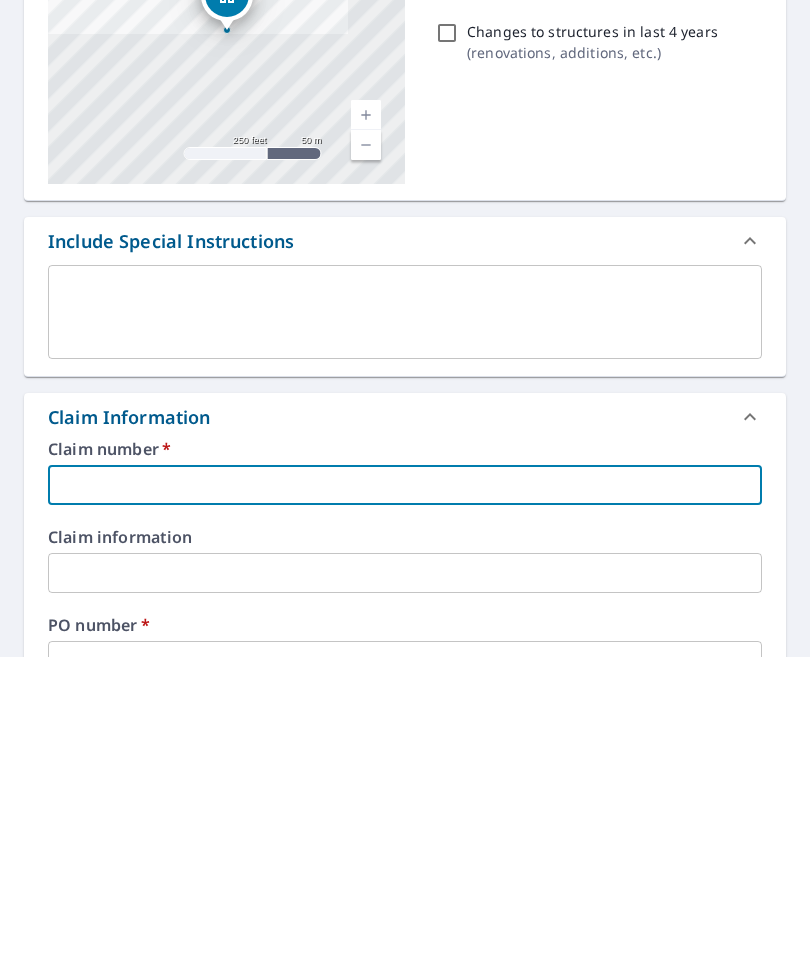 type on "2" 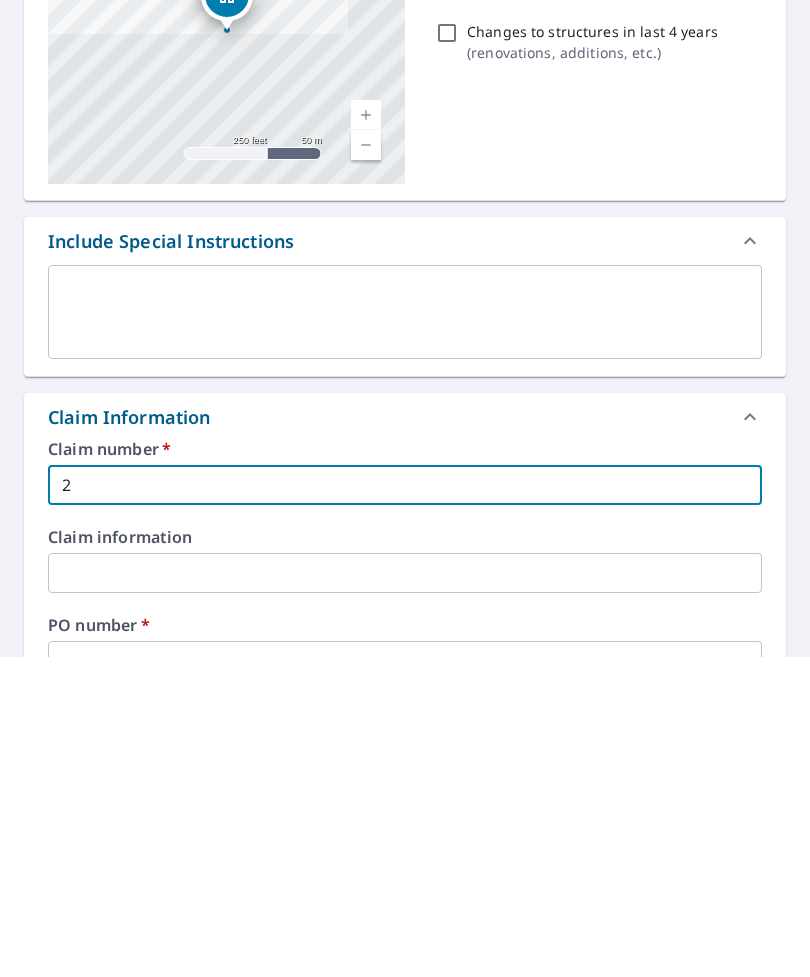 checkbox on "true" 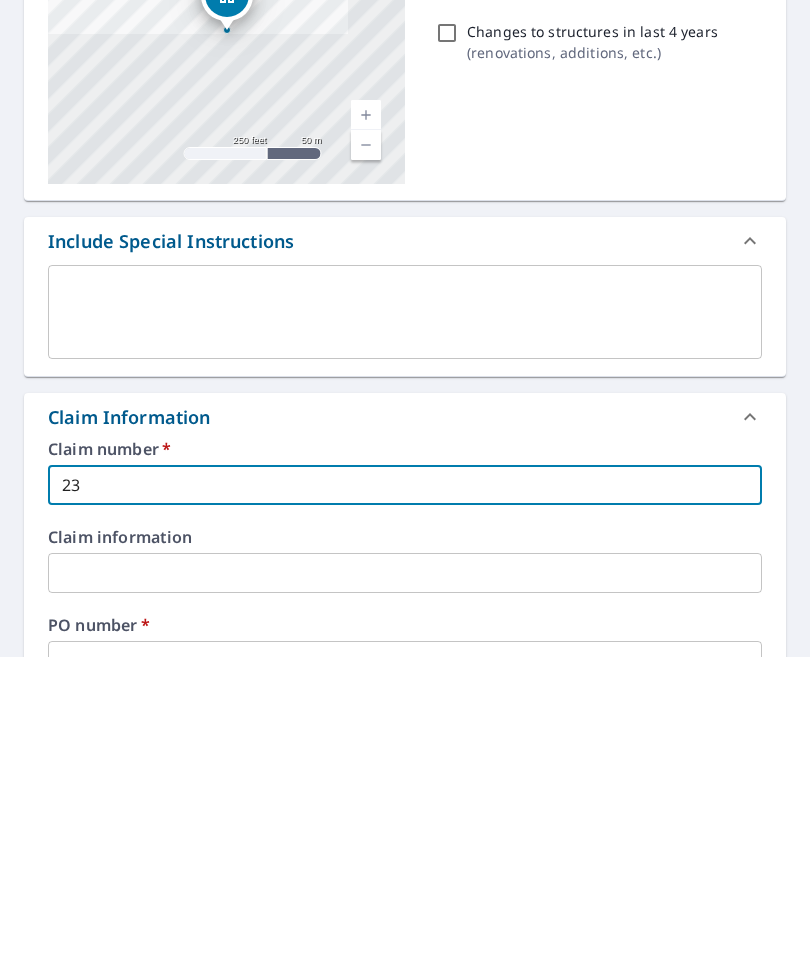 checkbox on "true" 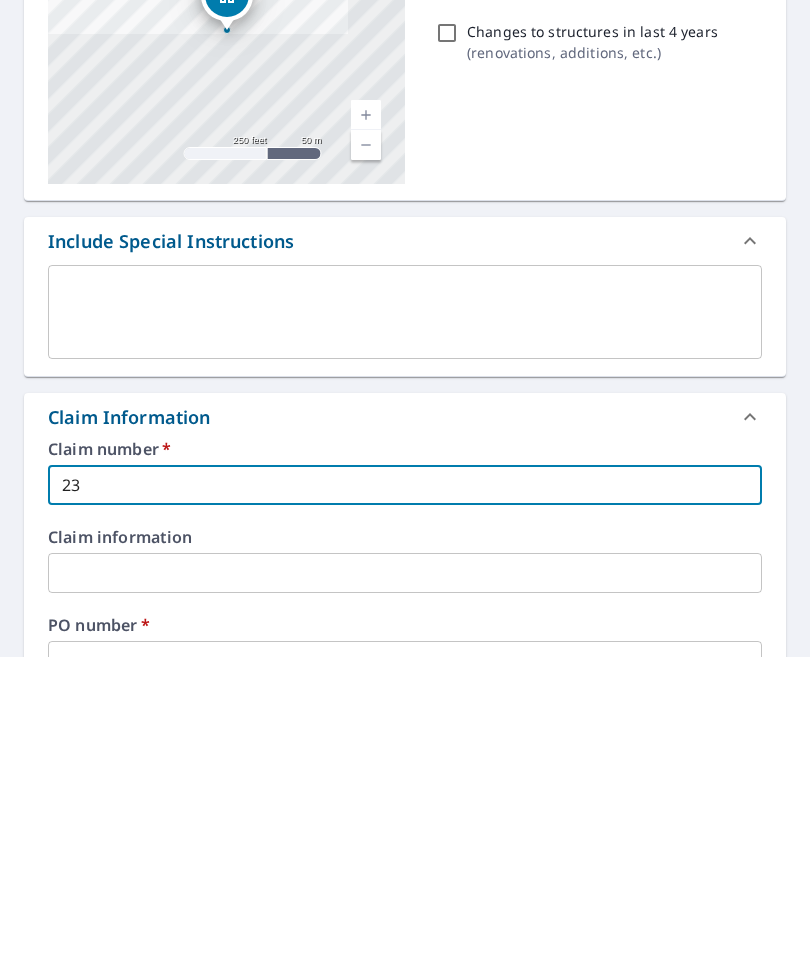 type on "234" 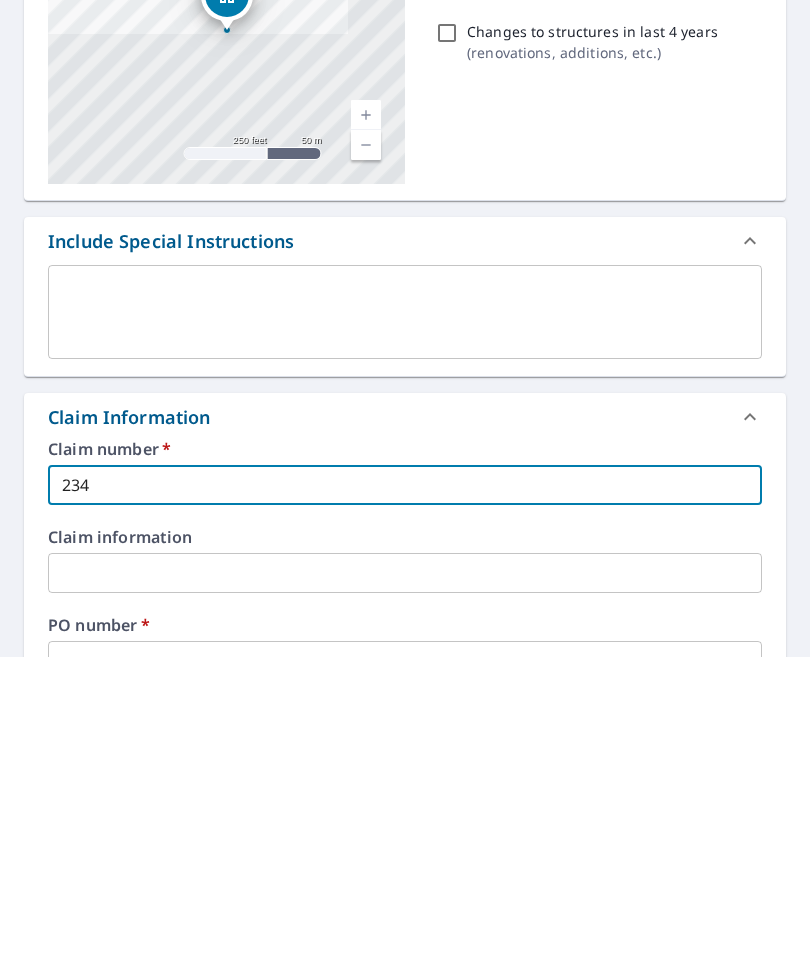 checkbox on "true" 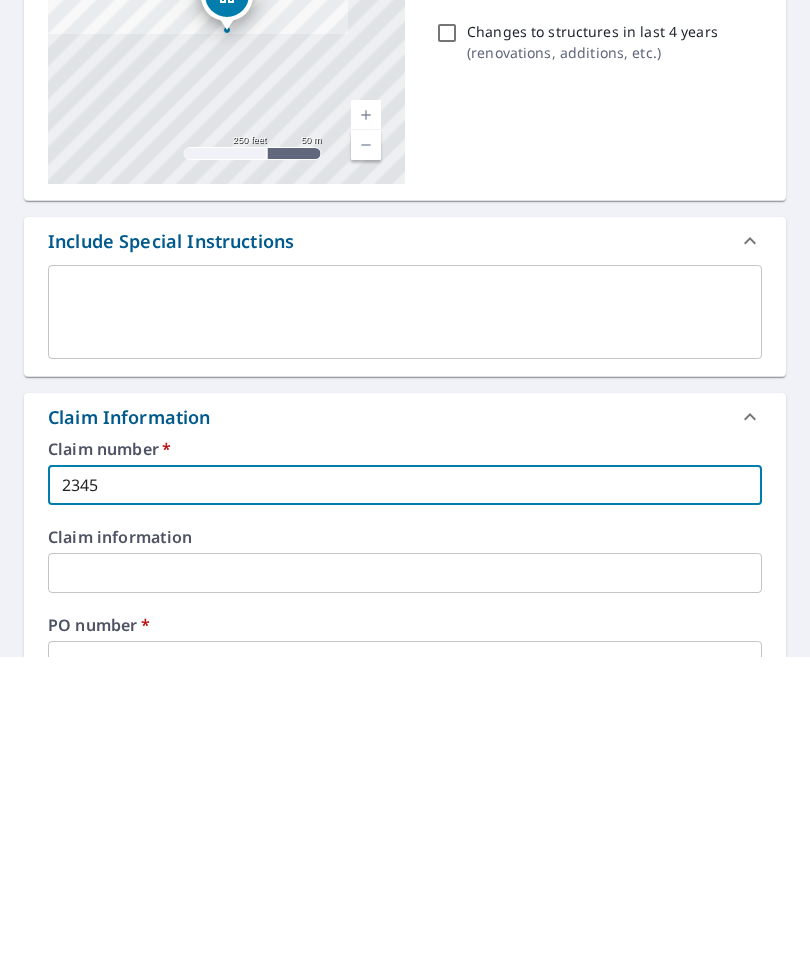 checkbox on "true" 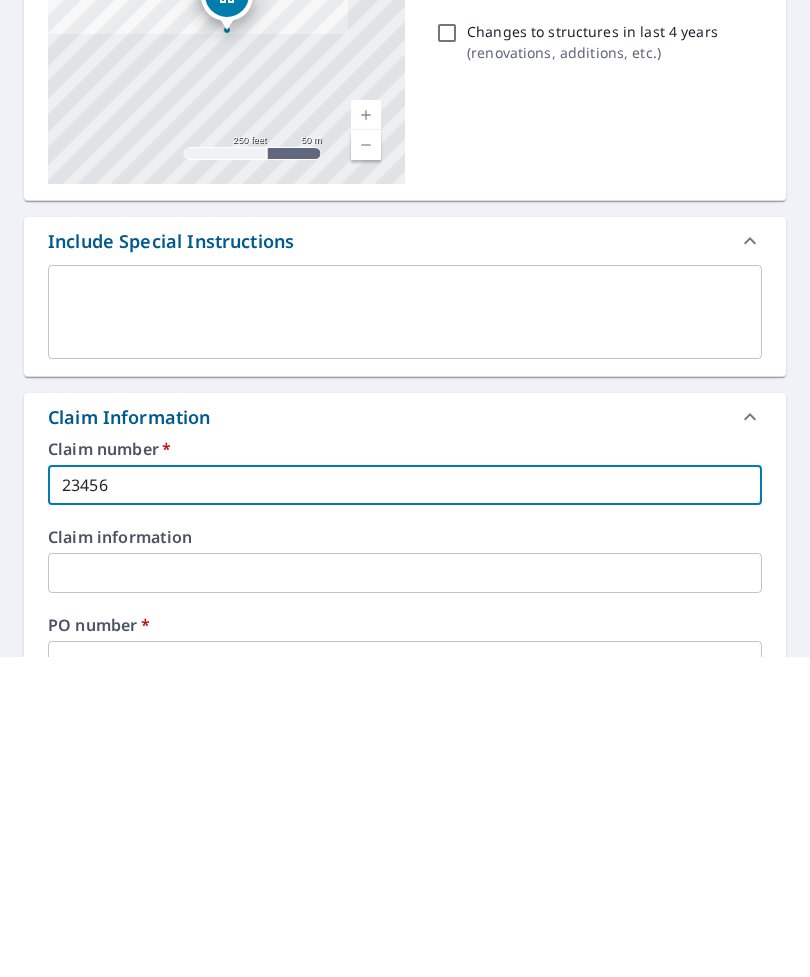checkbox on "true" 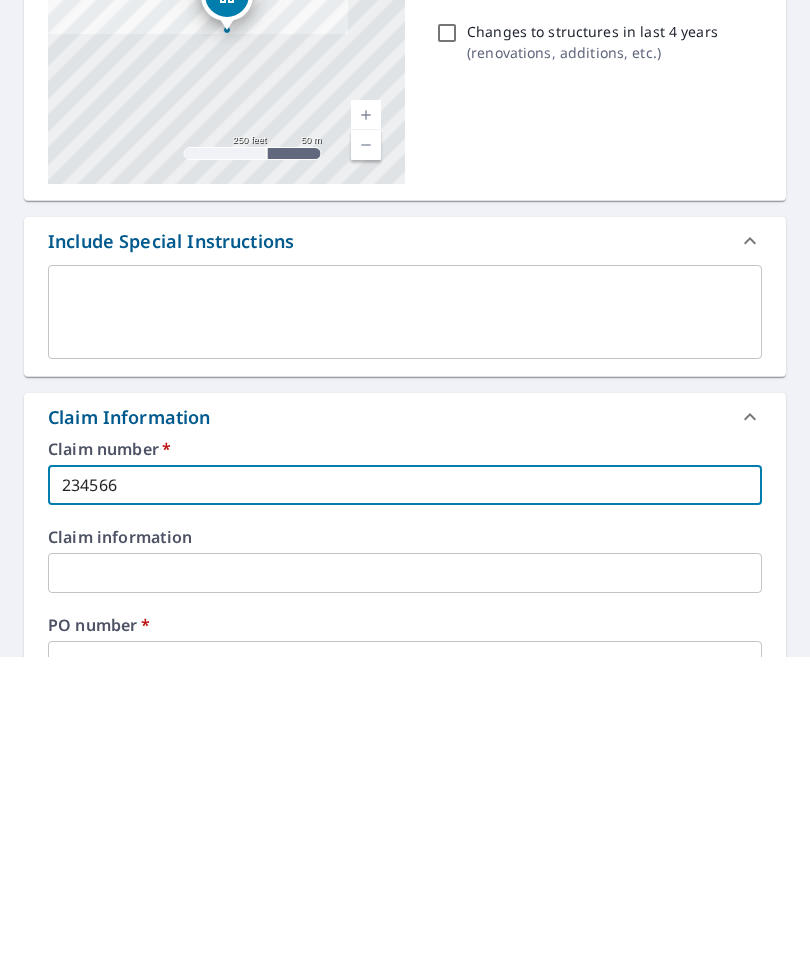 checkbox on "true" 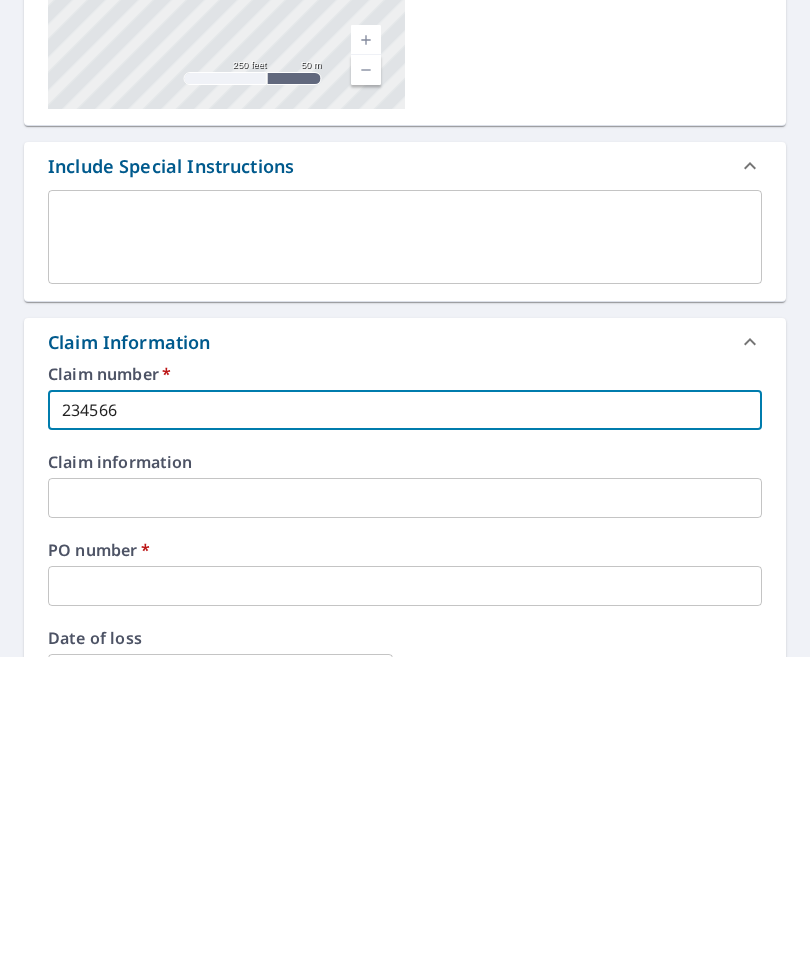 scroll, scrollTop: 143, scrollLeft: 0, axis: vertical 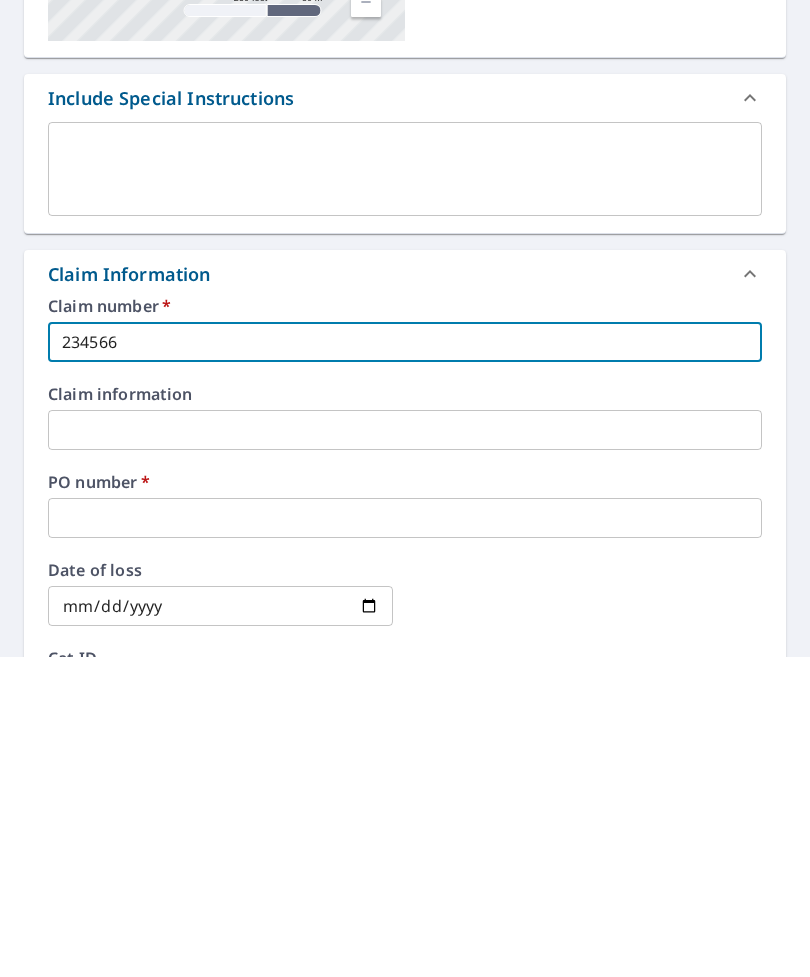 type on "234566" 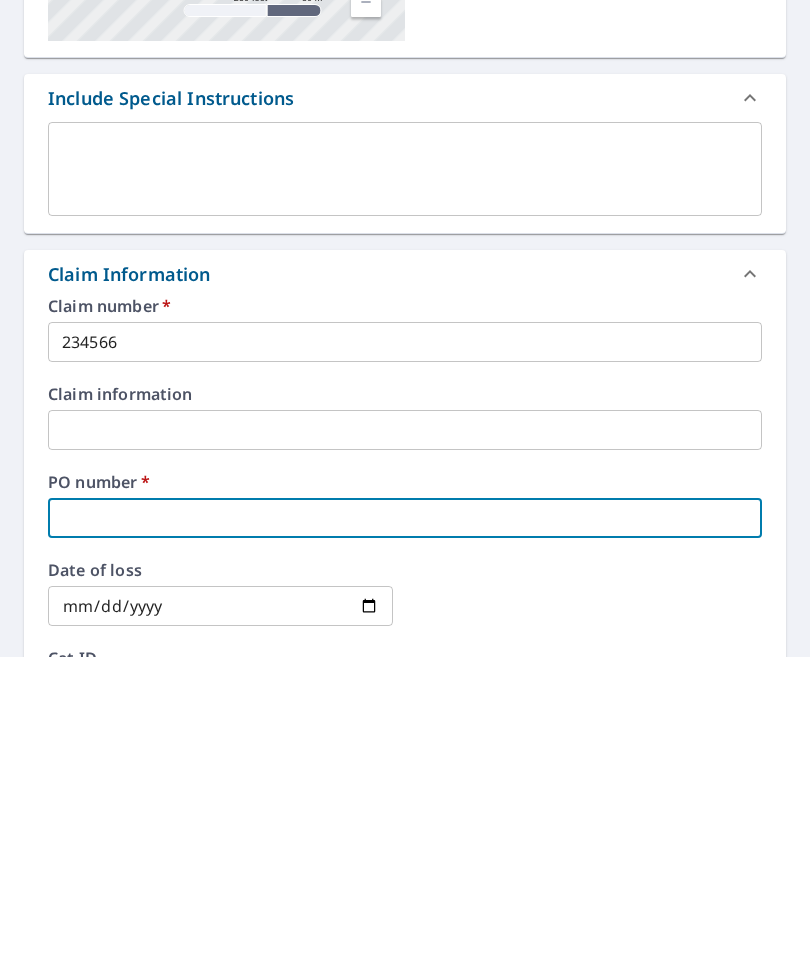 type on "2" 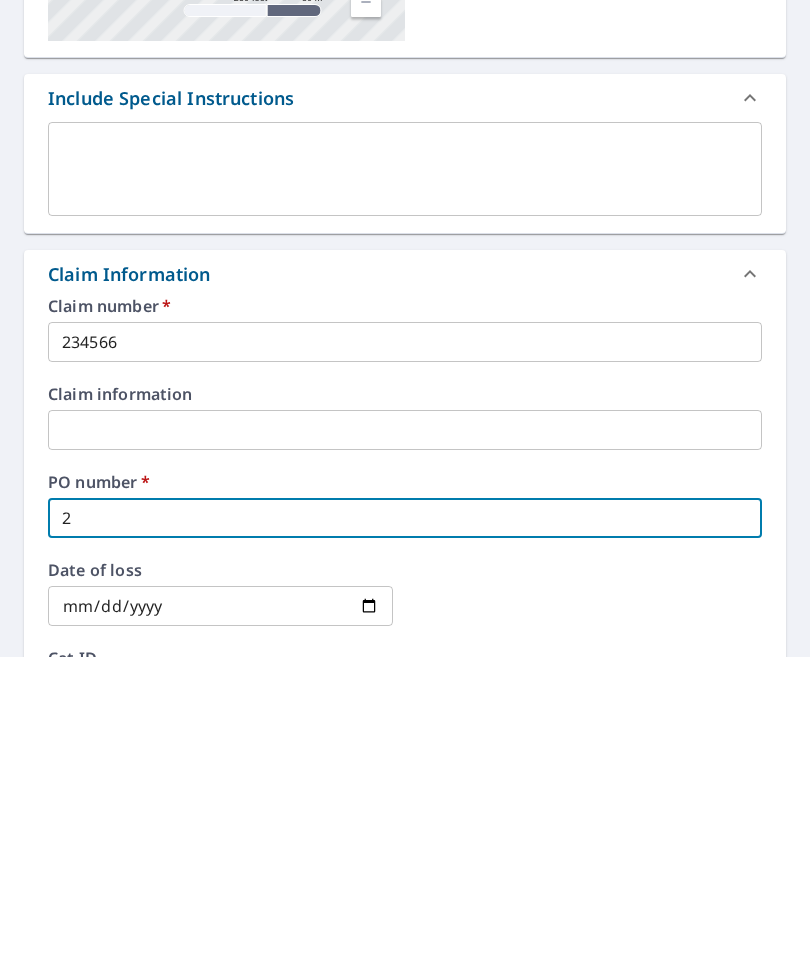 checkbox on "true" 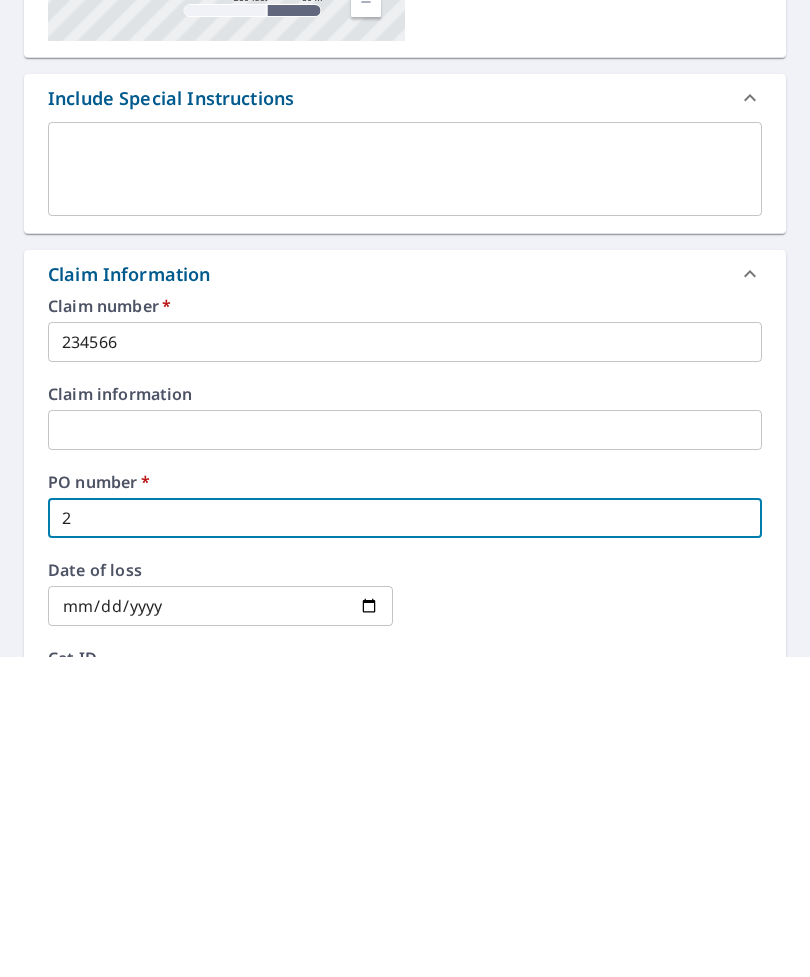 type on "23" 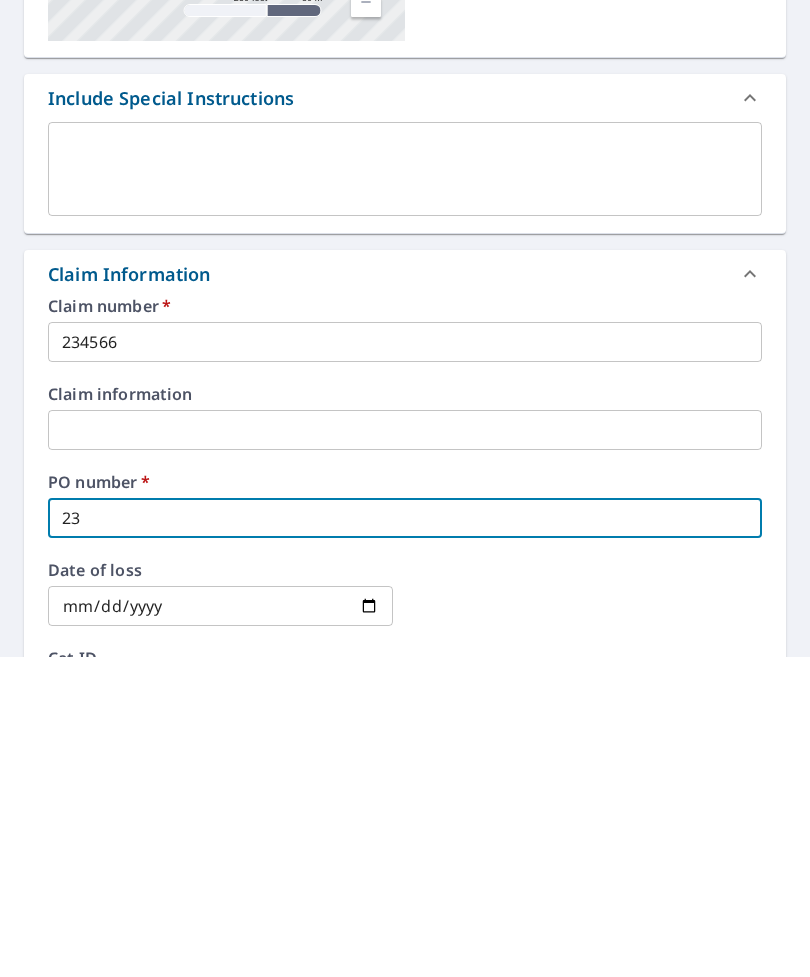 checkbox on "true" 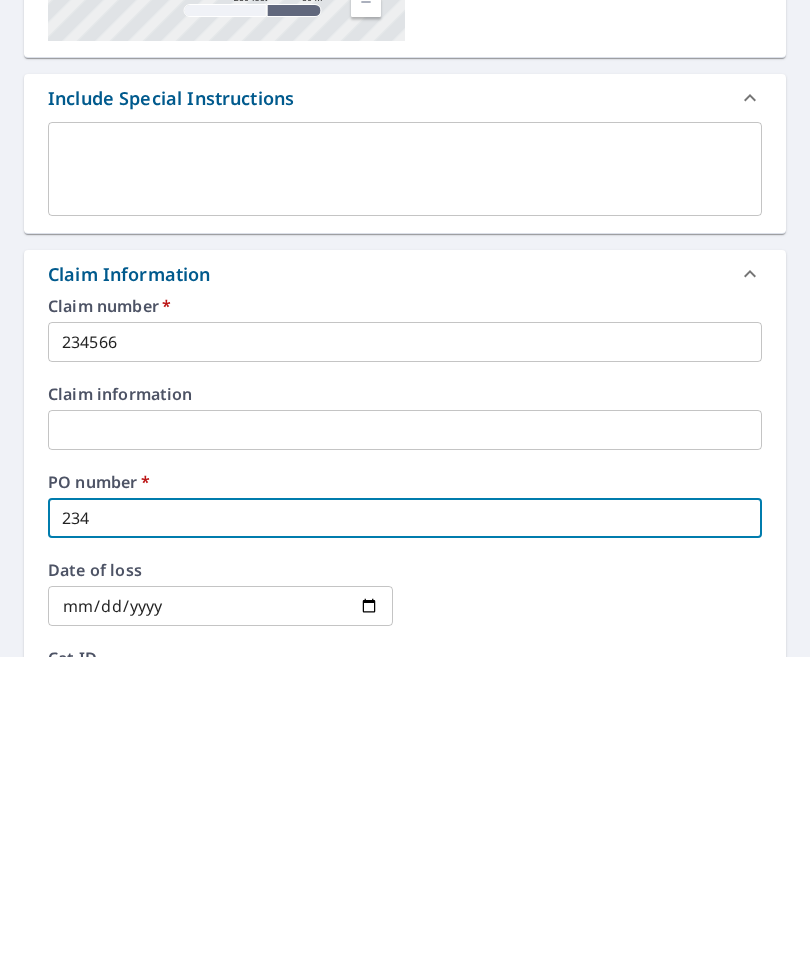 checkbox on "true" 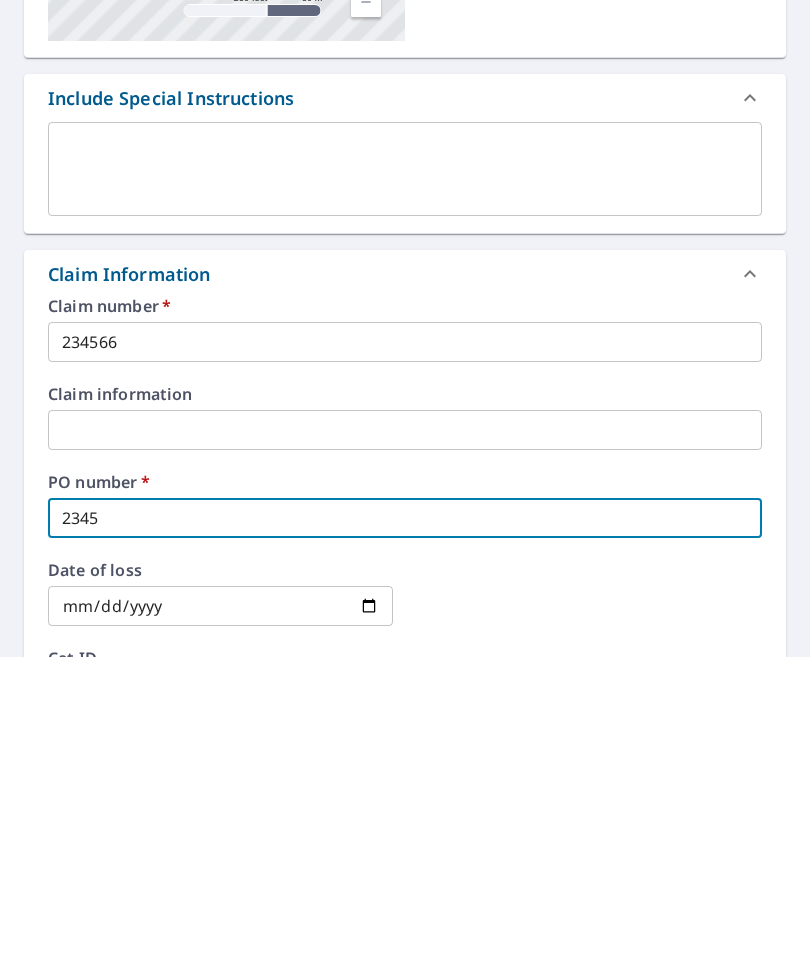 checkbox on "true" 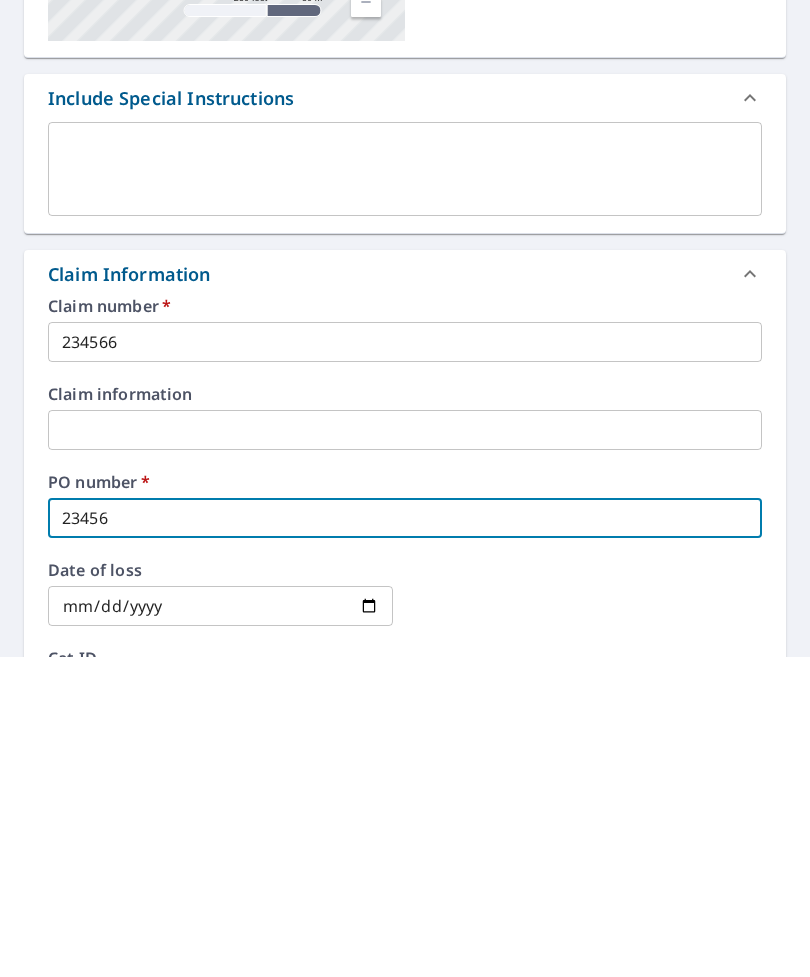 checkbox on "true" 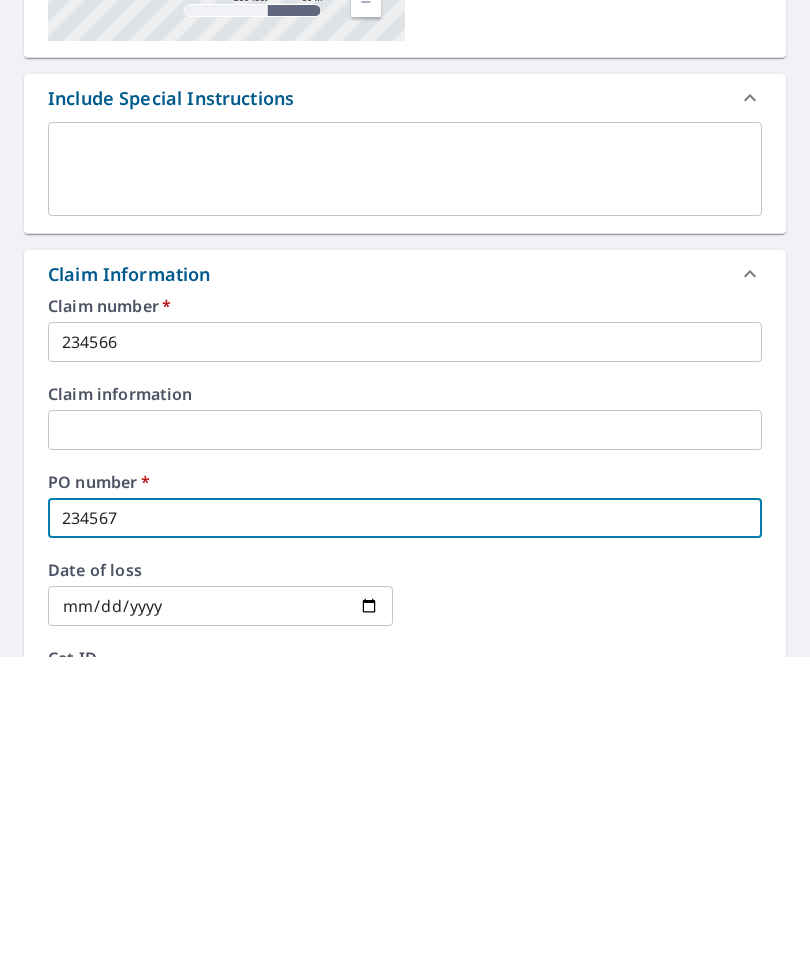 checkbox on "true" 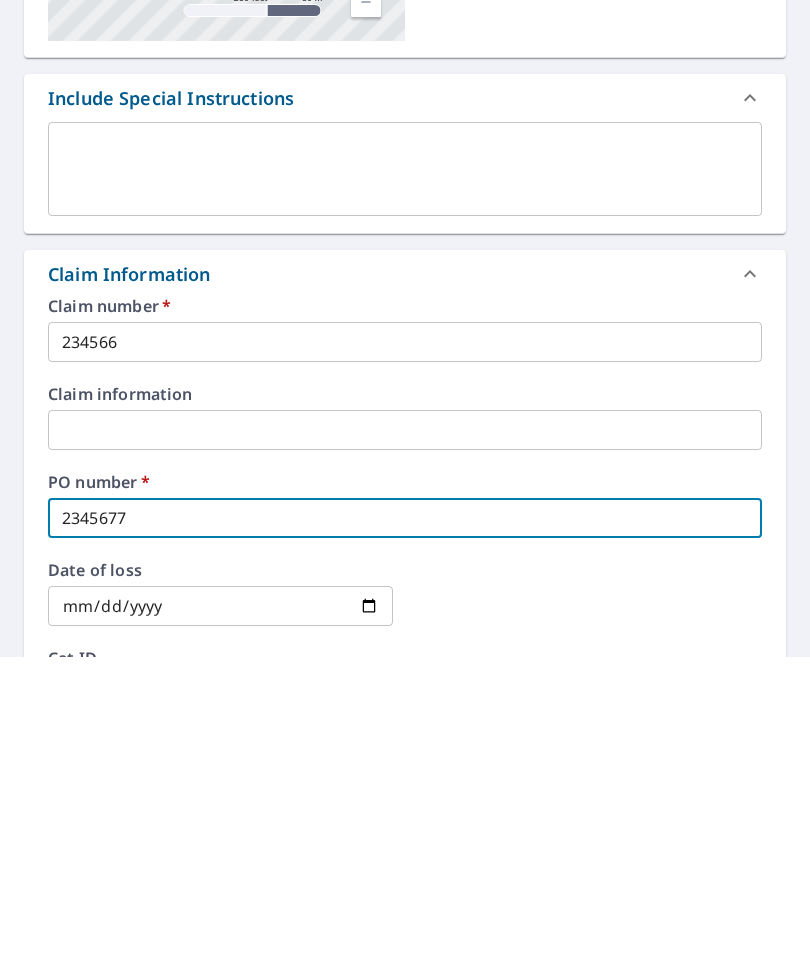 checkbox on "true" 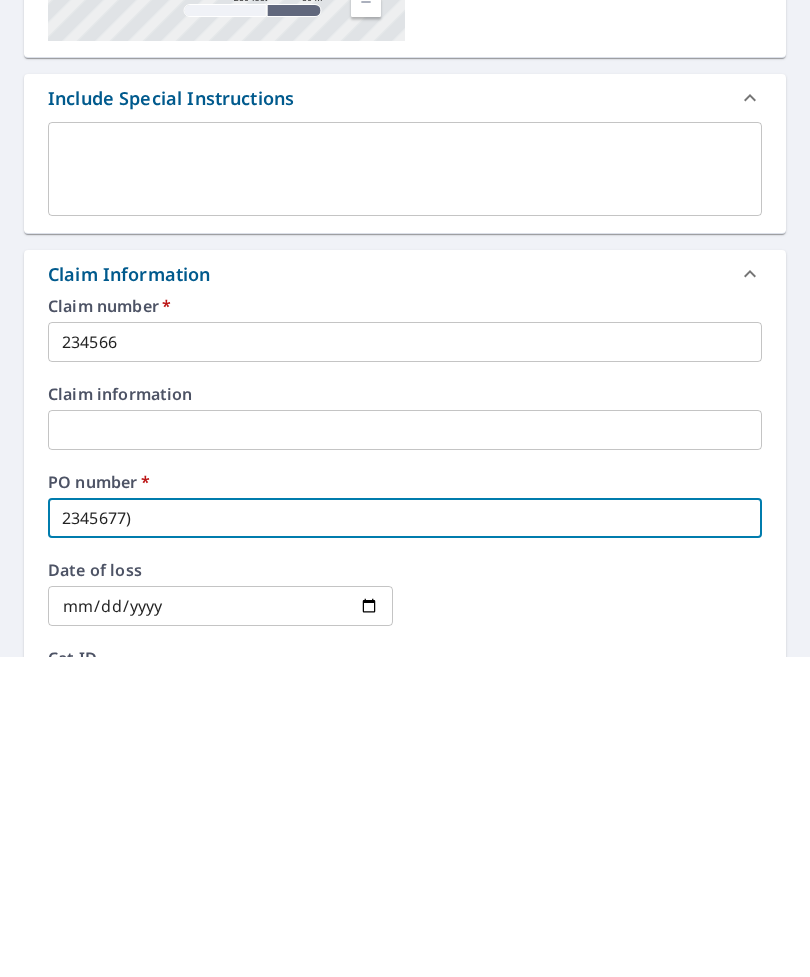 checkbox on "true" 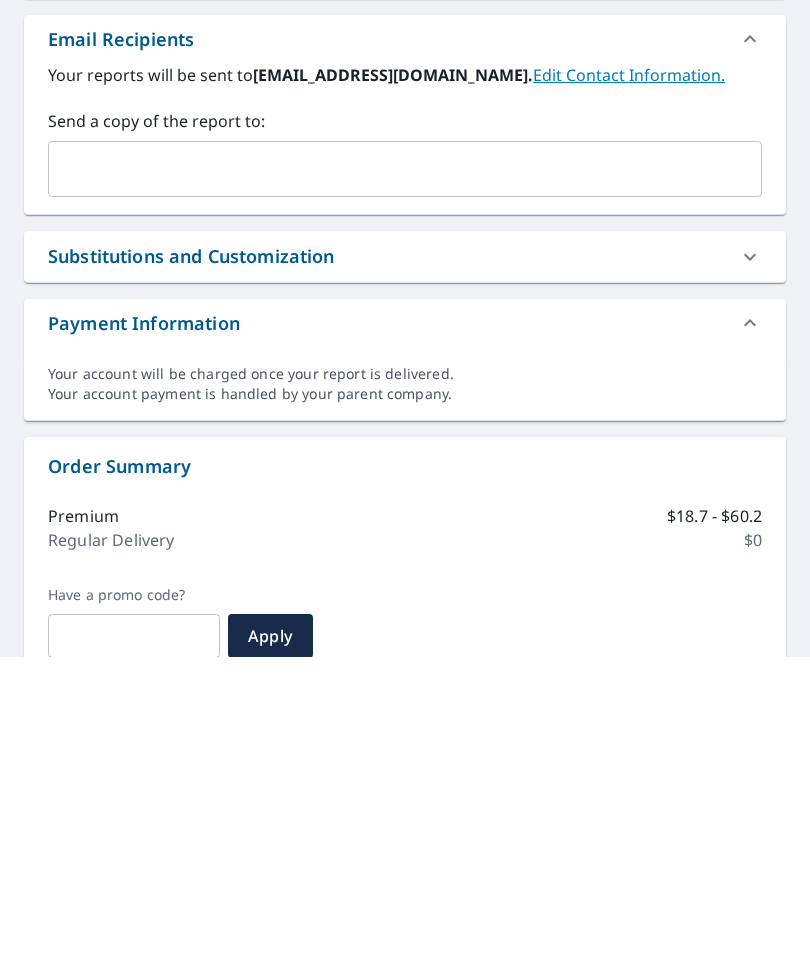 scroll, scrollTop: 878, scrollLeft: 0, axis: vertical 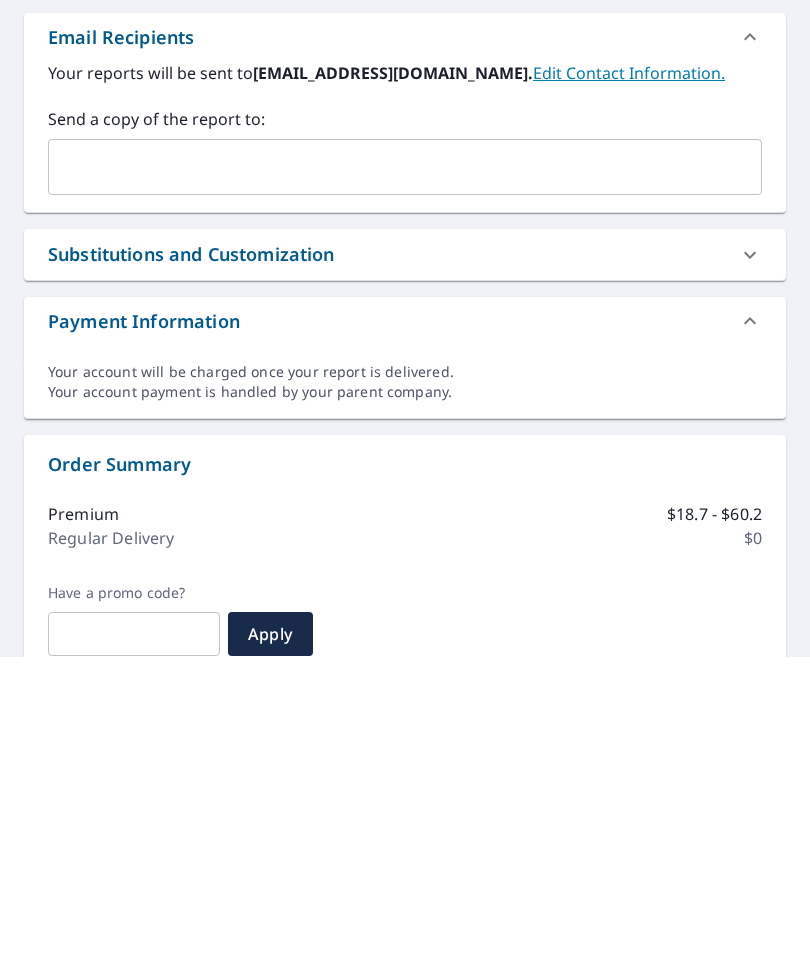 type on "2345677)" 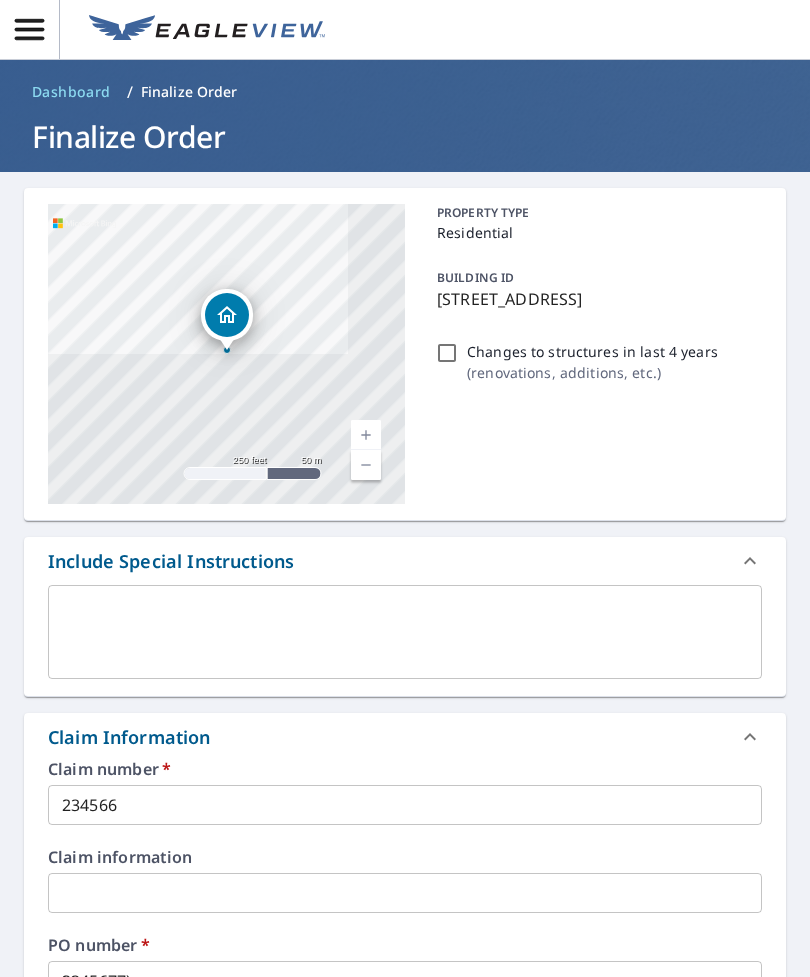 scroll, scrollTop: 0, scrollLeft: 0, axis: both 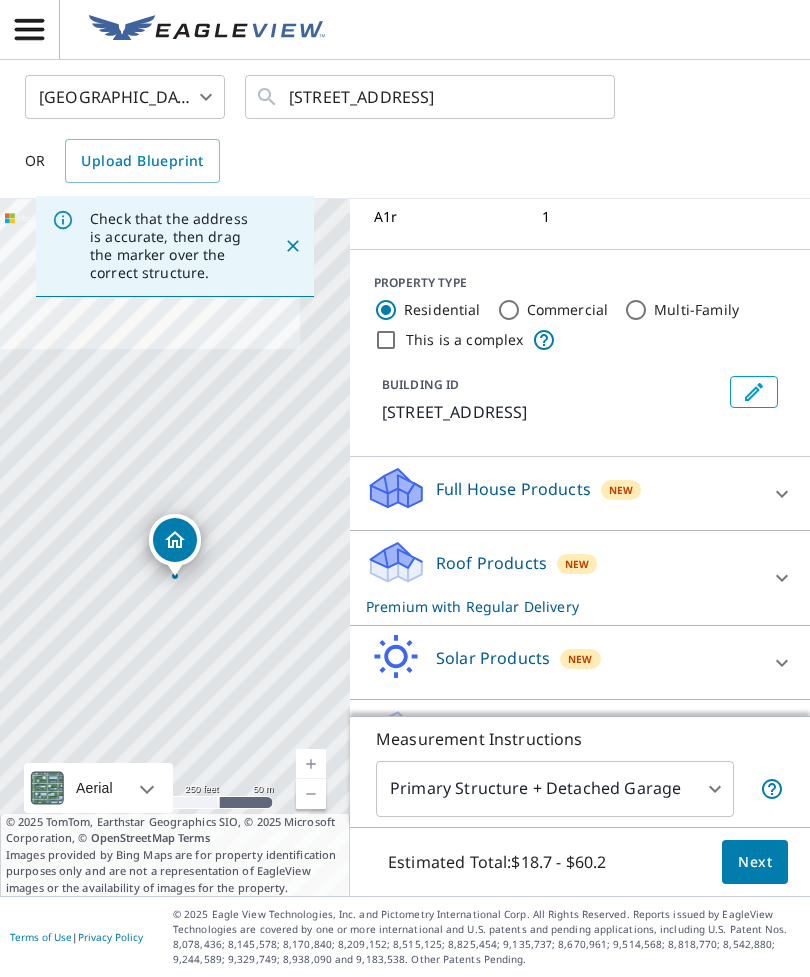 click at bounding box center (782, 494) 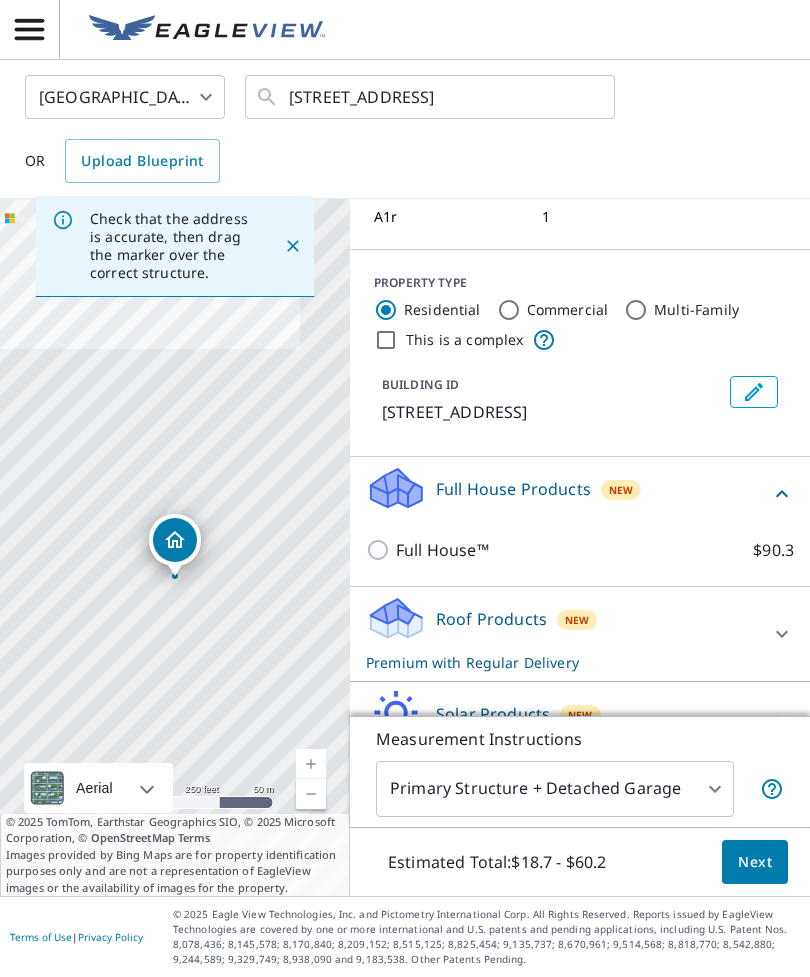 click on "Full House™ $90.3" at bounding box center (381, 550) 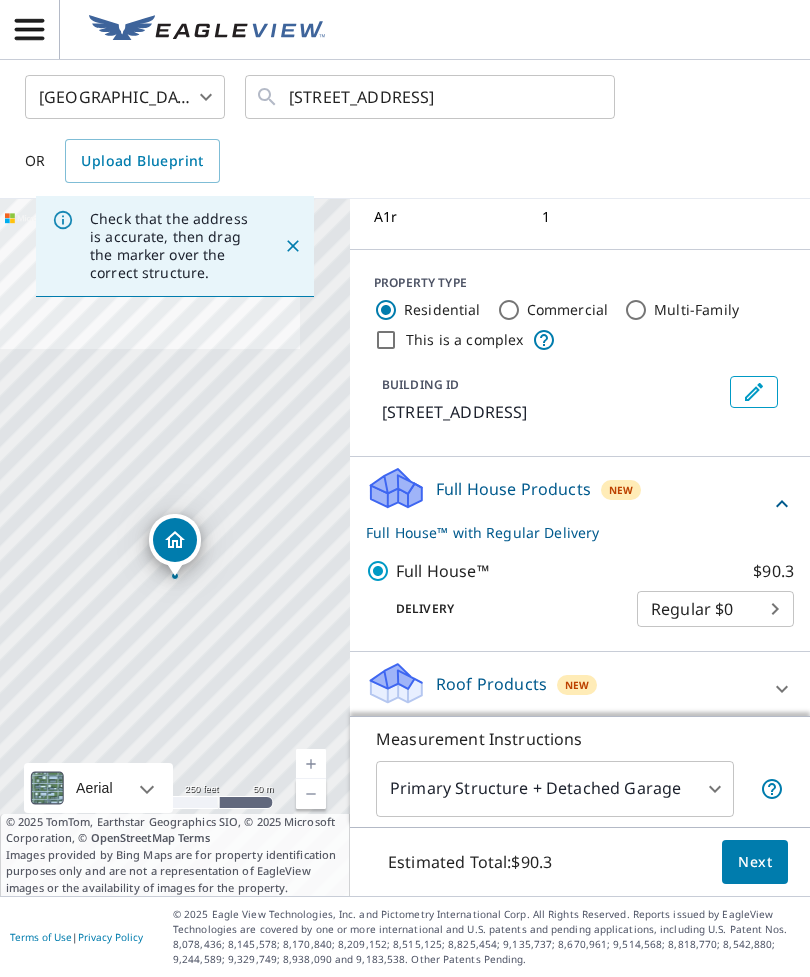 click on "Next" at bounding box center [755, 862] 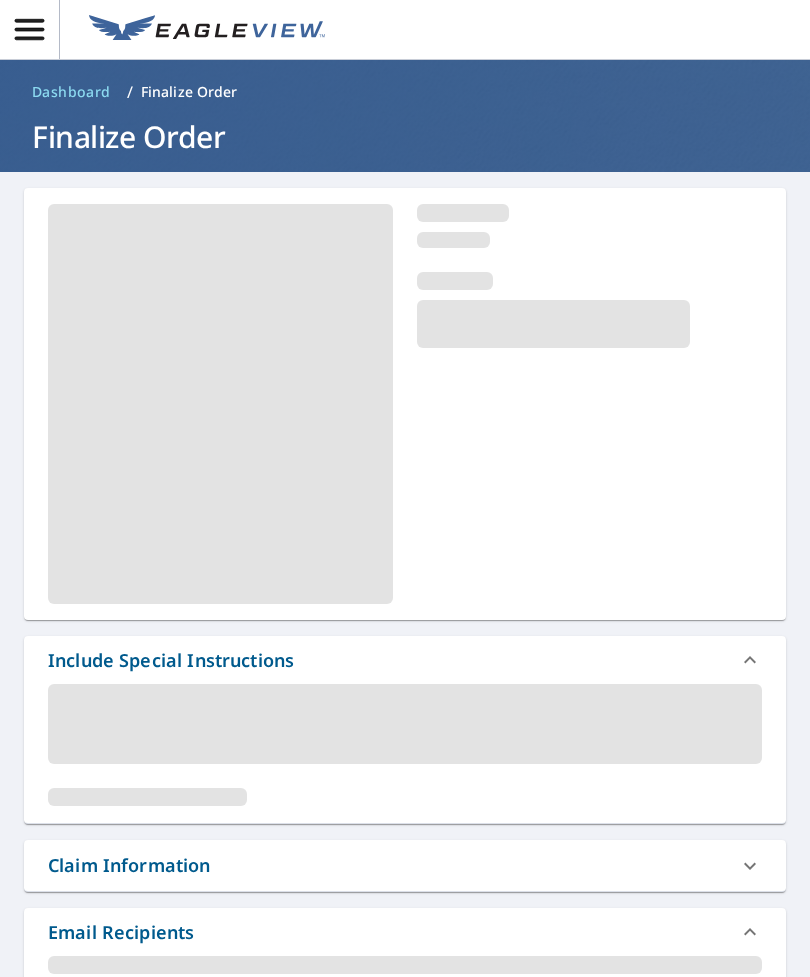 click at bounding box center (750, 932) 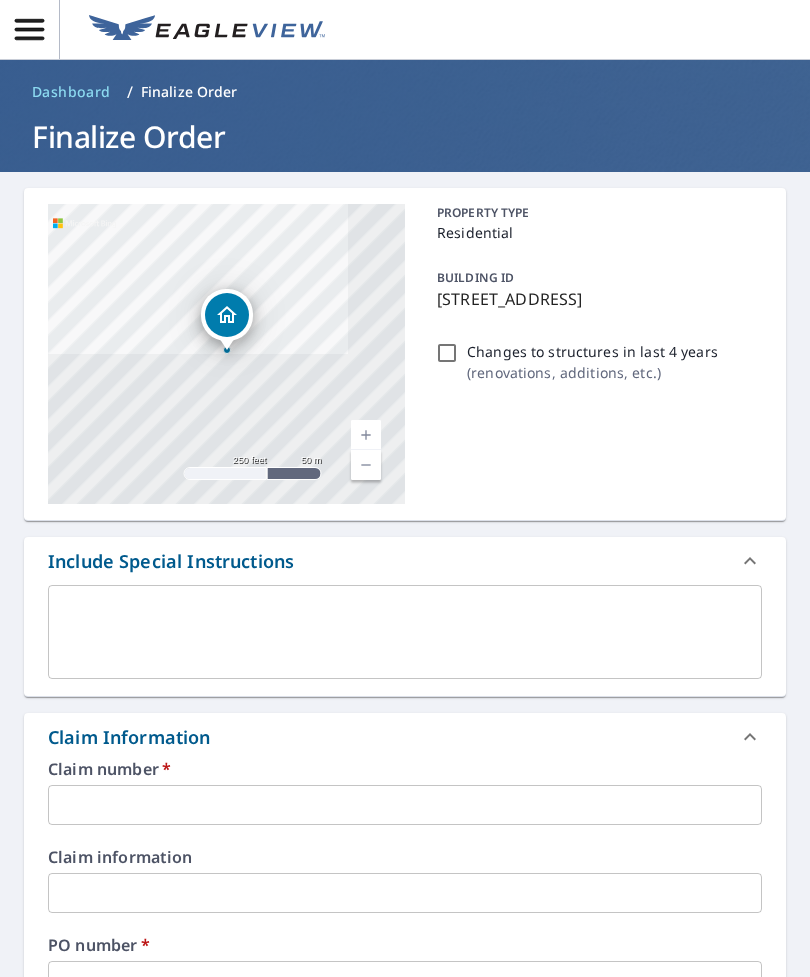 click at bounding box center (405, 805) 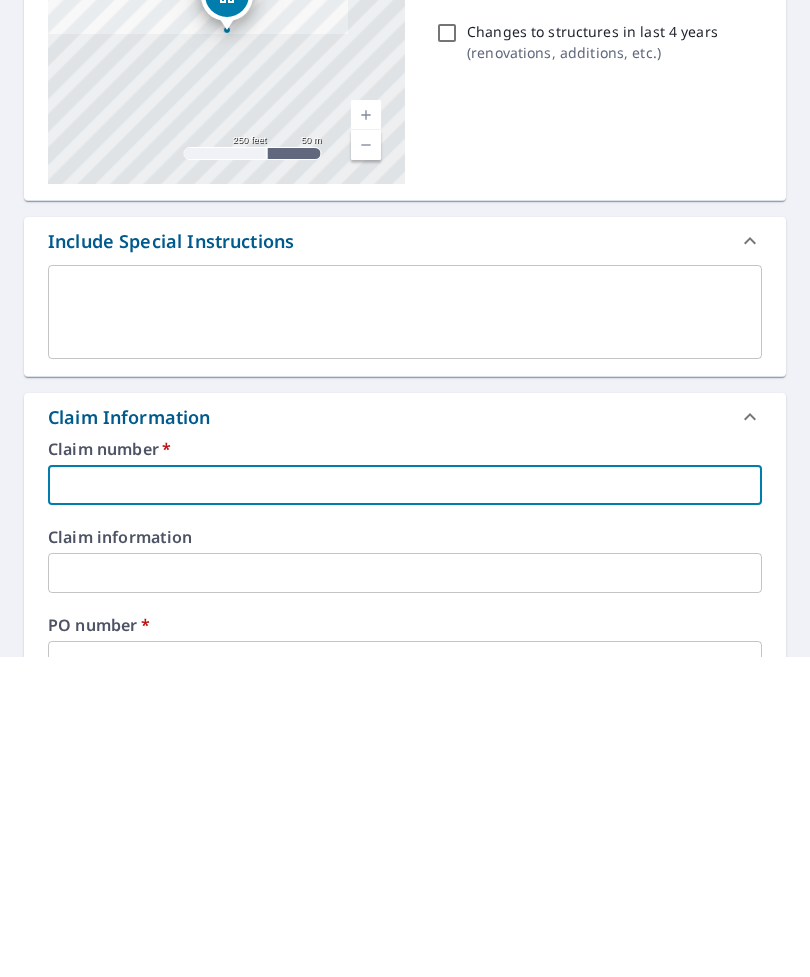 type on "3" 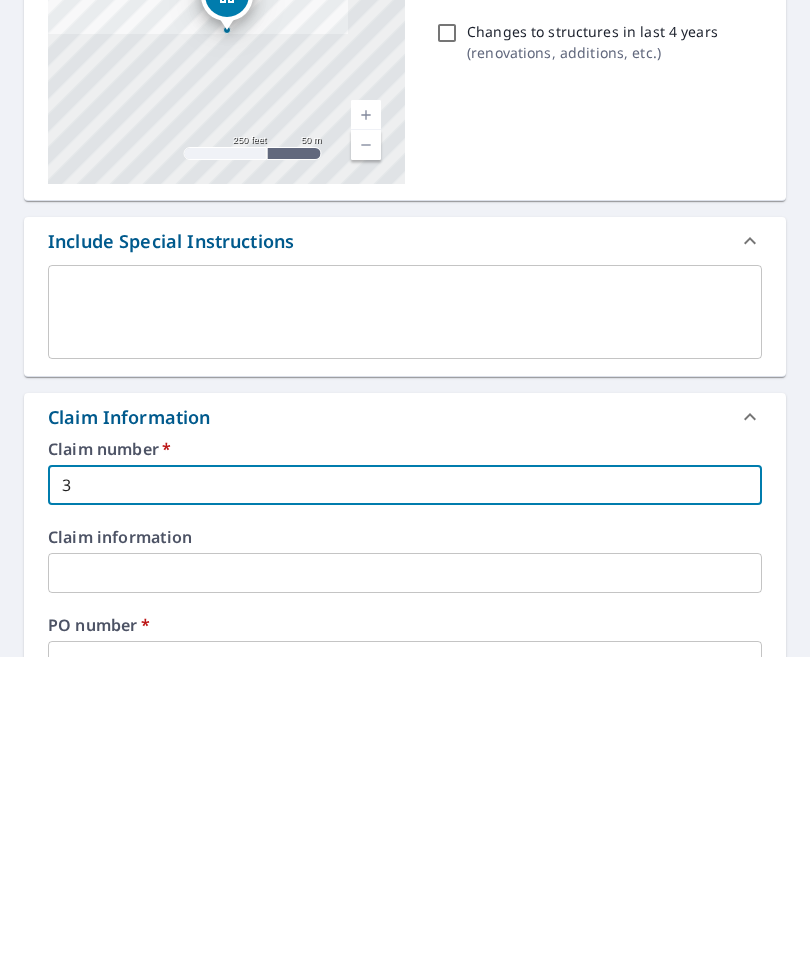 checkbox on "true" 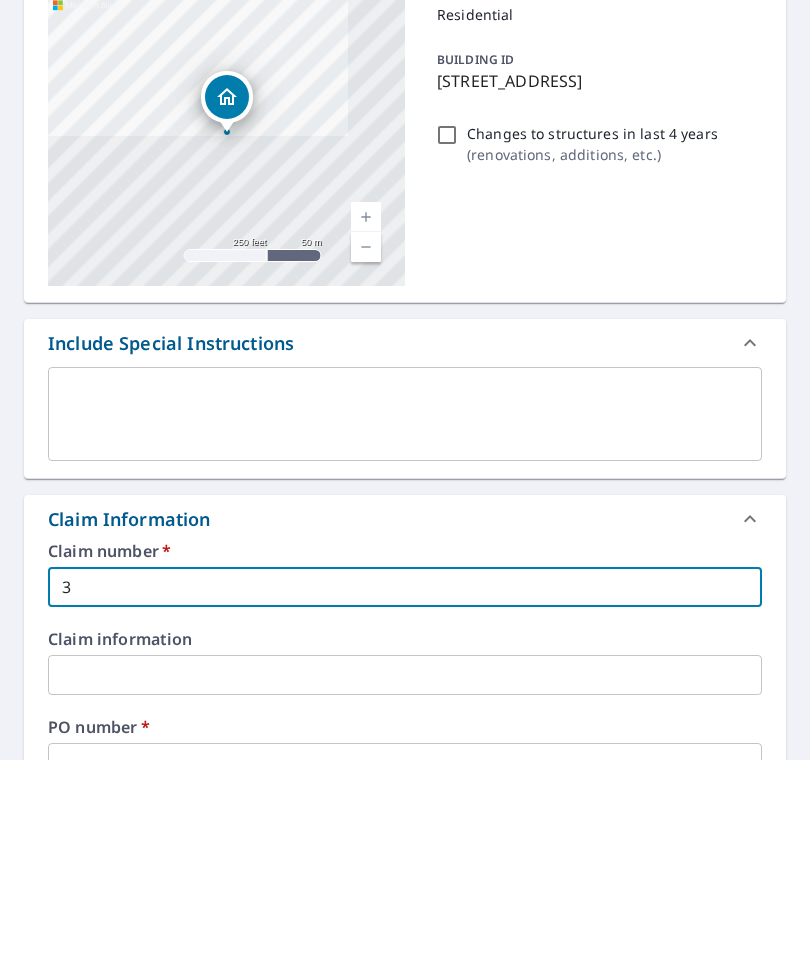 type on "33" 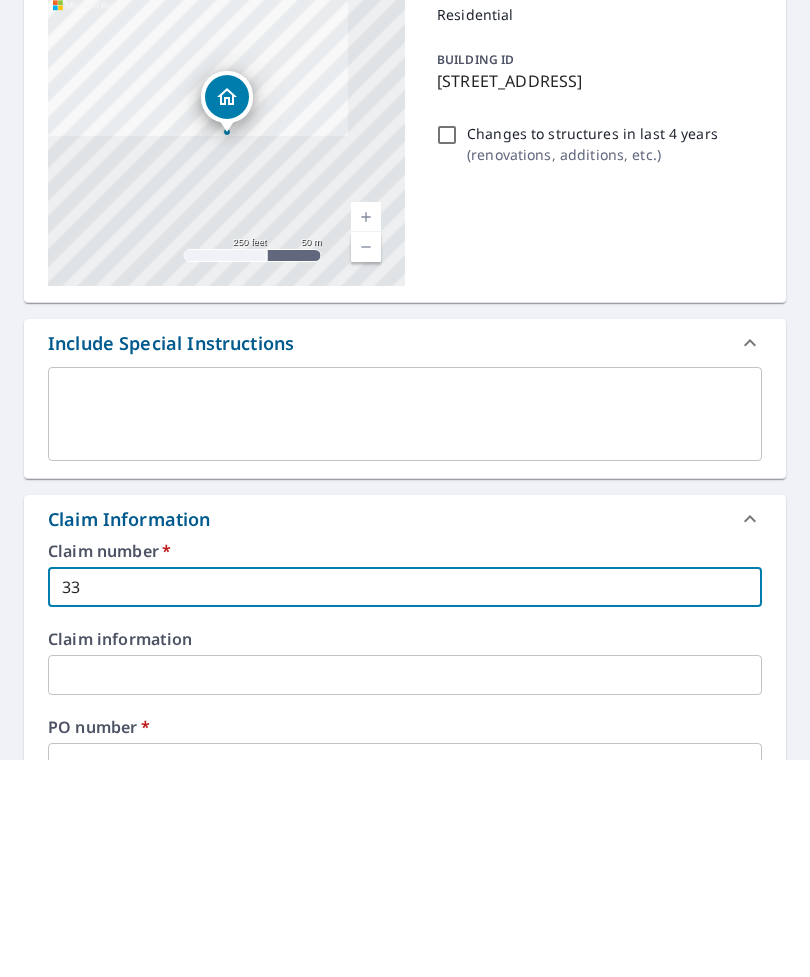 checkbox on "true" 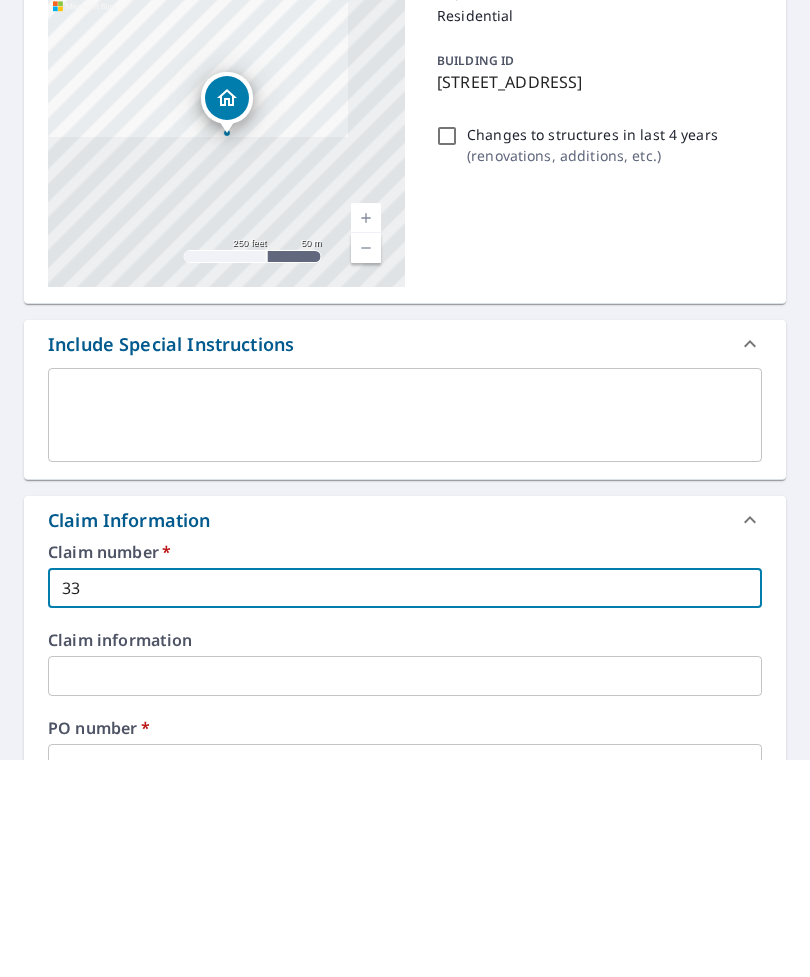 type on "334" 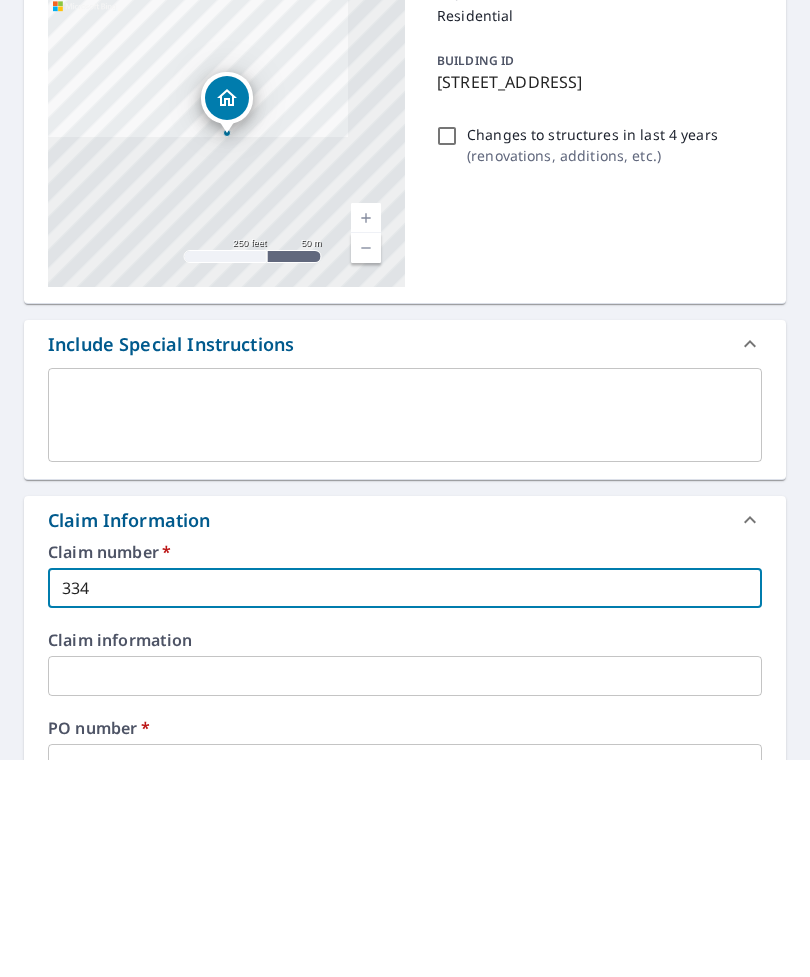 checkbox on "true" 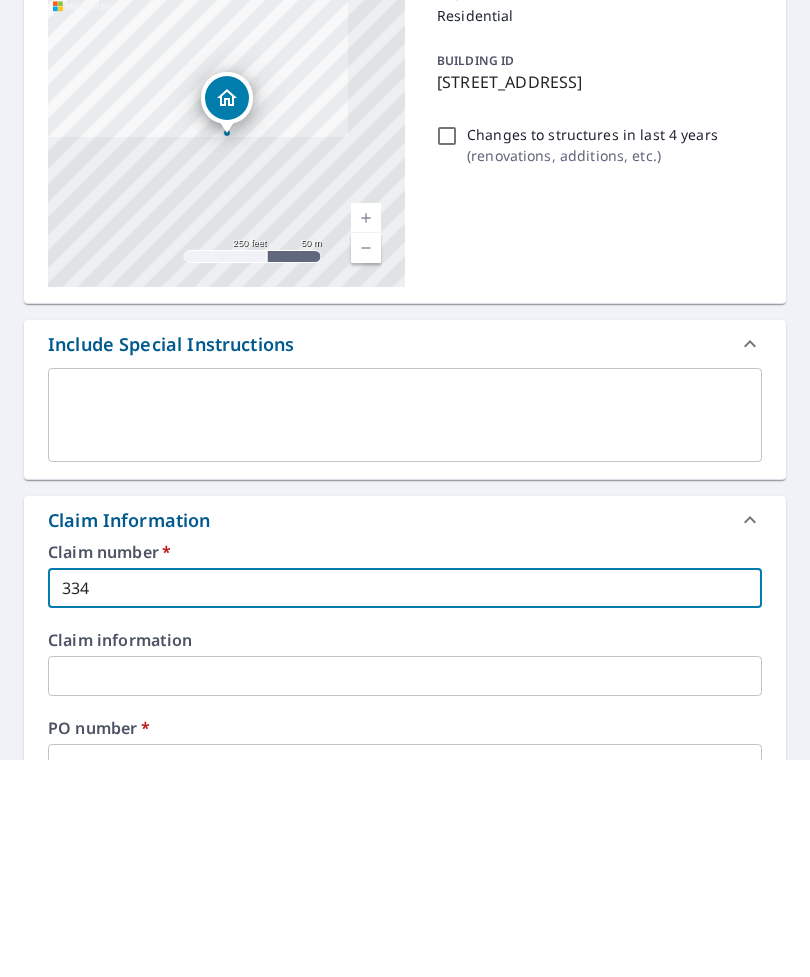 type on "3345" 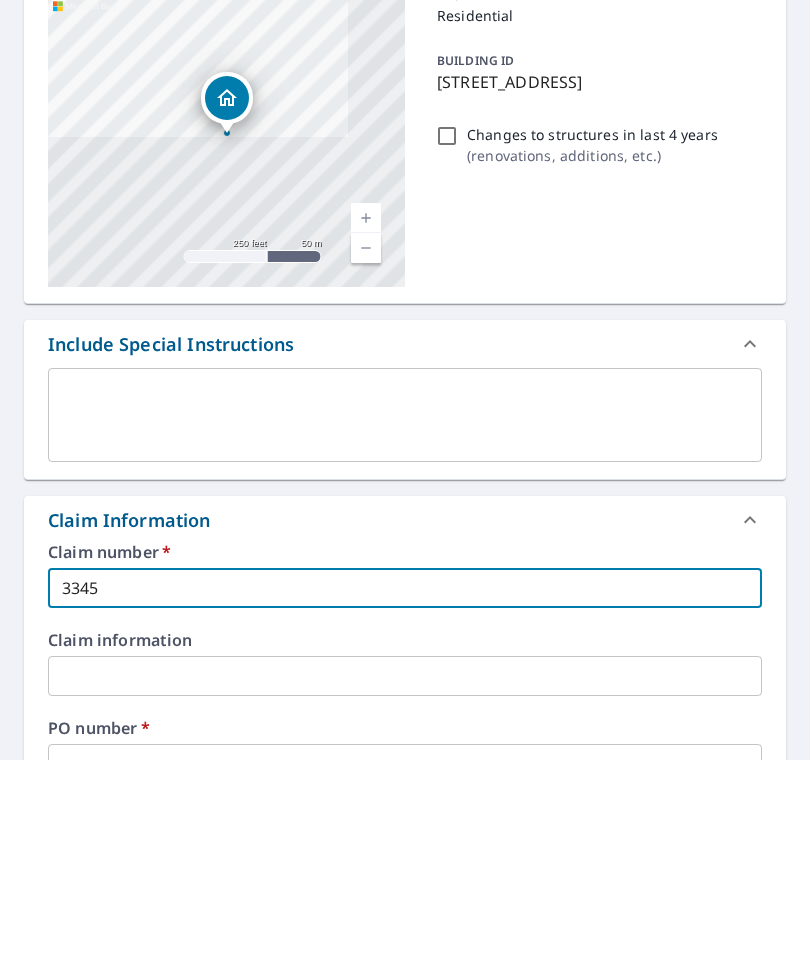 type 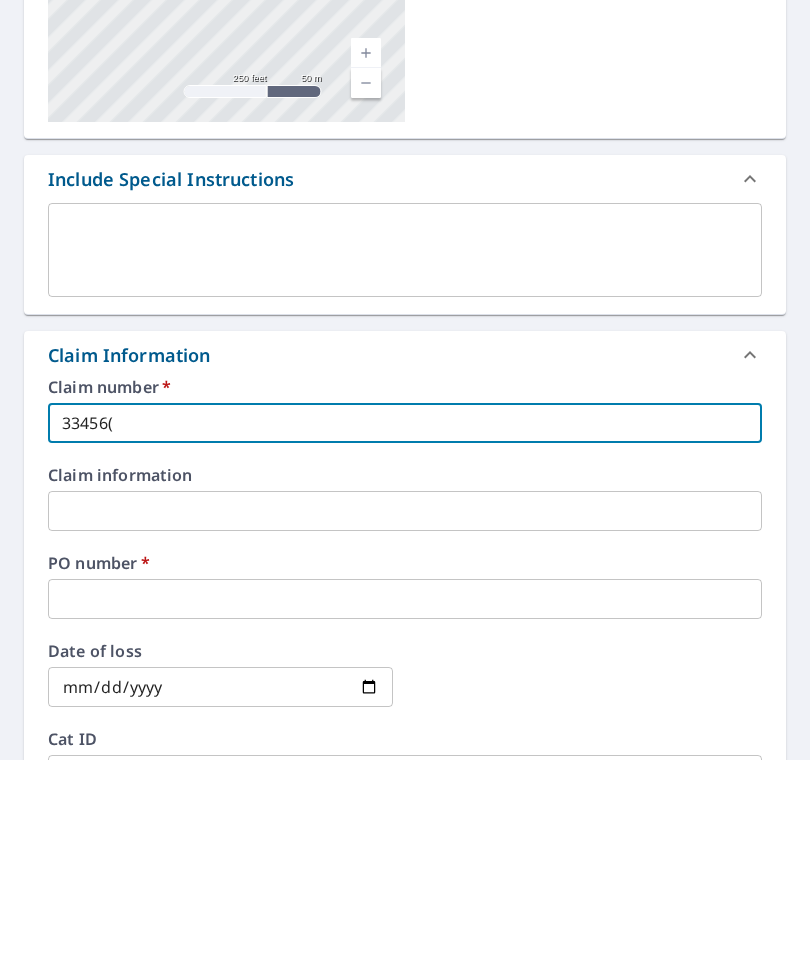 scroll, scrollTop: 168, scrollLeft: 0, axis: vertical 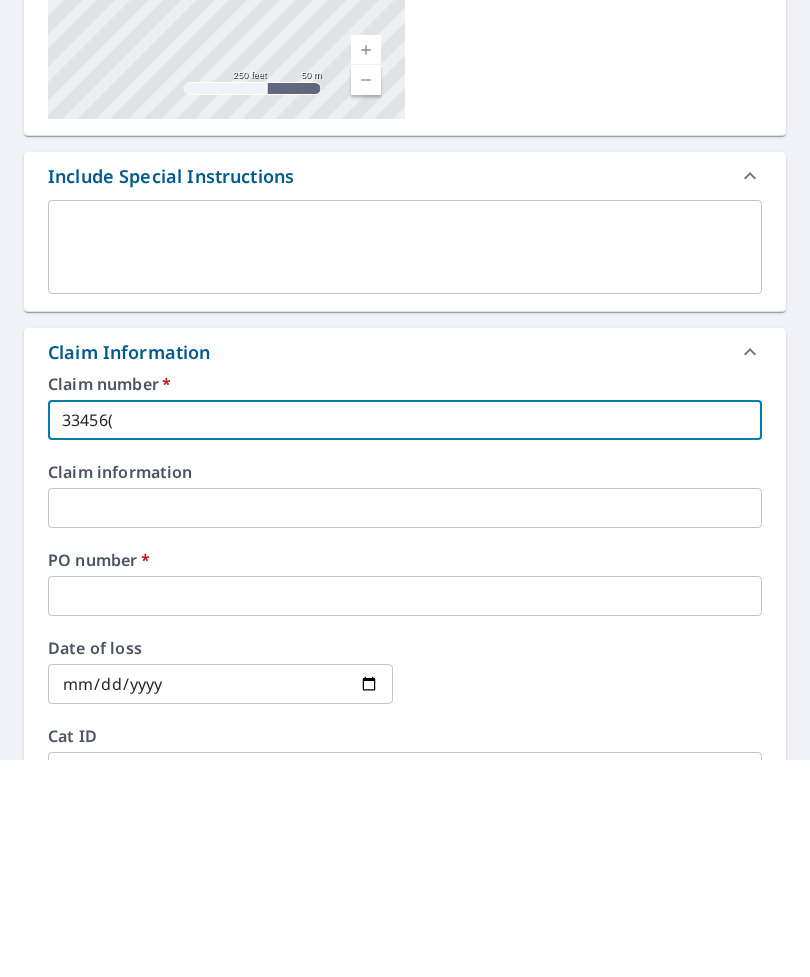 click at bounding box center [405, 813] 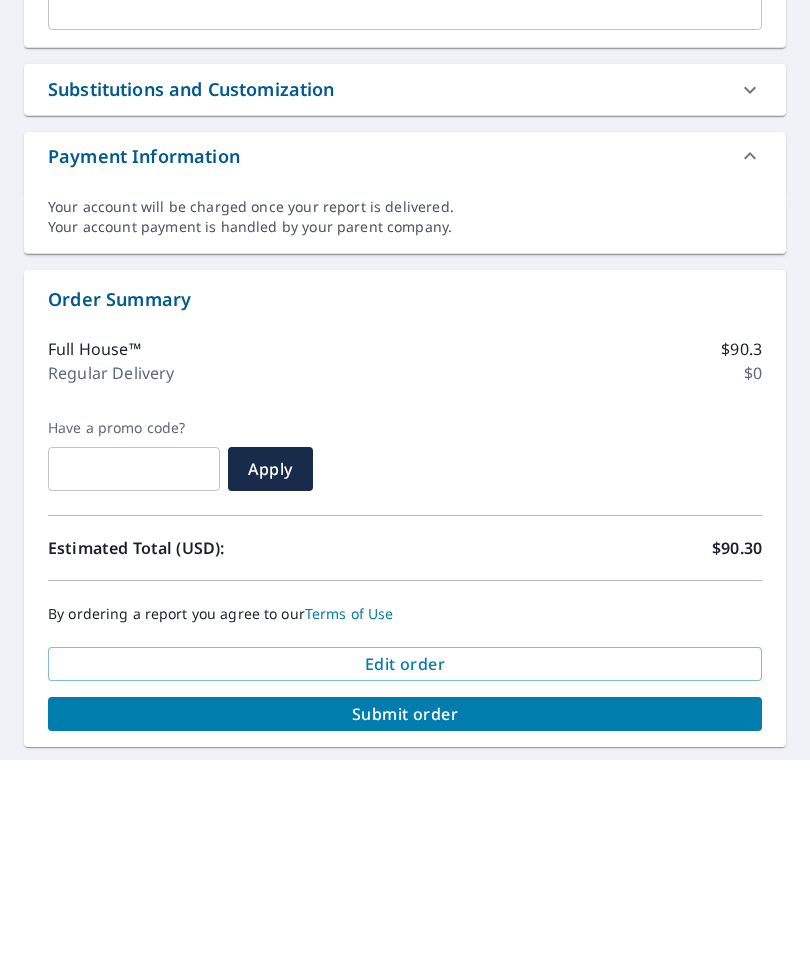click on "Submit order" at bounding box center (405, 931) 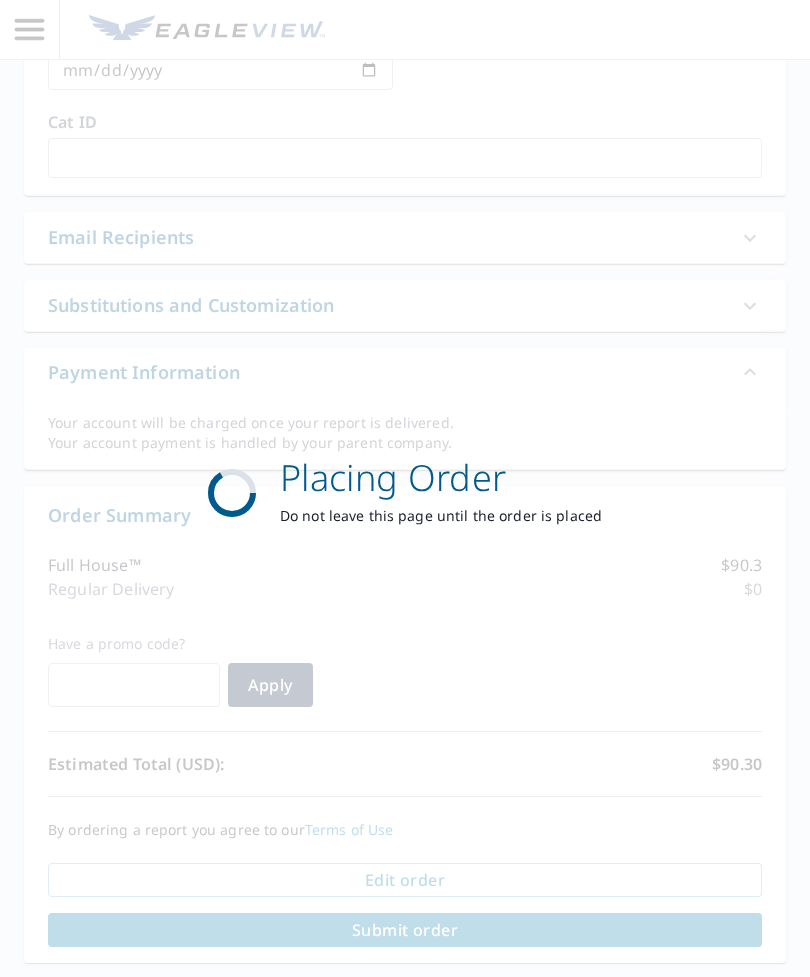 scroll, scrollTop: 998, scrollLeft: 0, axis: vertical 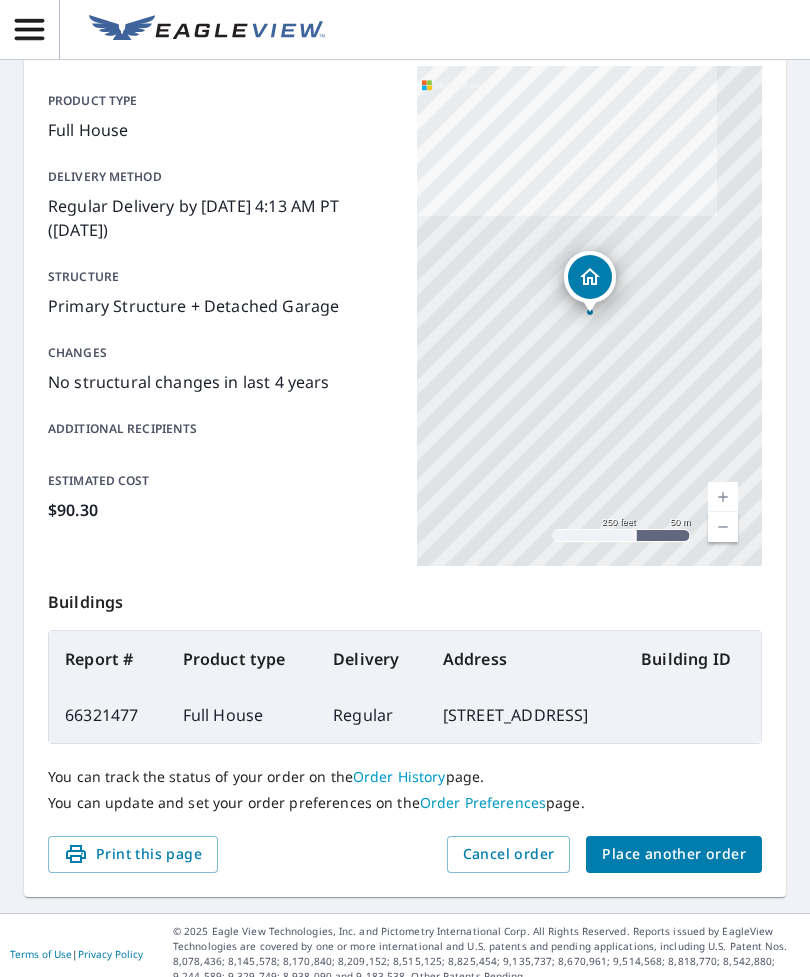 click on "Place another order" at bounding box center (674, 854) 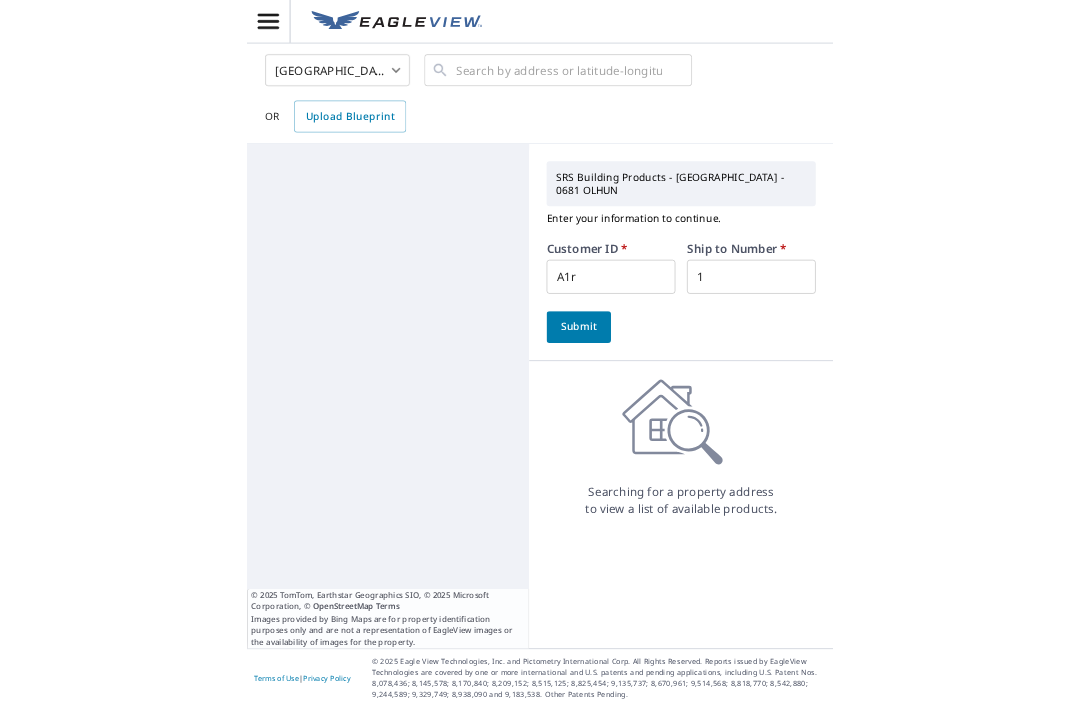 scroll, scrollTop: 0, scrollLeft: 0, axis: both 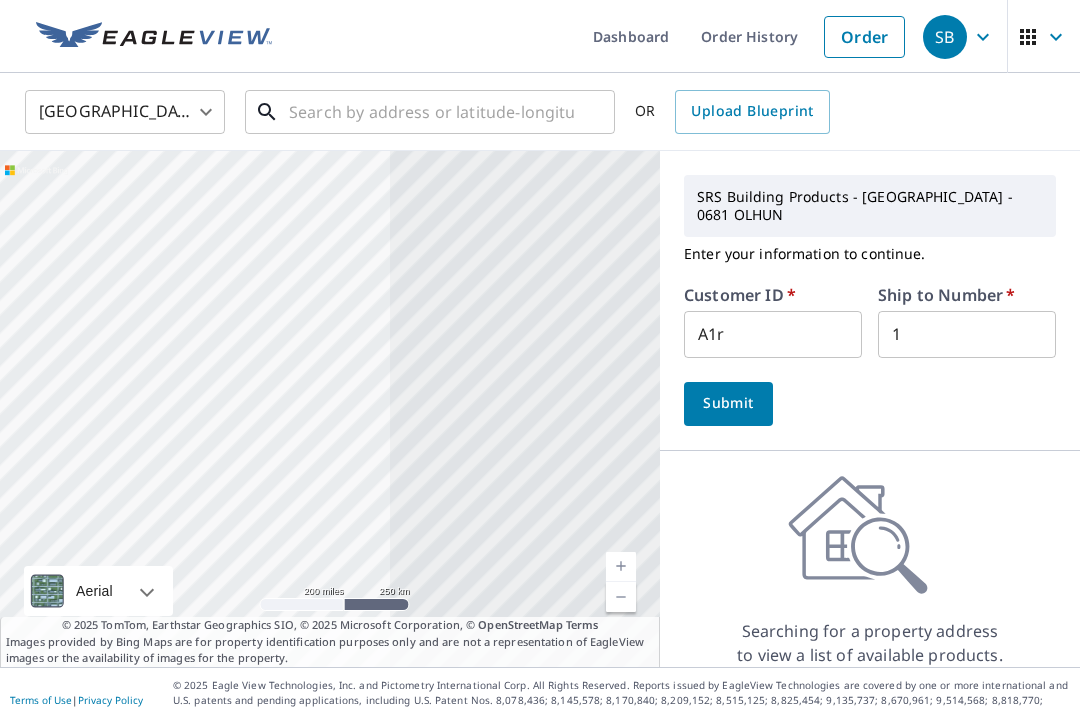 click at bounding box center [431, 112] 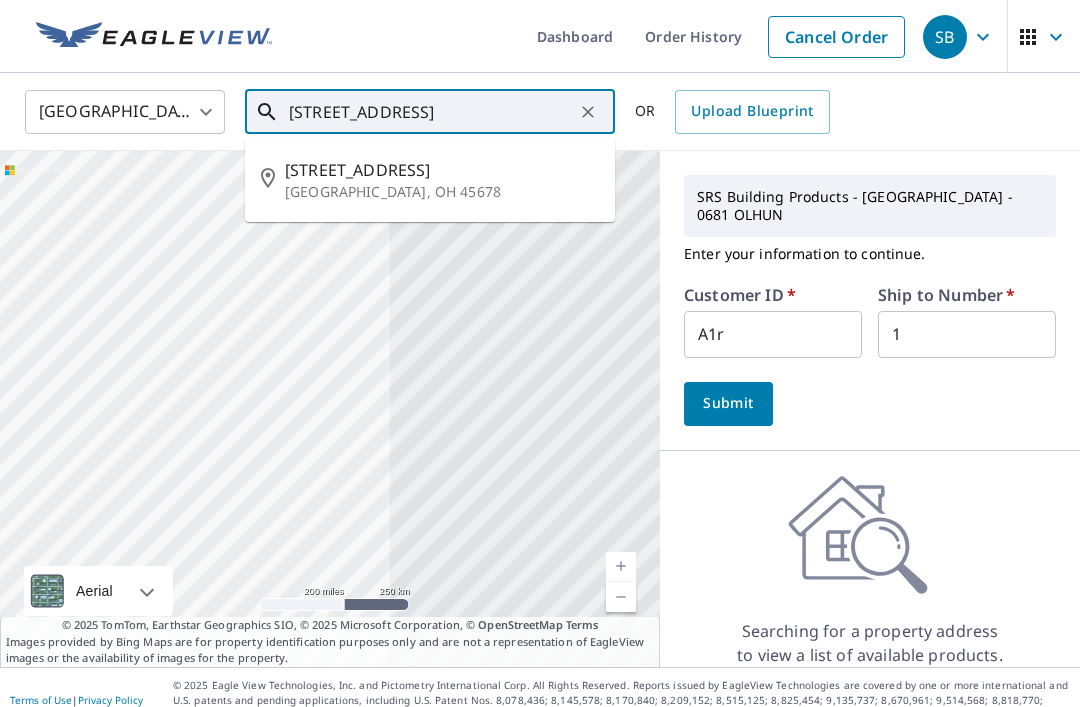 click on "332 County Road 67 Scottown, OH 45678" at bounding box center [430, 180] 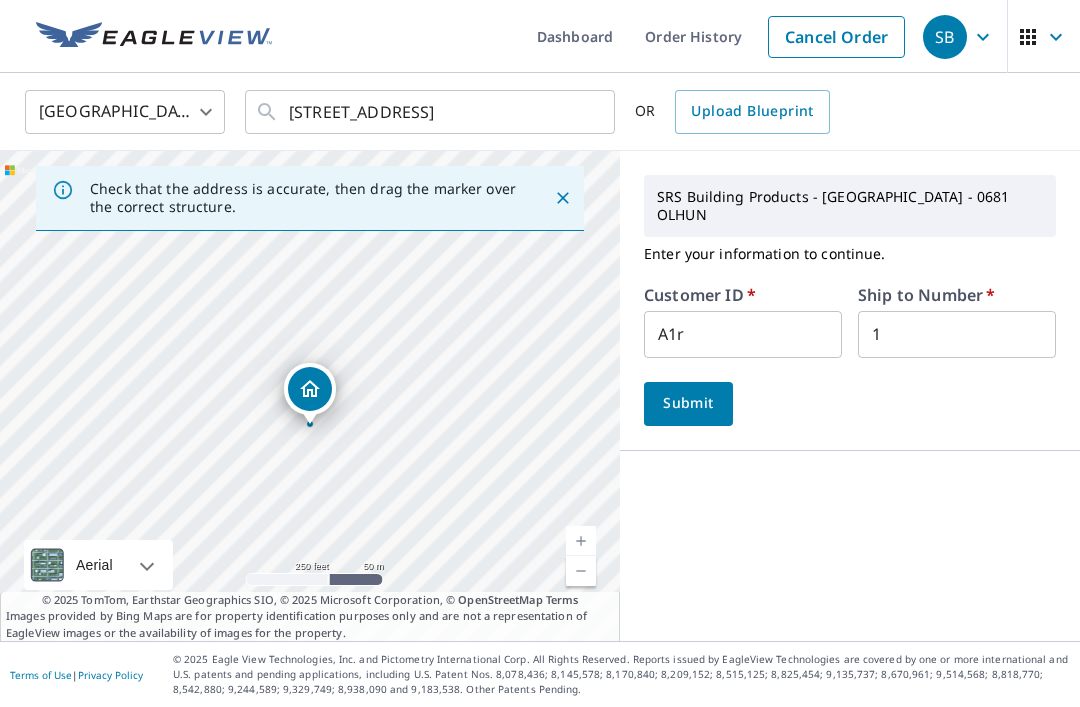 click on "Submit" at bounding box center [688, 403] 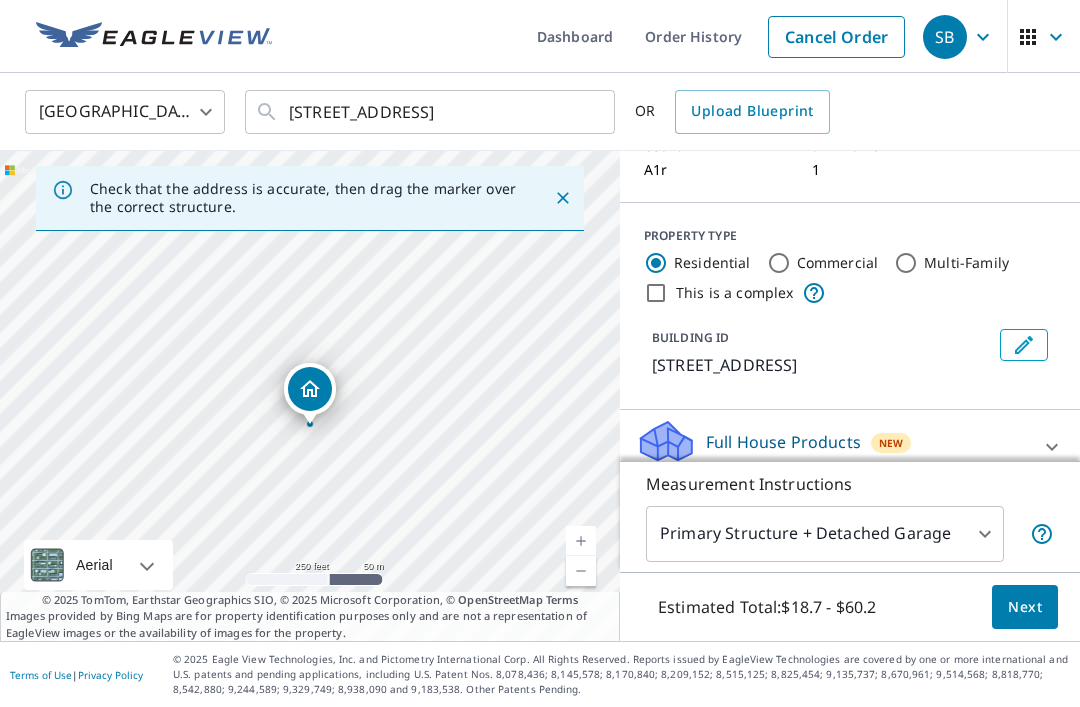 scroll, scrollTop: 189, scrollLeft: 0, axis: vertical 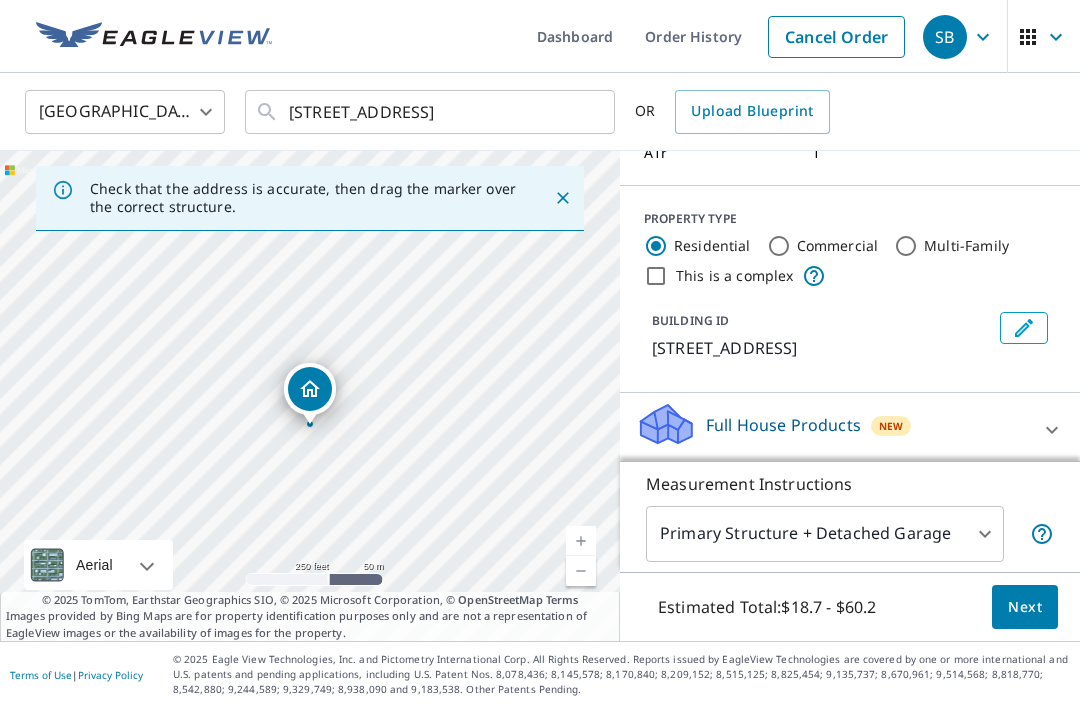 click on "New" at bounding box center [891, 426] 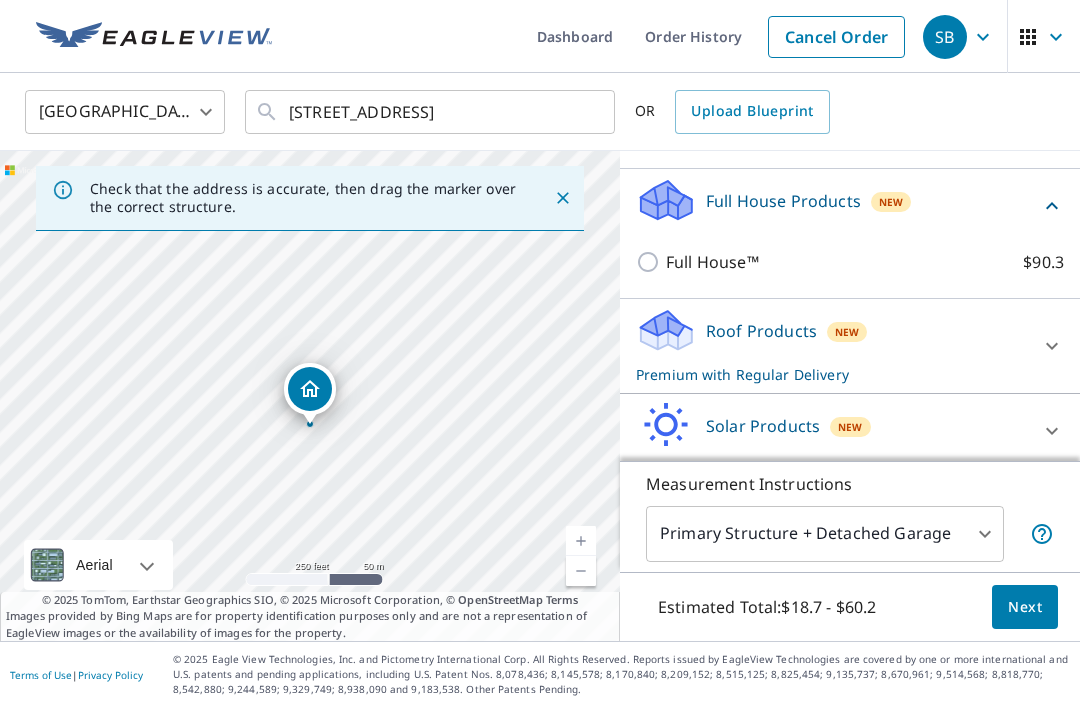 scroll, scrollTop: 412, scrollLeft: 0, axis: vertical 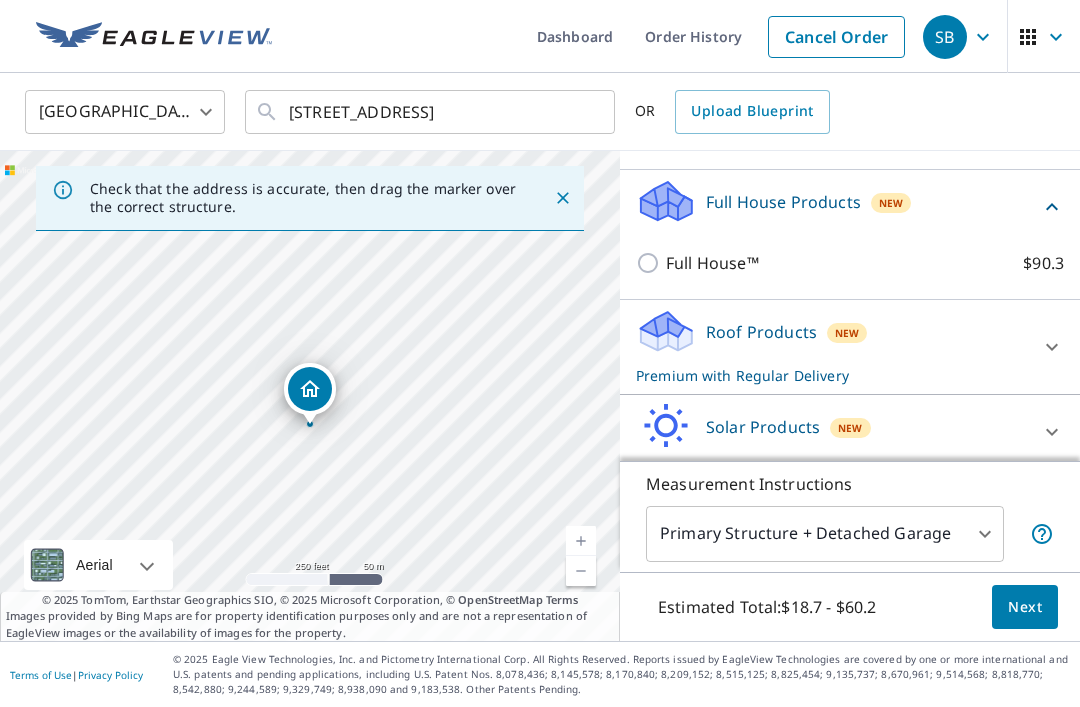 click at bounding box center [1052, 506] 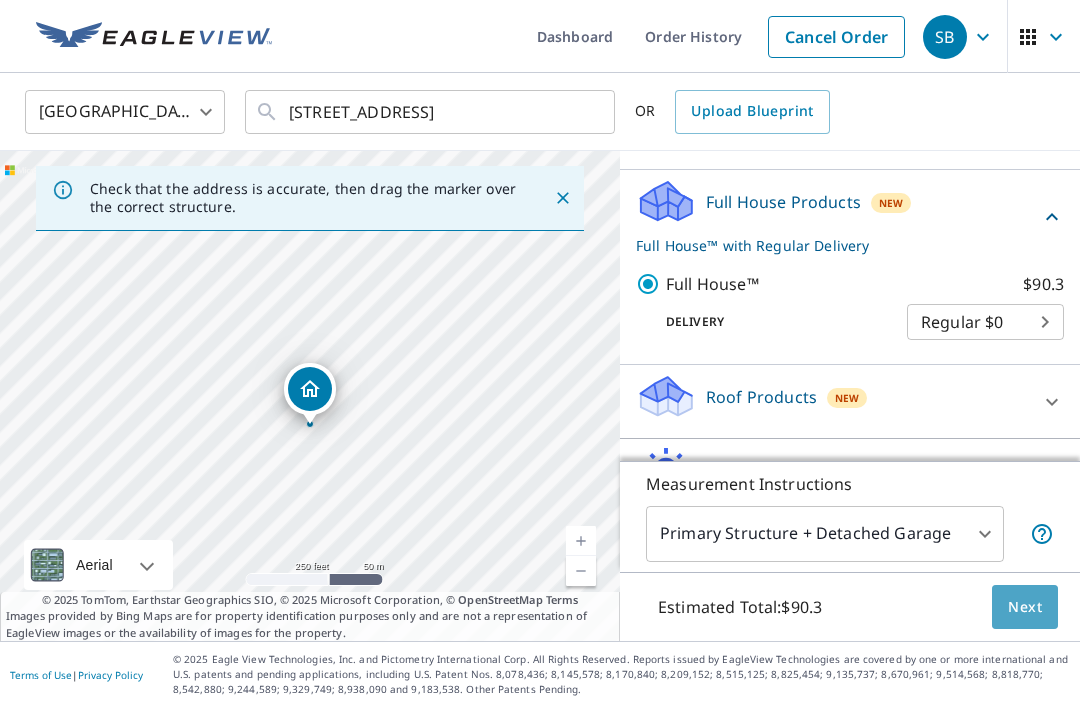 click on "Next" at bounding box center [1025, 607] 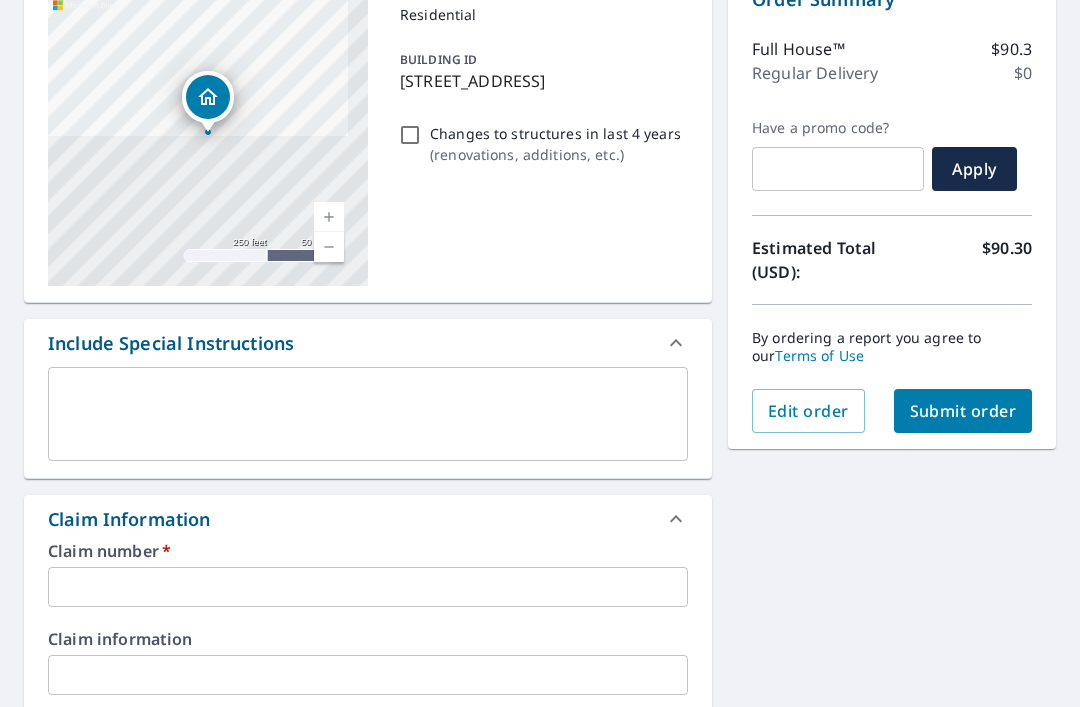 scroll, scrollTop: 230, scrollLeft: 0, axis: vertical 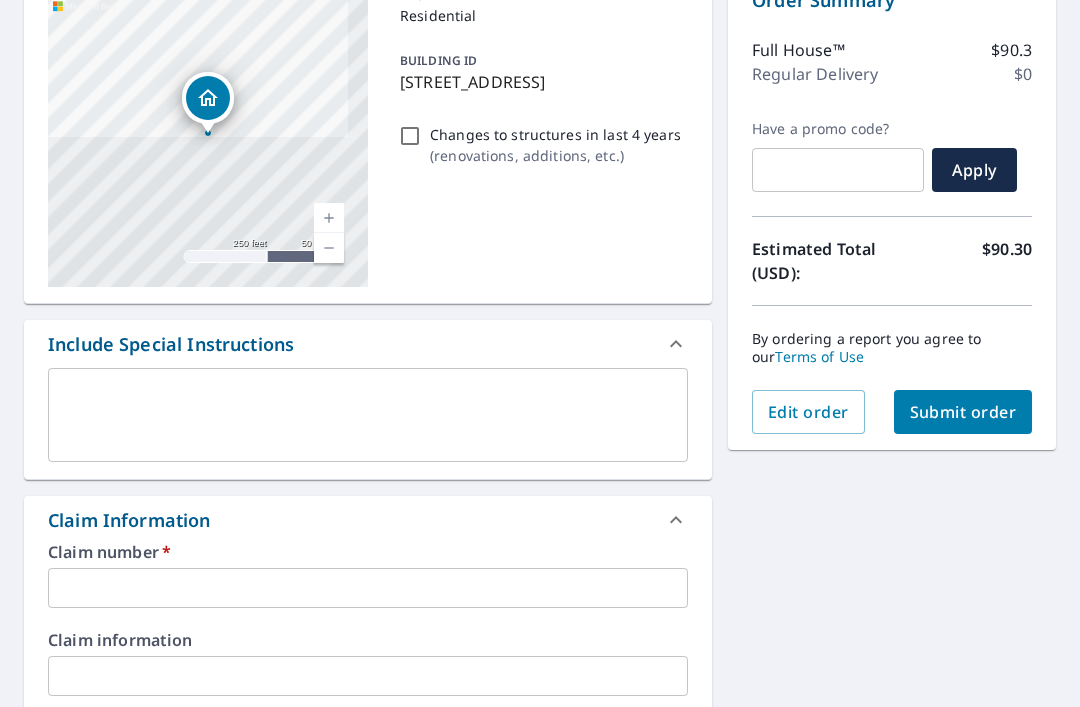 click at bounding box center [368, 588] 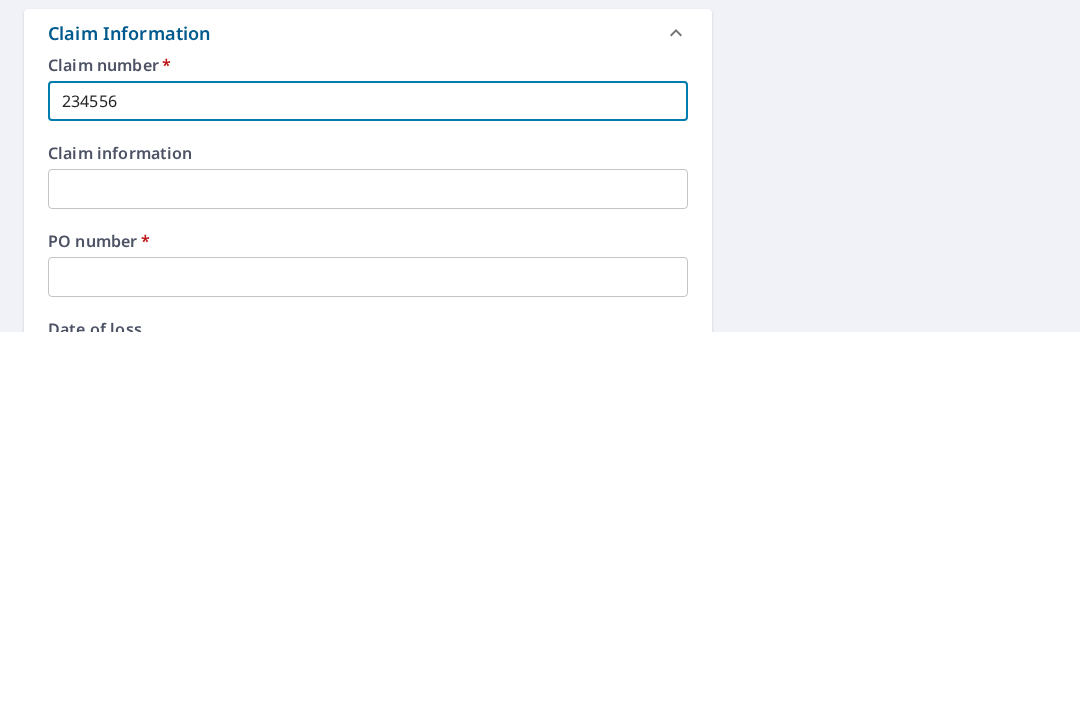scroll, scrollTop: 374, scrollLeft: 0, axis: vertical 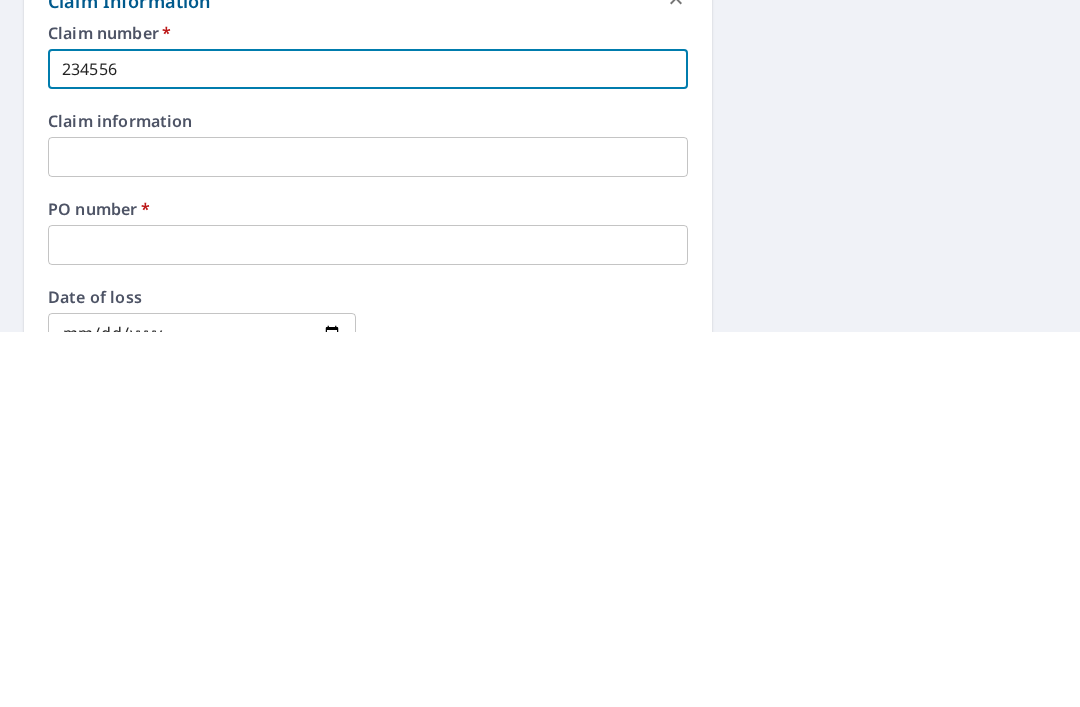 click at bounding box center [368, 620] 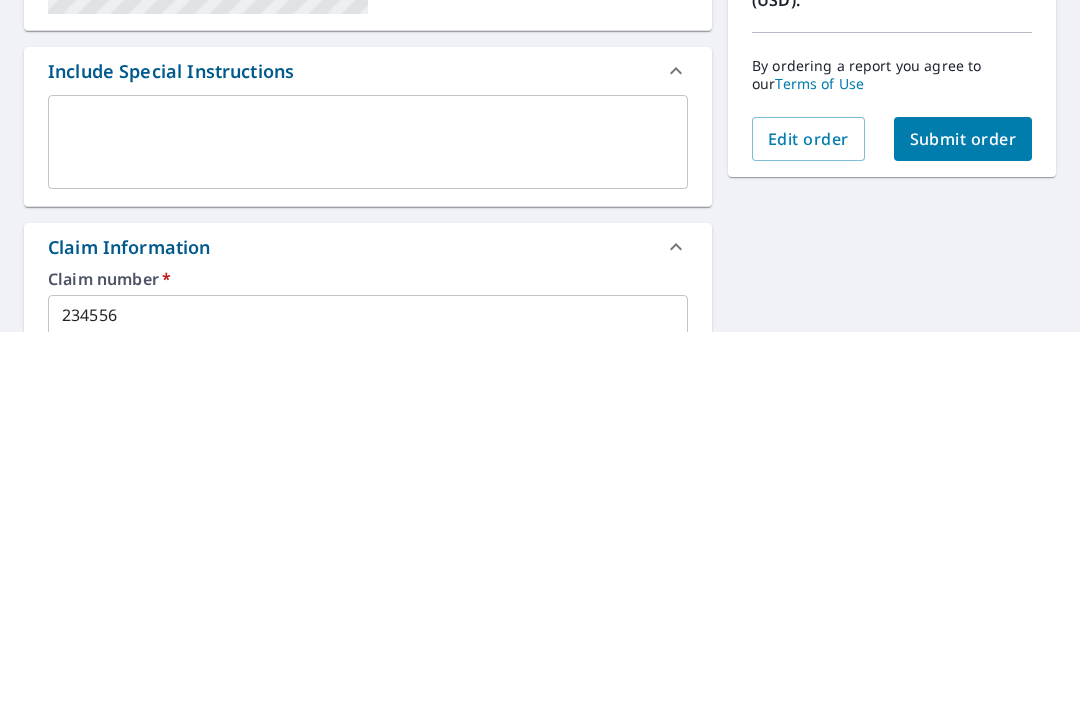 scroll, scrollTop: 99, scrollLeft: 0, axis: vertical 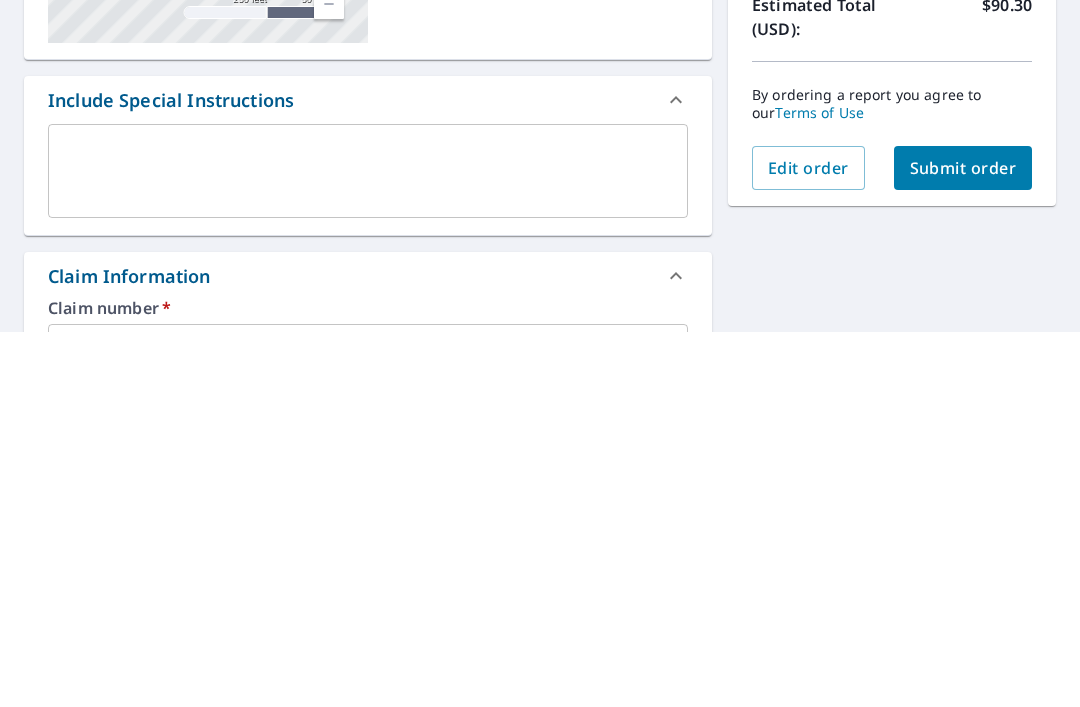 click on "Submit order" at bounding box center [963, 543] 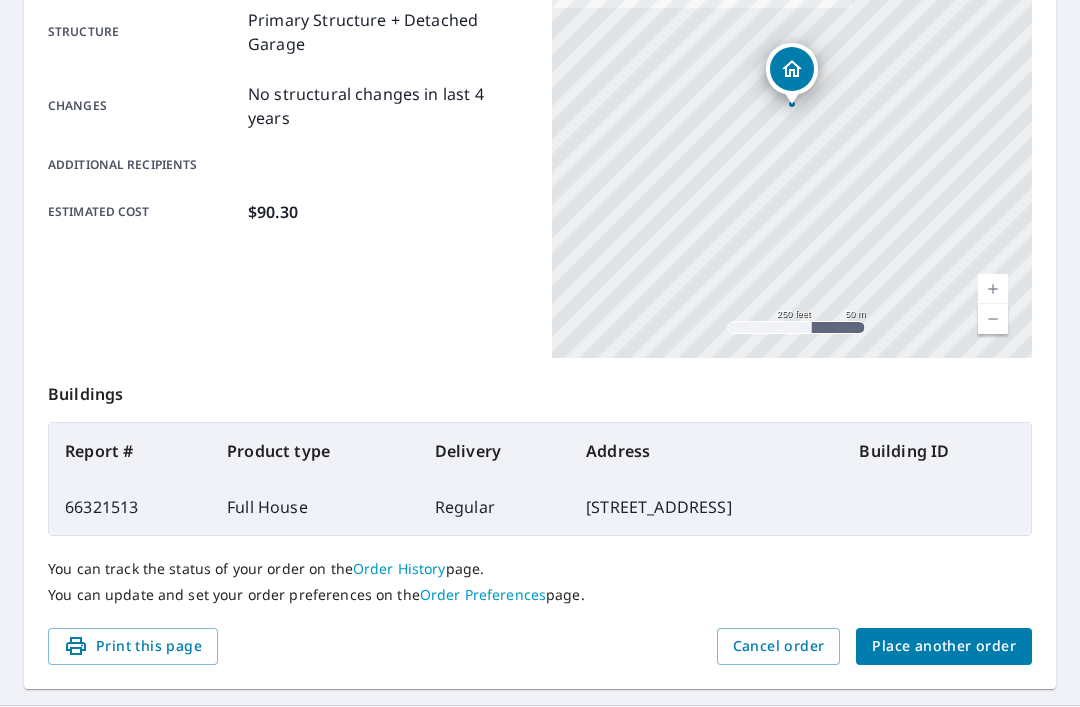 scroll, scrollTop: 420, scrollLeft: 0, axis: vertical 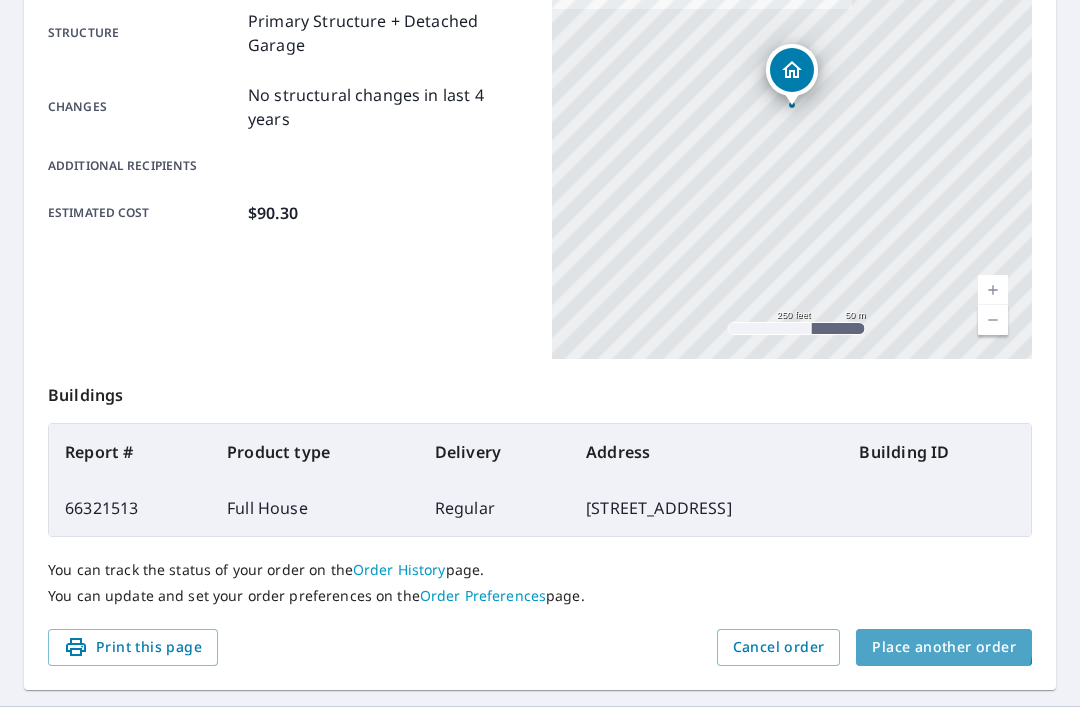 click on "Place another order" at bounding box center (944, 647) 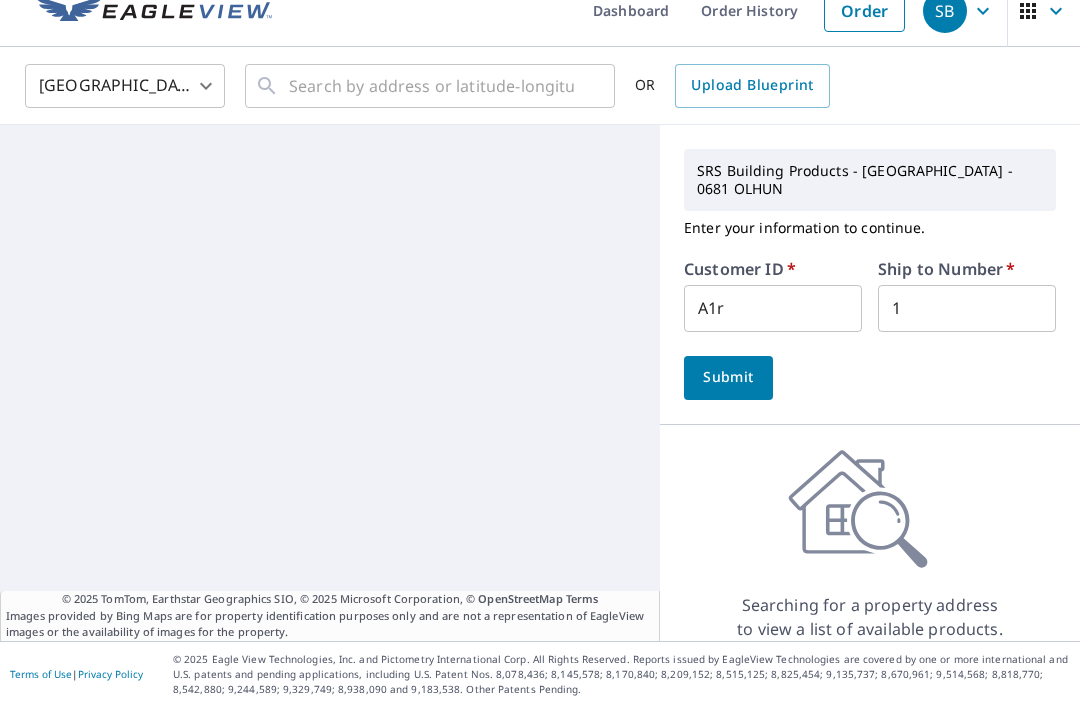 scroll, scrollTop: 0, scrollLeft: 0, axis: both 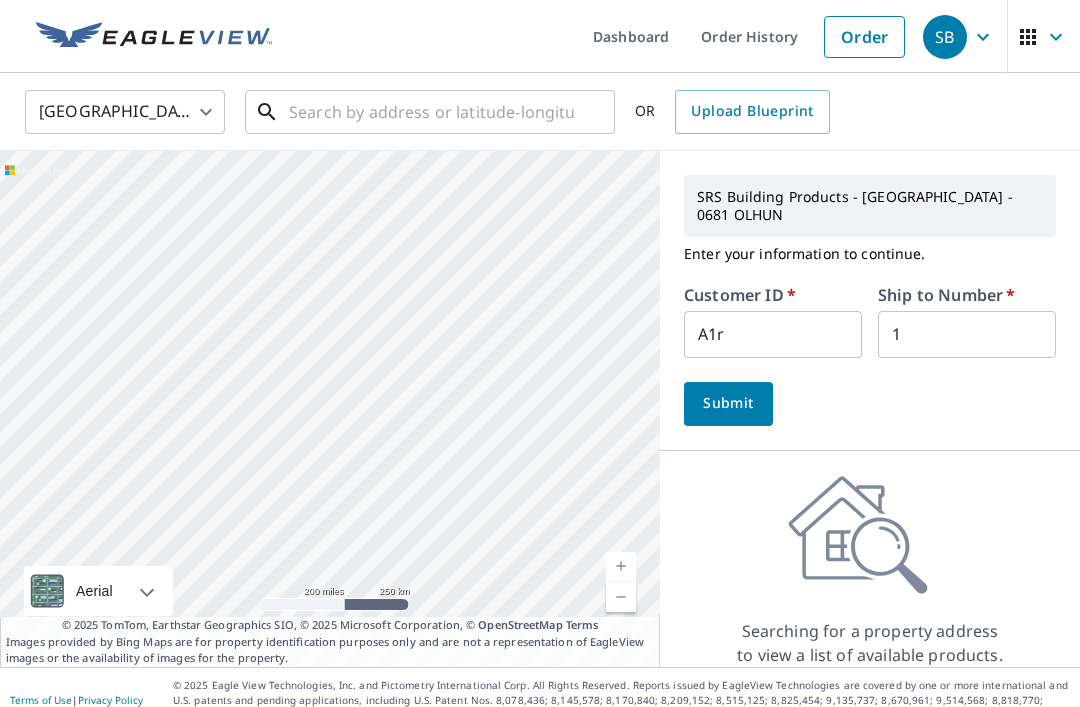 click at bounding box center [431, 112] 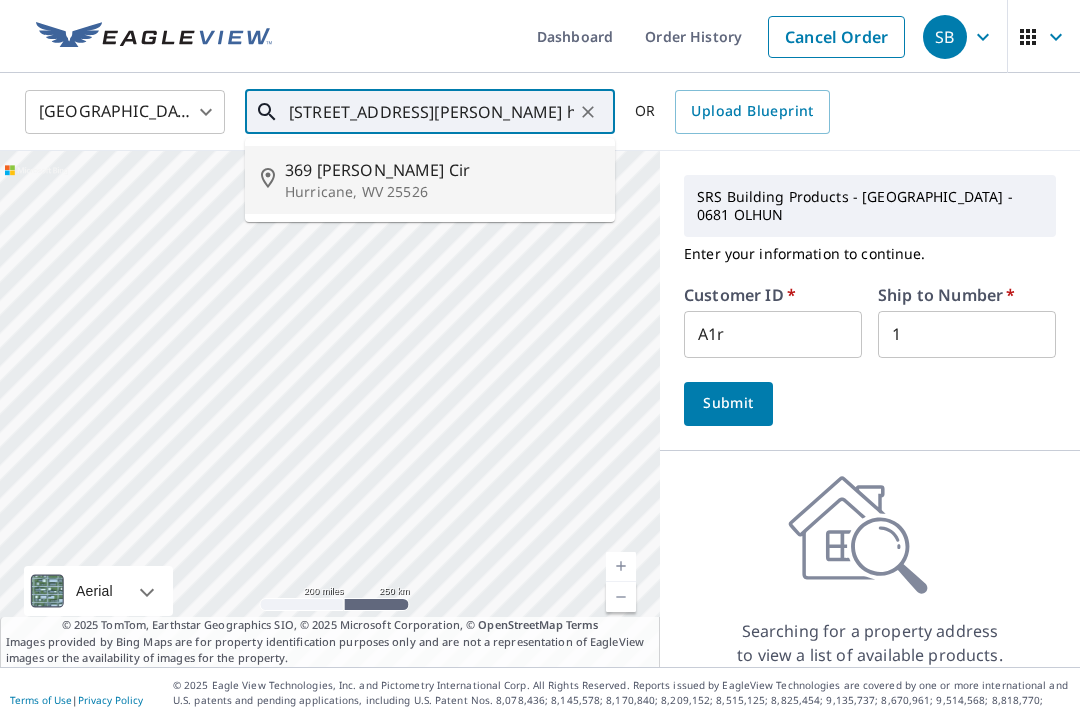 click on "Hurricane, WV 25526" at bounding box center [442, 192] 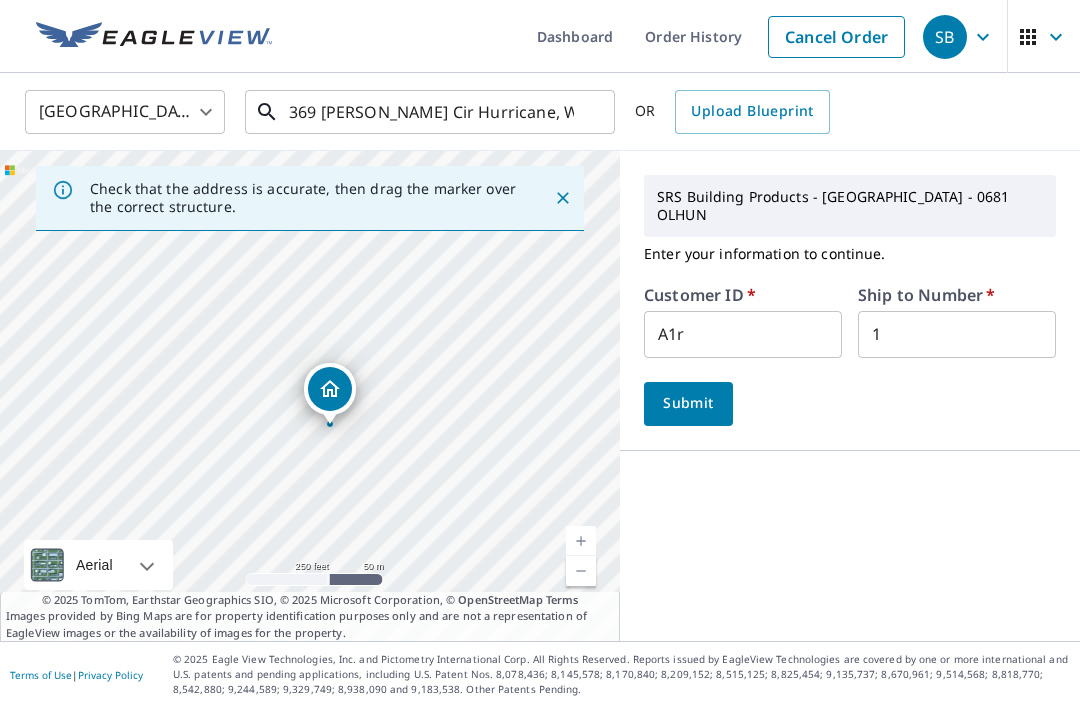 click on "369 Thistlewood Cir Hurricane, WV 25526" at bounding box center (431, 112) 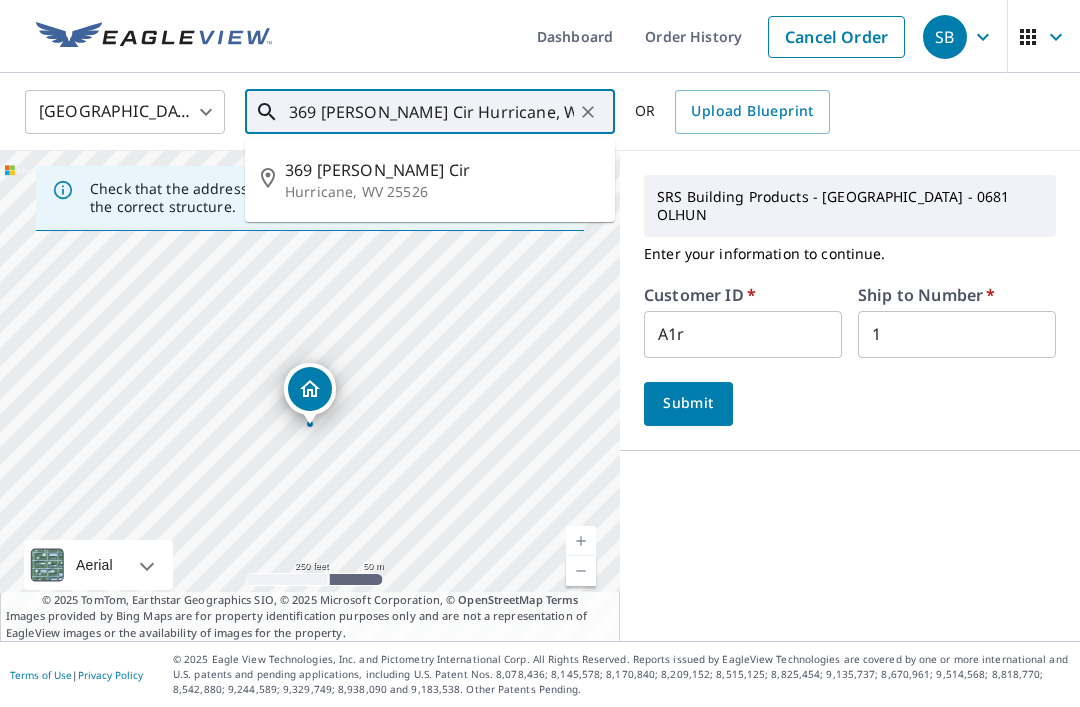 click 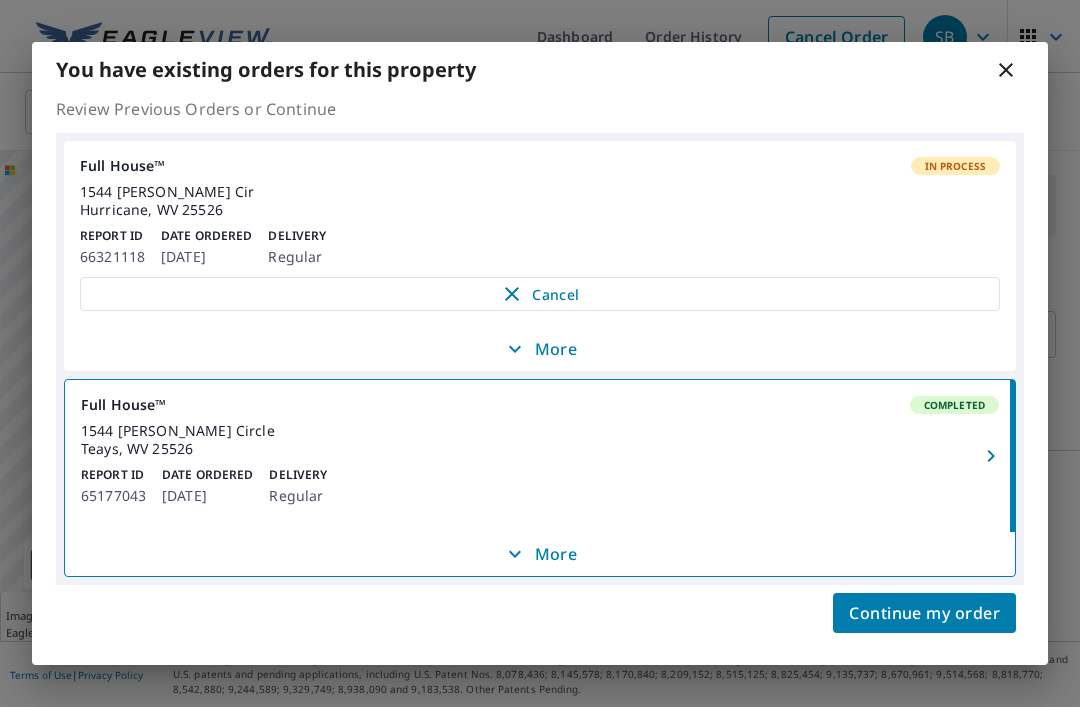 click 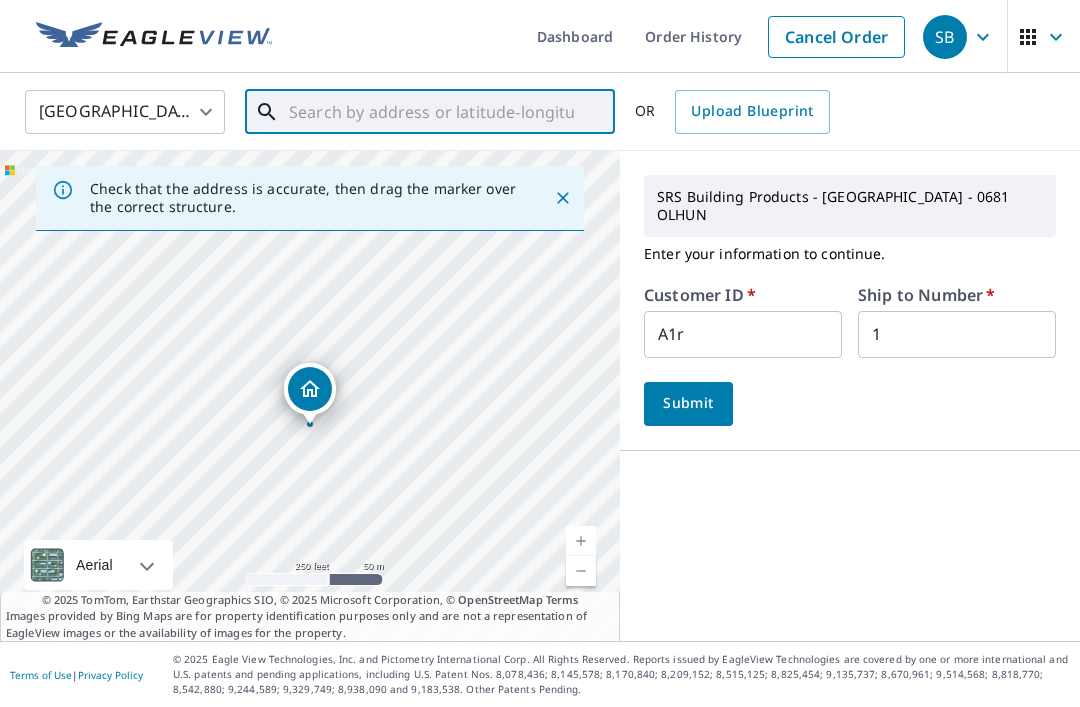 click at bounding box center (431, 112) 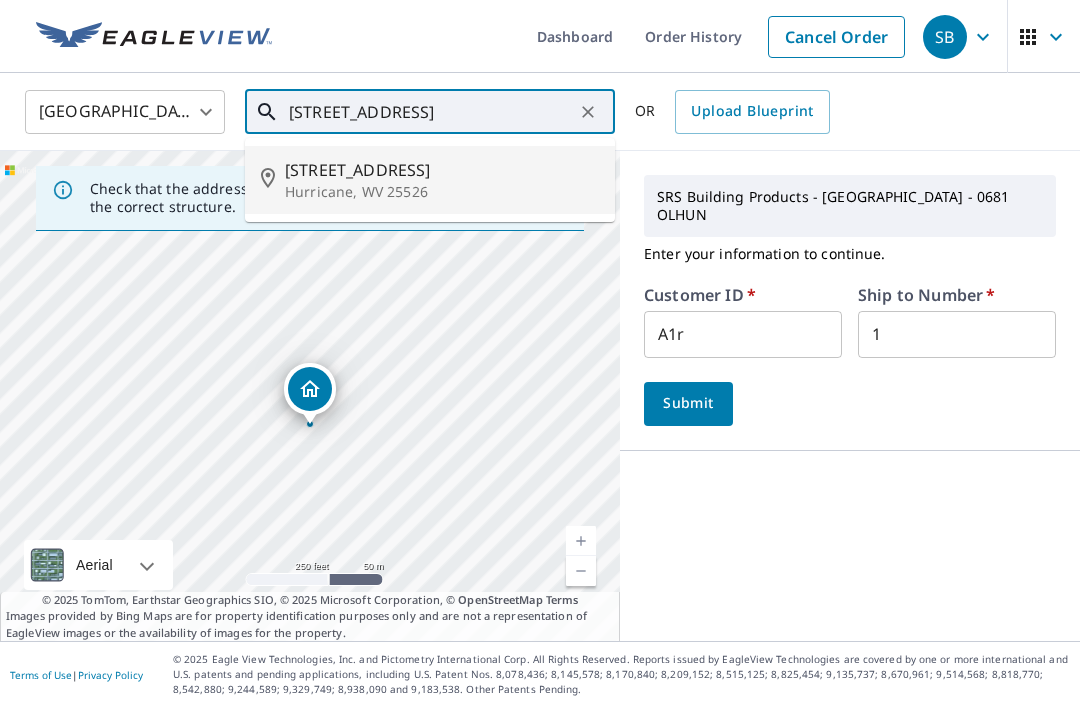 click on "Hurricane, WV 25526" at bounding box center (442, 192) 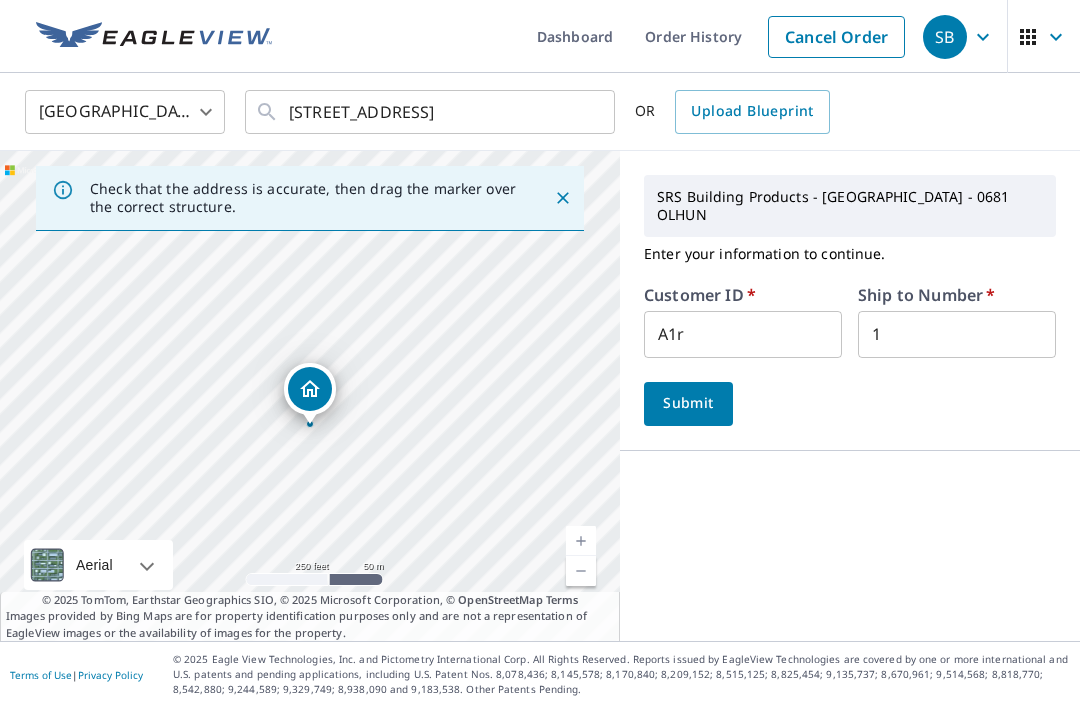 click on "Submit" at bounding box center (688, 403) 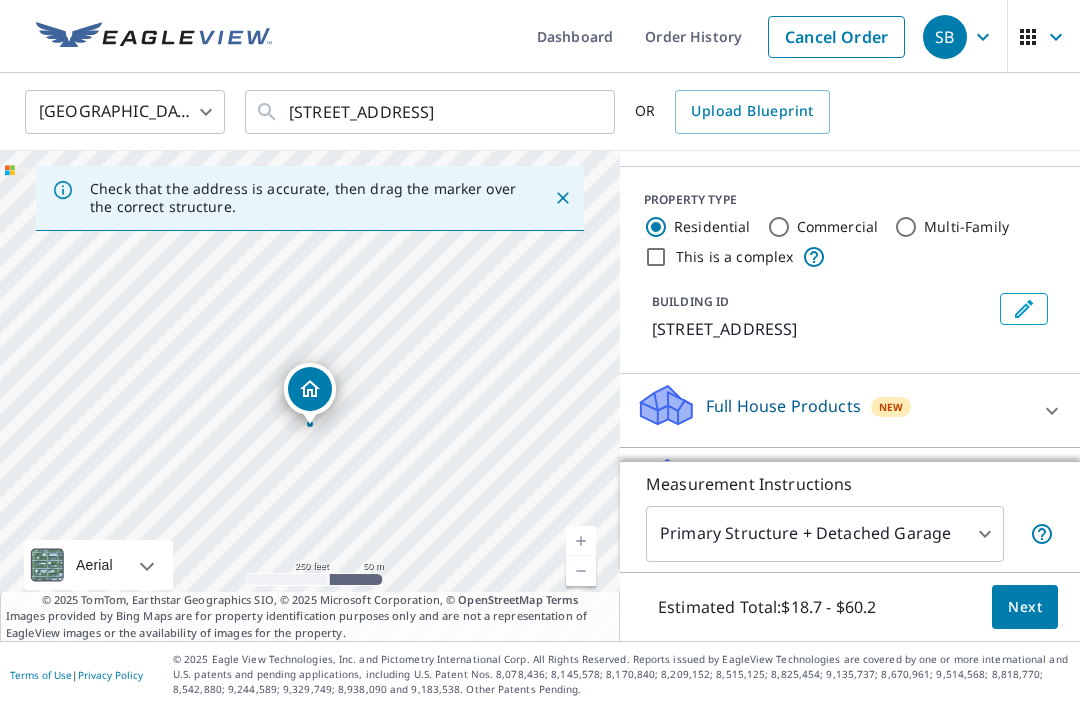 scroll, scrollTop: 211, scrollLeft: 0, axis: vertical 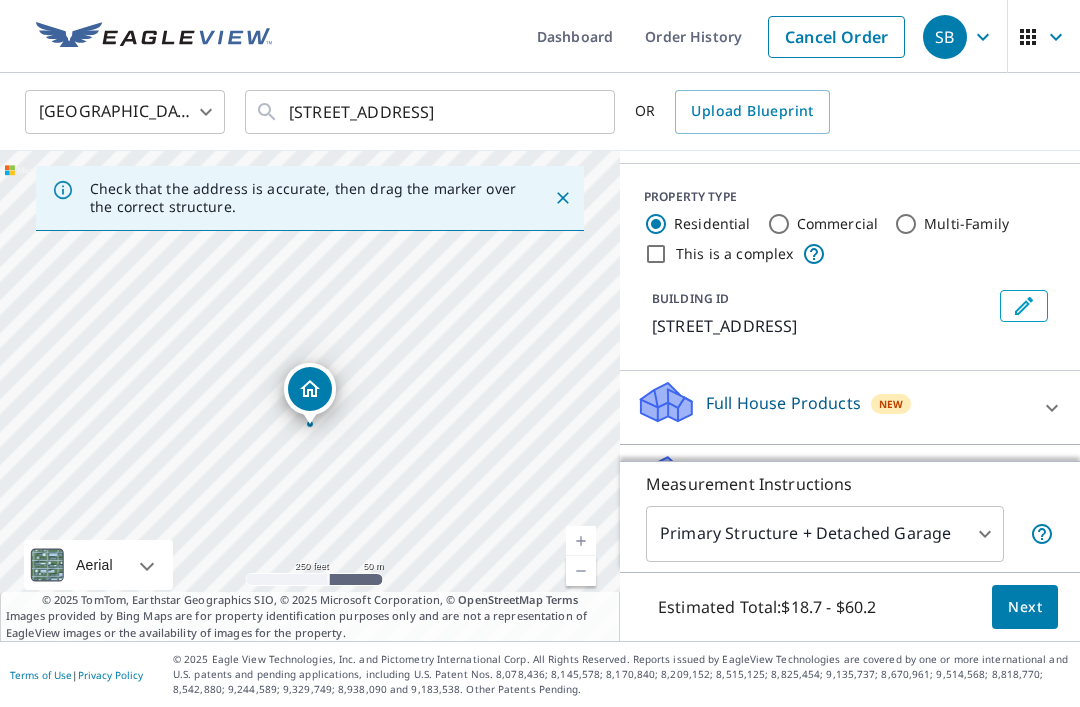 click on "Full House Products" at bounding box center [783, 403] 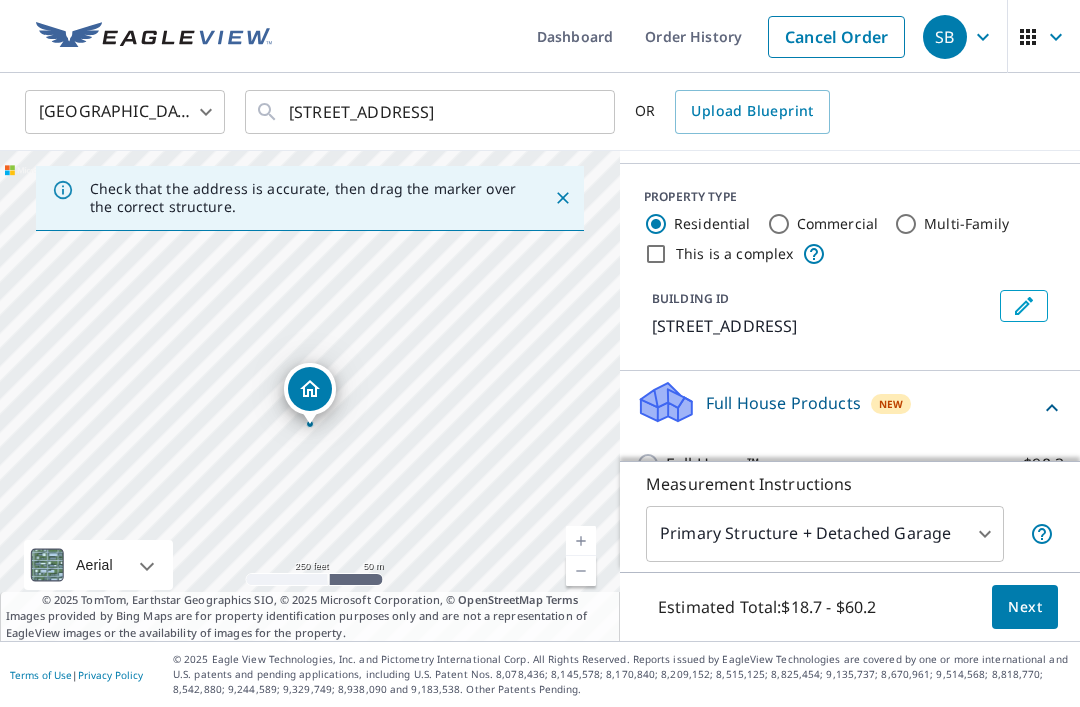 click on "Full House™ $90.3" at bounding box center (651, 464) 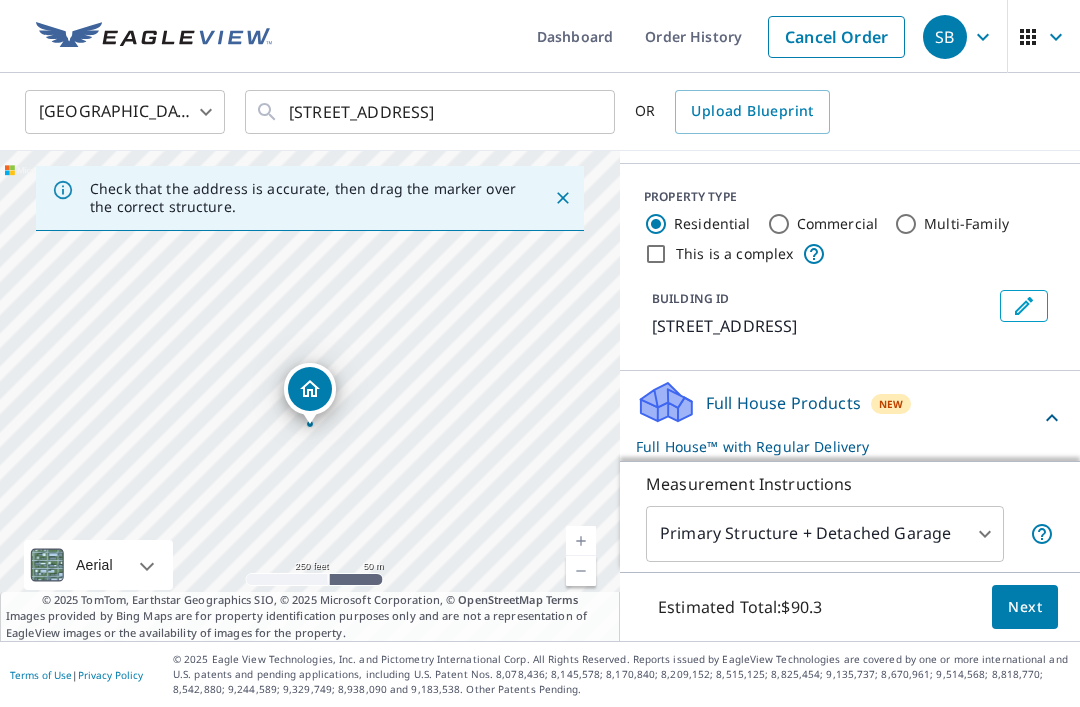 click on "Next" at bounding box center [1025, 607] 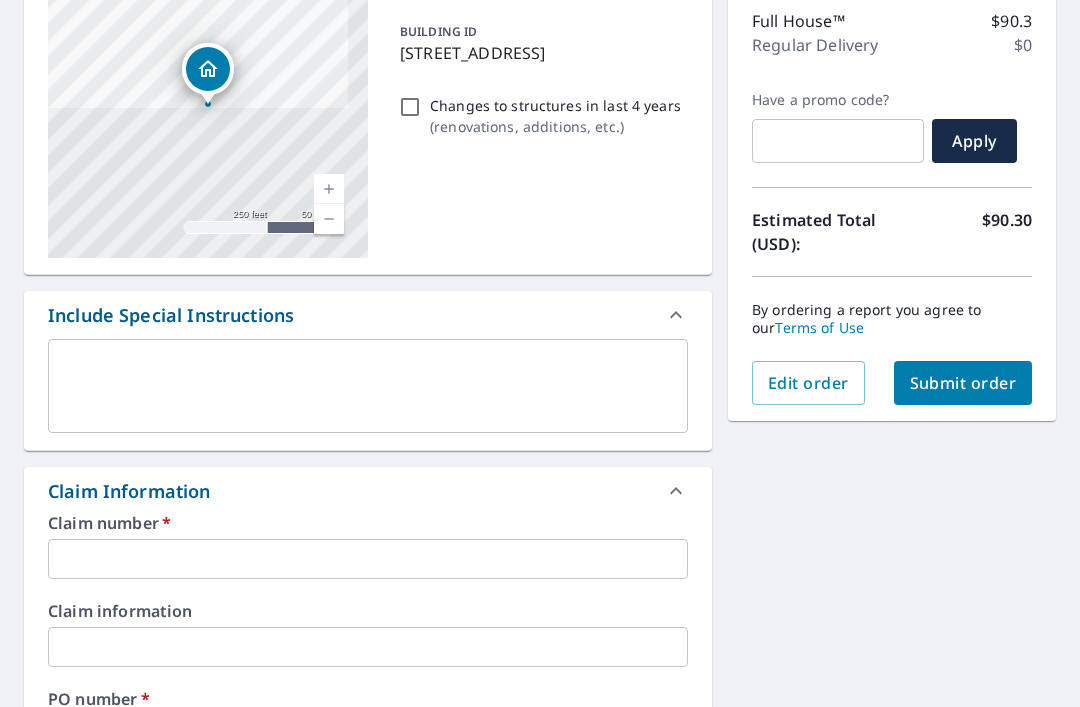 scroll, scrollTop: 271, scrollLeft: 0, axis: vertical 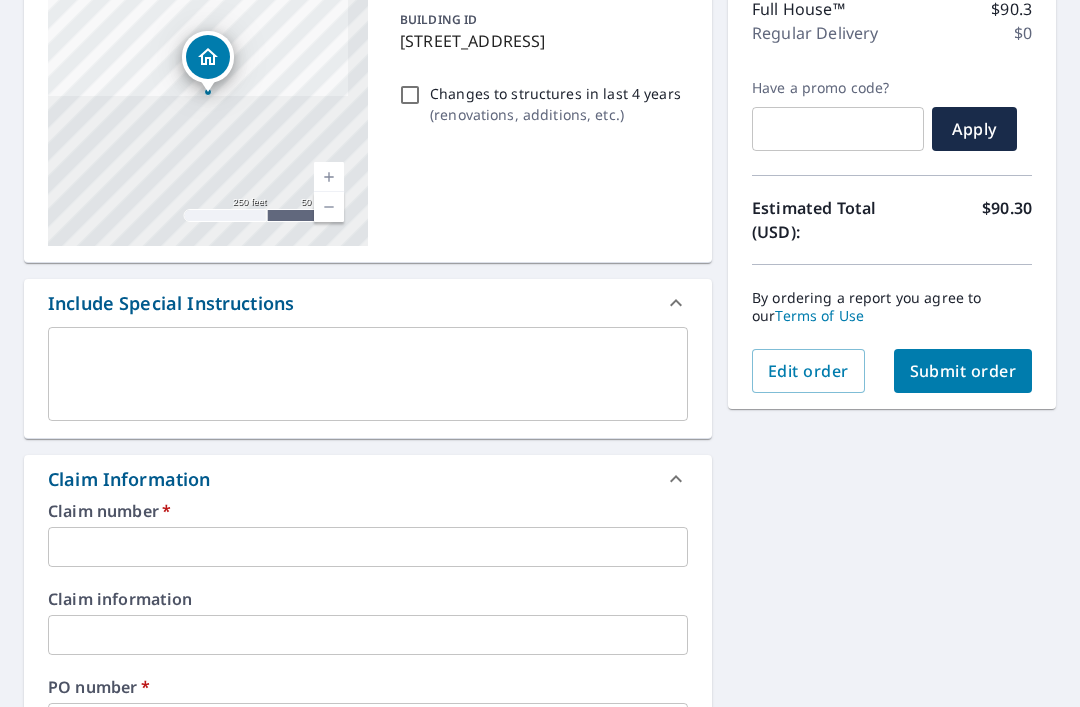 click at bounding box center (368, 547) 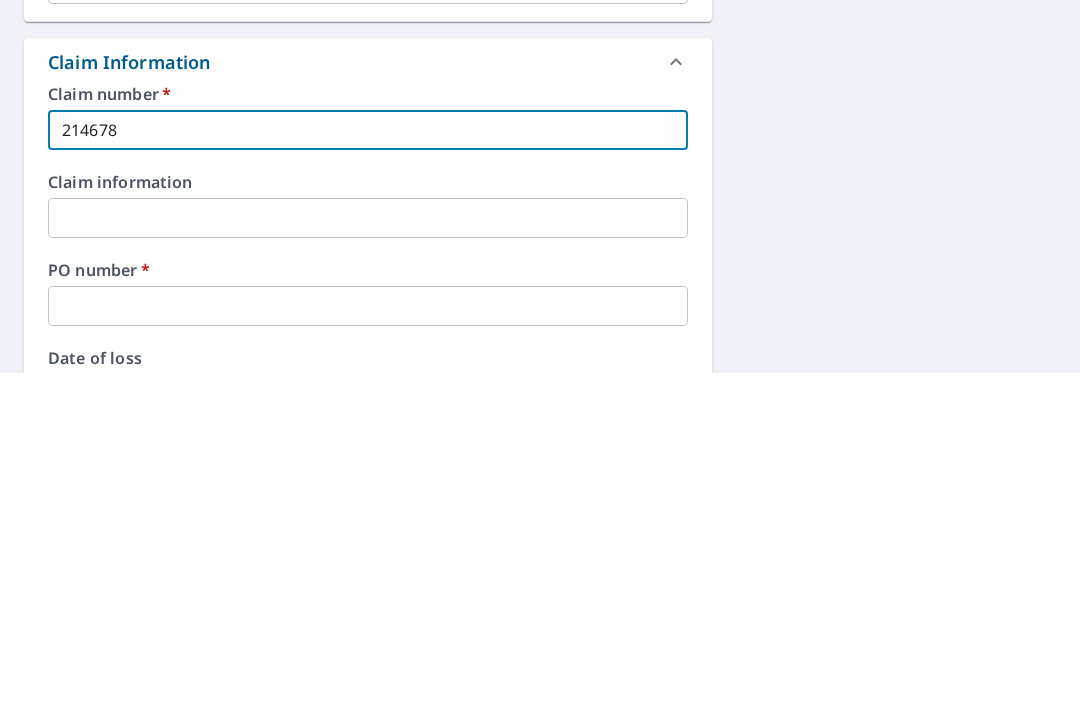 scroll, scrollTop: 396, scrollLeft: 0, axis: vertical 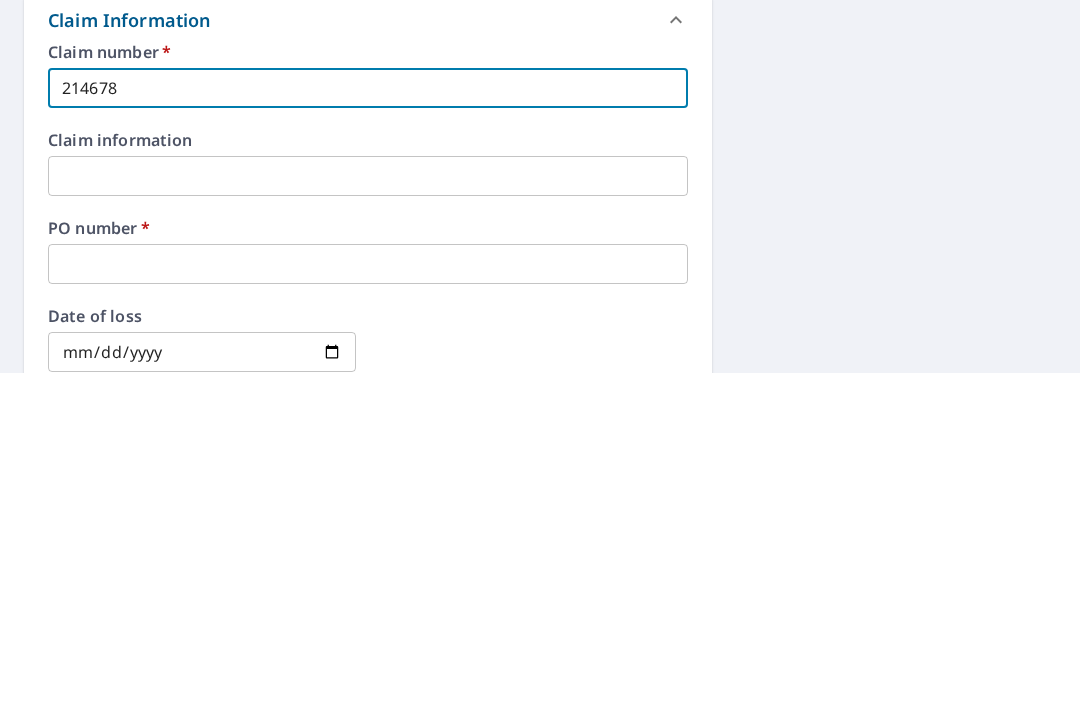 click at bounding box center (368, 598) 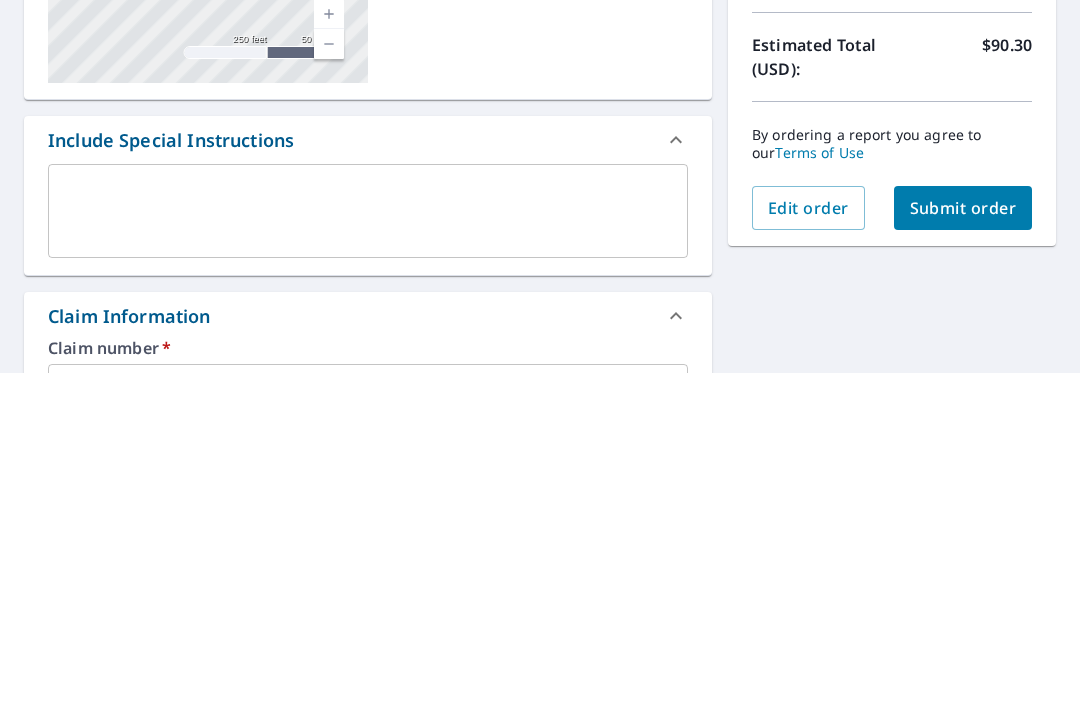 scroll, scrollTop: 49, scrollLeft: 0, axis: vertical 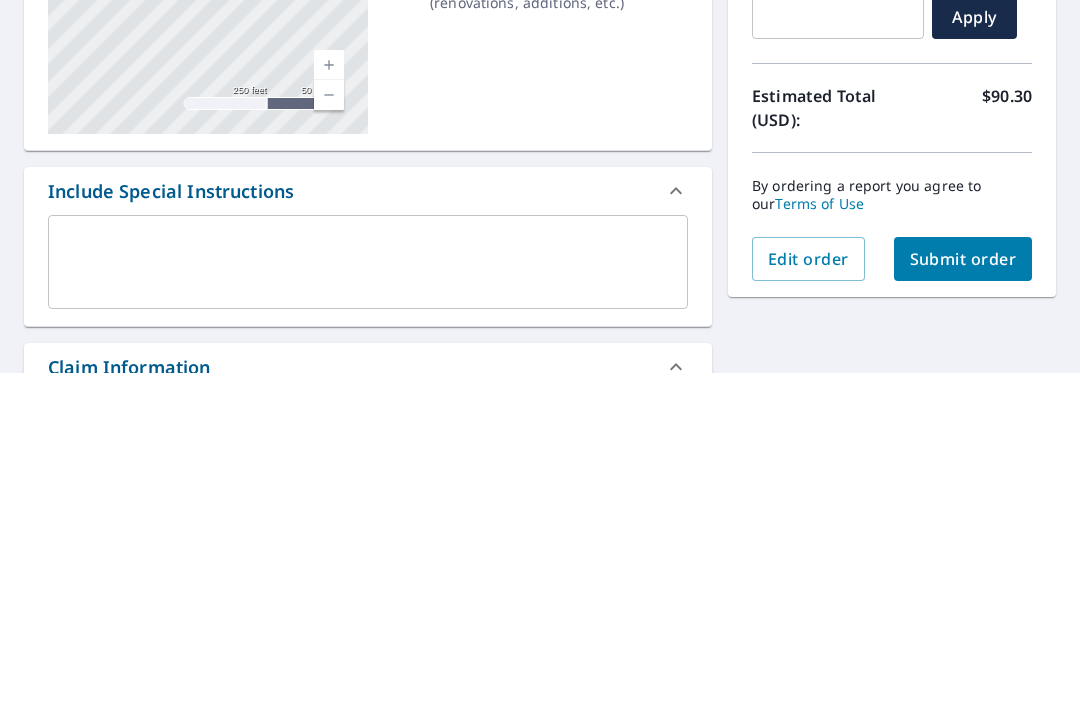 click on "Submit order" at bounding box center (963, 593) 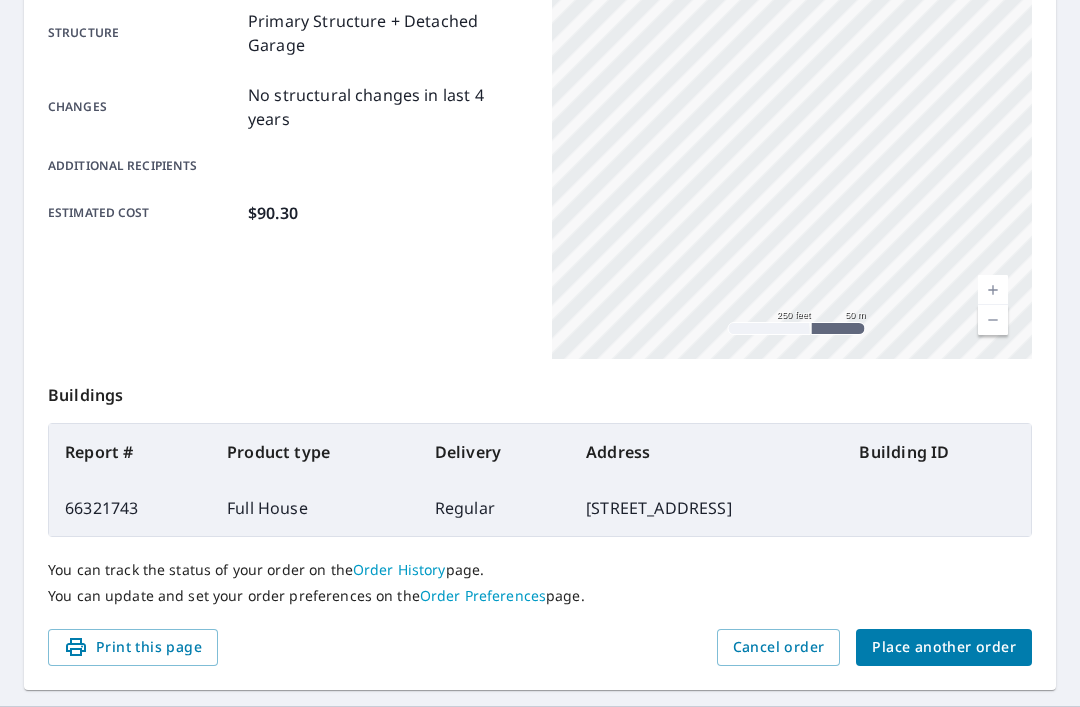 scroll, scrollTop: 420, scrollLeft: 0, axis: vertical 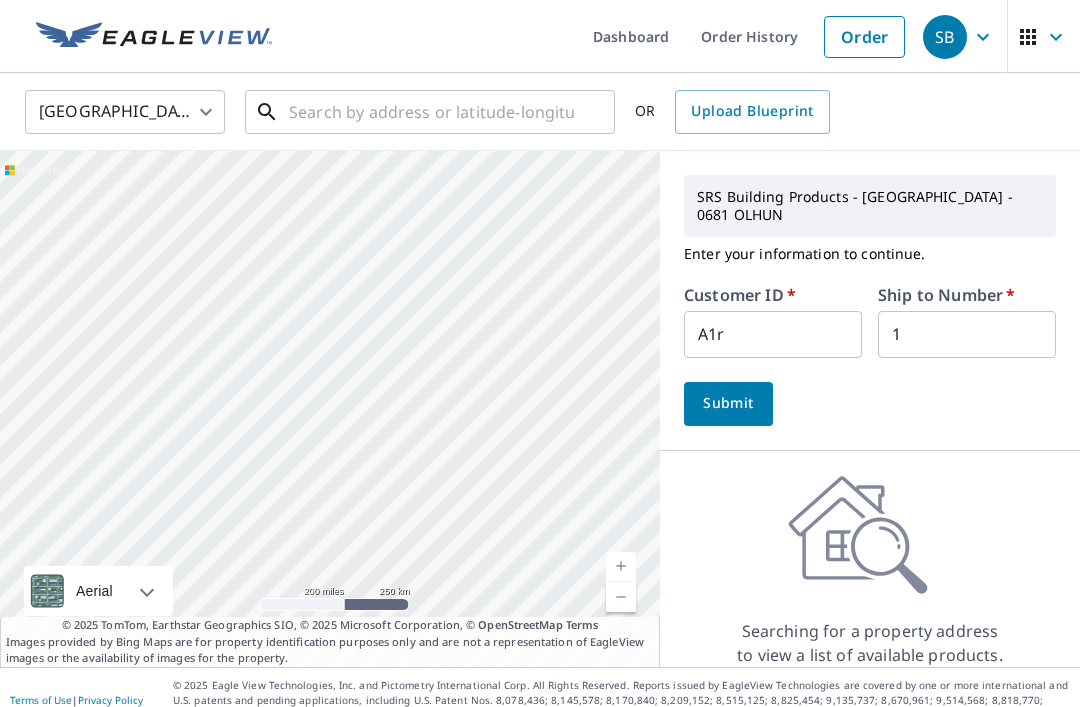 click at bounding box center [431, 112] 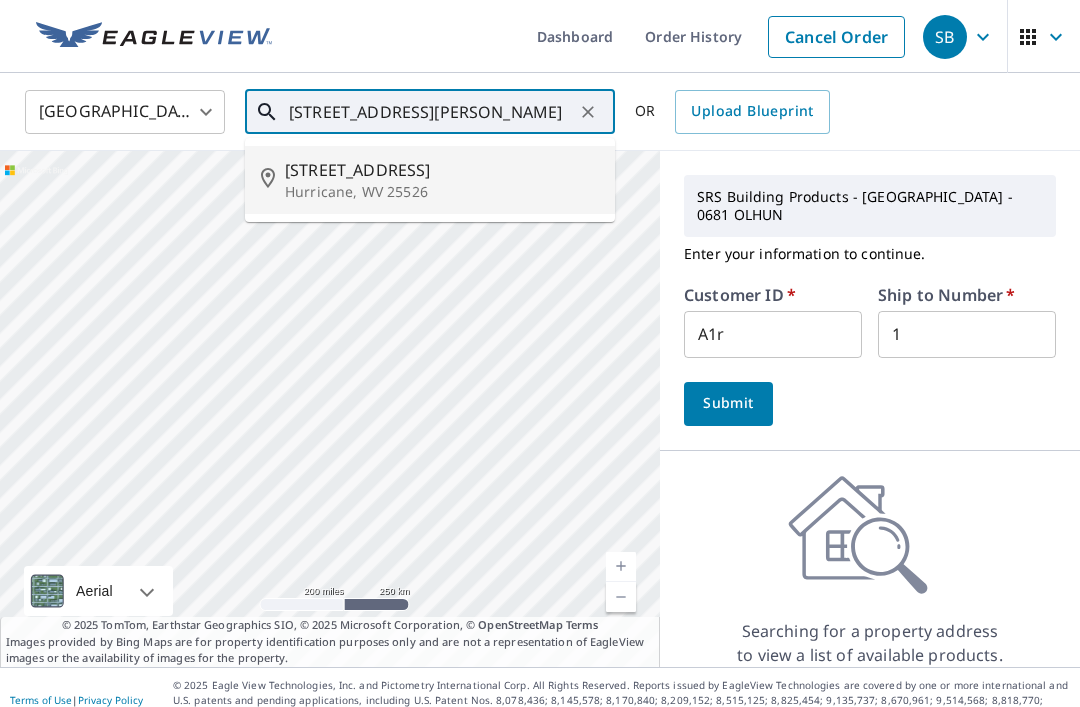 click on "Hurricane, WV 25526" at bounding box center (442, 192) 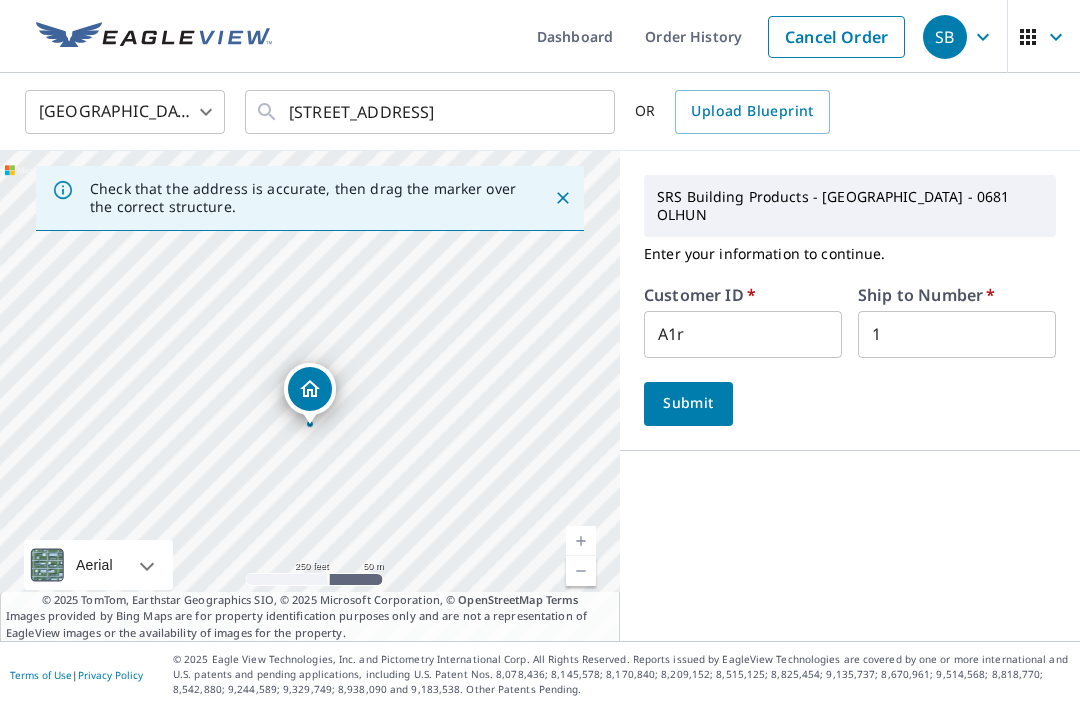 click on "Submit" at bounding box center [688, 403] 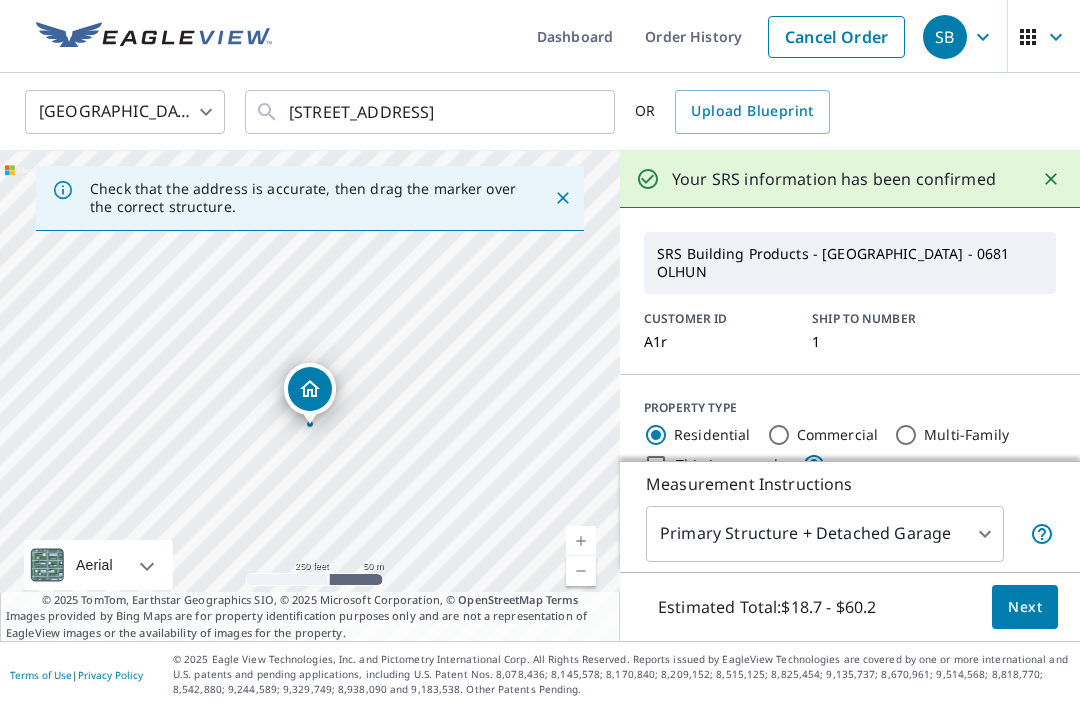 click on "Next" at bounding box center [1025, 607] 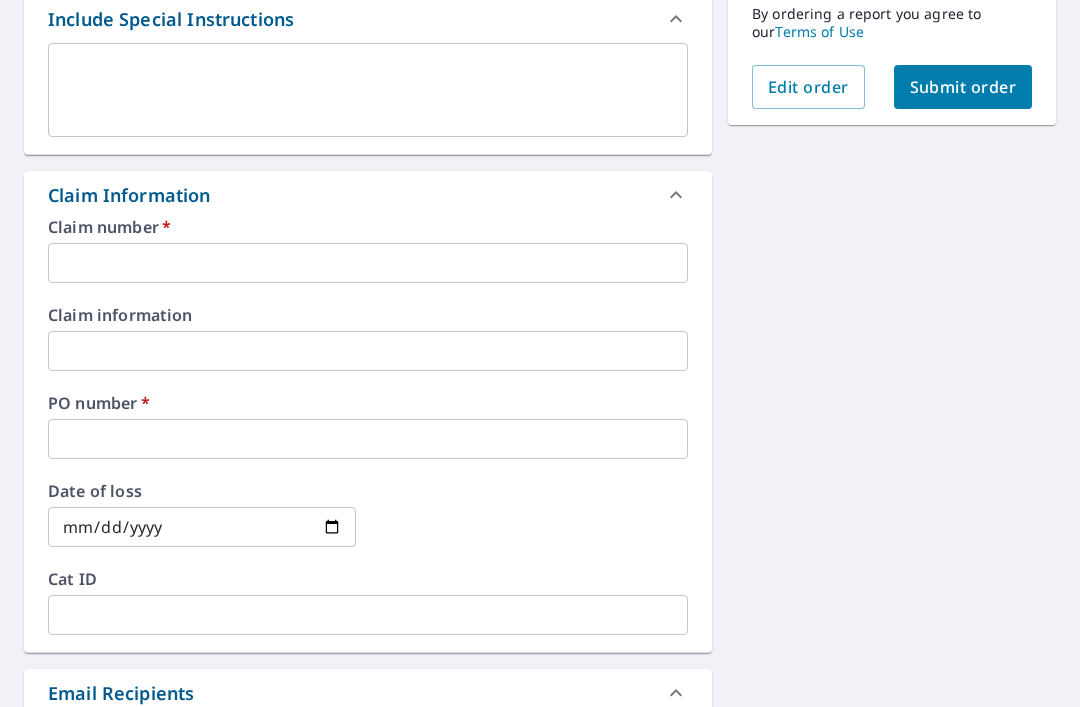 scroll, scrollTop: 564, scrollLeft: 0, axis: vertical 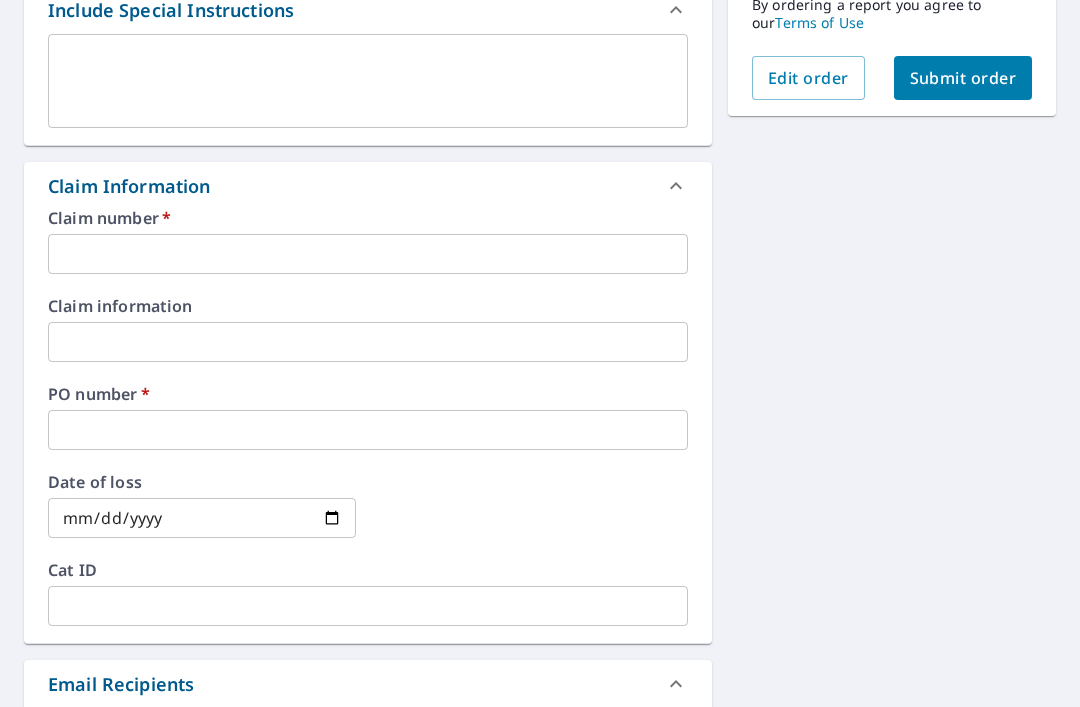click on "Claim number   * ​" at bounding box center (368, 242) 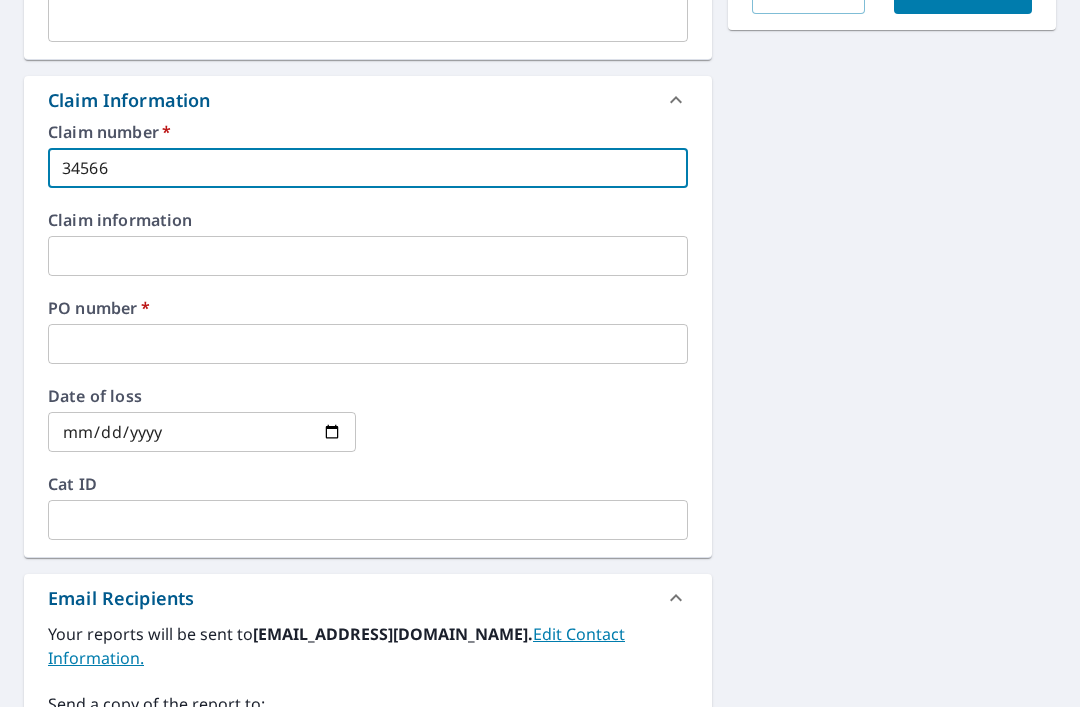 scroll, scrollTop: 714, scrollLeft: 0, axis: vertical 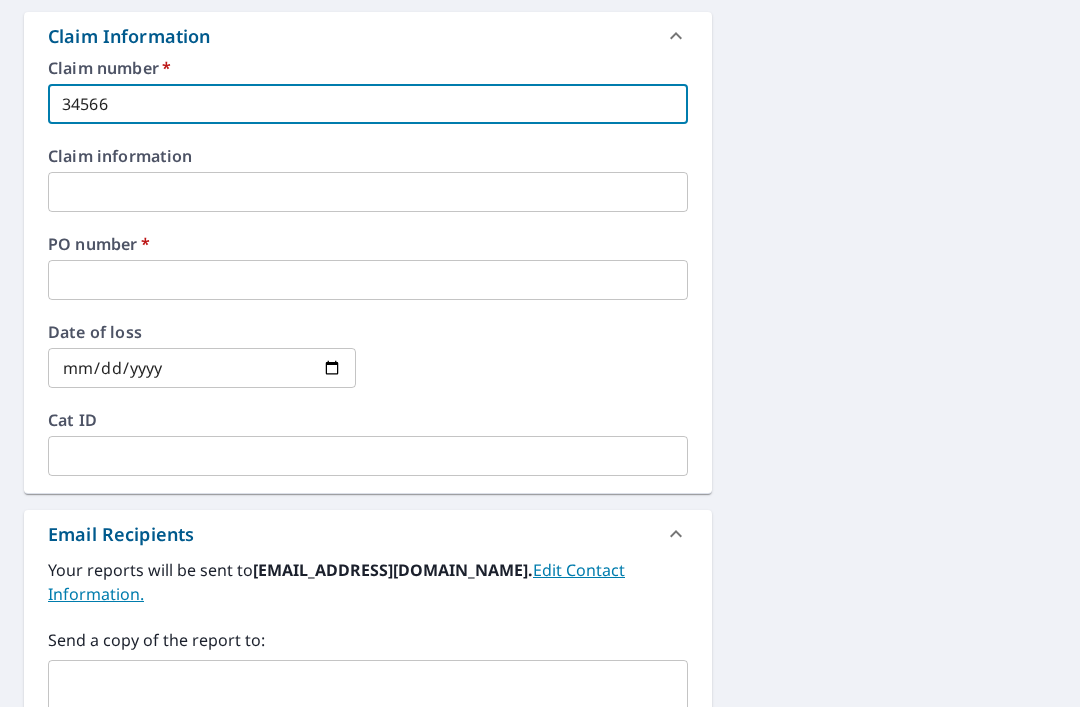 click at bounding box center (368, 280) 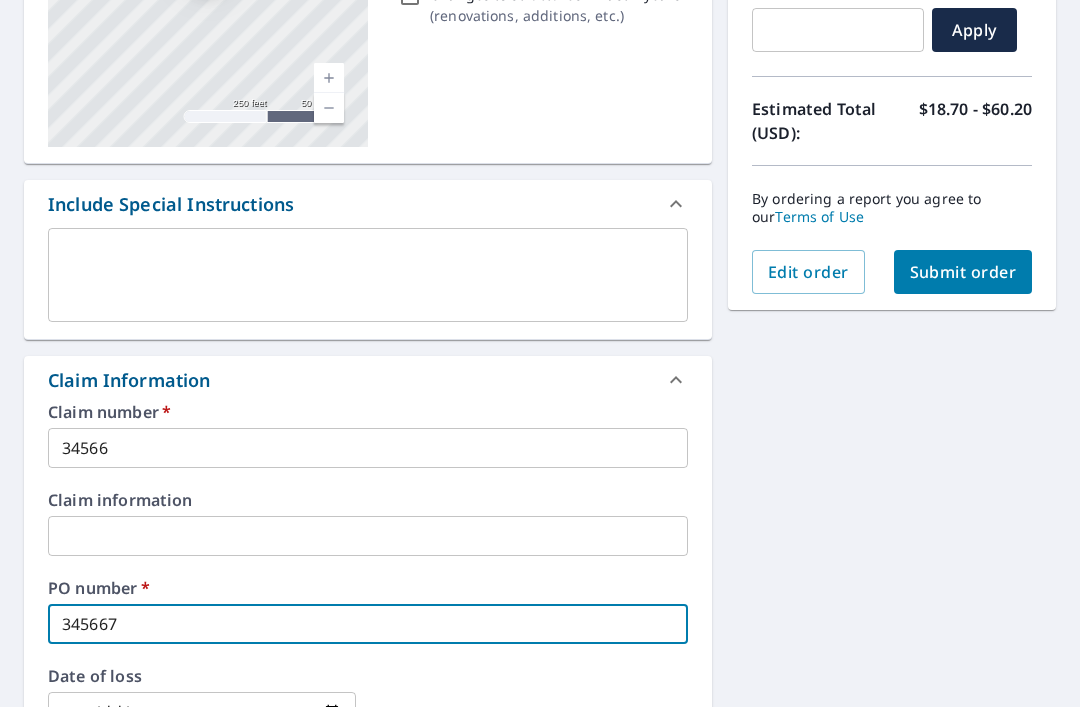 scroll, scrollTop: 369, scrollLeft: 0, axis: vertical 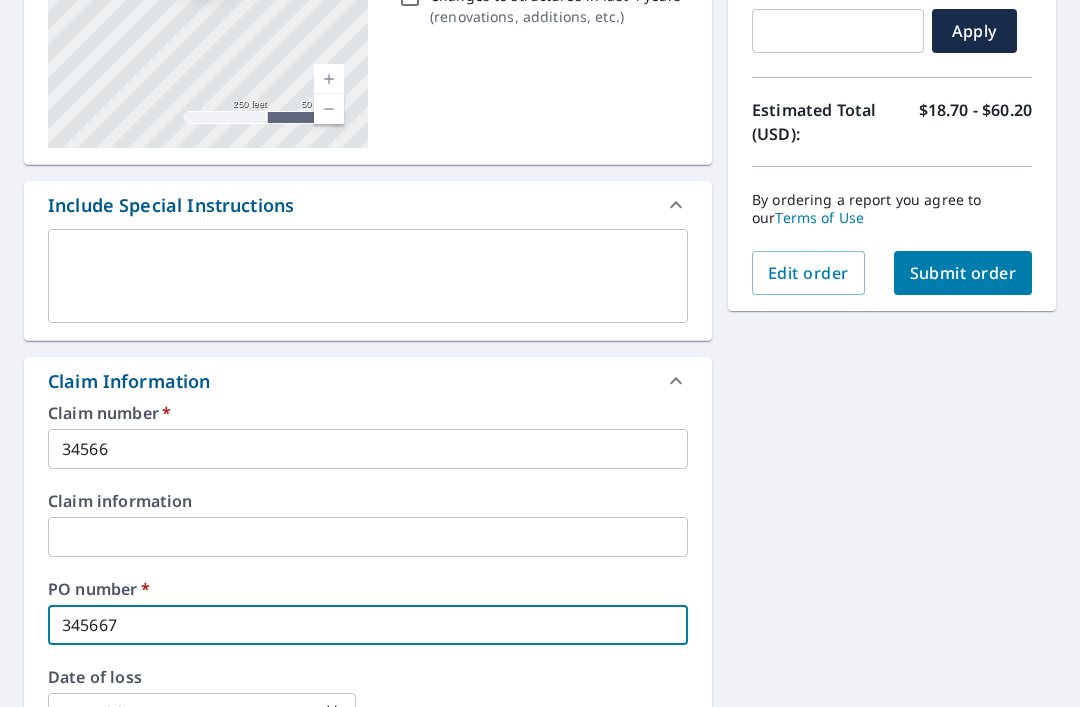 click on "Submit order" at bounding box center [963, 273] 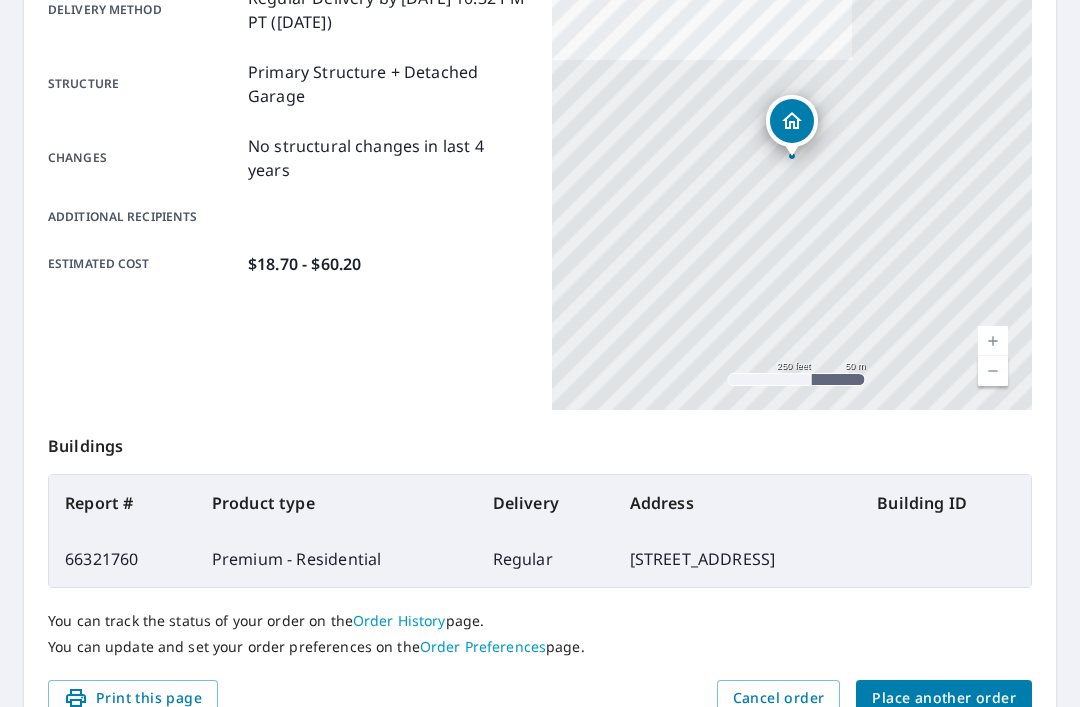 click on "Place another order" at bounding box center [944, 698] 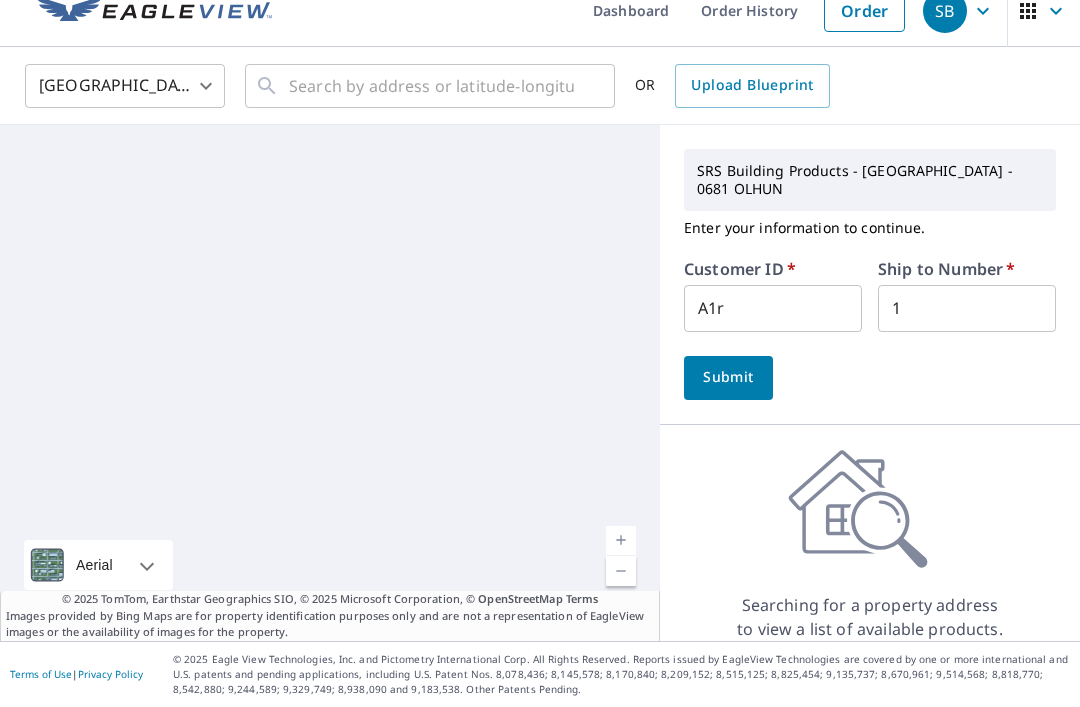scroll, scrollTop: 0, scrollLeft: 0, axis: both 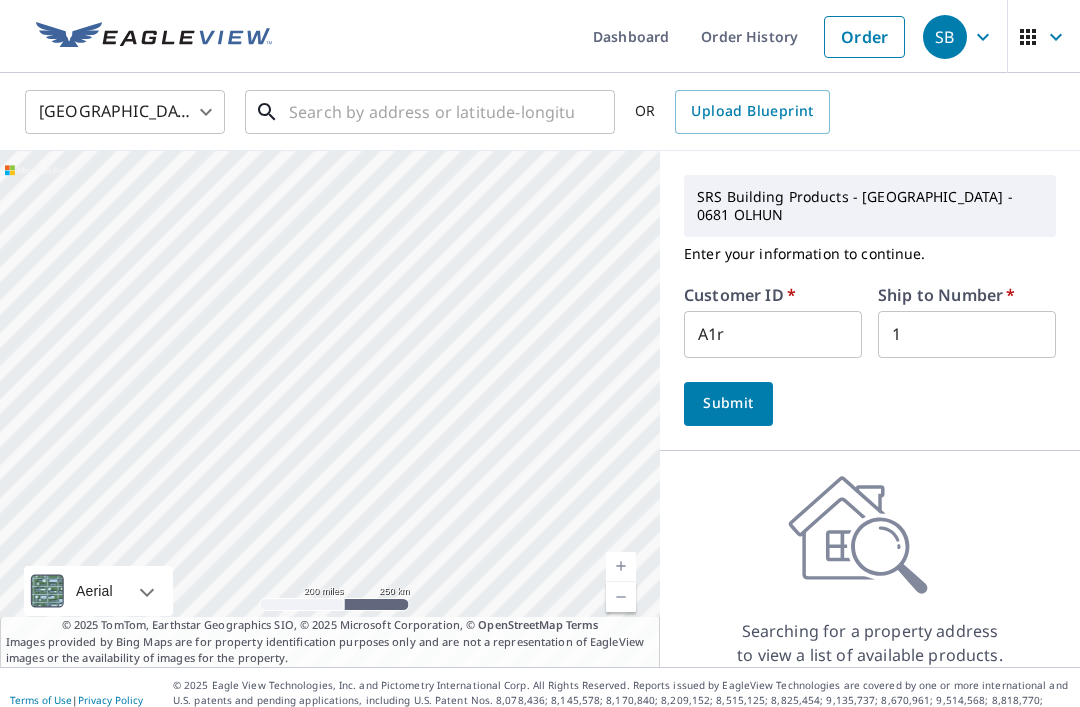 click at bounding box center (431, 112) 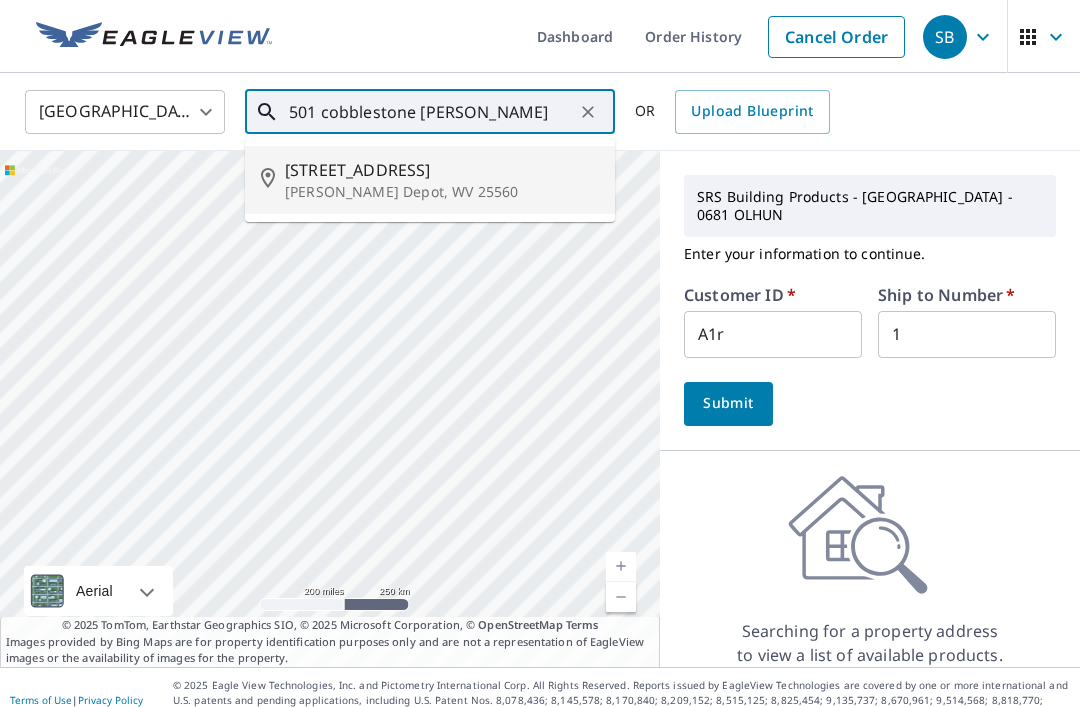 click on "[PERSON_NAME] Depot, WV 25560" at bounding box center [442, 192] 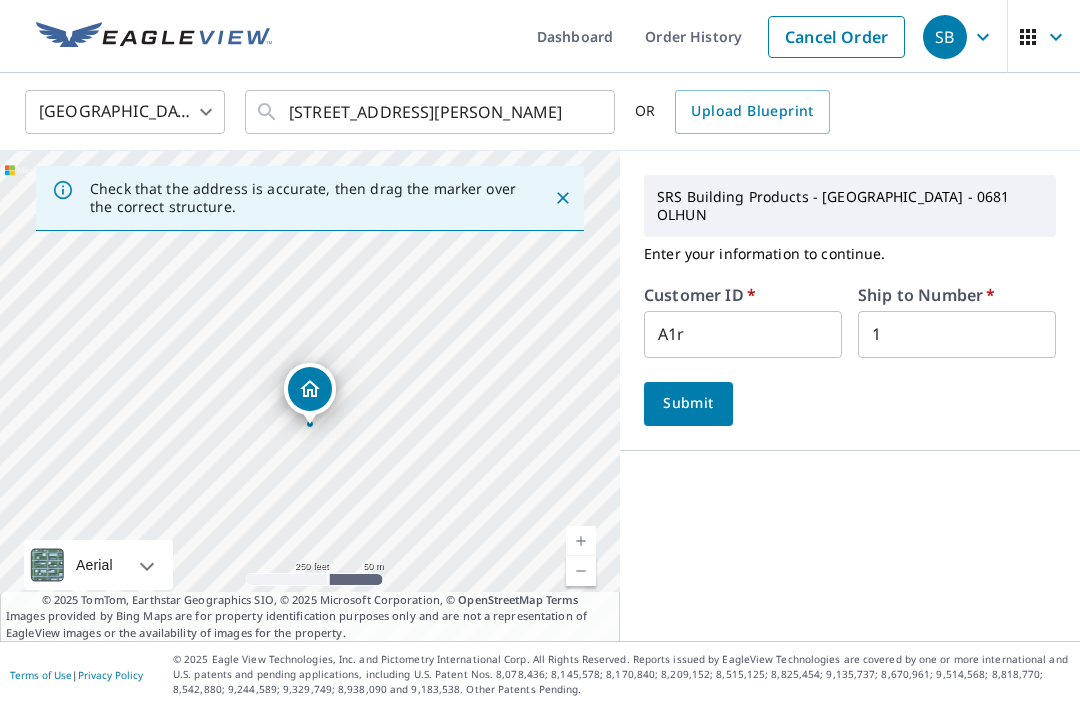 click on "Submit" at bounding box center (688, 403) 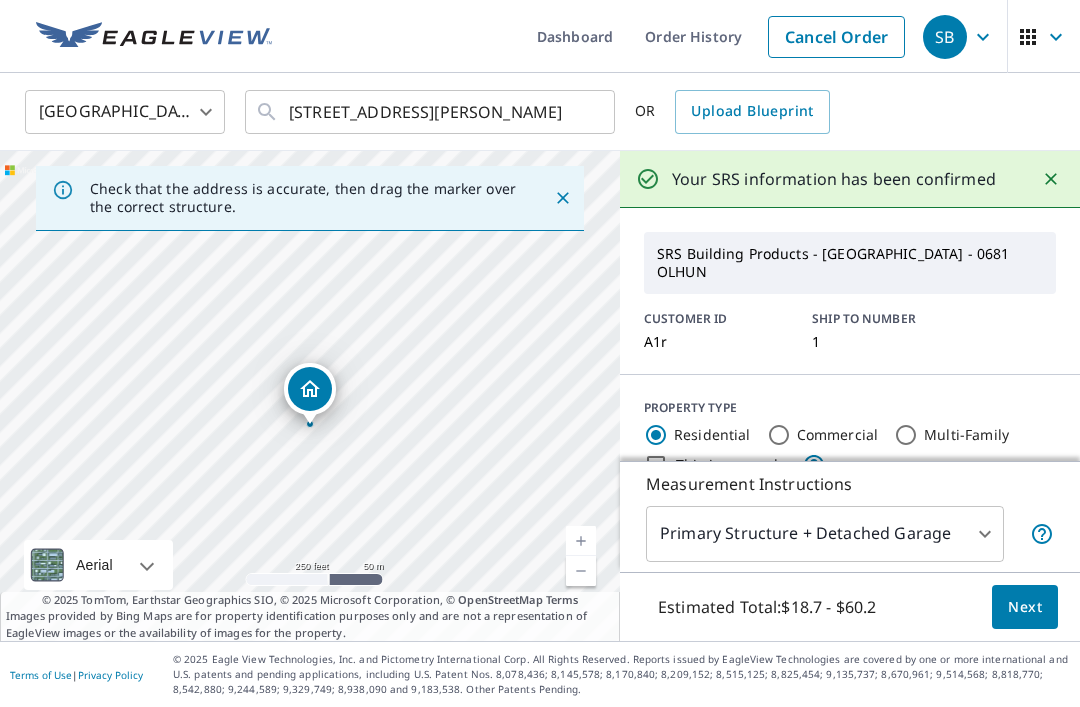 click on "Next" at bounding box center (1025, 607) 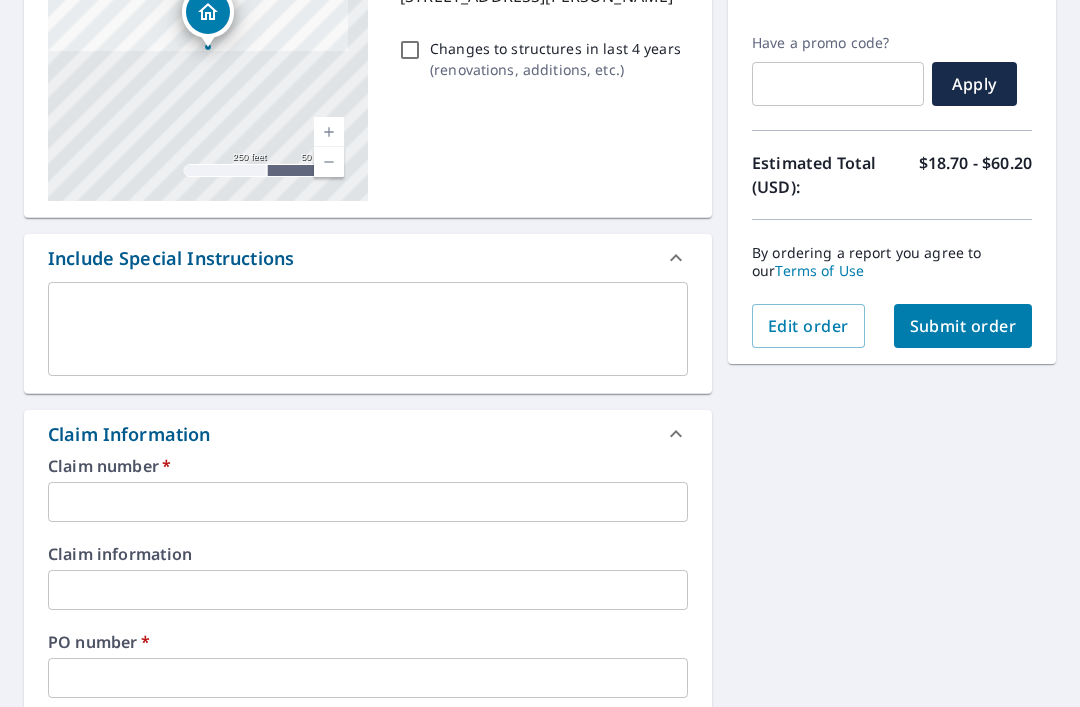 scroll, scrollTop: 323, scrollLeft: 0, axis: vertical 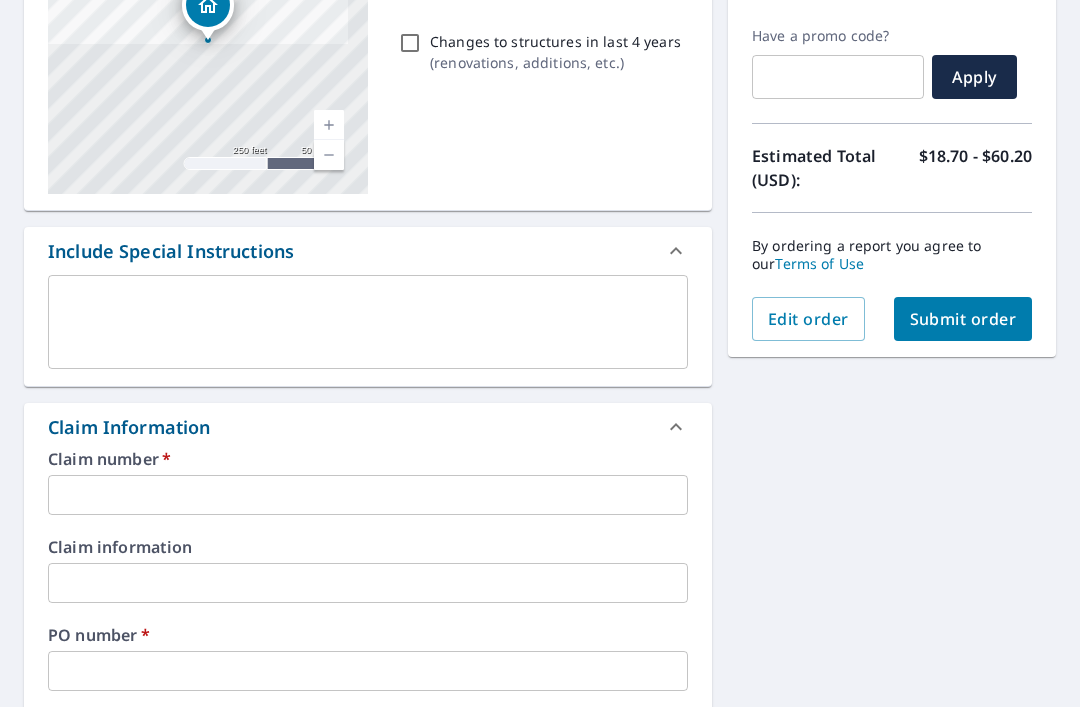 click at bounding box center (368, 495) 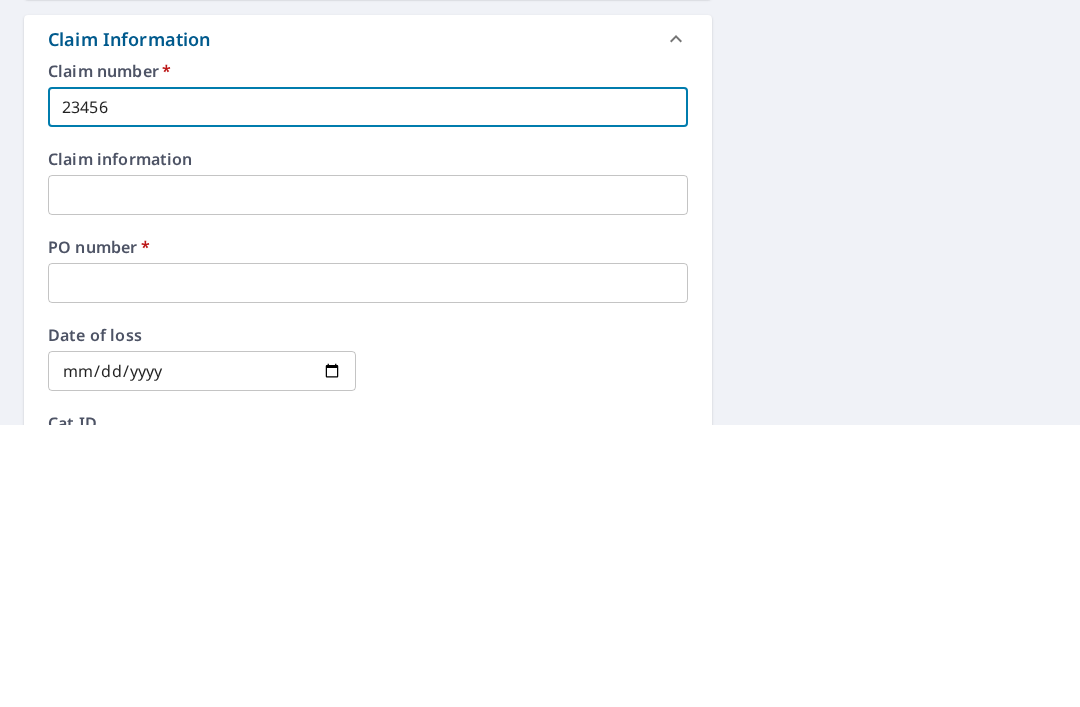 scroll, scrollTop: 458, scrollLeft: 0, axis: vertical 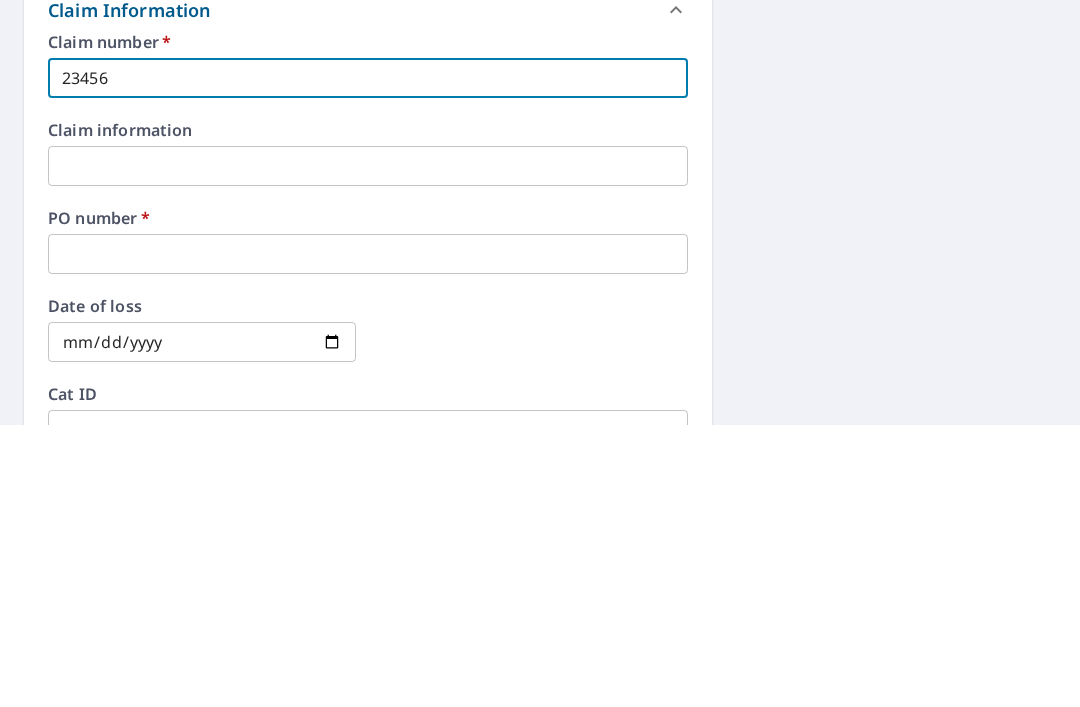 click at bounding box center [368, 536] 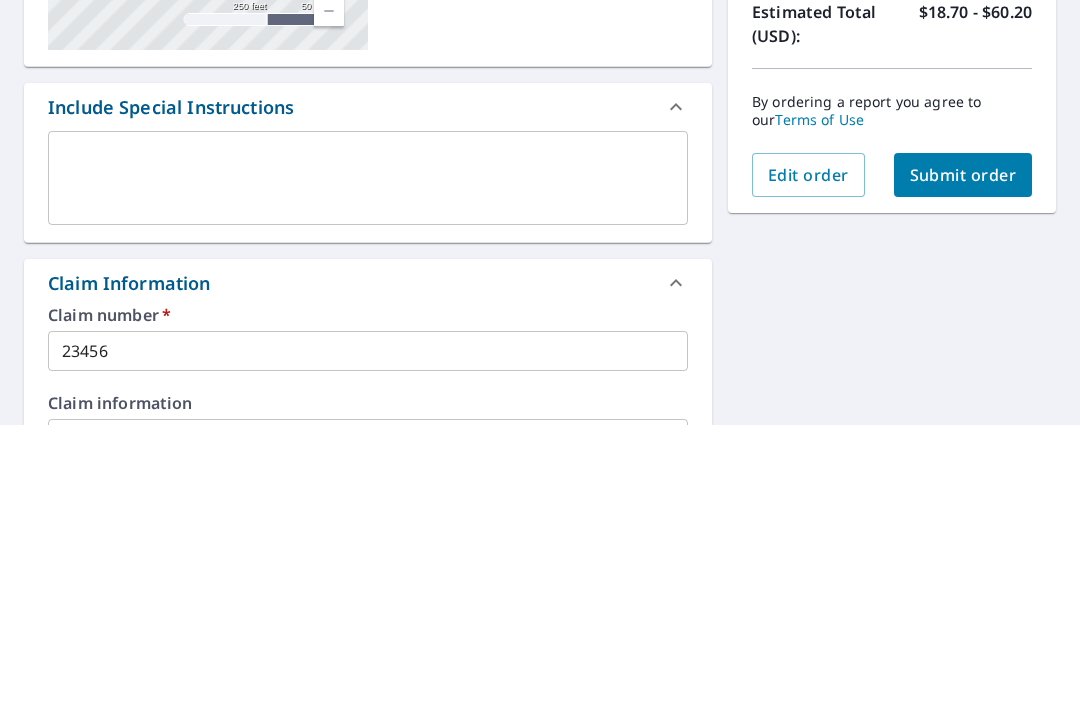 scroll, scrollTop: 181, scrollLeft: 0, axis: vertical 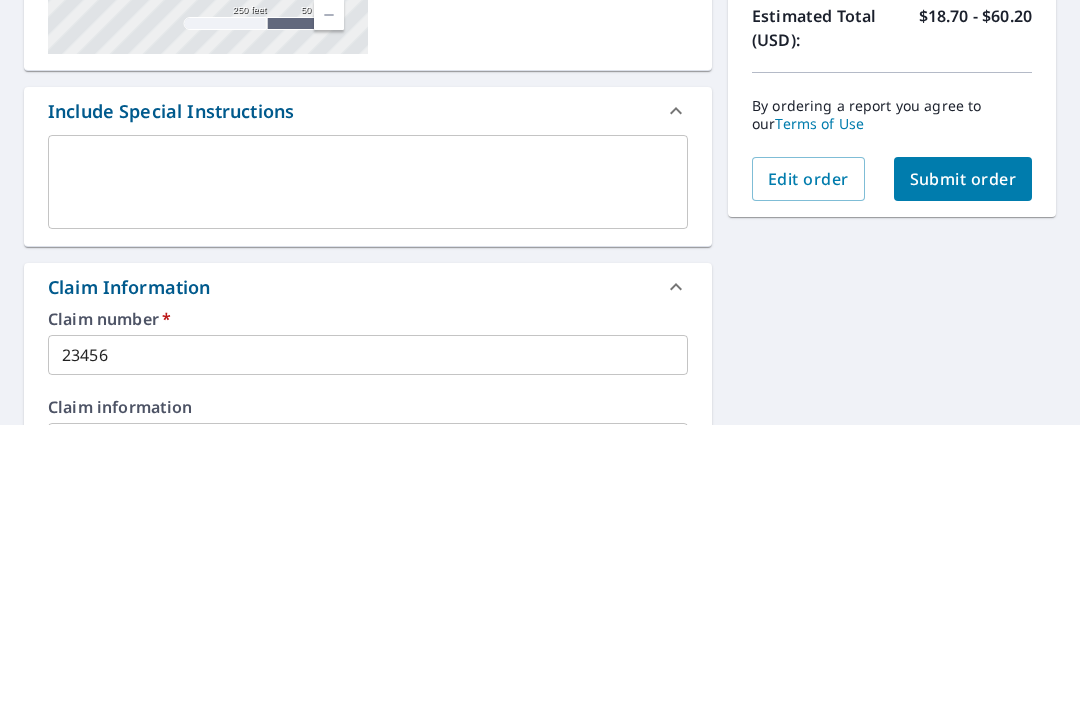 click on "Submit order" at bounding box center [963, 461] 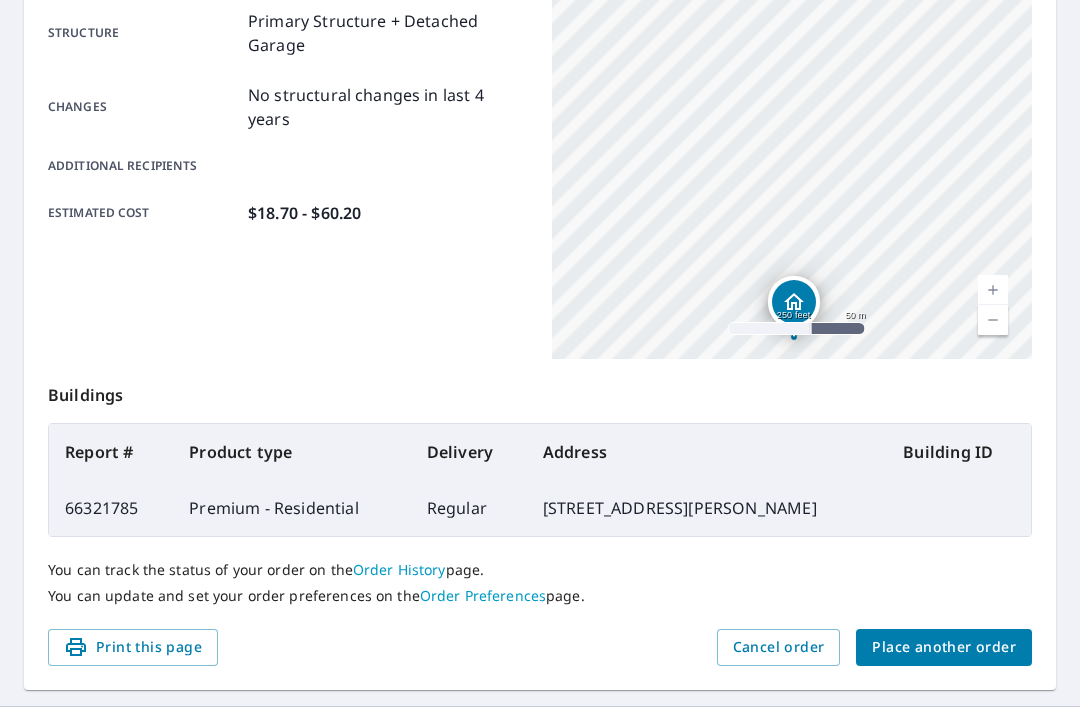 scroll, scrollTop: 420, scrollLeft: 0, axis: vertical 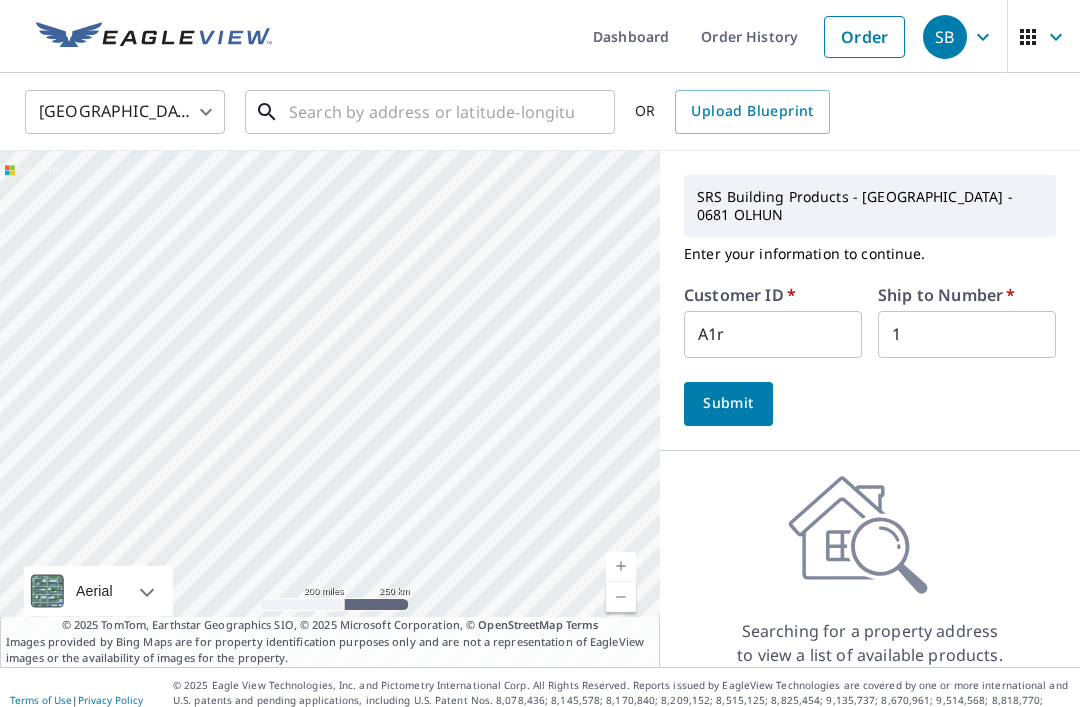 click at bounding box center [431, 112] 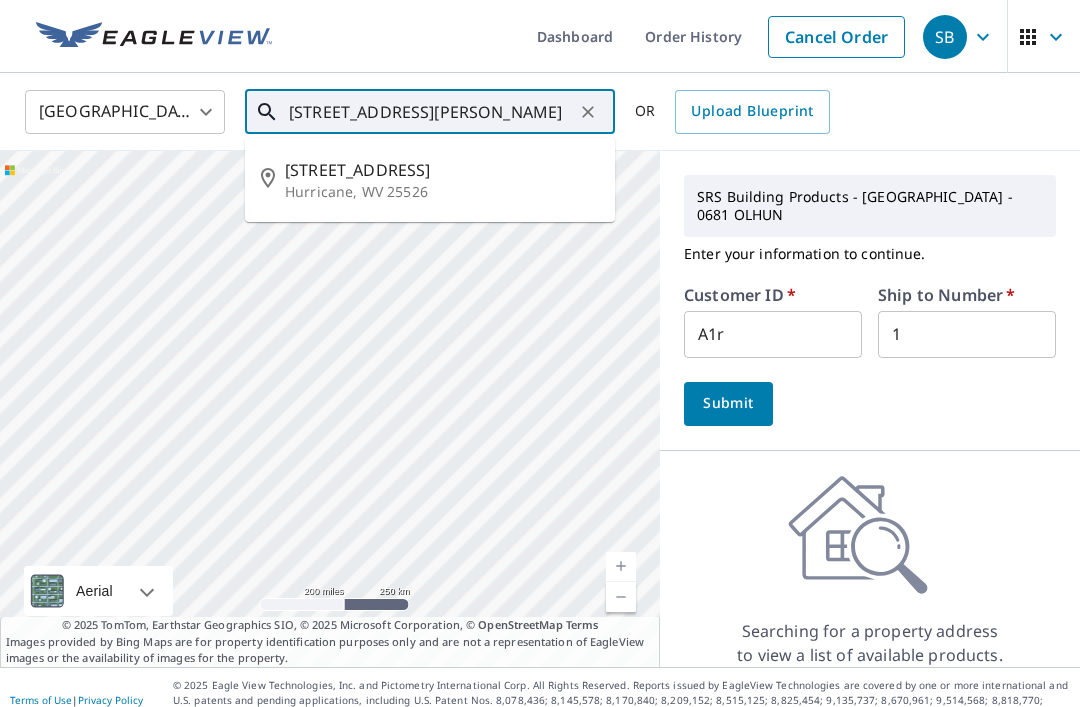 click on "223 Maple Rd" at bounding box center (442, 170) 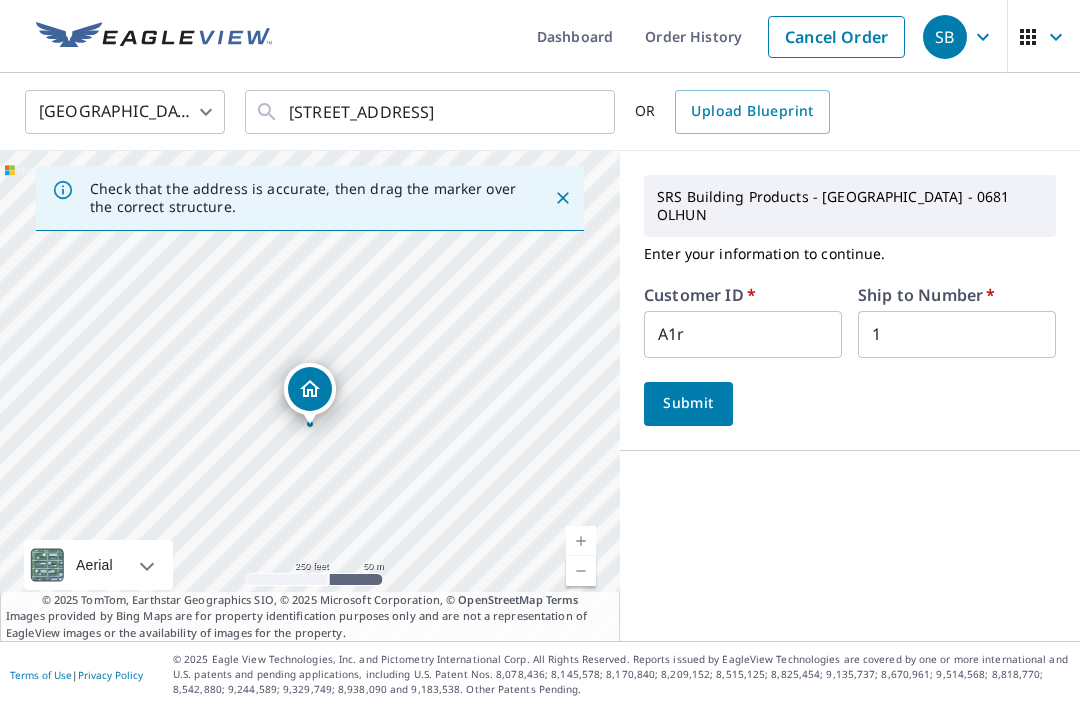 click on "Submit" at bounding box center (688, 403) 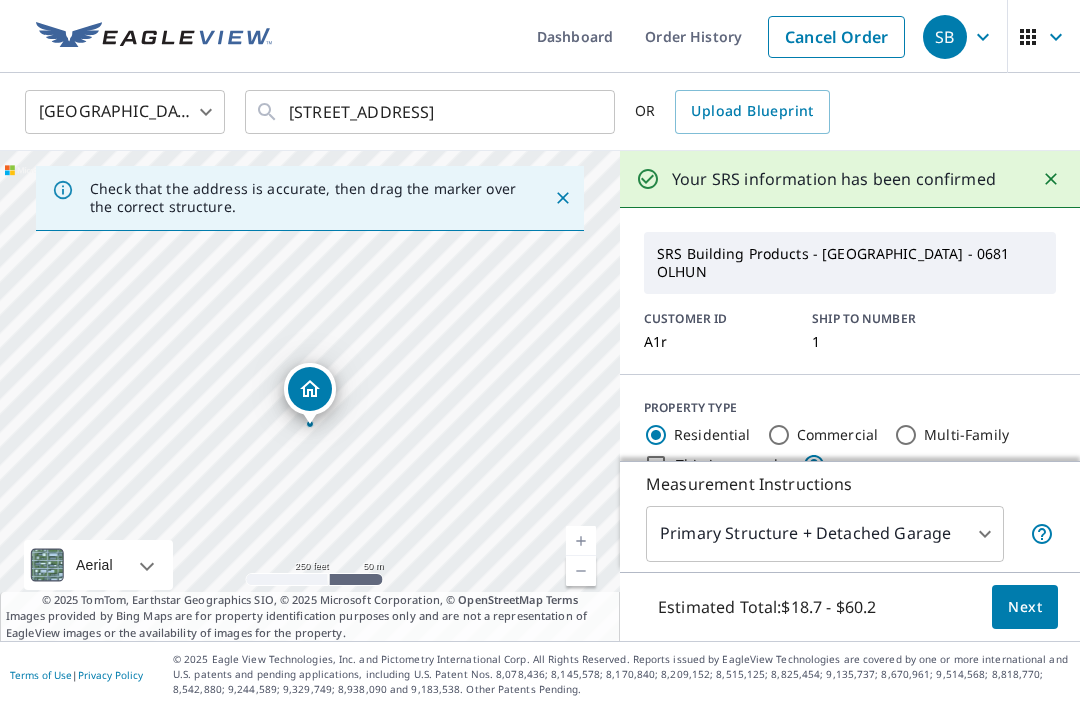click on "Next" at bounding box center (1025, 607) 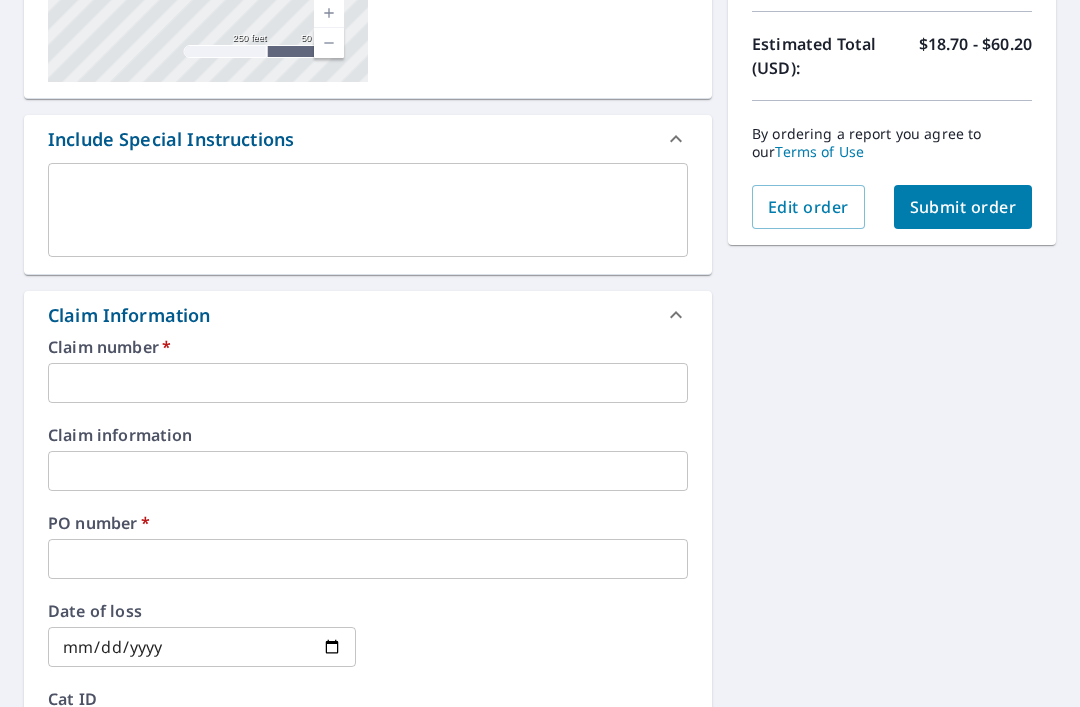 scroll, scrollTop: 455, scrollLeft: 0, axis: vertical 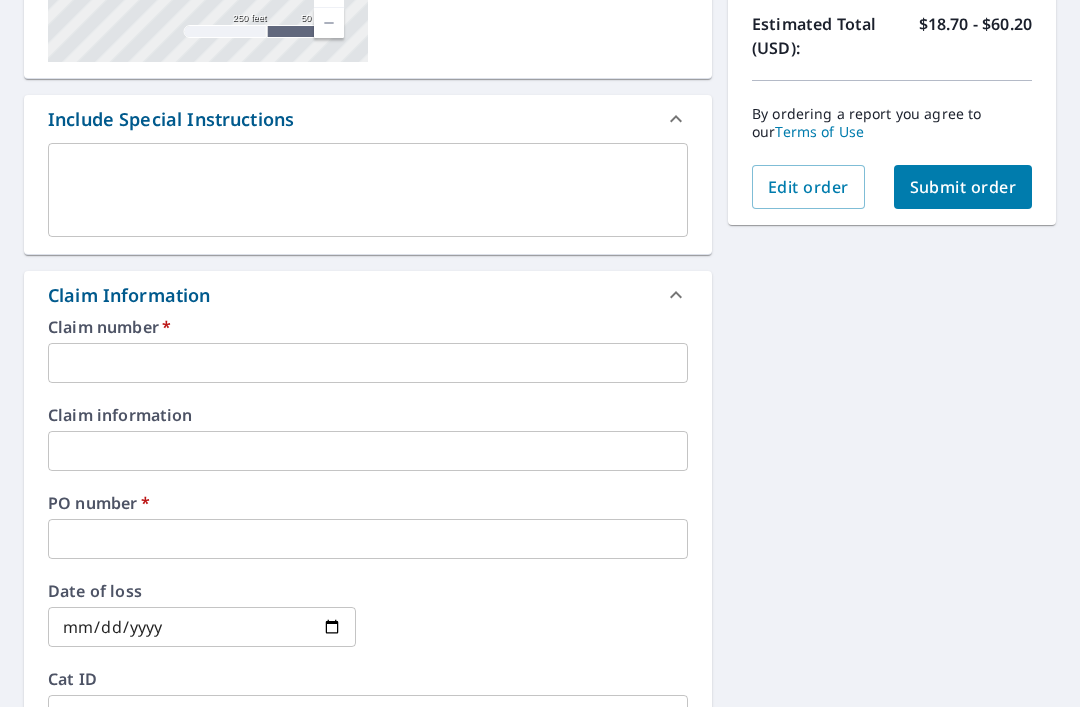 click at bounding box center [368, 363] 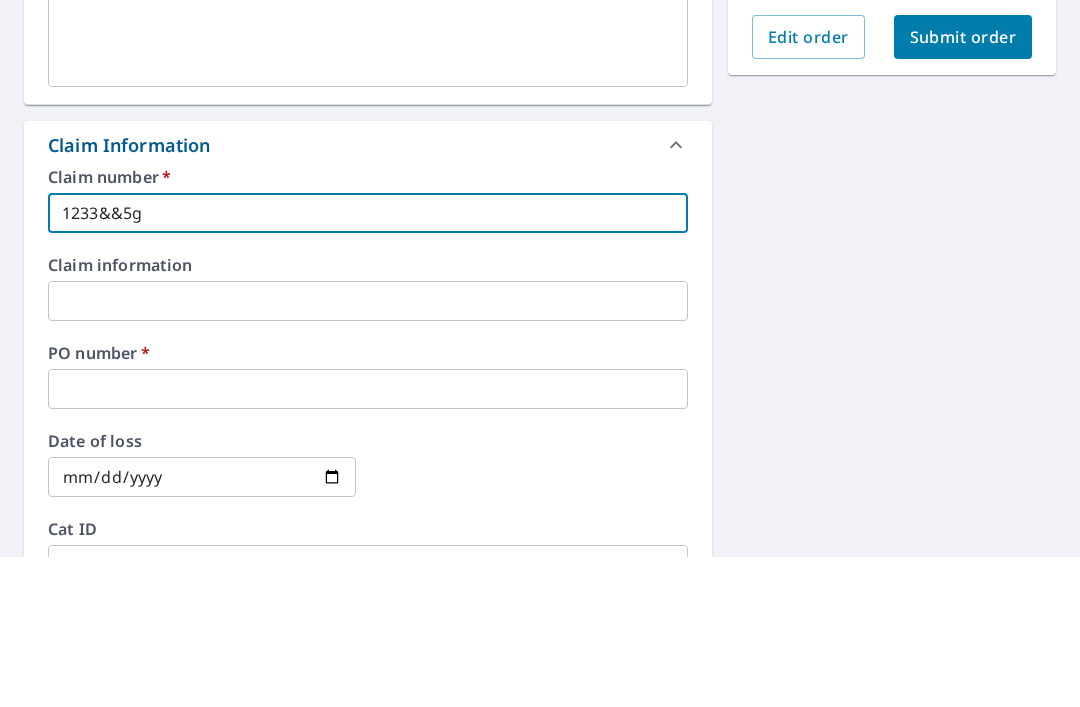 scroll, scrollTop: 537, scrollLeft: 0, axis: vertical 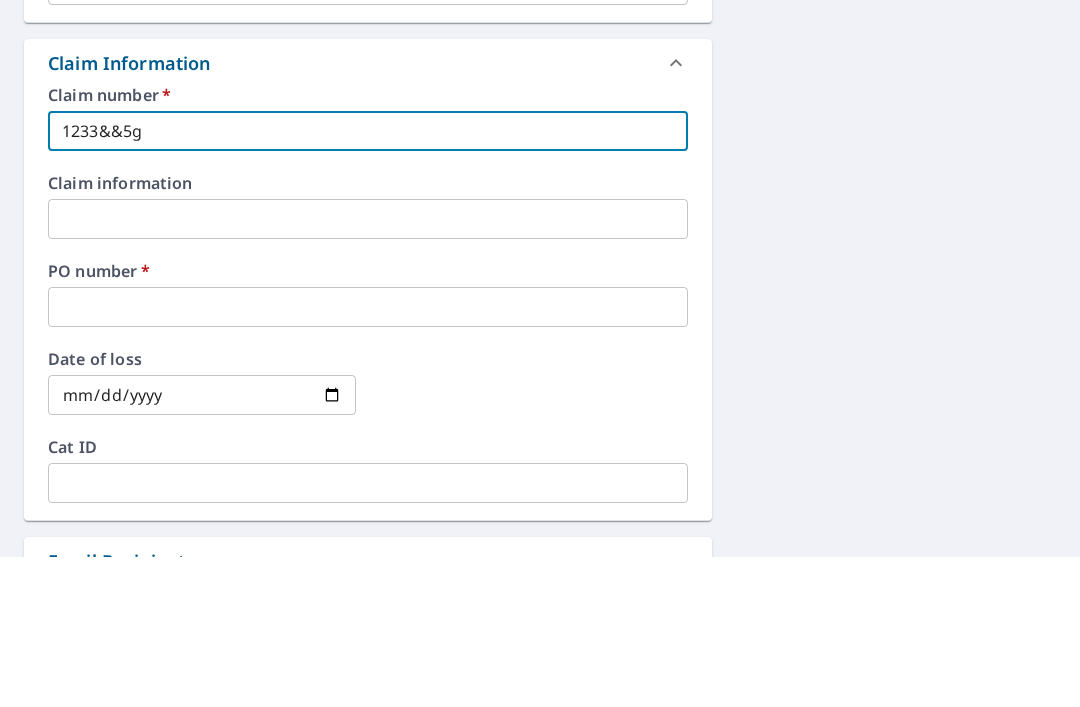 click at bounding box center (368, 457) 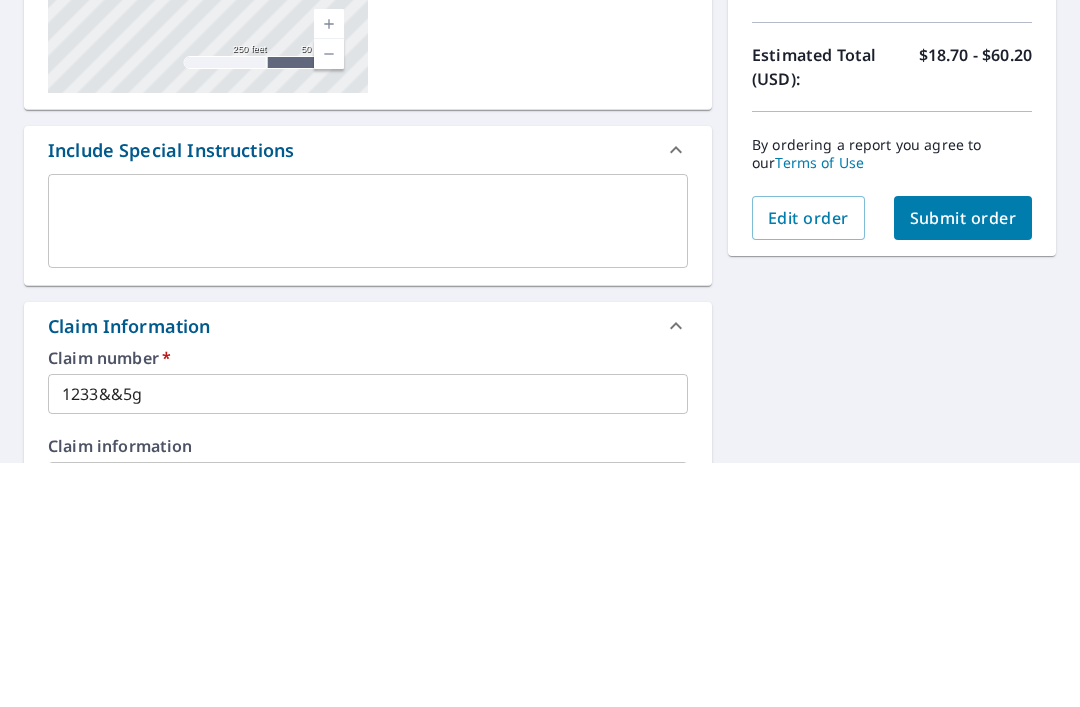 scroll, scrollTop: 164, scrollLeft: 0, axis: vertical 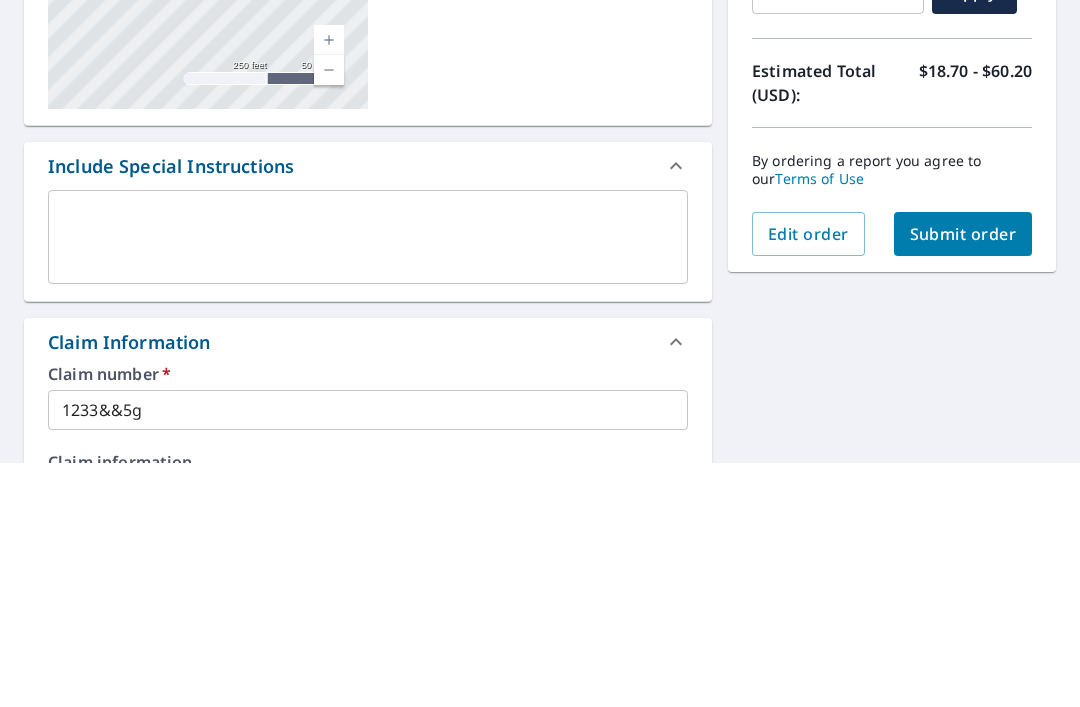 click on "Submit order" at bounding box center [963, 478] 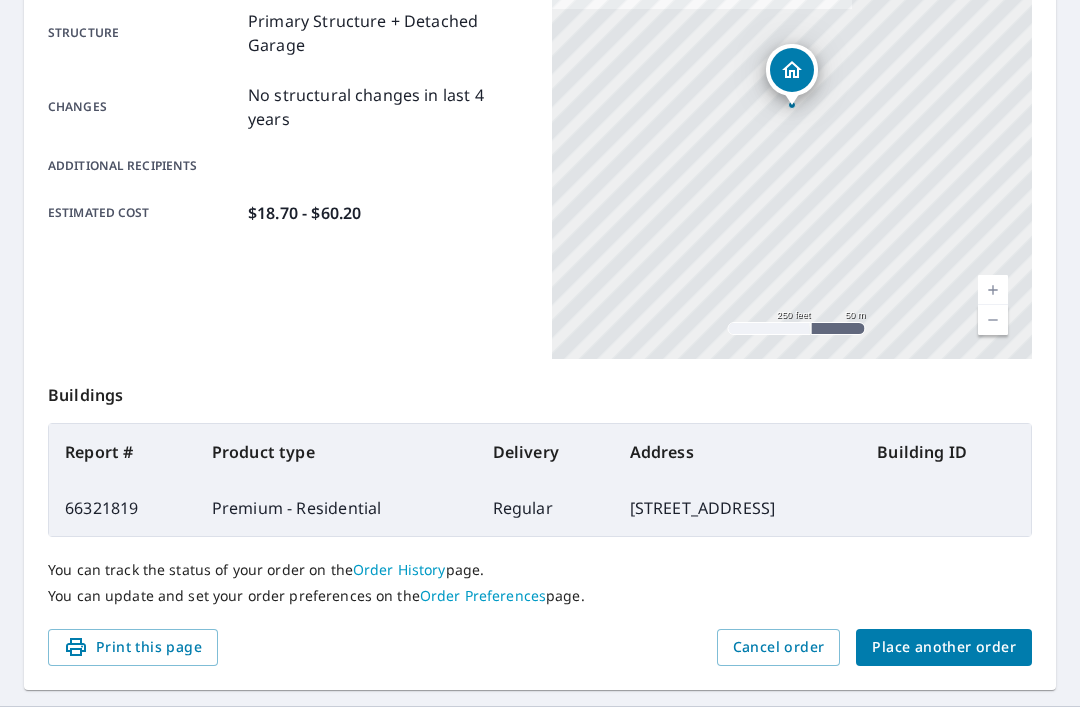 scroll, scrollTop: 420, scrollLeft: 0, axis: vertical 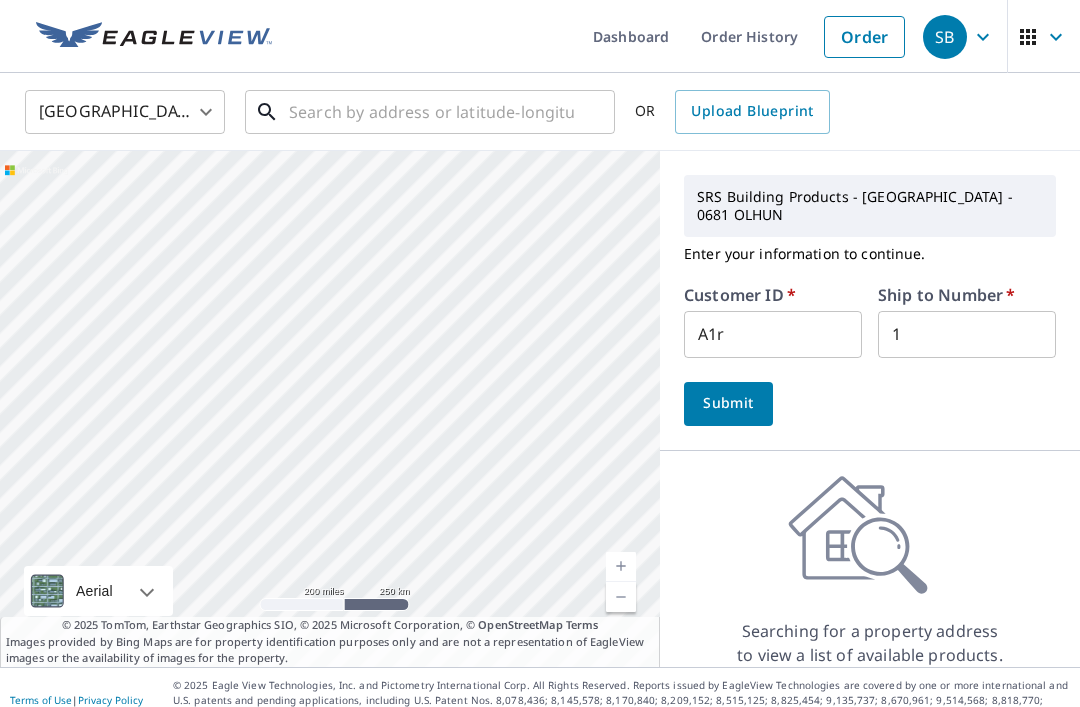 click at bounding box center (431, 112) 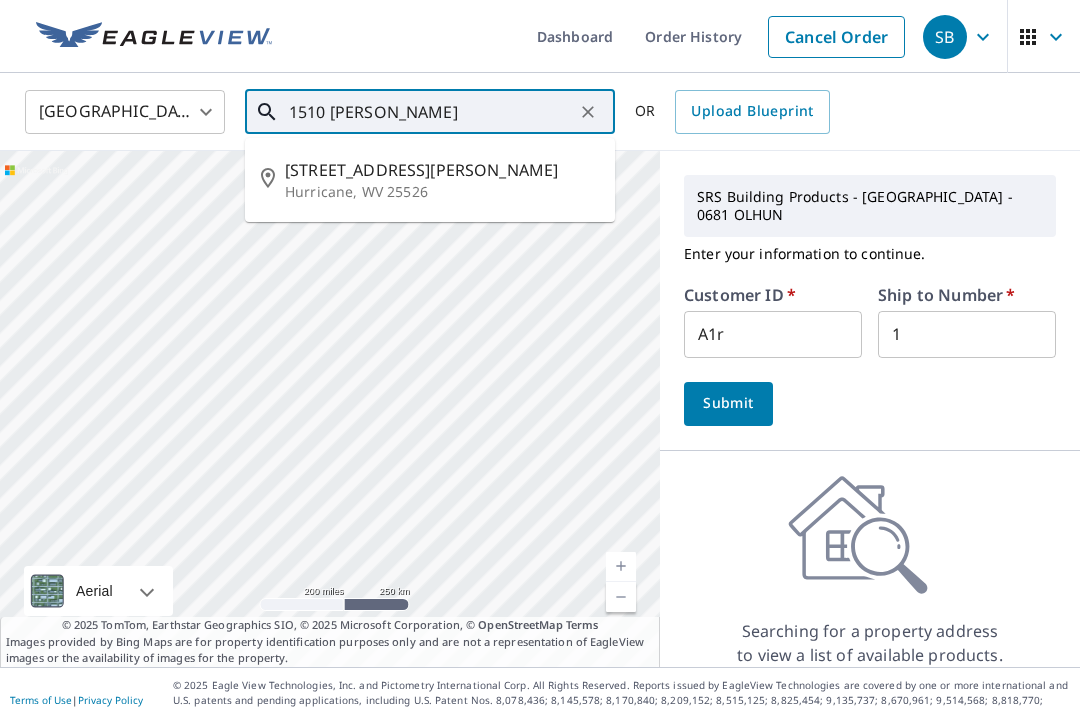 click on "[STREET_ADDRESS][PERSON_NAME]" at bounding box center (442, 170) 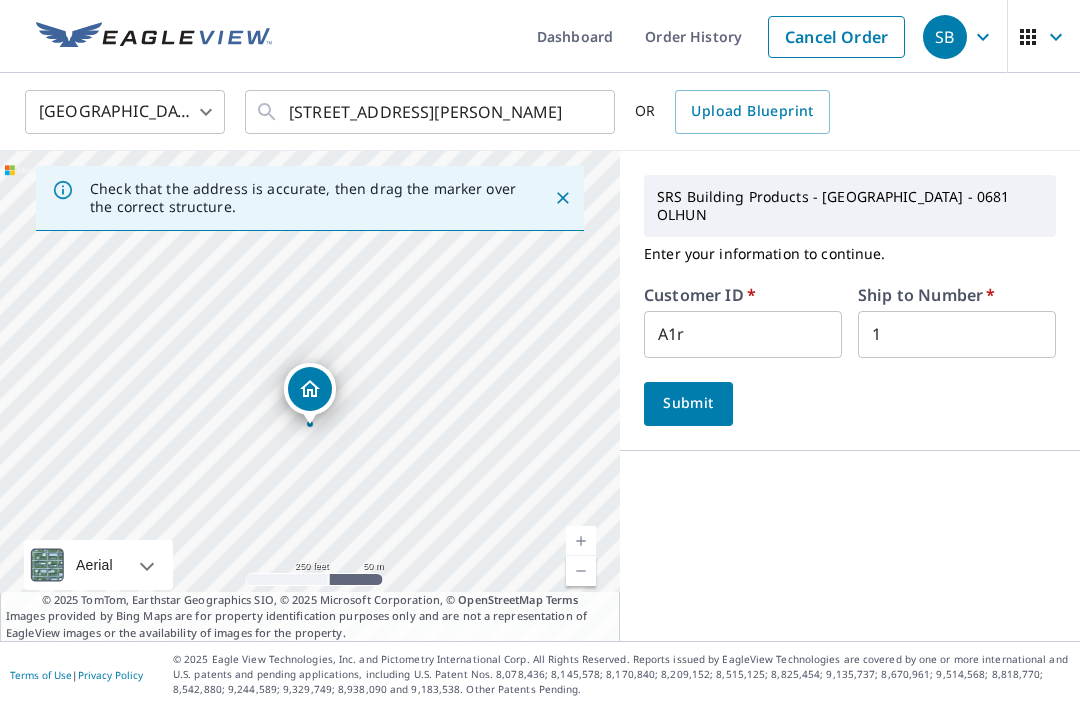 click at bounding box center (581, 541) 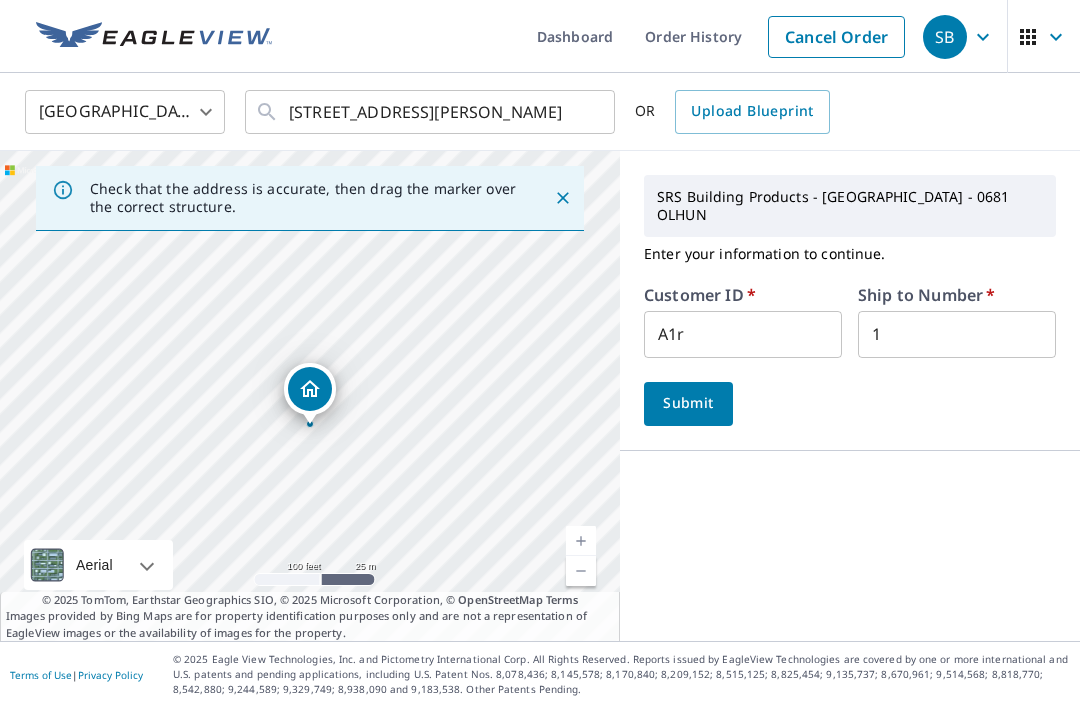 click at bounding box center [581, 541] 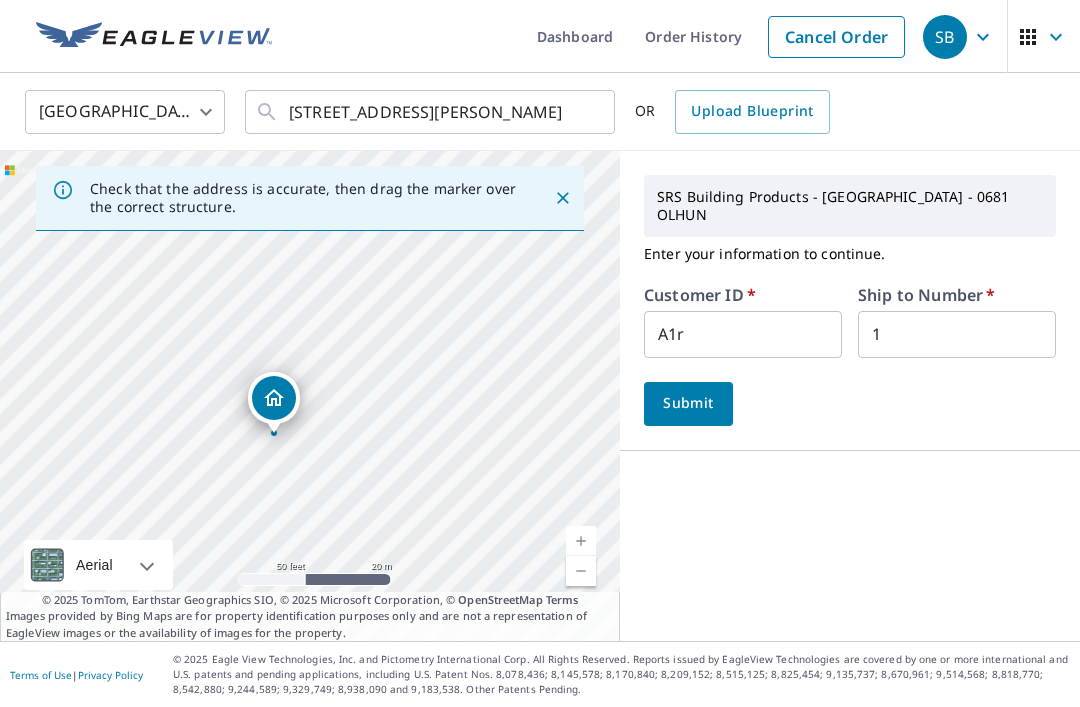 click on "Submit" at bounding box center [688, 403] 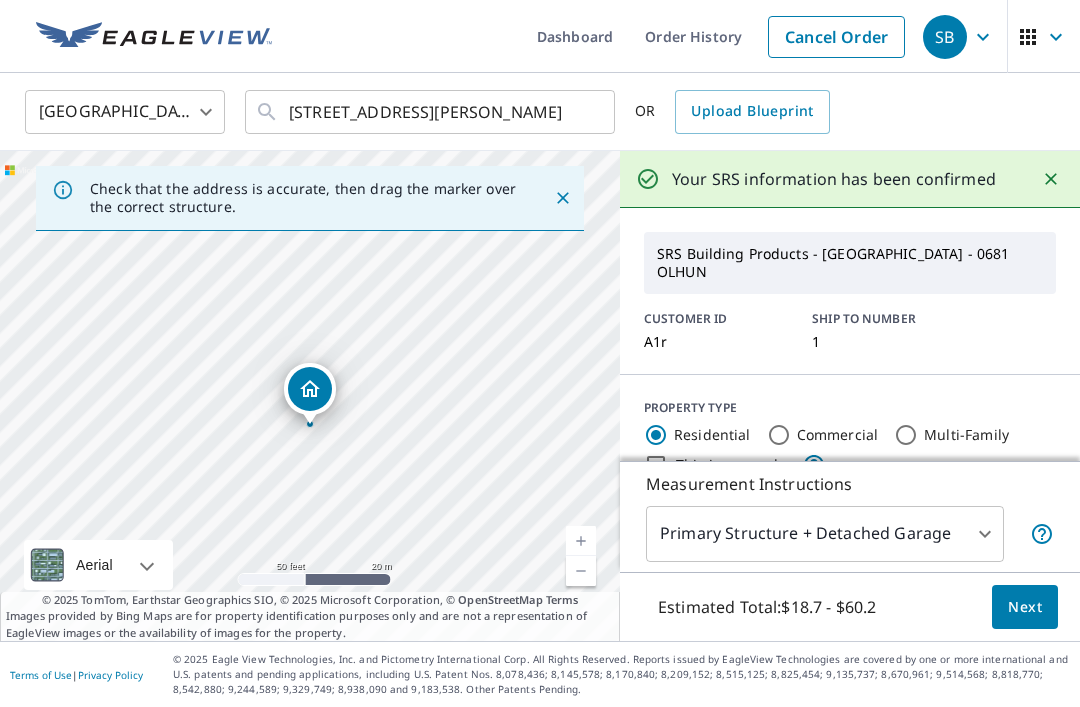 click on "Next" at bounding box center (1025, 607) 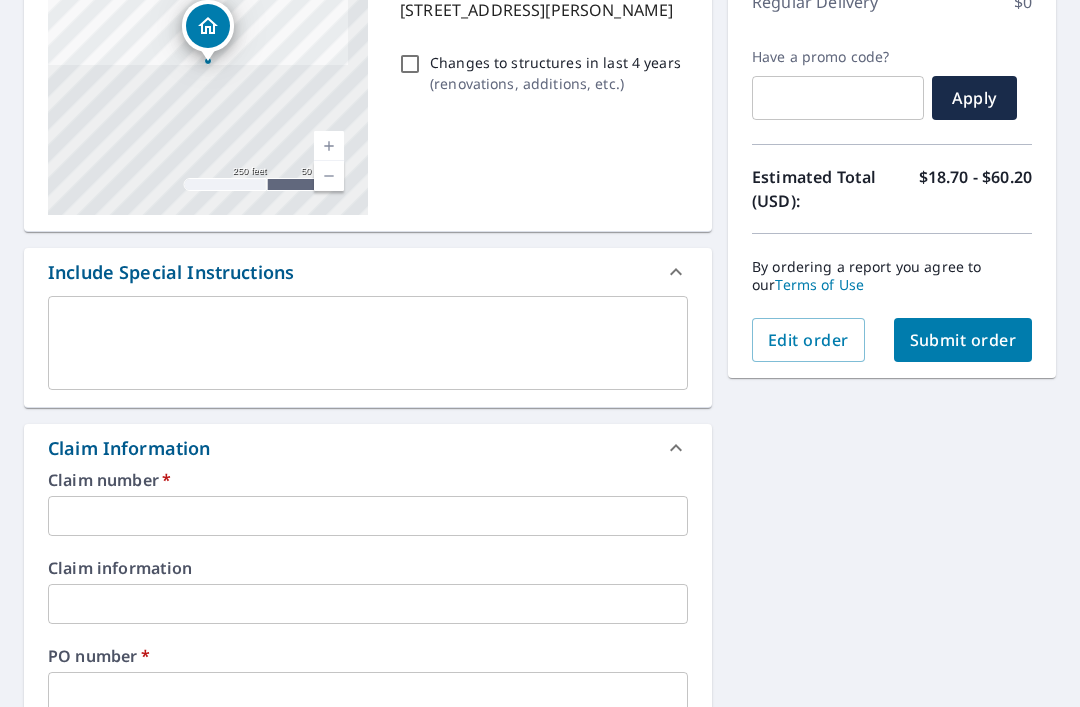 scroll, scrollTop: 319, scrollLeft: 0, axis: vertical 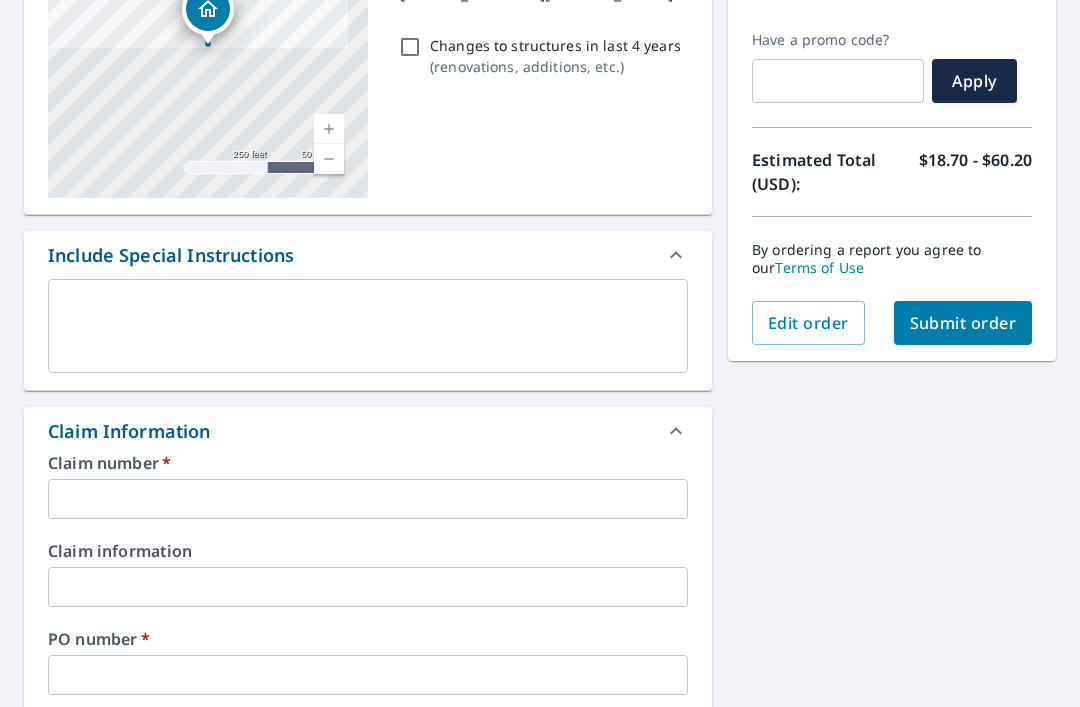 click at bounding box center [368, 499] 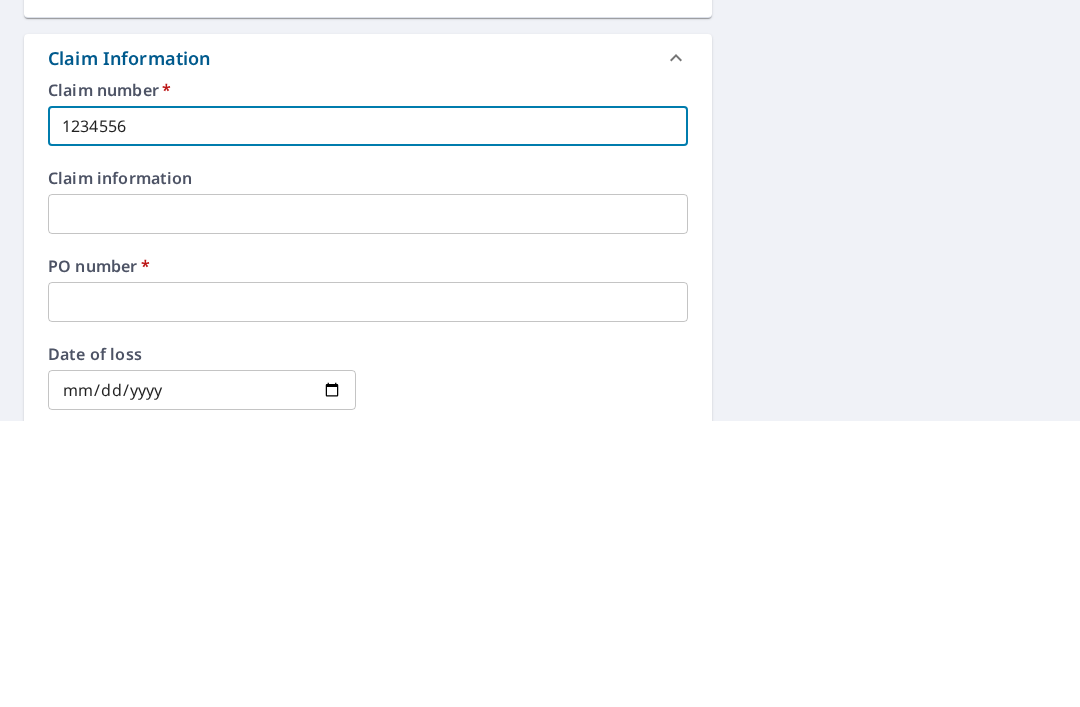 scroll, scrollTop: 411, scrollLeft: 0, axis: vertical 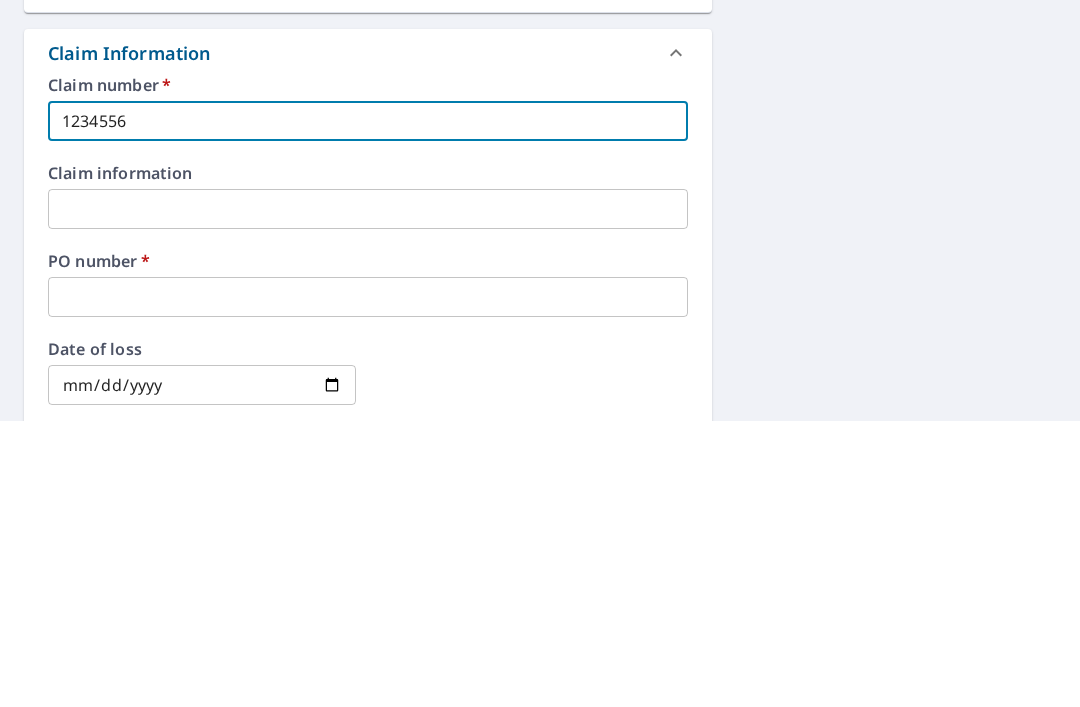 click at bounding box center [368, 583] 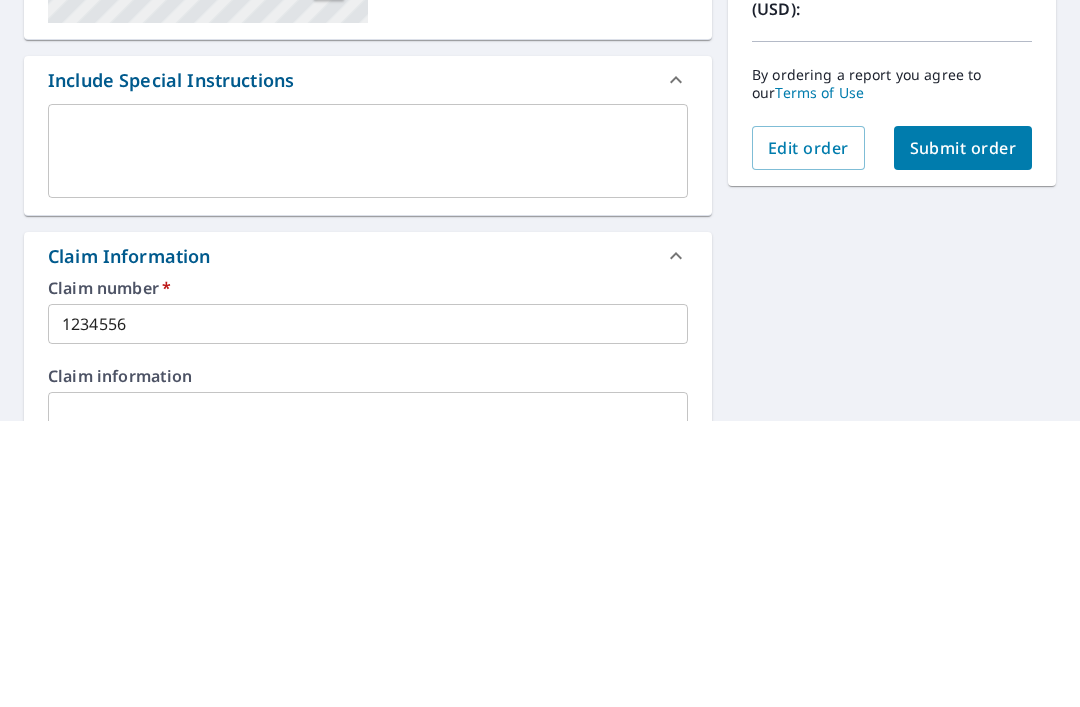 scroll, scrollTop: 188, scrollLeft: 0, axis: vertical 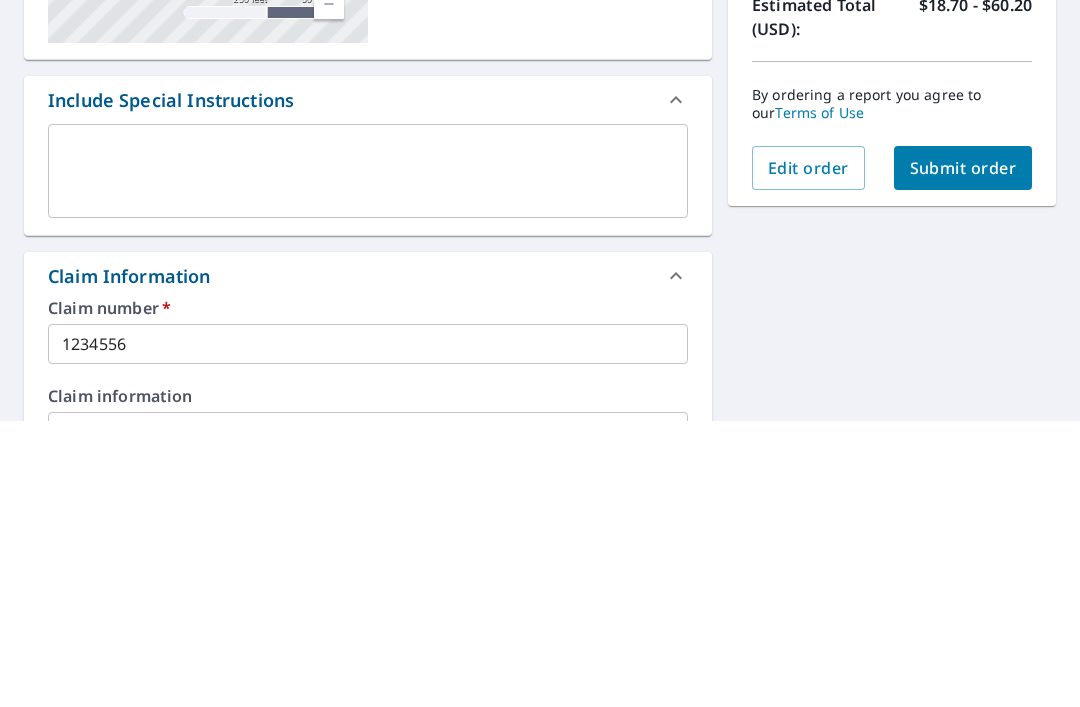 click on "Submit order" at bounding box center [963, 454] 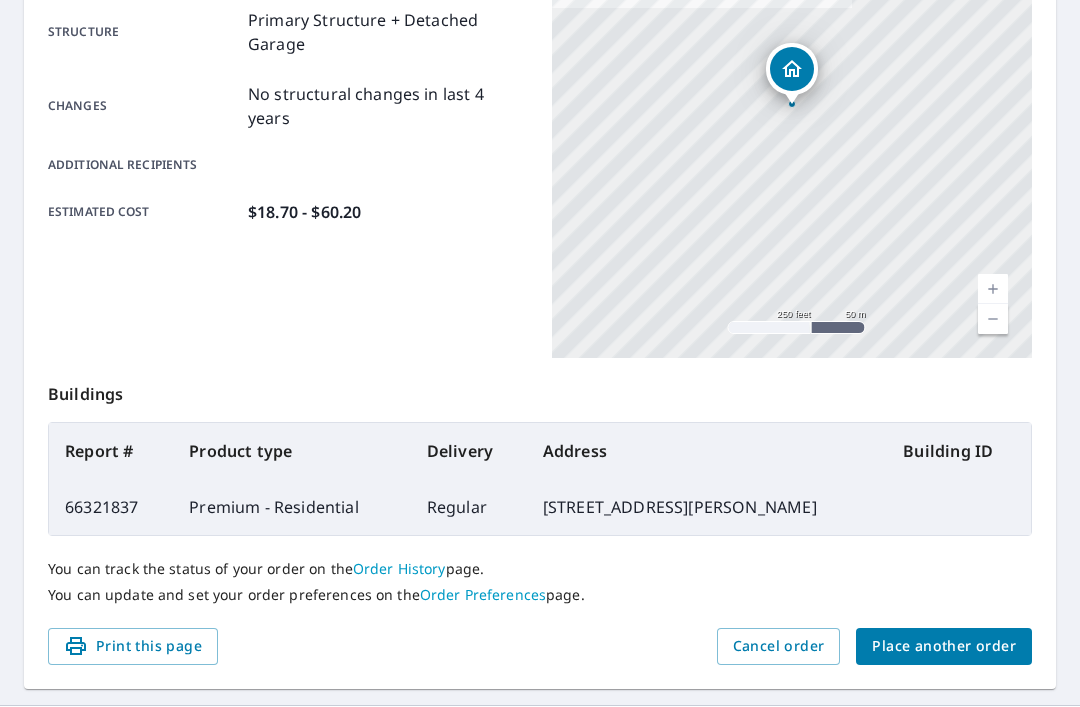 scroll, scrollTop: 420, scrollLeft: 0, axis: vertical 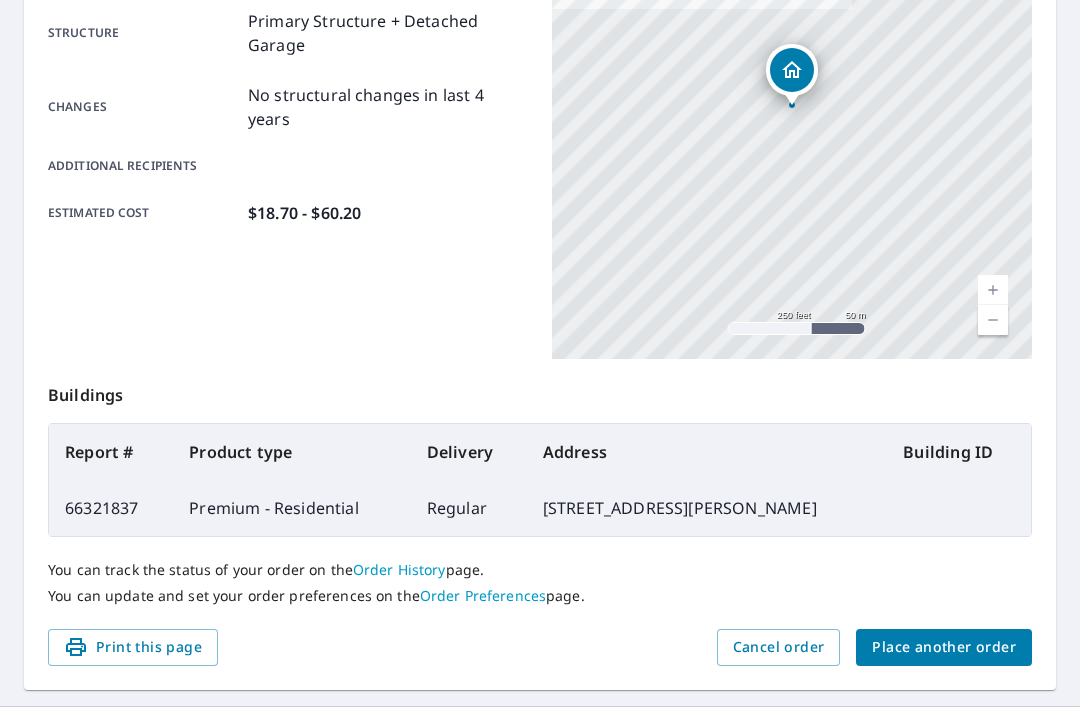 click on "Place another order" at bounding box center [944, 647] 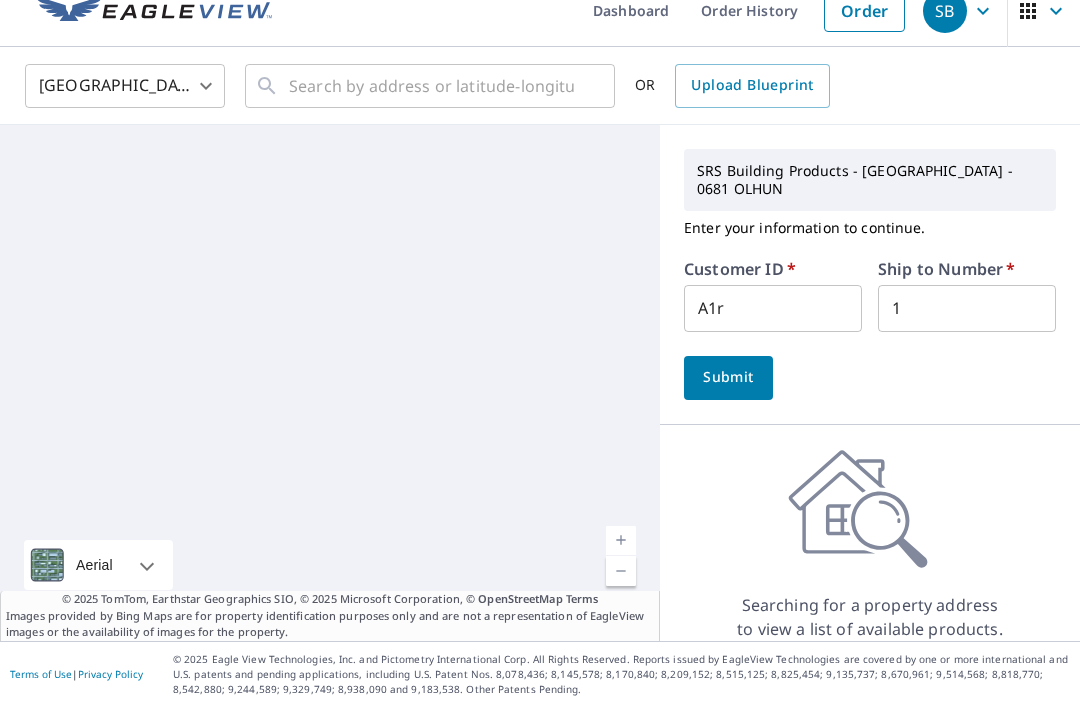 scroll, scrollTop: 0, scrollLeft: 0, axis: both 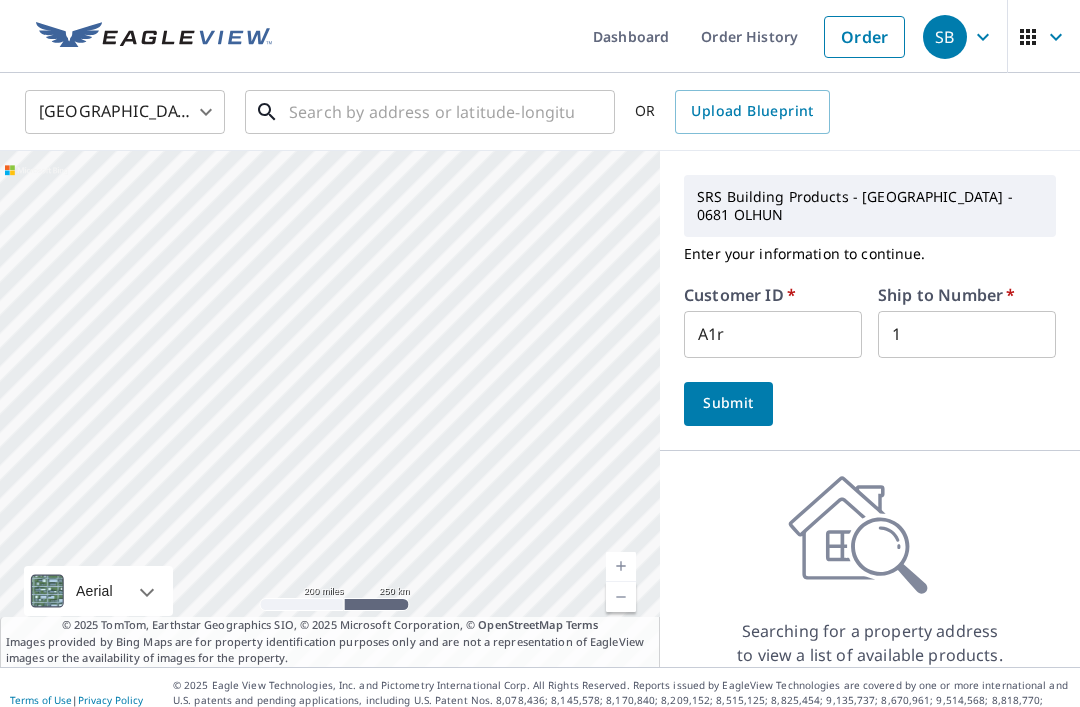 click at bounding box center (431, 112) 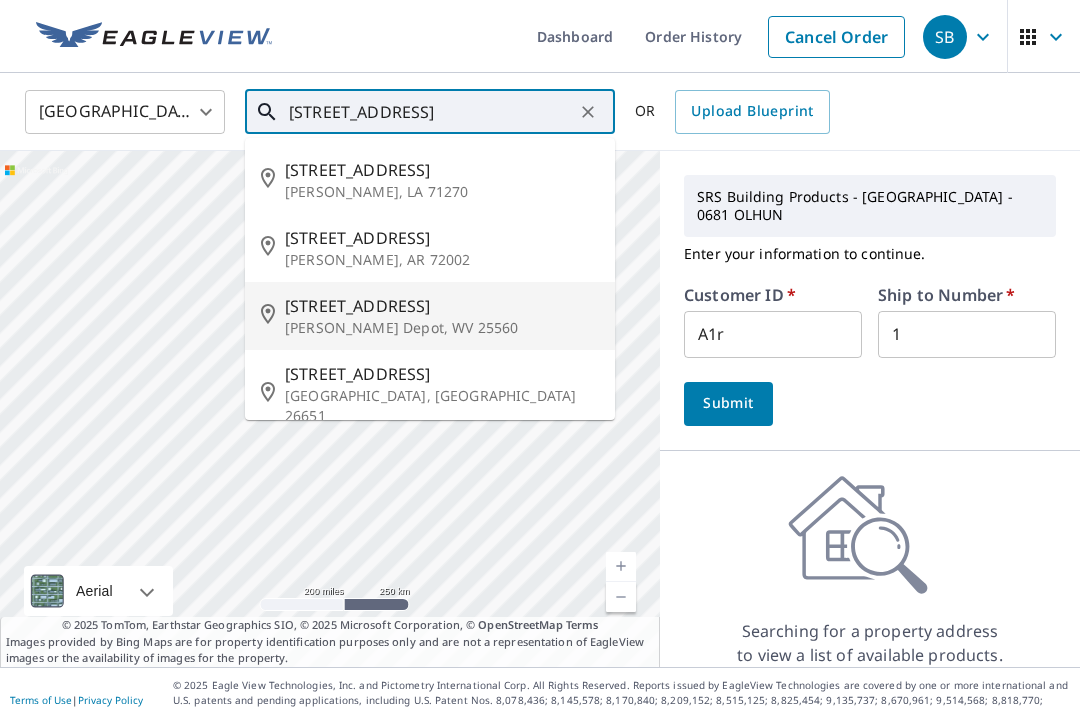 click on "[PERSON_NAME] Depot, WV 25560" at bounding box center [442, 328] 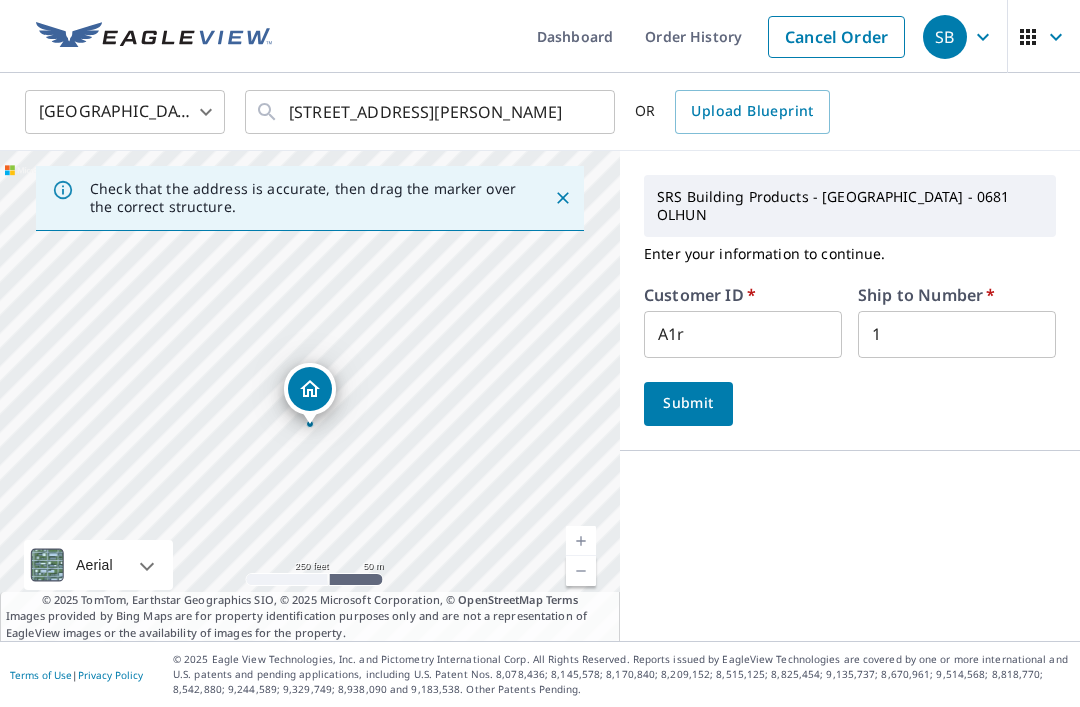 click on "Submit" at bounding box center (688, 403) 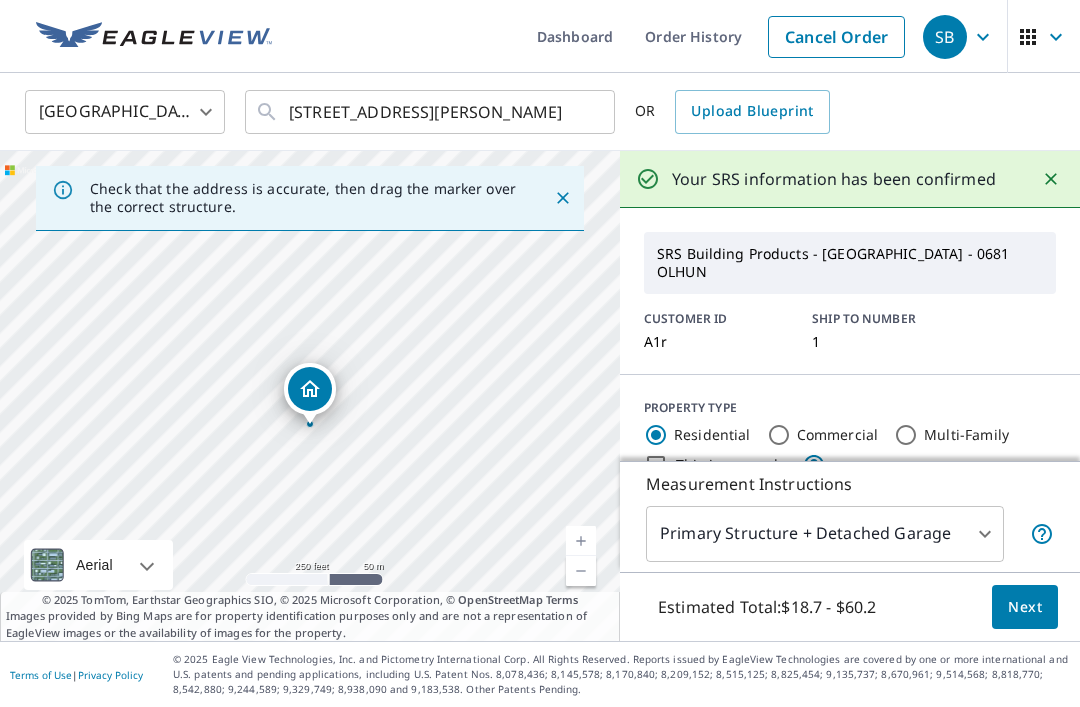 click on "Next" at bounding box center [1025, 607] 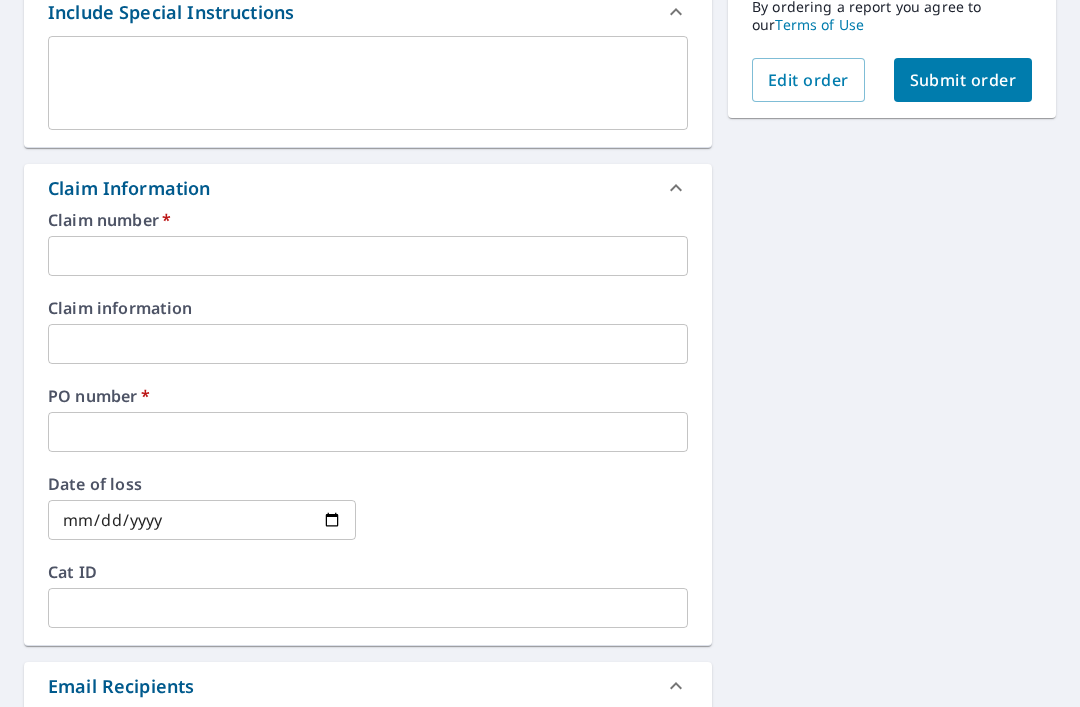 scroll, scrollTop: 572, scrollLeft: 0, axis: vertical 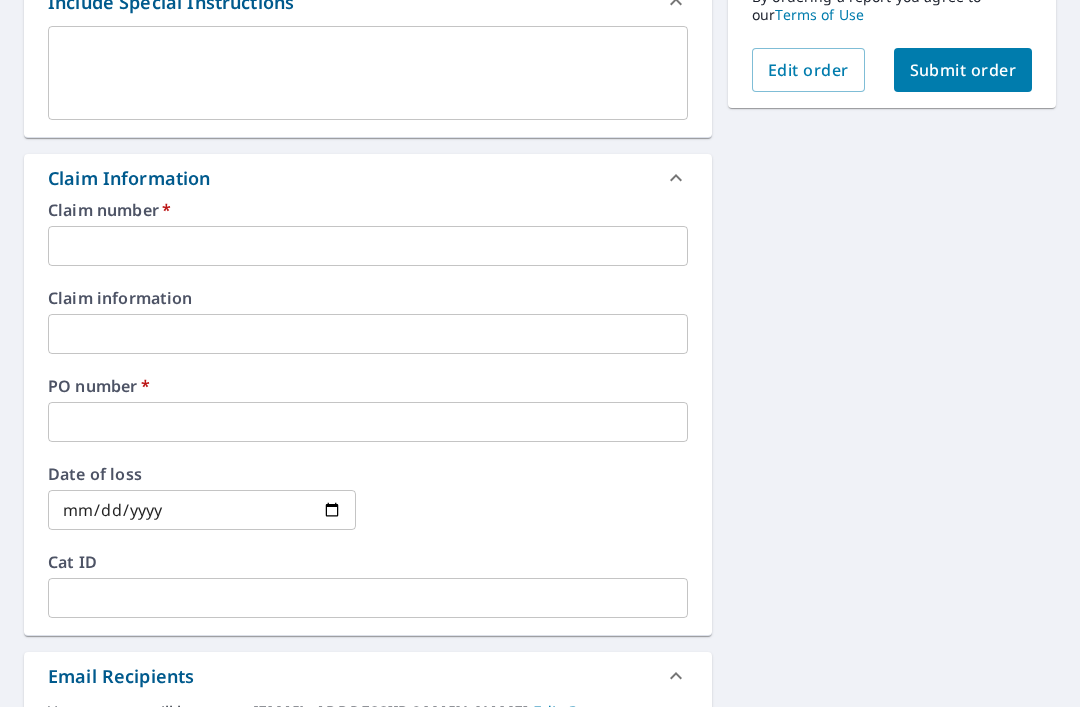 click at bounding box center (368, 246) 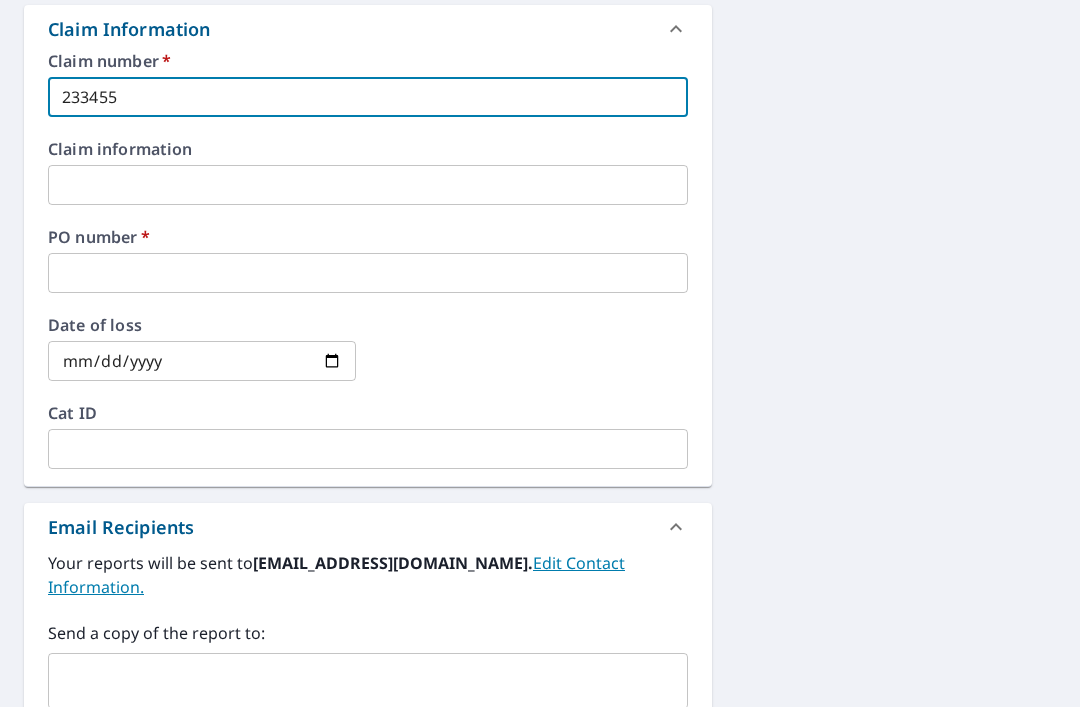 scroll, scrollTop: 722, scrollLeft: 0, axis: vertical 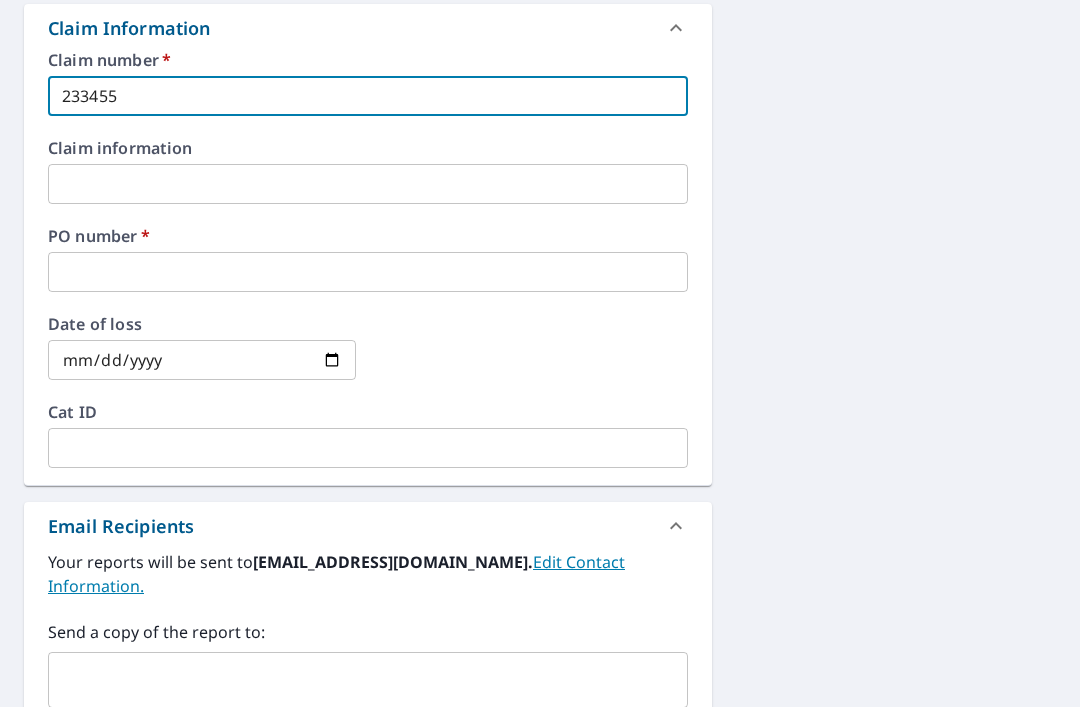 click at bounding box center (368, 272) 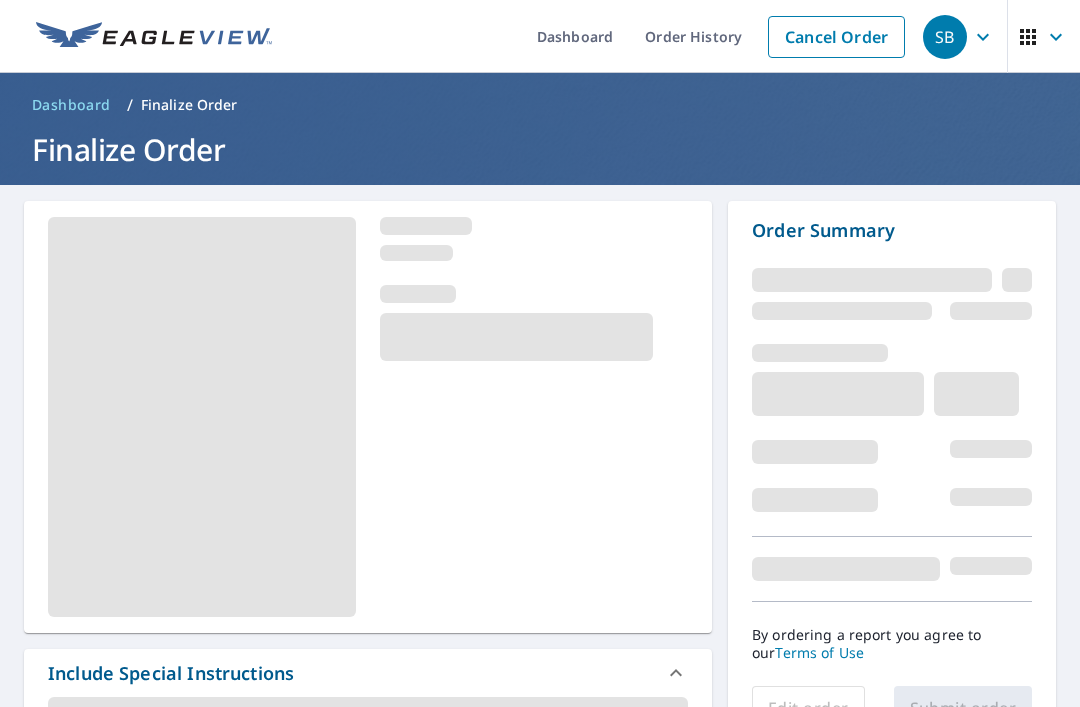 scroll, scrollTop: 0, scrollLeft: 0, axis: both 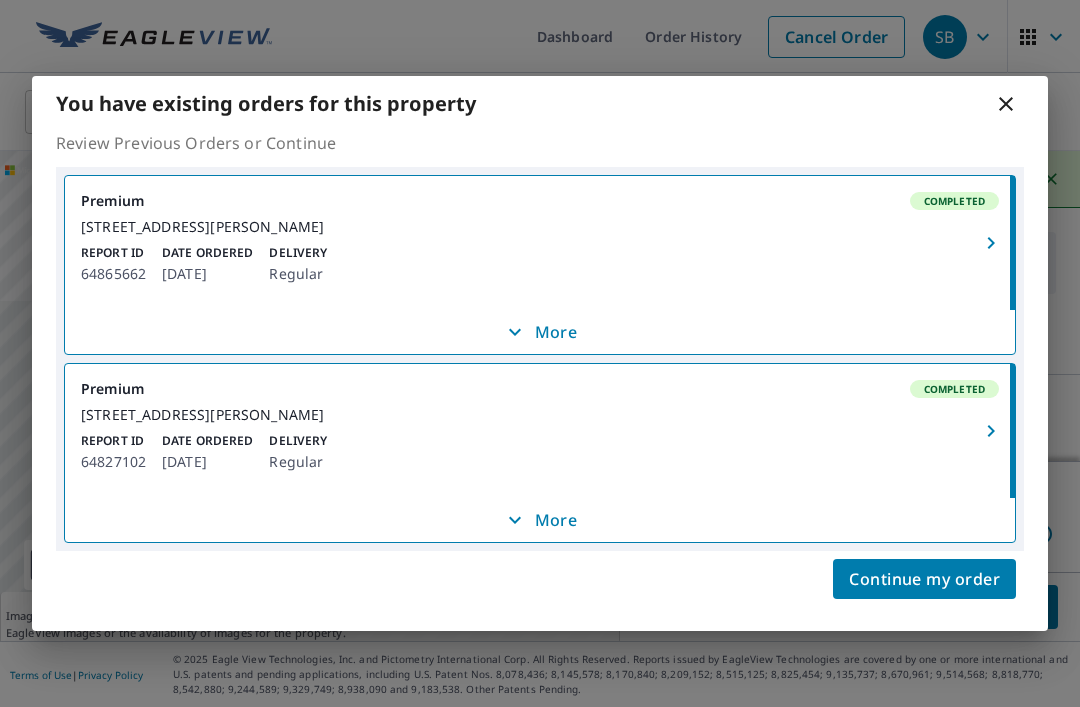 click 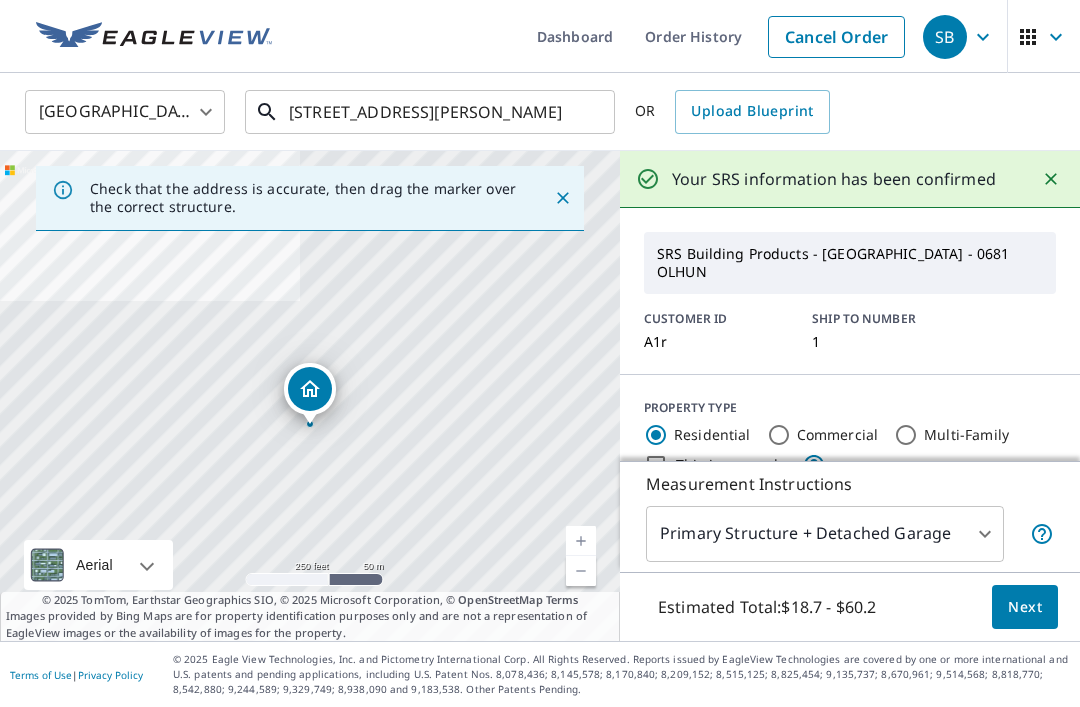 click on "[STREET_ADDRESS][PERSON_NAME]" at bounding box center (431, 112) 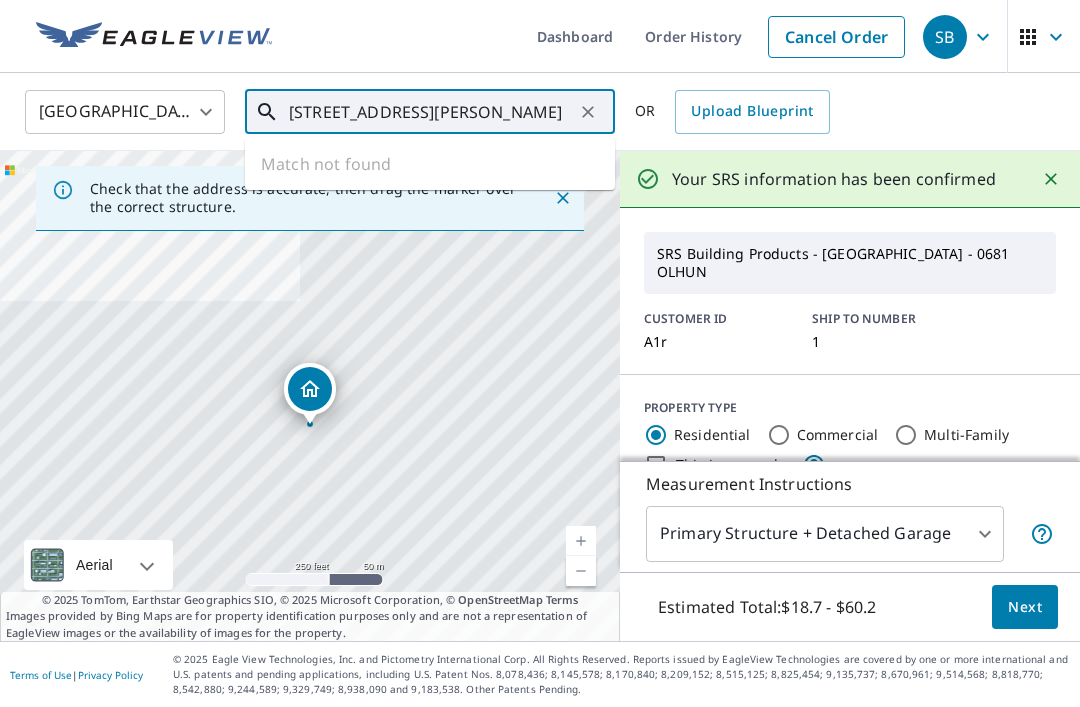 click 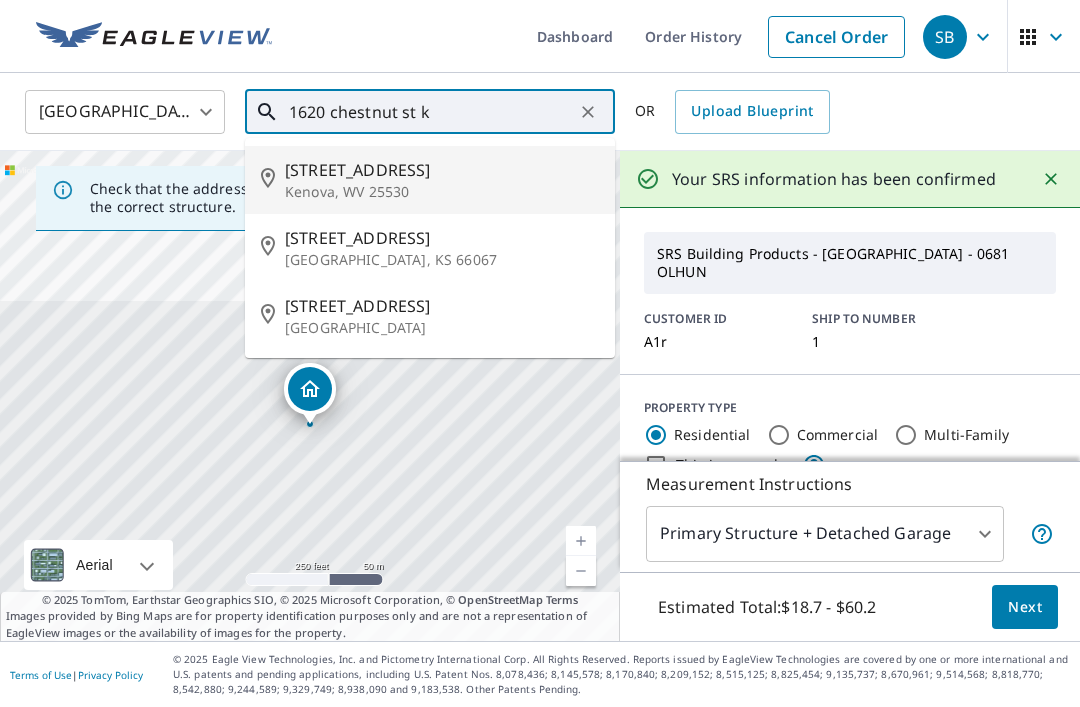 click on "1620 Chestnut St" at bounding box center (442, 170) 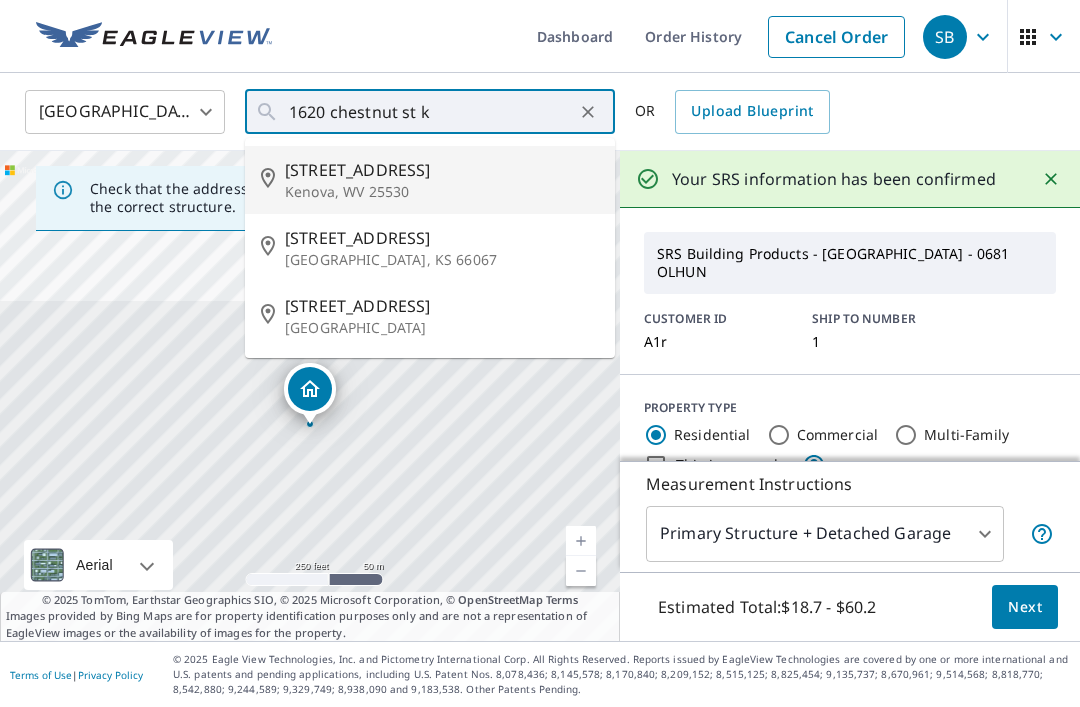 type on "1620 Chestnut St Kenova, WV 25530" 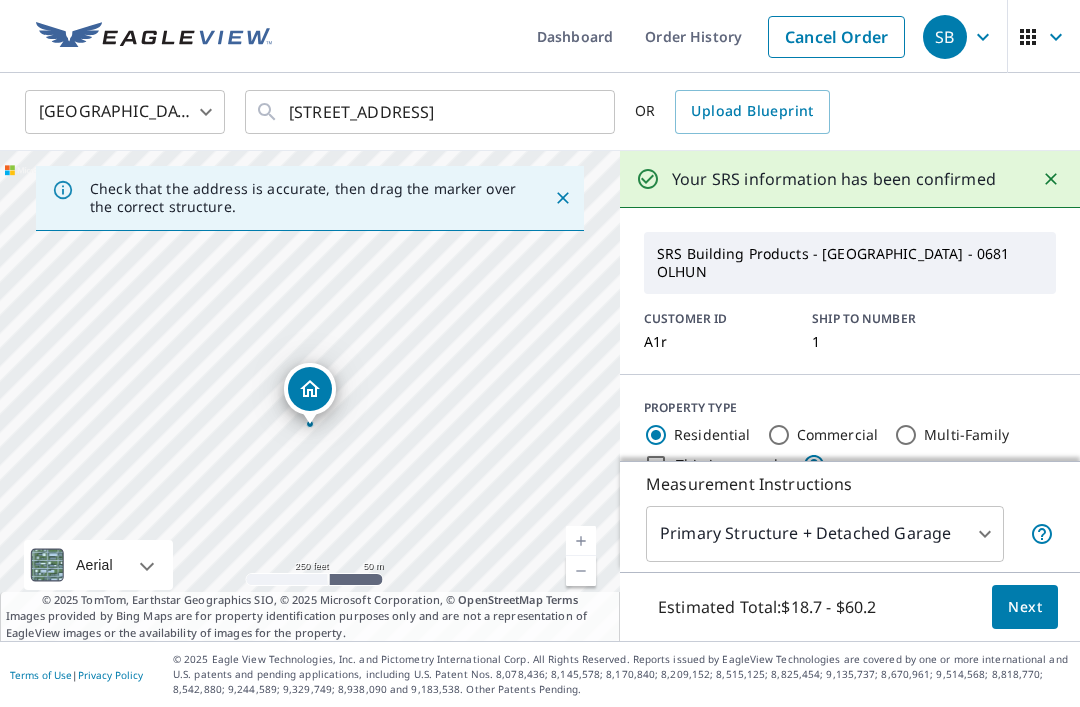 click on "Next" at bounding box center [1025, 607] 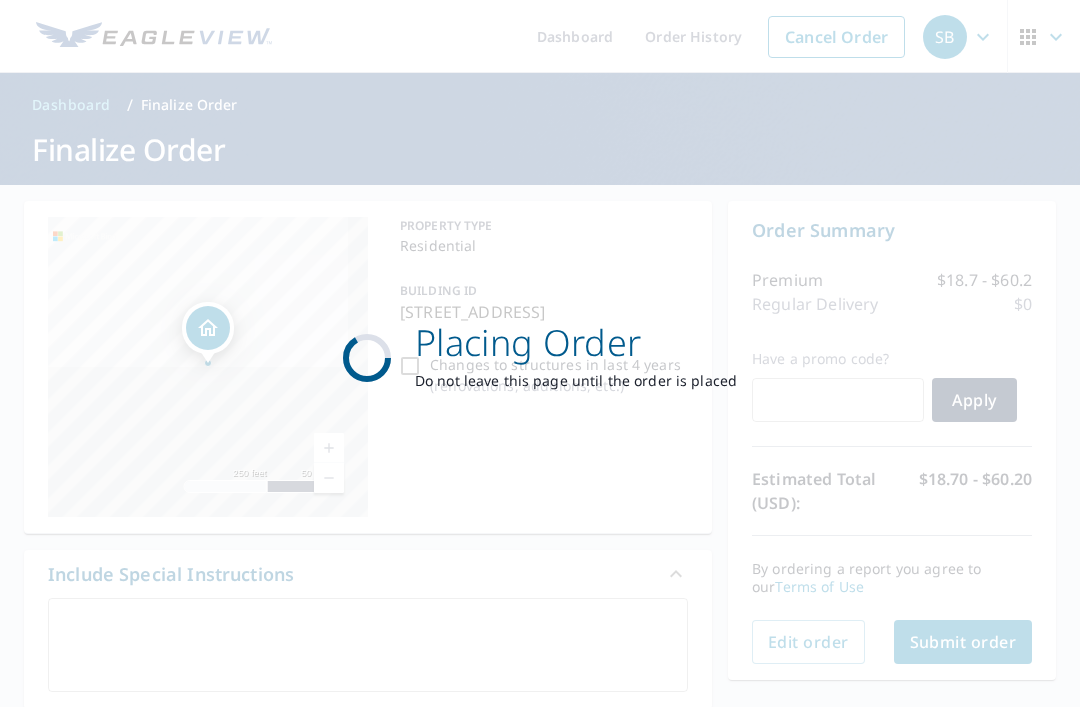 checkbox on "true" 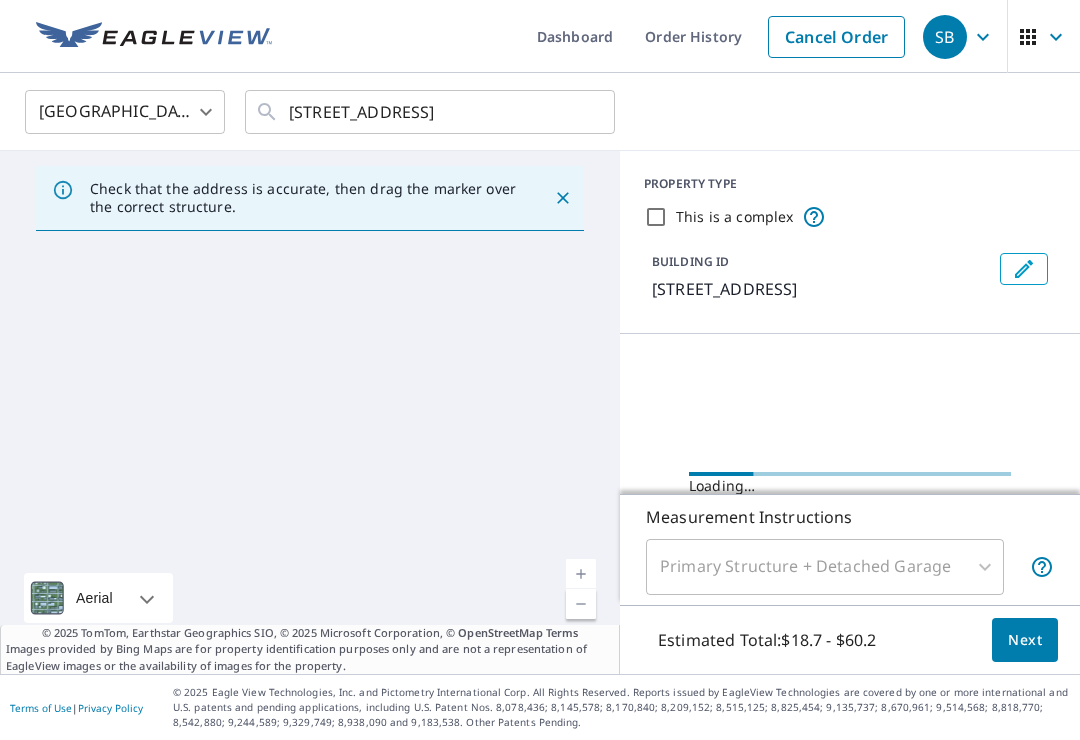 scroll, scrollTop: 0, scrollLeft: 0, axis: both 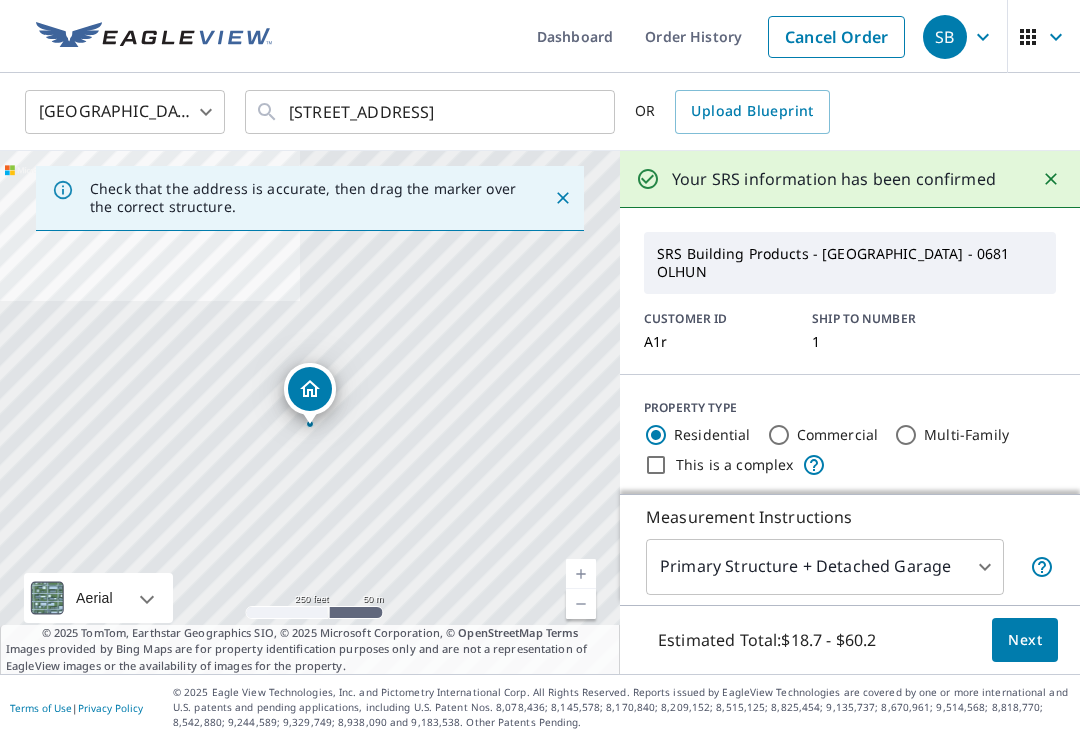 click at bounding box center [581, 574] 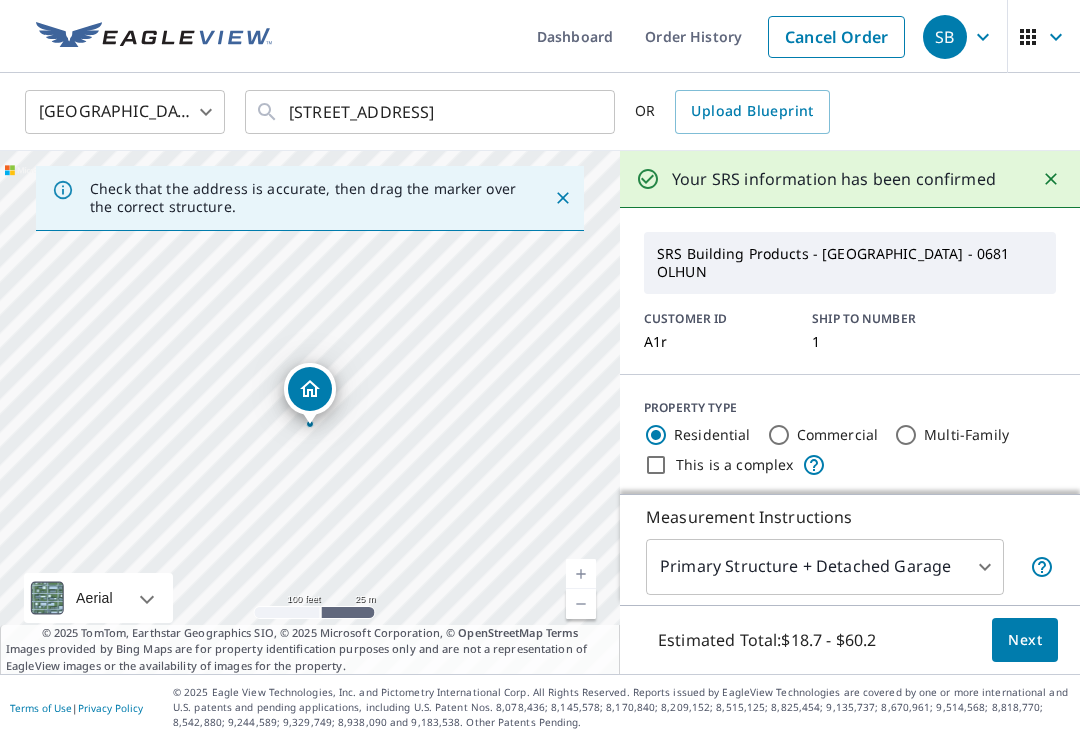 click on "Next" at bounding box center [1025, 640] 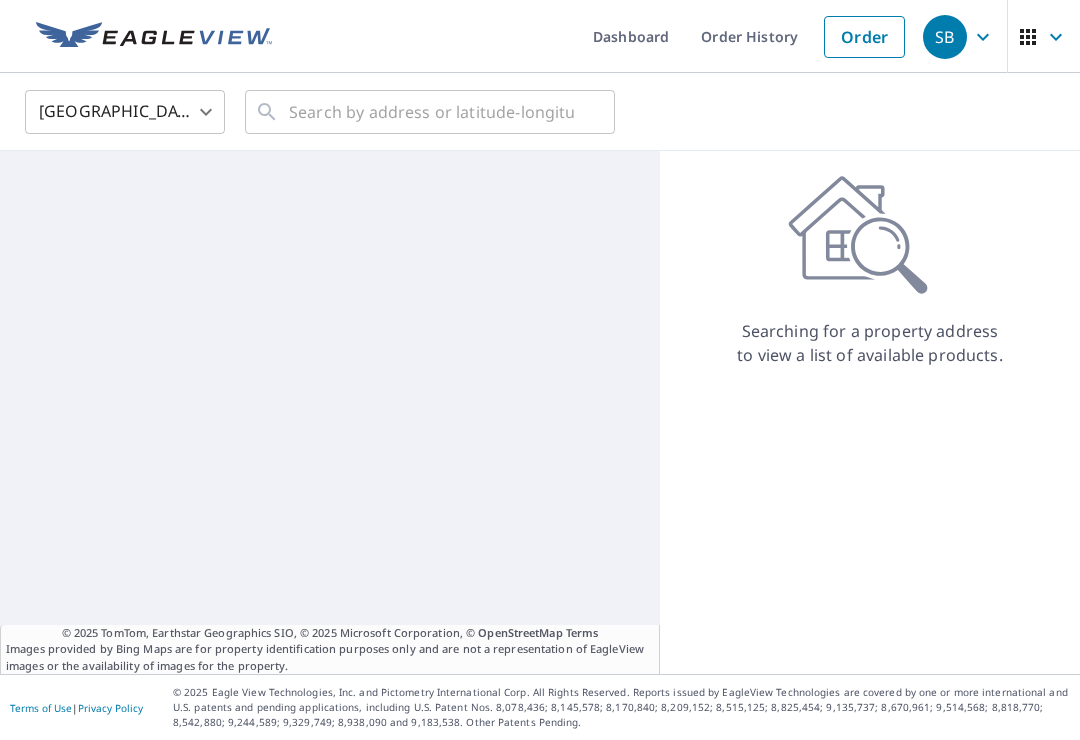 scroll, scrollTop: 0, scrollLeft: 0, axis: both 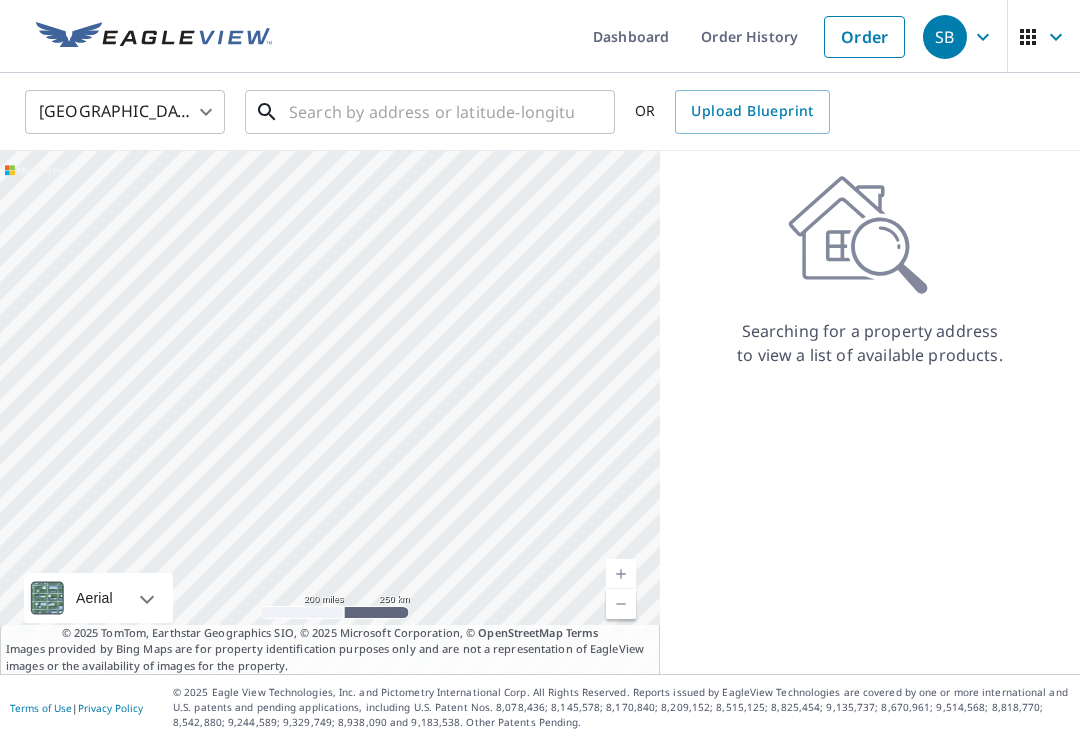 click at bounding box center [431, 112] 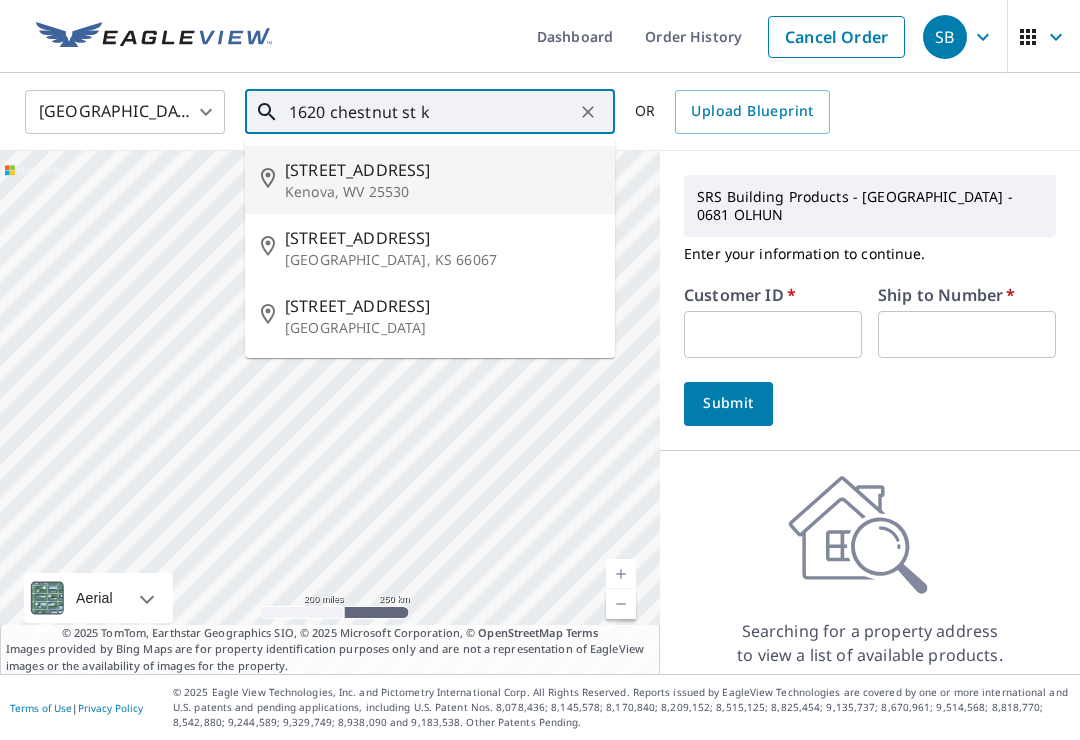 click on "Kenova, WV 25530" at bounding box center (442, 192) 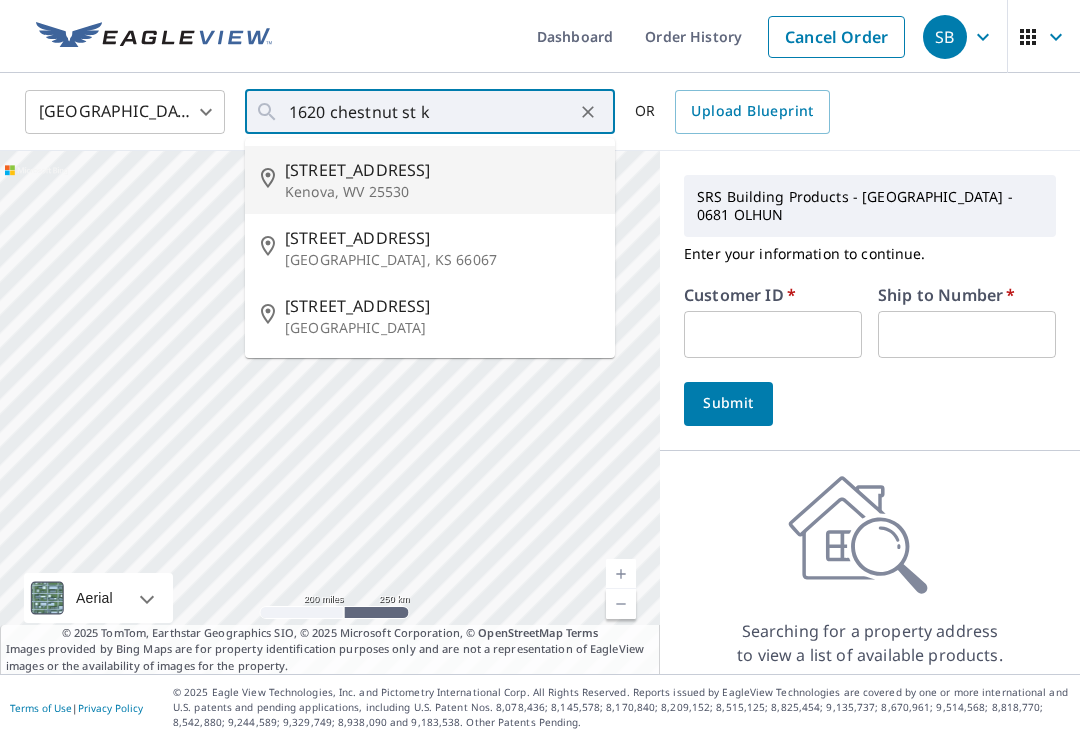 type on "[STREET_ADDRESS]" 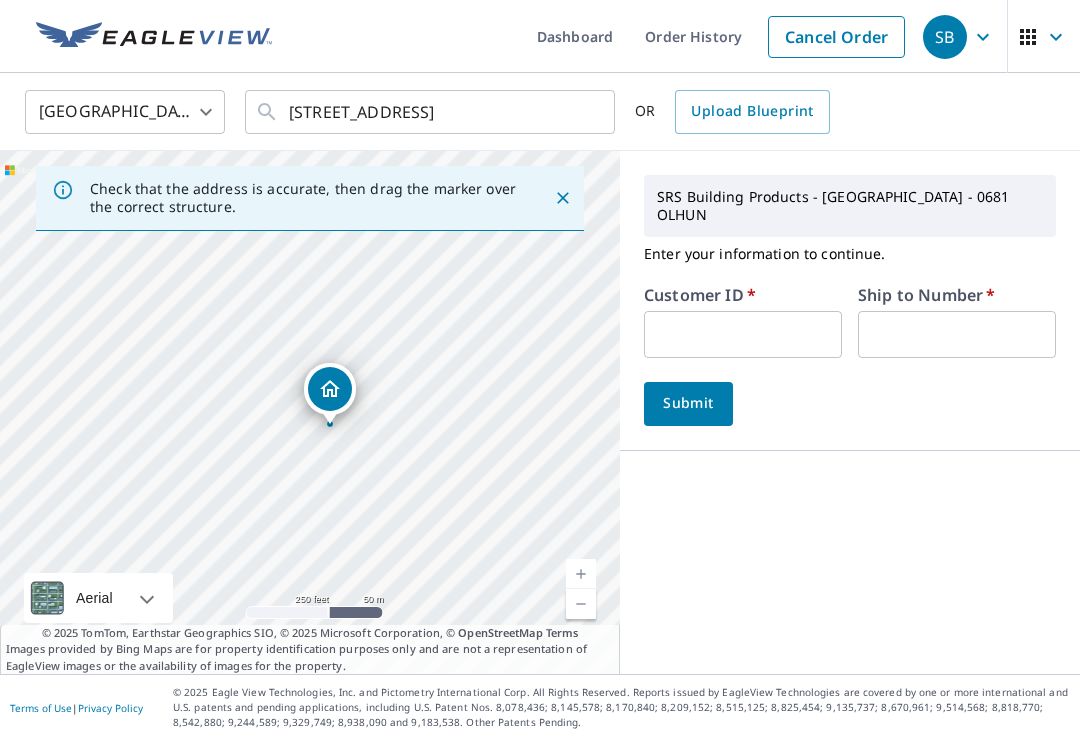 click at bounding box center [743, 334] 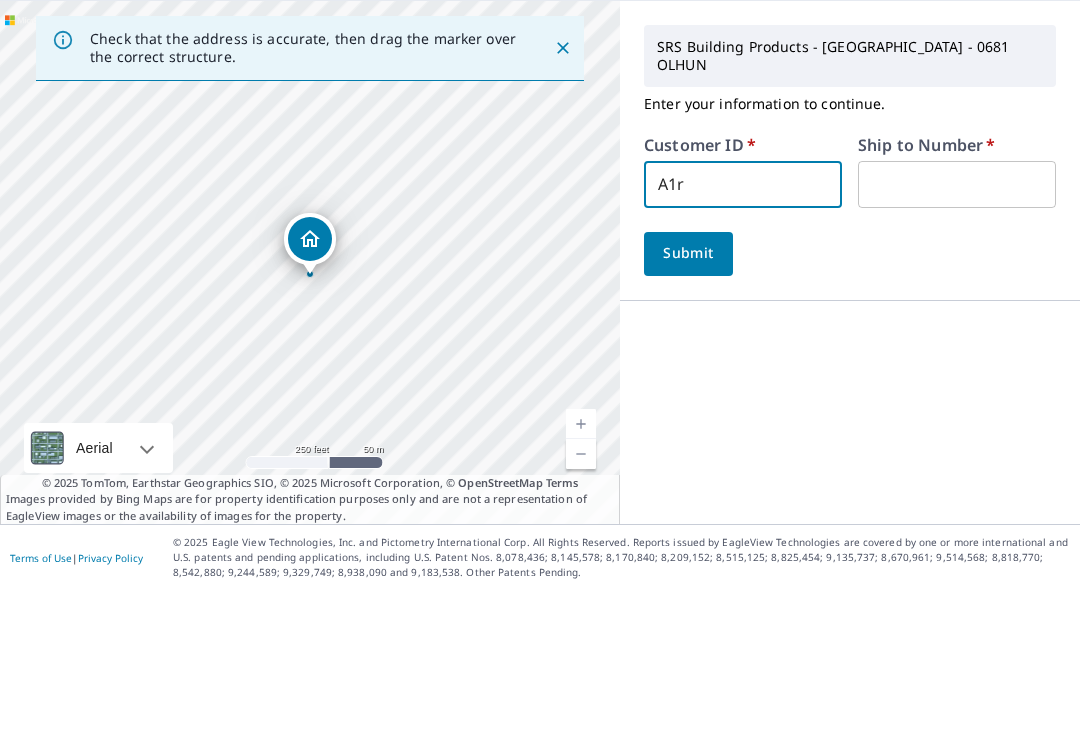 type on "A1r" 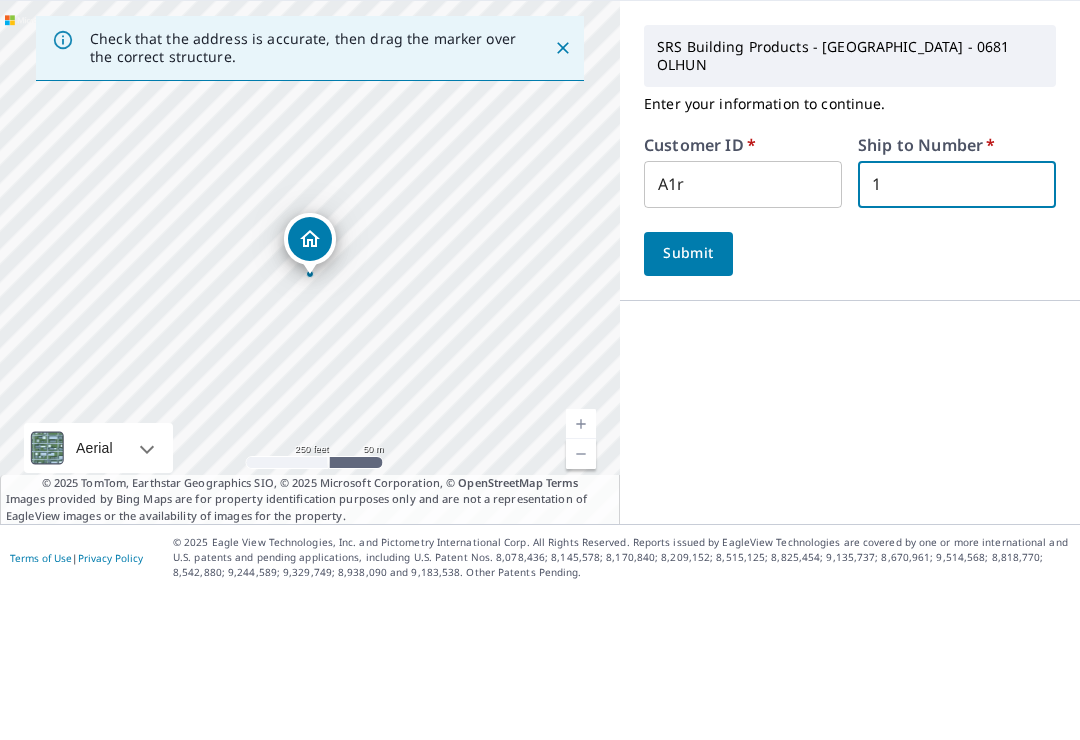 type on "1" 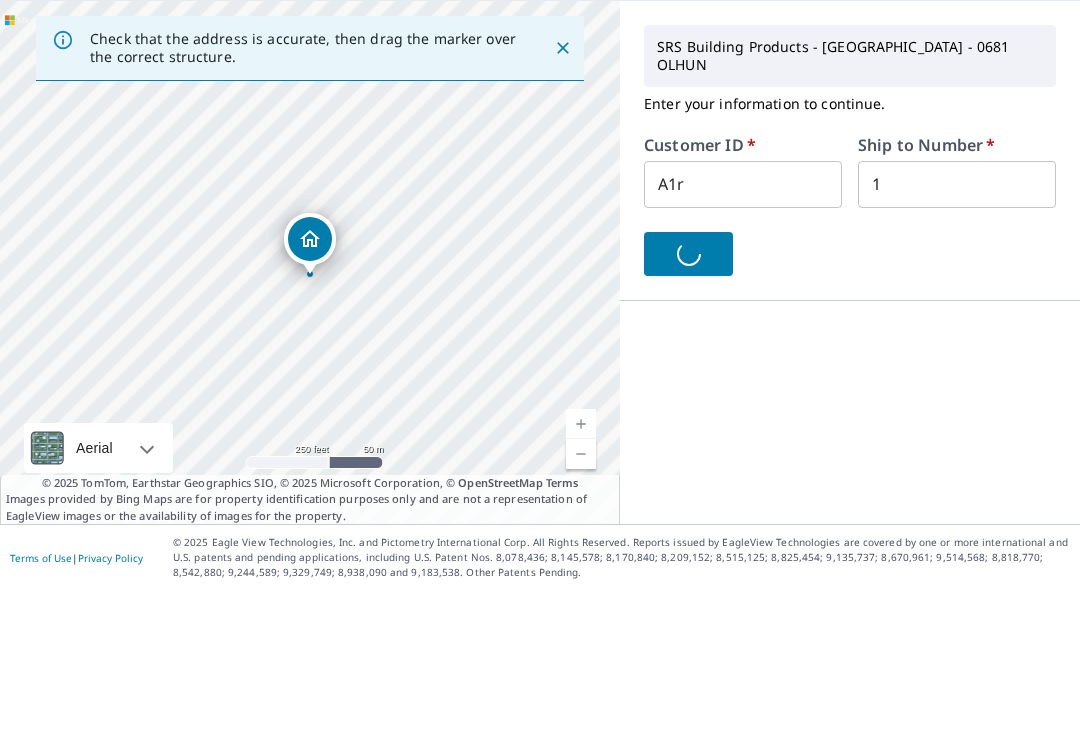 scroll, scrollTop: 31, scrollLeft: 0, axis: vertical 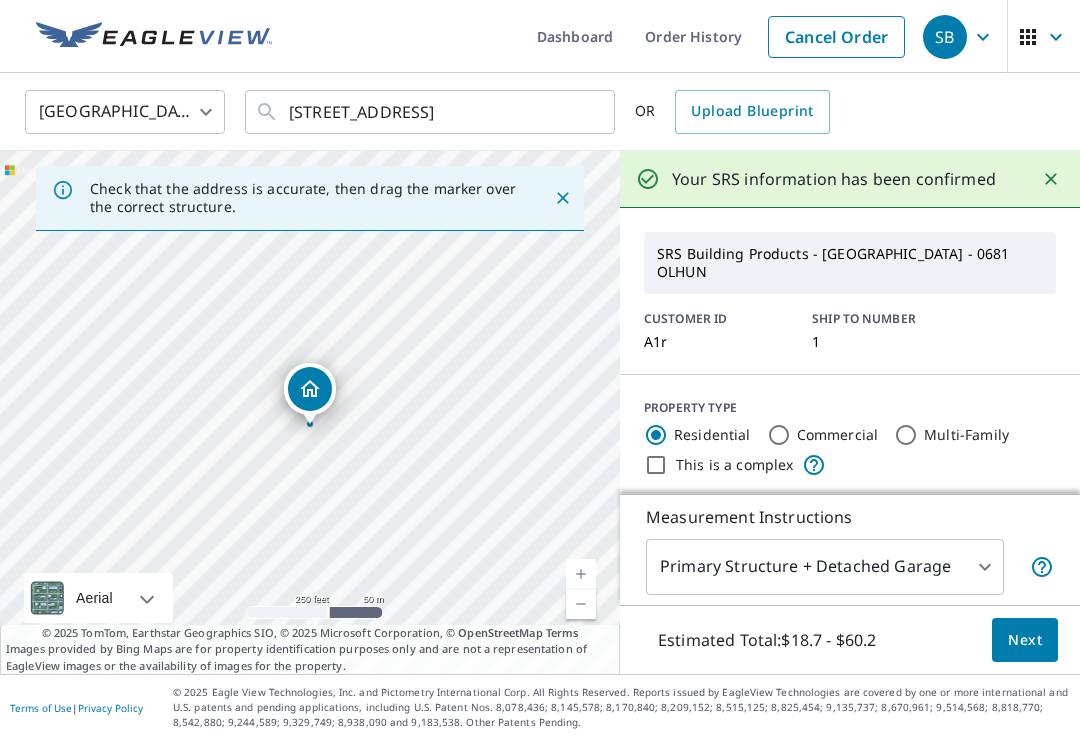 click on "Next" at bounding box center (1025, 640) 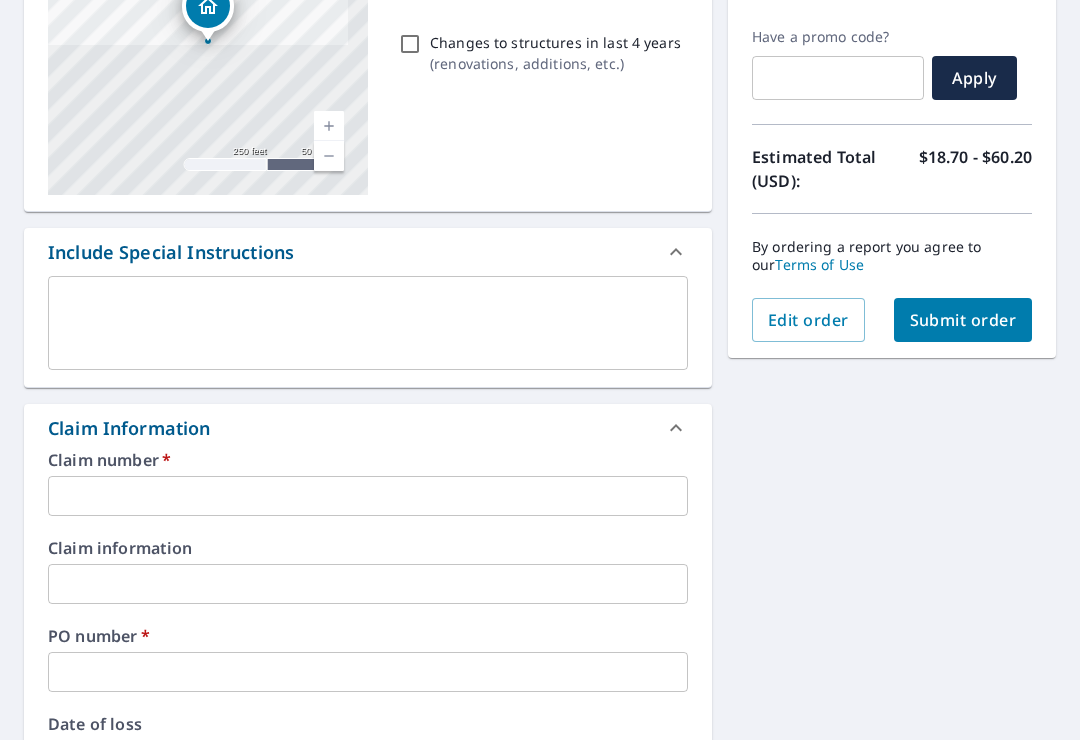 scroll, scrollTop: 335, scrollLeft: 0, axis: vertical 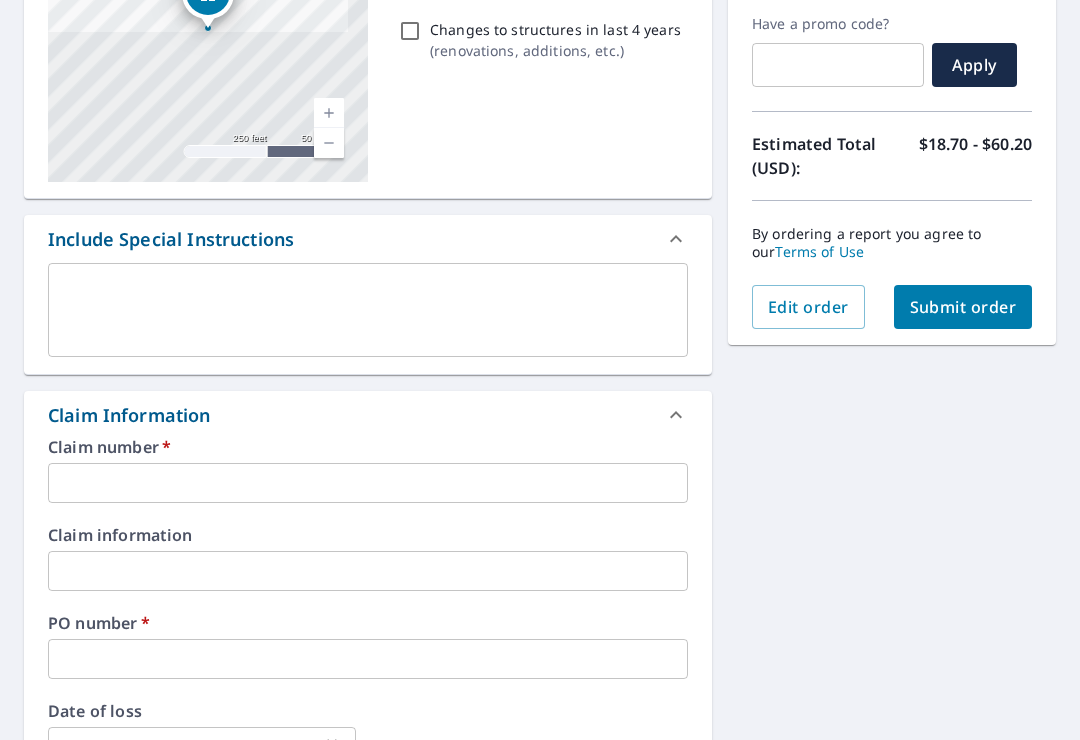 click at bounding box center (368, 483) 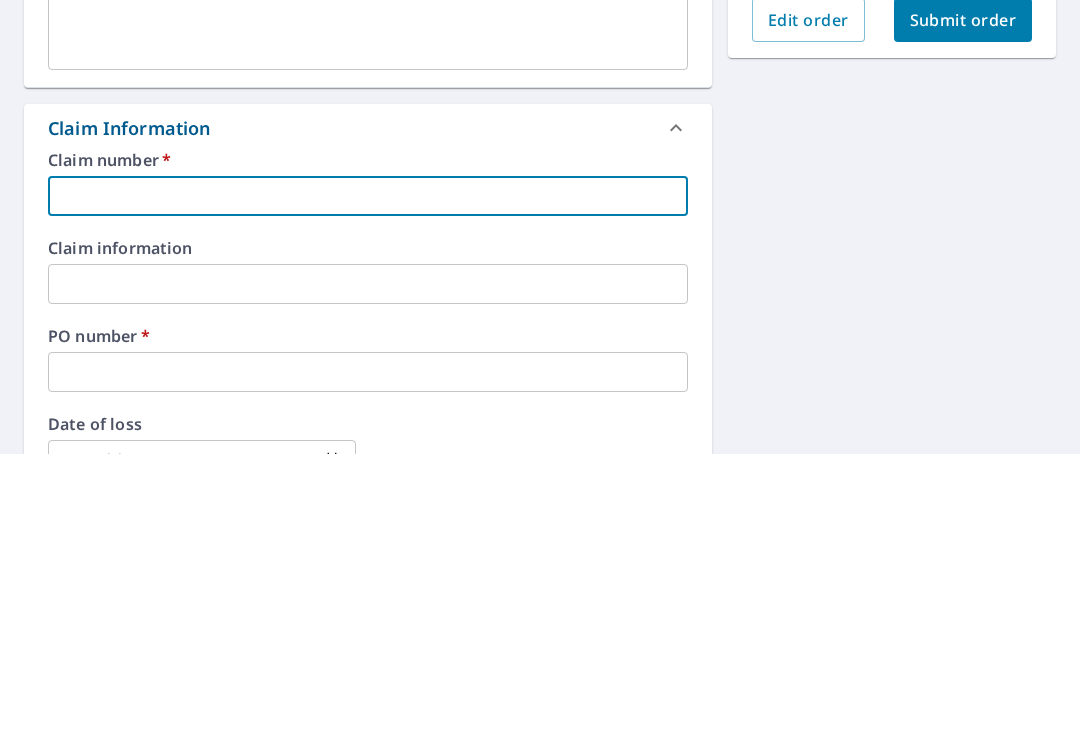 type on "1" 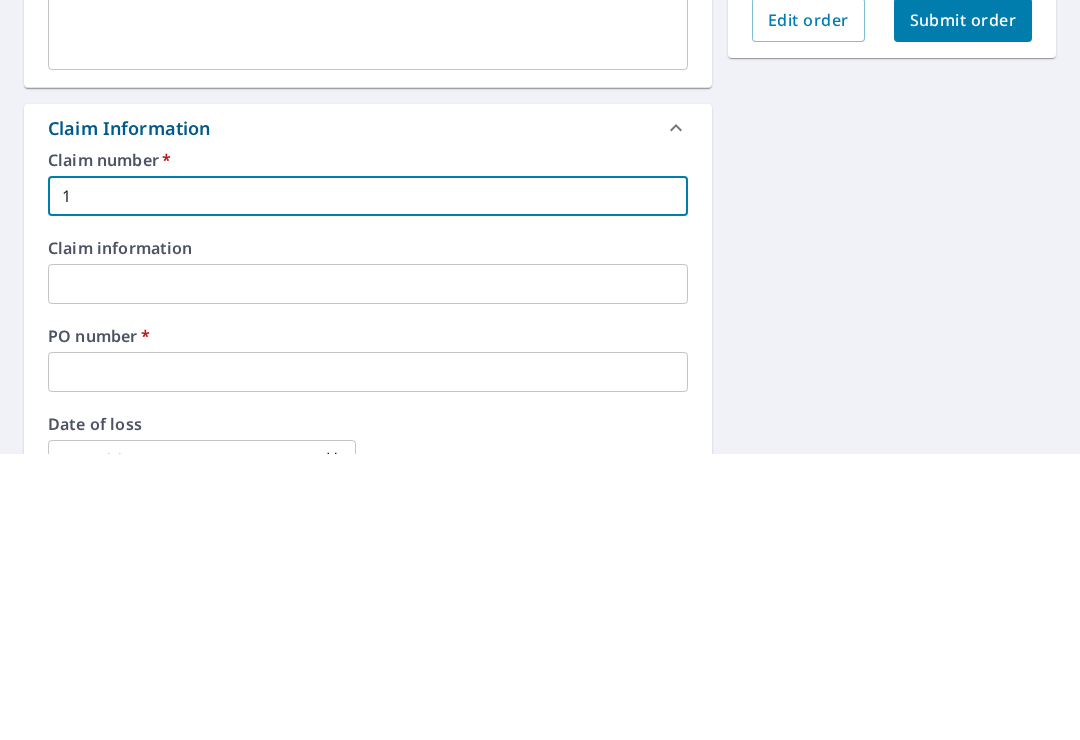 checkbox on "true" 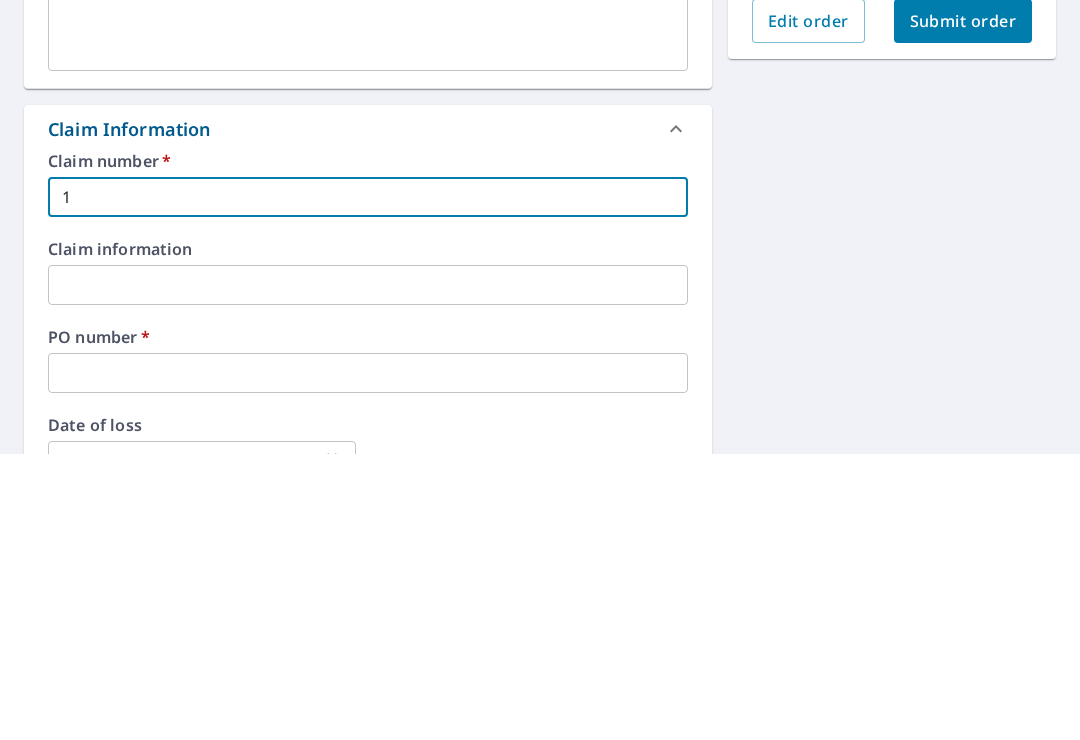 type on "13" 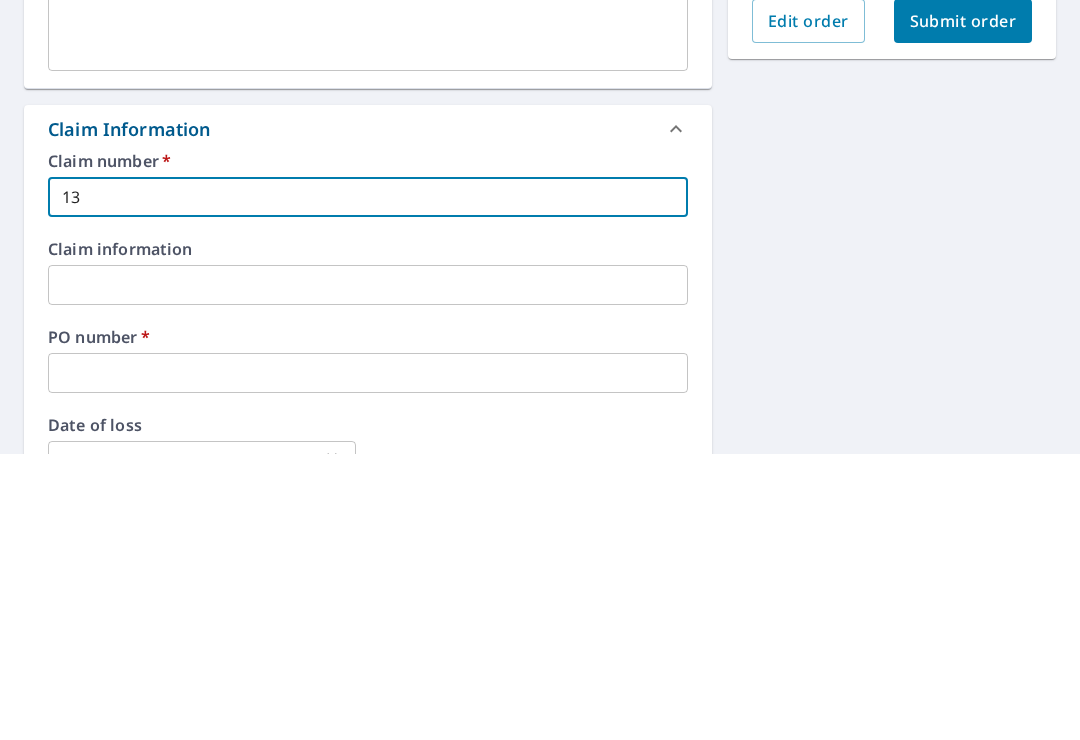 type on "134" 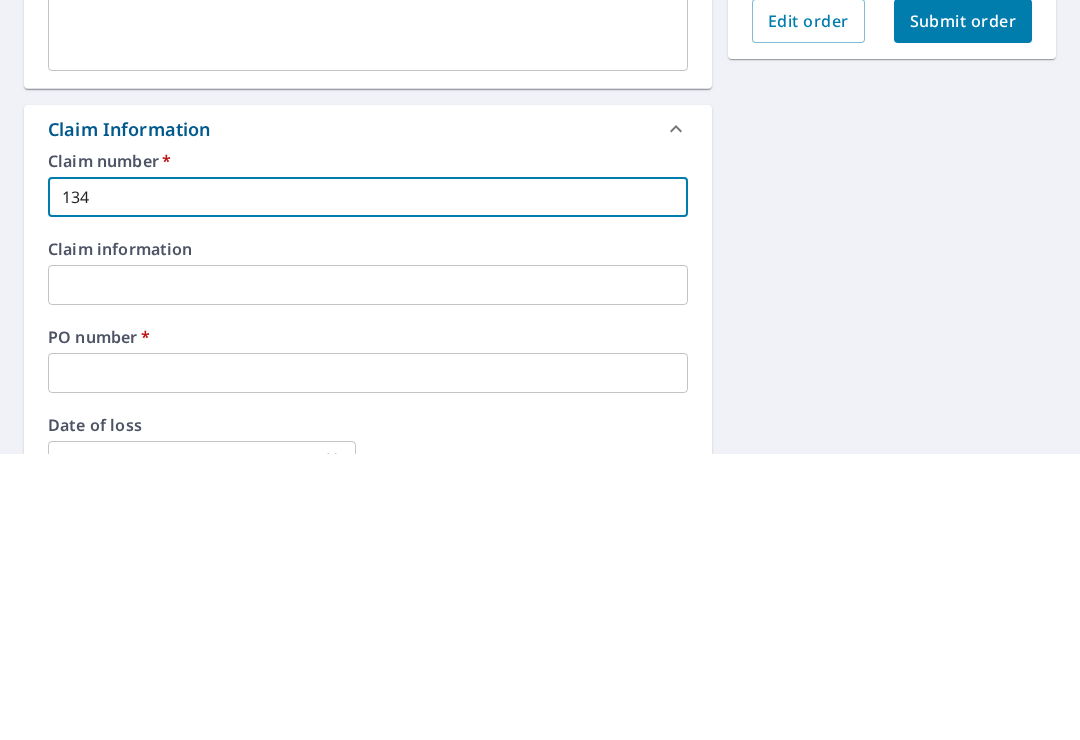 checkbox on "true" 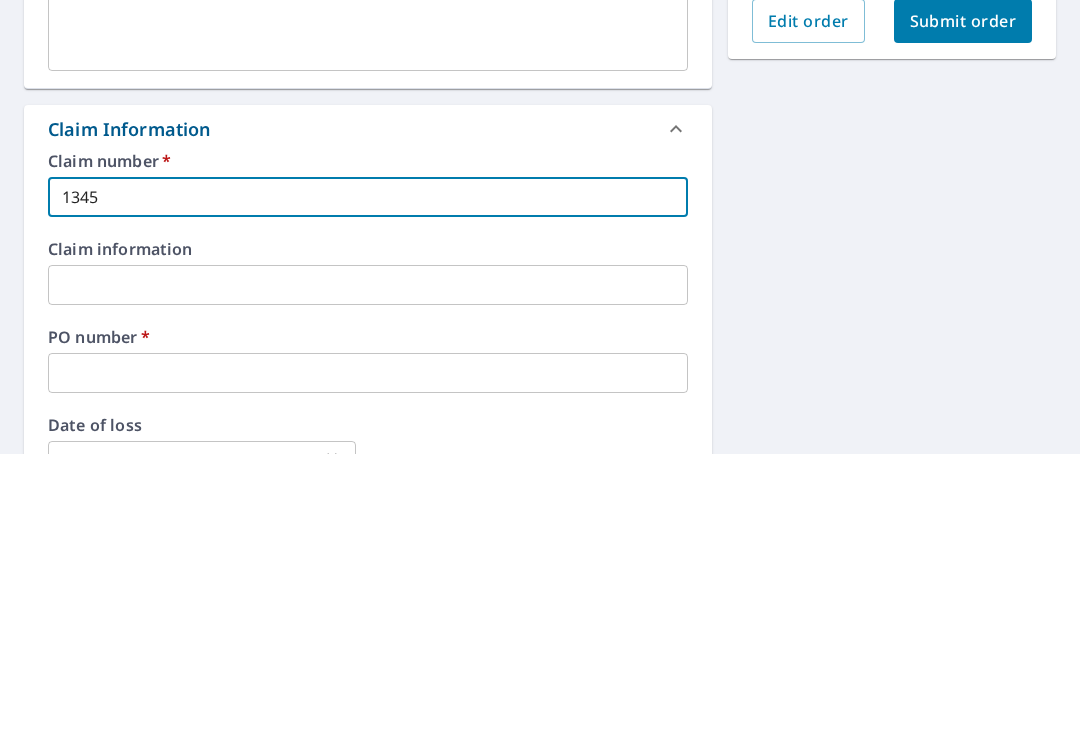 checkbox on "true" 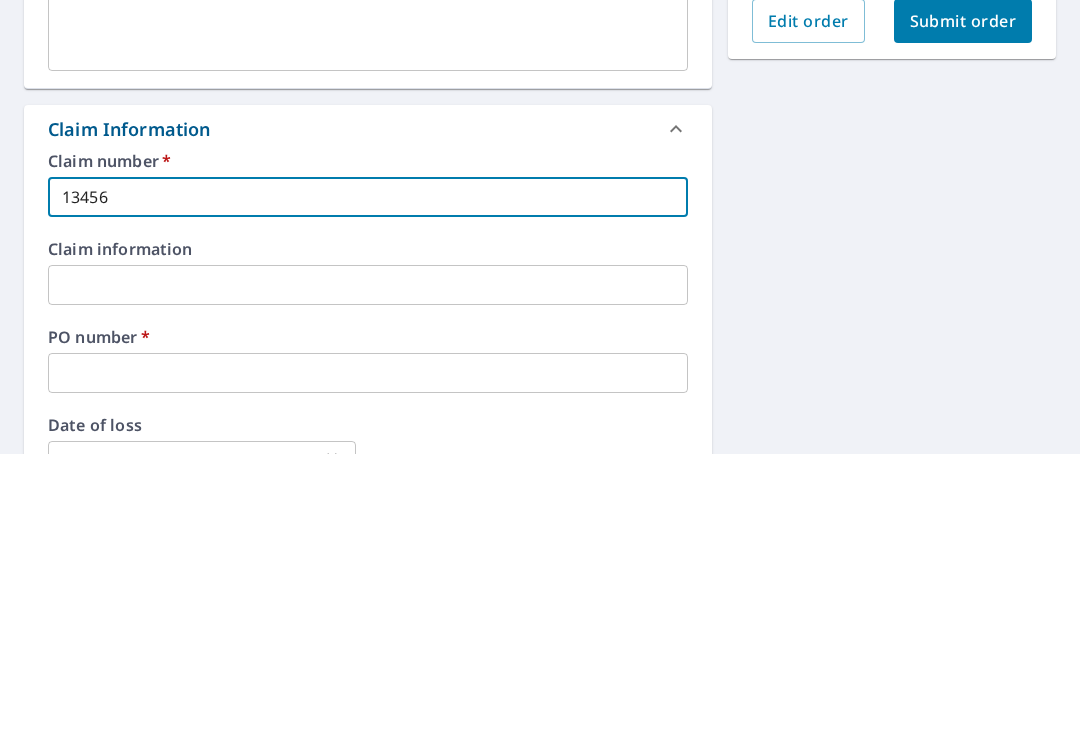 checkbox on "true" 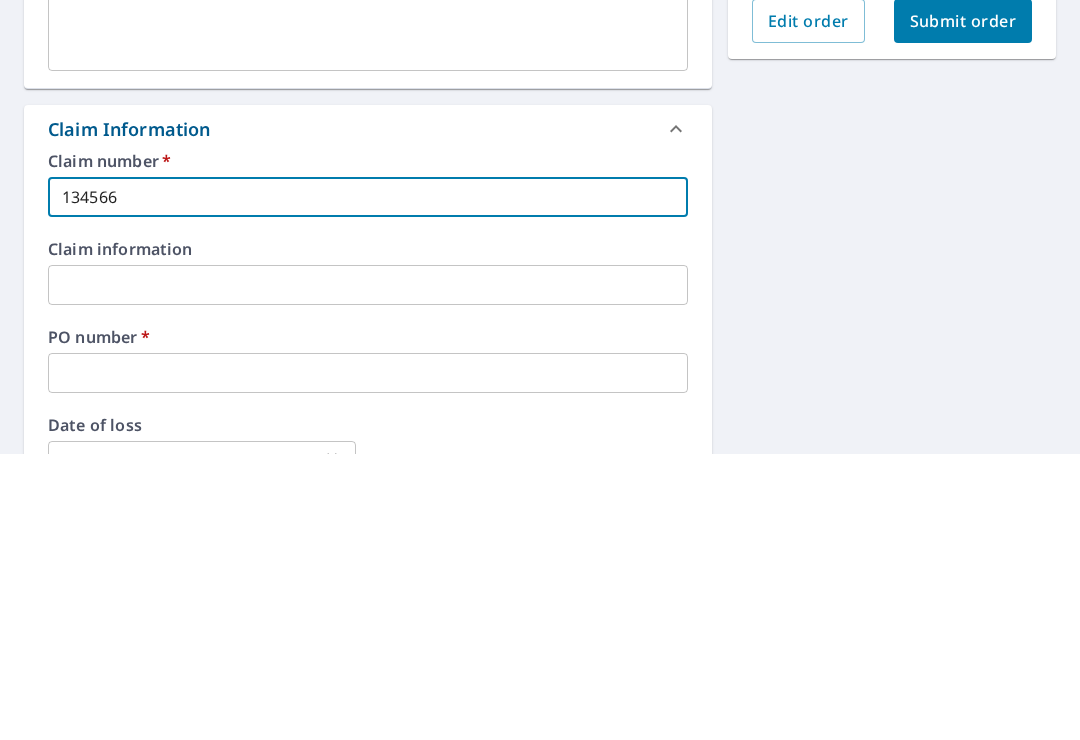 checkbox on "true" 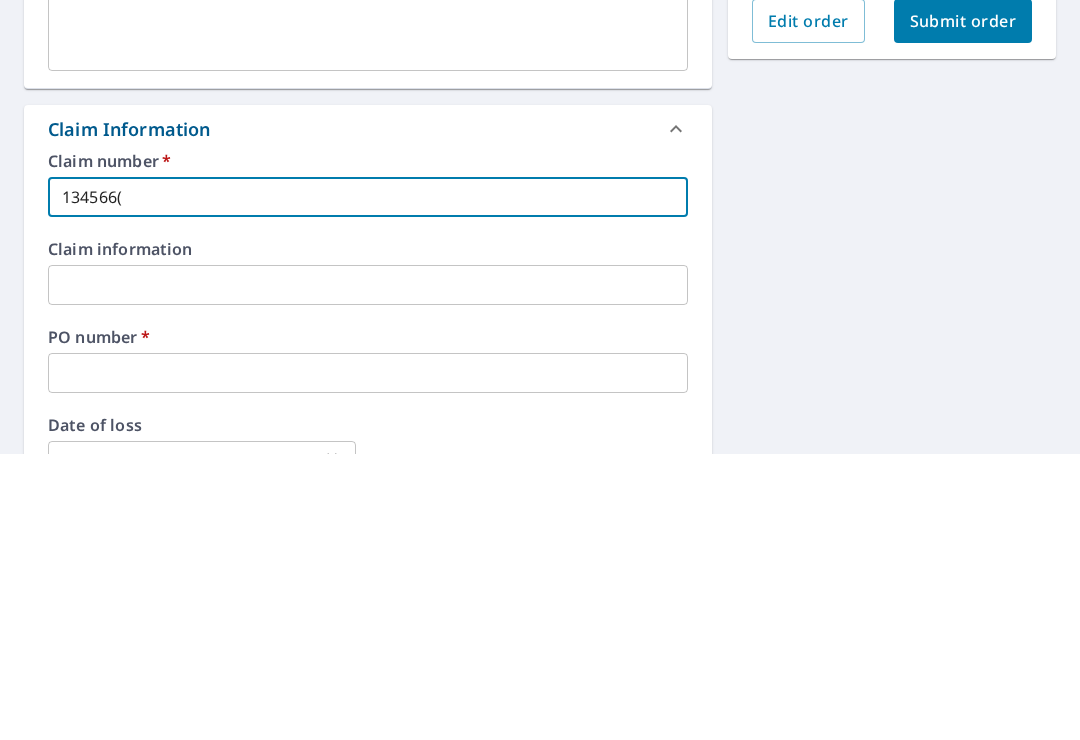 checkbox on "true" 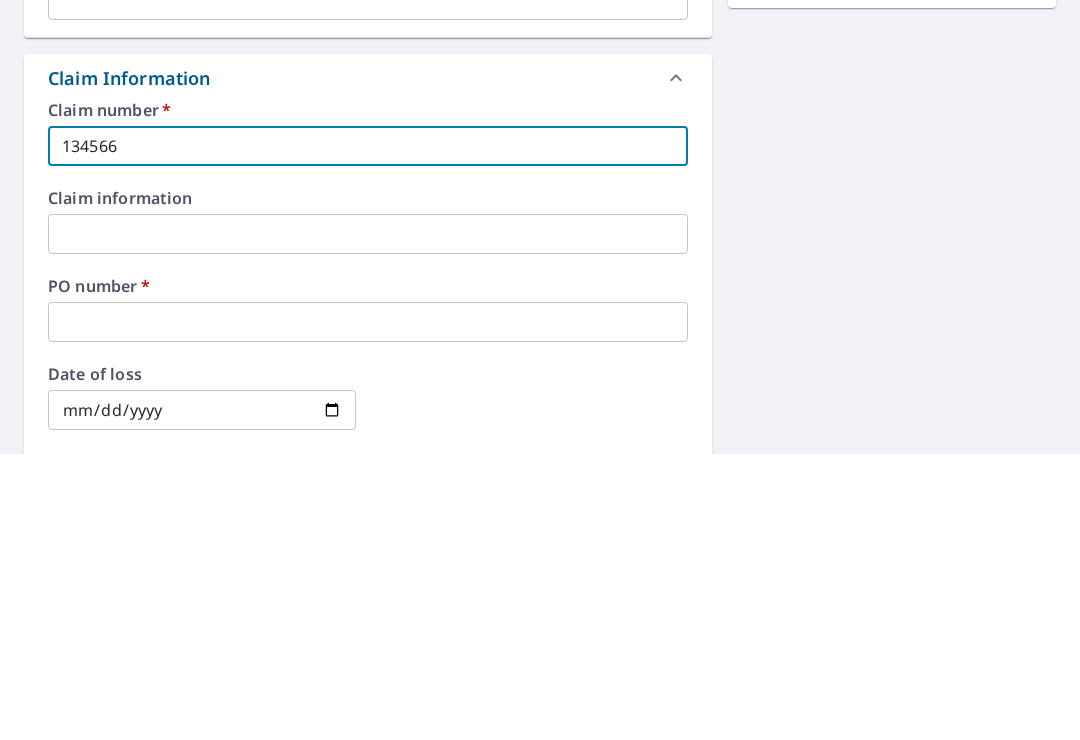 scroll, scrollTop: 381, scrollLeft: 0, axis: vertical 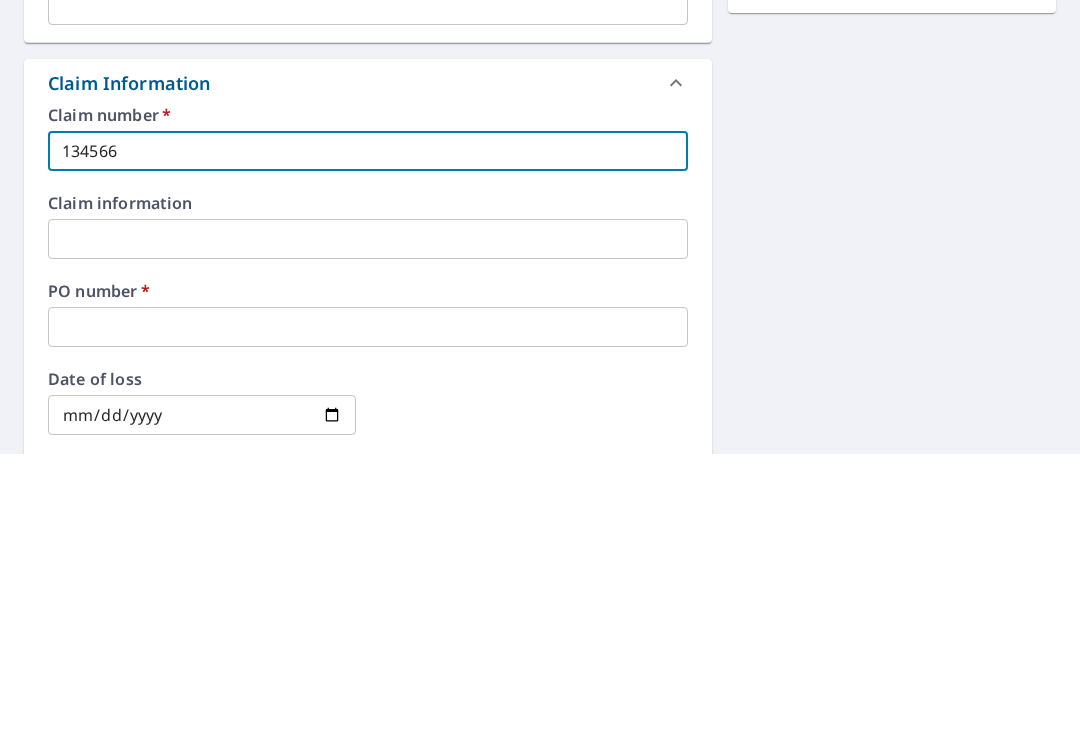 type on "134566" 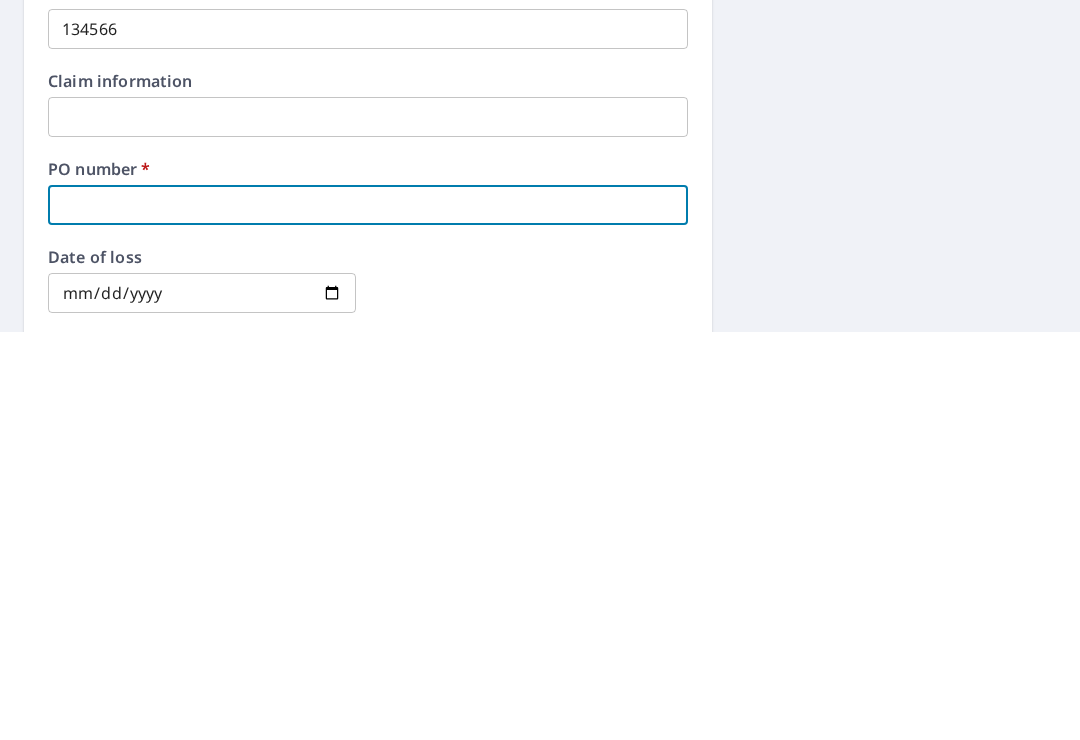 type on "1" 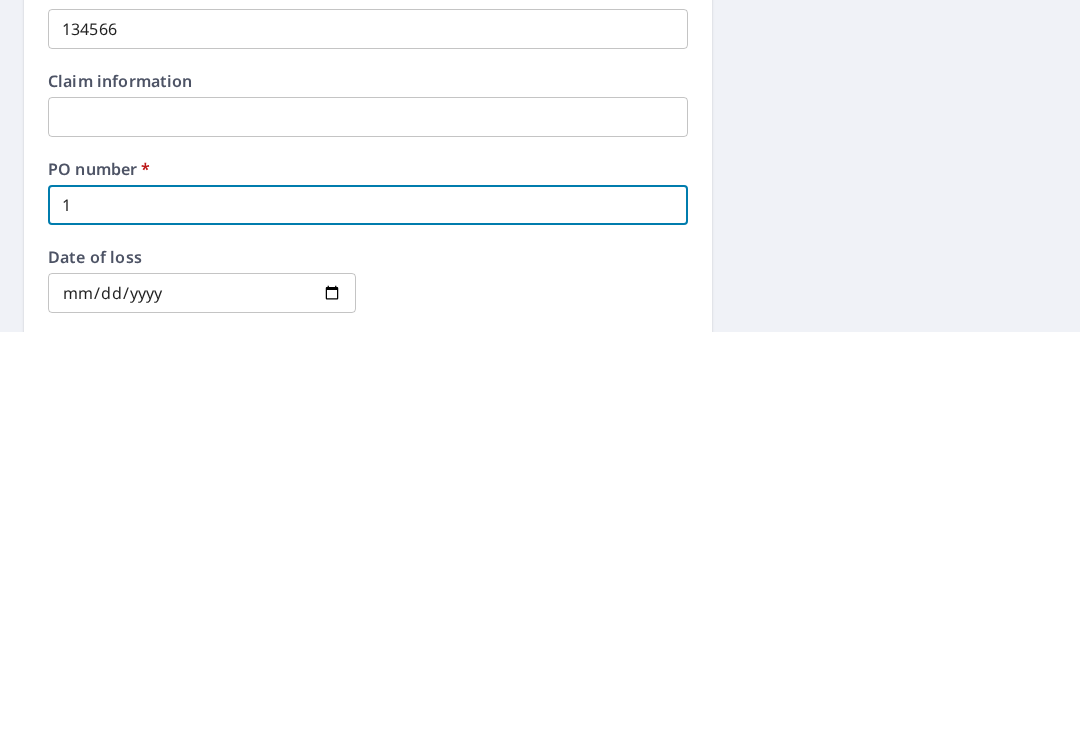 checkbox on "true" 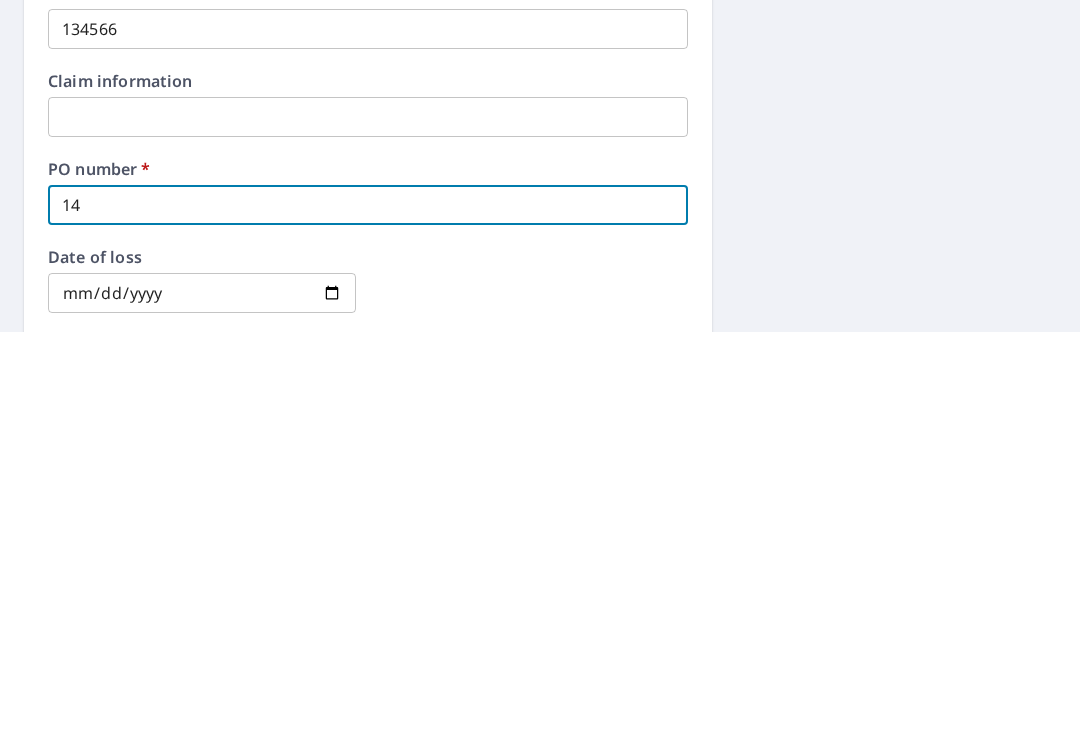checkbox on "true" 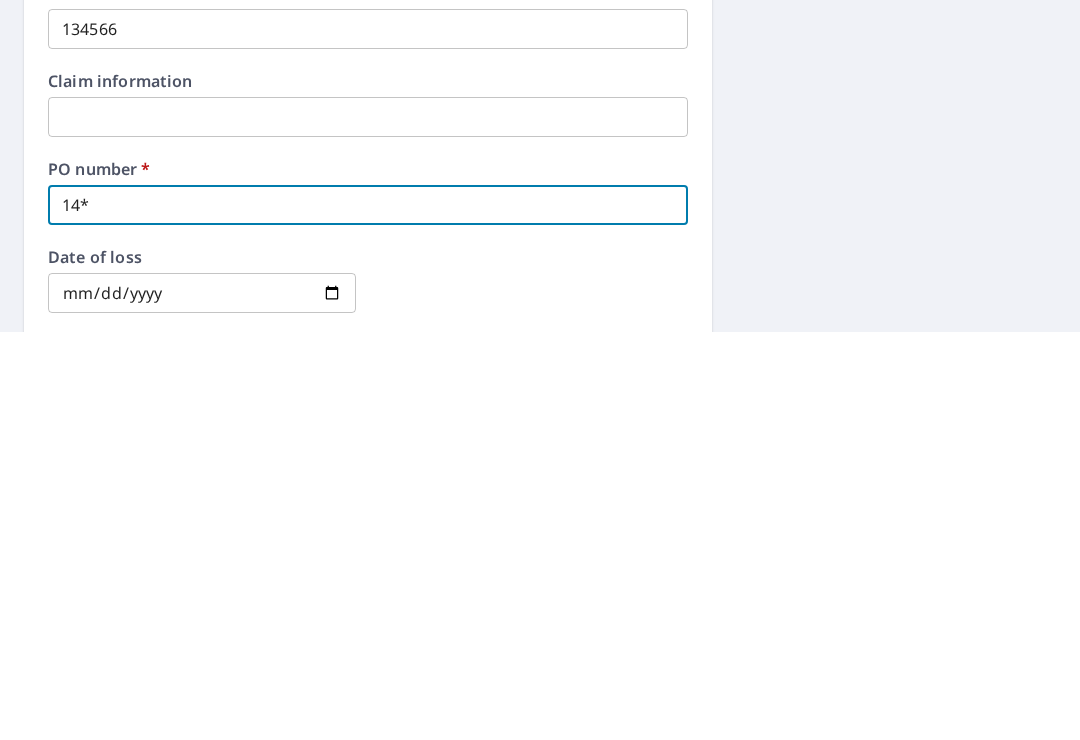 checkbox on "true" 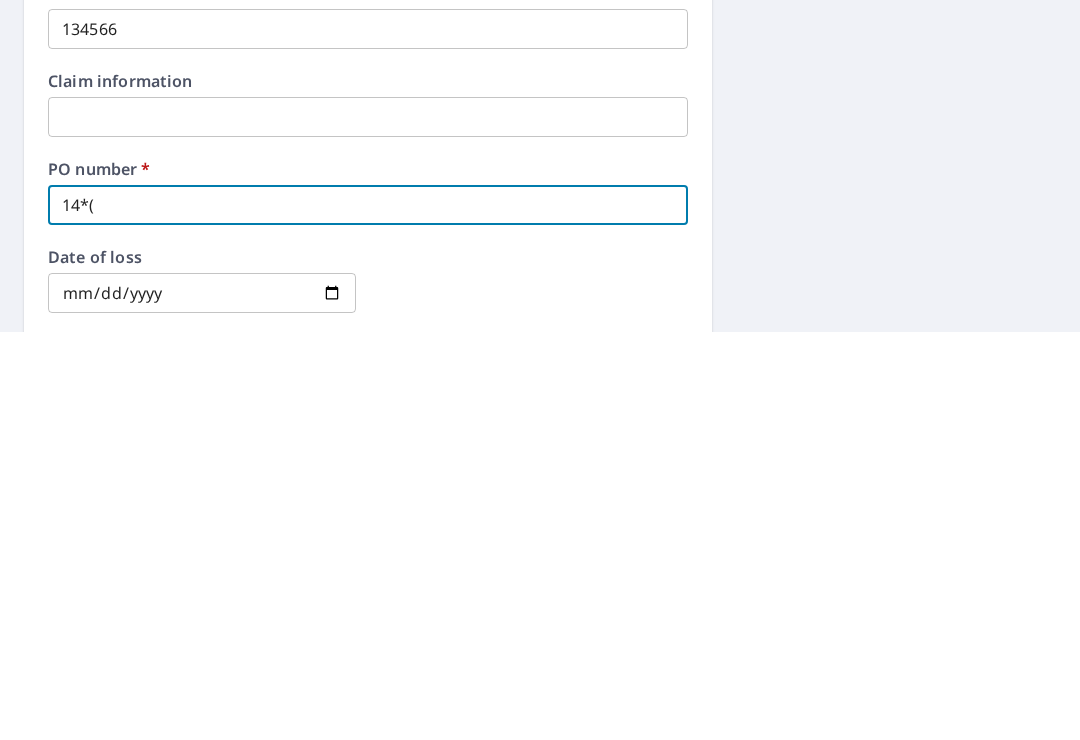 checkbox on "true" 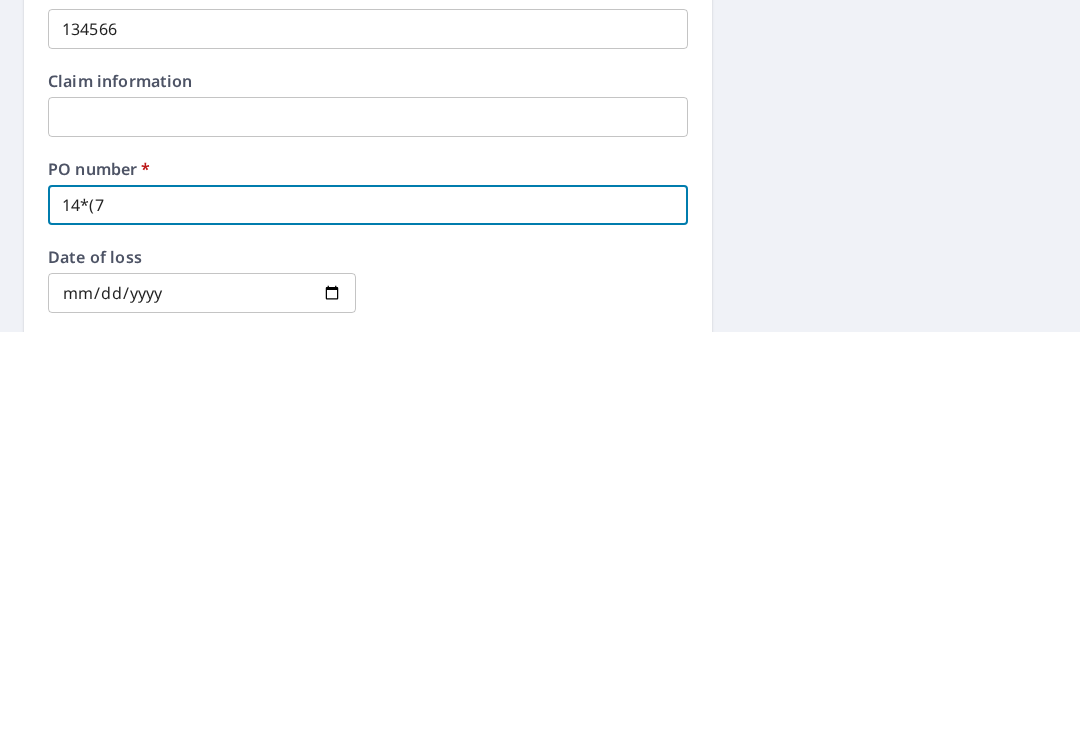 checkbox on "true" 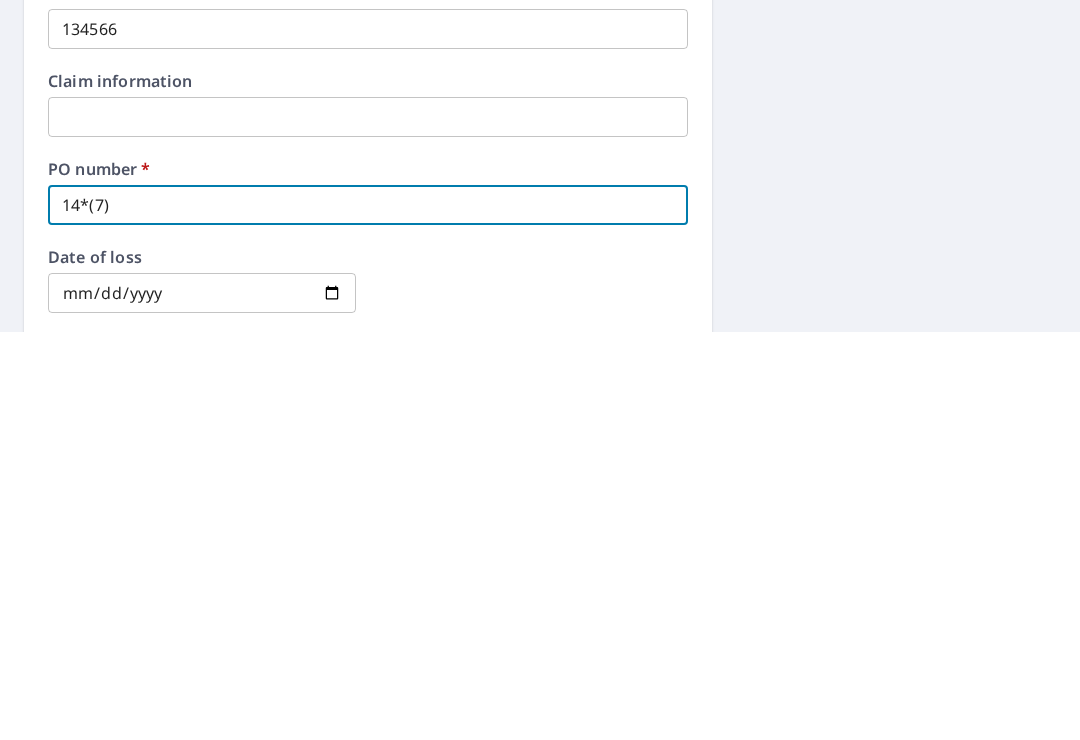 checkbox on "true" 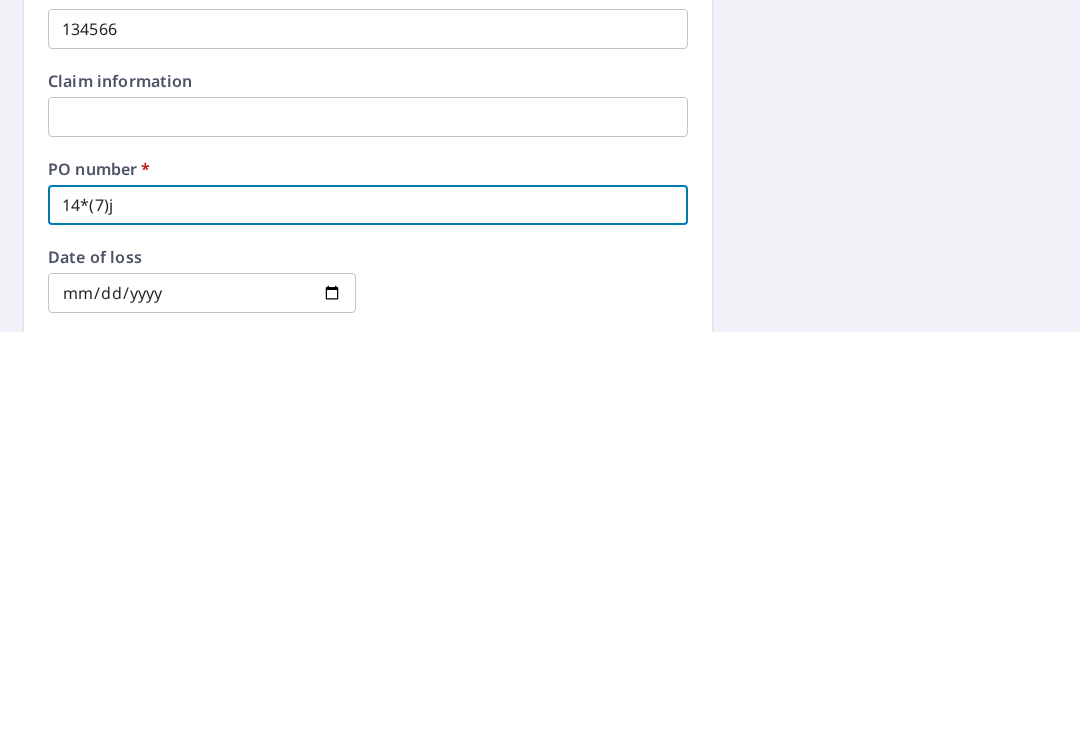 checkbox on "true" 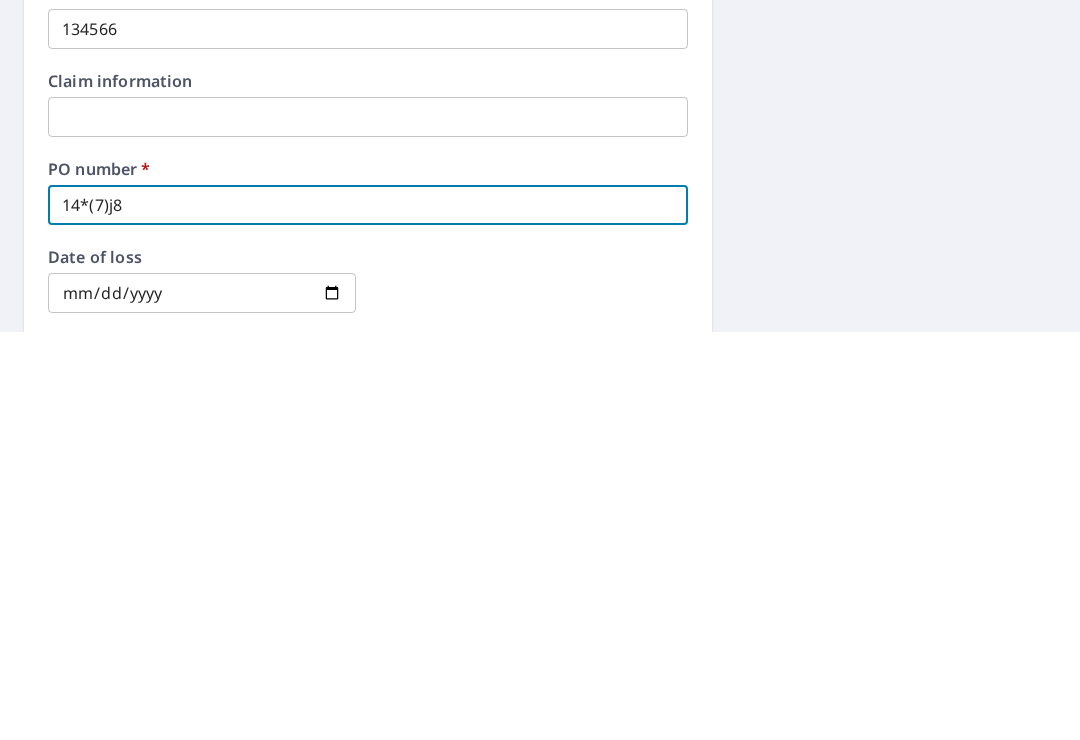 checkbox on "true" 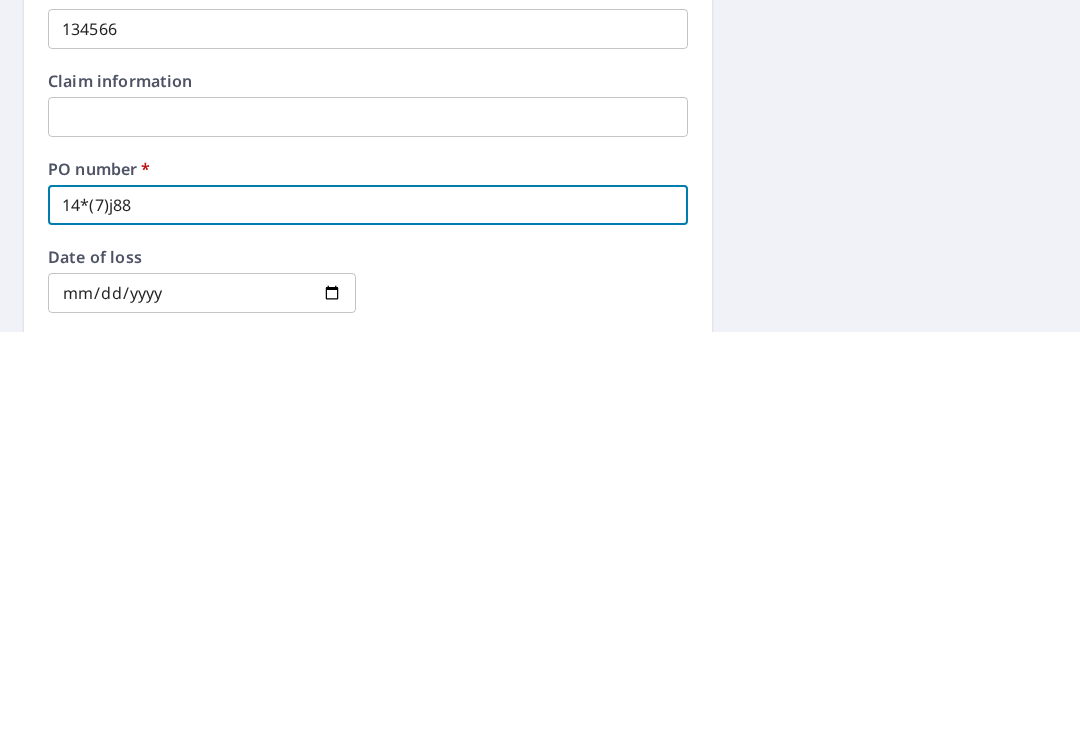 checkbox on "true" 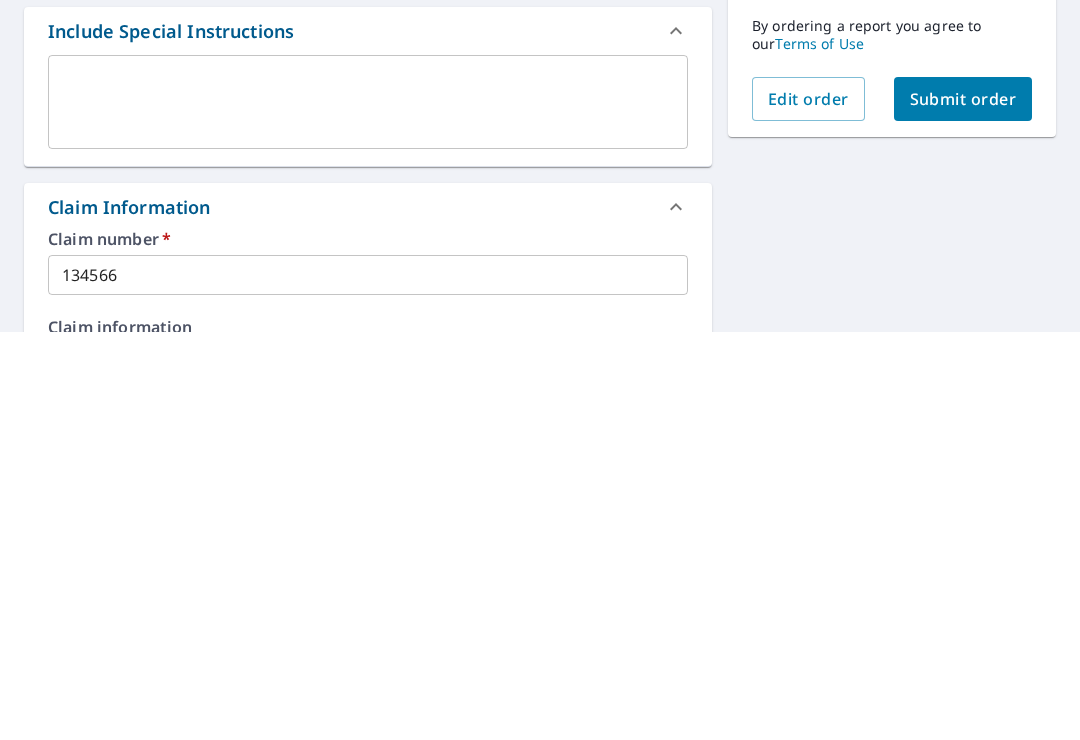 scroll, scrollTop: 115, scrollLeft: 0, axis: vertical 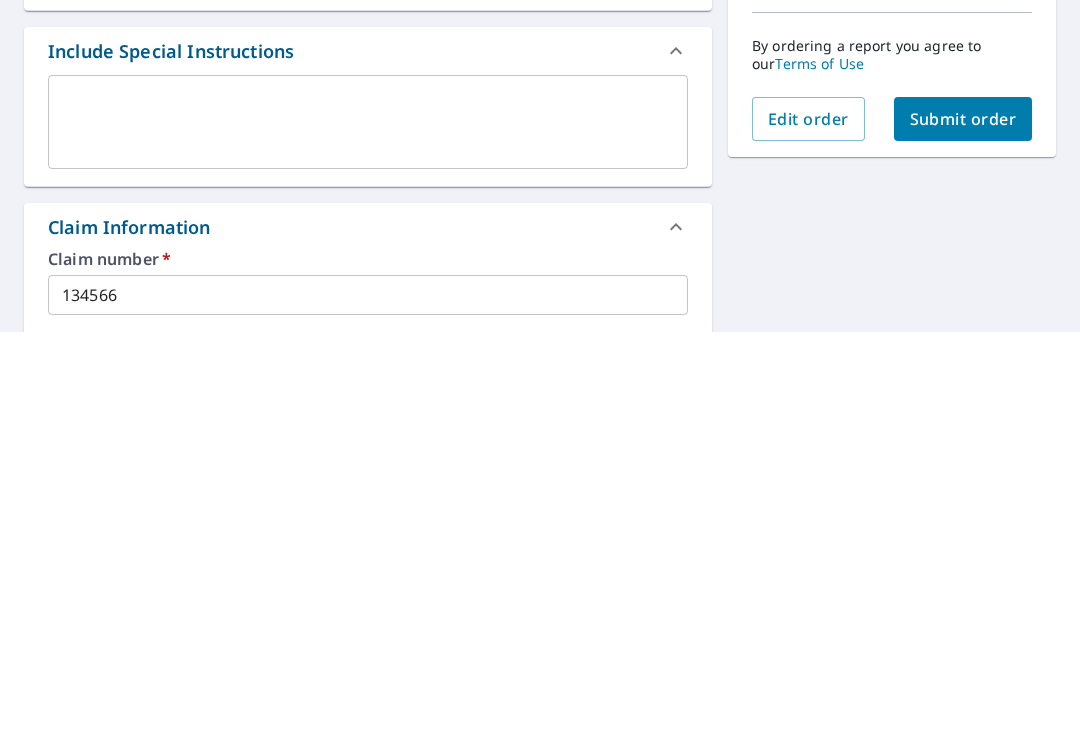 type on "14*(7)j88" 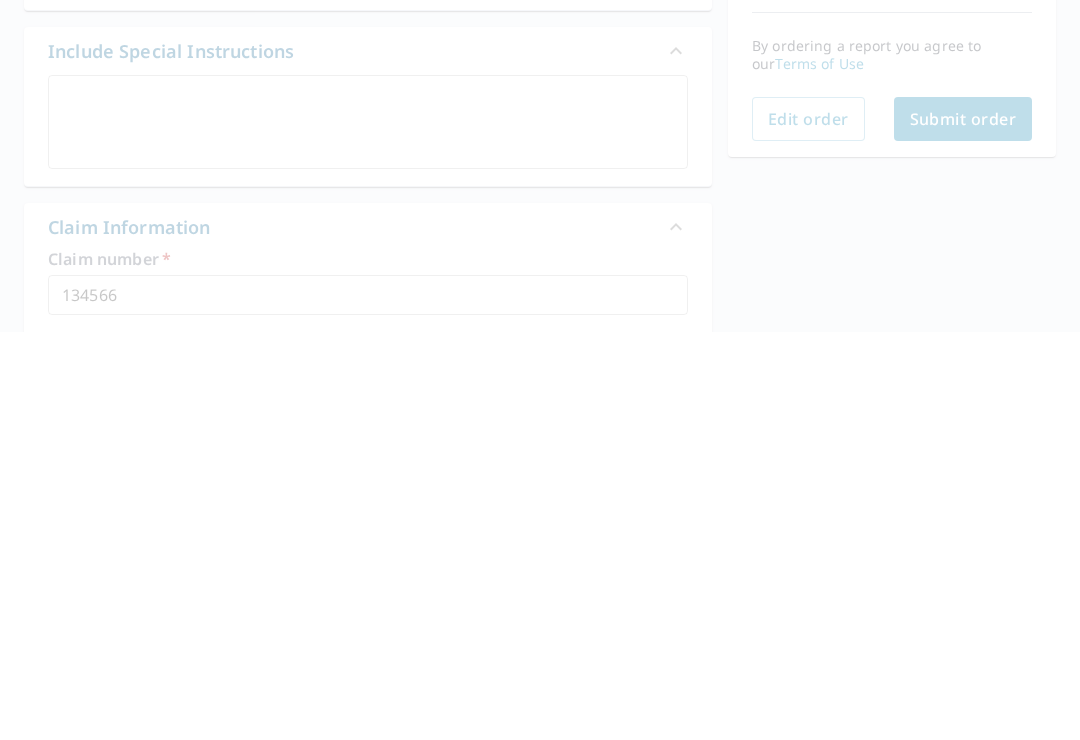 checkbox on "true" 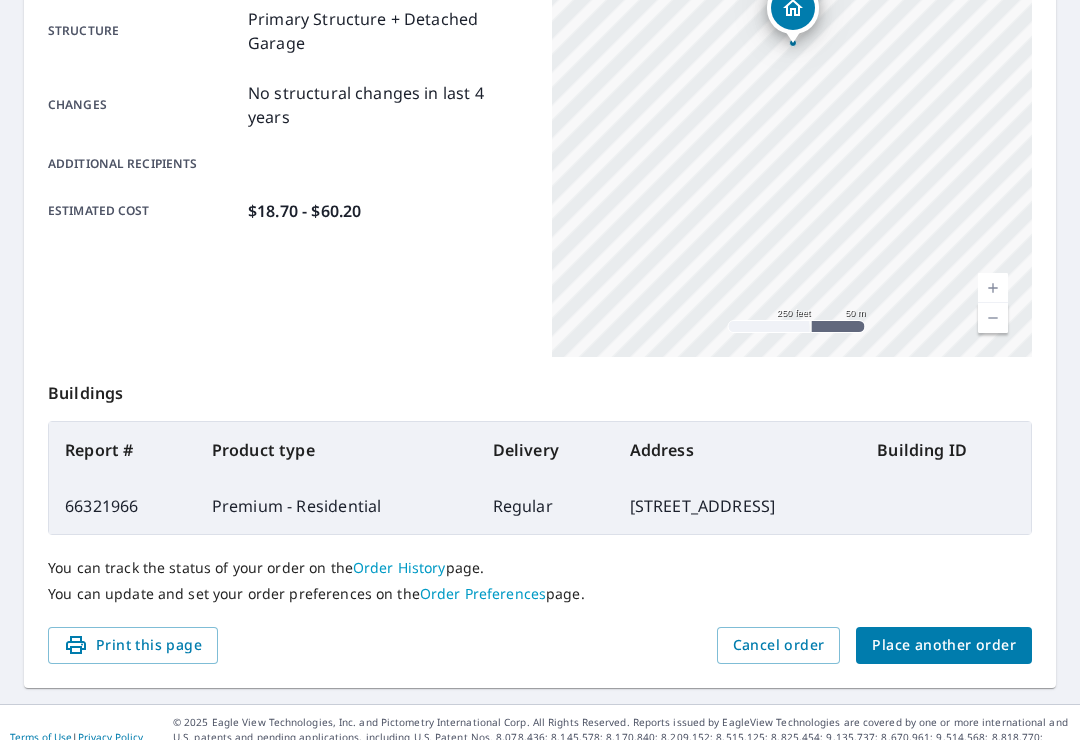 scroll, scrollTop: 420, scrollLeft: 0, axis: vertical 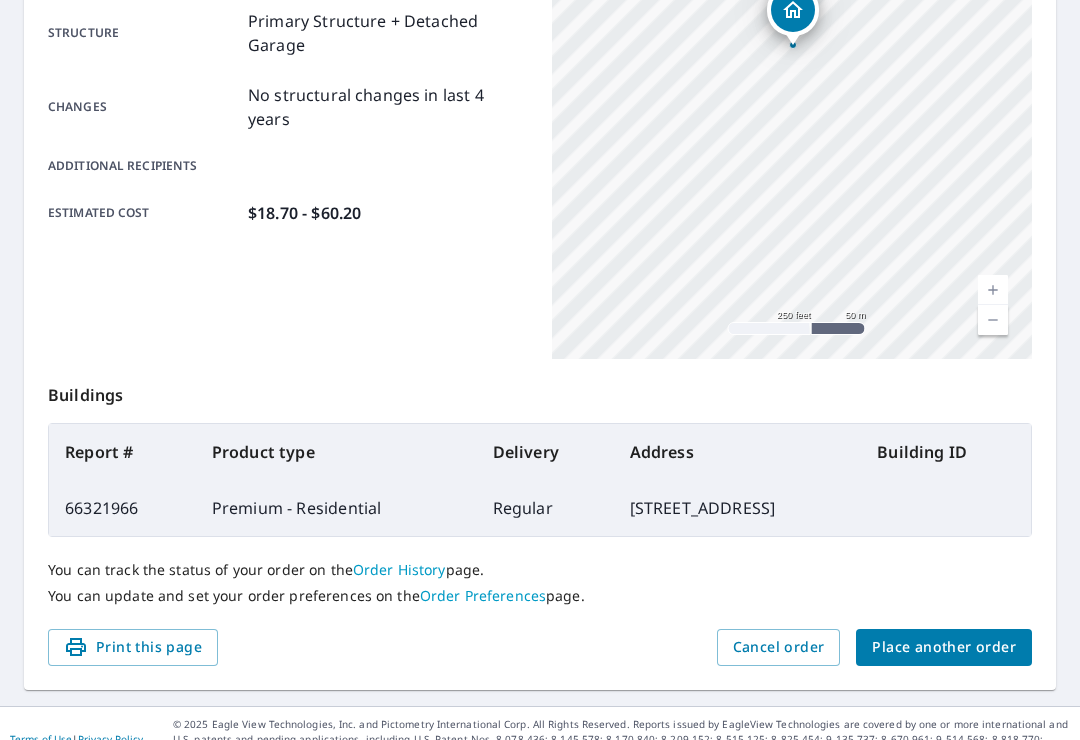 click on "Place another order" at bounding box center (944, 647) 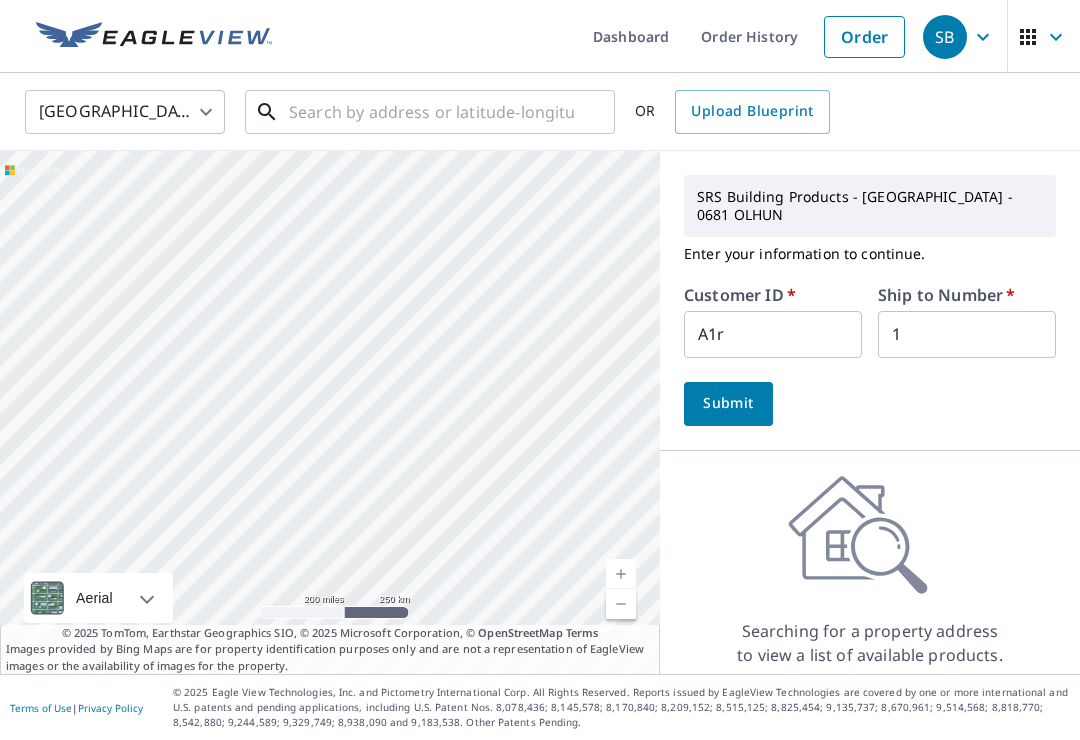 click at bounding box center (431, 112) 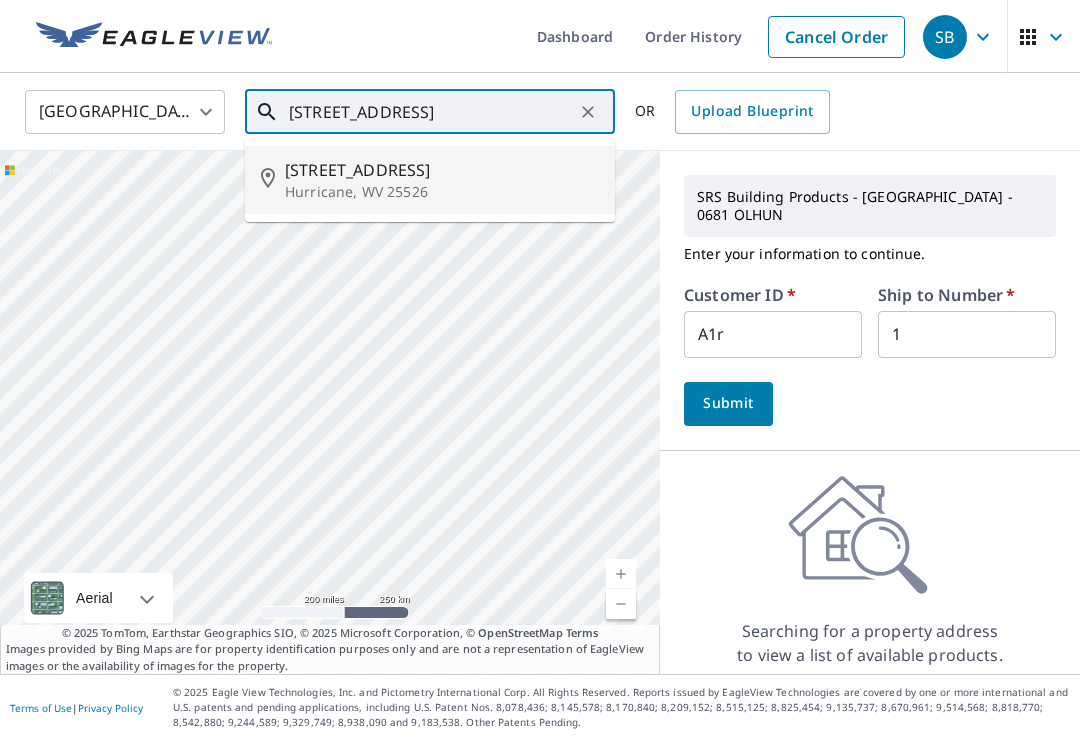 click on "Hurricane, WV 25526" at bounding box center (442, 192) 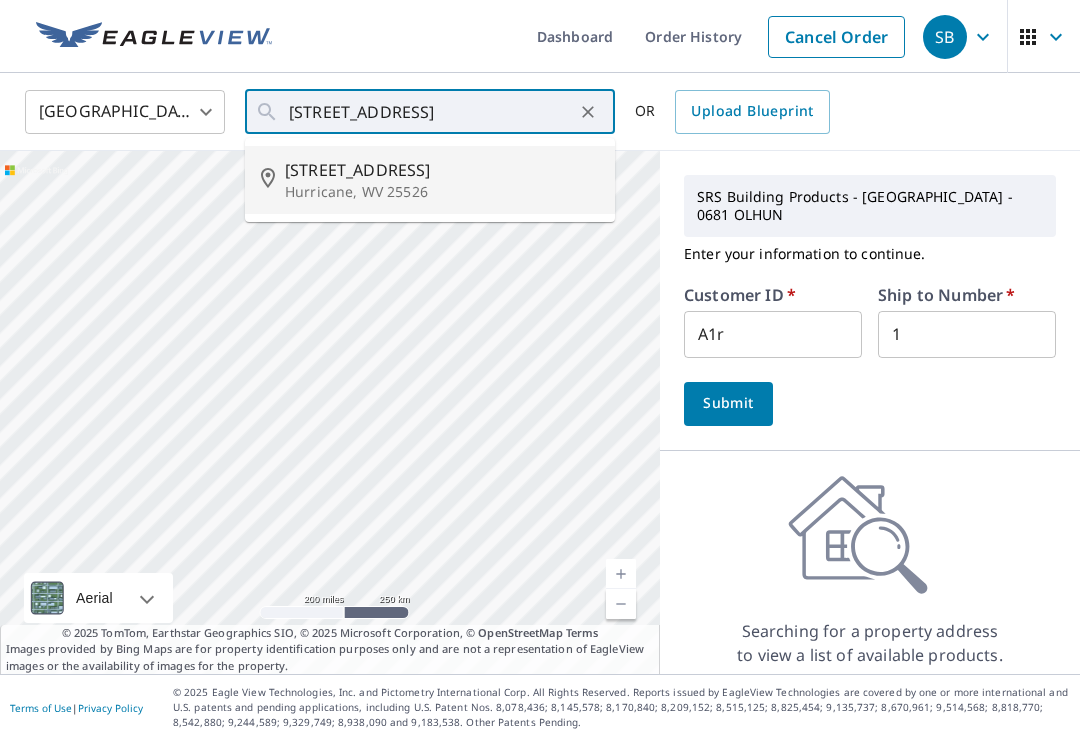 type on "75 Mercy Way Hurricane, WV 25526" 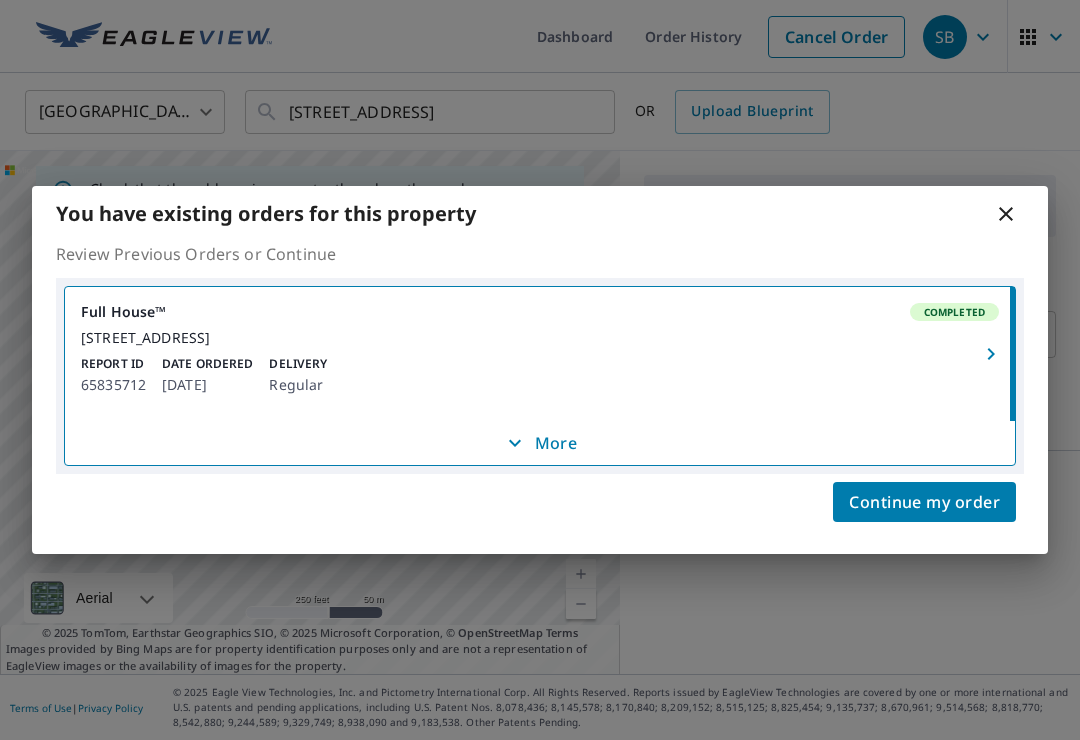 click on "Continue my order" at bounding box center [924, 502] 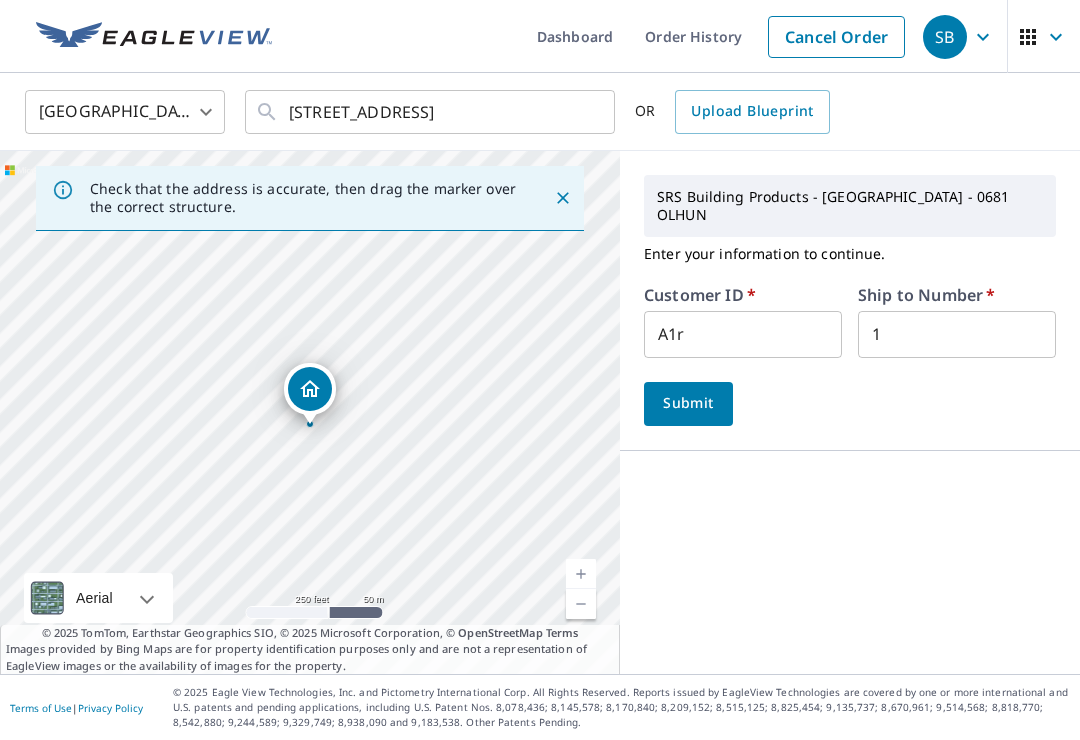 click on "Submit" at bounding box center [688, 403] 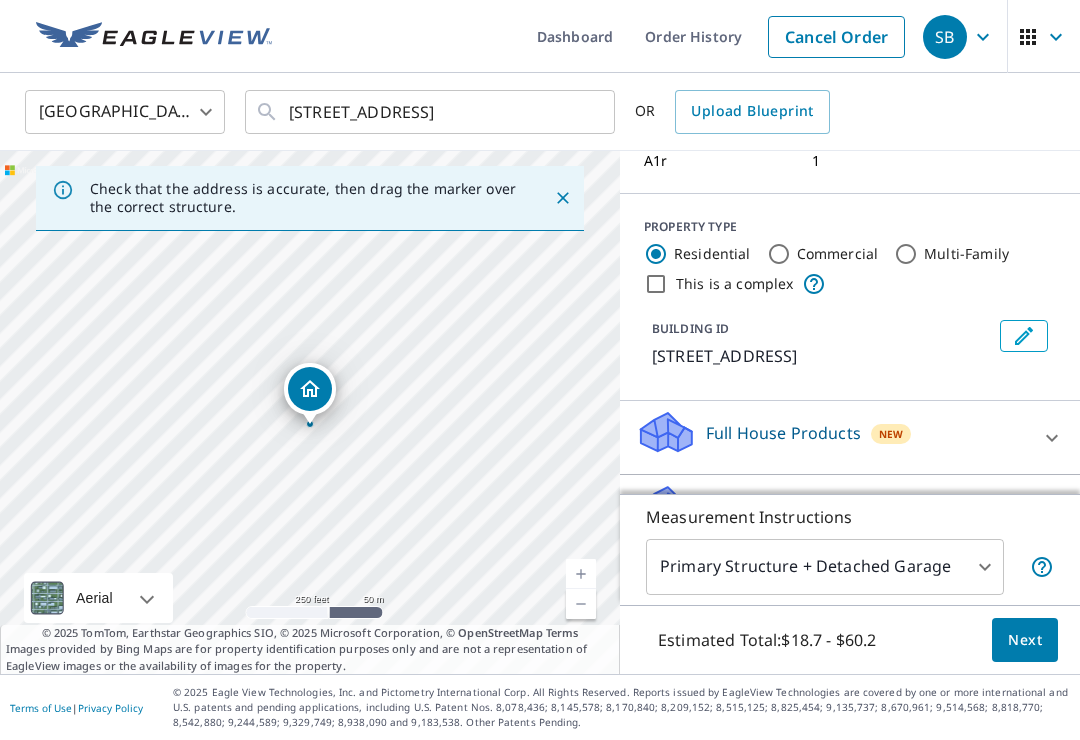 scroll, scrollTop: 184, scrollLeft: 0, axis: vertical 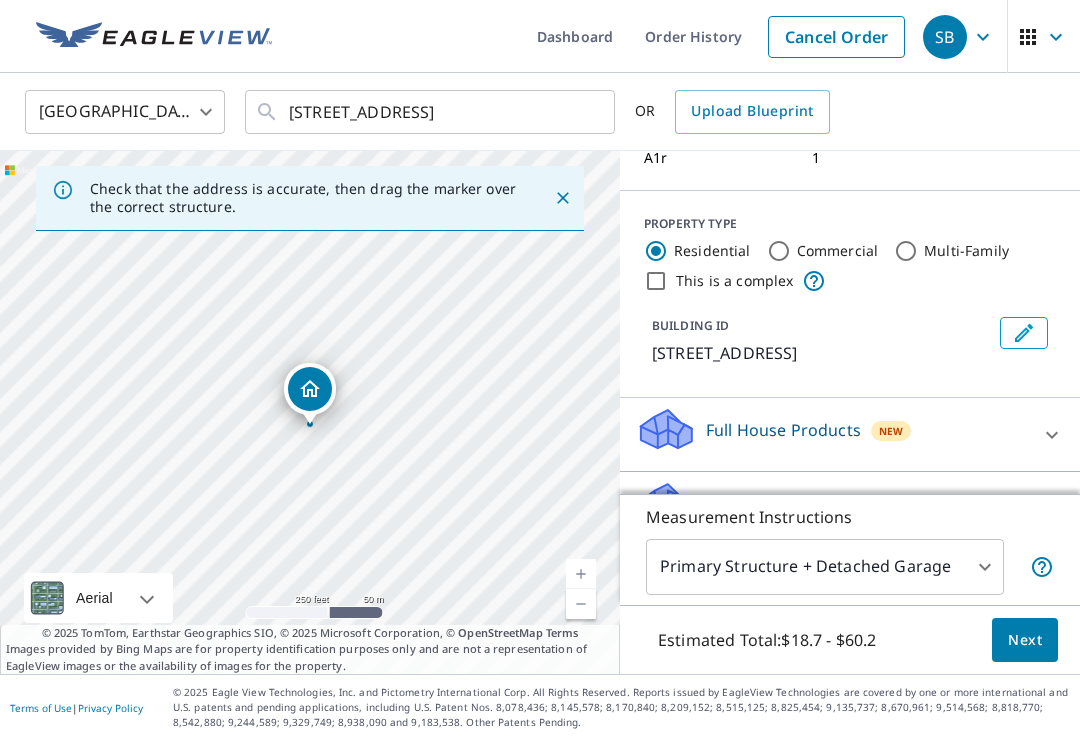 click on "Full House Products" at bounding box center (783, 430) 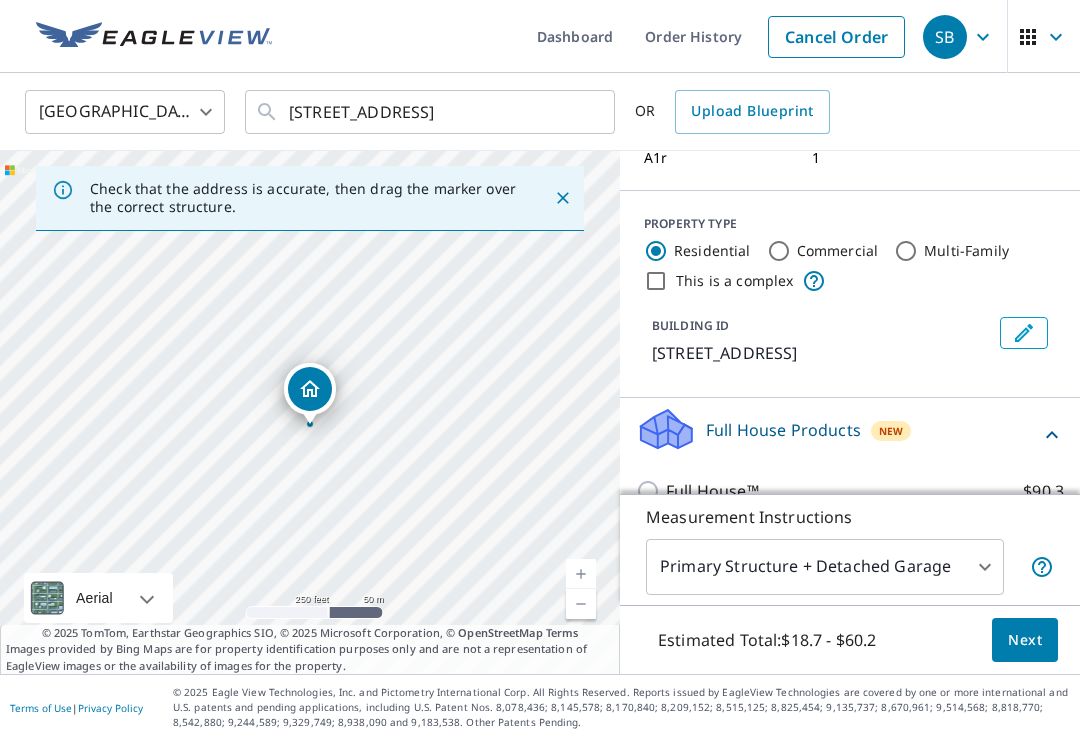 click on "Full House™ $90.3" at bounding box center [651, 491] 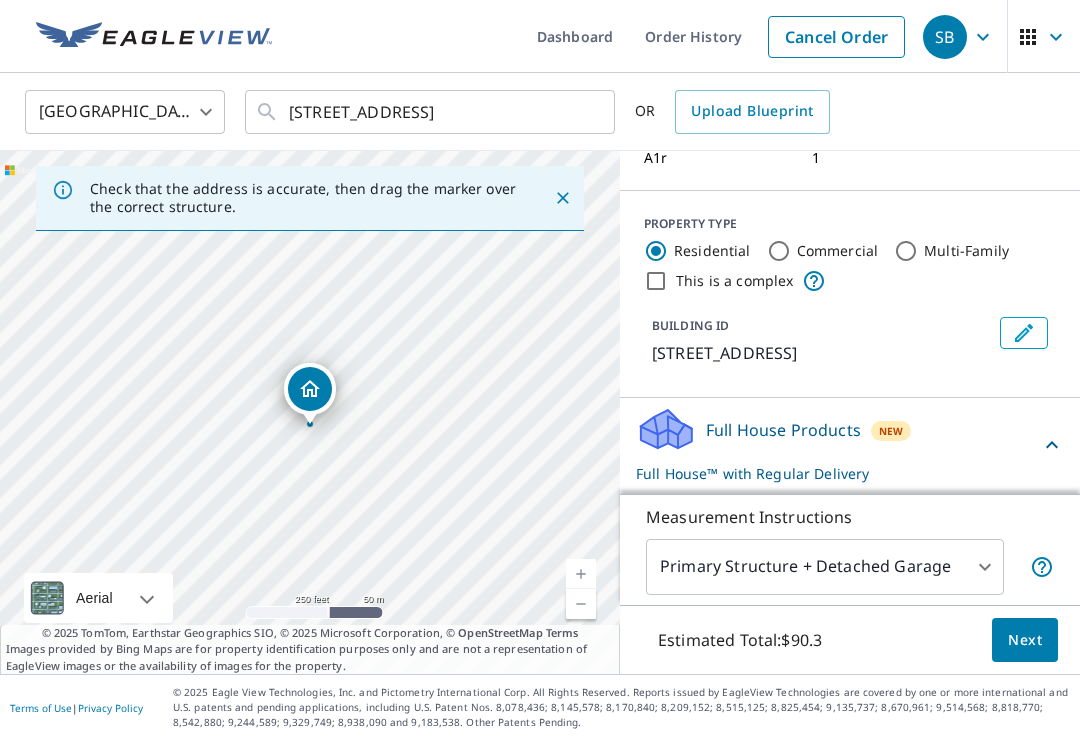 click on "Next" at bounding box center (1025, 640) 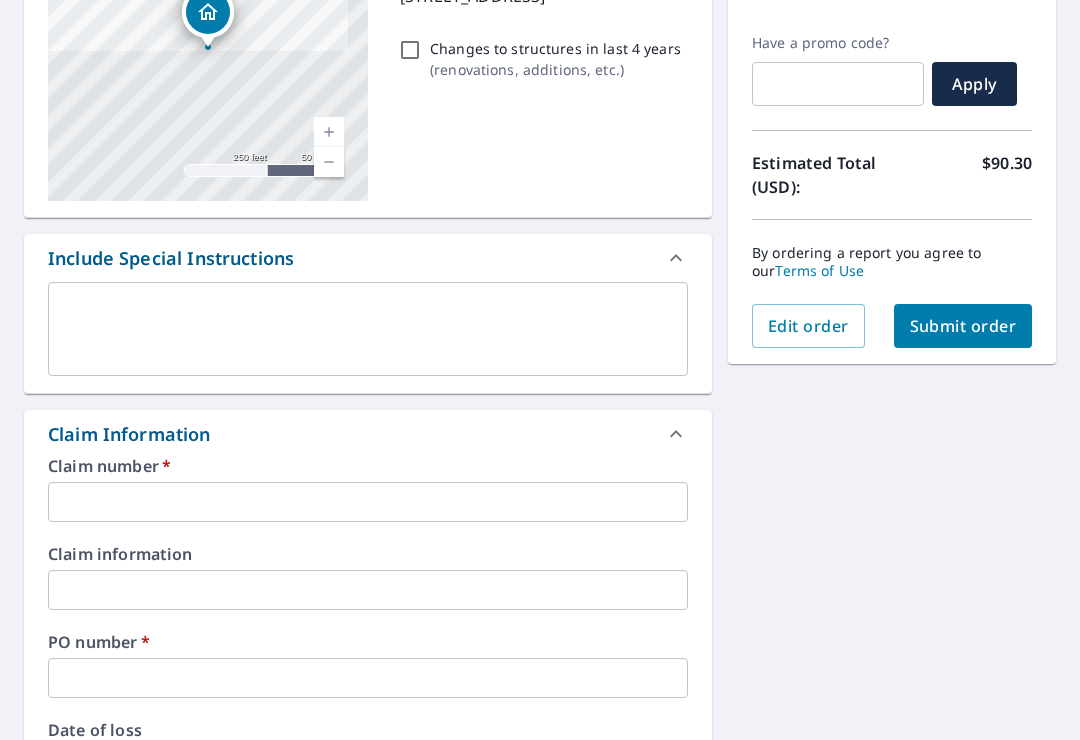 scroll, scrollTop: 332, scrollLeft: 0, axis: vertical 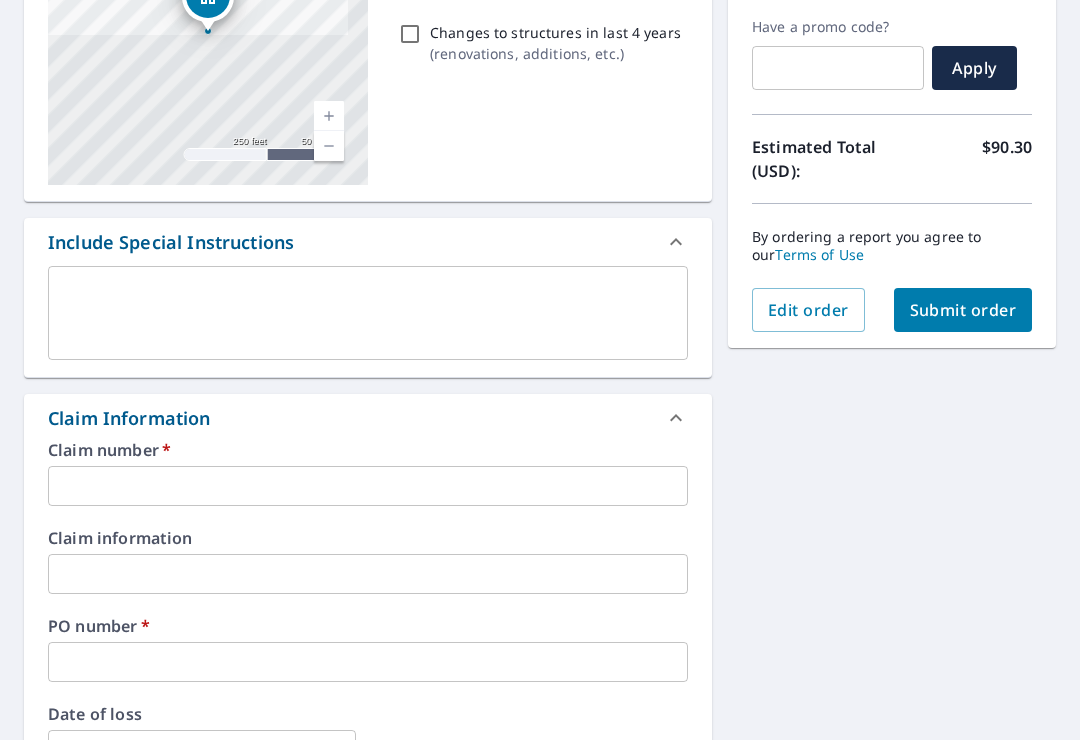 click at bounding box center [368, 486] 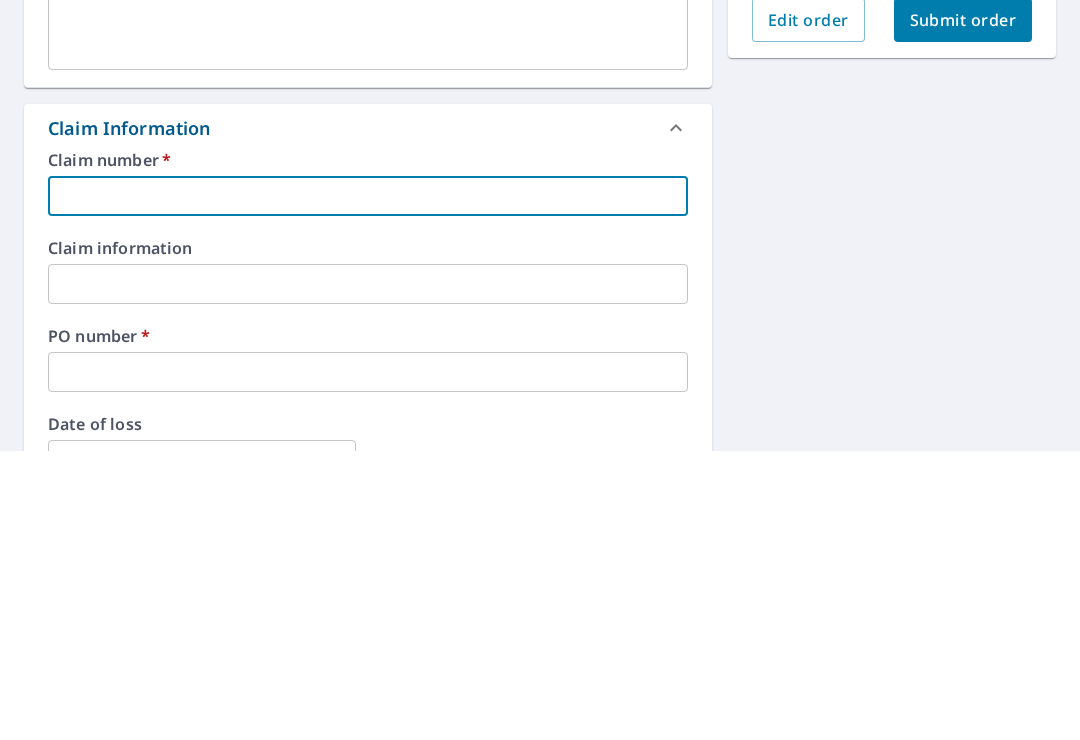 type on "4" 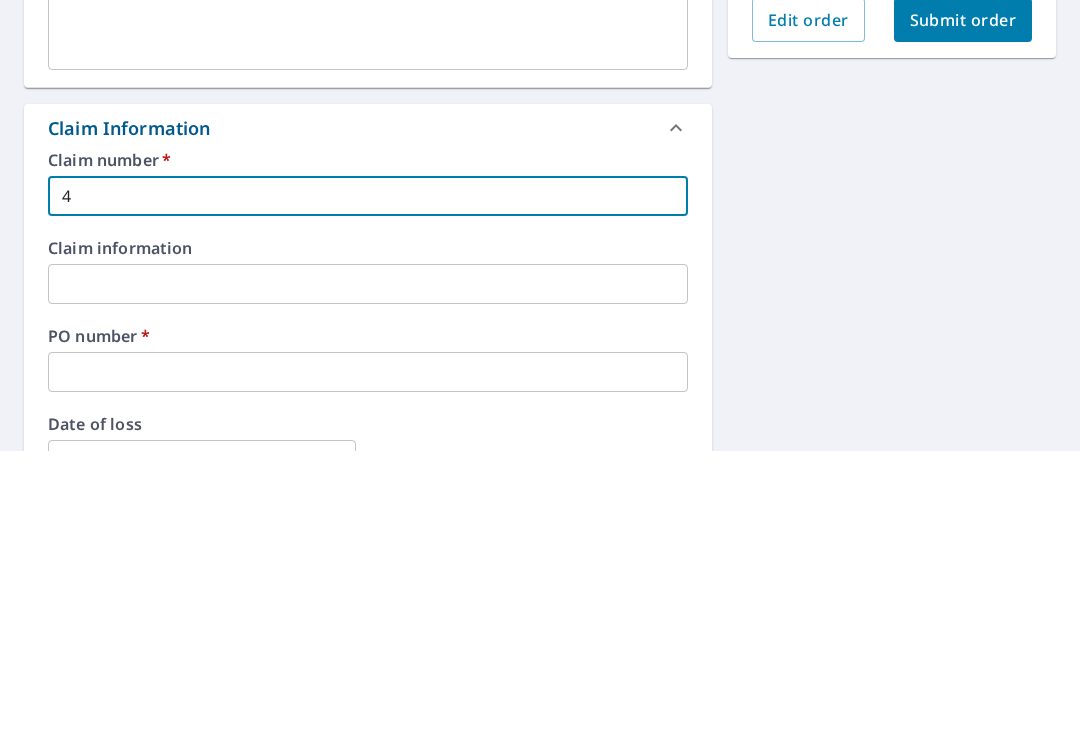 checkbox on "true" 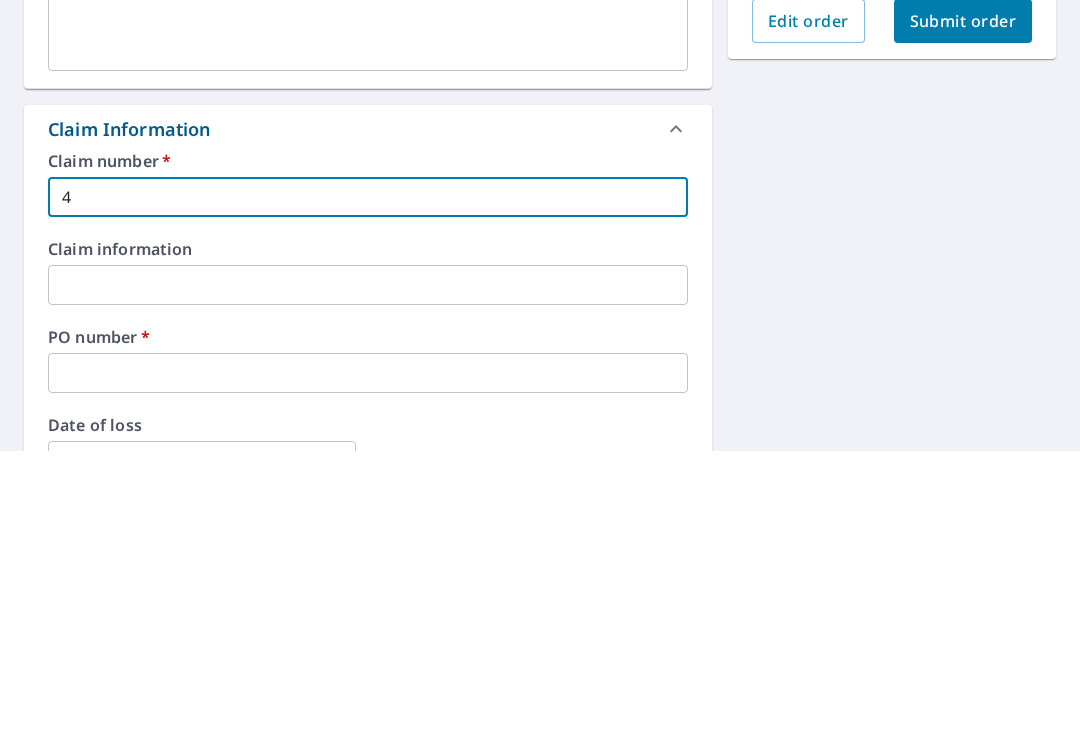 type on "44" 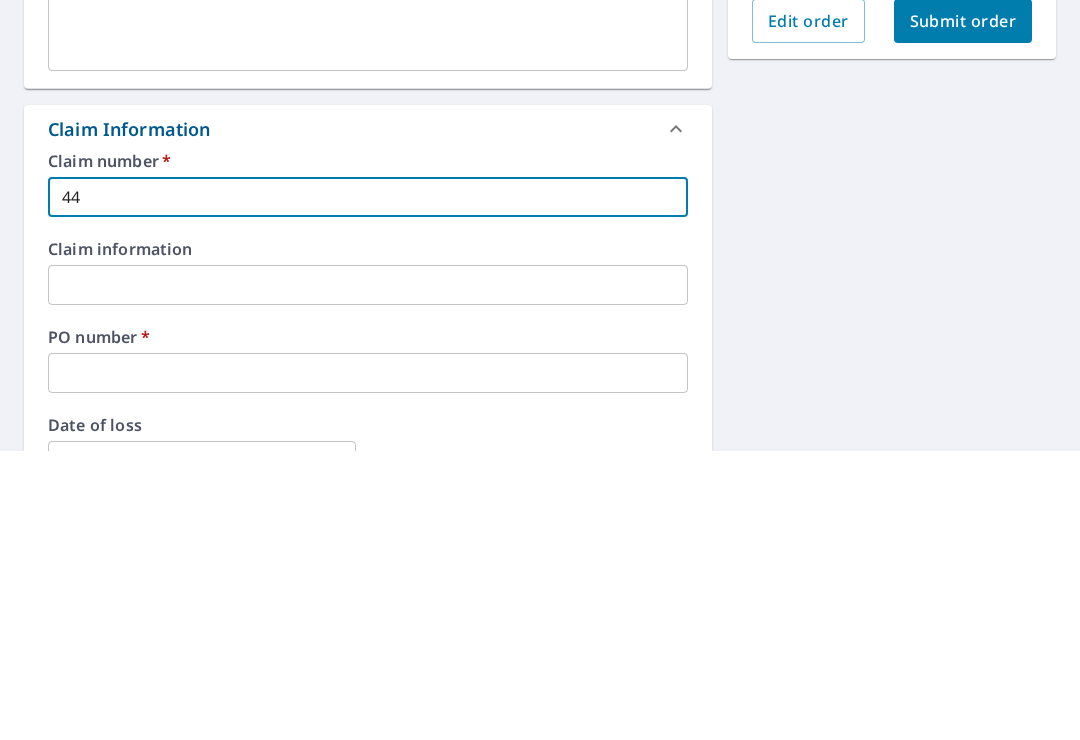 checkbox on "true" 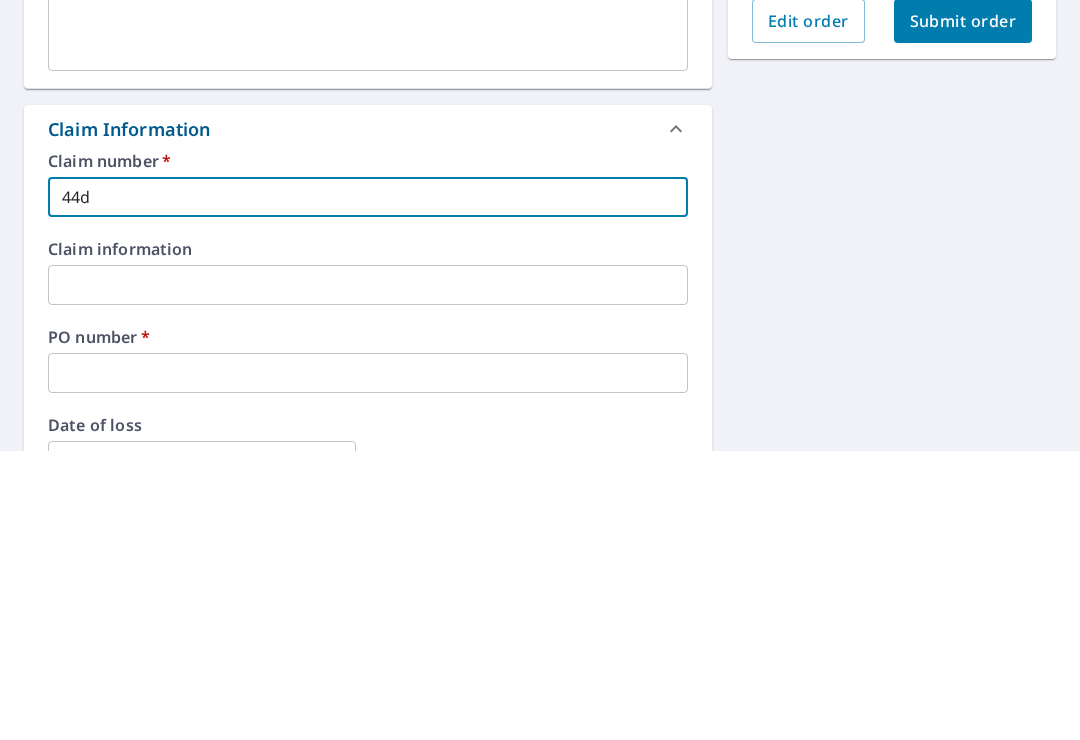 checkbox on "true" 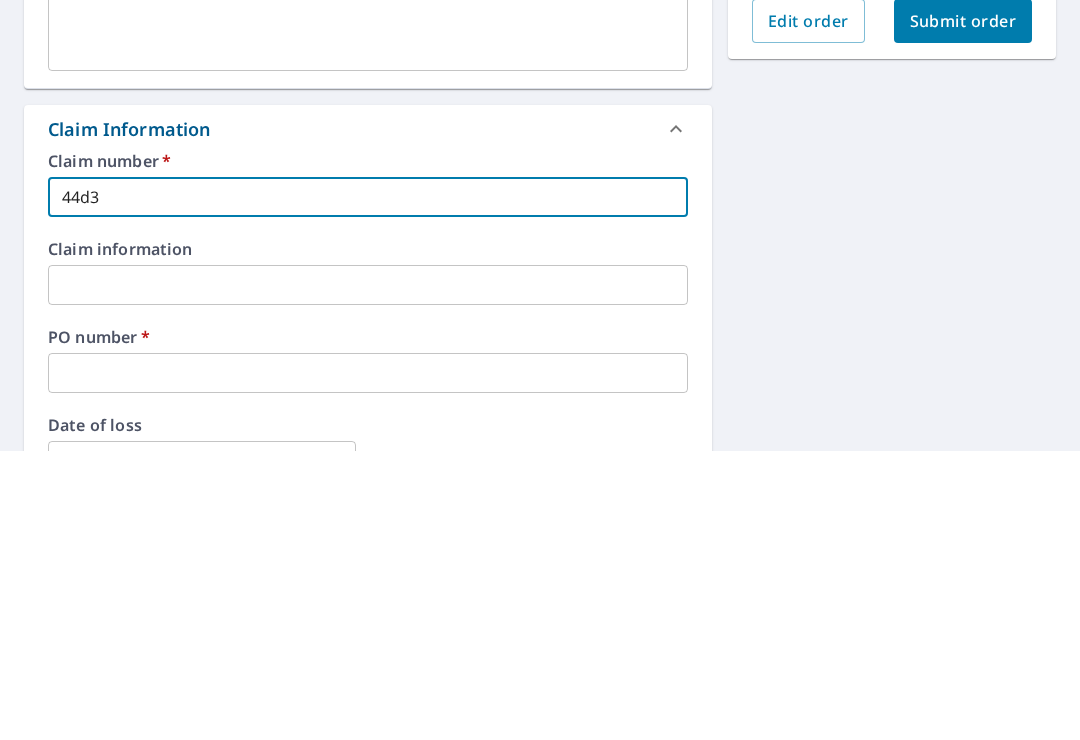 checkbox on "true" 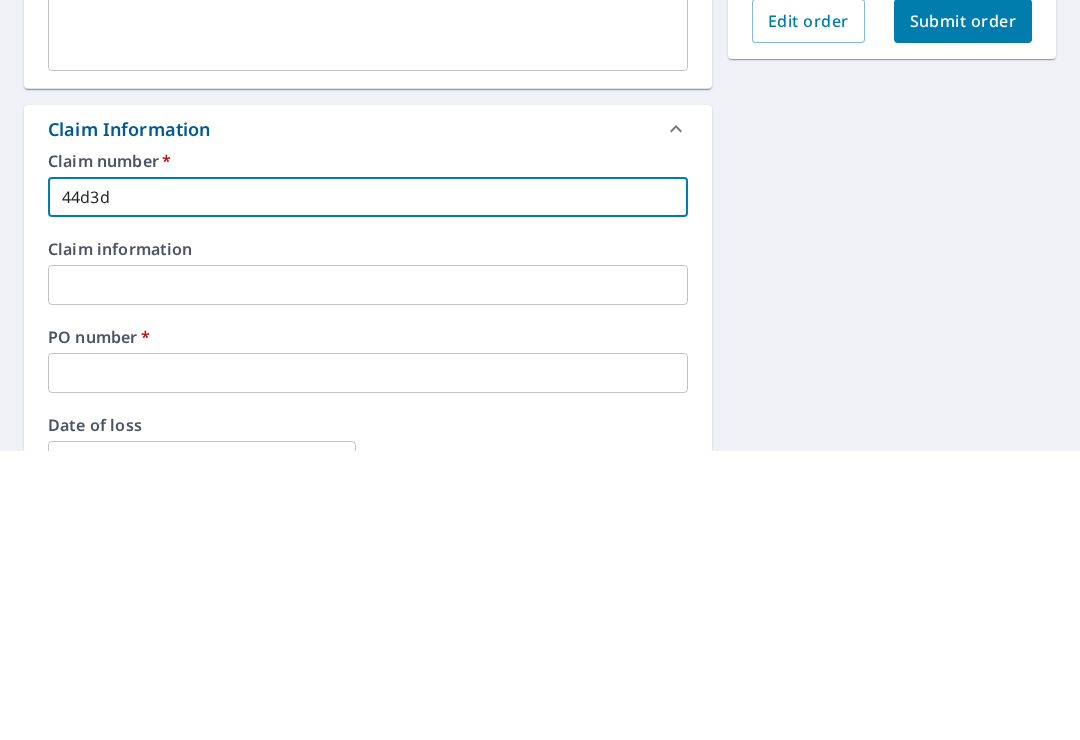 checkbox on "true" 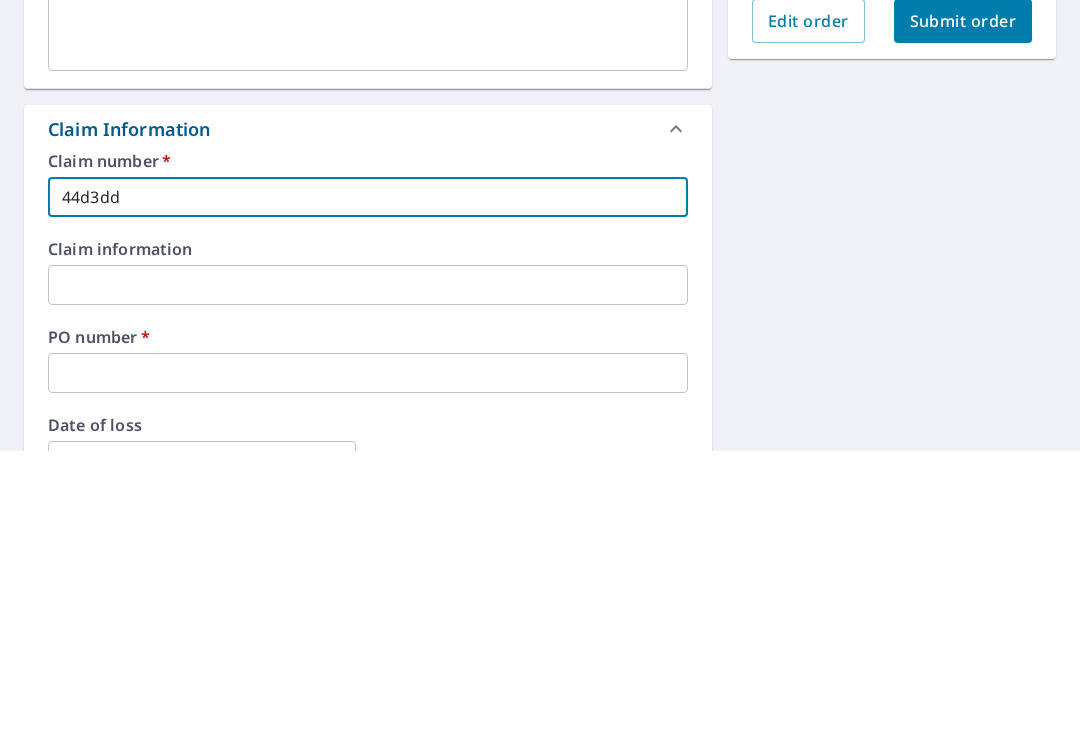 checkbox on "true" 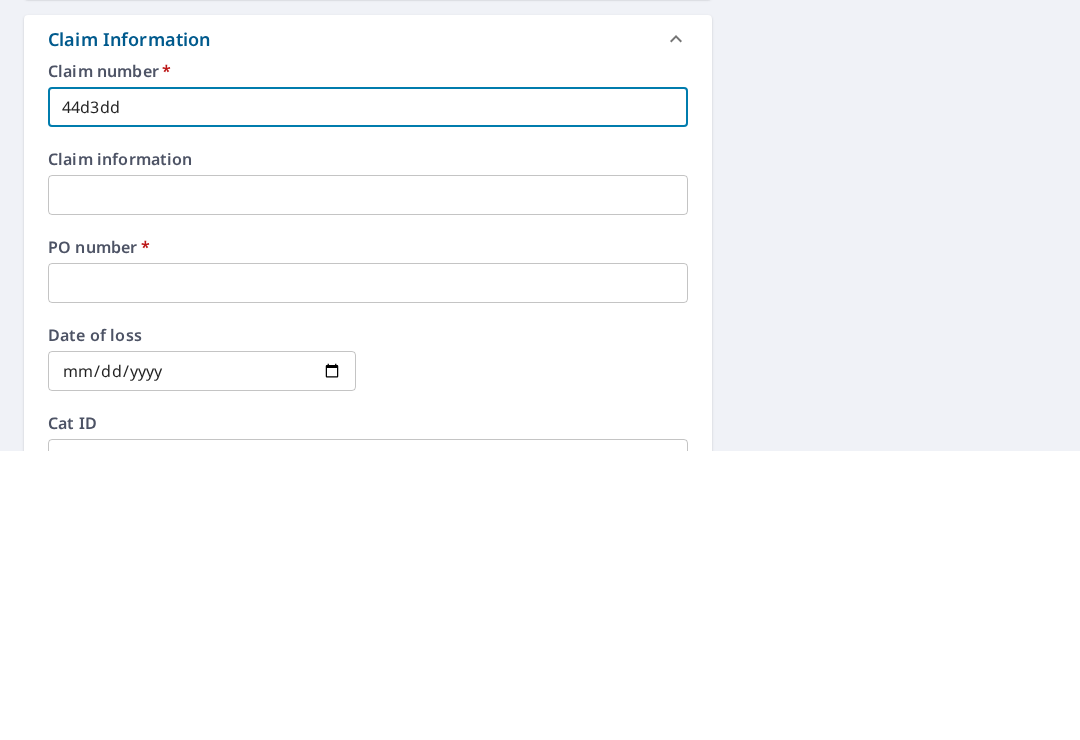 scroll, scrollTop: 425, scrollLeft: 0, axis: vertical 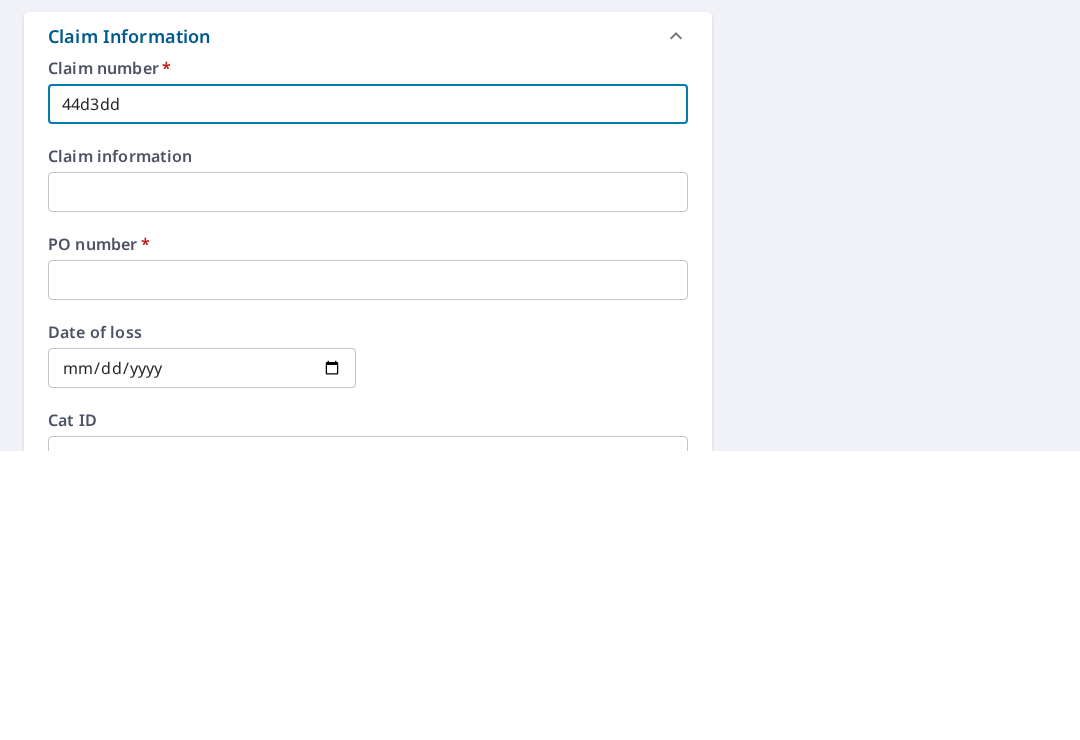 type on "44d3dd" 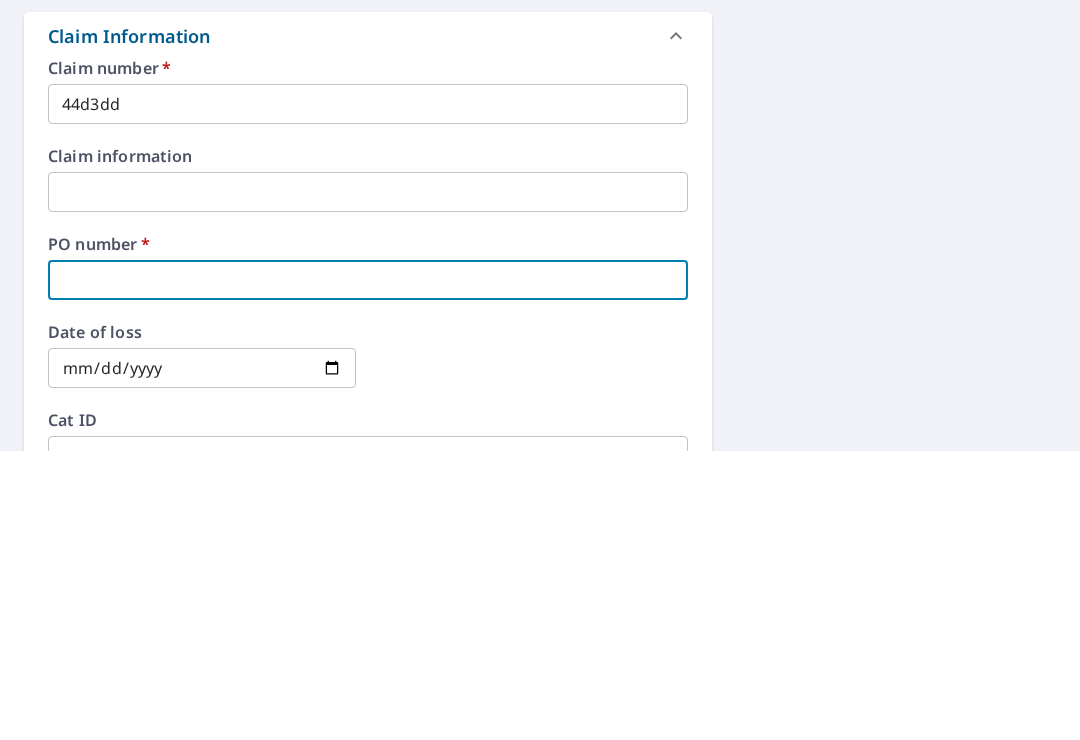 type on "3" 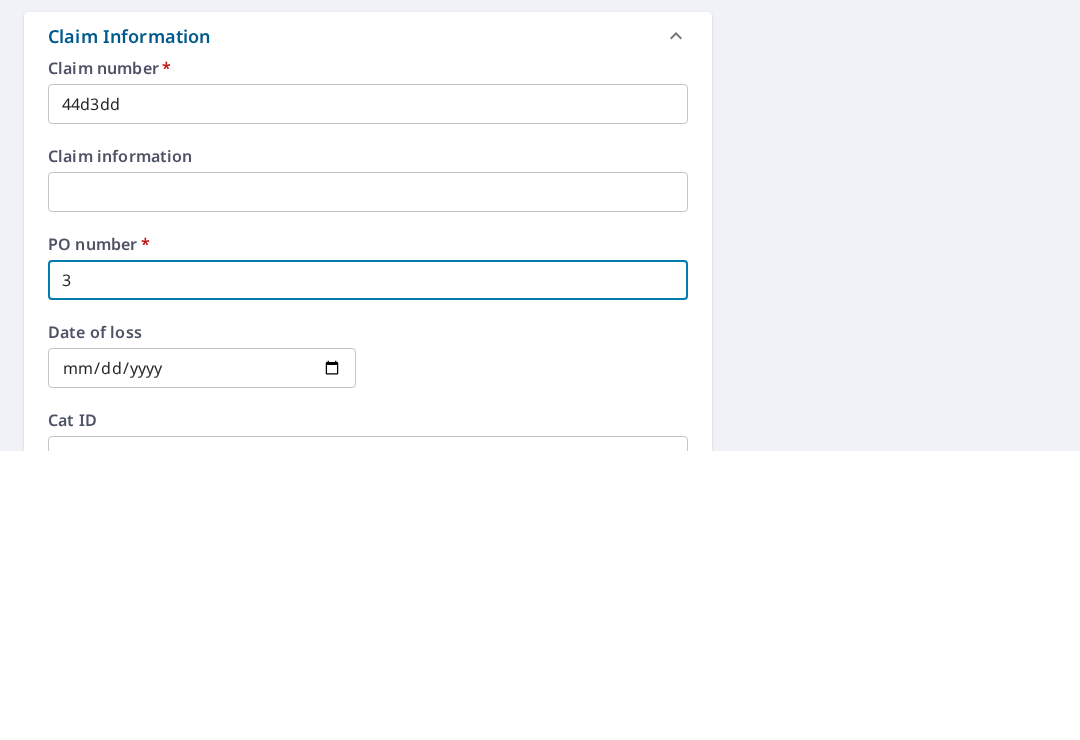 checkbox on "true" 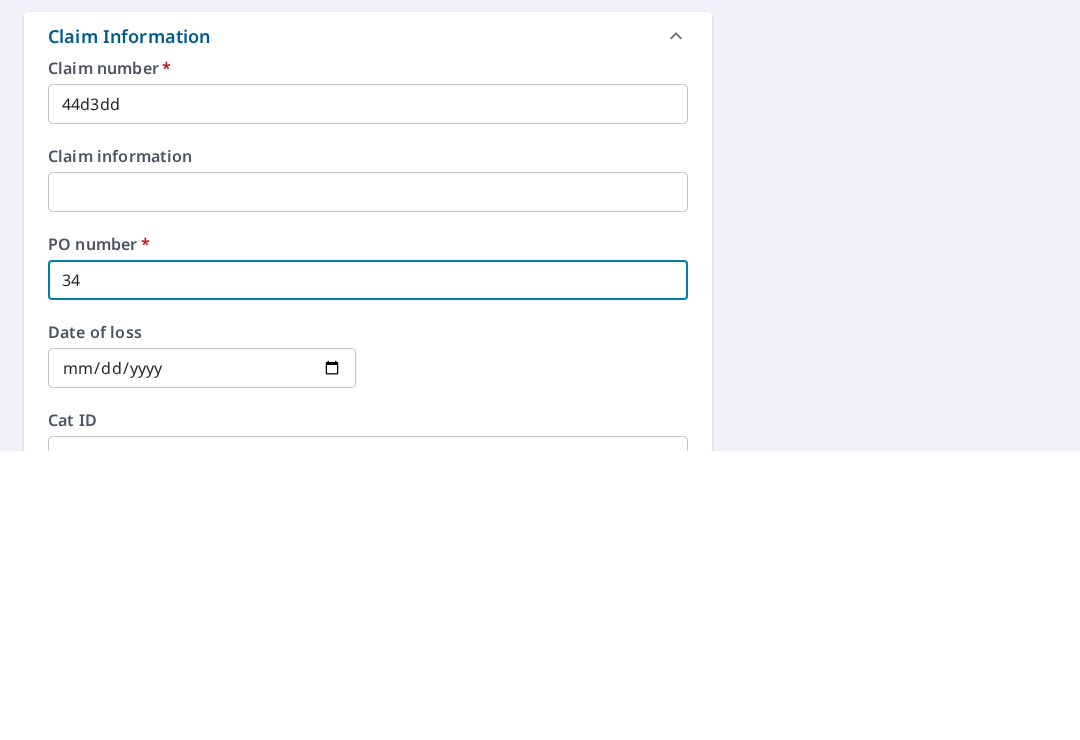 checkbox on "true" 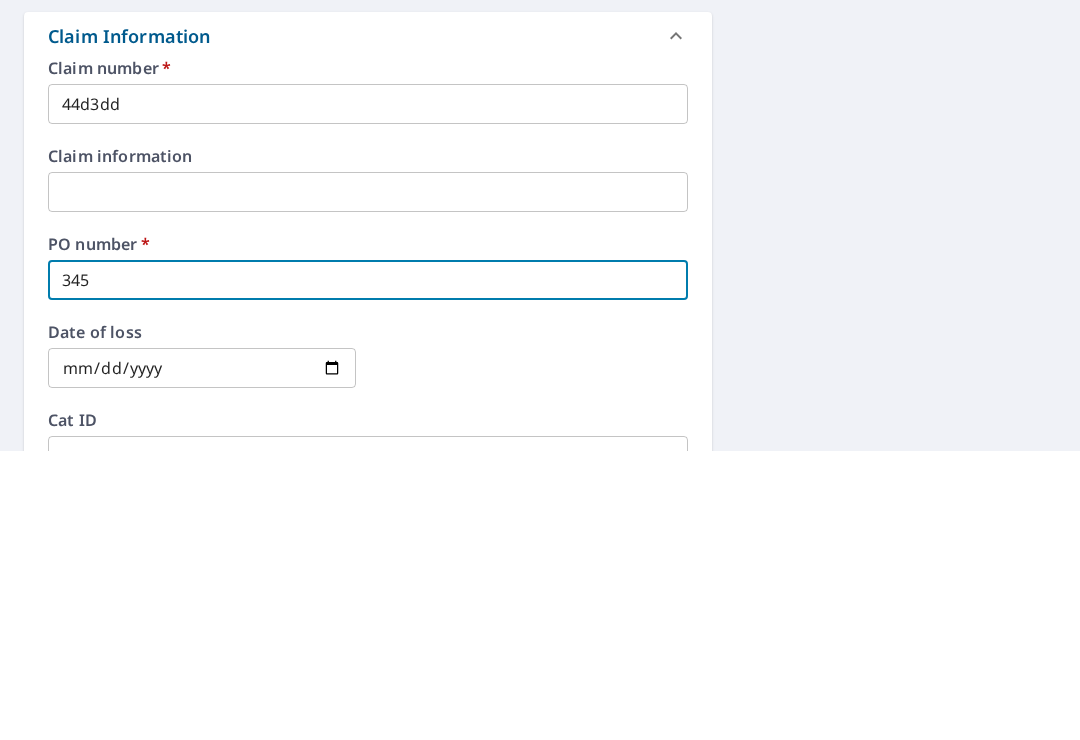checkbox on "true" 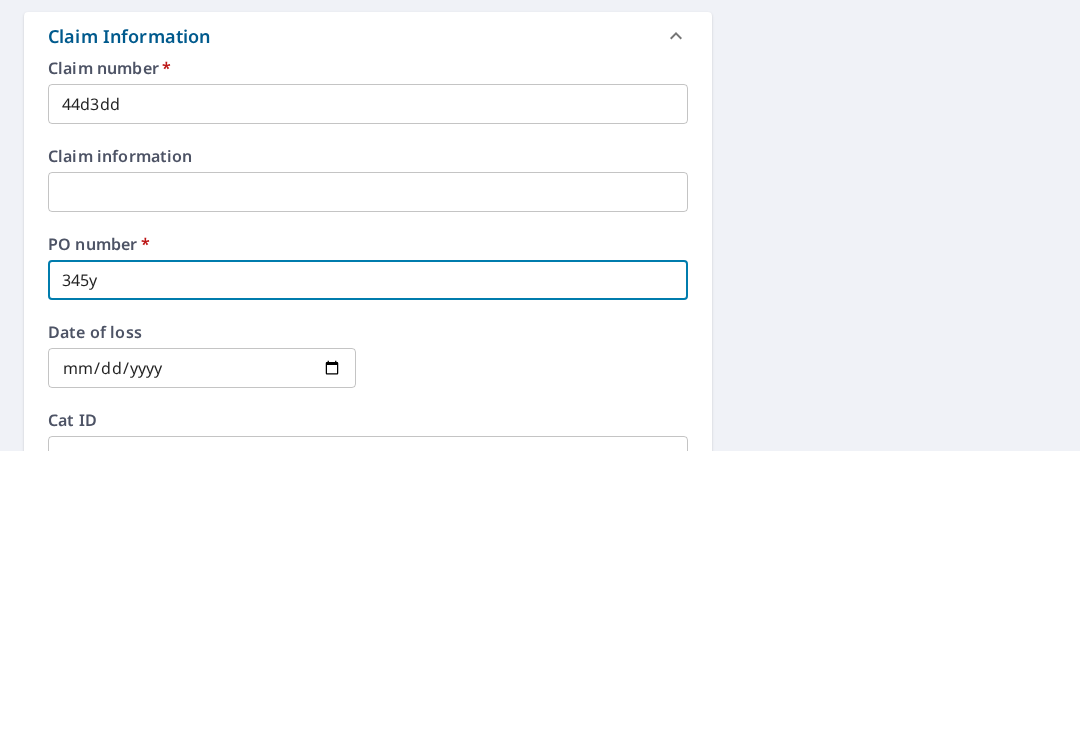 checkbox on "true" 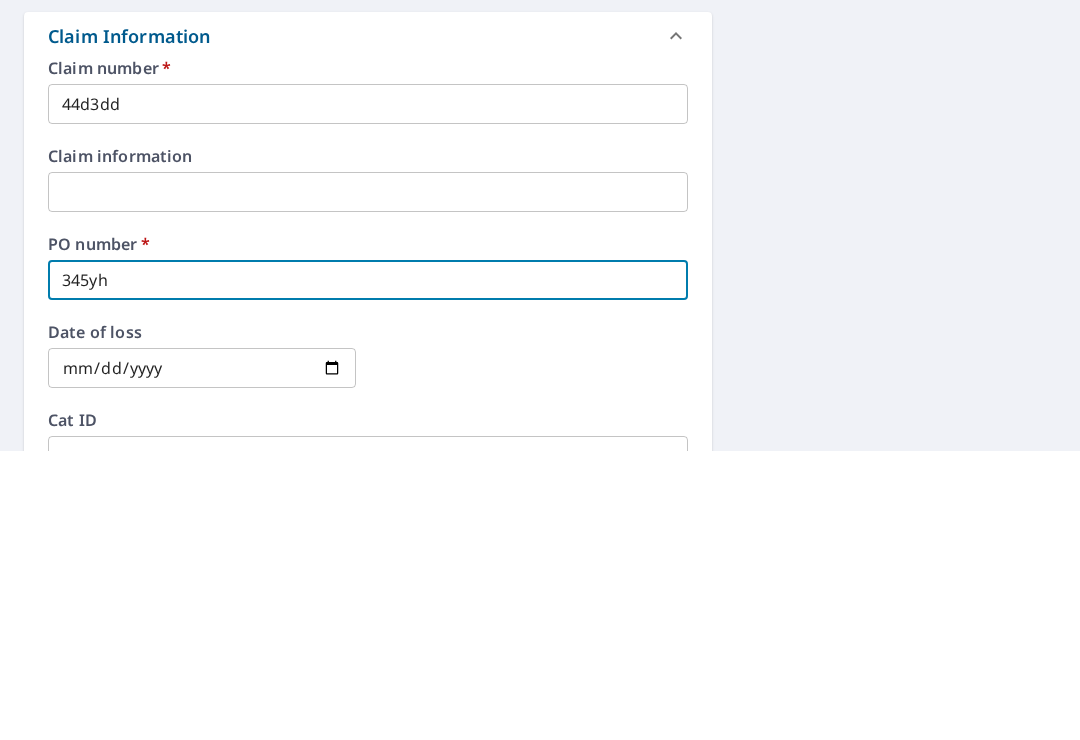 checkbox on "true" 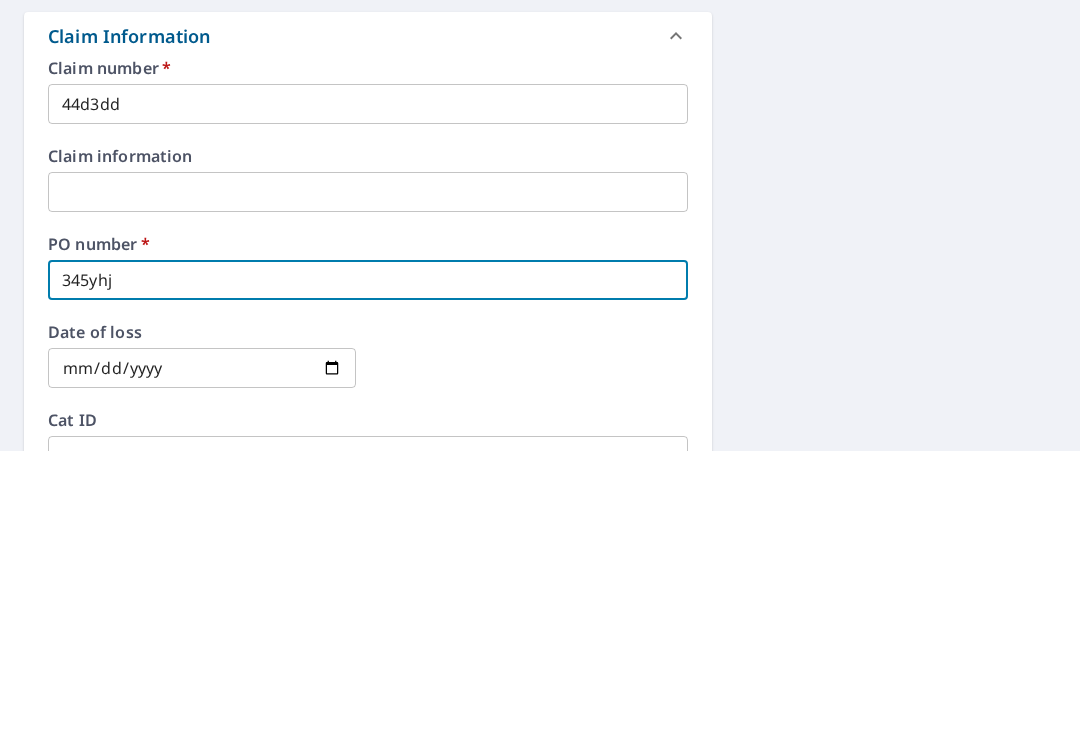 checkbox on "true" 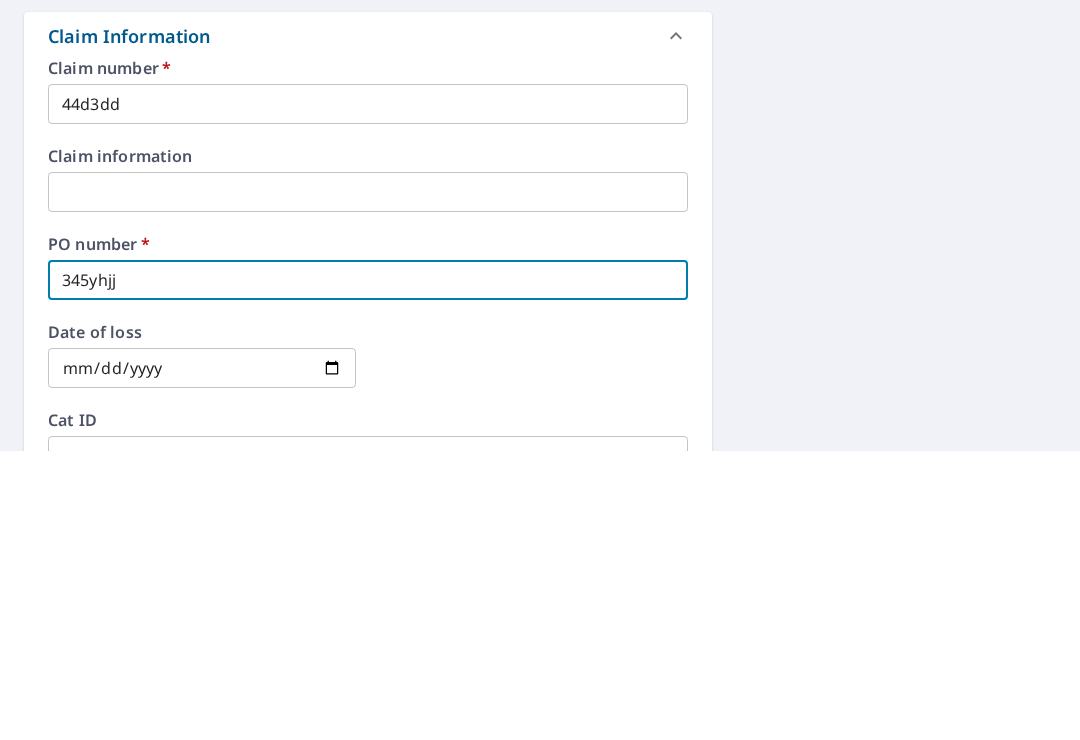 checkbox on "true" 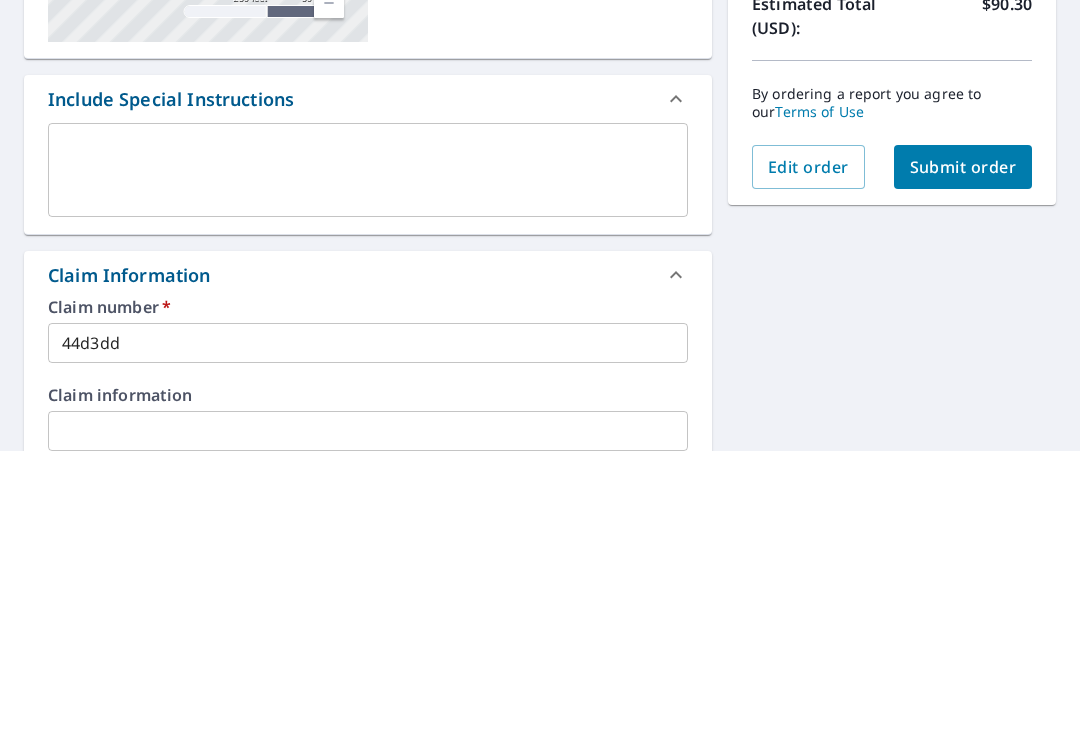 scroll, scrollTop: 192, scrollLeft: 0, axis: vertical 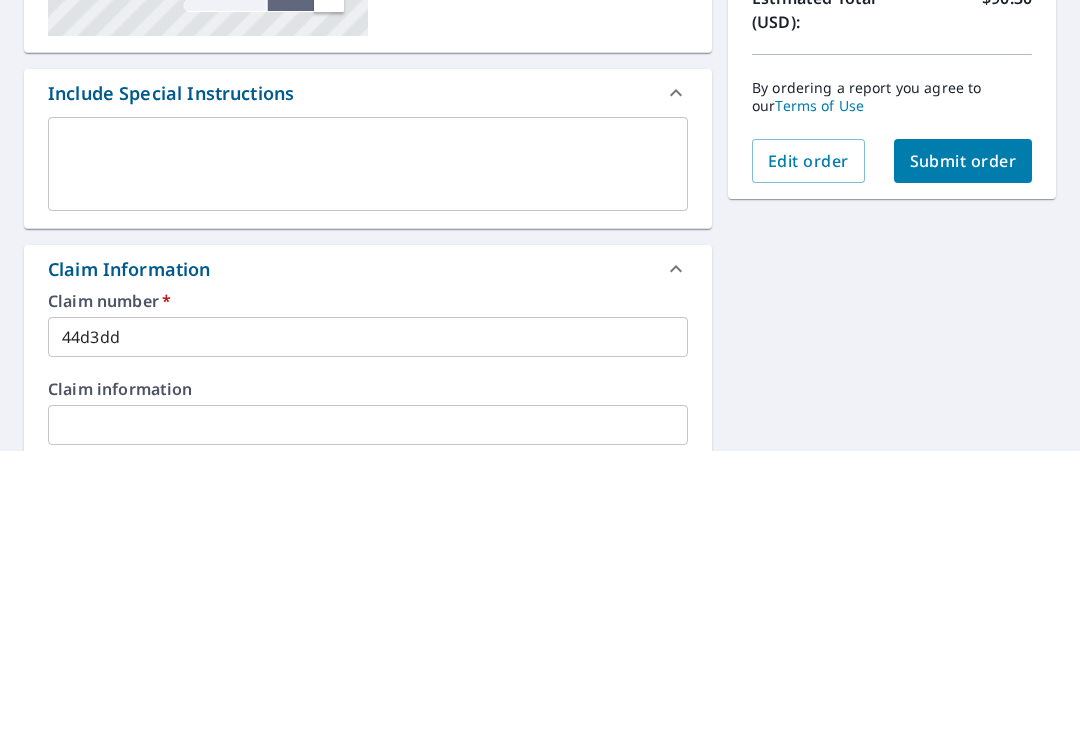type on "345yhjj" 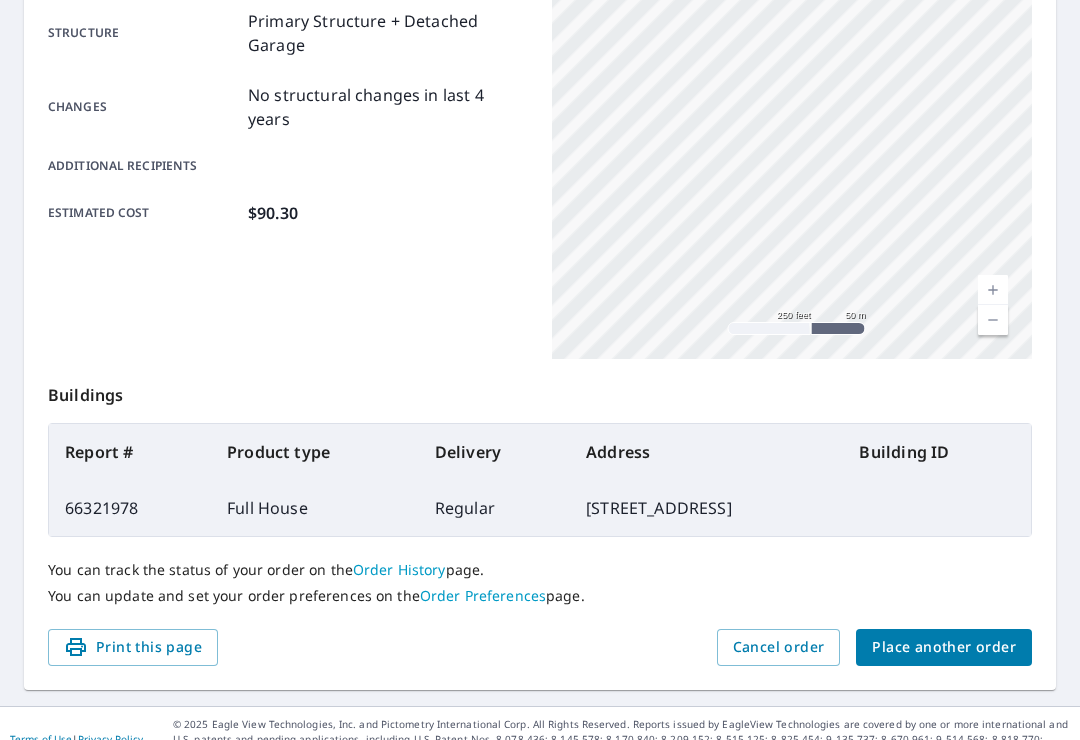 scroll, scrollTop: 420, scrollLeft: 0, axis: vertical 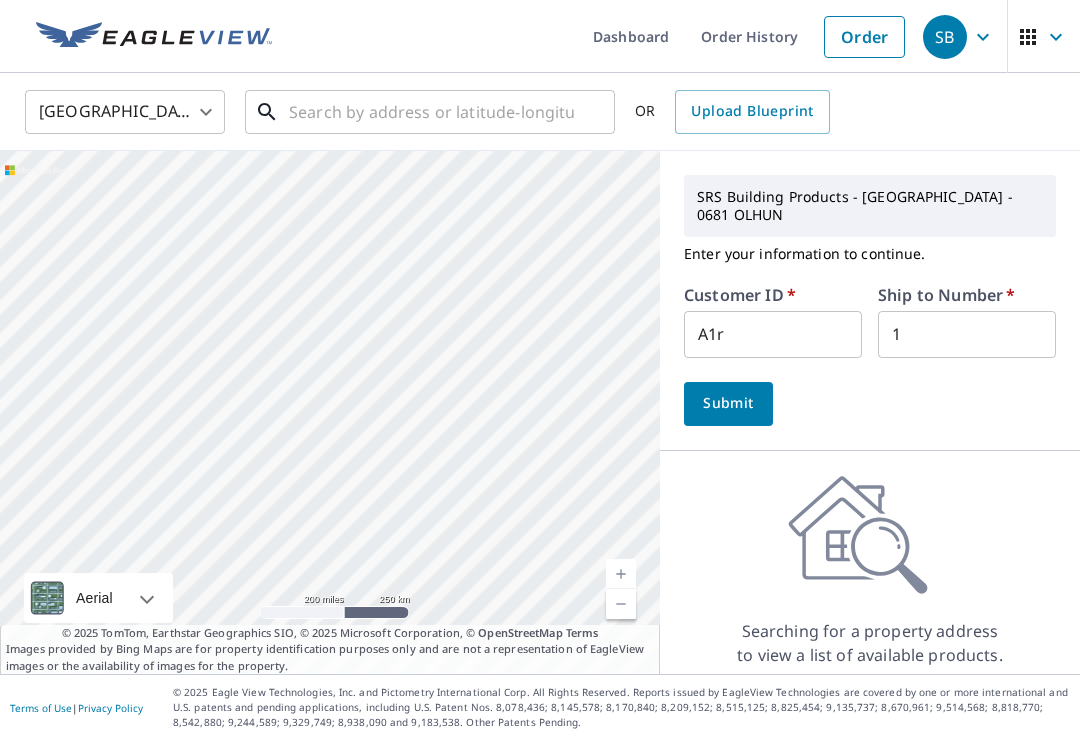 click at bounding box center [431, 112] 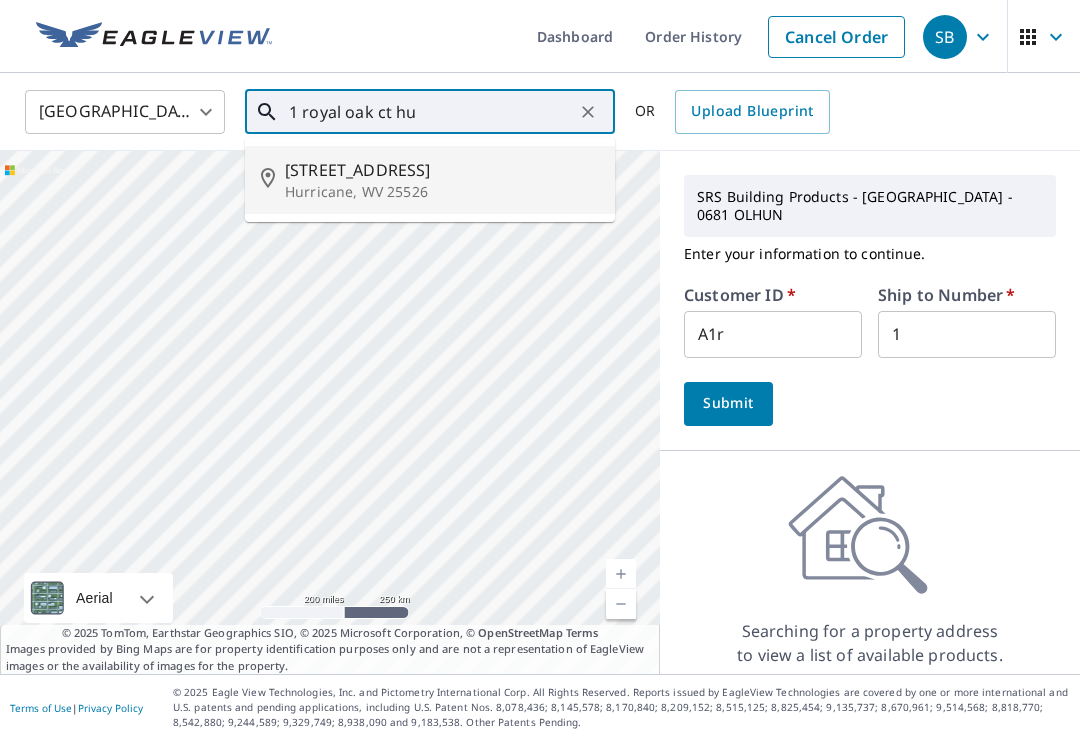 click on "Hurricane, WV 25526" at bounding box center [442, 192] 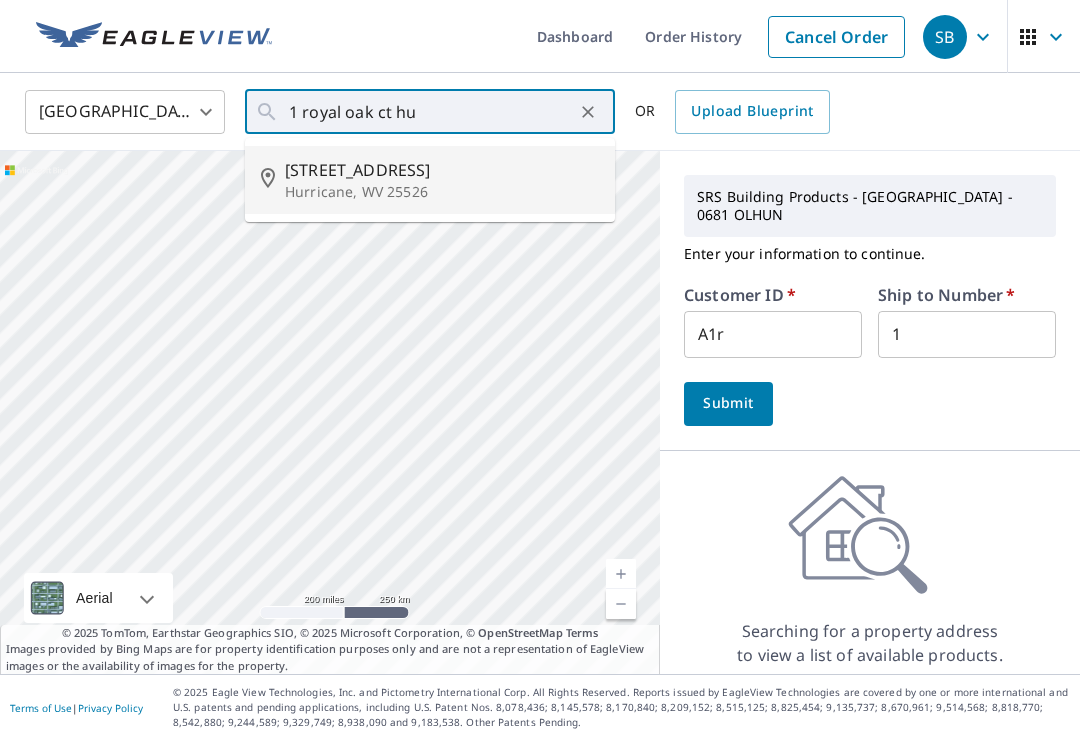 type on "1 Royal Oak Ct Hurricane, WV 25526" 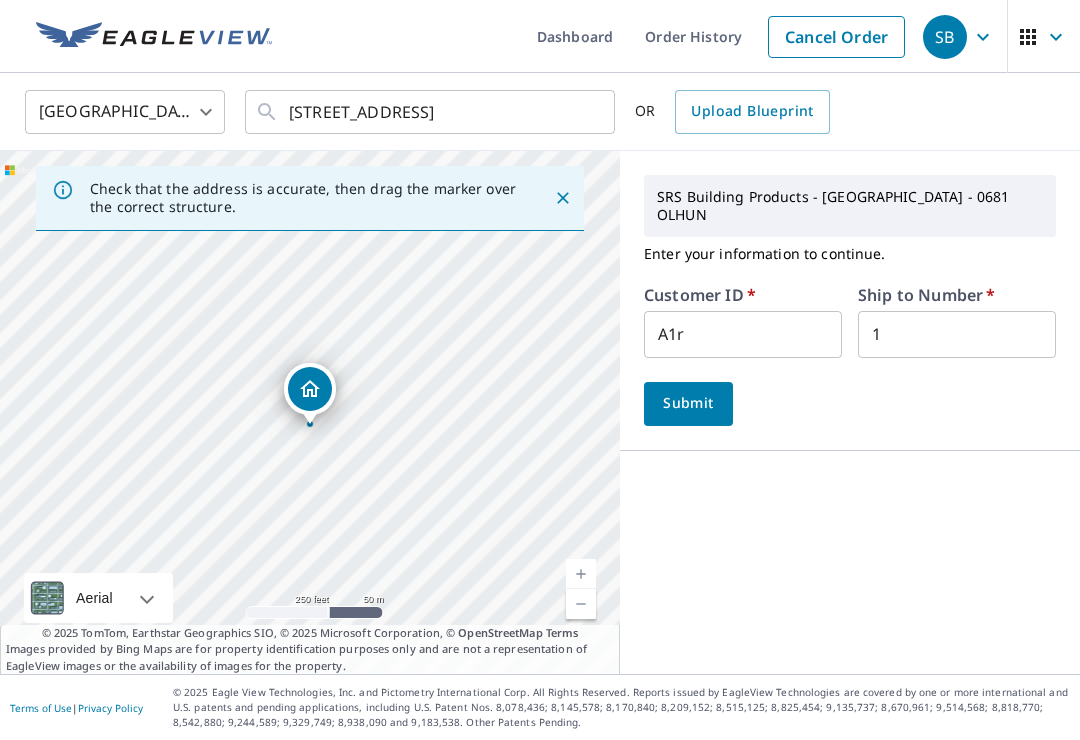 click on "Submit" at bounding box center (688, 403) 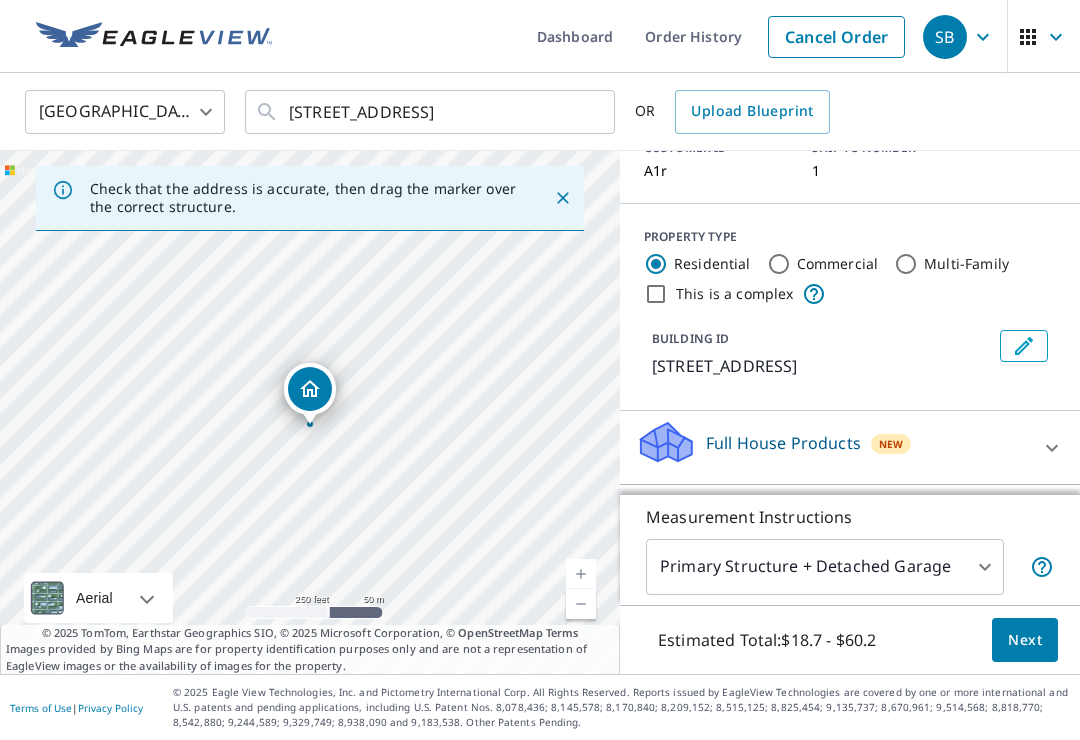 scroll, scrollTop: 185, scrollLeft: 0, axis: vertical 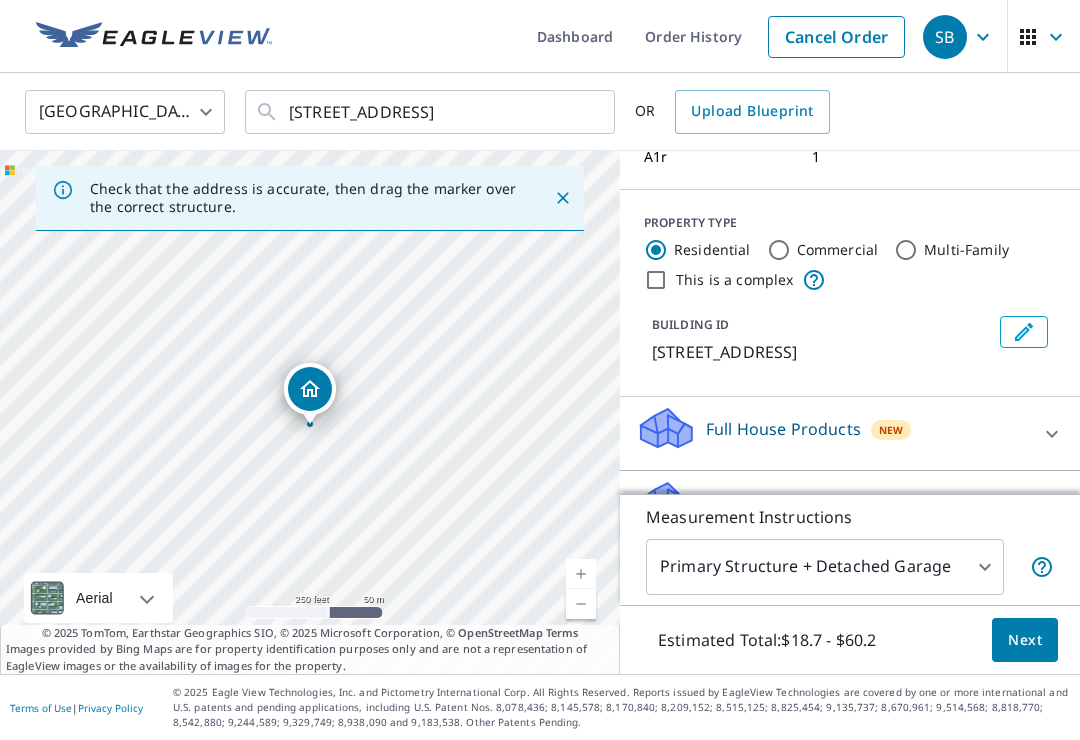 click on "Full House Products New" at bounding box center (832, 433) 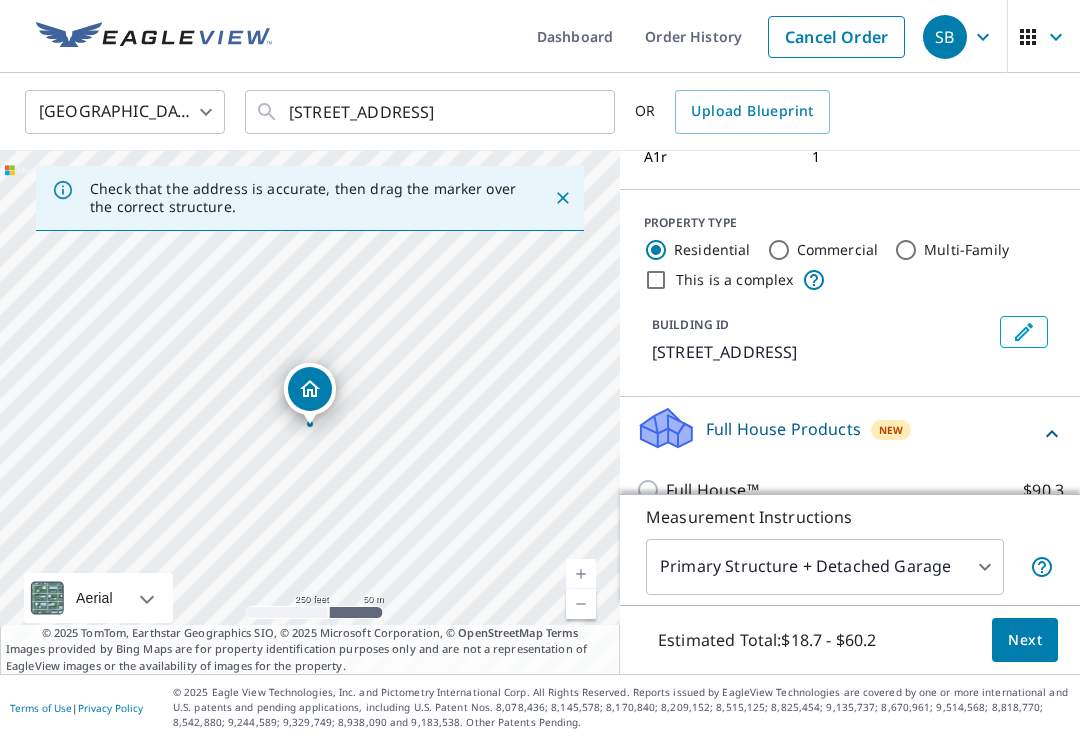 click on "Full House™ $90.3" at bounding box center [651, 490] 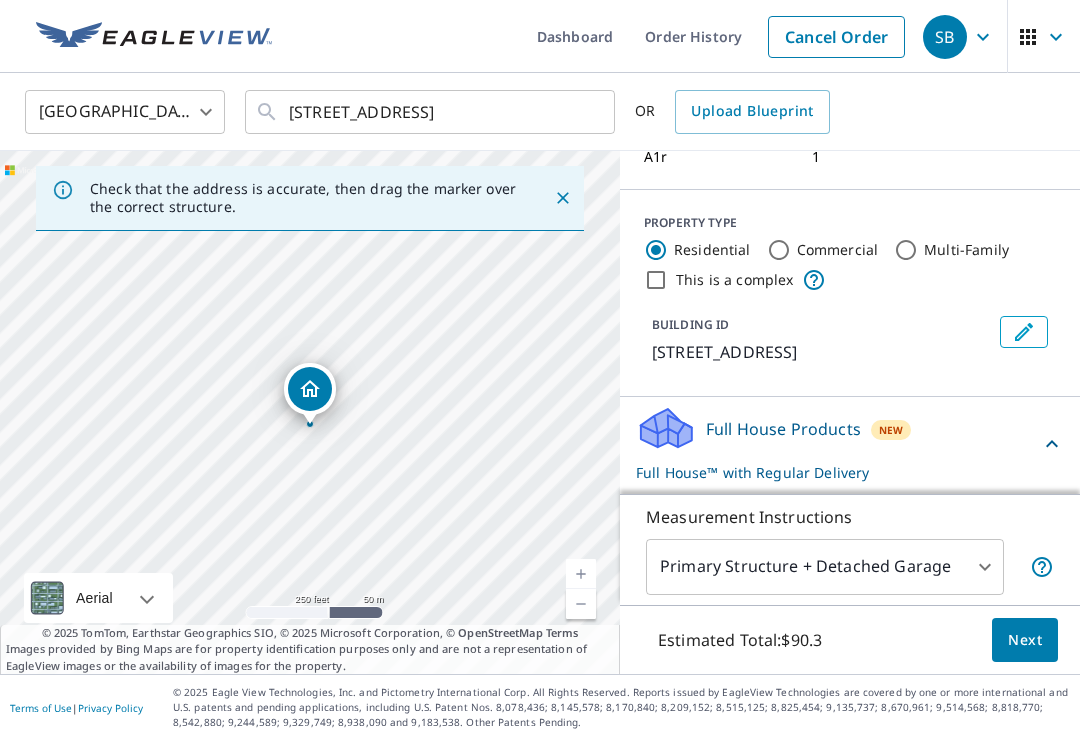 click on "Next" at bounding box center (1025, 640) 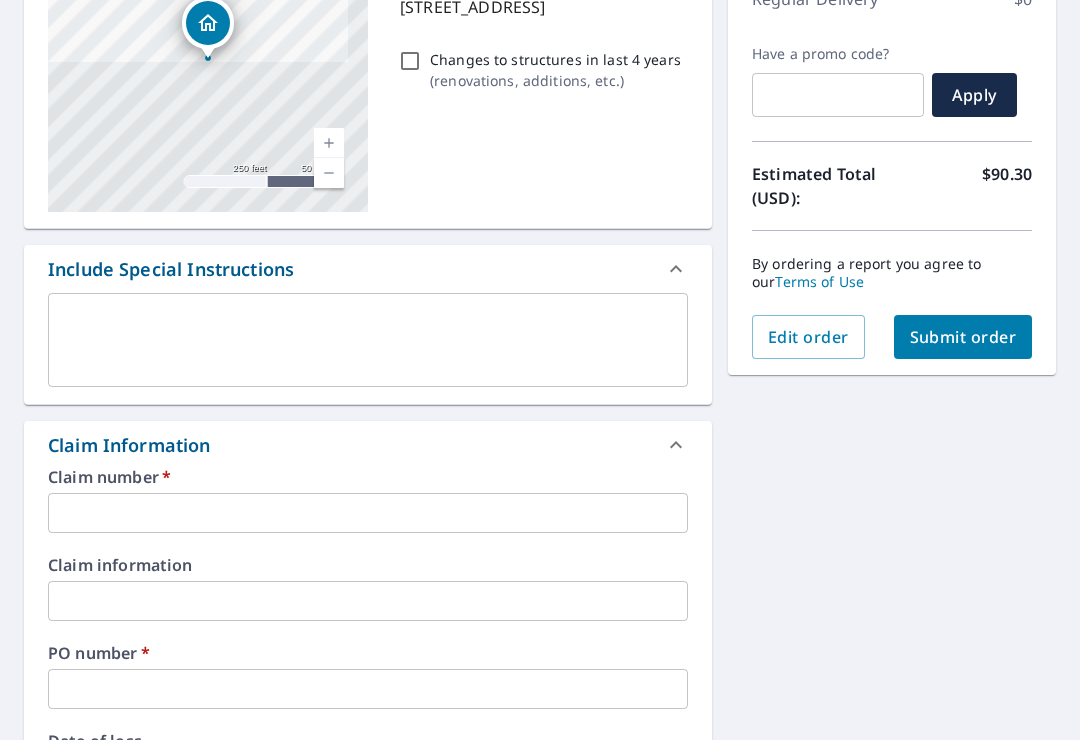 scroll, scrollTop: 354, scrollLeft: 0, axis: vertical 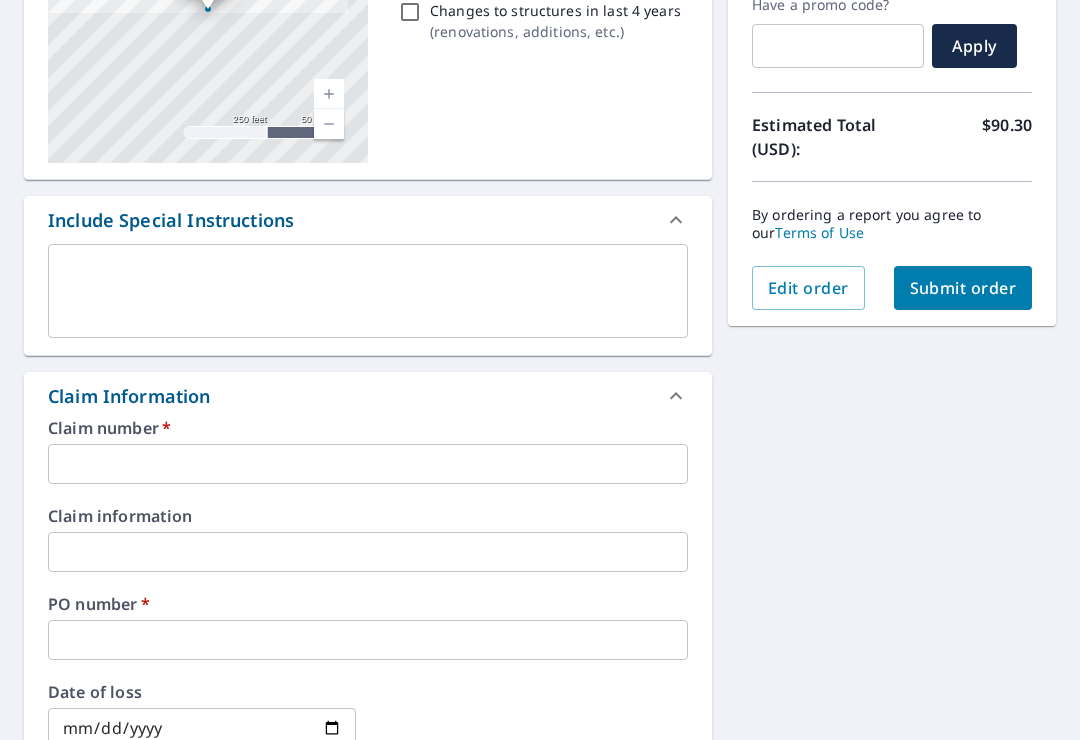 click at bounding box center (368, 464) 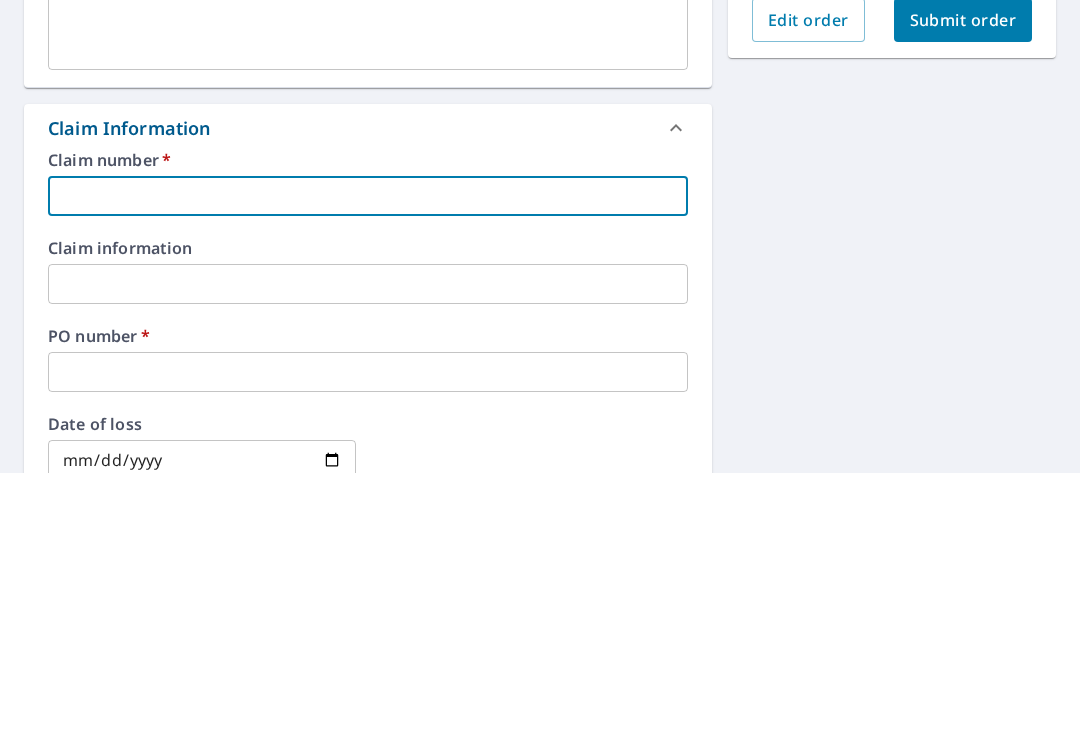 type on "2" 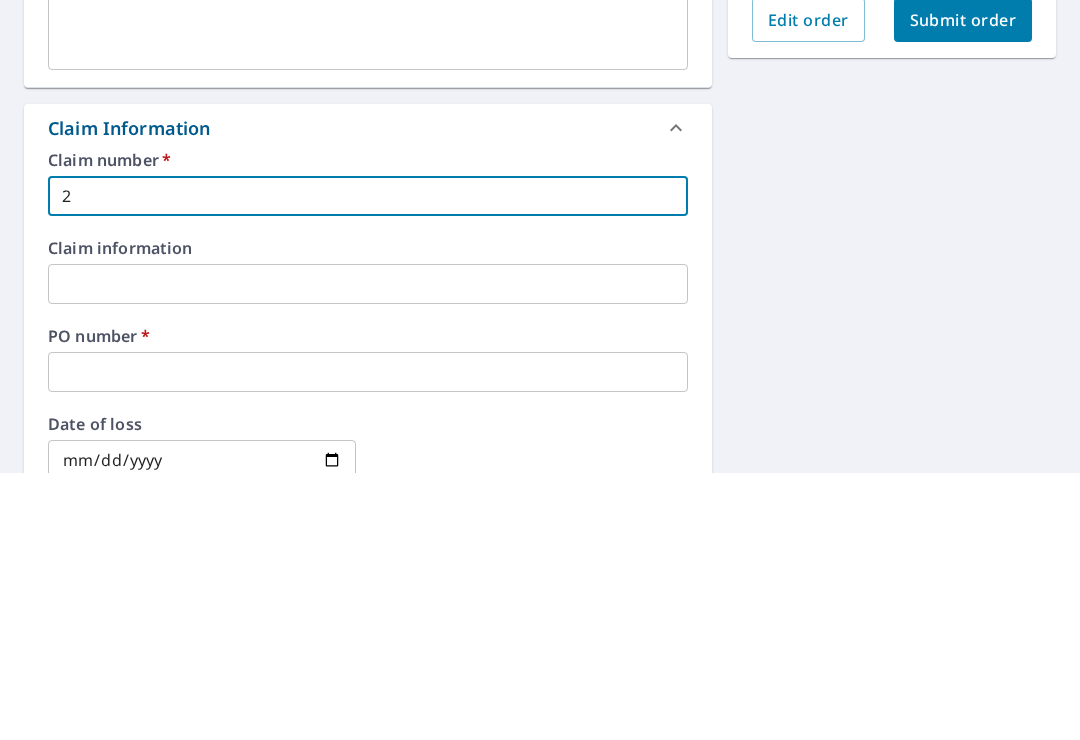 checkbox on "true" 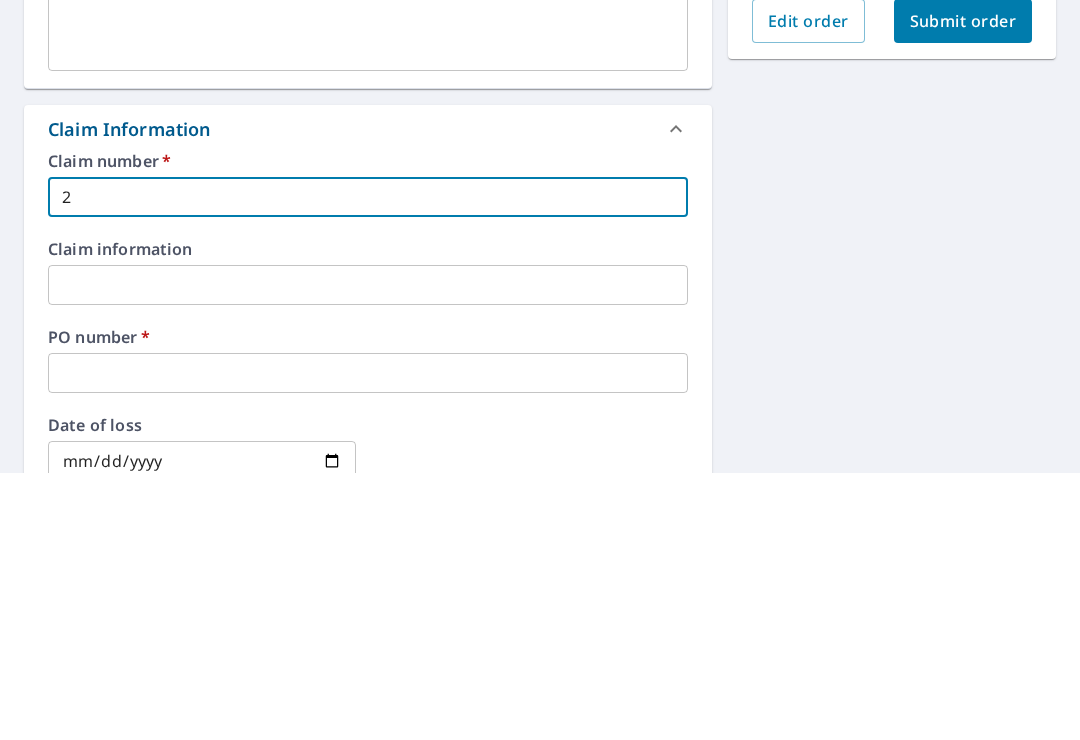 type on "23" 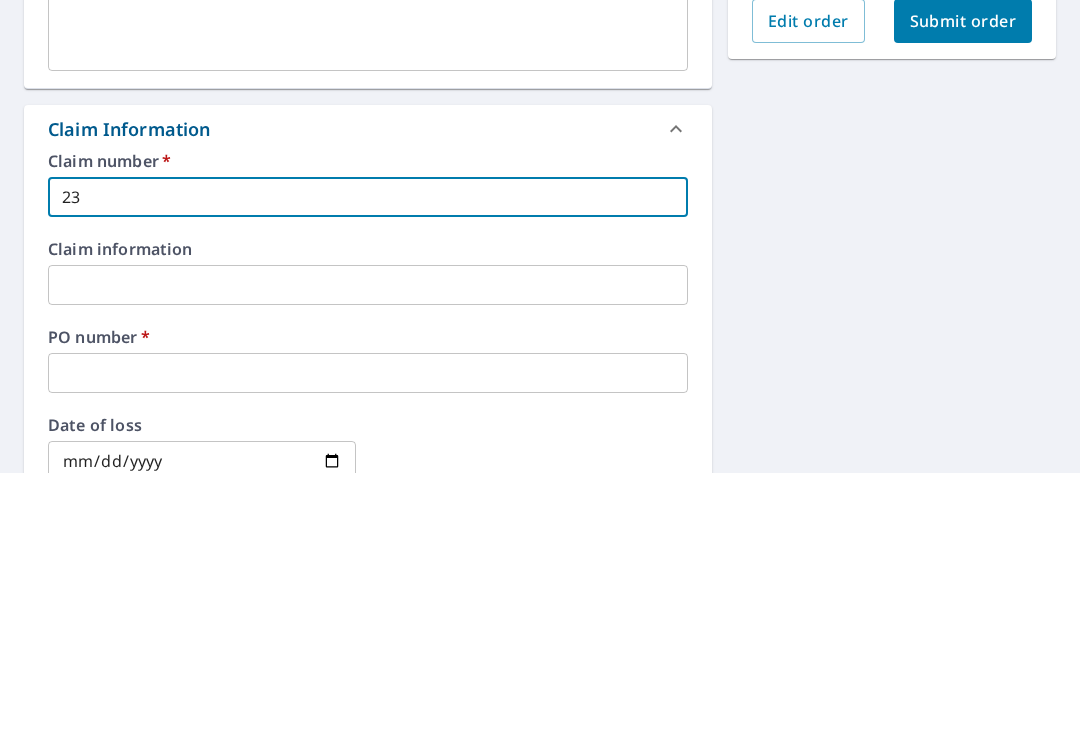 checkbox on "true" 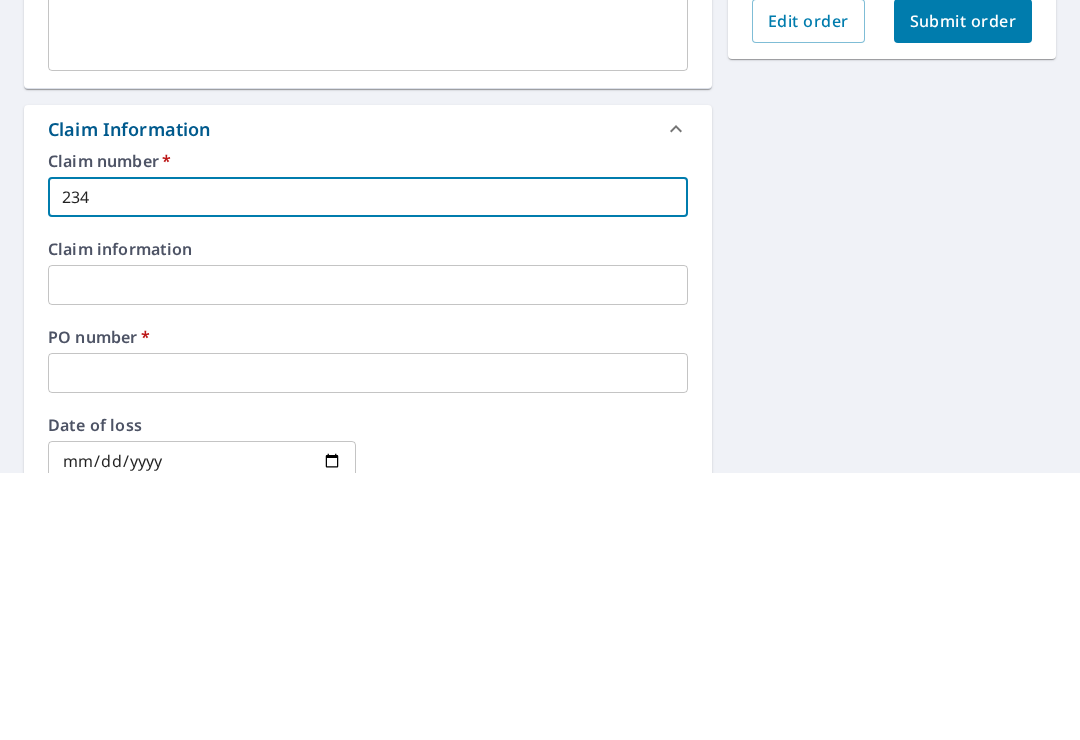 checkbox on "true" 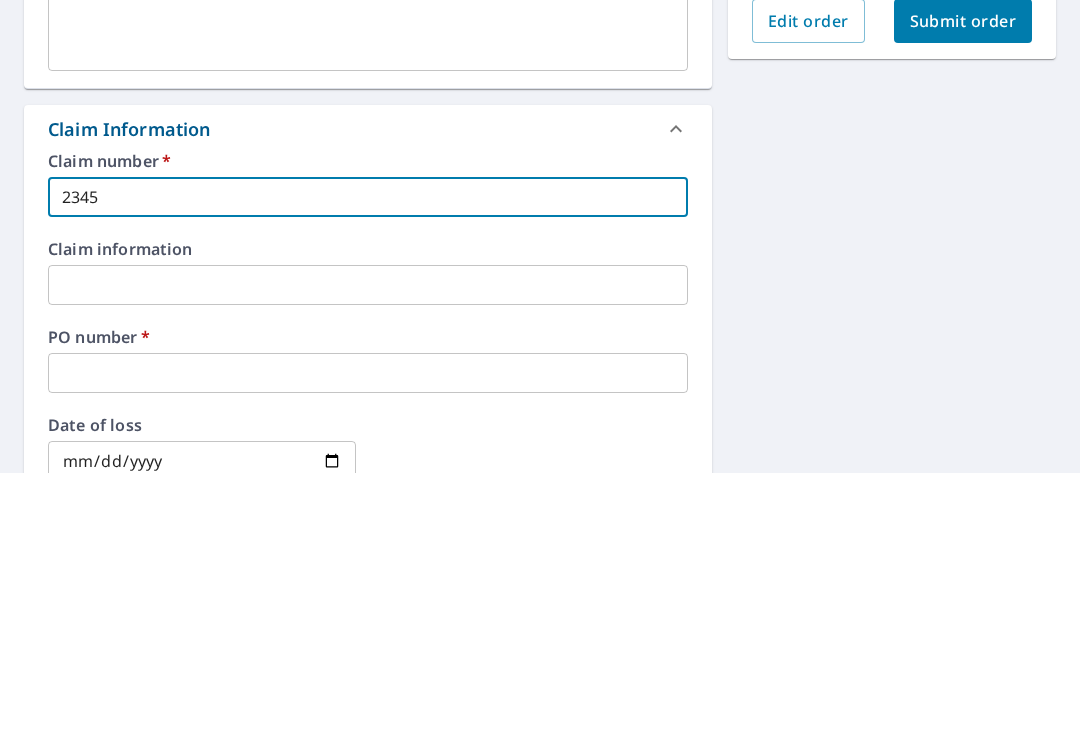 checkbox on "true" 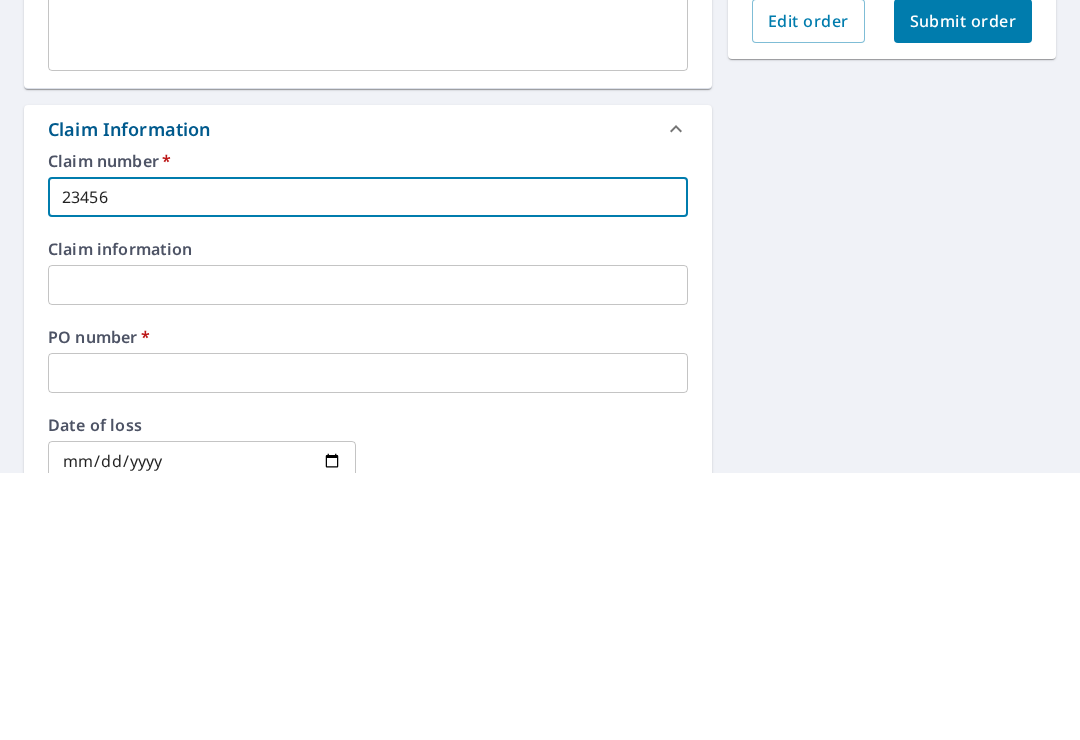 checkbox on "true" 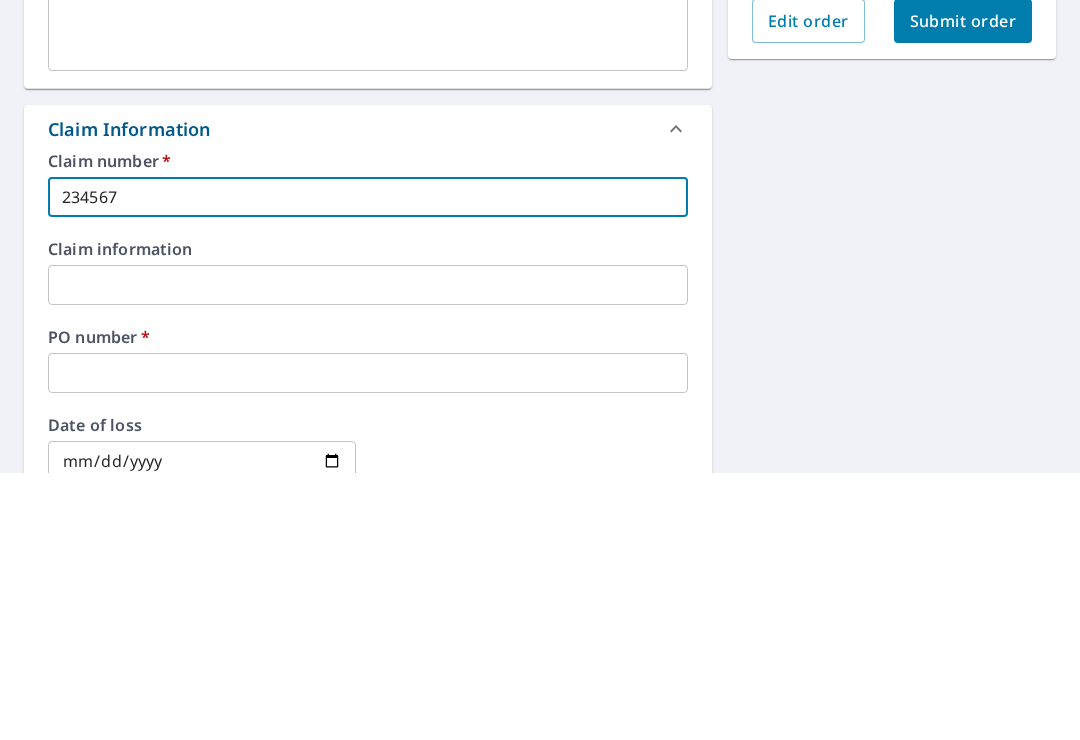 checkbox on "true" 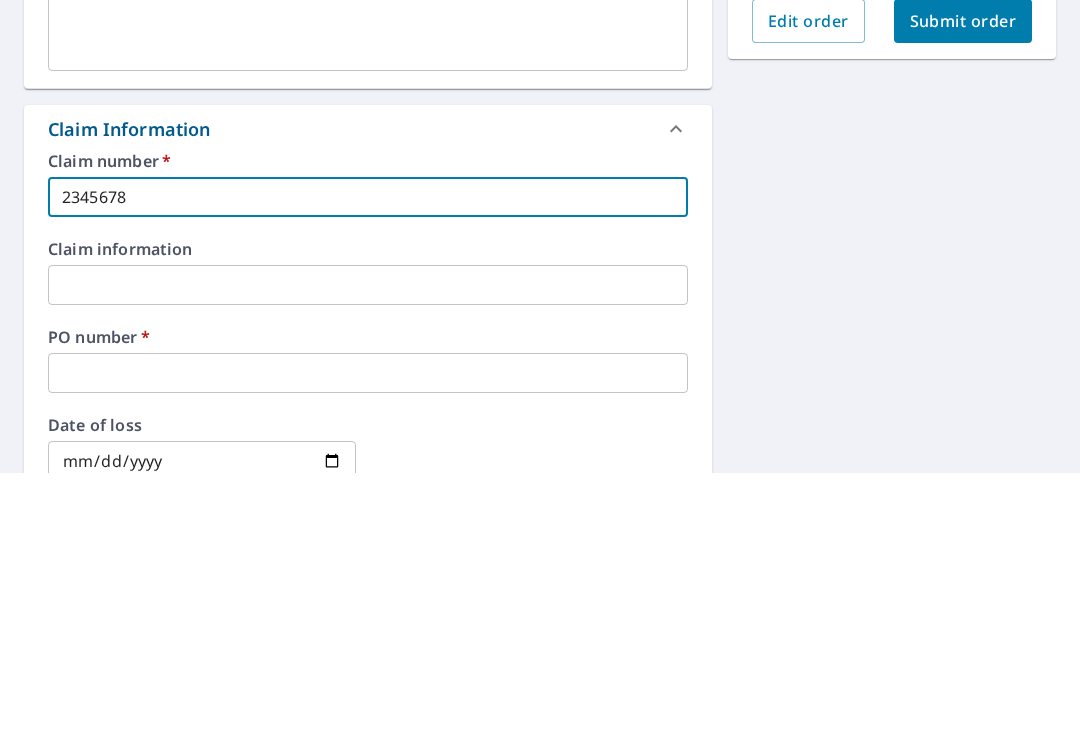 checkbox on "true" 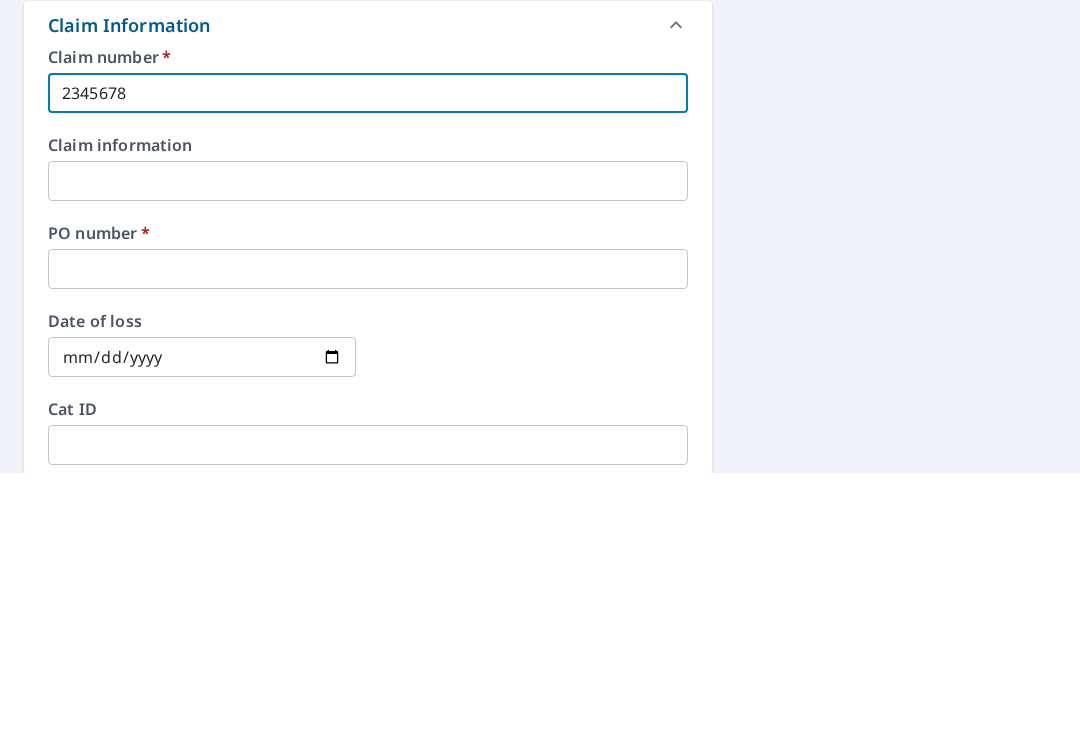 scroll, scrollTop: 457, scrollLeft: 0, axis: vertical 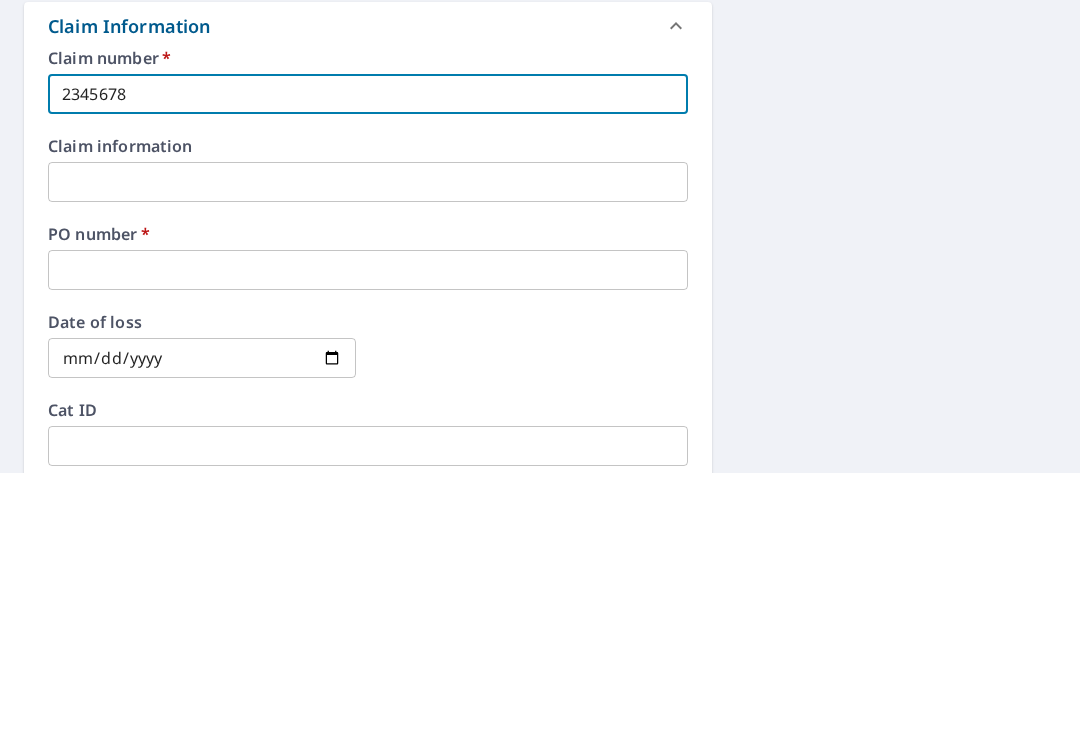 type on "2345678" 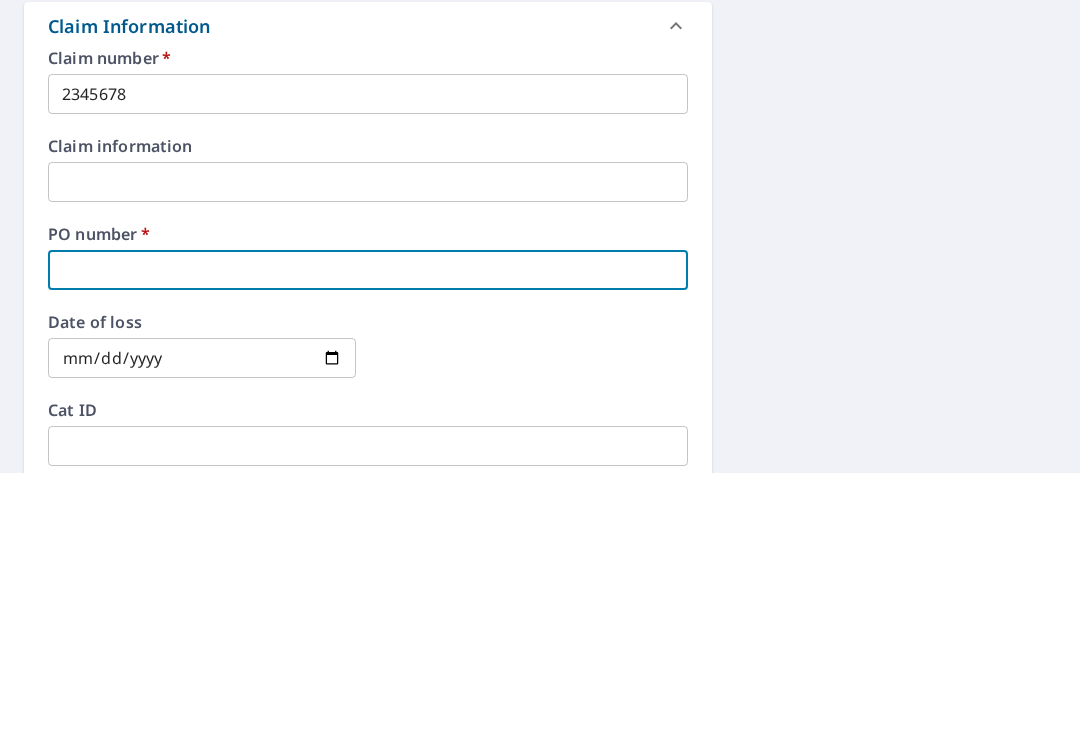 type on "3" 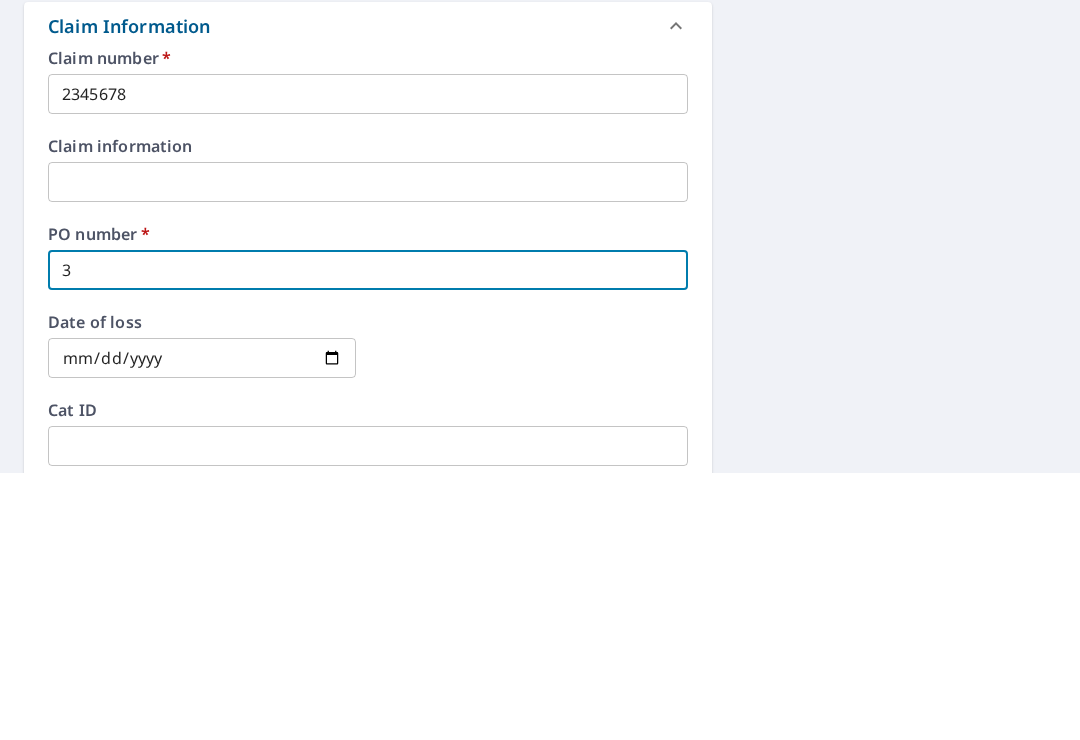 checkbox on "true" 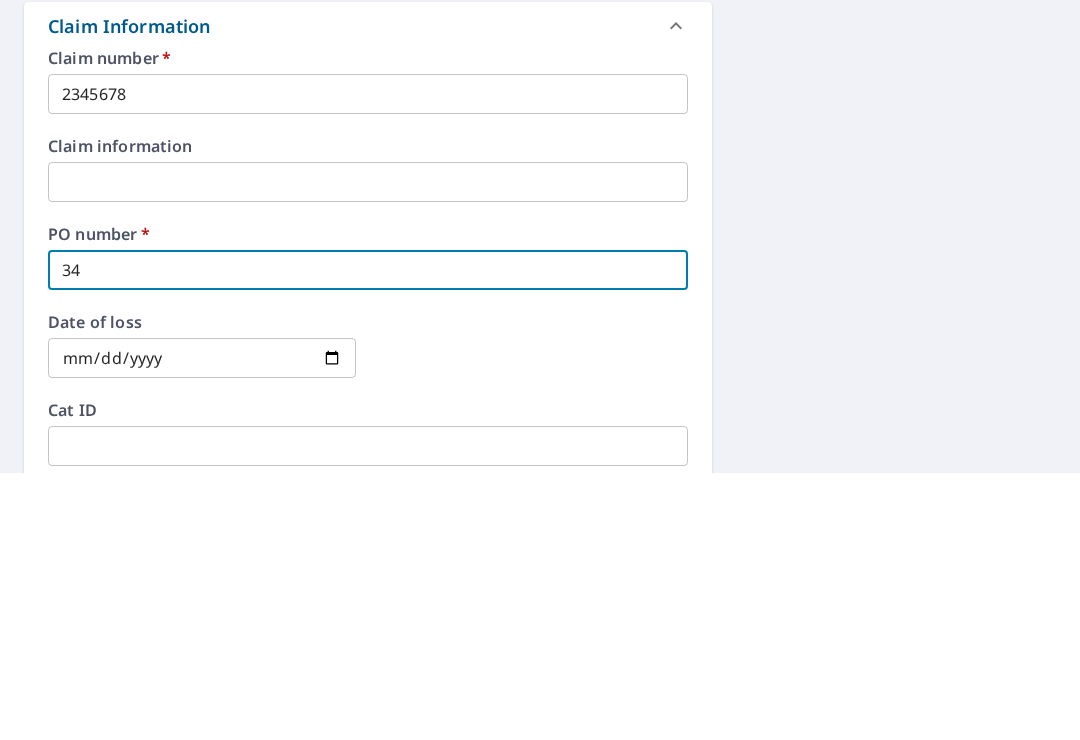 checkbox on "true" 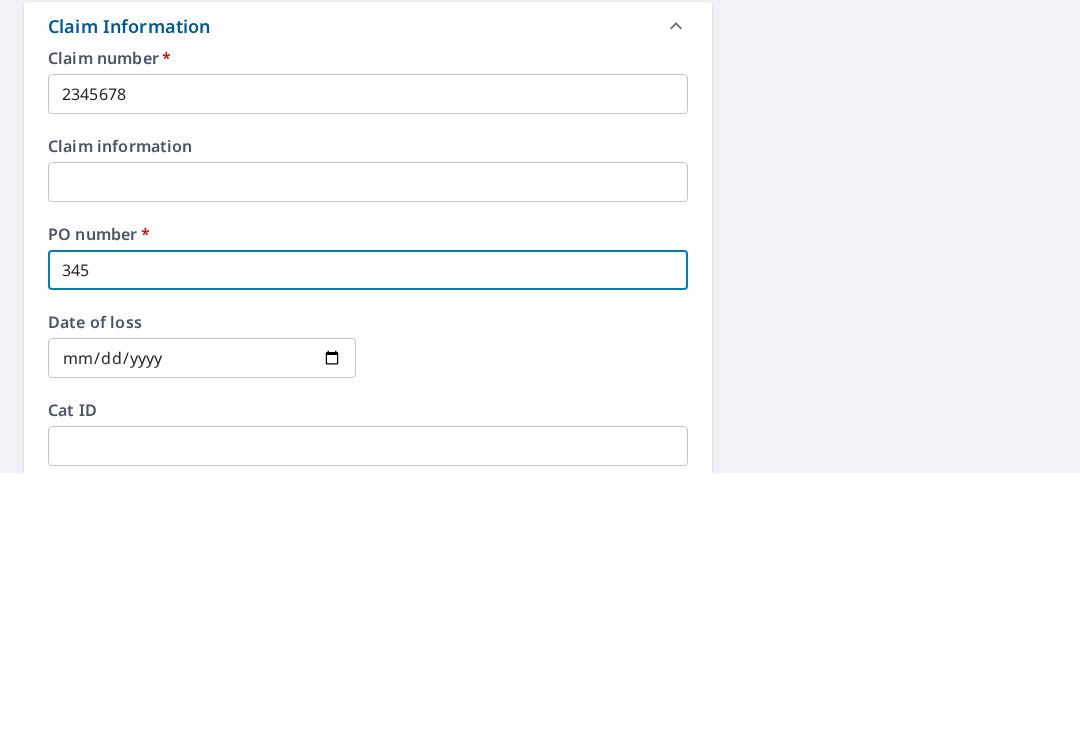 checkbox on "true" 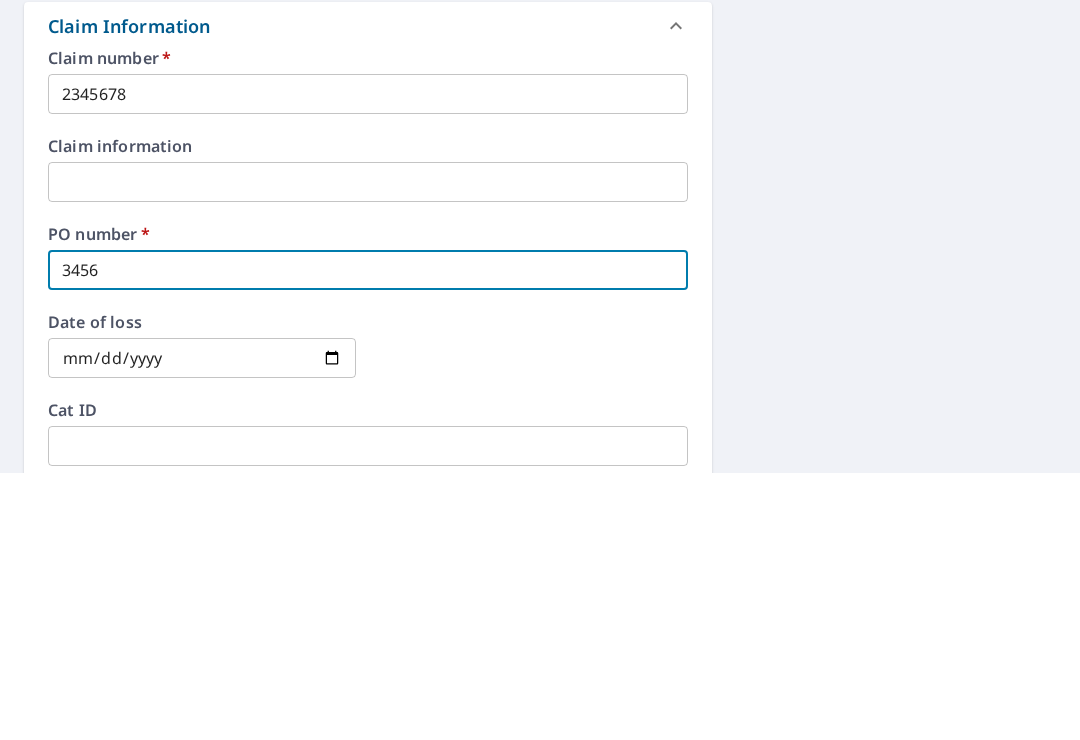 checkbox on "true" 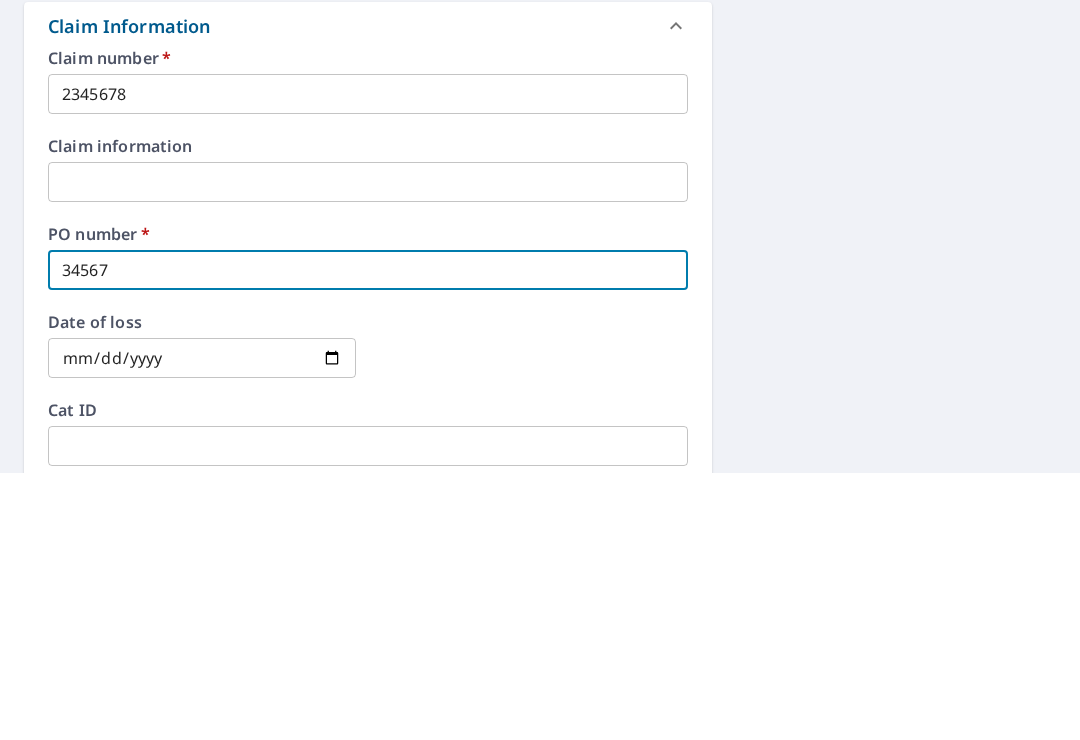 checkbox on "true" 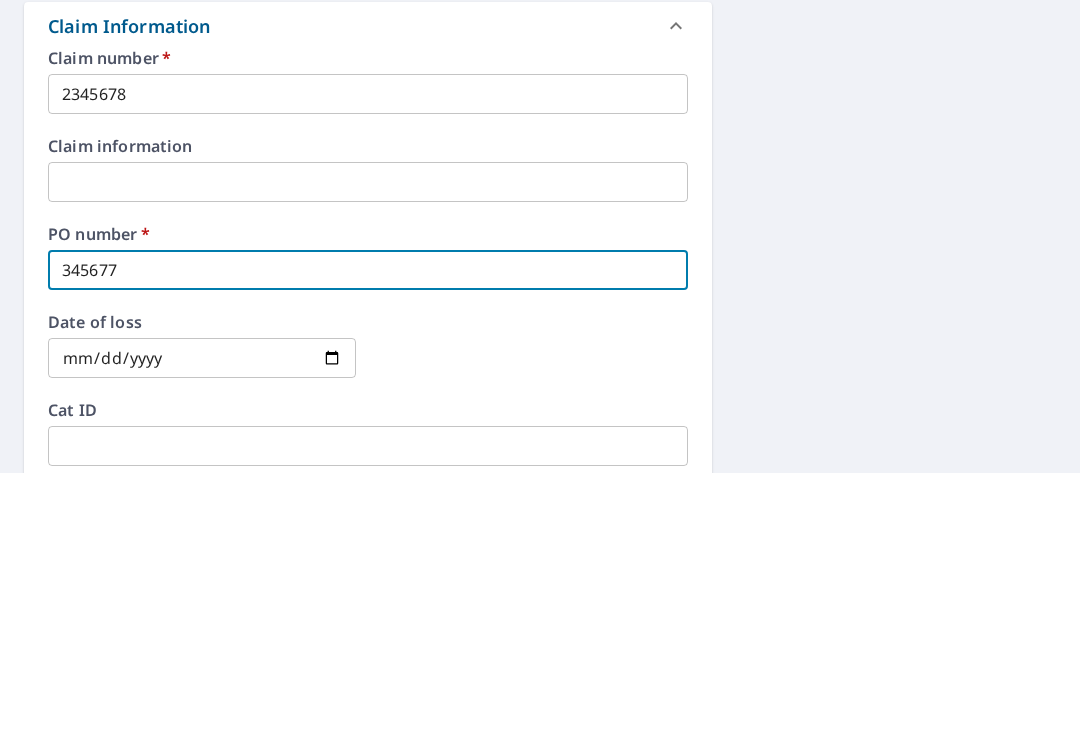 checkbox on "true" 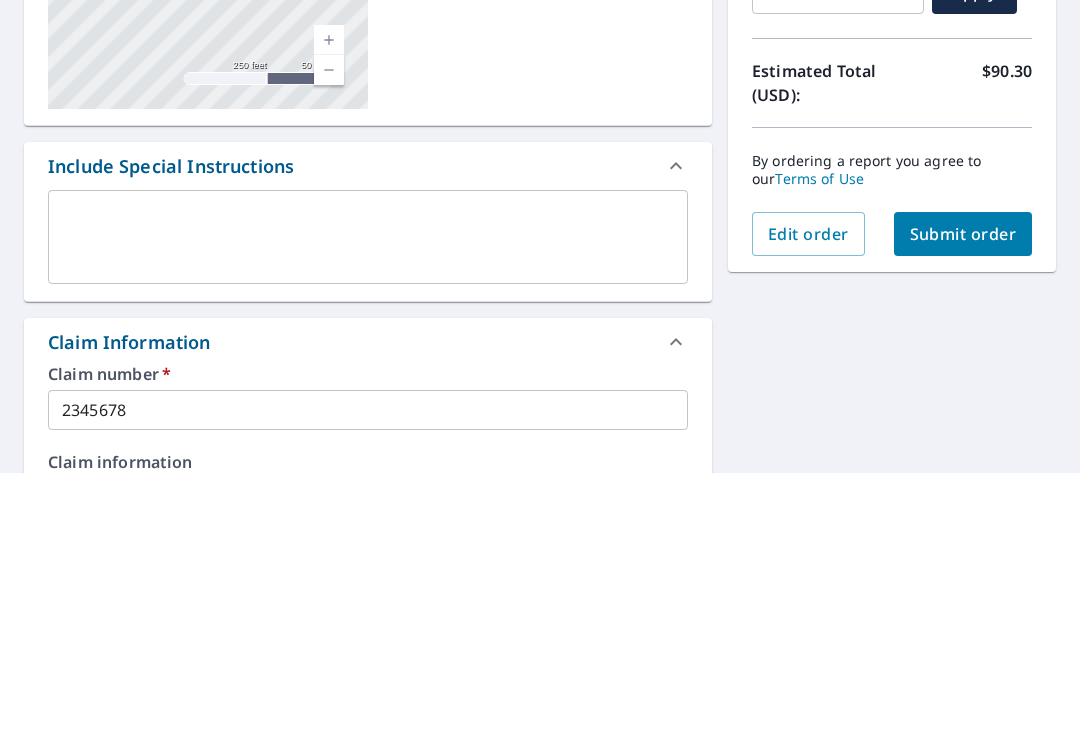 scroll, scrollTop: 146, scrollLeft: 0, axis: vertical 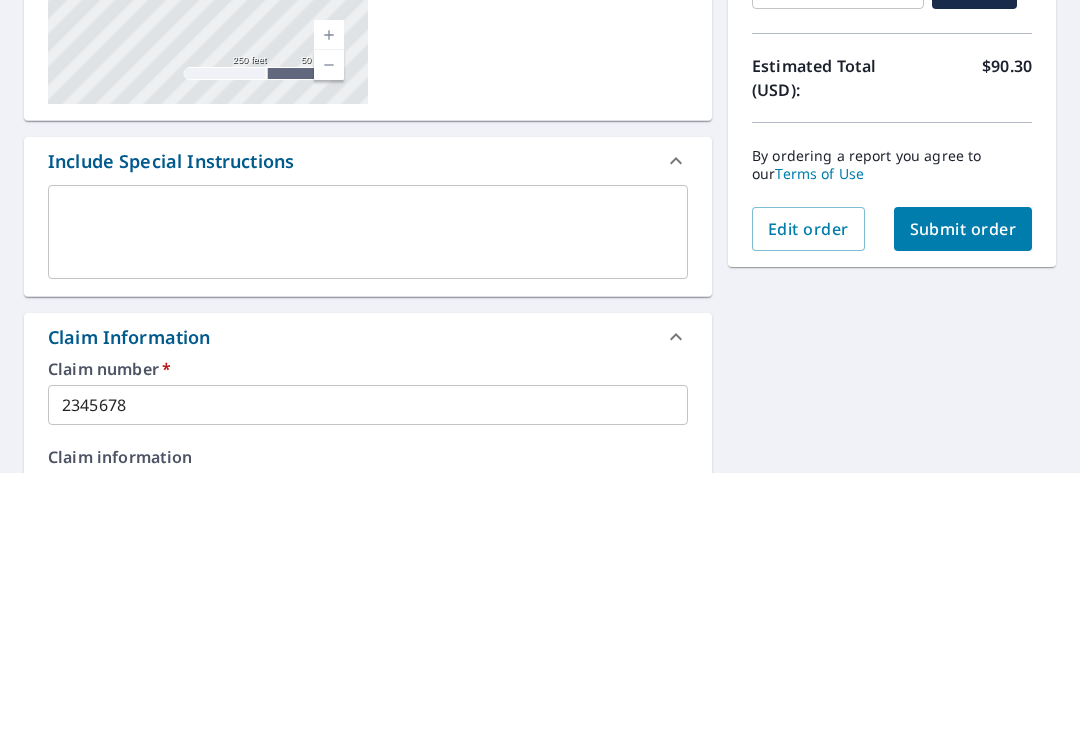 type on "345677" 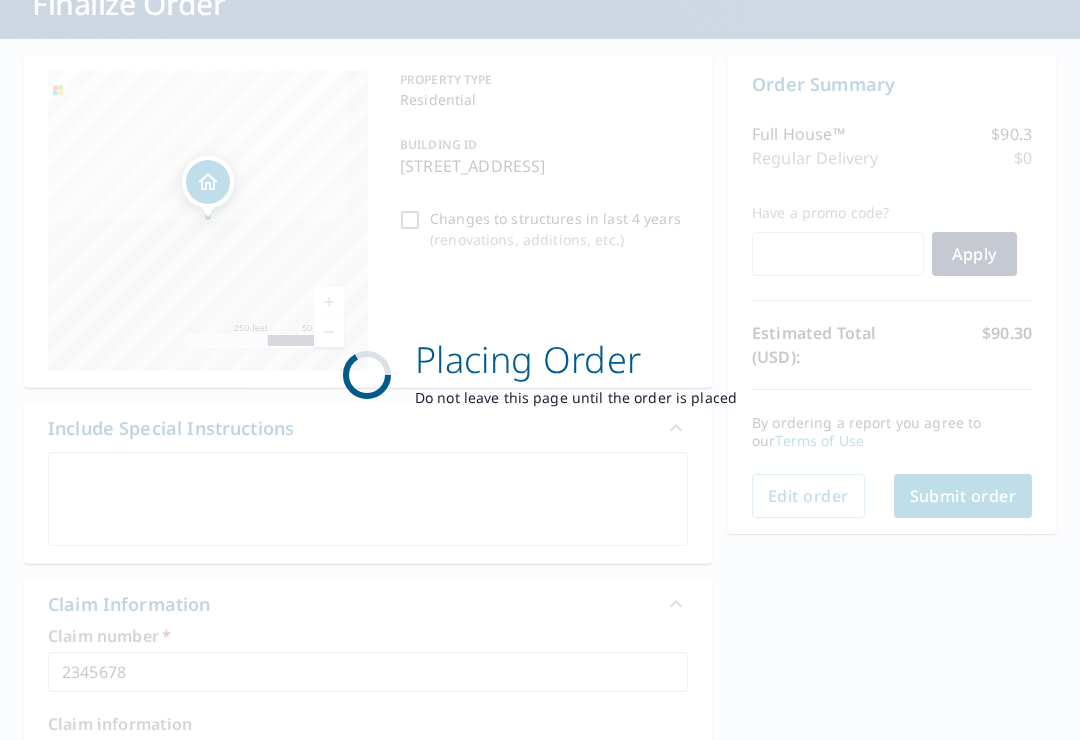 click on "Placing Order Do not leave this page until the order is placed" at bounding box center [540, 370] 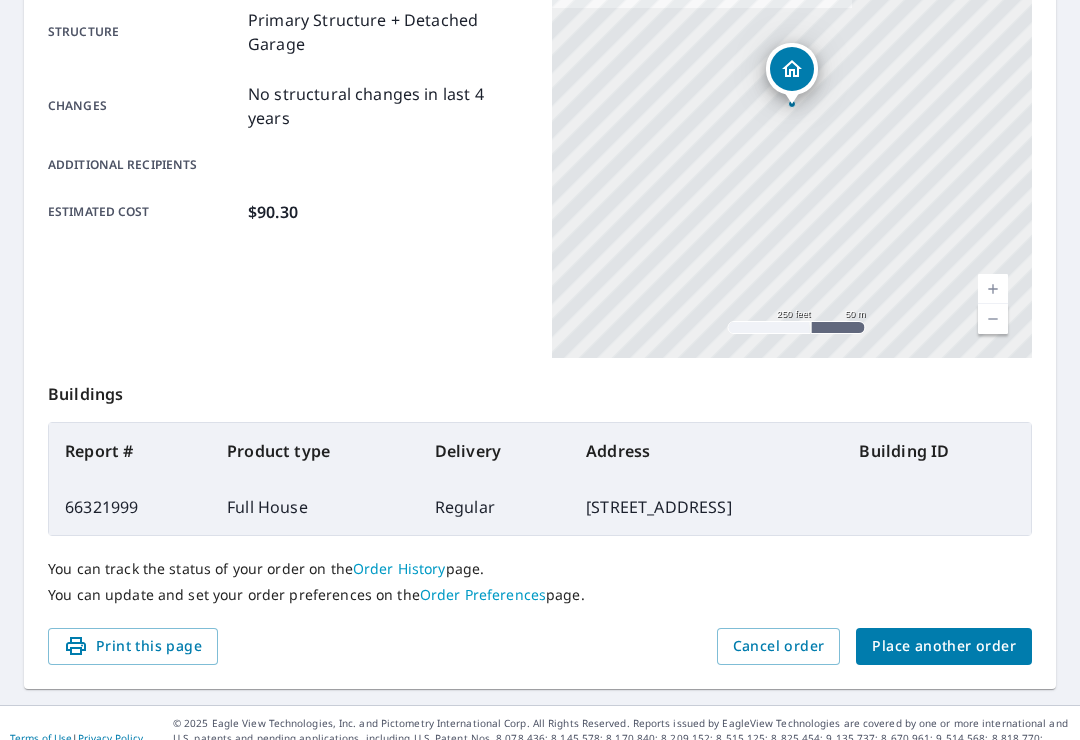 scroll, scrollTop: 420, scrollLeft: 0, axis: vertical 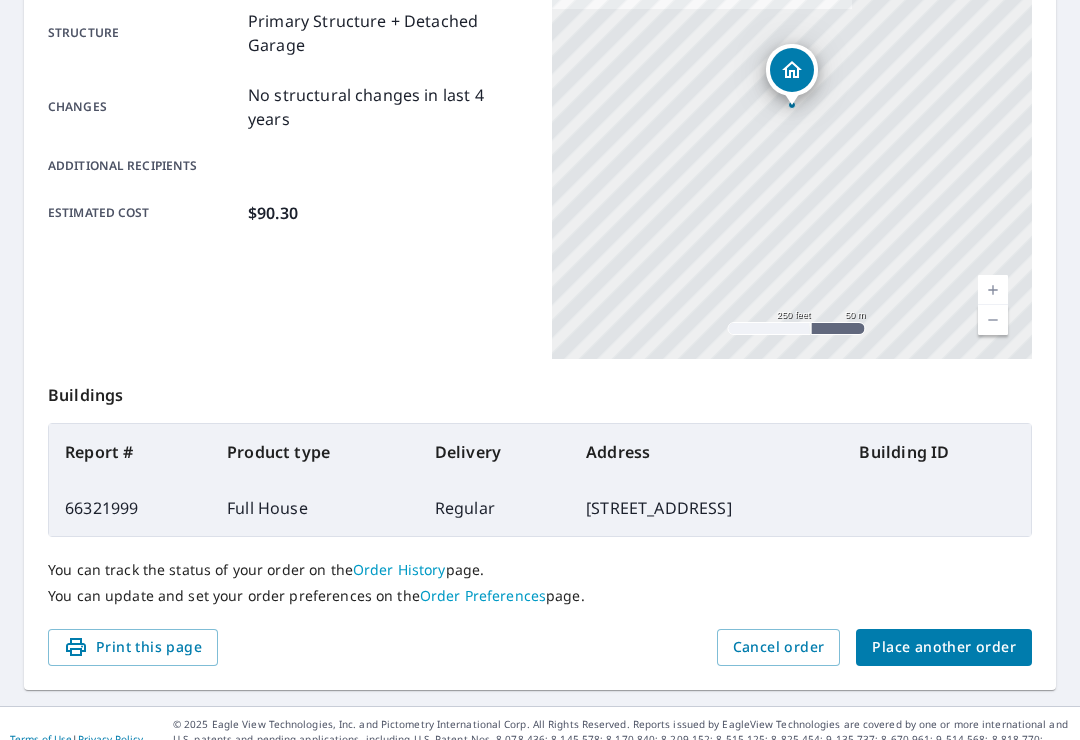 click on "Place another order" at bounding box center (944, 647) 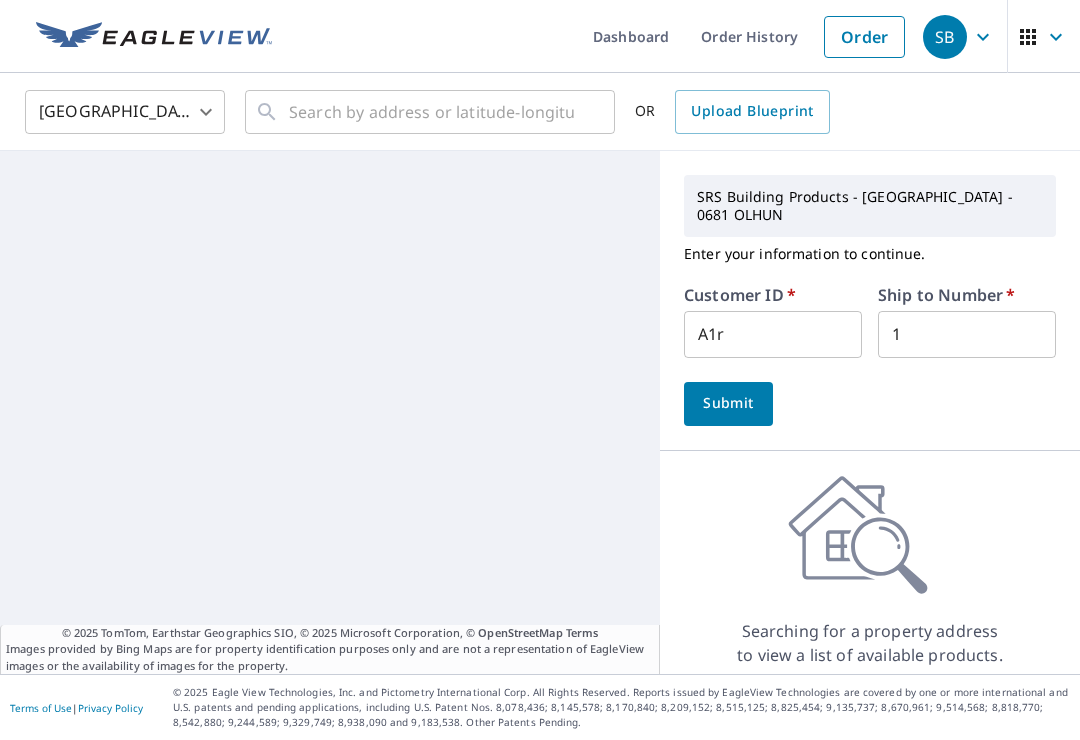 scroll, scrollTop: 0, scrollLeft: 0, axis: both 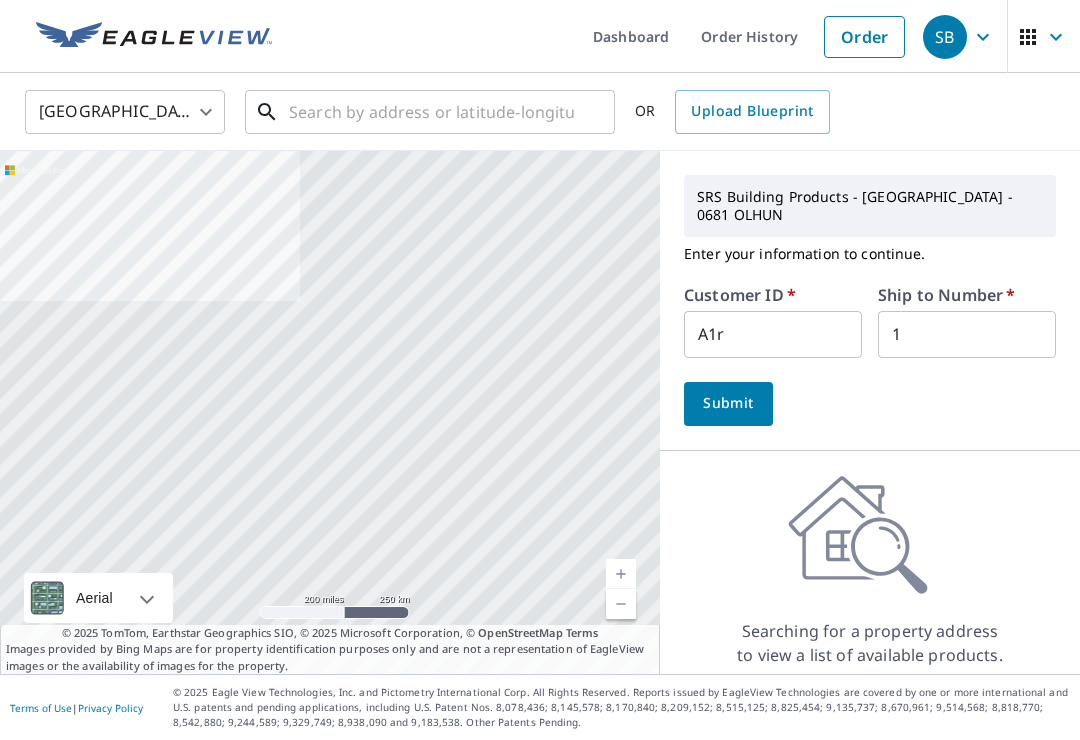 click at bounding box center [431, 112] 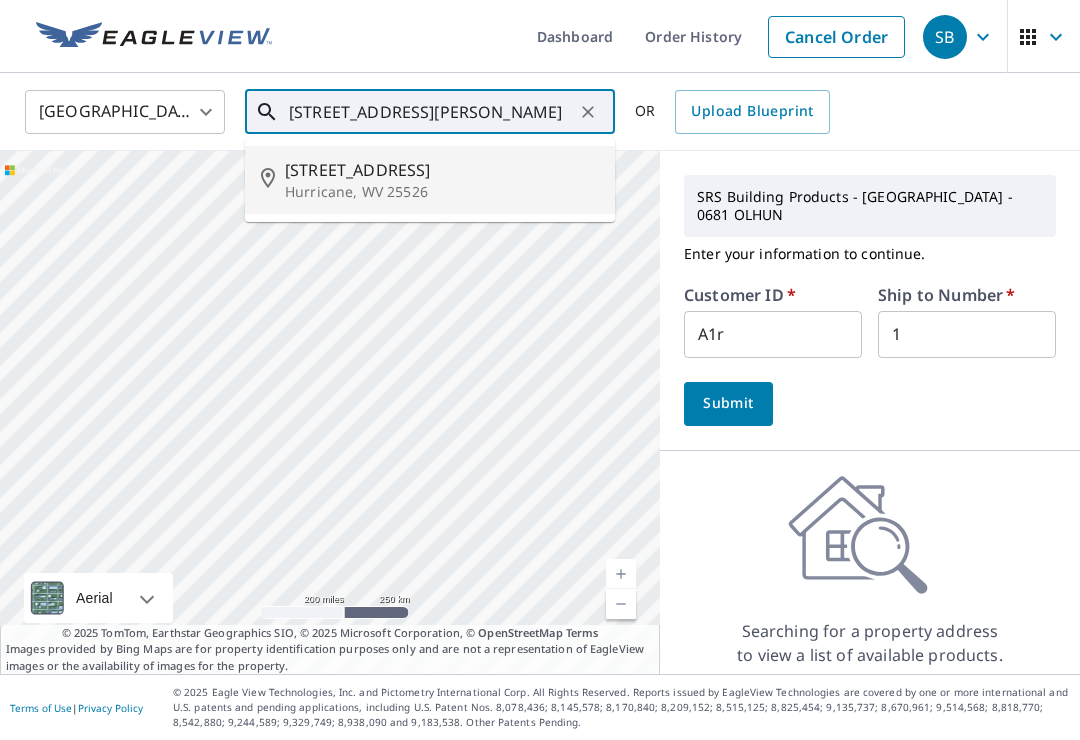 click on "215 Bentwood Rd" at bounding box center [442, 170] 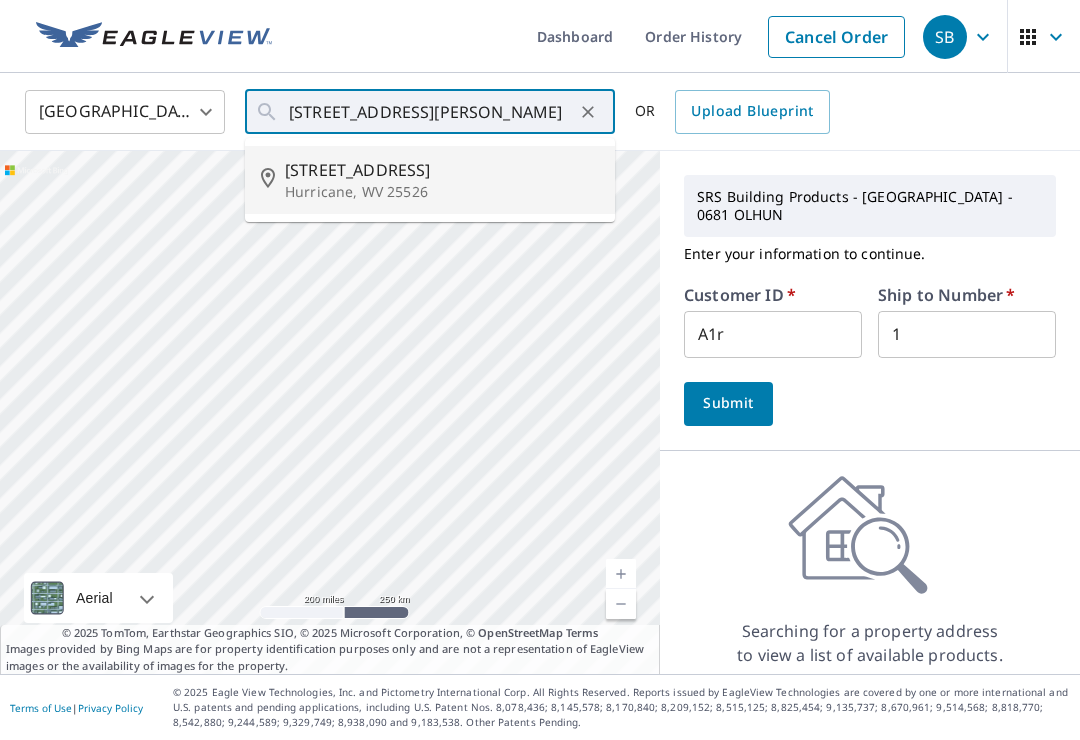 type on "215 Bentwood Rd Hurricane, WV 25526" 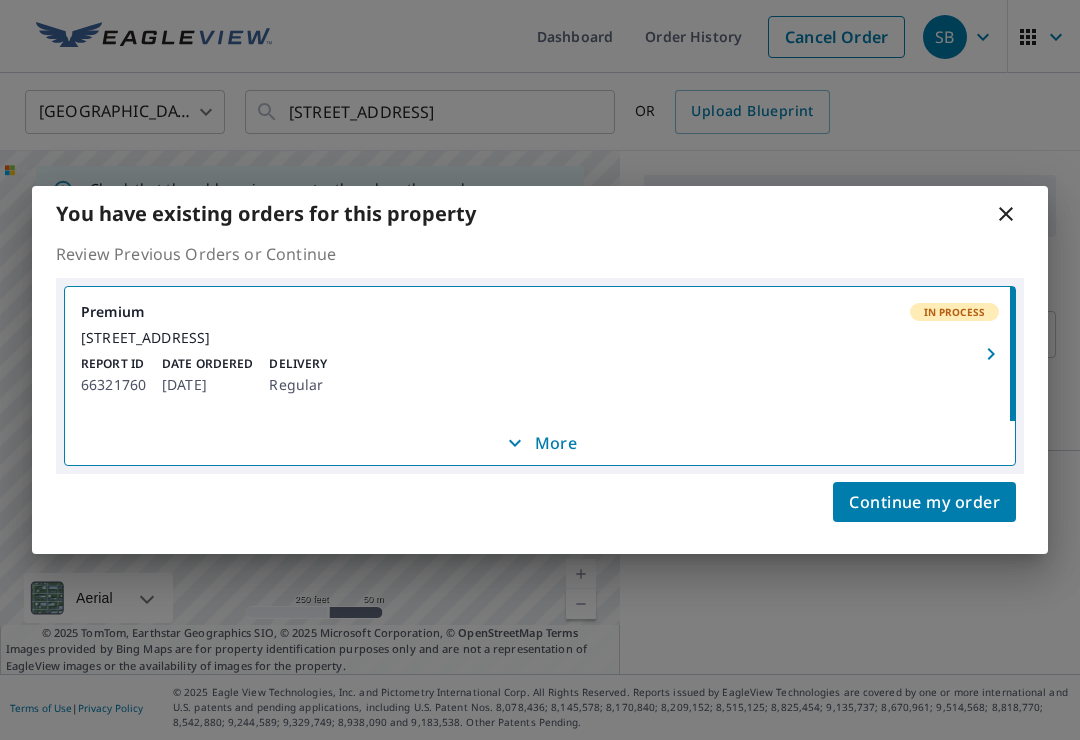 click on "[STREET_ADDRESS]" at bounding box center [540, 338] 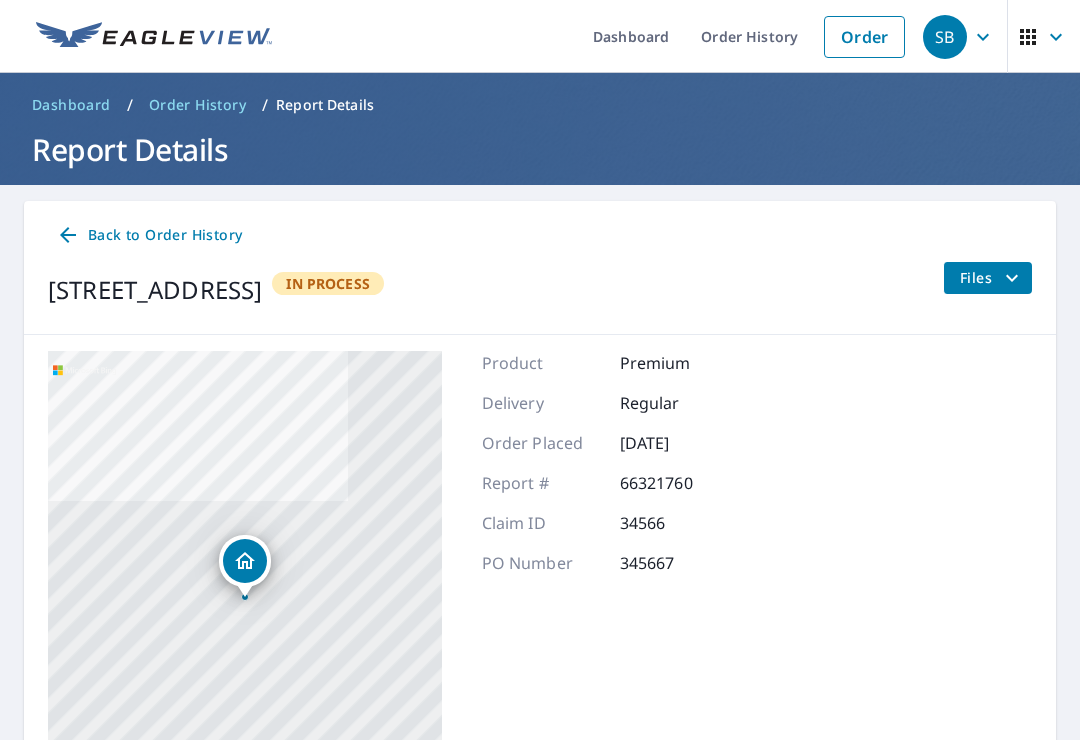 click 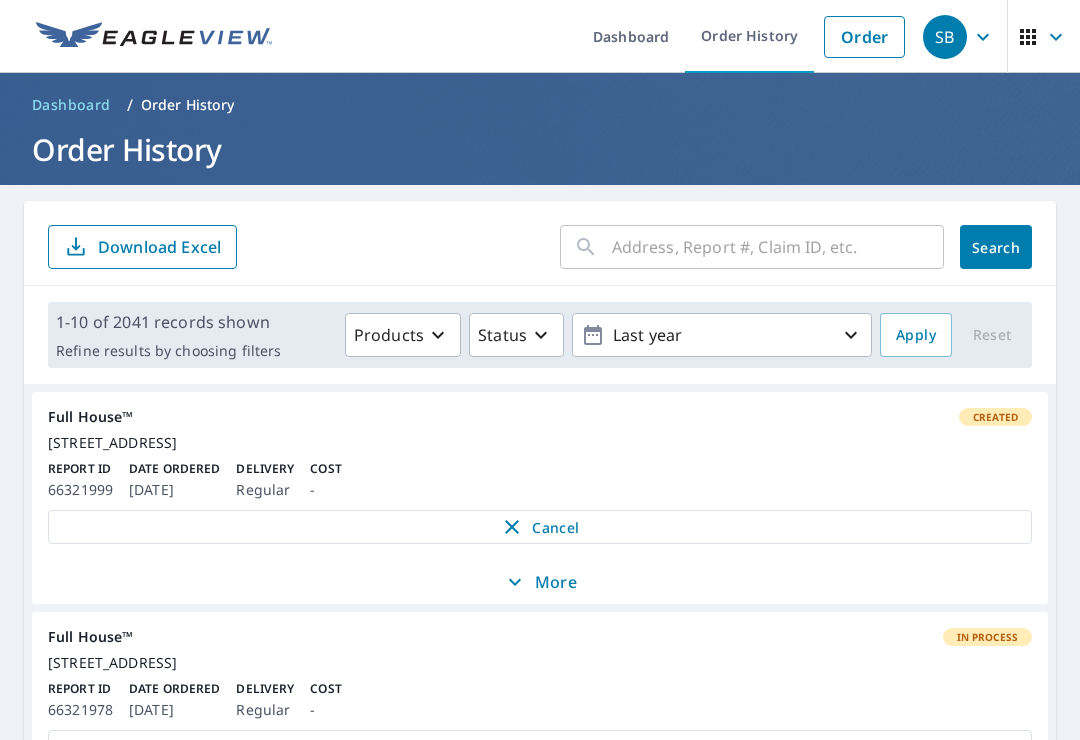 click on "Dashboard / Order History" at bounding box center [540, 105] 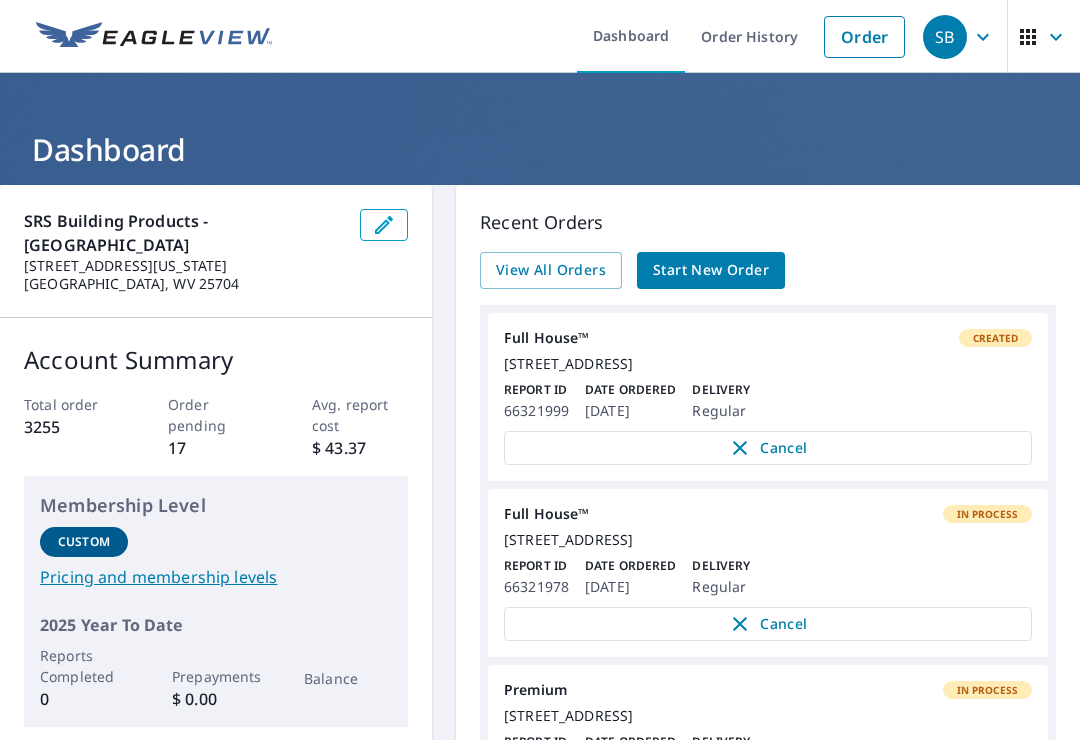 scroll, scrollTop: 0, scrollLeft: 0, axis: both 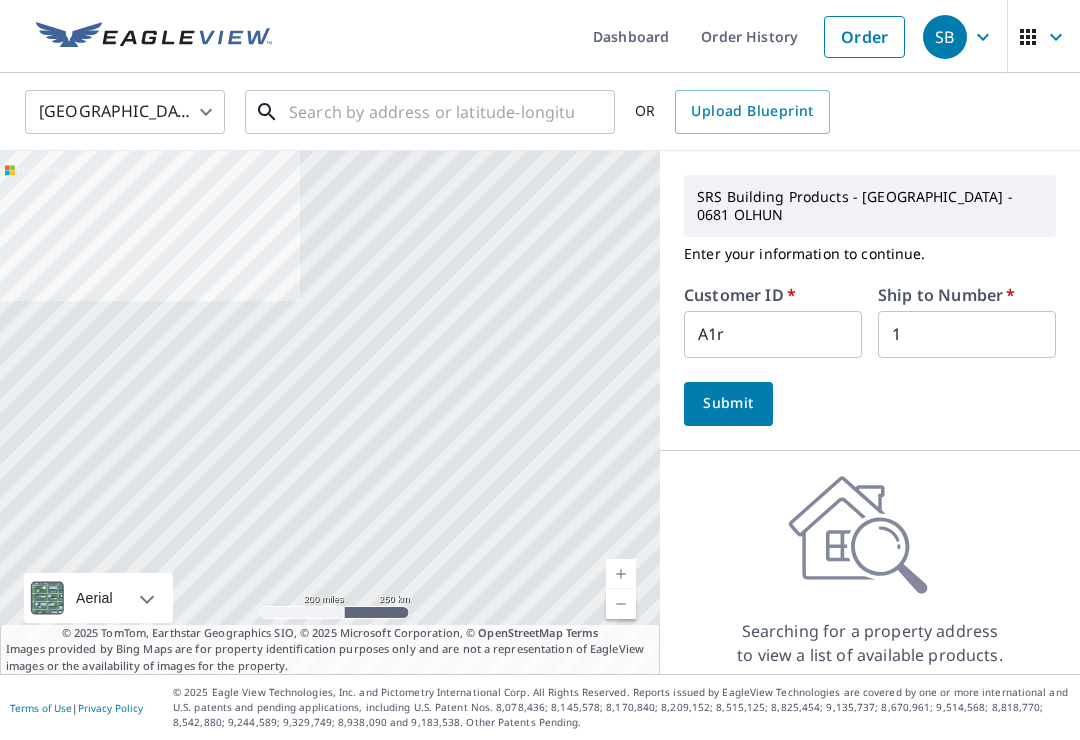 click at bounding box center [431, 112] 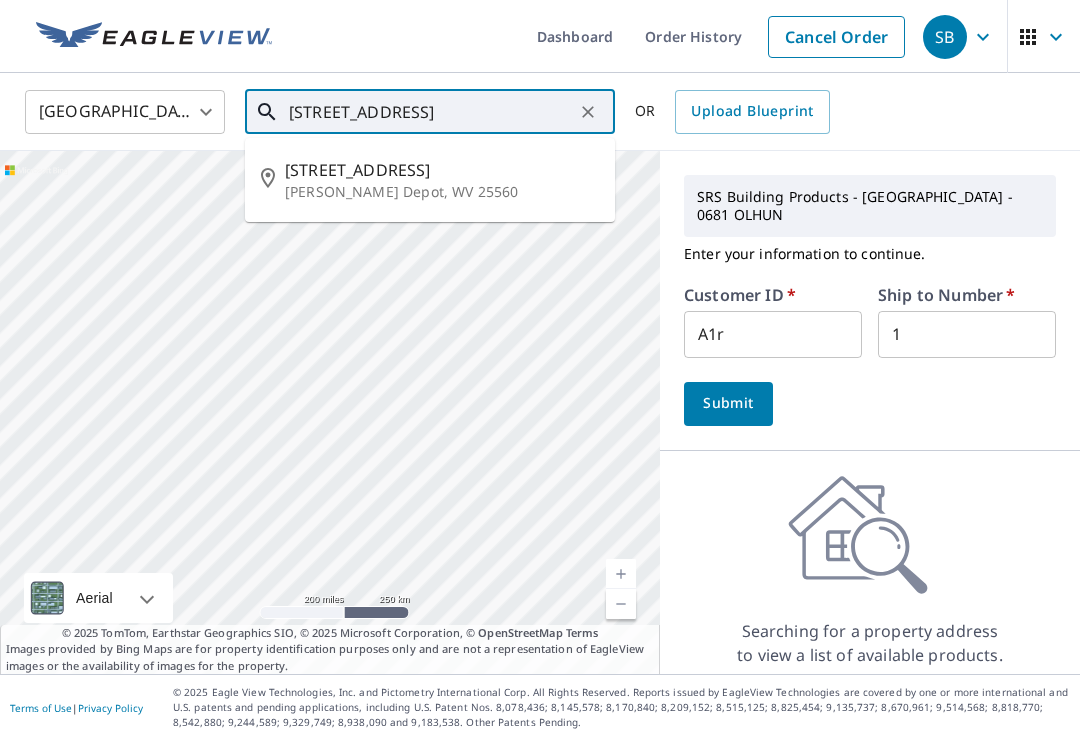 click on "105 Woodstone Dr" at bounding box center [442, 170] 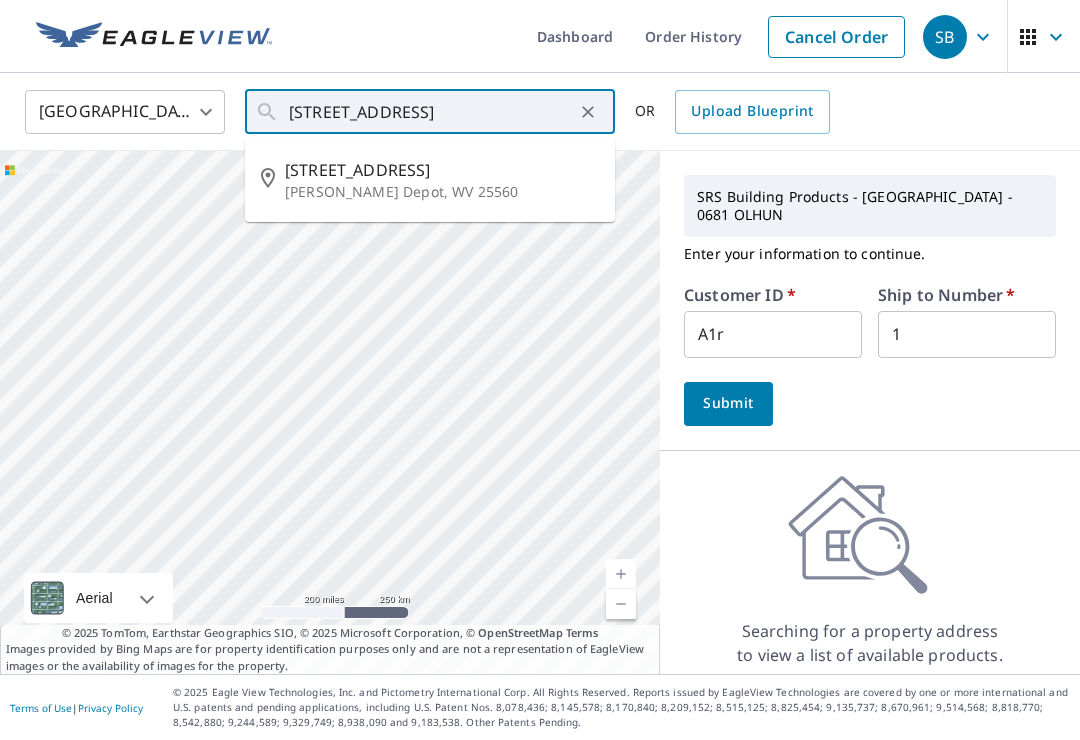 type on "105 Woodstone Dr Scott Depot, WV 25560" 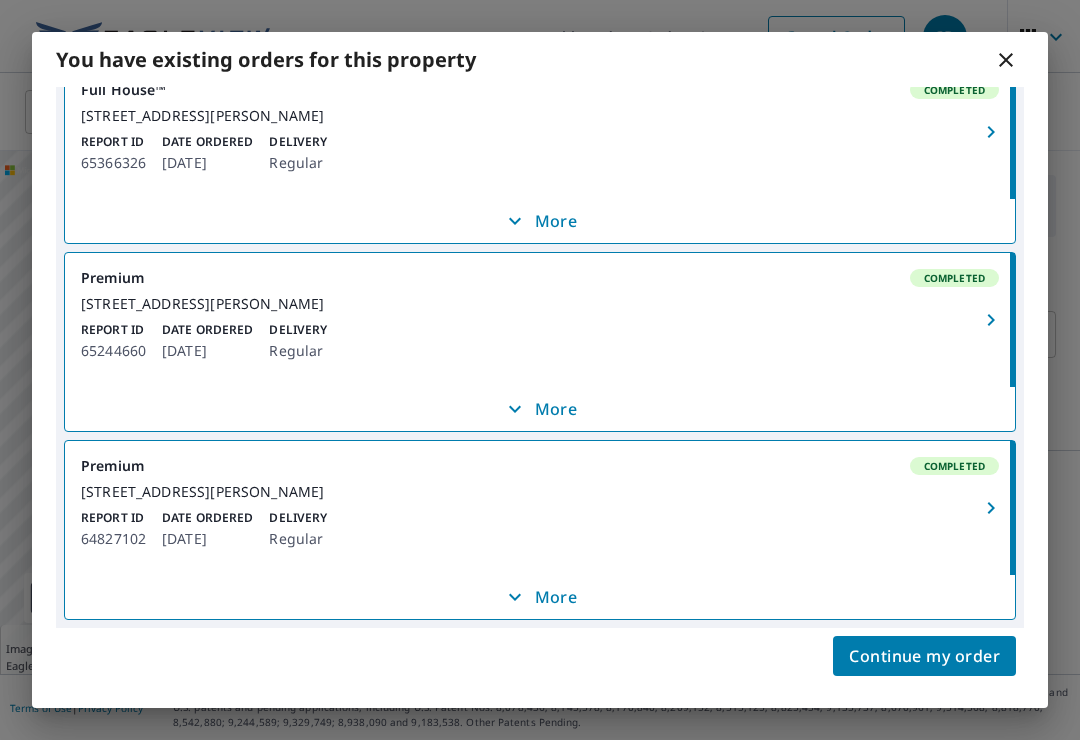 scroll, scrollTop: 121, scrollLeft: 0, axis: vertical 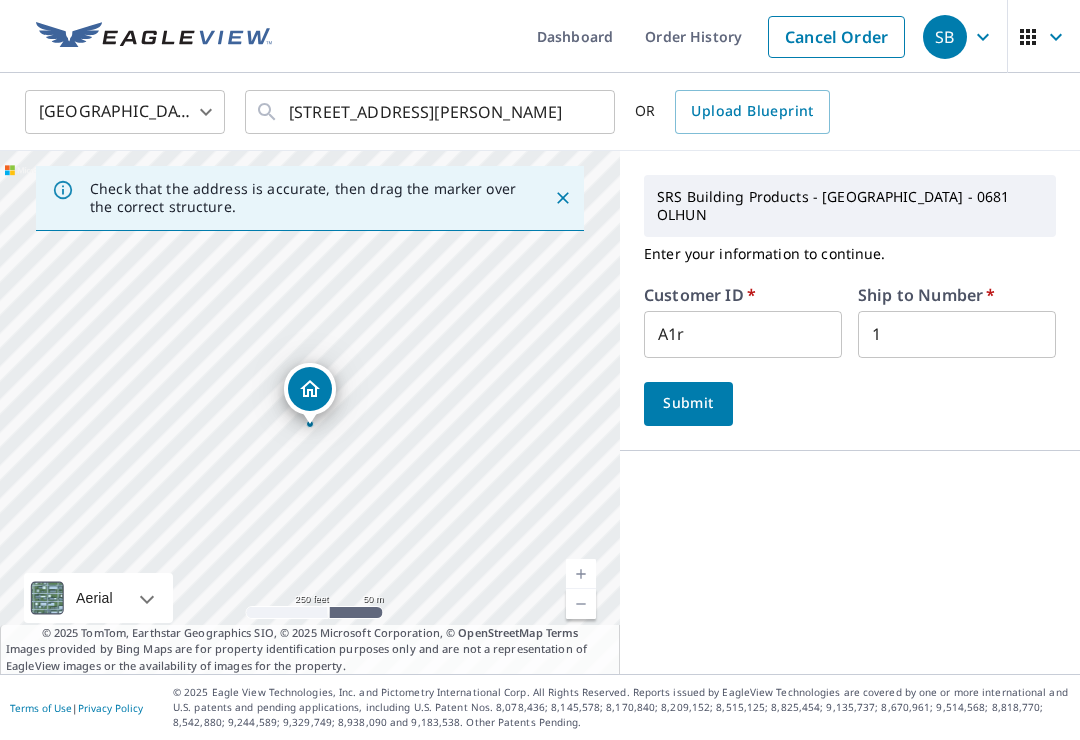 click on "Submit" at bounding box center [688, 403] 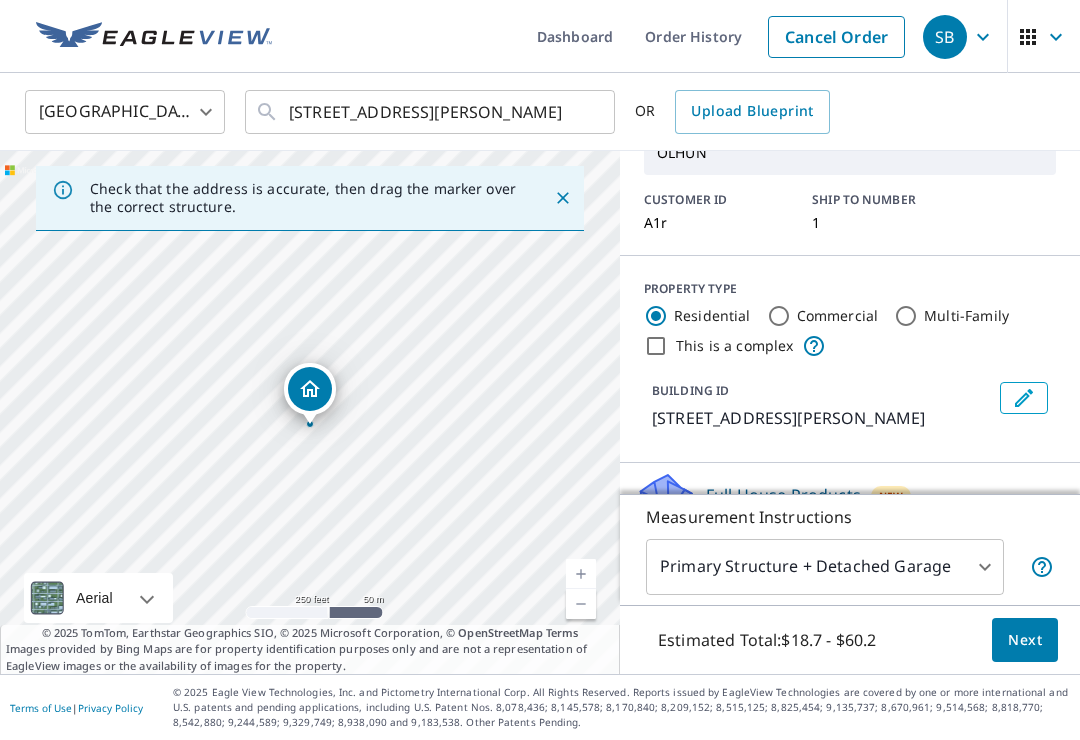 scroll, scrollTop: 130, scrollLeft: 0, axis: vertical 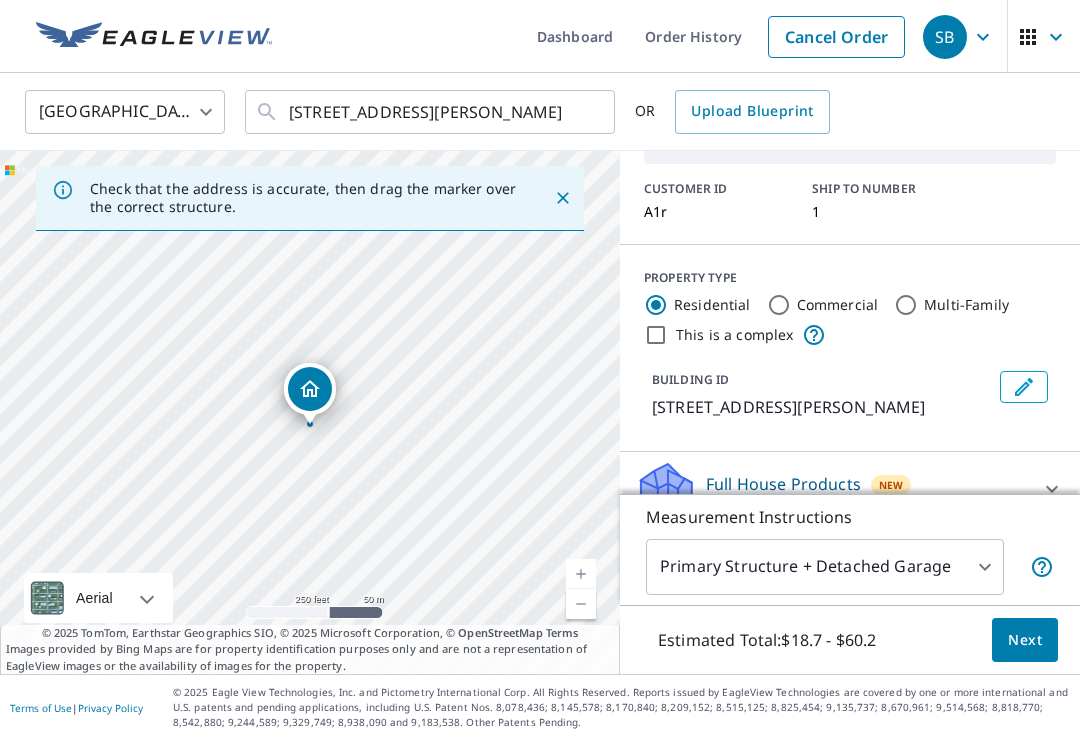 click on "Full House Products" at bounding box center [783, 484] 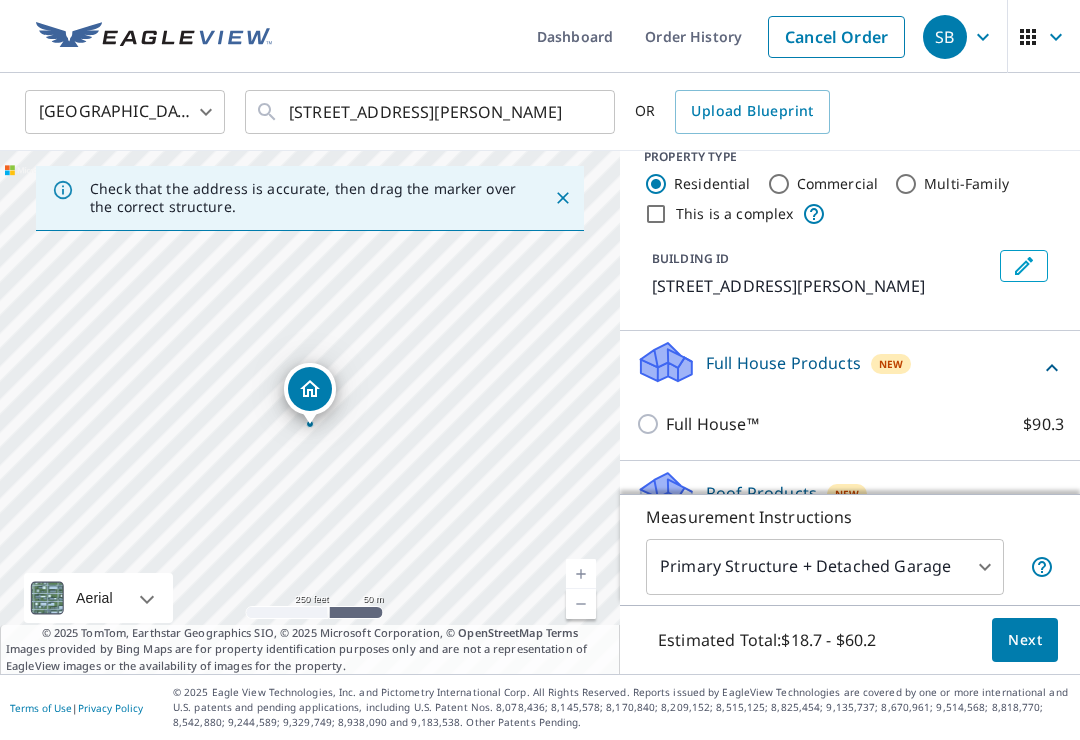 scroll, scrollTop: 250, scrollLeft: 0, axis: vertical 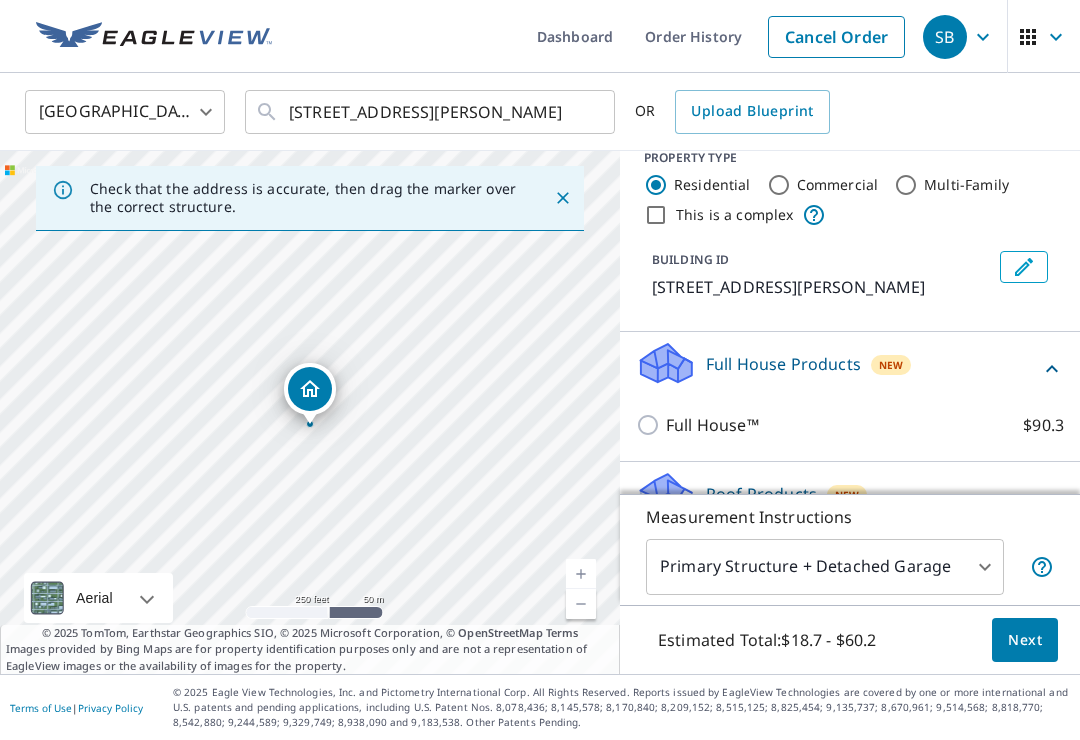 click on "Full House™ $90.3" at bounding box center [651, 425] 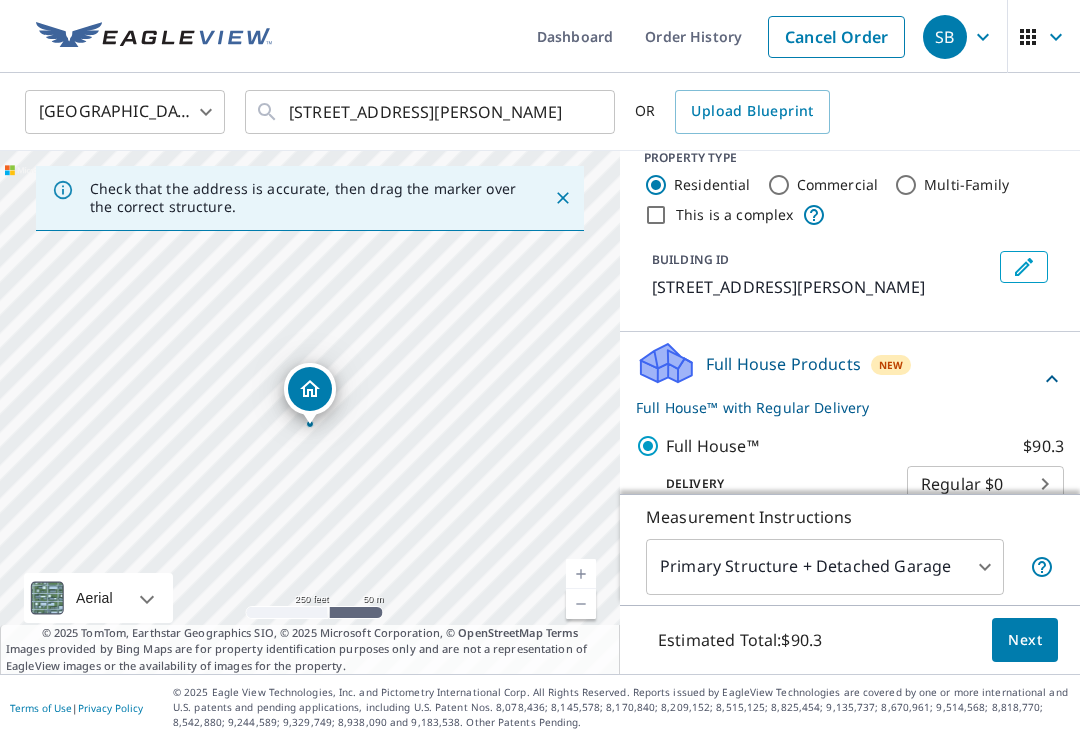 click on "Next" at bounding box center (1025, 640) 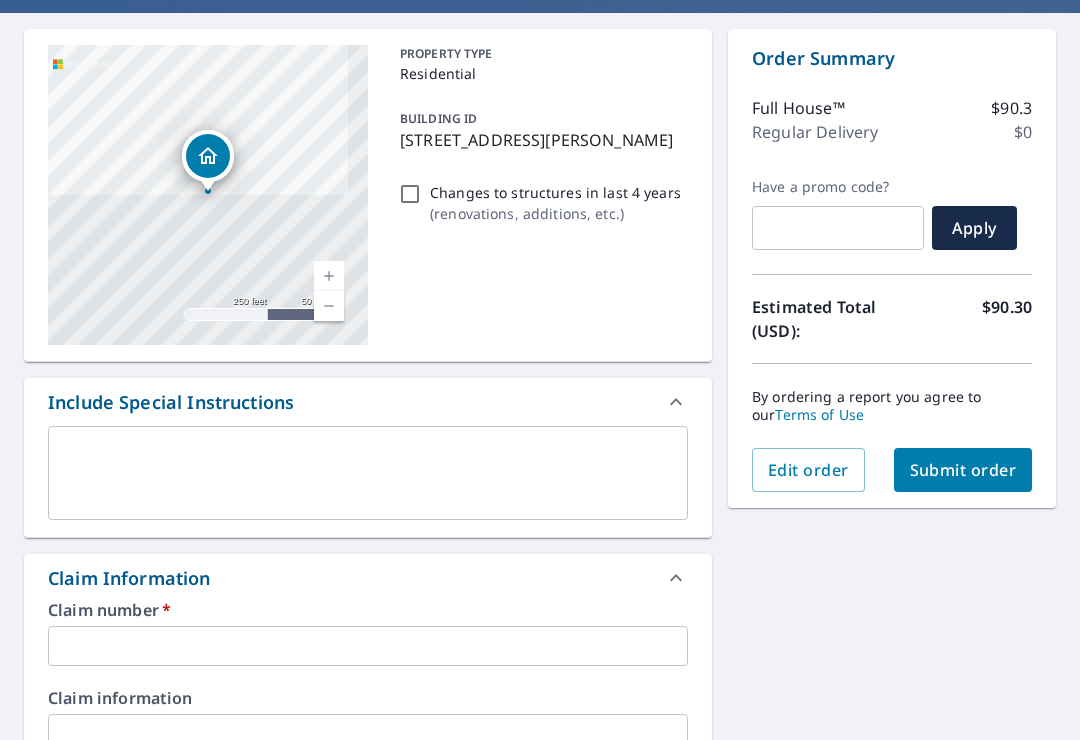 scroll, scrollTop: 195, scrollLeft: 0, axis: vertical 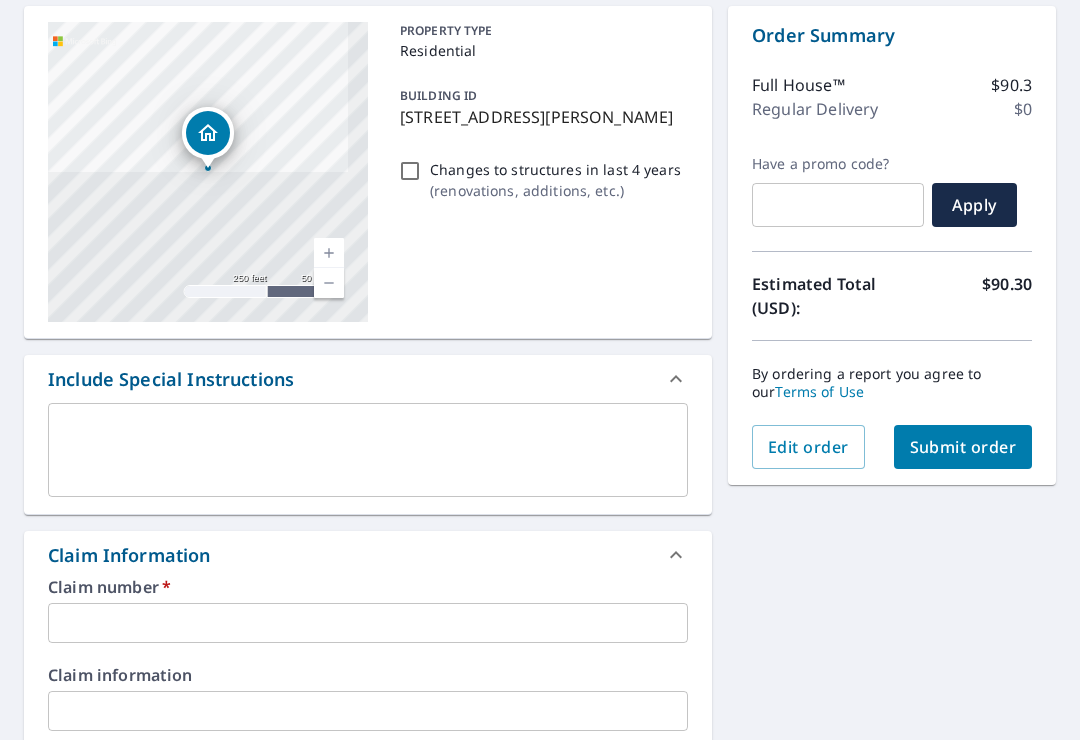 click at bounding box center (368, 623) 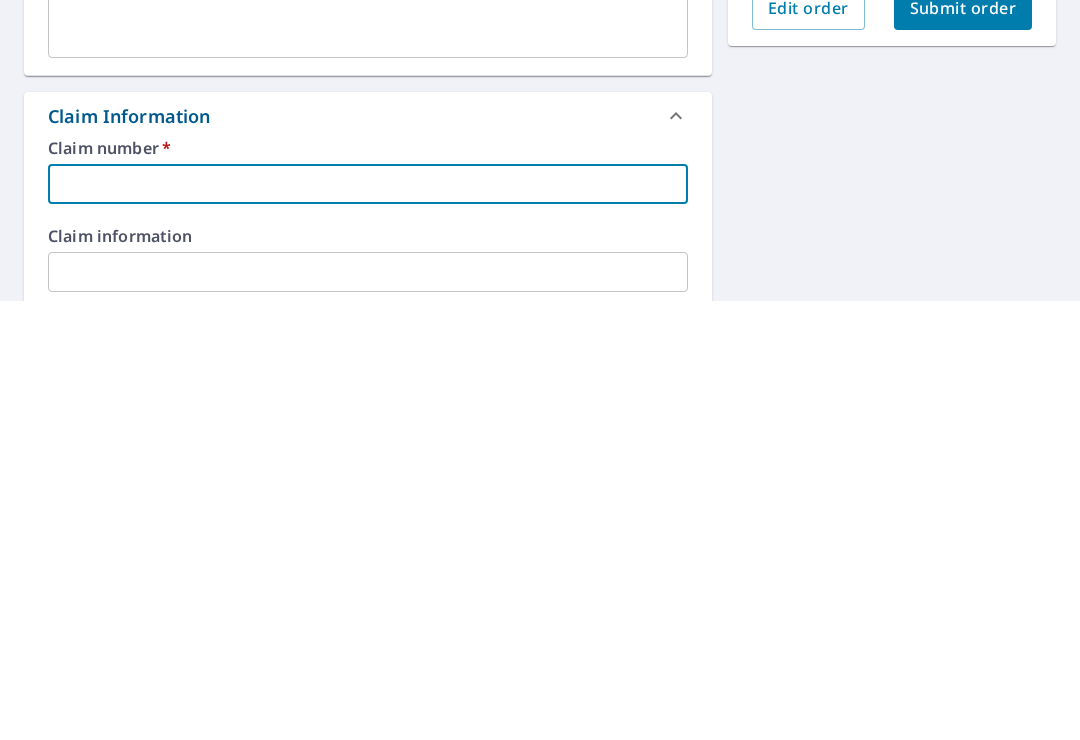 type on "1" 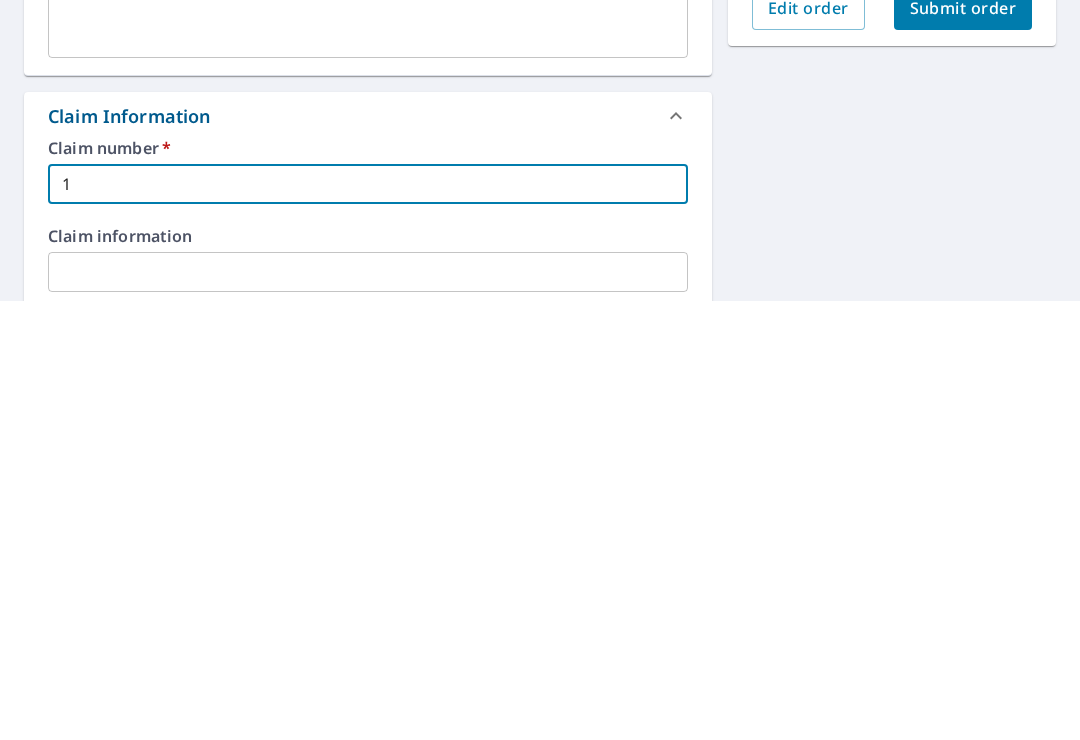 checkbox on "true" 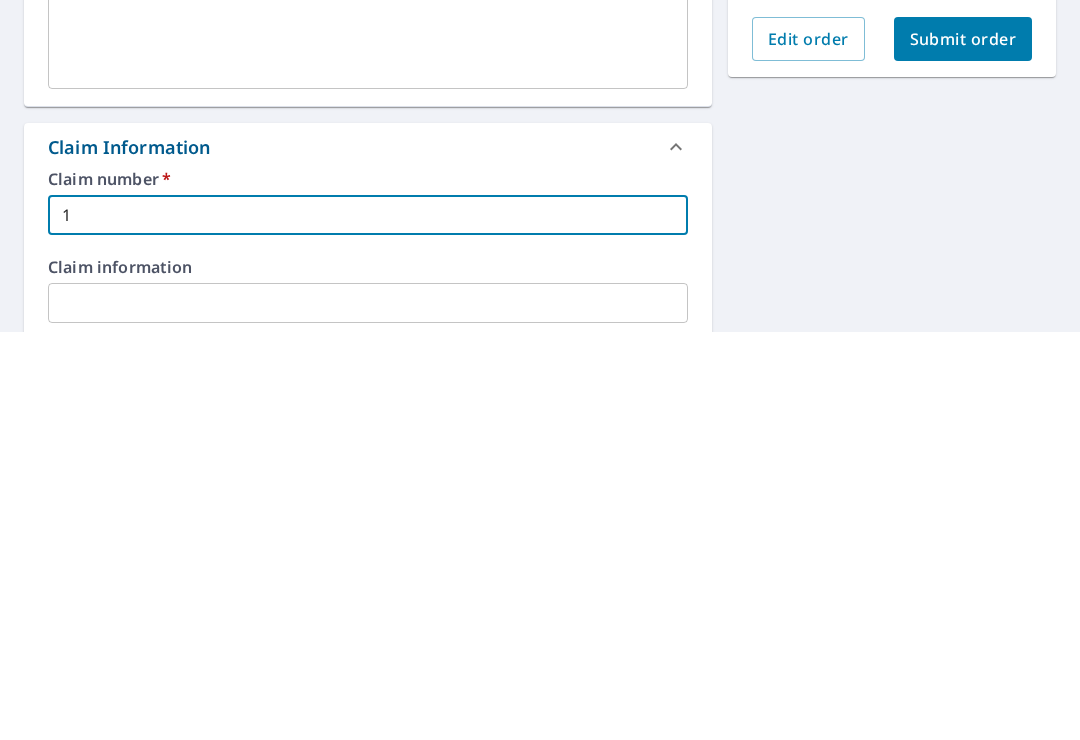type on "12" 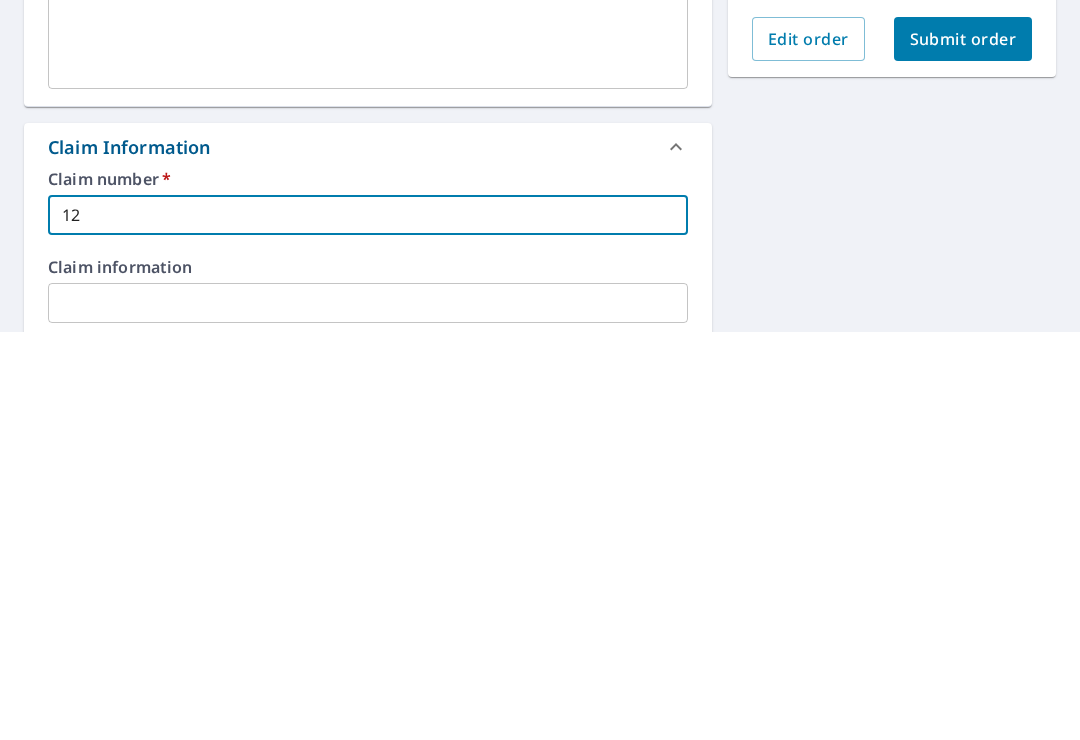 checkbox on "true" 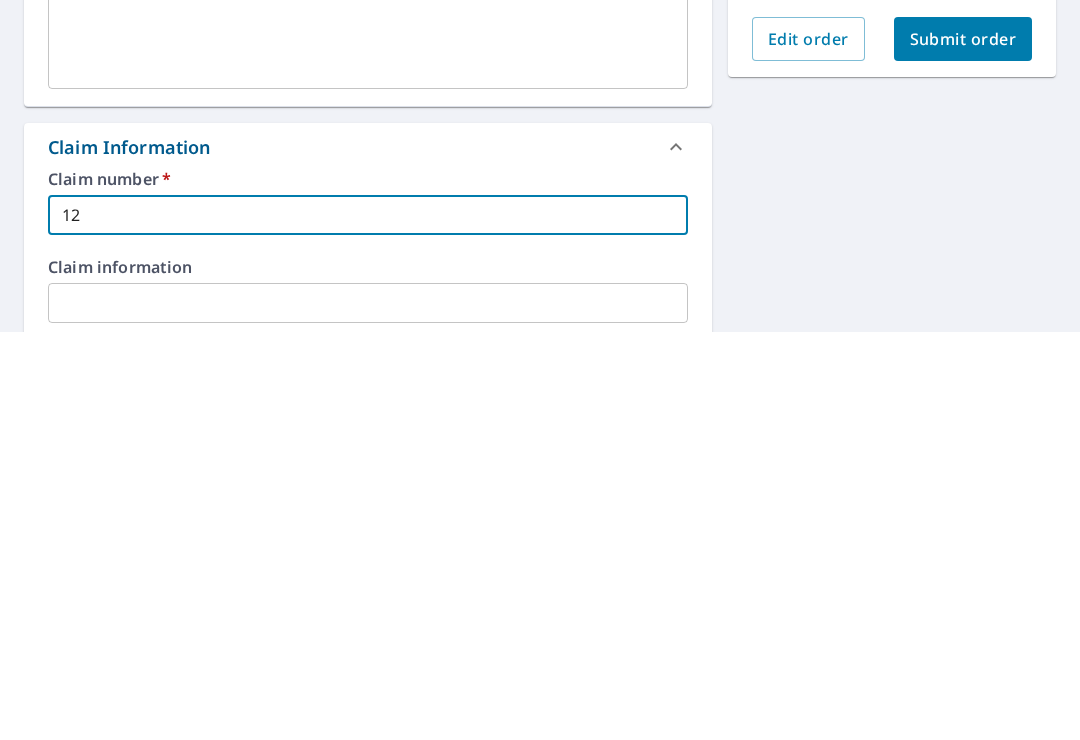 type on "123" 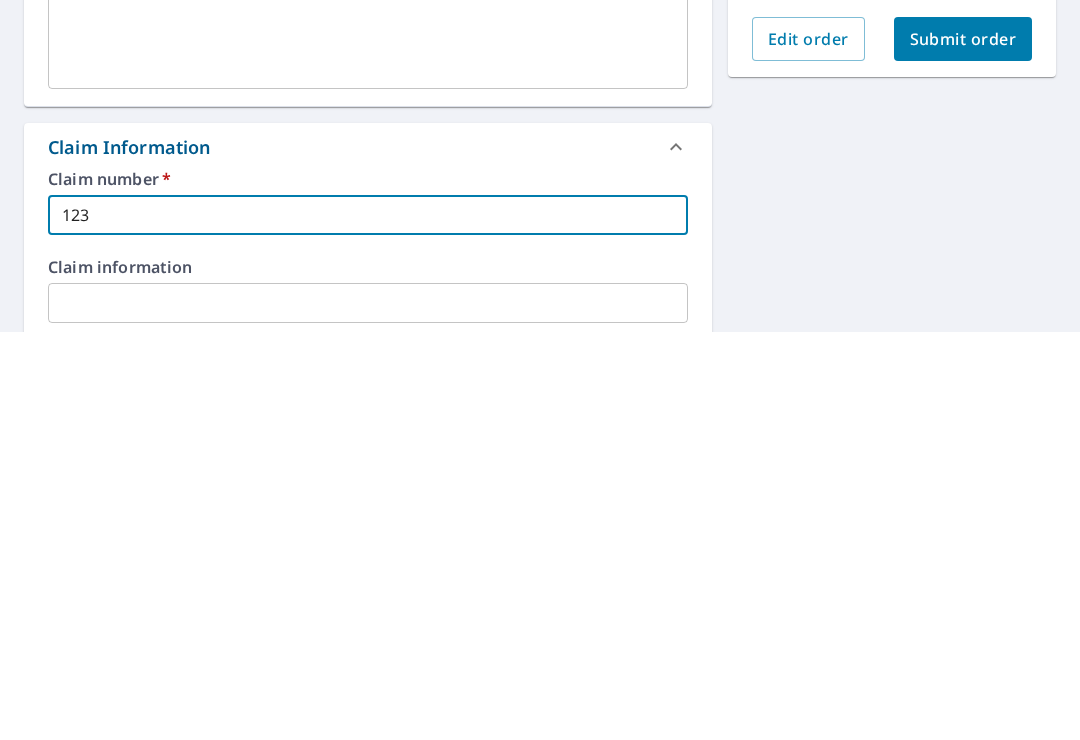 checkbox on "true" 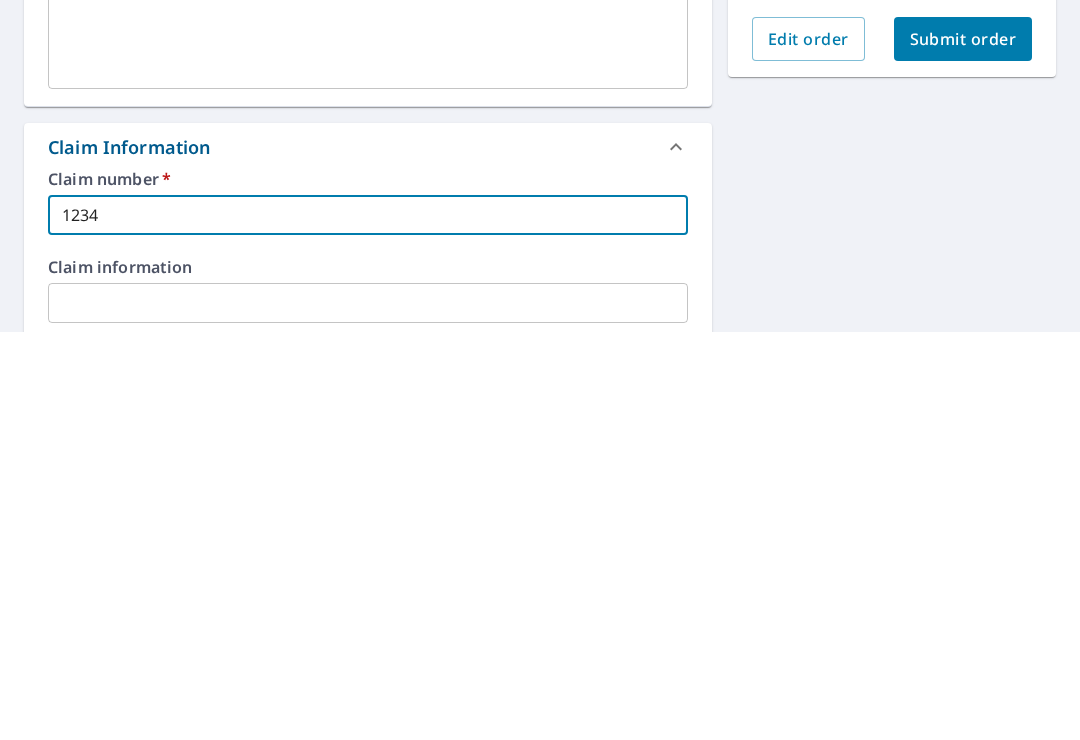 checkbox on "true" 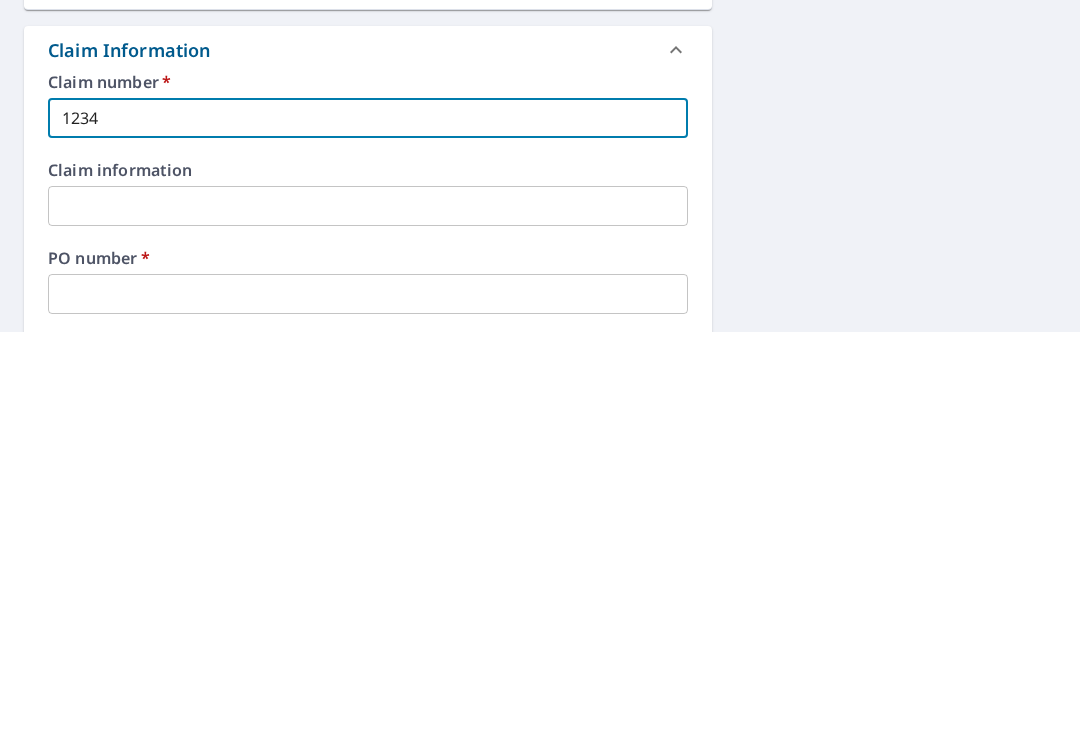 scroll, scrollTop: 307, scrollLeft: 0, axis: vertical 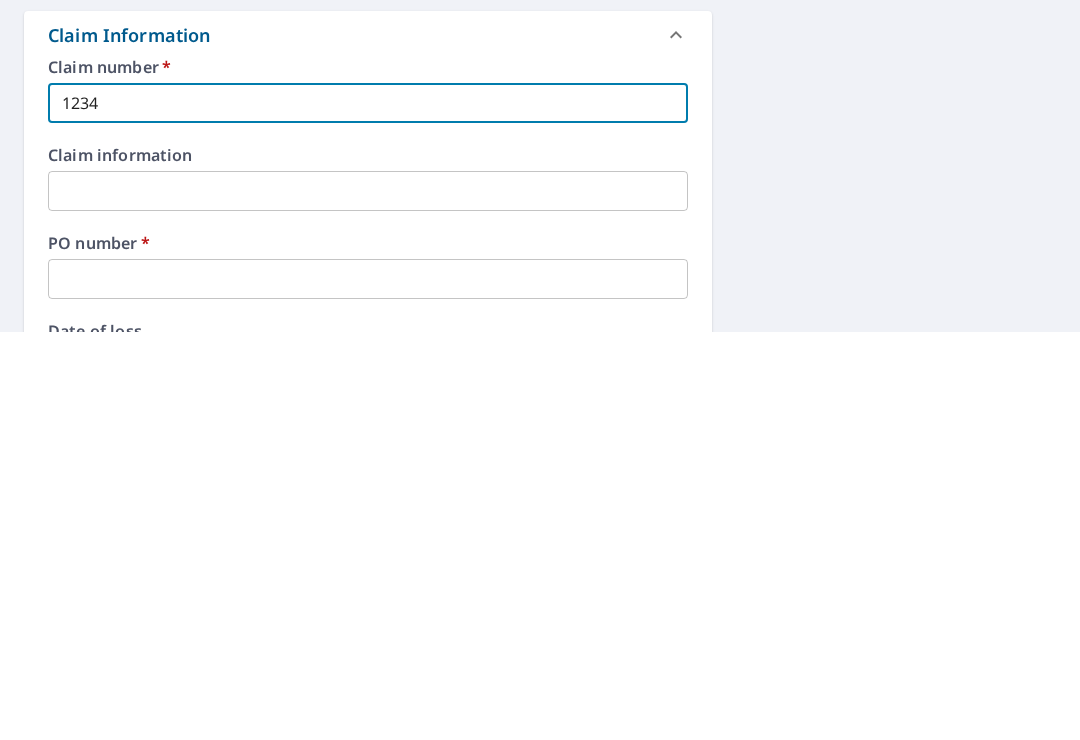 type on "1234" 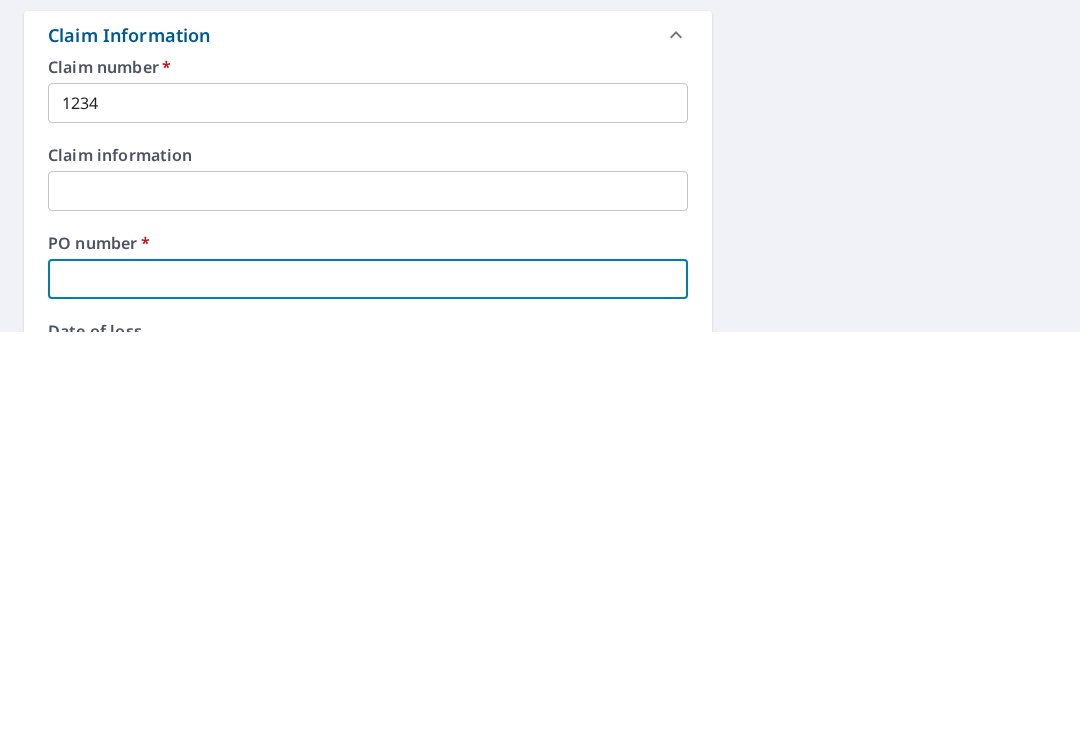 type on "2" 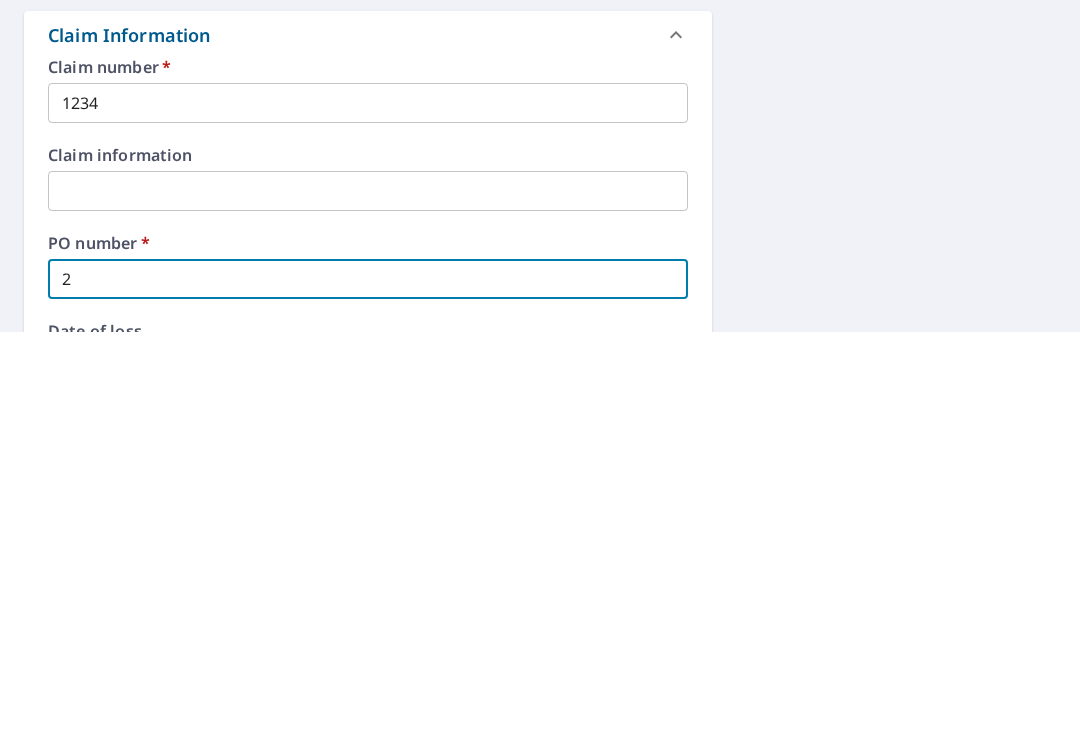 checkbox on "true" 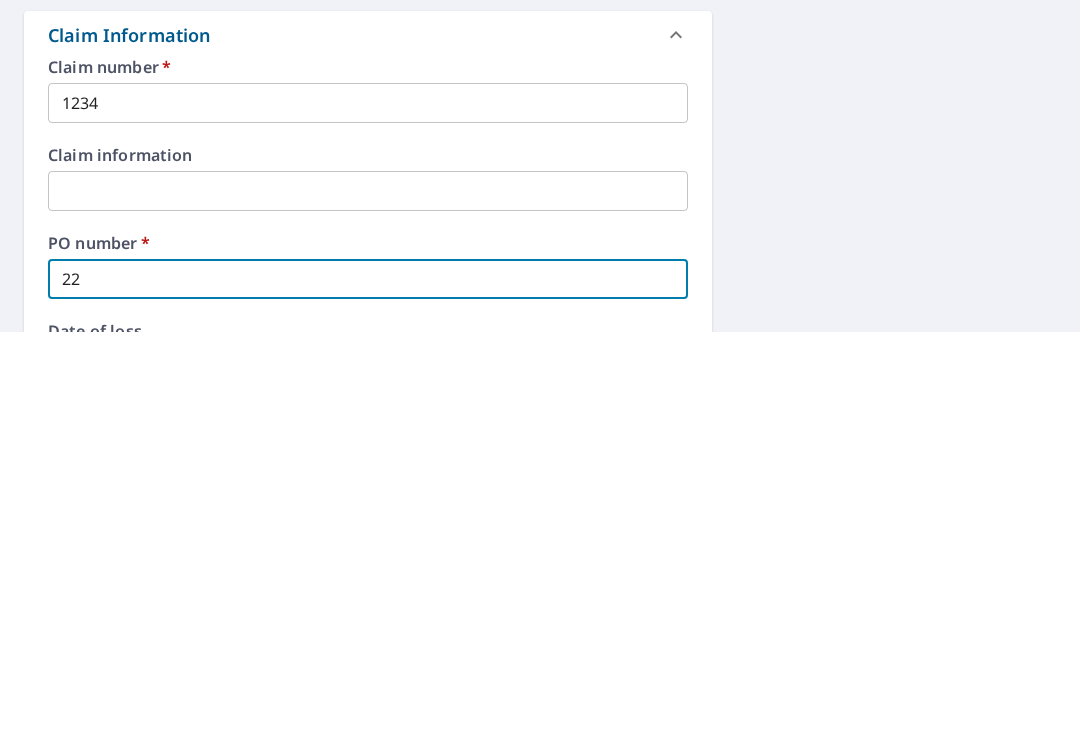 checkbox on "true" 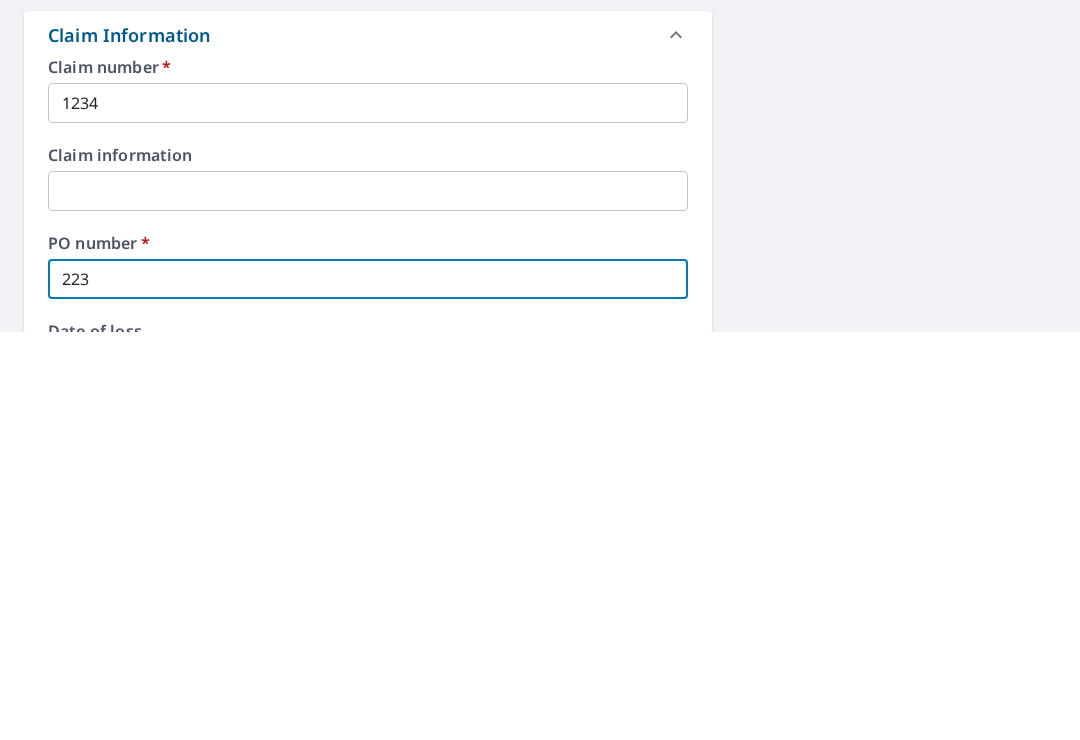 checkbox on "true" 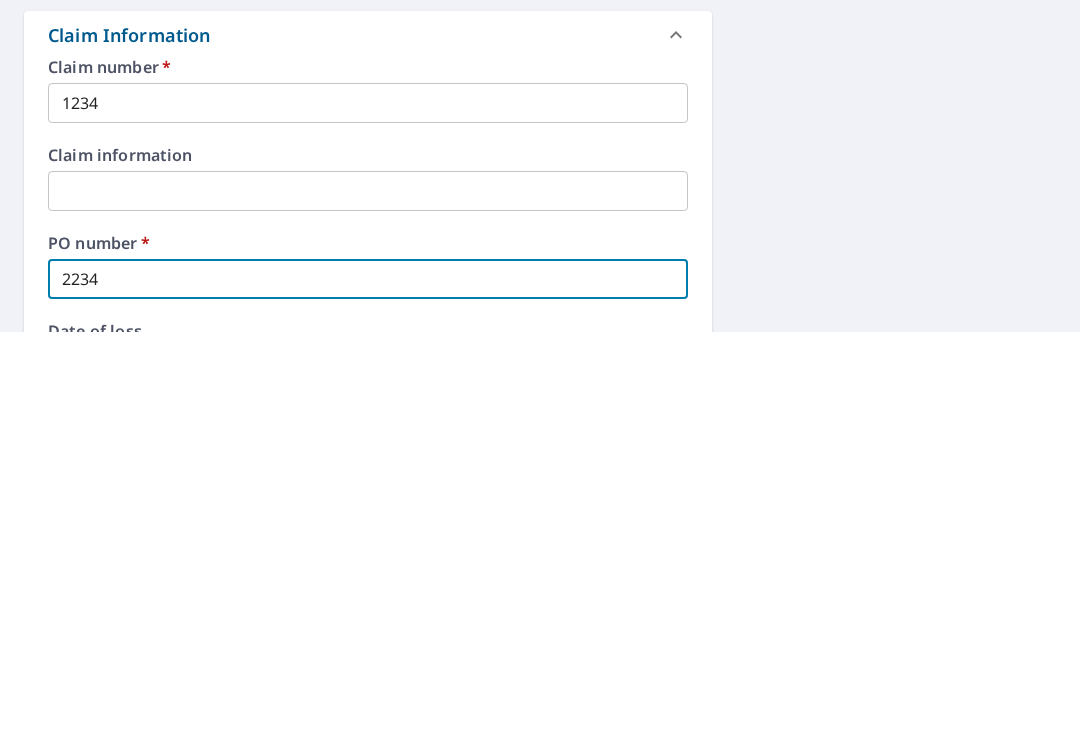 checkbox on "true" 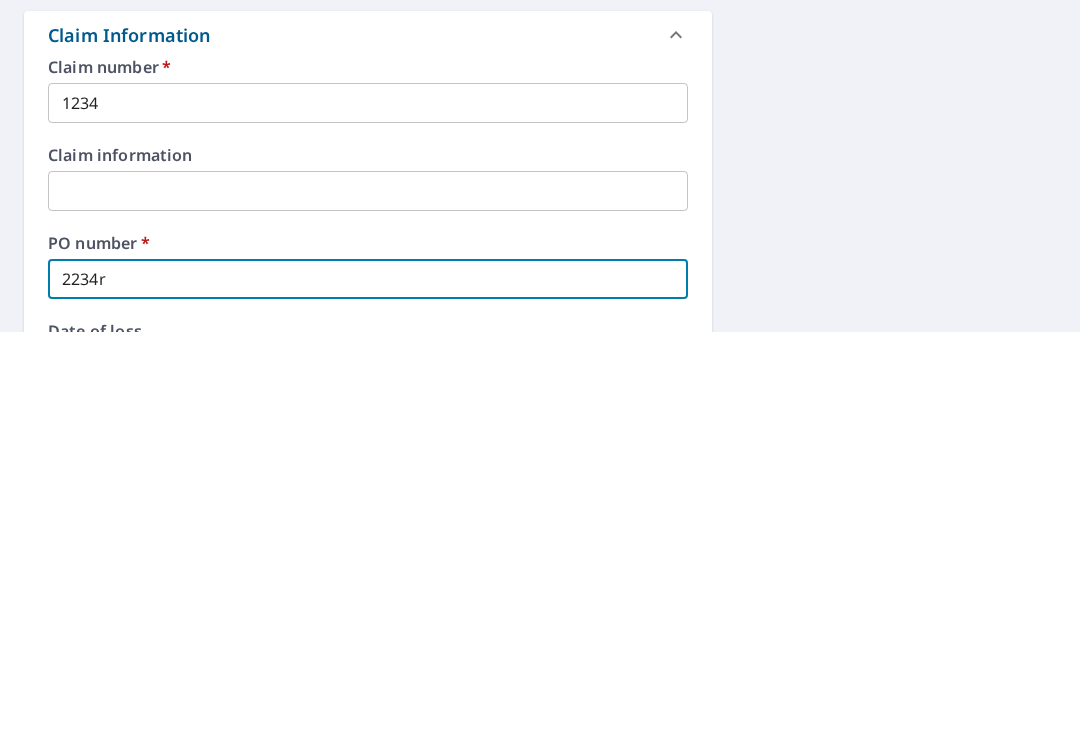 checkbox on "true" 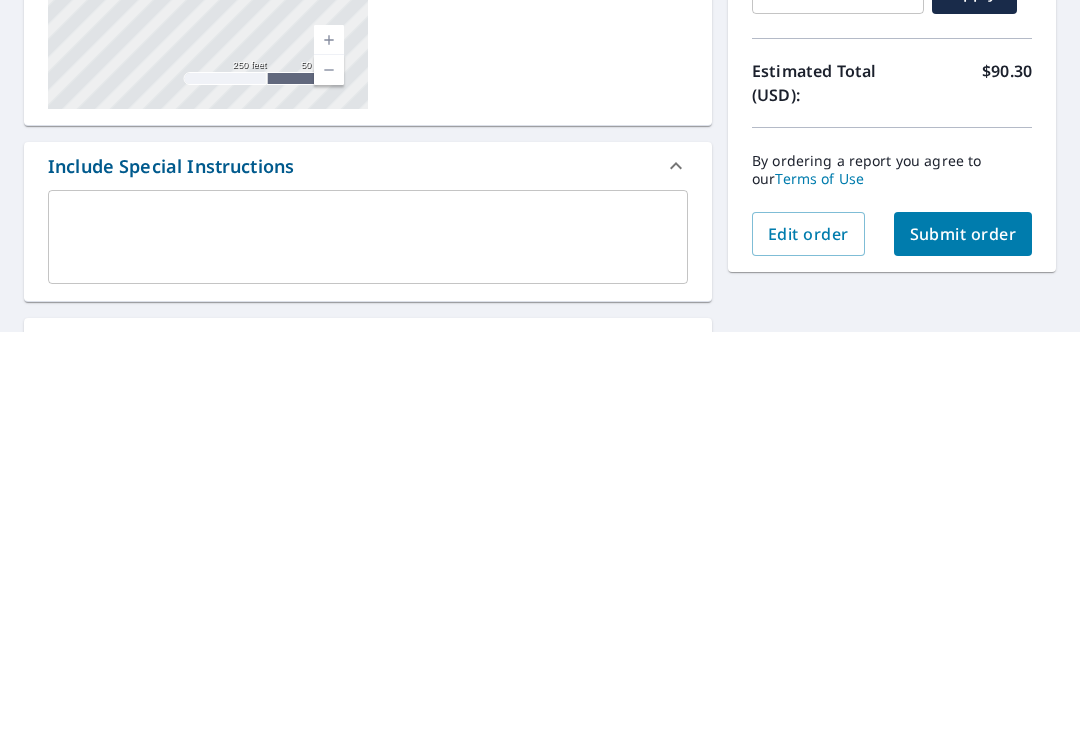 scroll, scrollTop: 0, scrollLeft: 0, axis: both 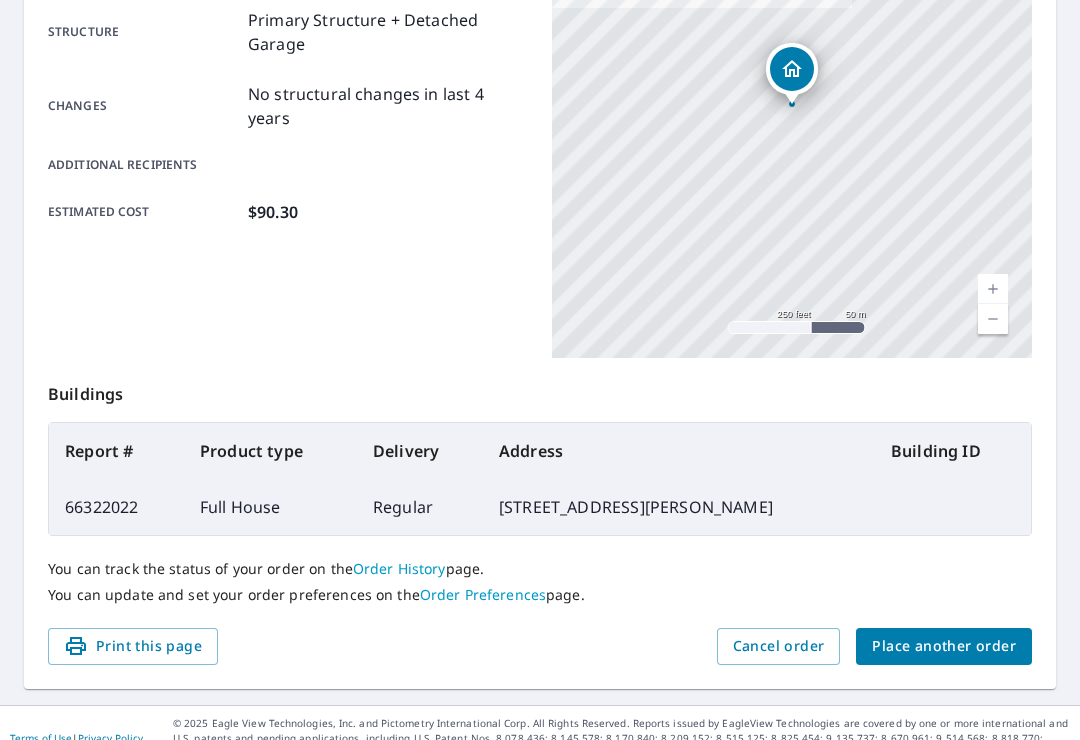 click on "Place another order" at bounding box center [944, 646] 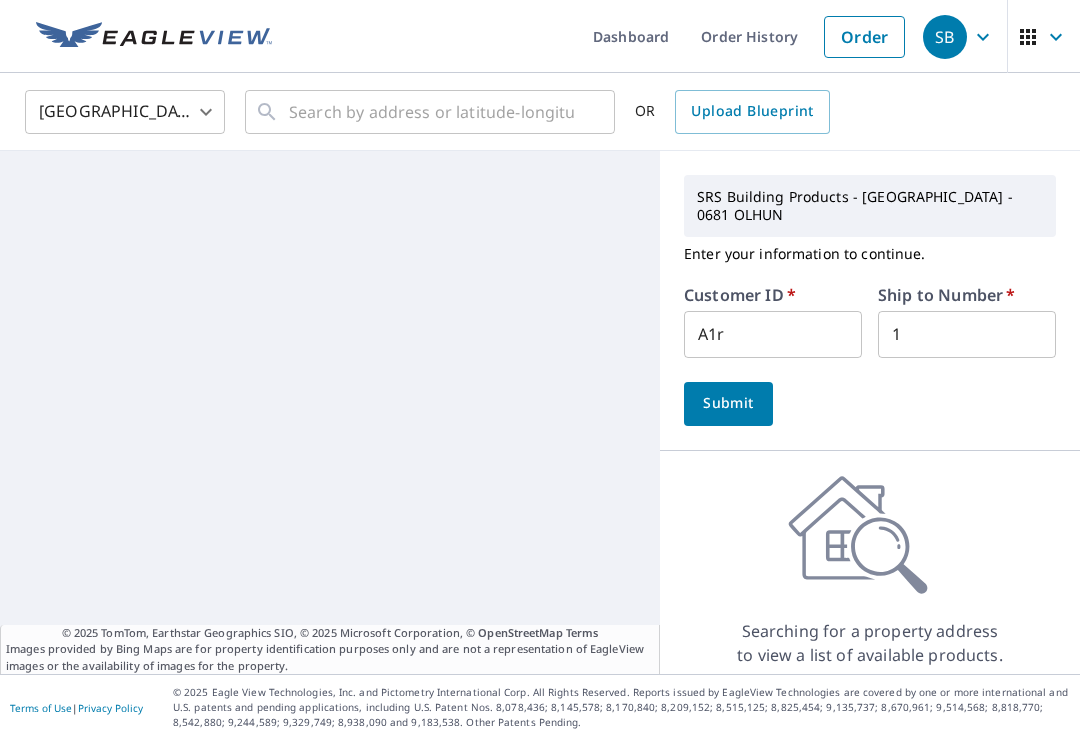 scroll, scrollTop: 0, scrollLeft: 0, axis: both 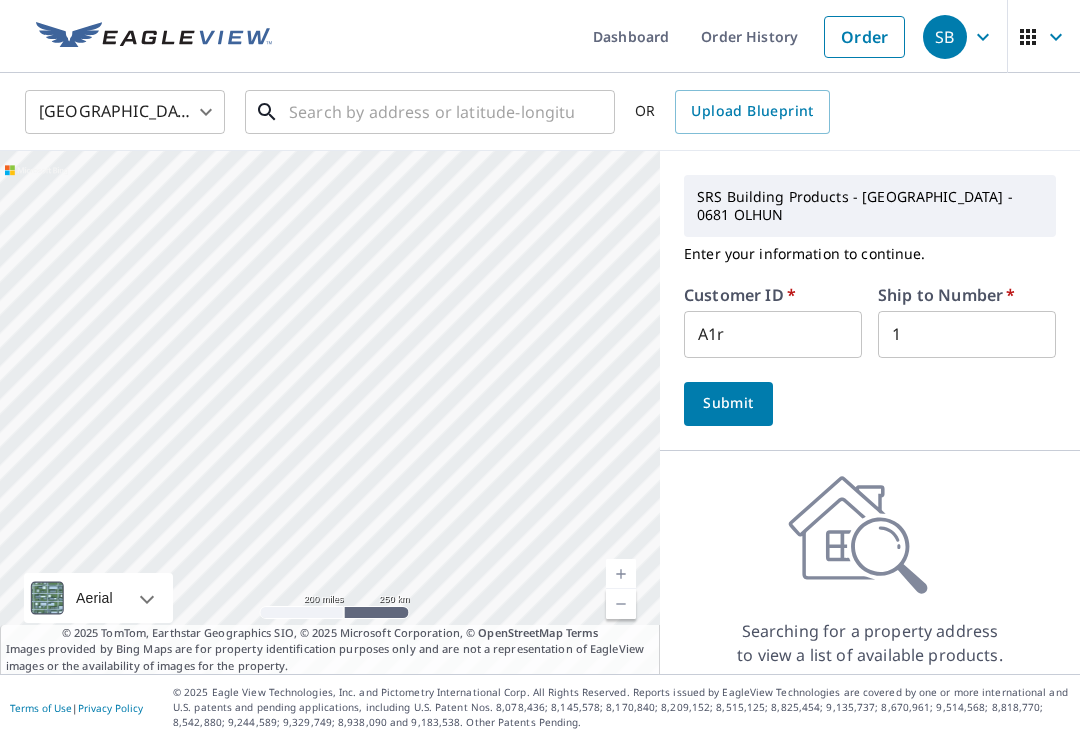 click at bounding box center [431, 112] 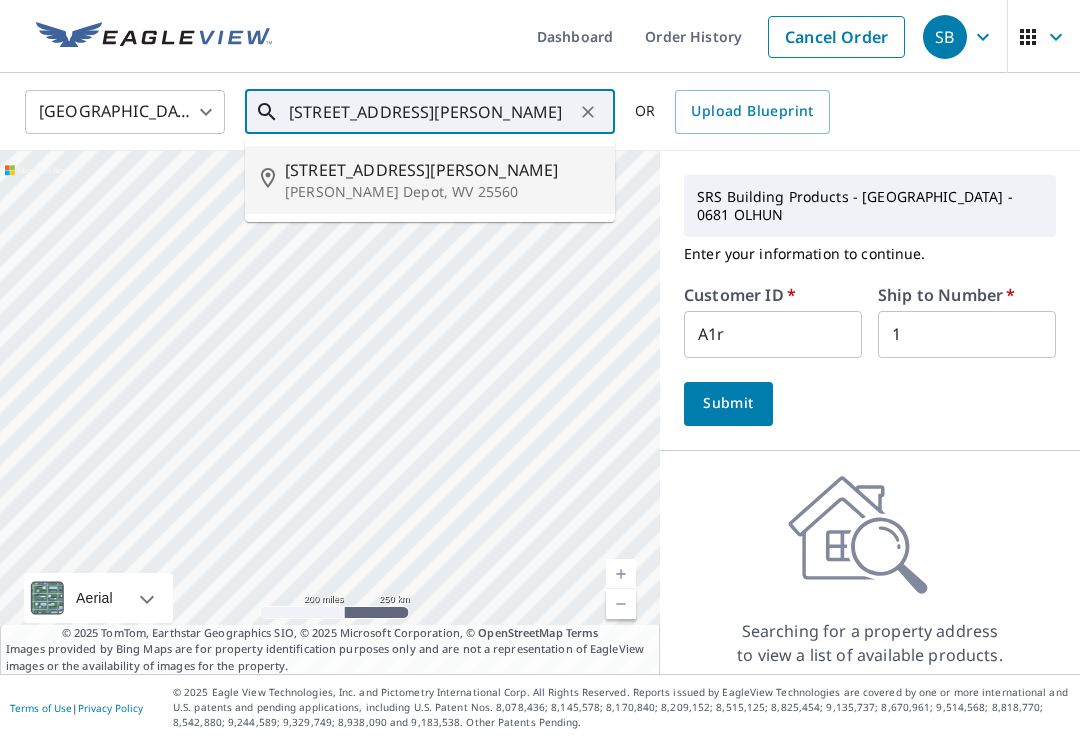 click on "[PERSON_NAME] Depot, WV 25560" at bounding box center (442, 192) 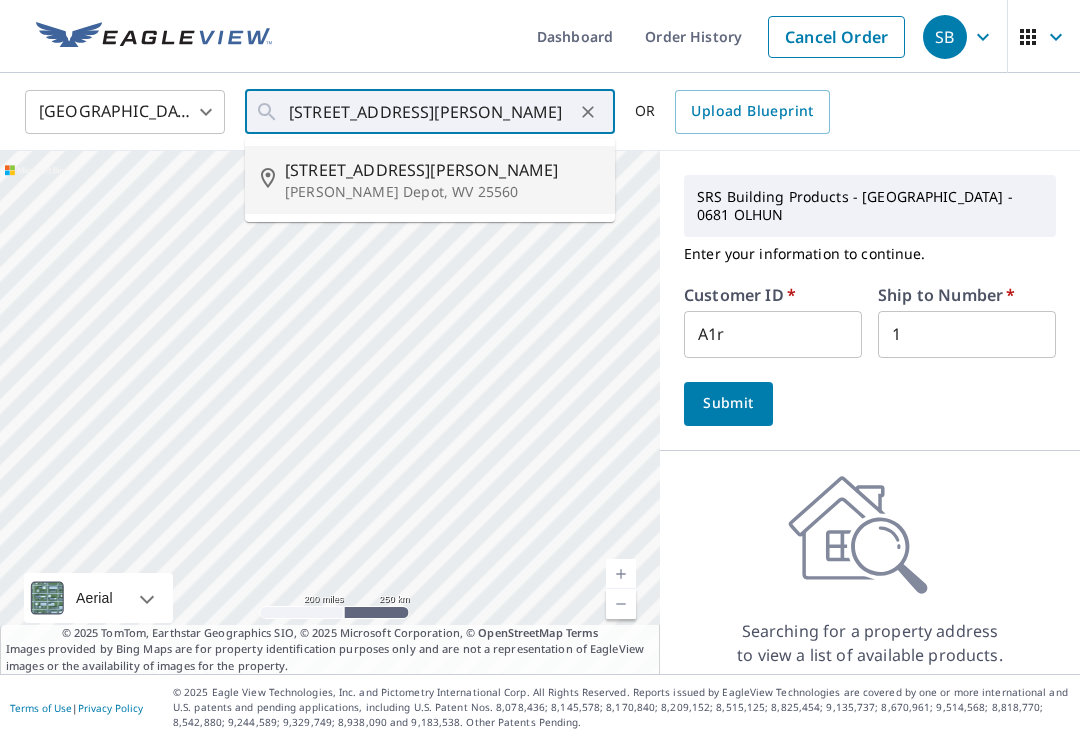 type on "19 Michael St Scott Depot, WV 25560" 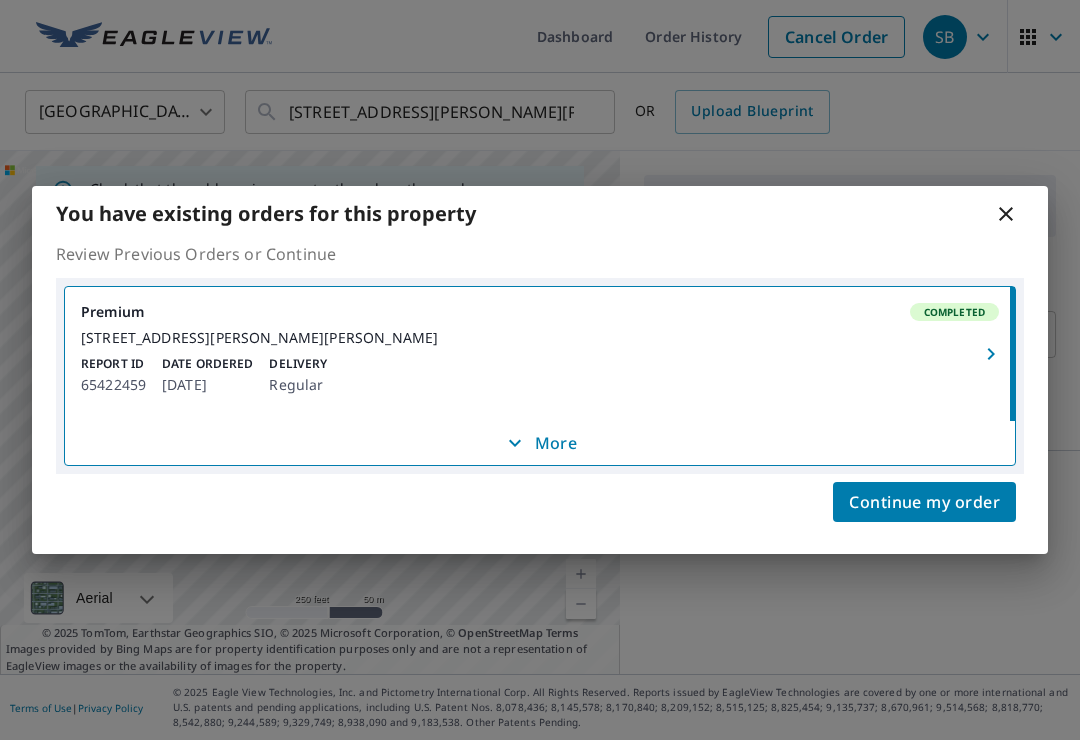 click on "You have existing orders for this property Review Previous Orders or Continue Premium Completed 19 Micheal St
Scott Depot, WV 25560 Report ID 65422459 Date Ordered May 22, 2025 Delivery Regular More Continue my order" at bounding box center (540, 370) 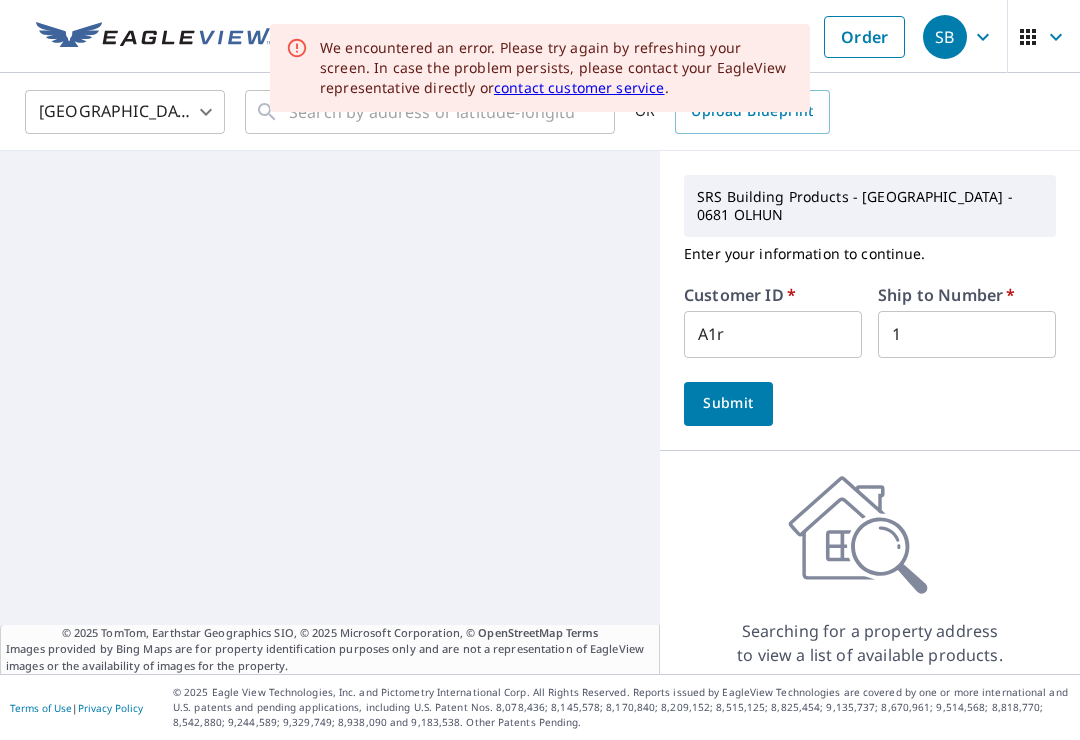 click on "We encountered an error. Please try again by refreshing your screen. In case the problem persists, please contact your EagleView representative directly or  contact customer service ." at bounding box center (557, 68) 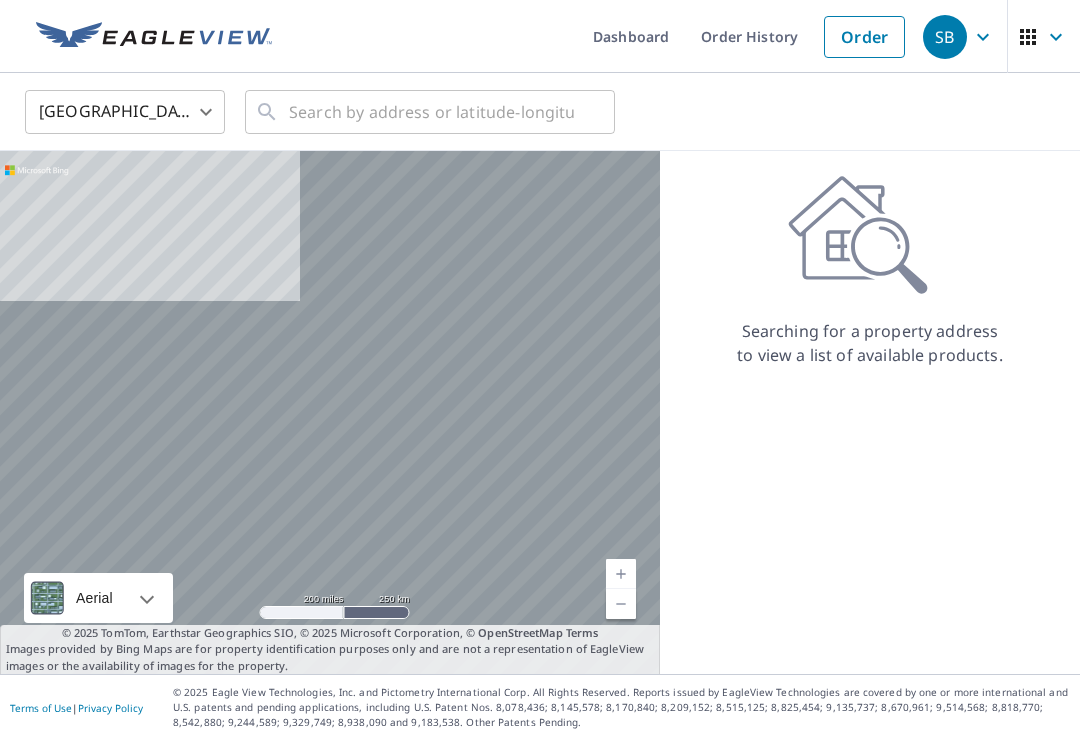scroll, scrollTop: 0, scrollLeft: 0, axis: both 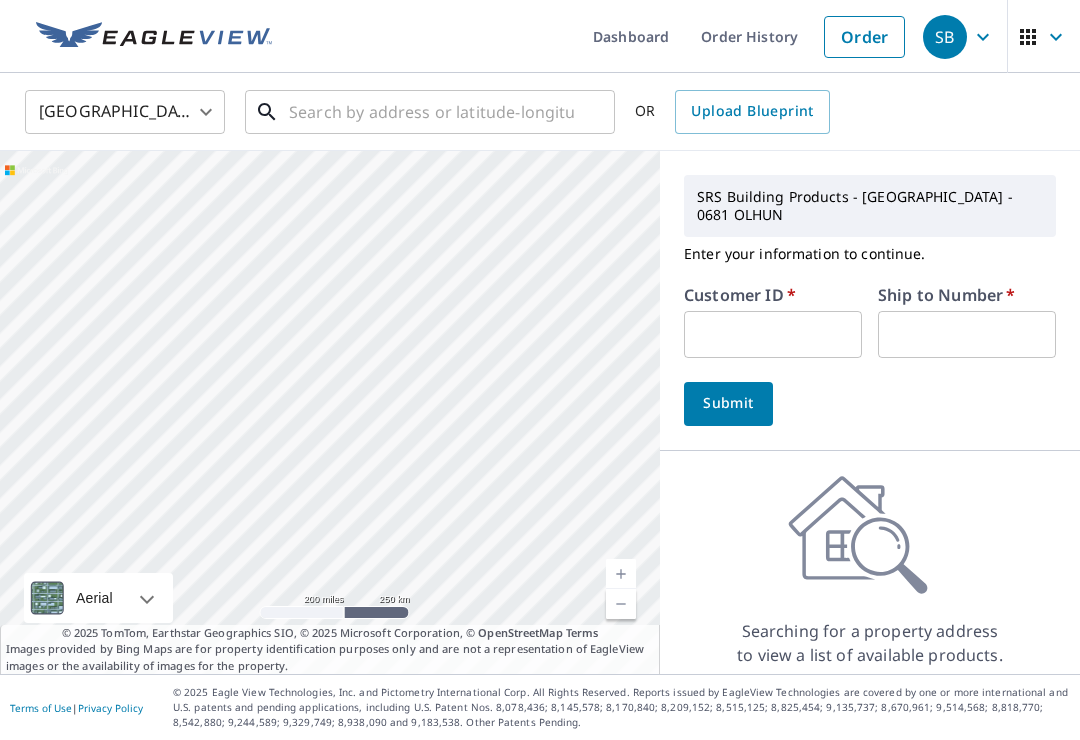 click at bounding box center (431, 112) 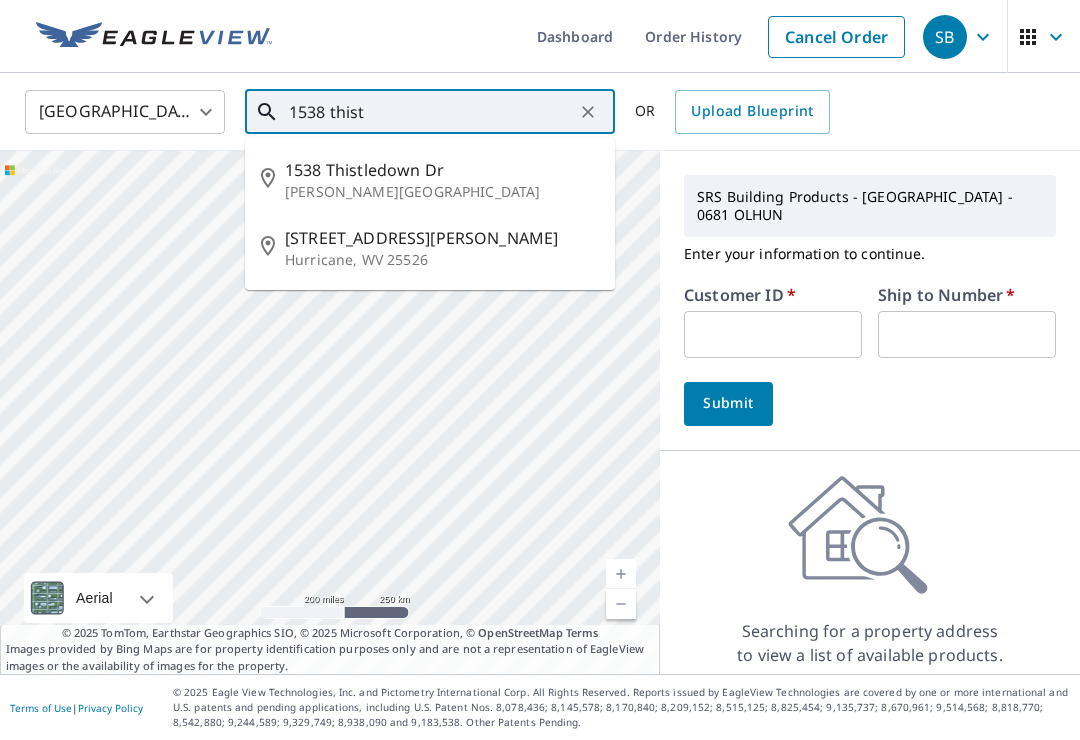 click on "[STREET_ADDRESS][PERSON_NAME]" at bounding box center [442, 238] 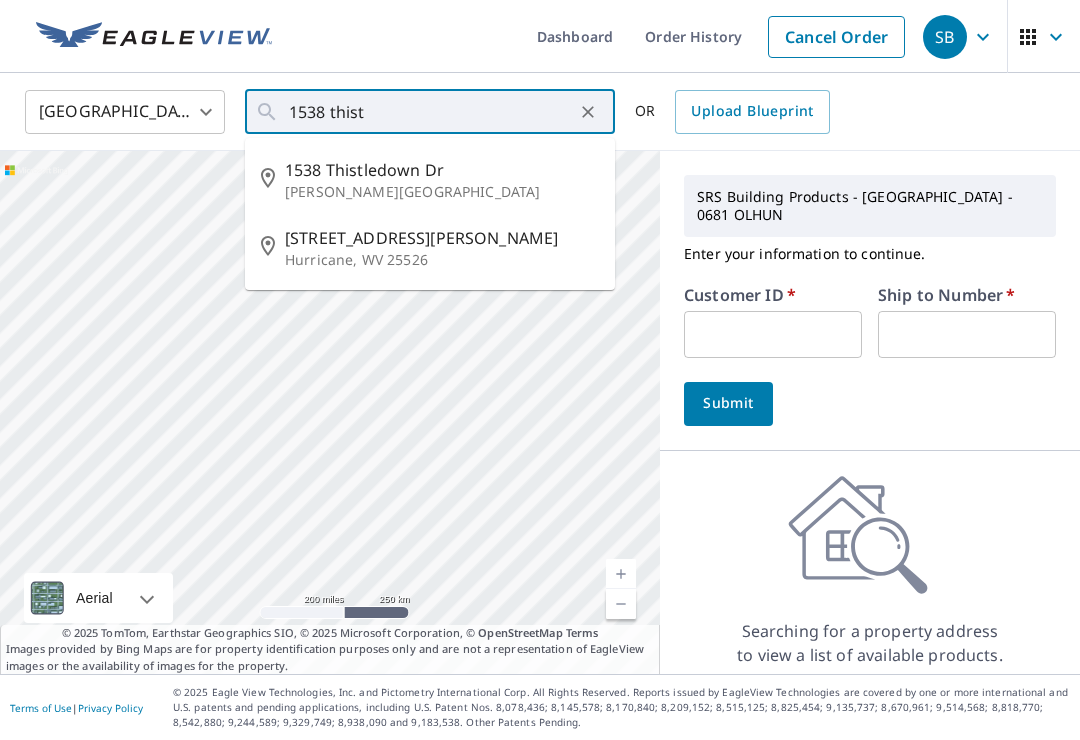 type on "[STREET_ADDRESS][PERSON_NAME]" 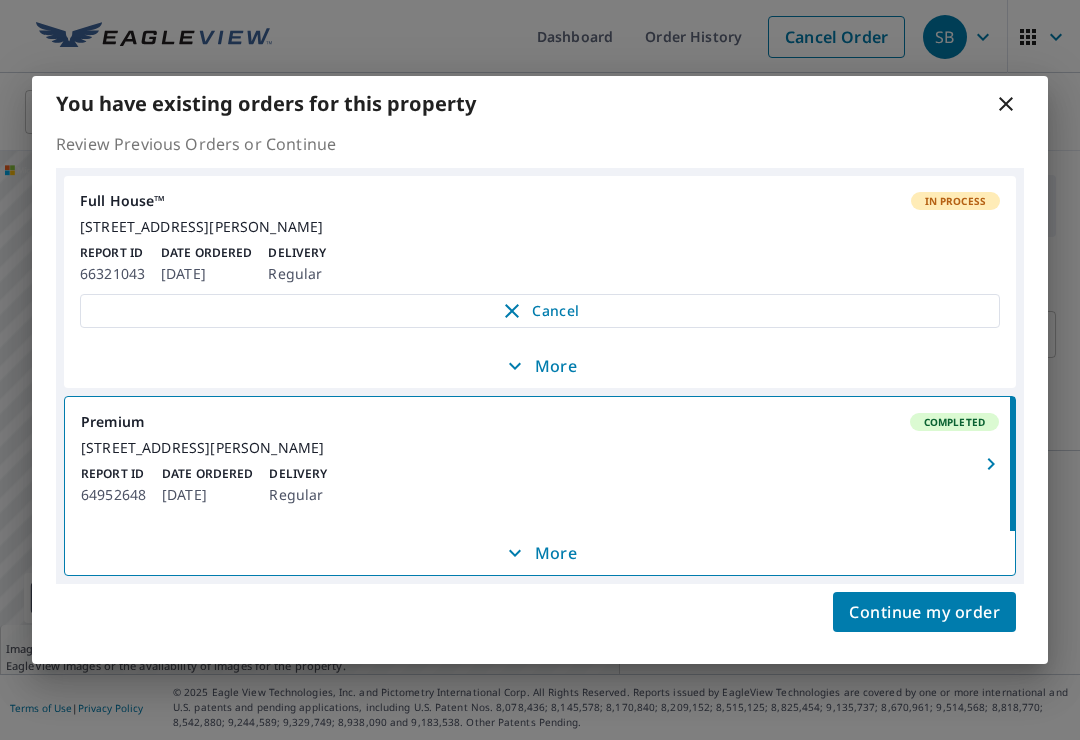 click 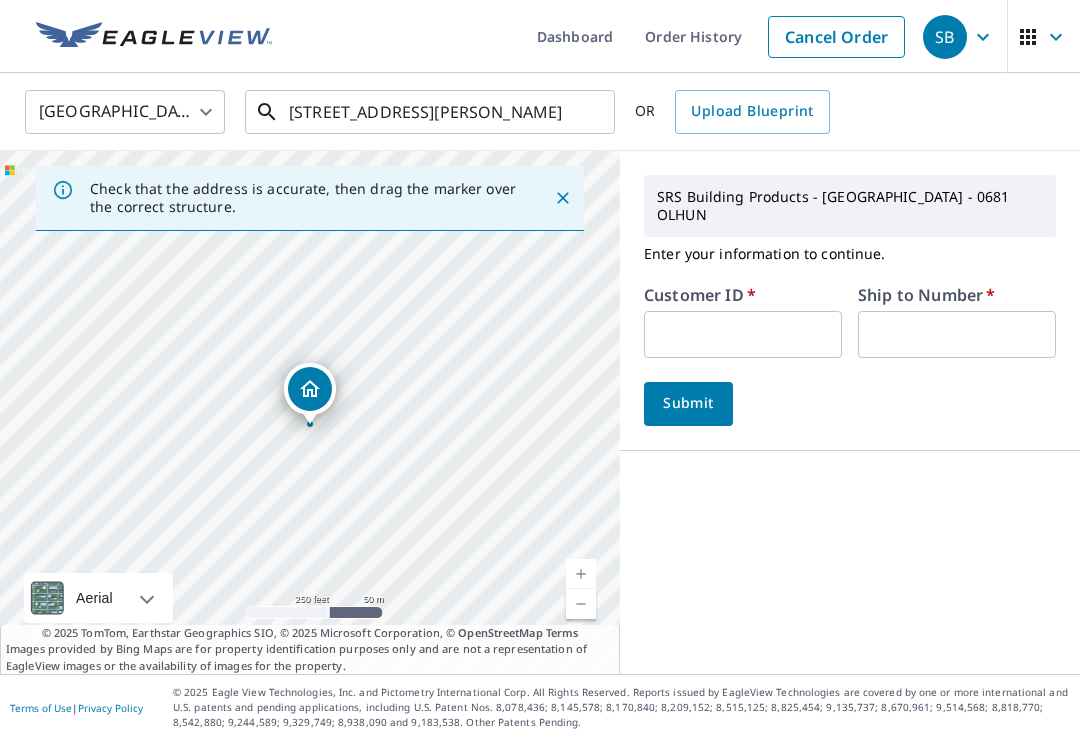 click on "[STREET_ADDRESS][PERSON_NAME]" at bounding box center (431, 112) 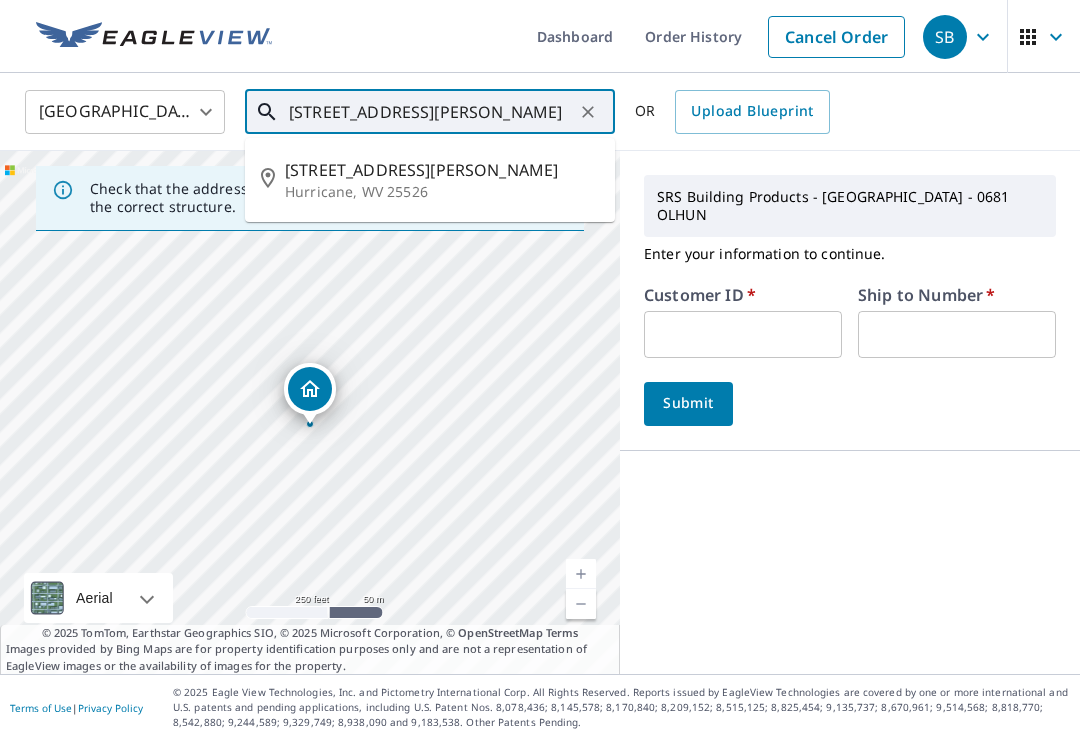 click 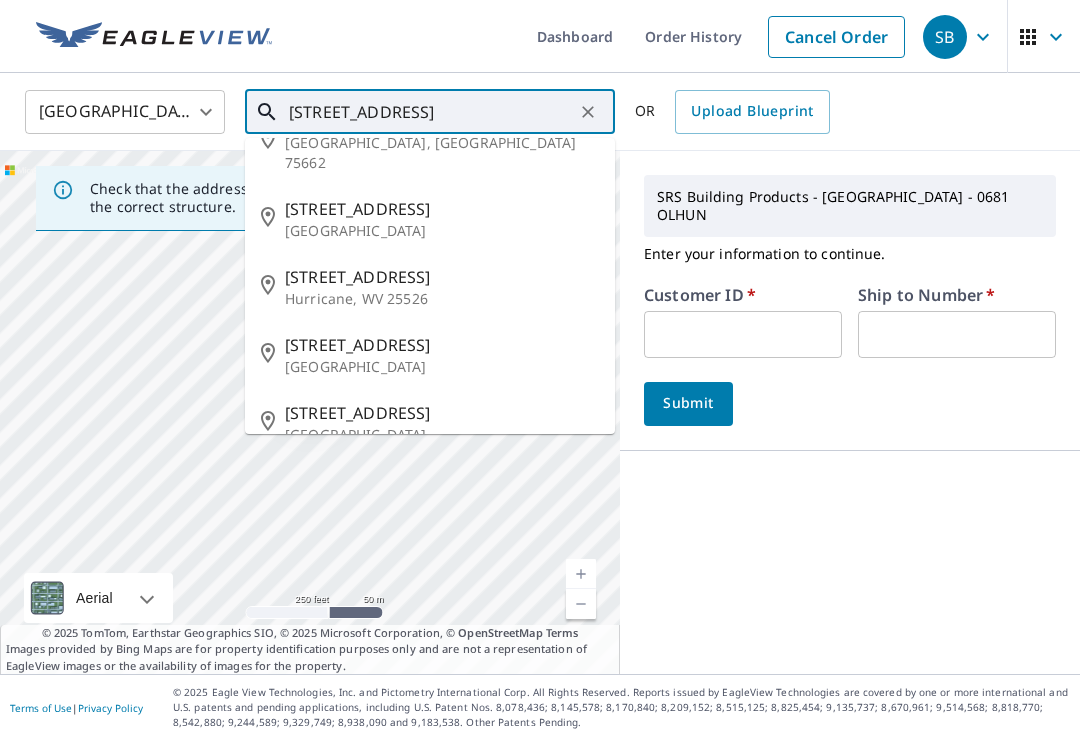 scroll, scrollTop: 48, scrollLeft: 0, axis: vertical 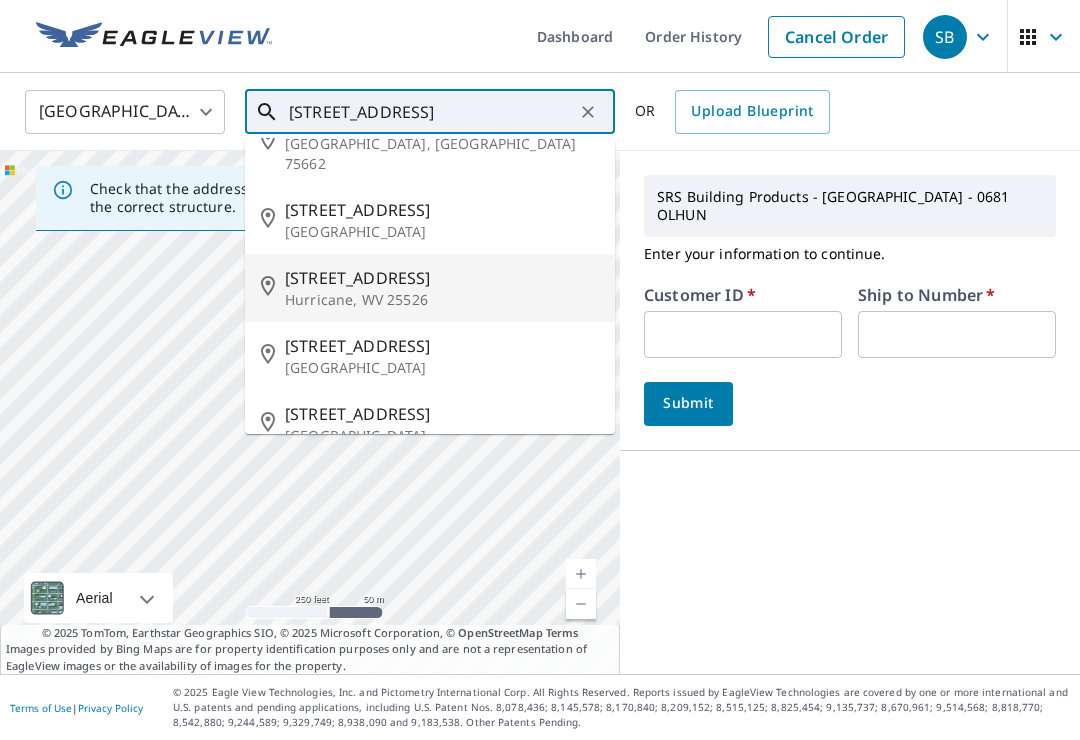 click on "Hurricane, WV 25526" at bounding box center [442, 300] 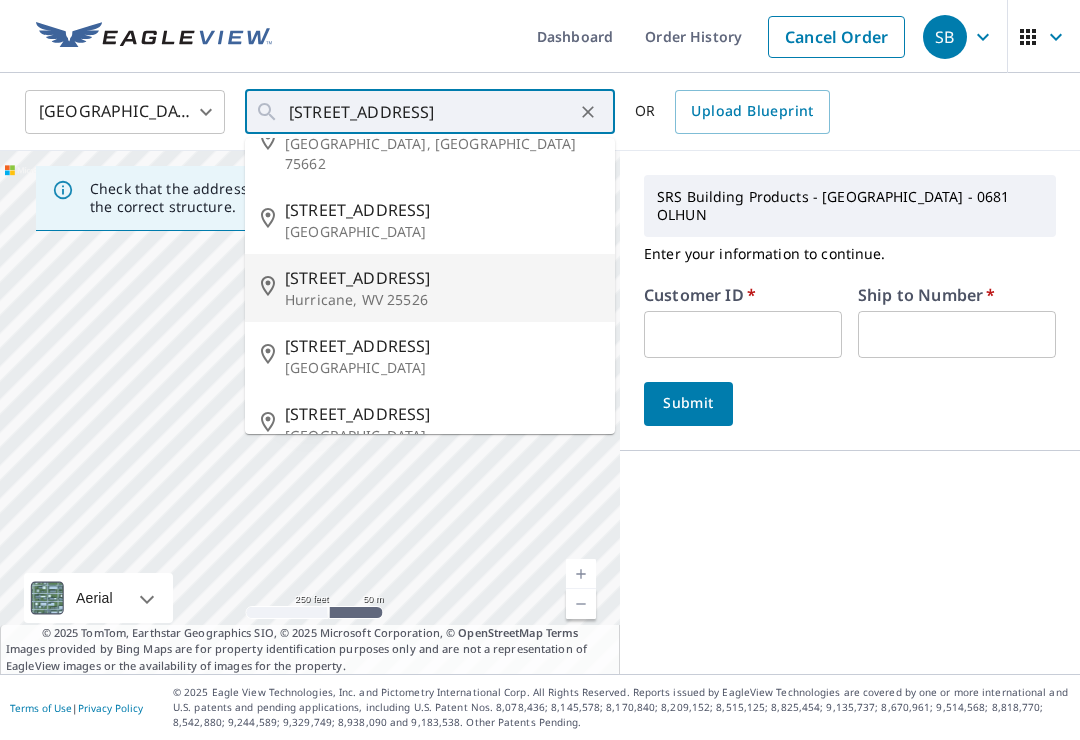 type on "[STREET_ADDRESS]" 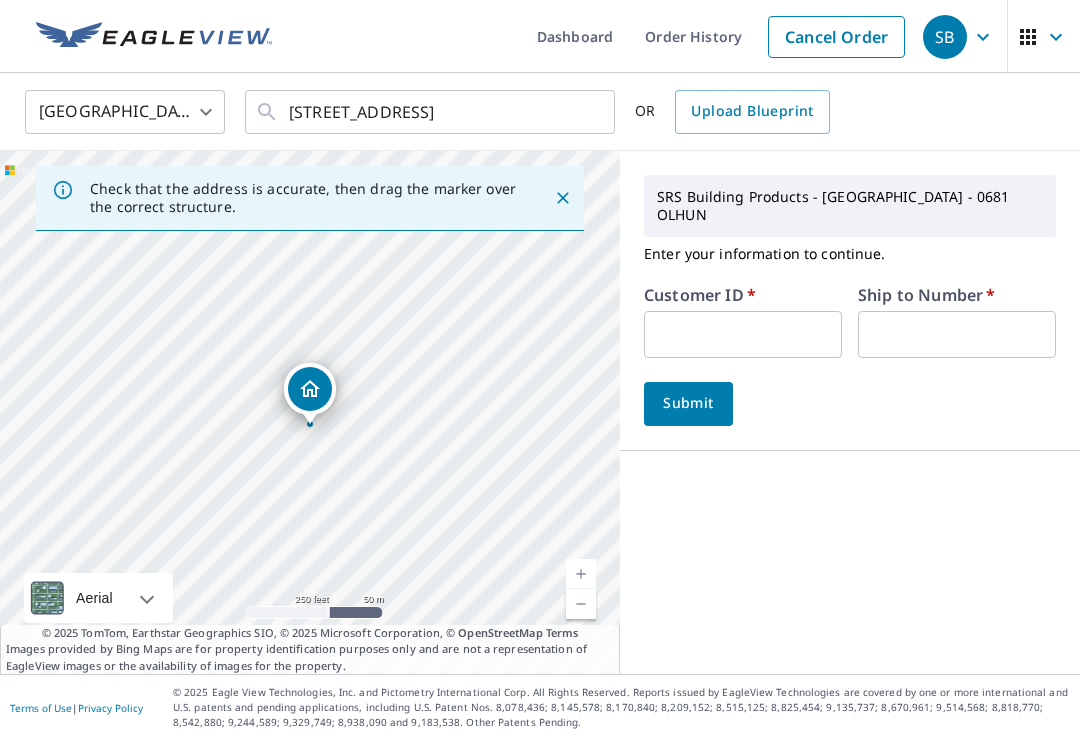 click at bounding box center [743, 334] 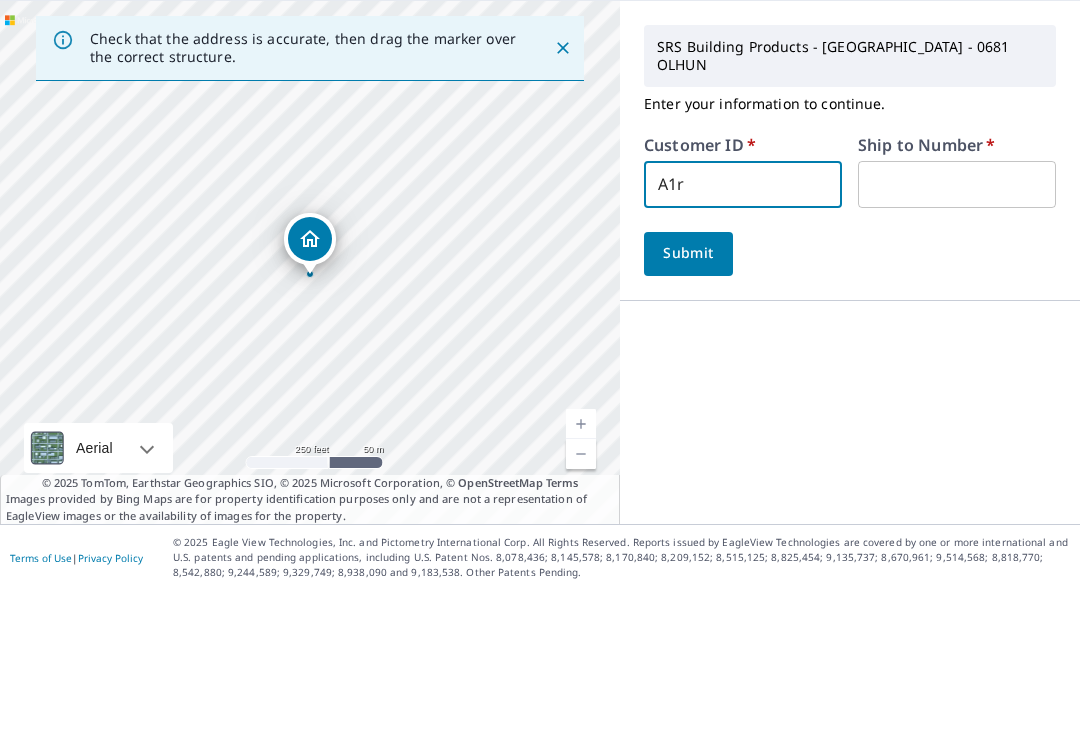 type on "A1r" 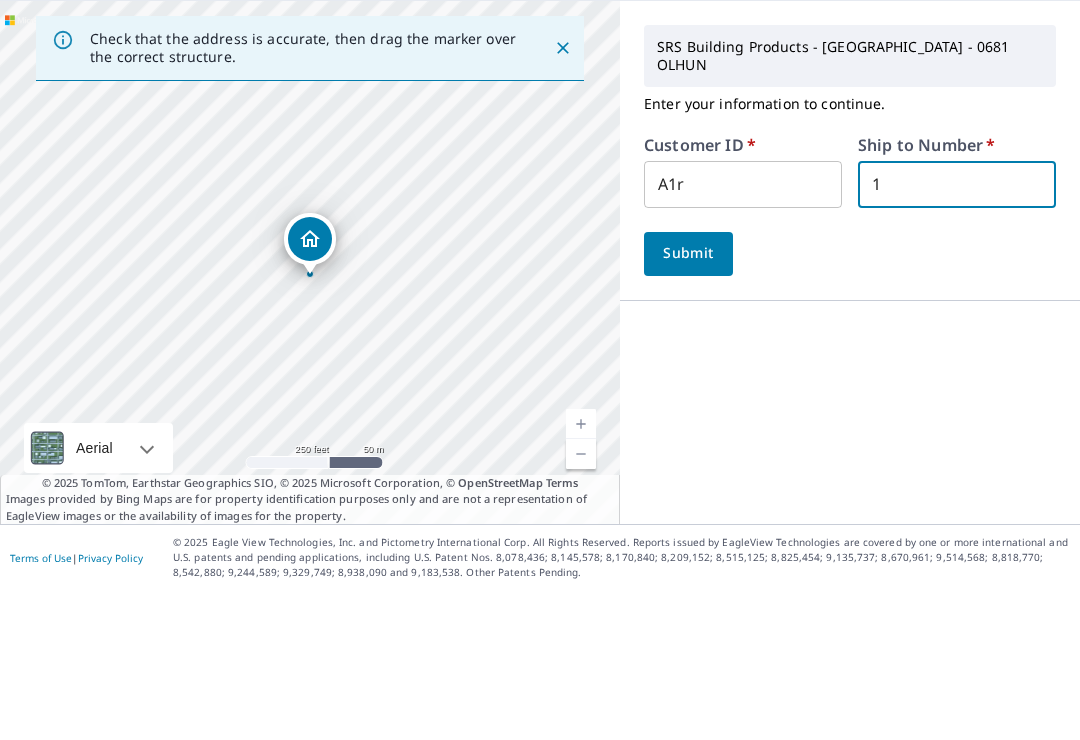 type on "1" 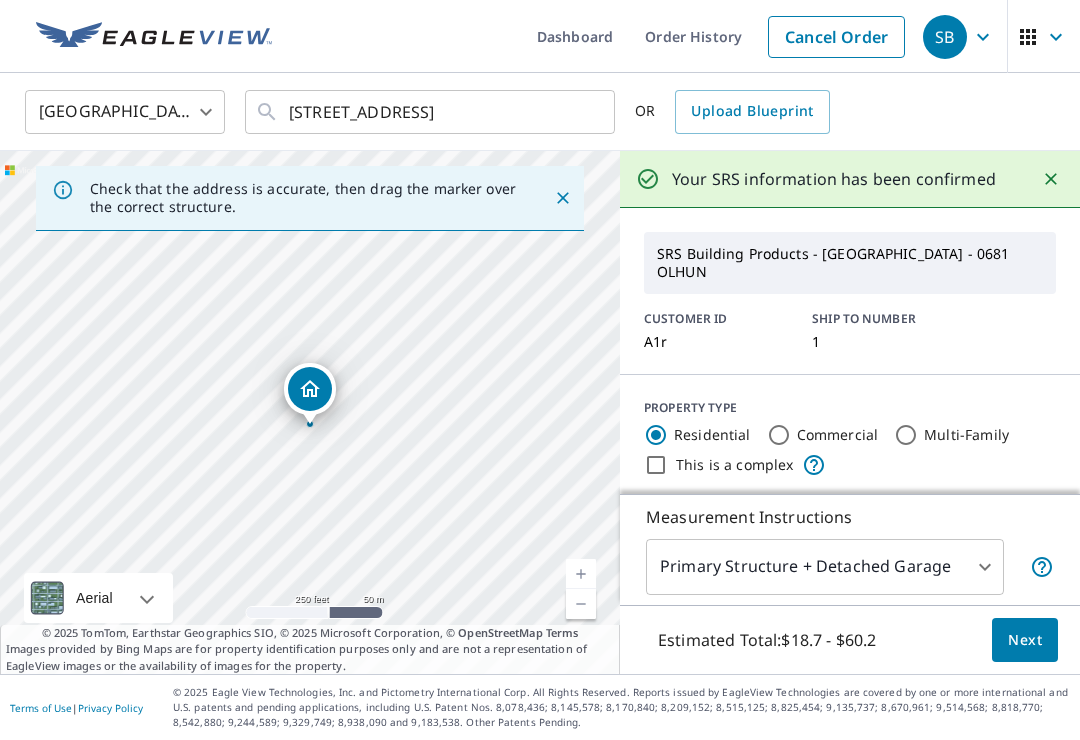 click on "Next" at bounding box center (1025, 640) 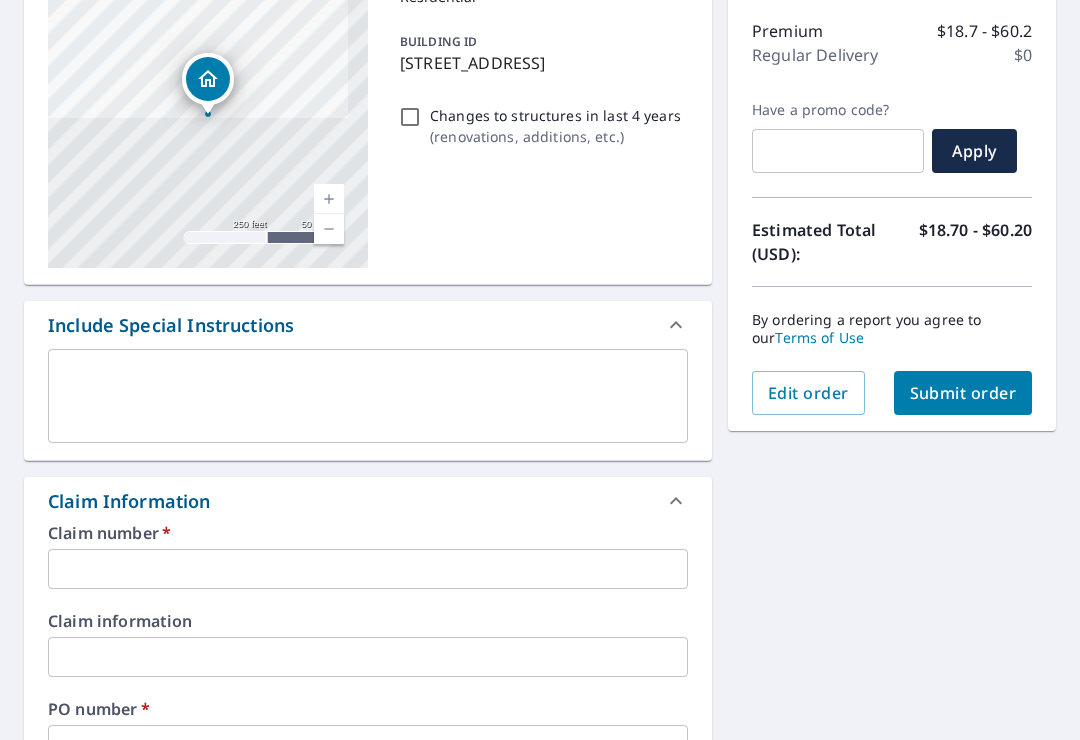 scroll, scrollTop: 250, scrollLeft: 0, axis: vertical 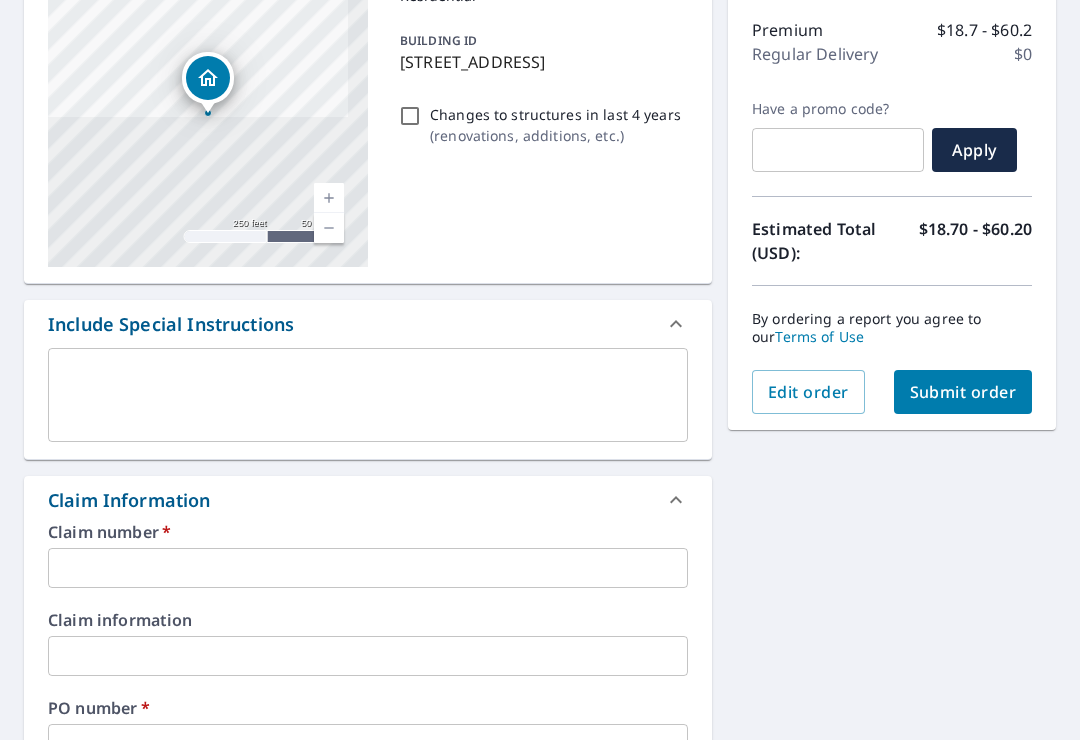 click at bounding box center (368, 568) 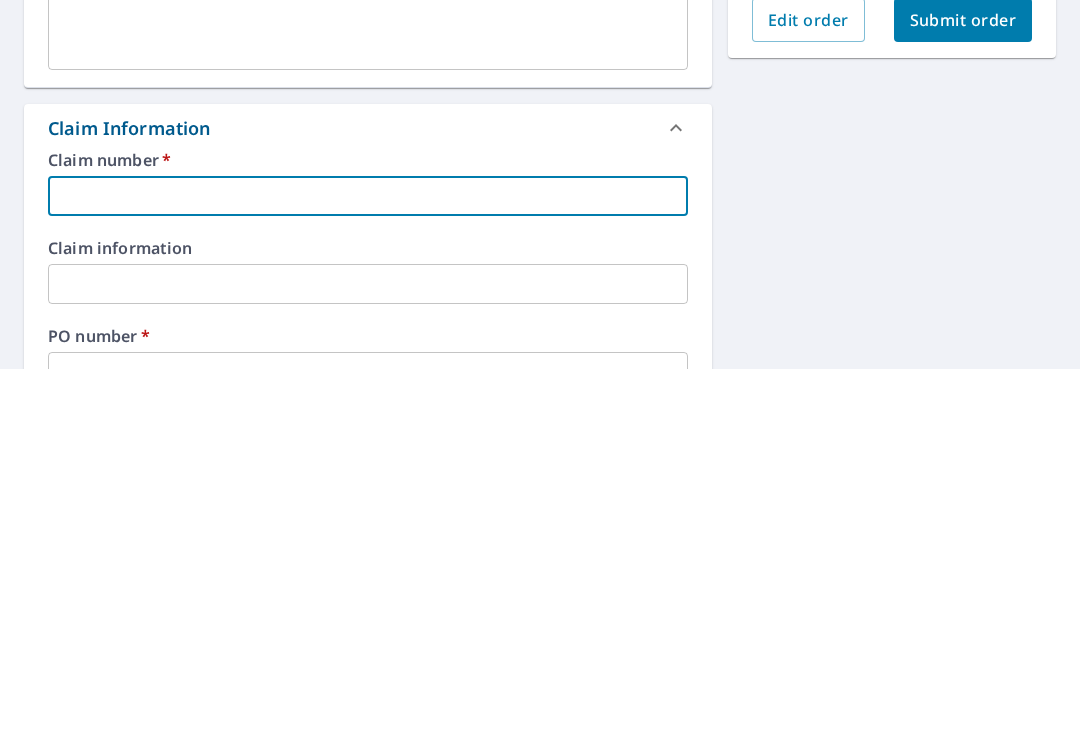 type on "1" 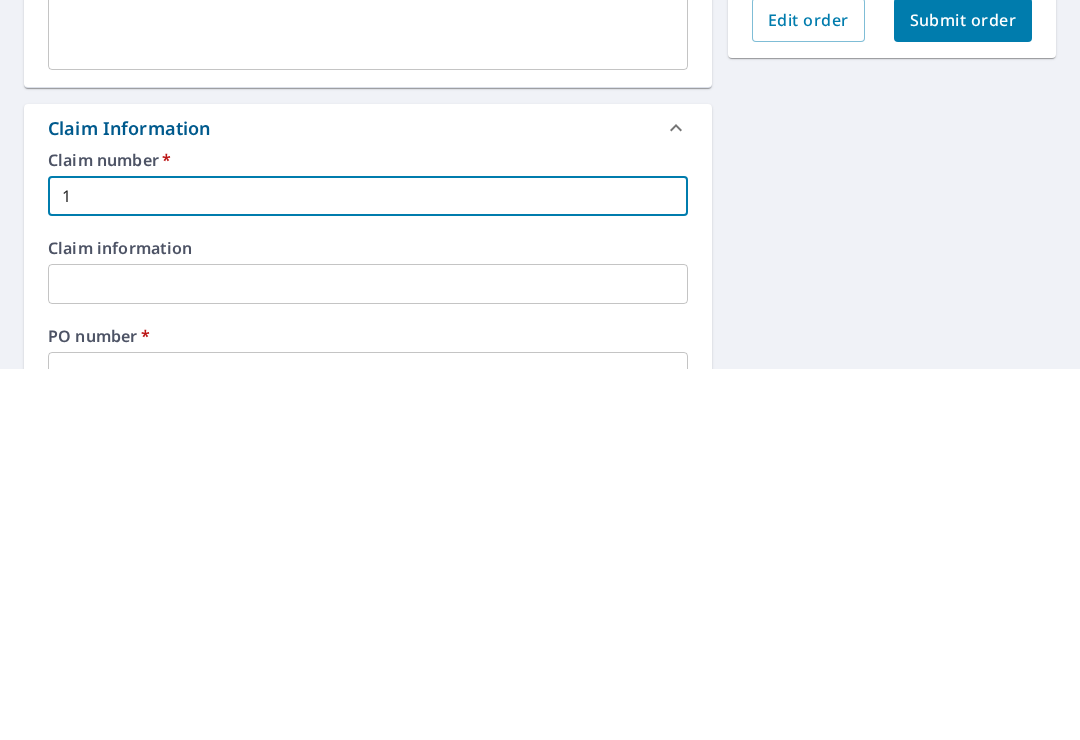 checkbox on "true" 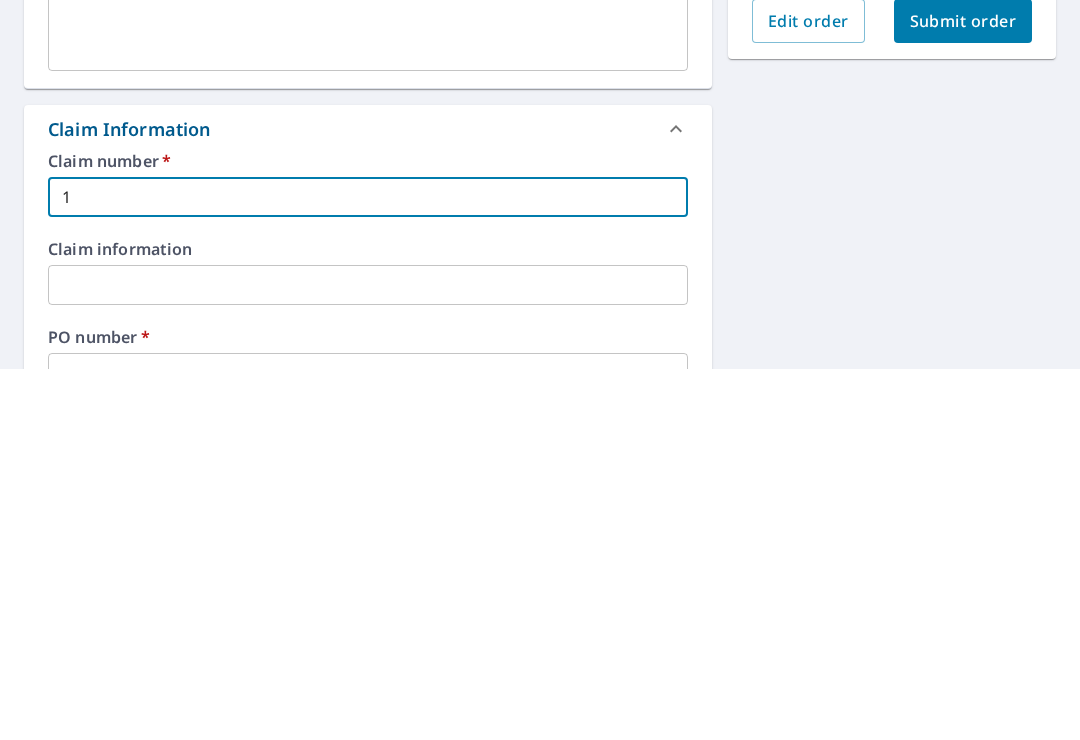 type on "12" 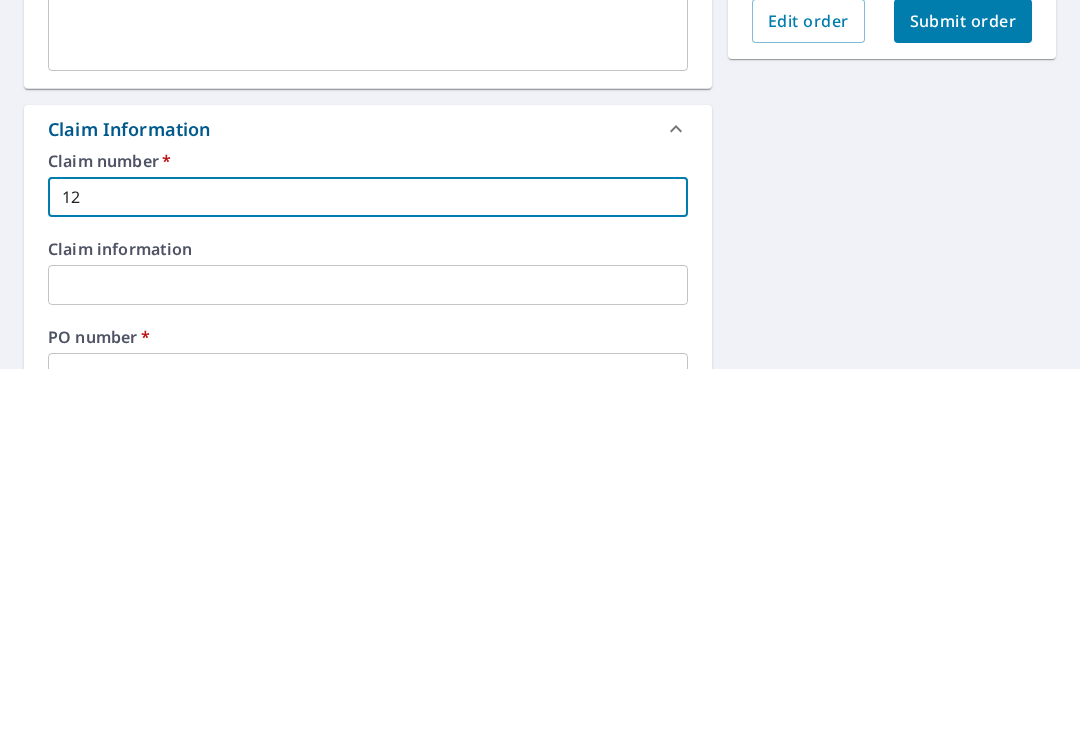 checkbox on "true" 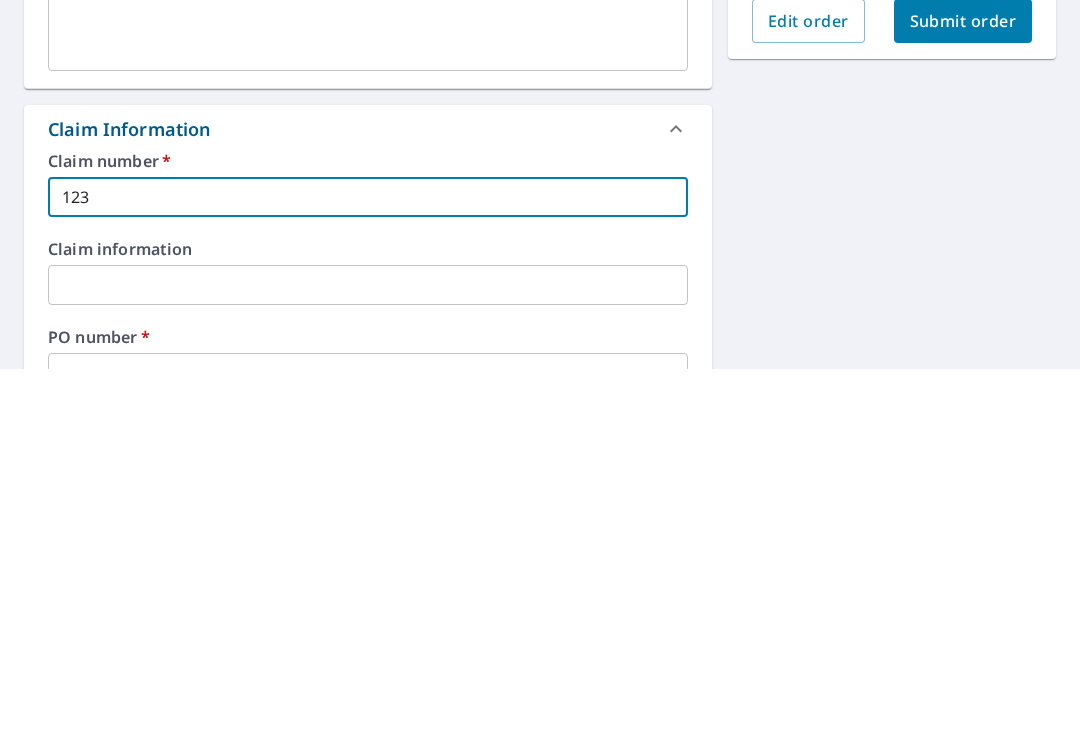 checkbox on "true" 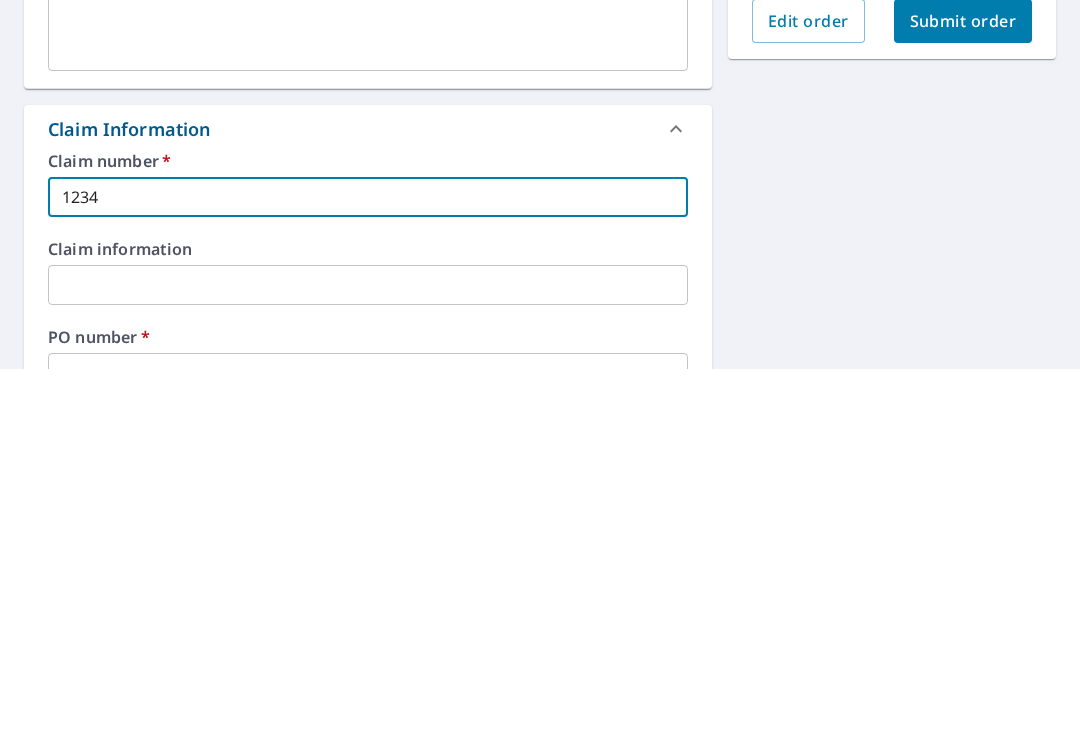 checkbox on "true" 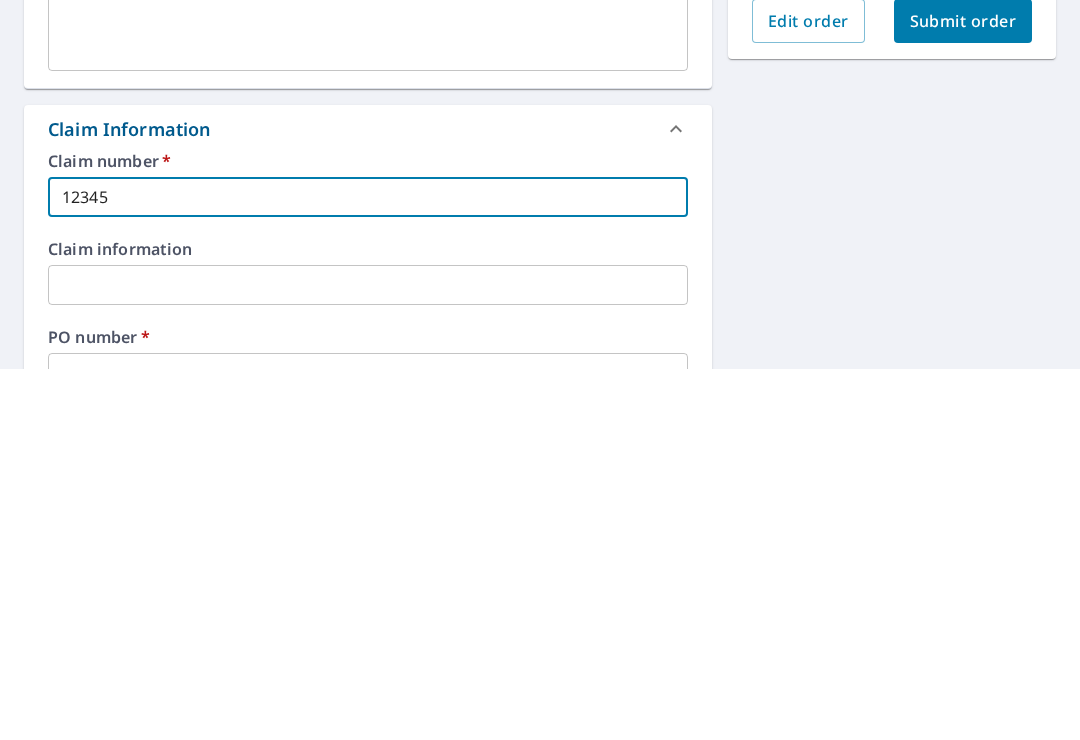 checkbox on "true" 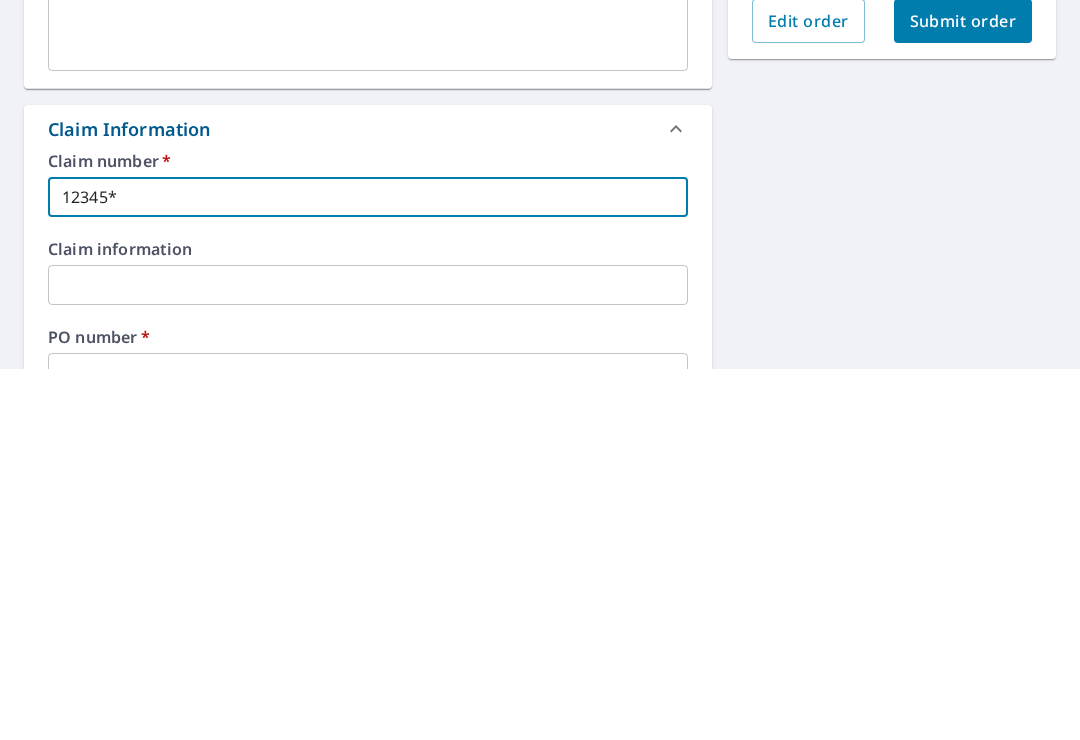 checkbox on "true" 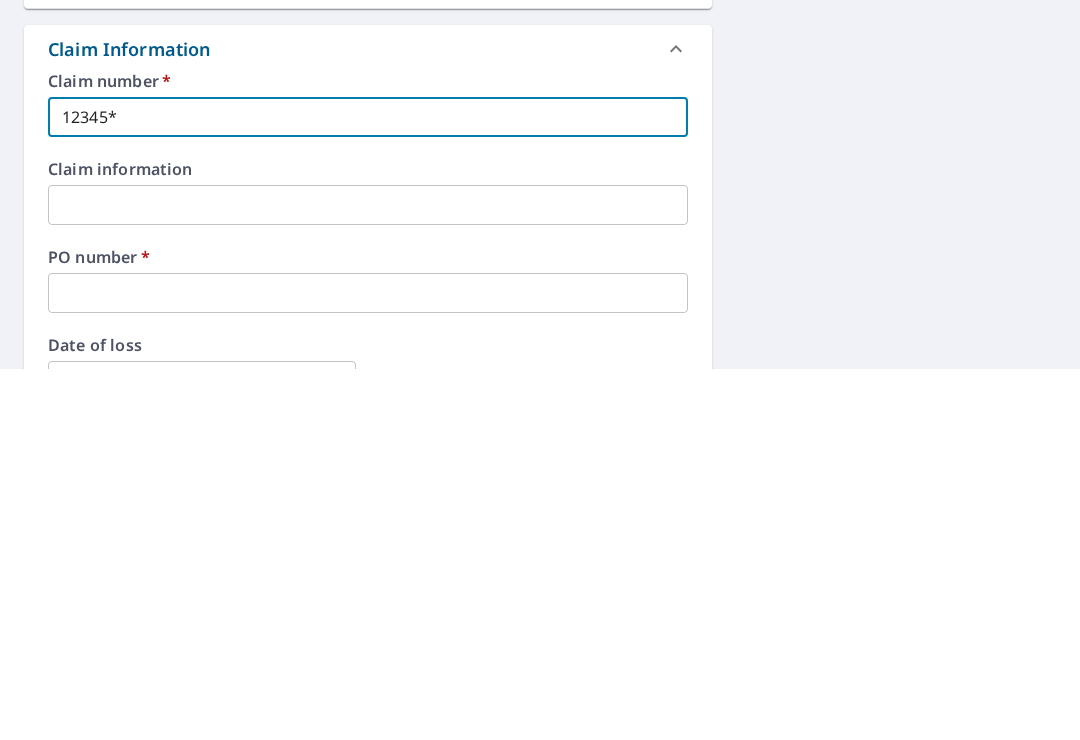 scroll, scrollTop: 341, scrollLeft: 0, axis: vertical 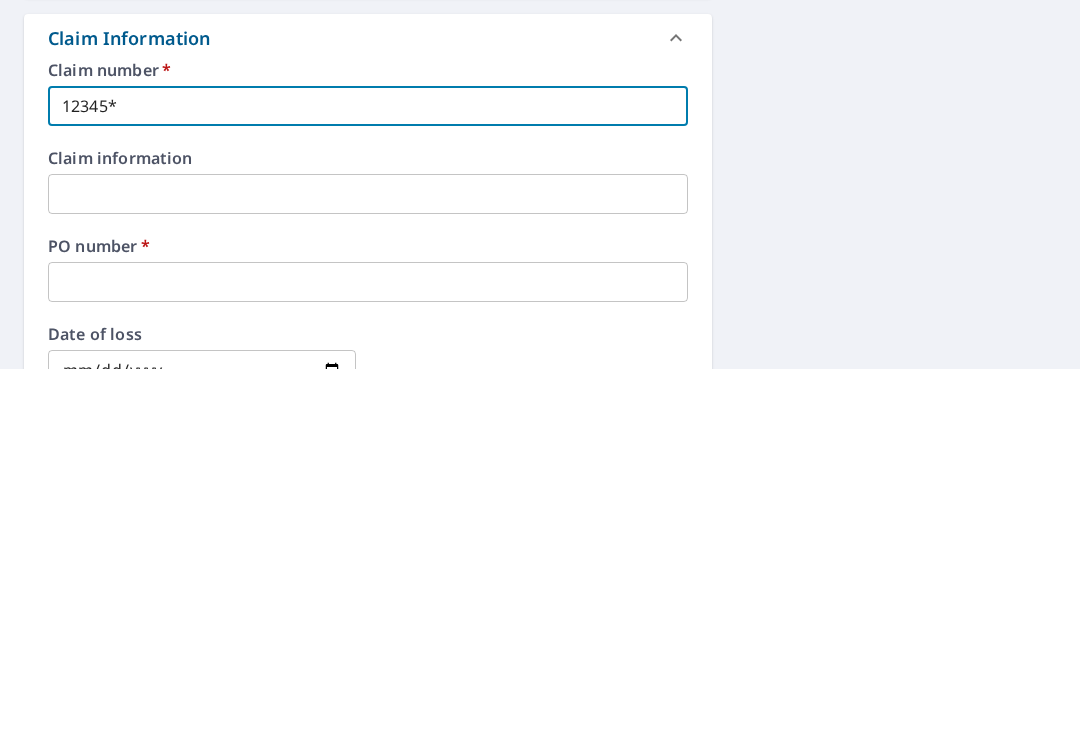 type on "12345*" 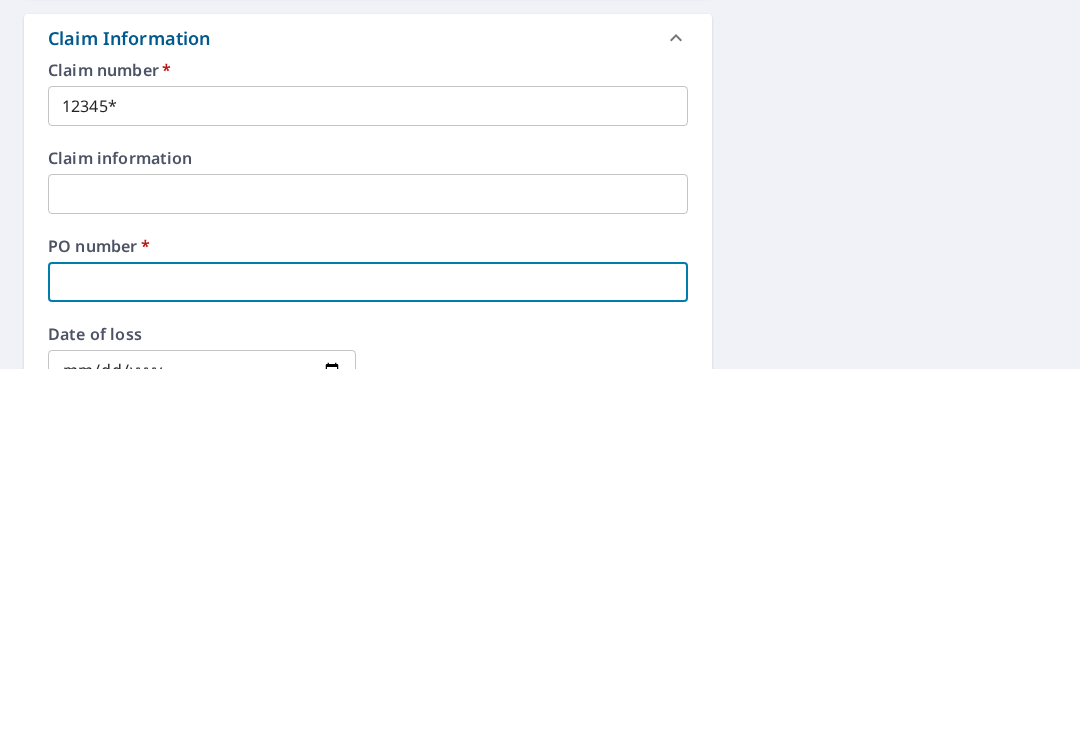 type on "1" 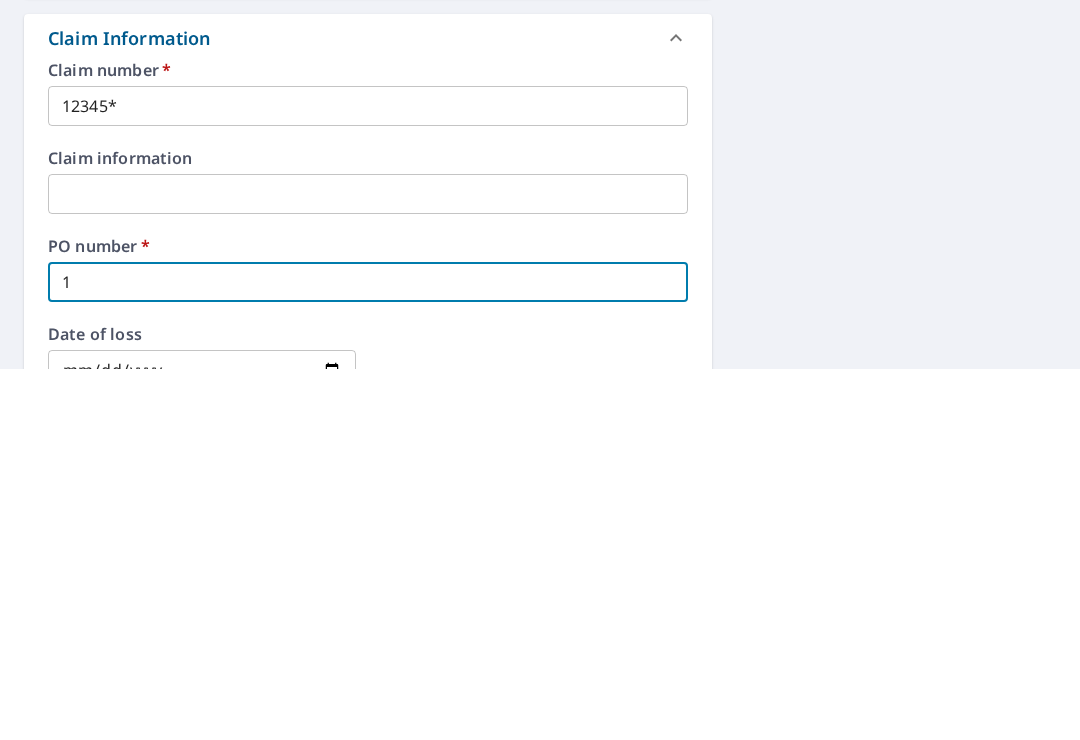 checkbox on "true" 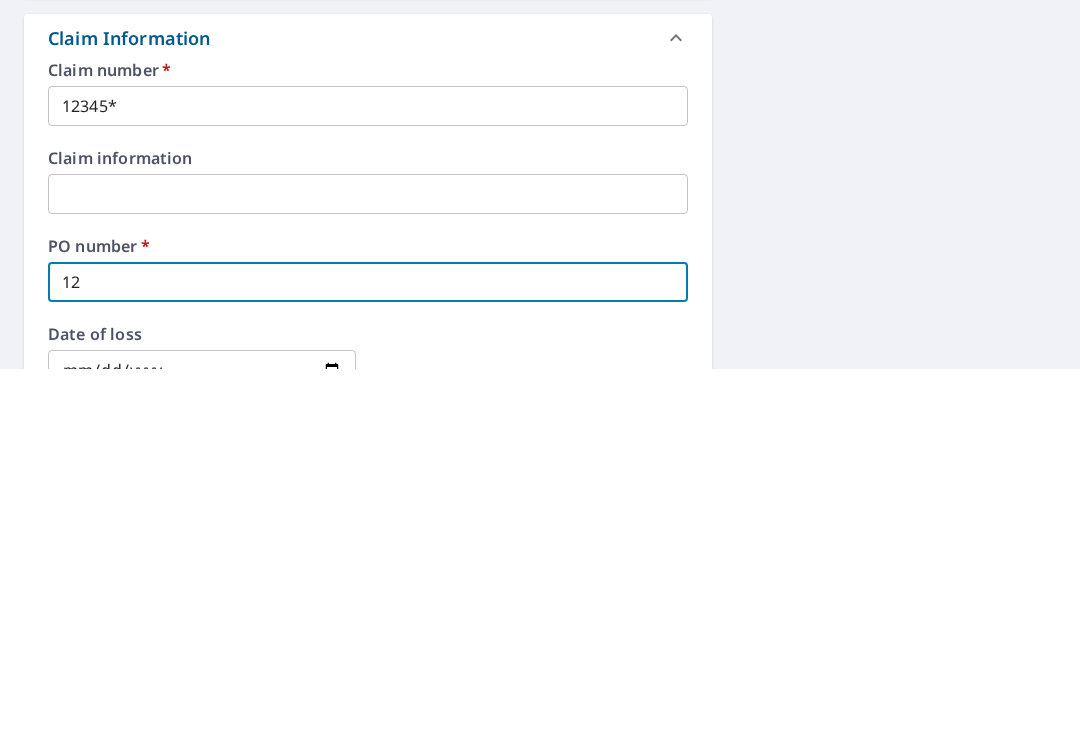checkbox on "true" 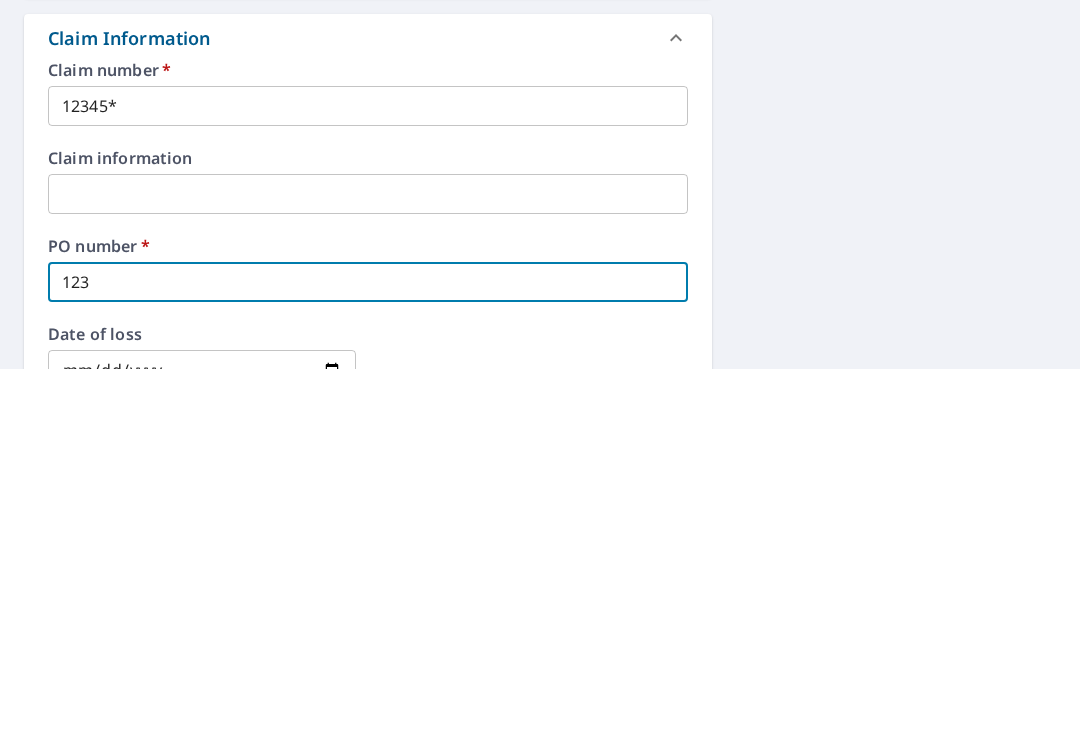 checkbox on "true" 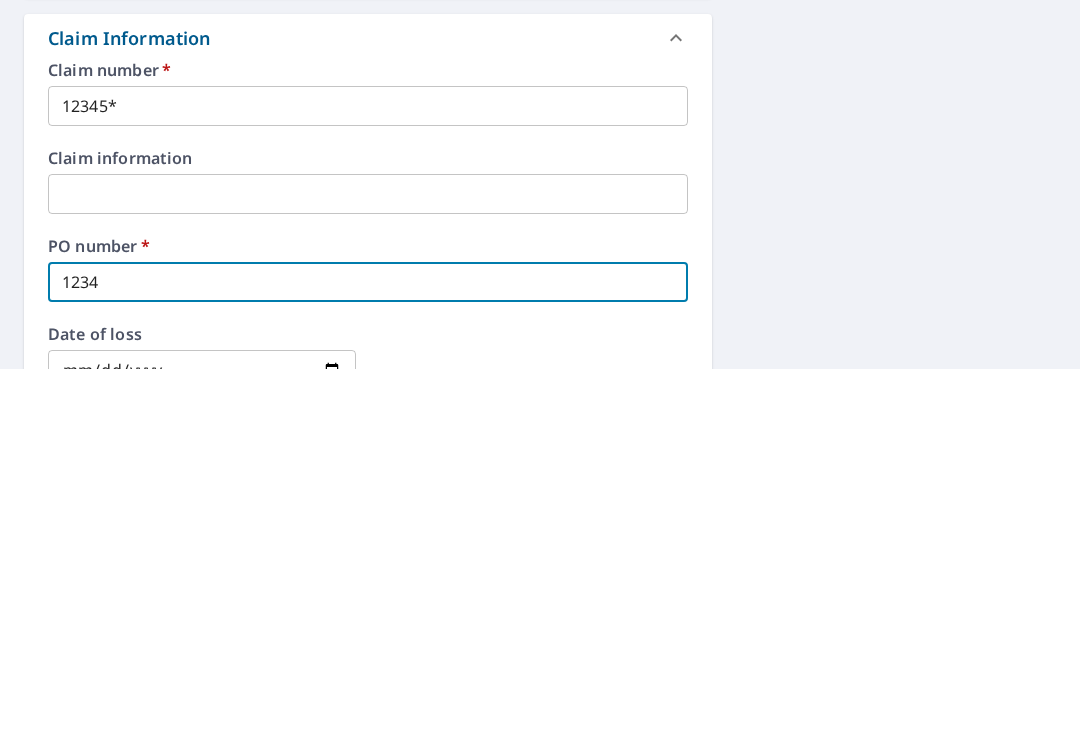 checkbox on "true" 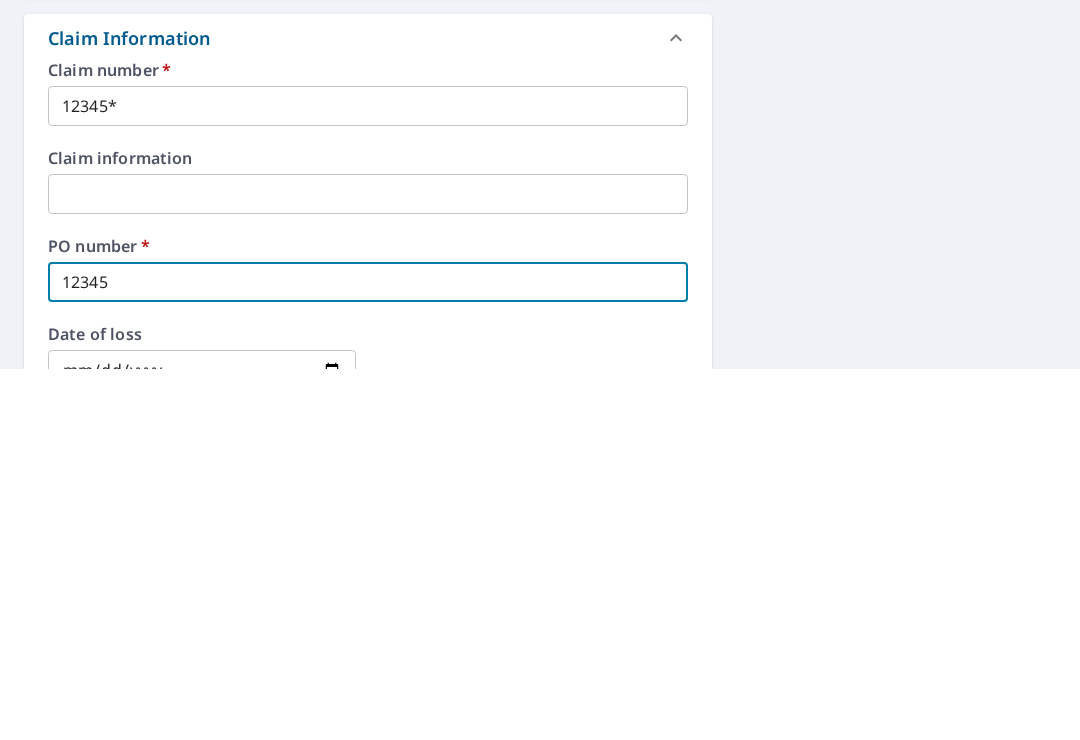checkbox on "true" 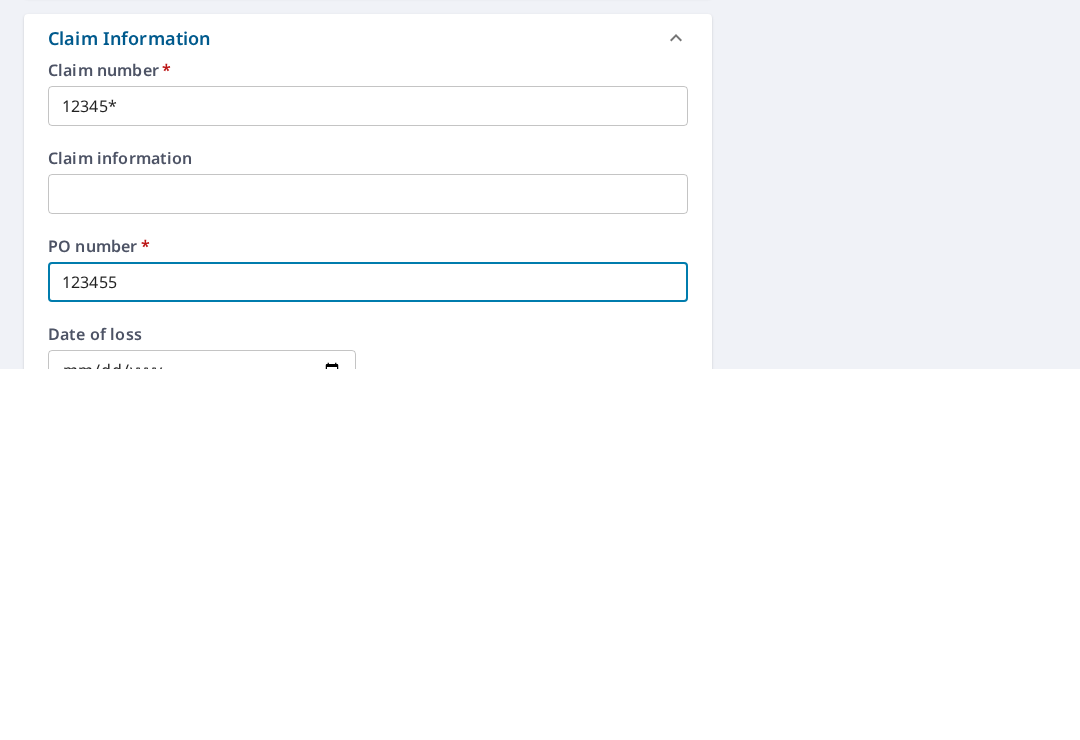 checkbox on "true" 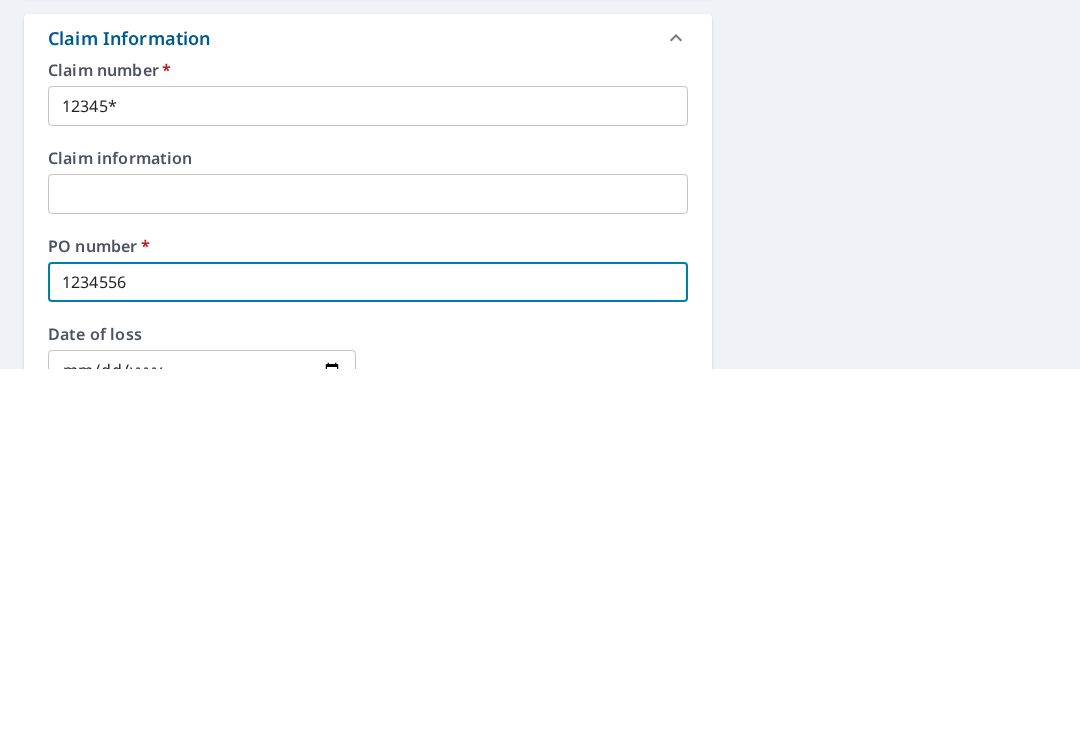checkbox on "true" 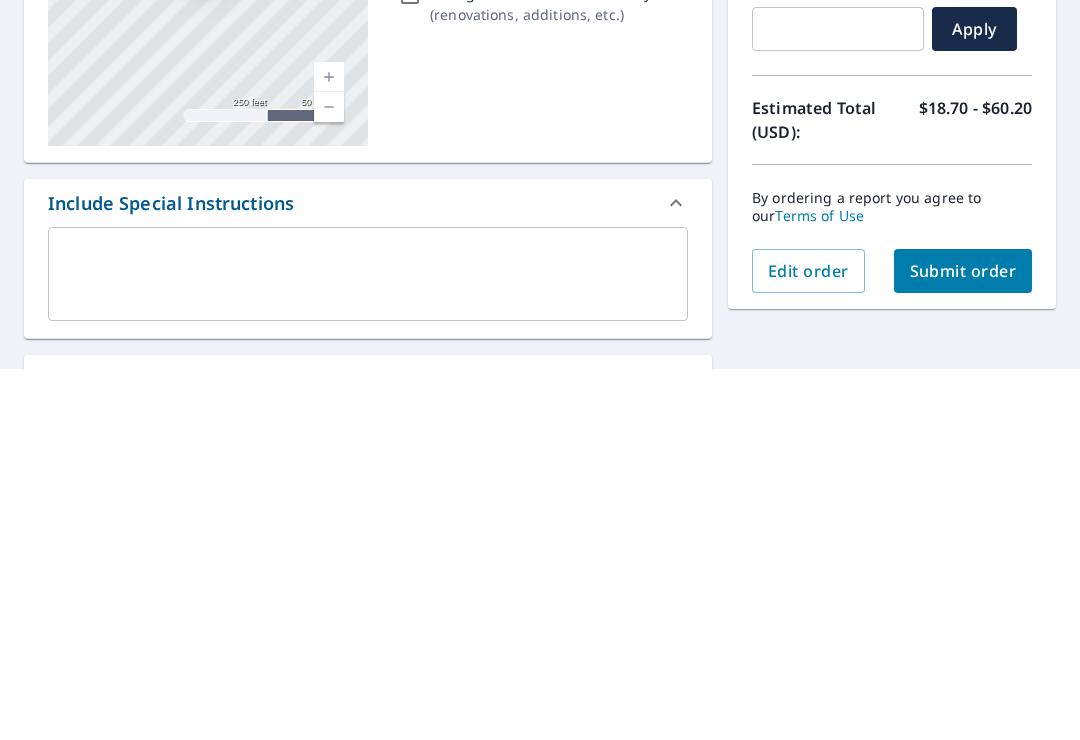 scroll, scrollTop: 0, scrollLeft: 0, axis: both 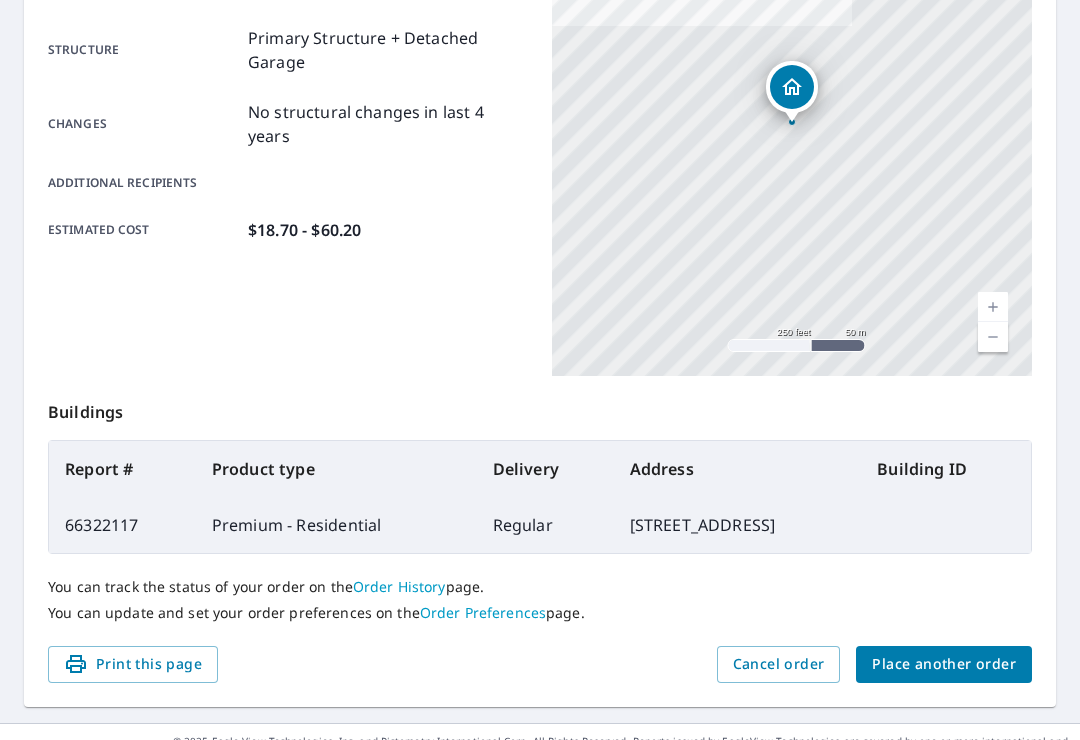 click on "Place another order" at bounding box center (944, 664) 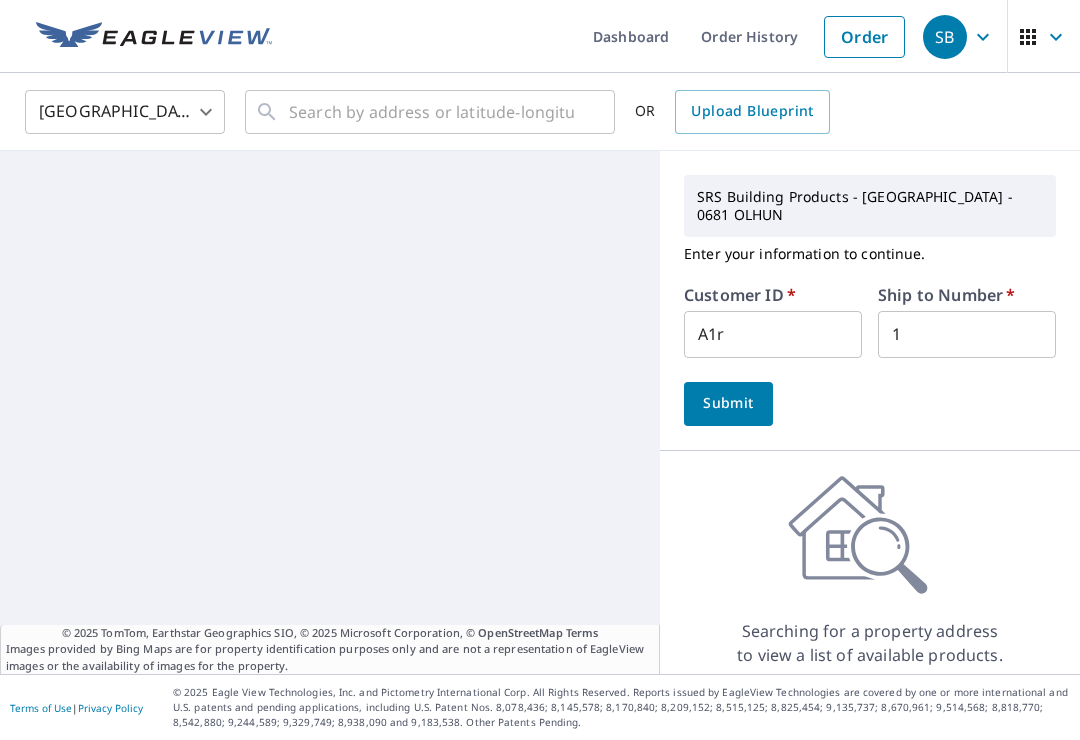 scroll, scrollTop: 0, scrollLeft: 0, axis: both 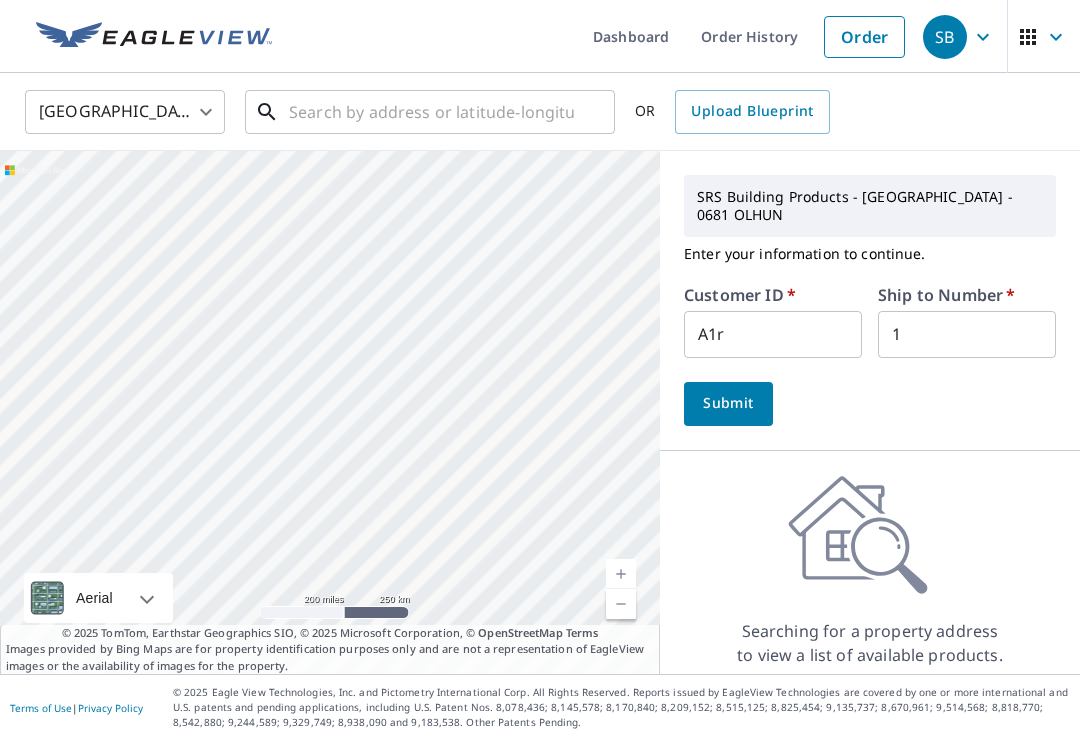 click at bounding box center (431, 112) 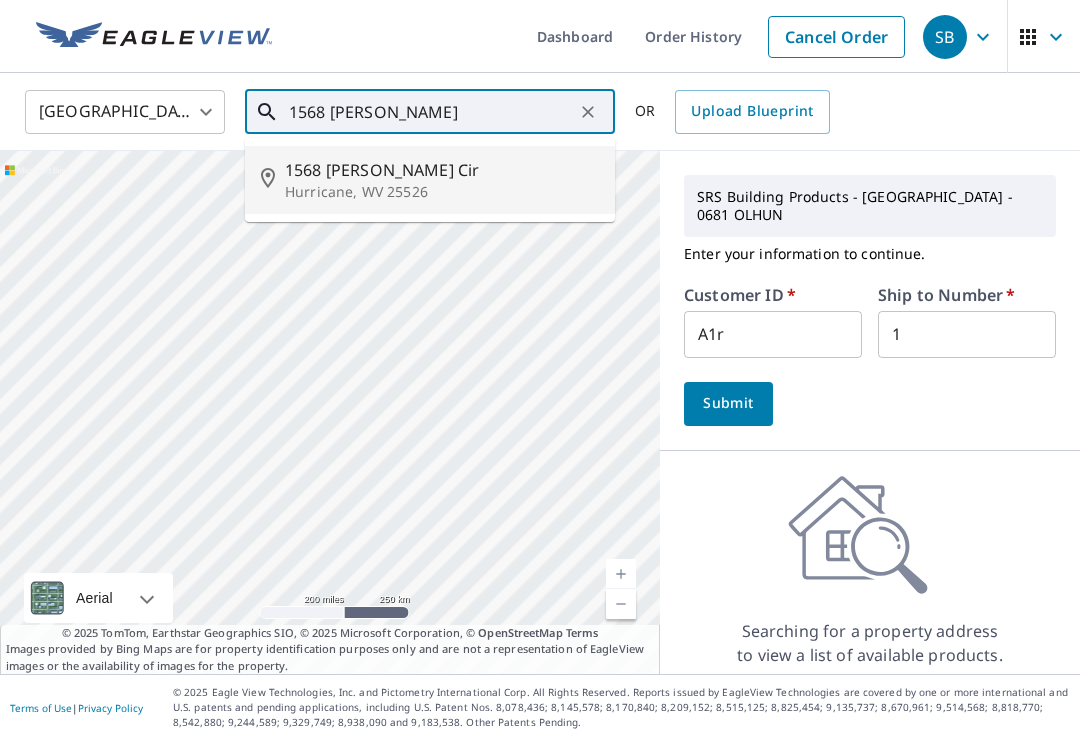 click on "Hurricane, WV 25526" at bounding box center (442, 192) 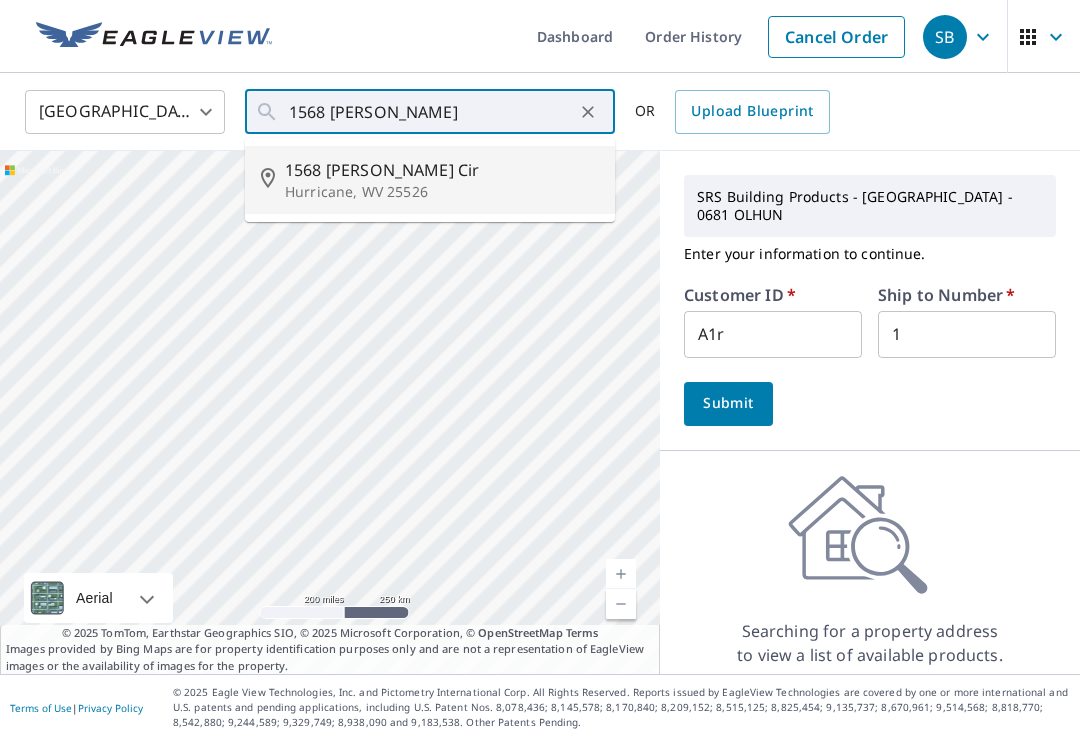 type on "1568 [PERSON_NAME] Cir Hurricane, WV 25526" 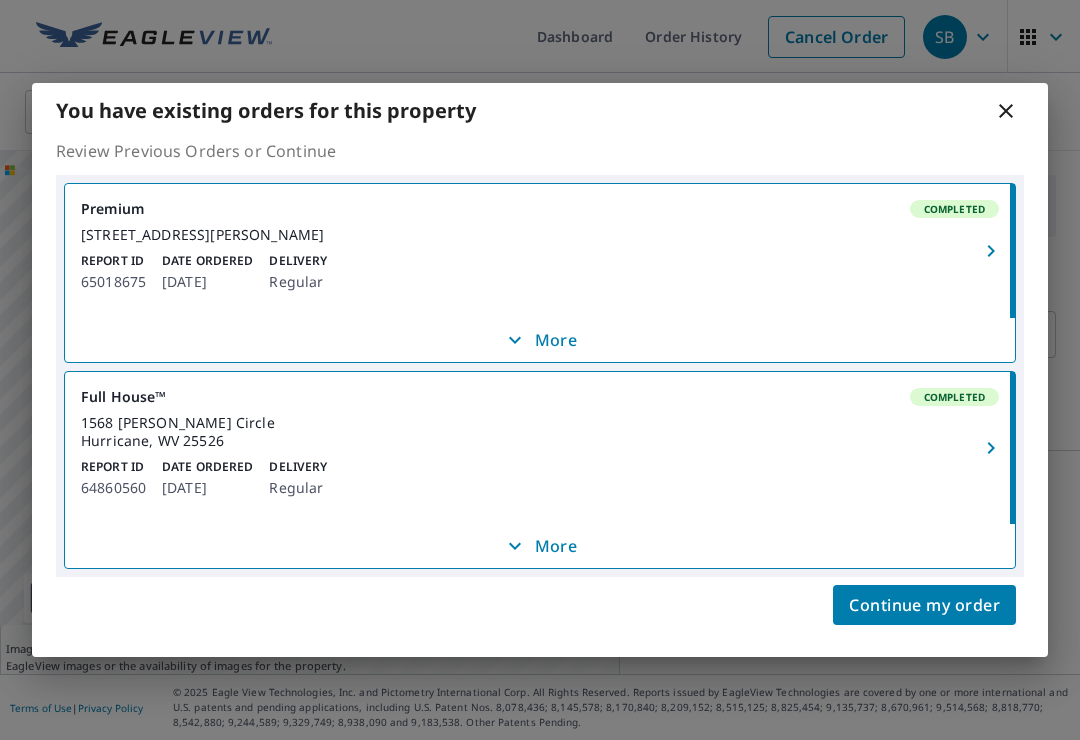 click 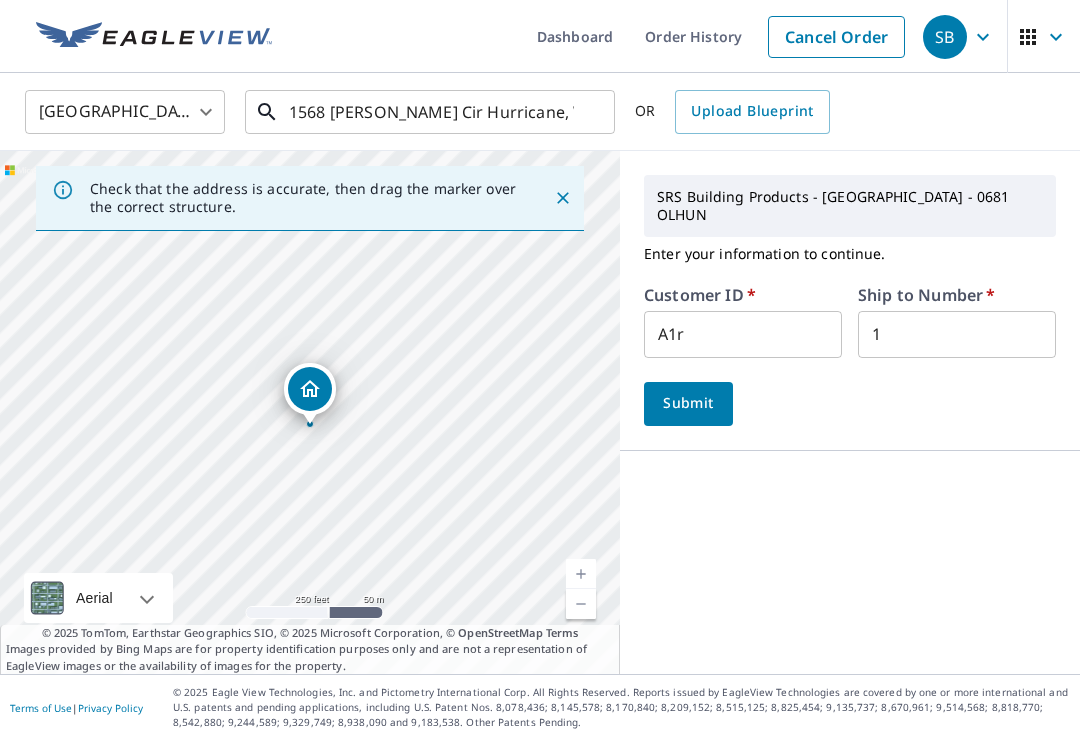 click on "1568 [PERSON_NAME] Cir Hurricane, WV 25526" at bounding box center (431, 112) 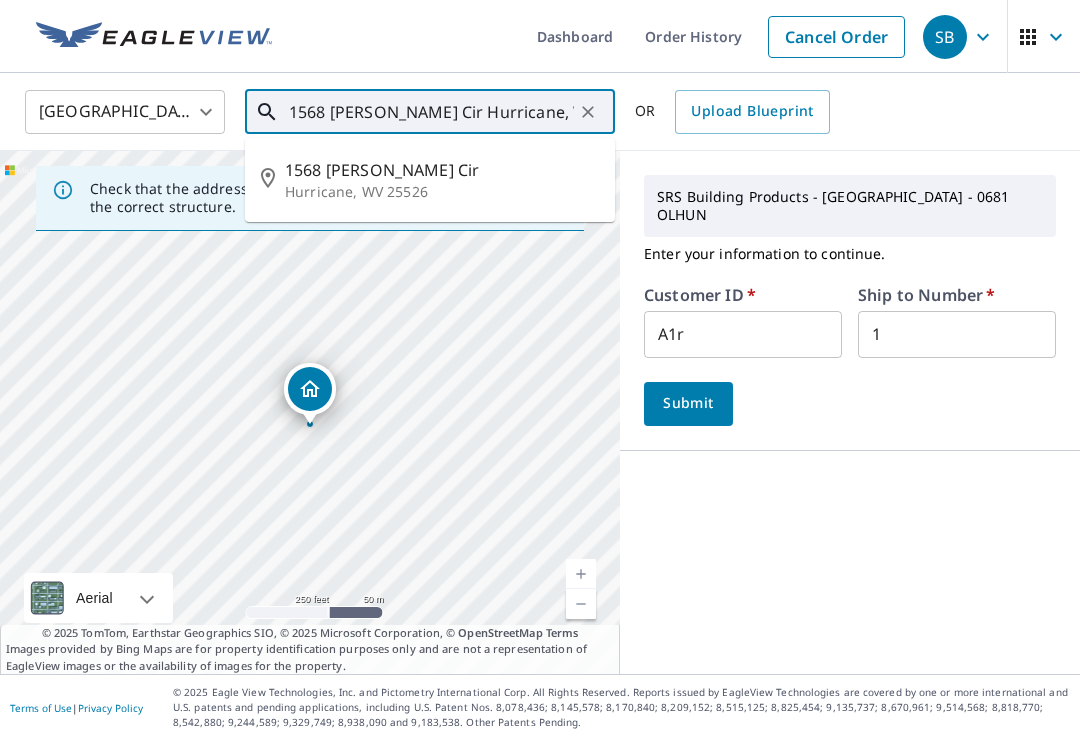 click at bounding box center (588, 112) 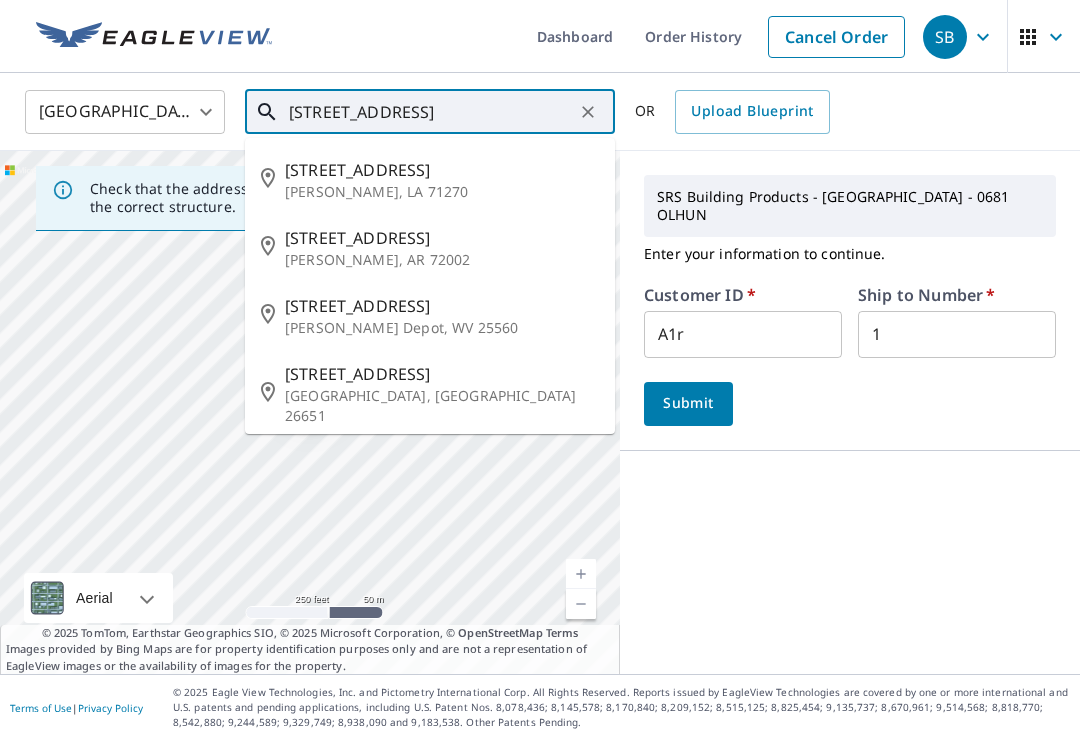 click on "[STREET_ADDRESS]" at bounding box center (442, 306) 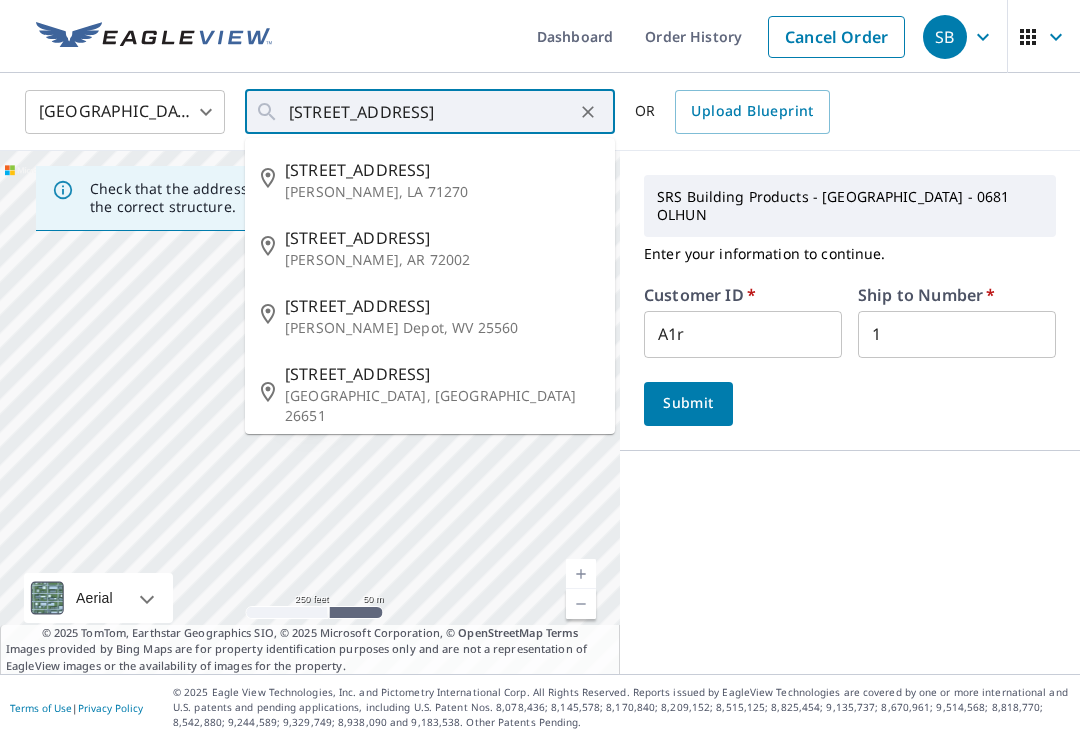 type on "[STREET_ADDRESS][PERSON_NAME]" 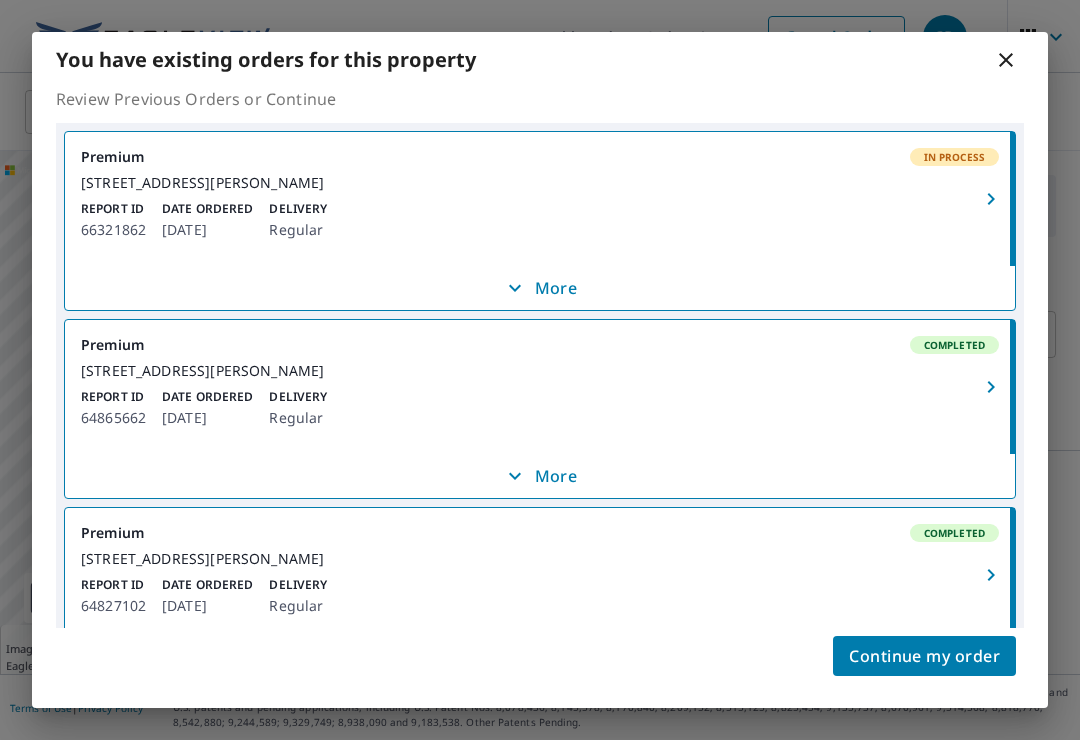 scroll, scrollTop: 0, scrollLeft: 0, axis: both 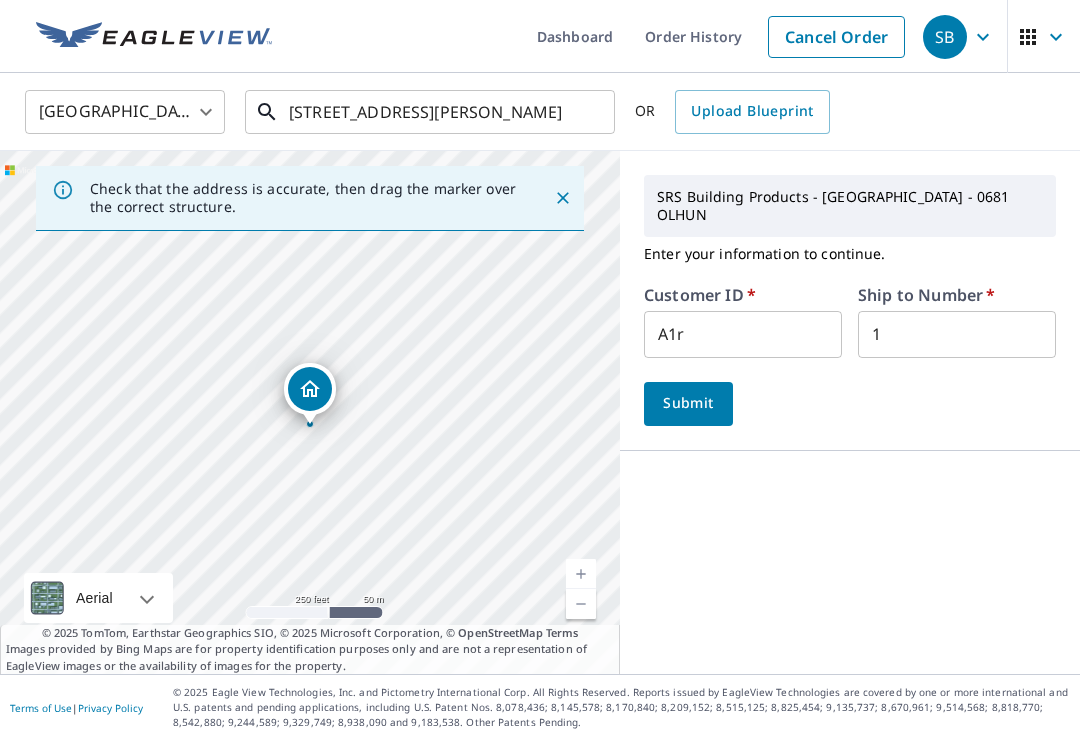 click on "[STREET_ADDRESS][PERSON_NAME]" at bounding box center (431, 112) 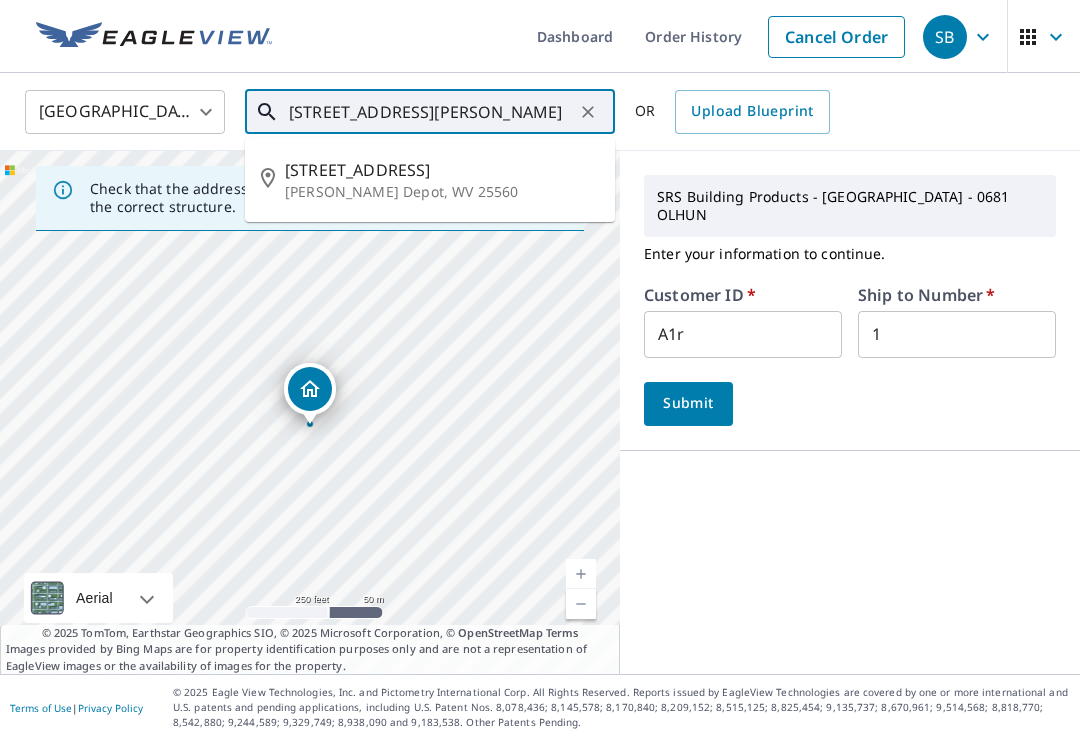 click 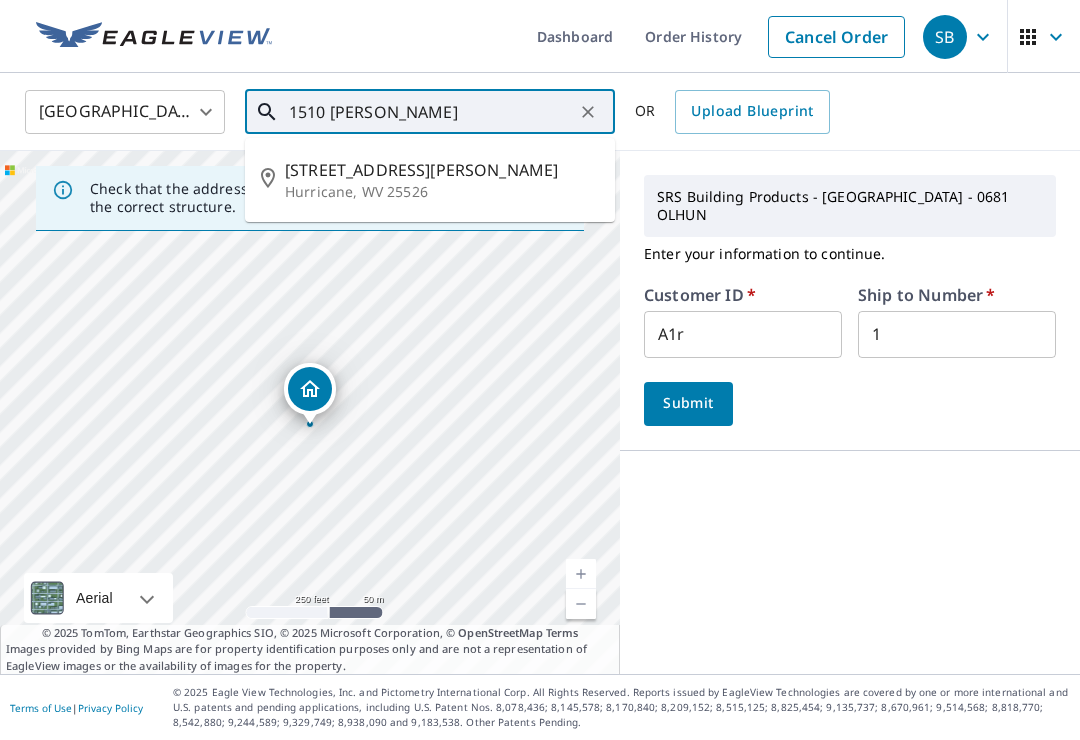 click on "Hurricane, WV 25526" at bounding box center (442, 192) 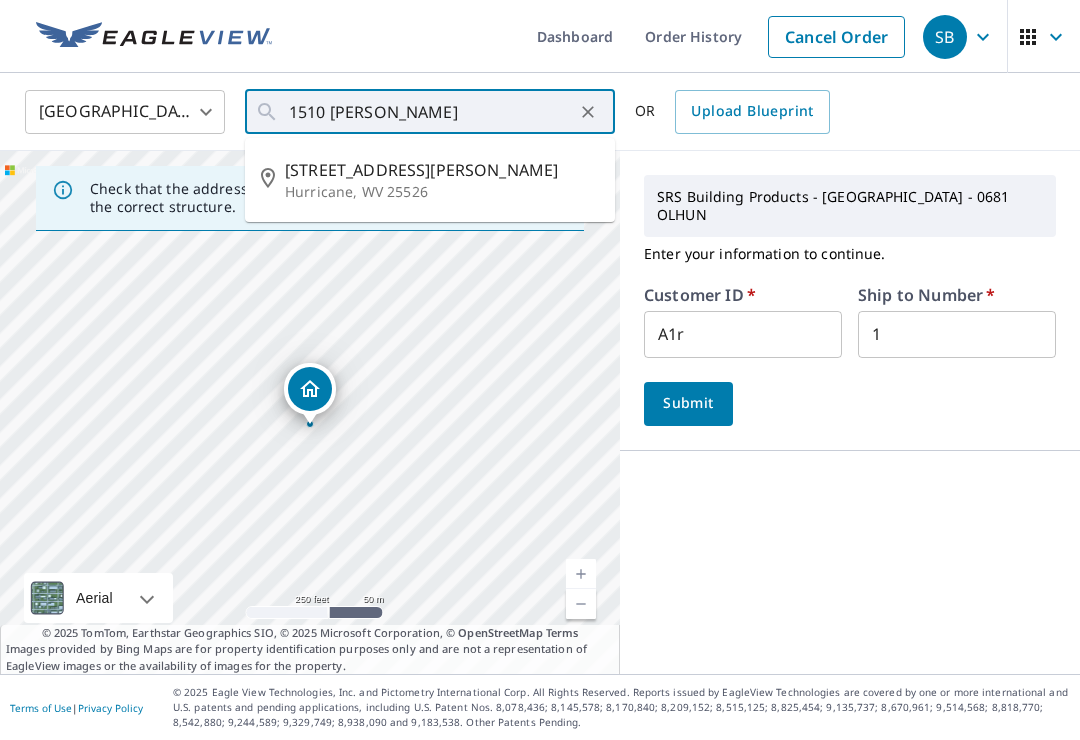 type on "[STREET_ADDRESS][PERSON_NAME]" 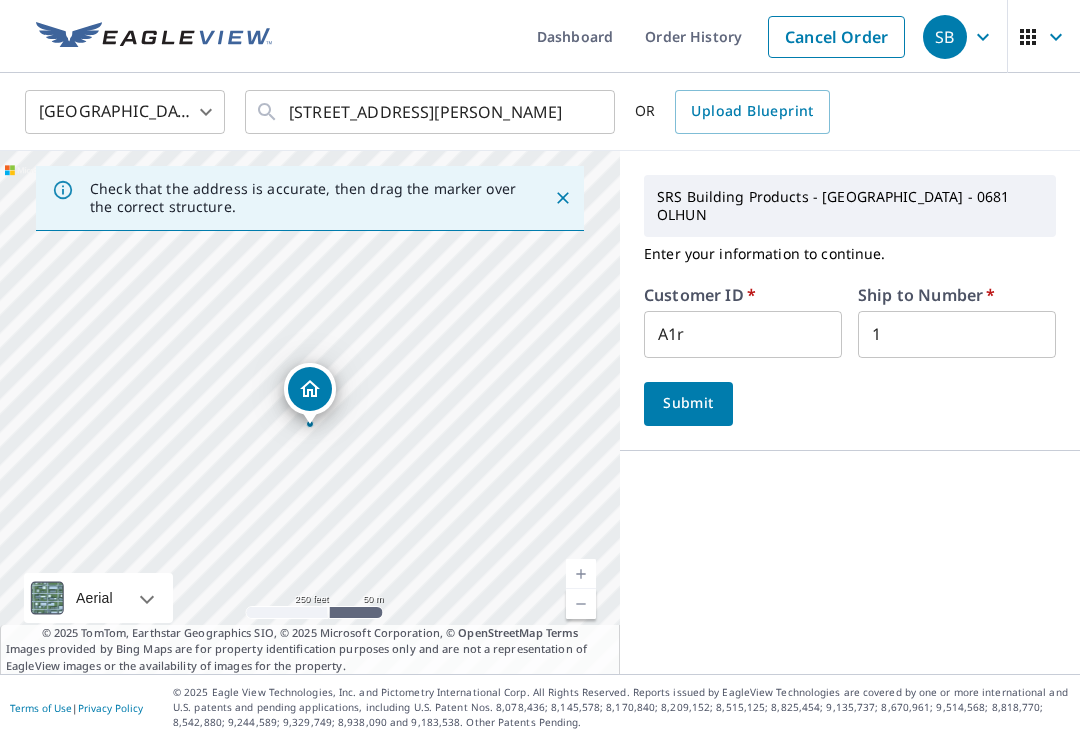 click on "Submit" at bounding box center (688, 404) 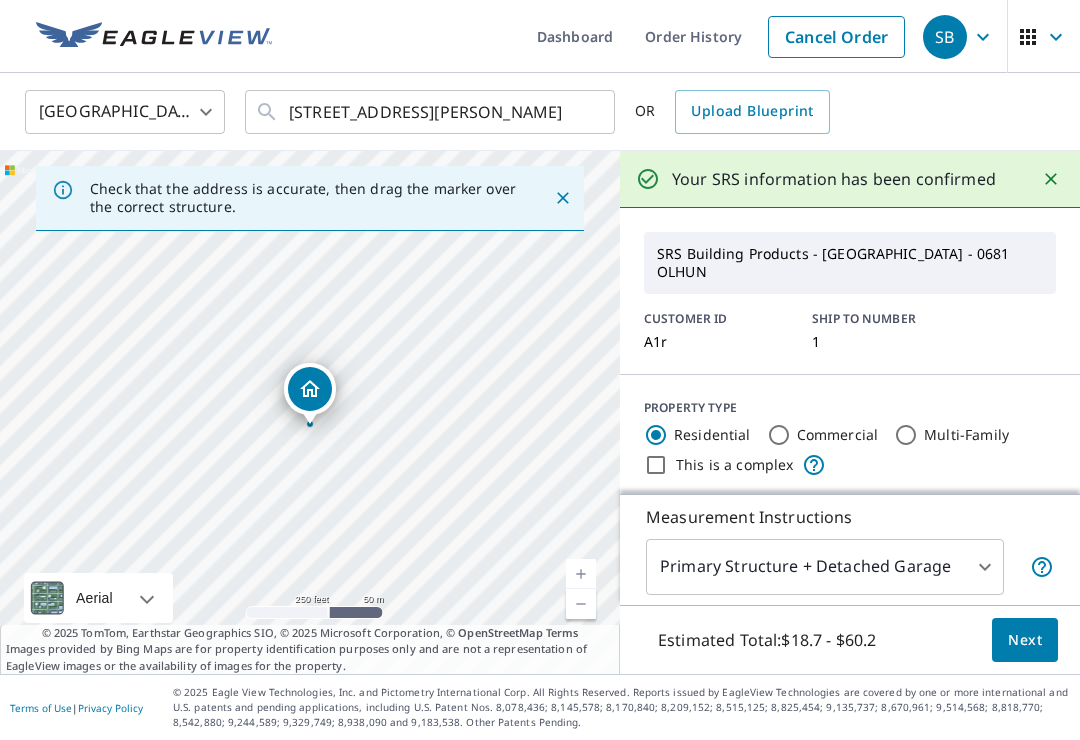 click on "Next" at bounding box center (1025, 640) 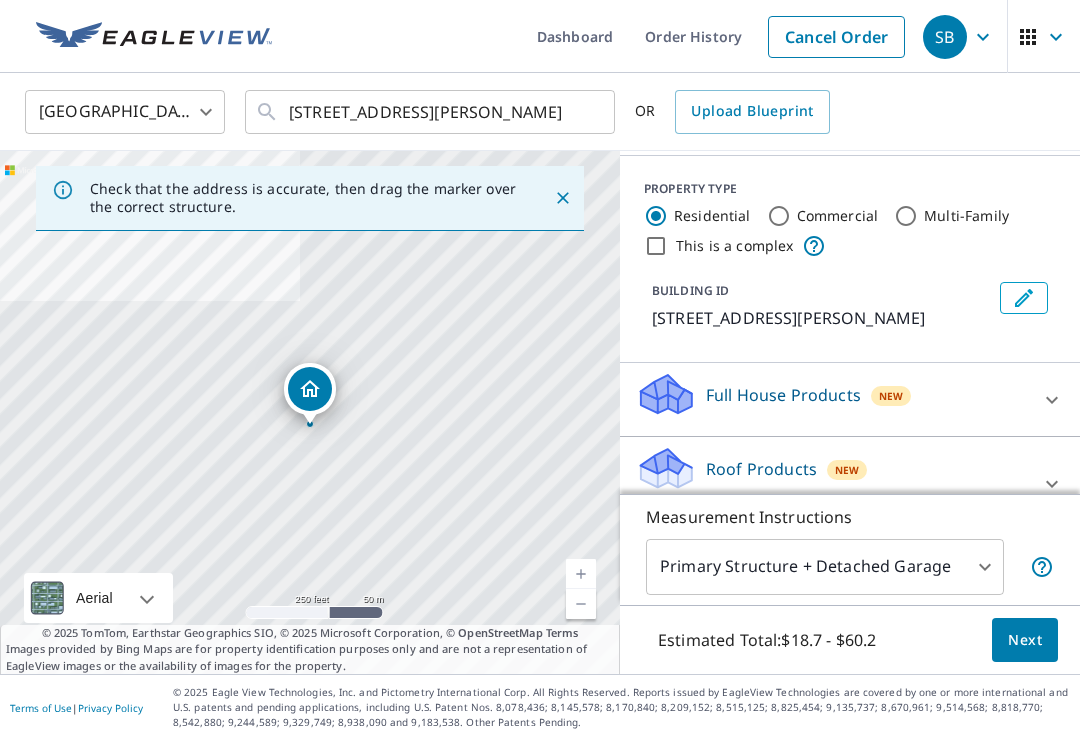 scroll, scrollTop: 235, scrollLeft: 0, axis: vertical 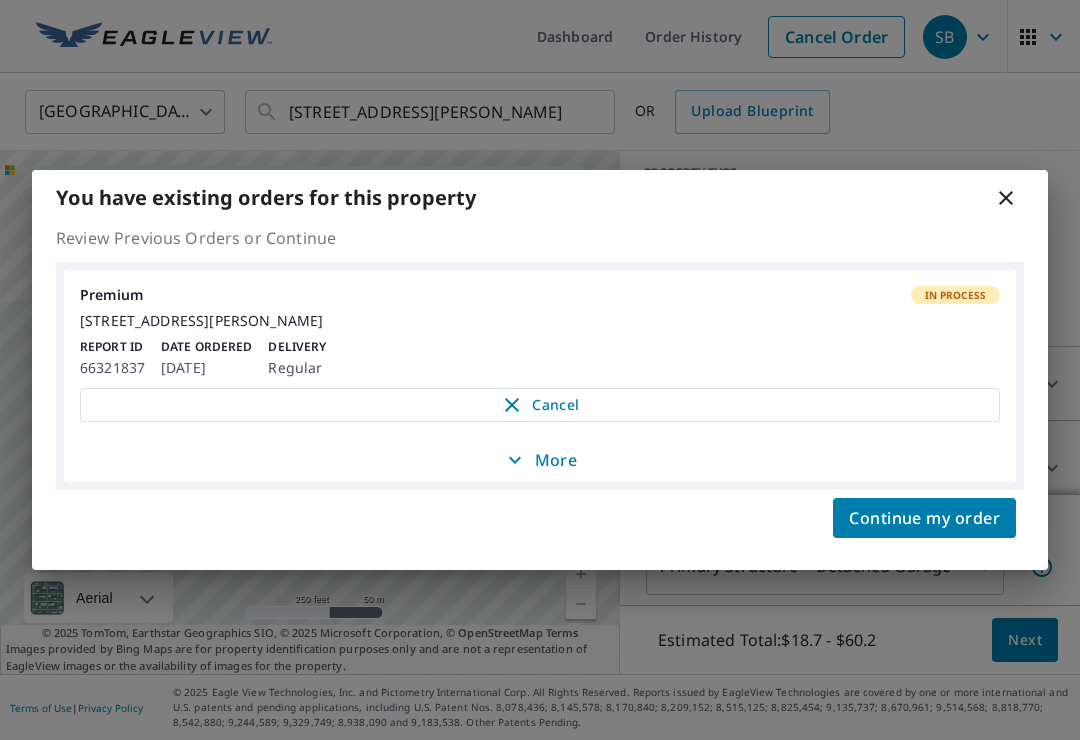 click on "[STREET_ADDRESS][PERSON_NAME]" at bounding box center (540, 321) 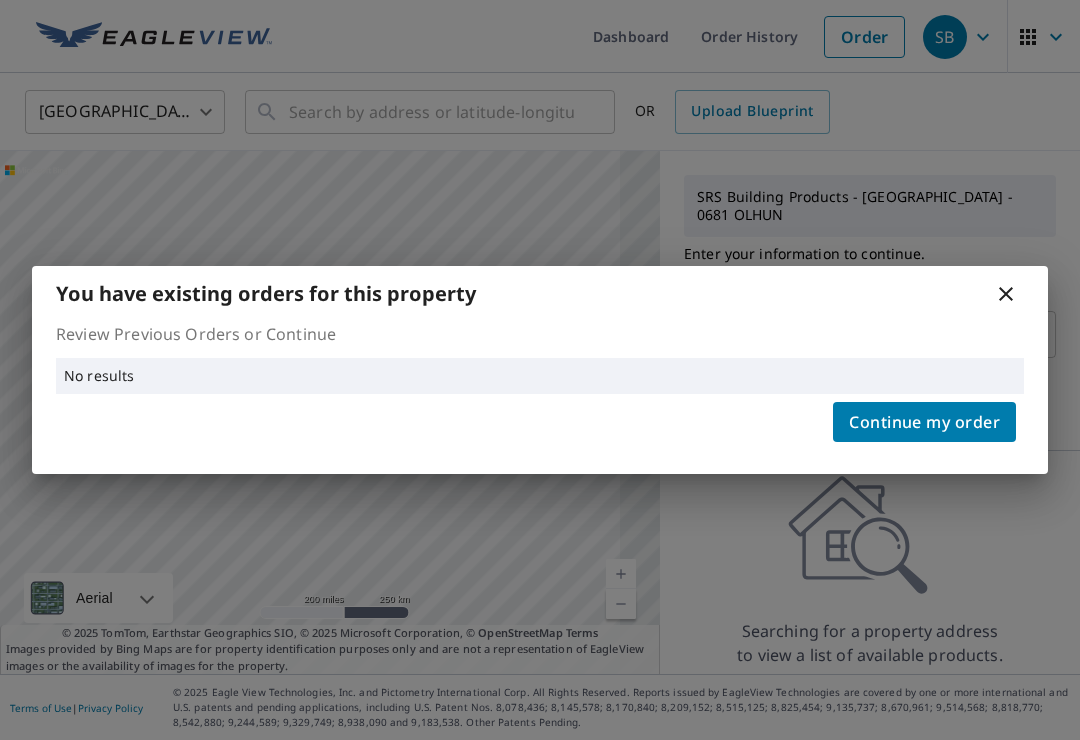 click on "You have existing orders for this property" at bounding box center [540, 293] 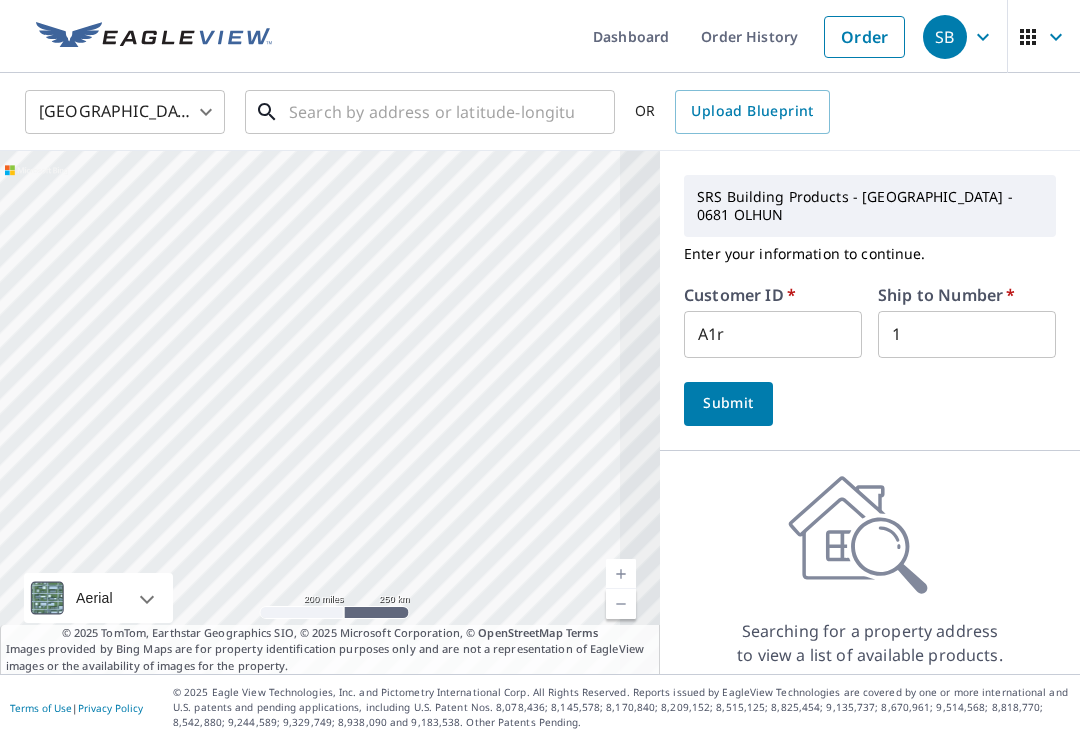 click at bounding box center [431, 112] 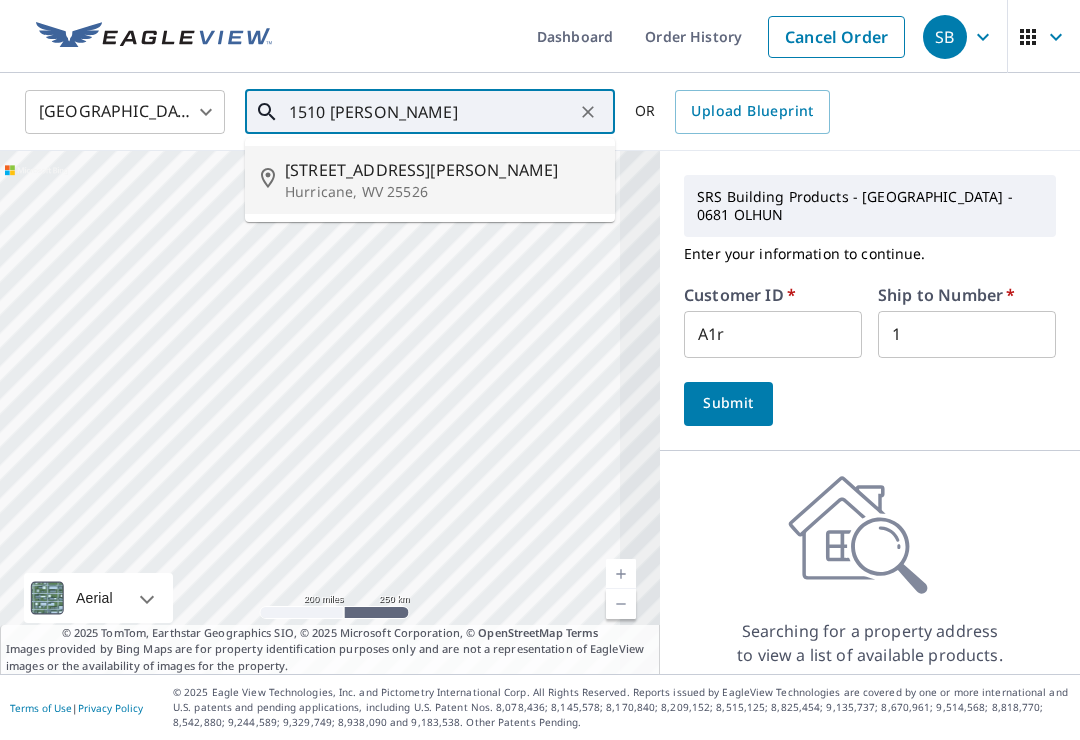 click on "Hurricane, WV 25526" at bounding box center [442, 192] 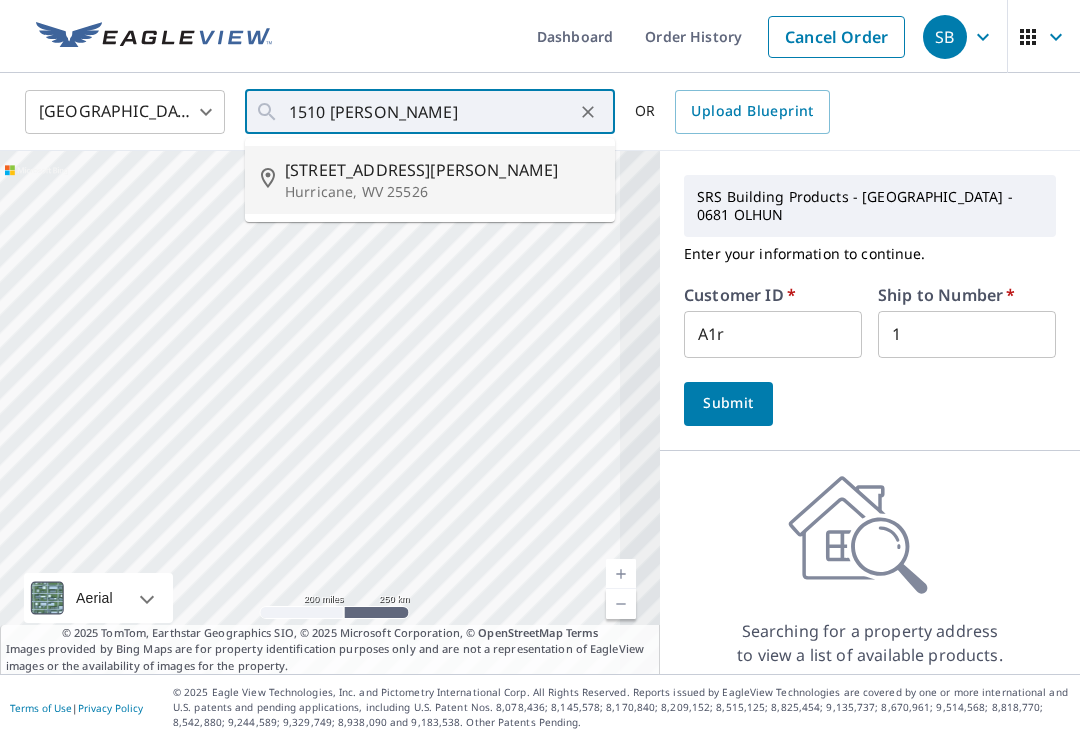type on "[STREET_ADDRESS][PERSON_NAME]" 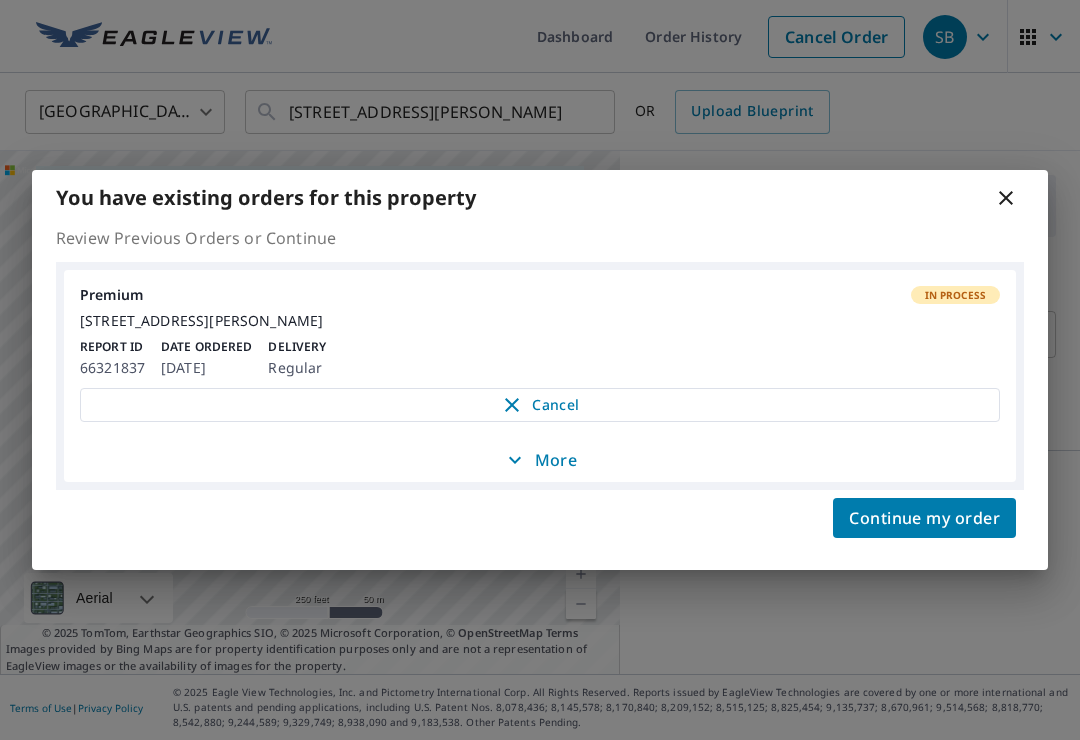 click on "More" at bounding box center (540, 460) 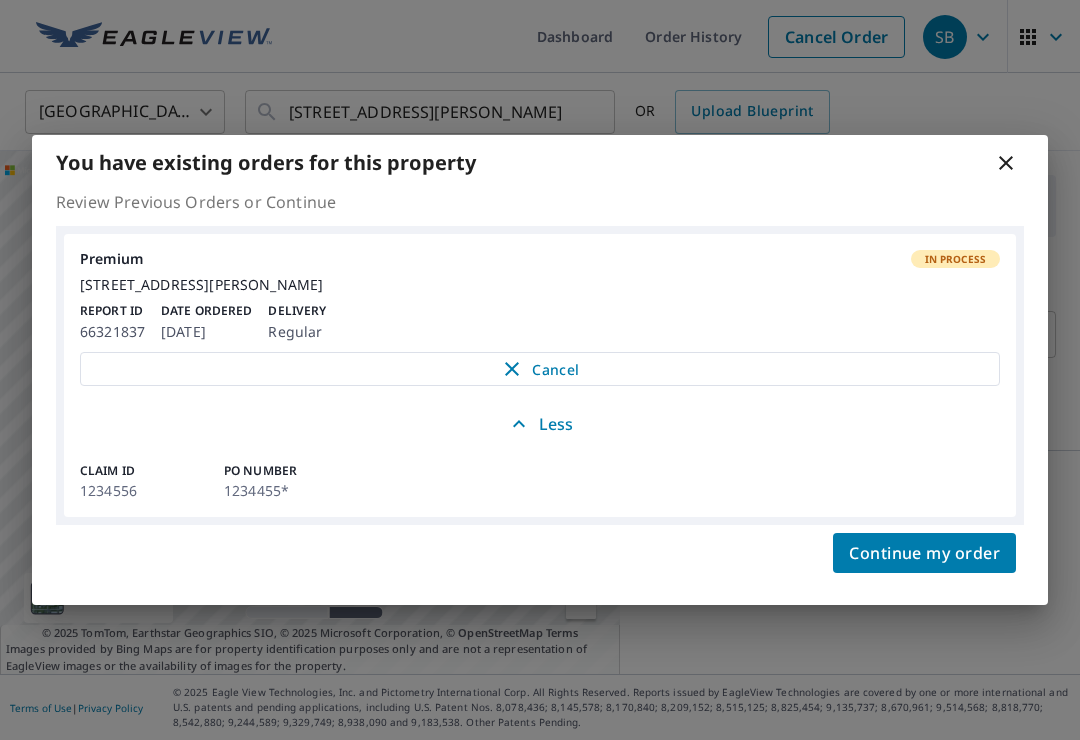 click on "Cancel" at bounding box center (540, 369) 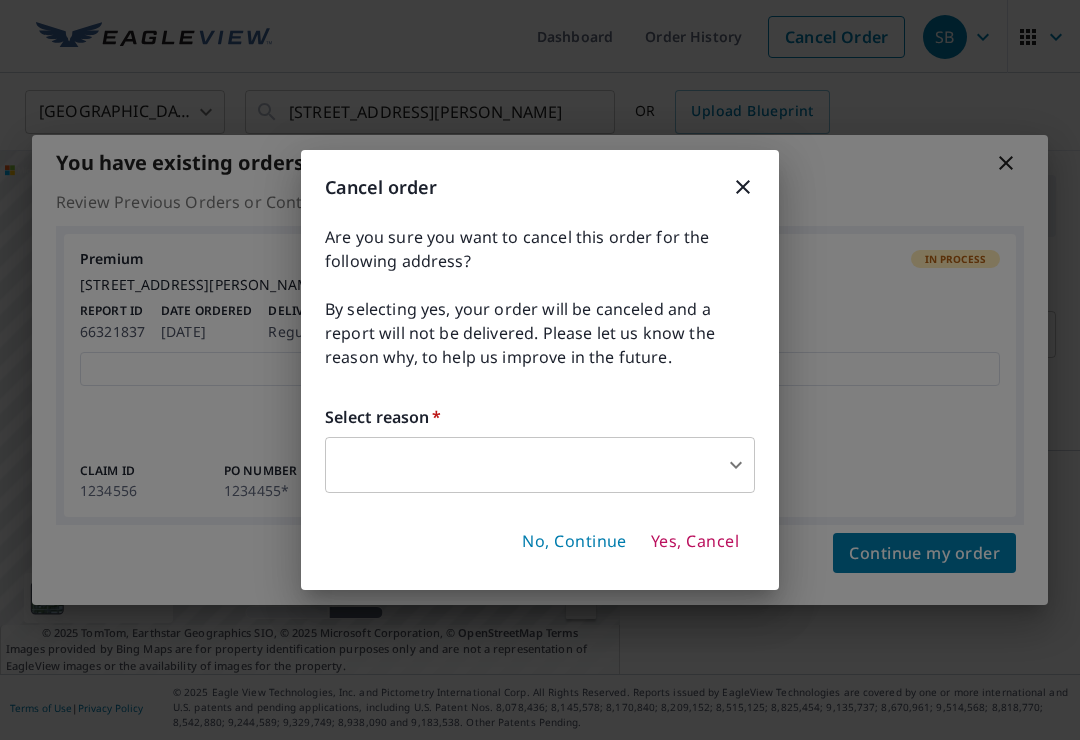 click on "SB SB
Dashboard Order History Cancel Order SB [GEOGRAPHIC_DATA] [GEOGRAPHIC_DATA] ​ [STREET_ADDRESS][PERSON_NAME] ​ OR Upload Blueprint Check that the address is accurate, then drag the marker over the correct structure. [STREET_ADDRESS][PERSON_NAME] A standard road map Aerial A detailed look from above Labels Labels 250 feet 50 m © 2025 TomTom, © Vexcel Imaging, © 2025 Microsoft Corporation,  © OpenStreetMap Terms © 2025 TomTom, Earthstar Geographics SIO, © 2025 Microsoft Corporation, ©   OpenStreetMap   Terms Images provided by Bing Maps are for property identification purposes only and are not a representation of EagleView images or the availability of images for the property. SRS Building Products - [GEOGRAPHIC_DATA]  - 0681 OLHUN Enter your information to continue. Customer ID   * A1r ​ Ship to Number   * 1 ​ Submit Terms of Use  |  Privacy Policy
X X X X X X You have existing orders for this property Premium" at bounding box center [540, 370] 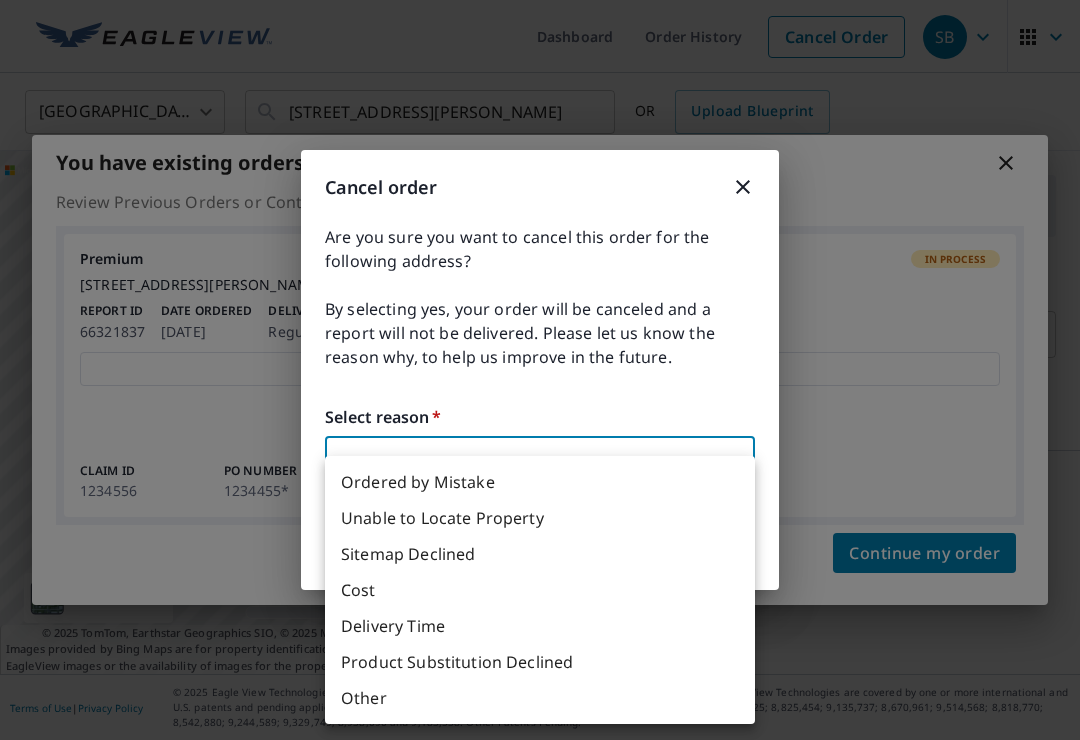 click at bounding box center (540, 370) 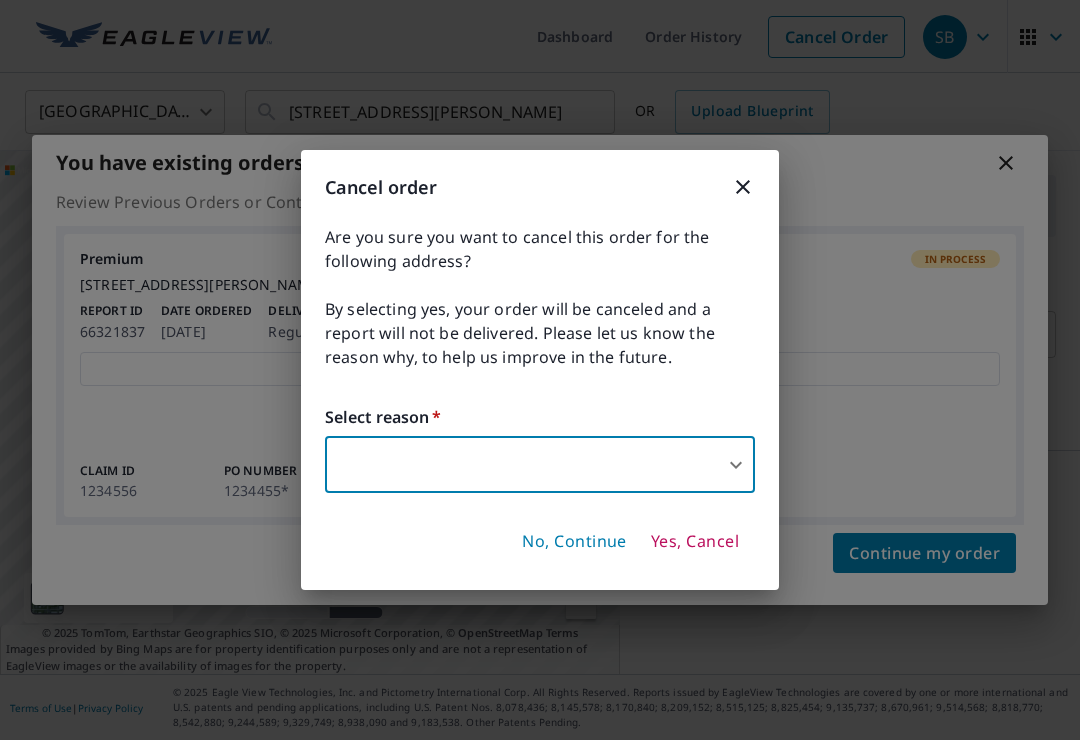 click on "Cancel order Are you sure you want to cancel this order for the following address? By selecting yes, your order will be canceled and a report will not be delivered. Please let us know the reason why, to help us improve in the future. Select reason   * ​ ​ No, Continue Yes, Cancel" at bounding box center [540, 370] 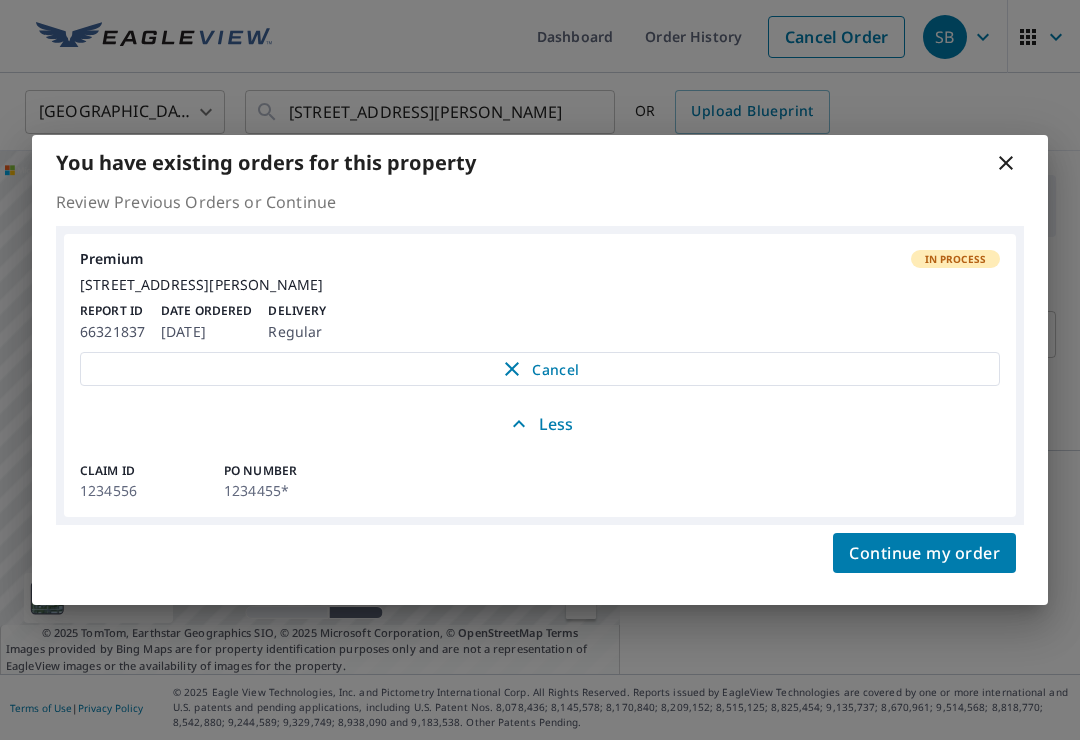 click on "Cancel" at bounding box center [540, 369] 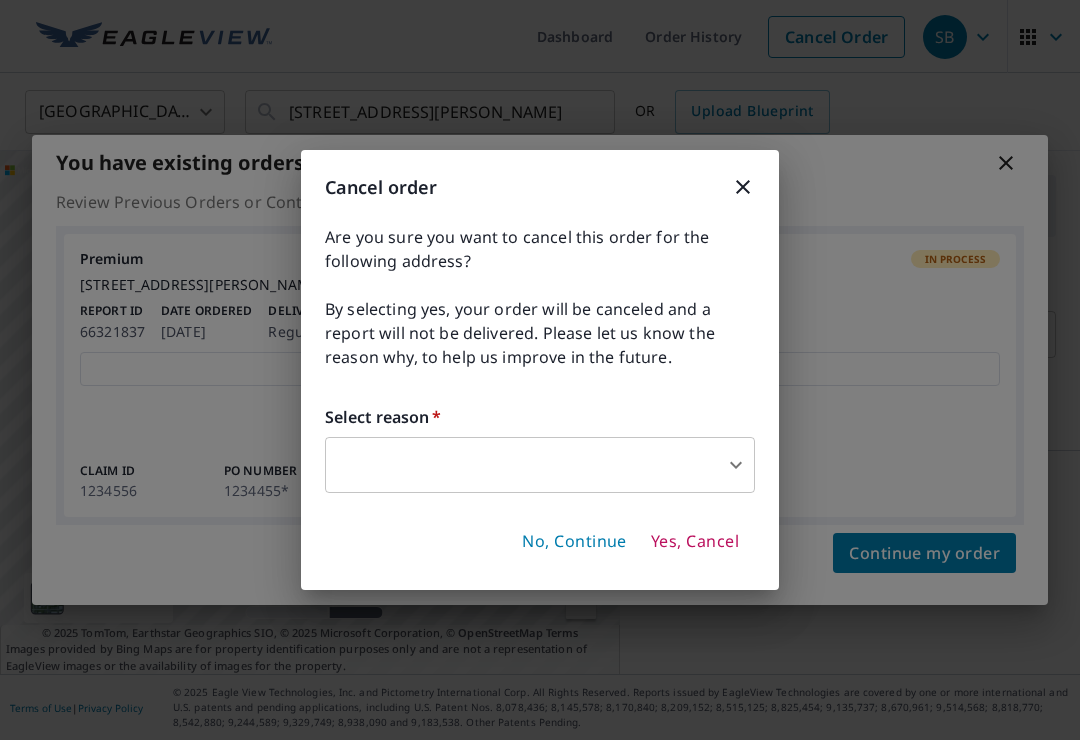 click on "SB SB
Dashboard Order History Cancel Order SB [GEOGRAPHIC_DATA] [GEOGRAPHIC_DATA] ​ [STREET_ADDRESS][PERSON_NAME] ​ OR Upload Blueprint Check that the address is accurate, then drag the marker over the correct structure. [STREET_ADDRESS][PERSON_NAME] A standard road map Aerial A detailed look from above Labels Labels 250 feet 50 m © 2025 TomTom, © Vexcel Imaging, © 2025 Microsoft Corporation,  © OpenStreetMap Terms © 2025 TomTom, Earthstar Geographics SIO, © 2025 Microsoft Corporation, ©   OpenStreetMap   Terms Images provided by Bing Maps are for property identification purposes only and are not a representation of EagleView images or the availability of images for the property. SRS Building Products - [GEOGRAPHIC_DATA]  - 0681 OLHUN Enter your information to continue. Customer ID   * A1r ​ Ship to Number   * 1 ​ Submit Terms of Use  |  Privacy Policy
X X X X X X You have existing orders for this property Premium" at bounding box center [540, 370] 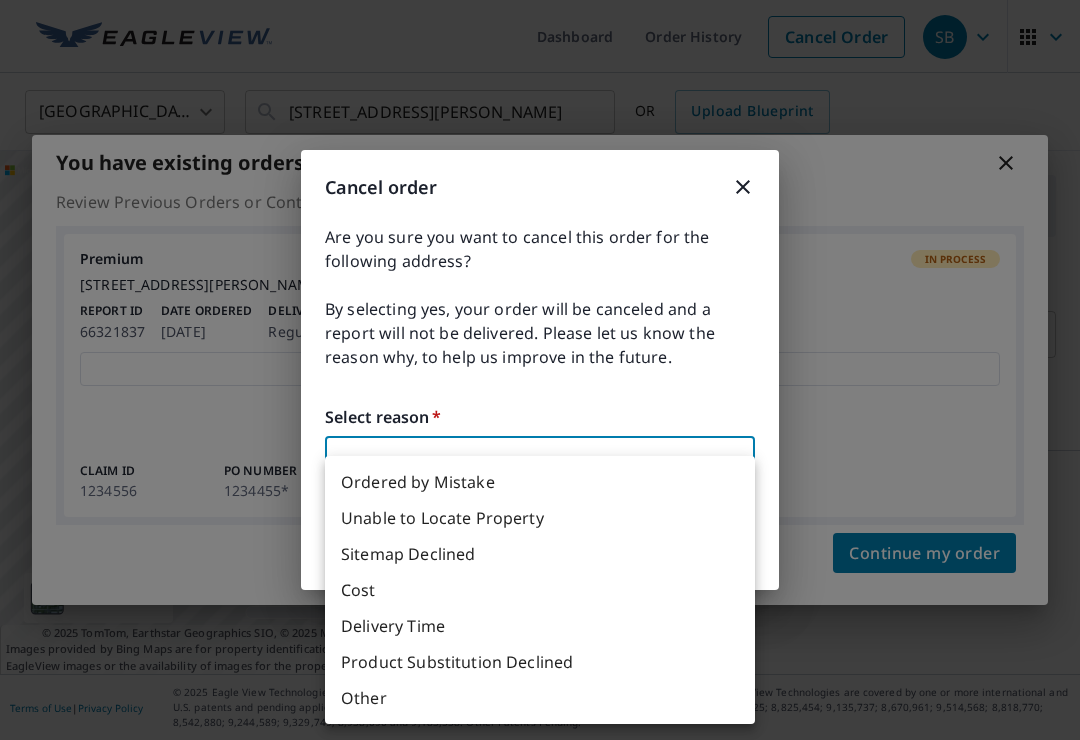 click on "Ordered by Mistake" at bounding box center [540, 482] 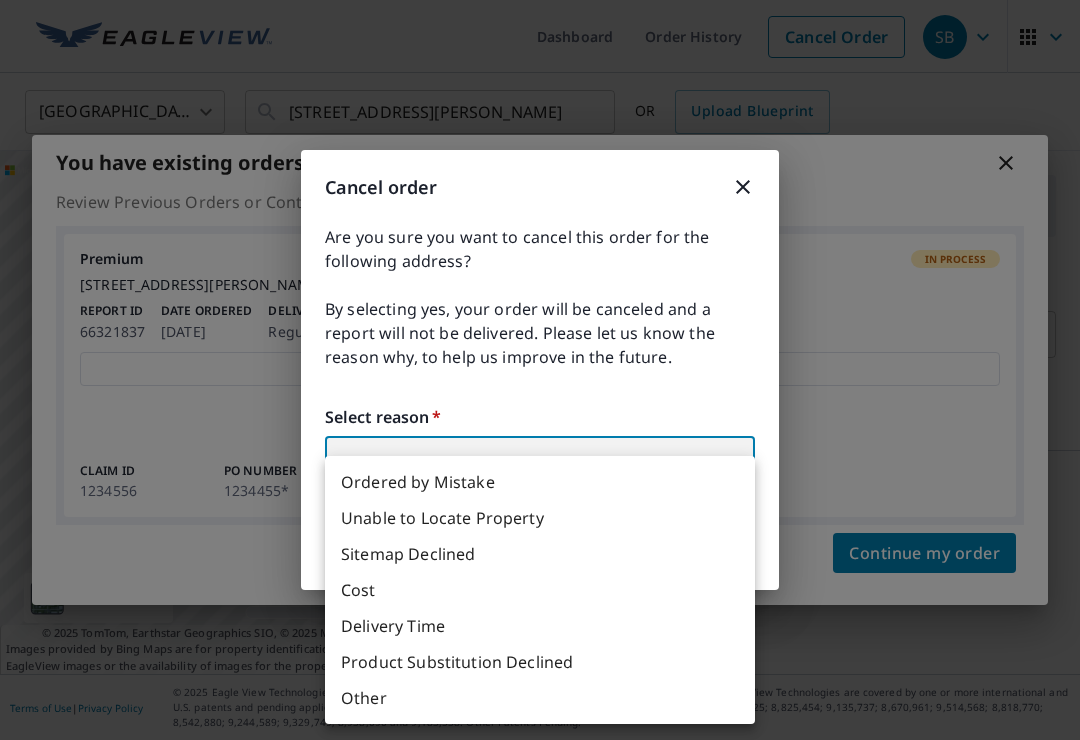 type on "30" 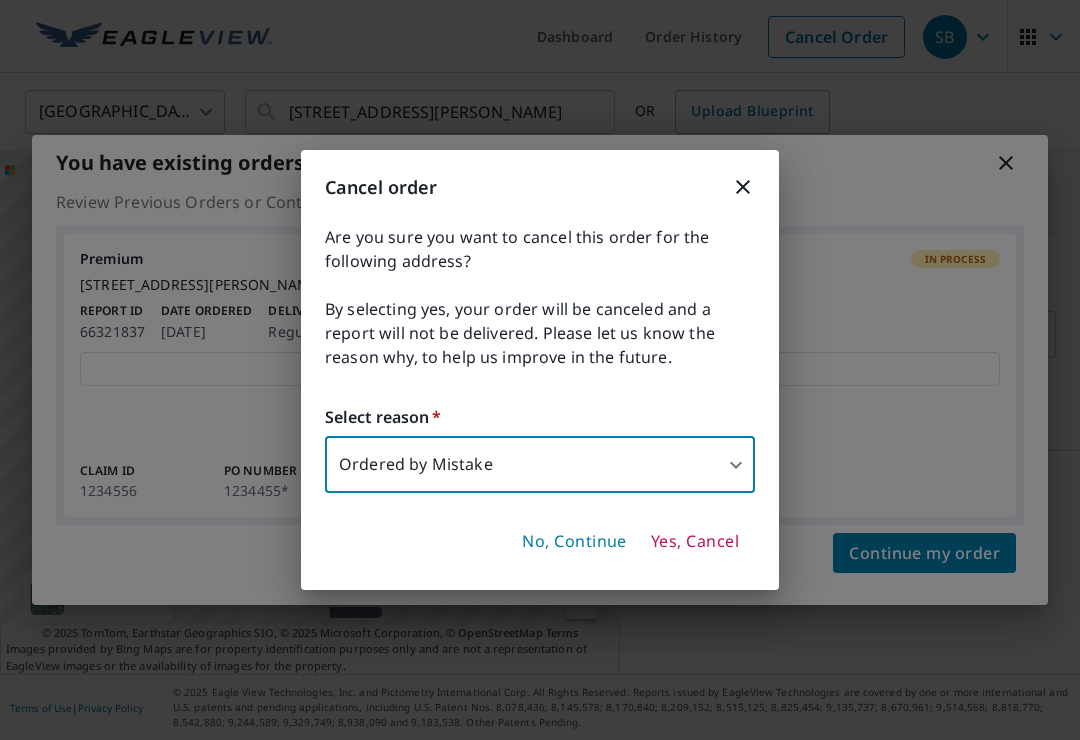 click on "Yes, Cancel" at bounding box center (695, 542) 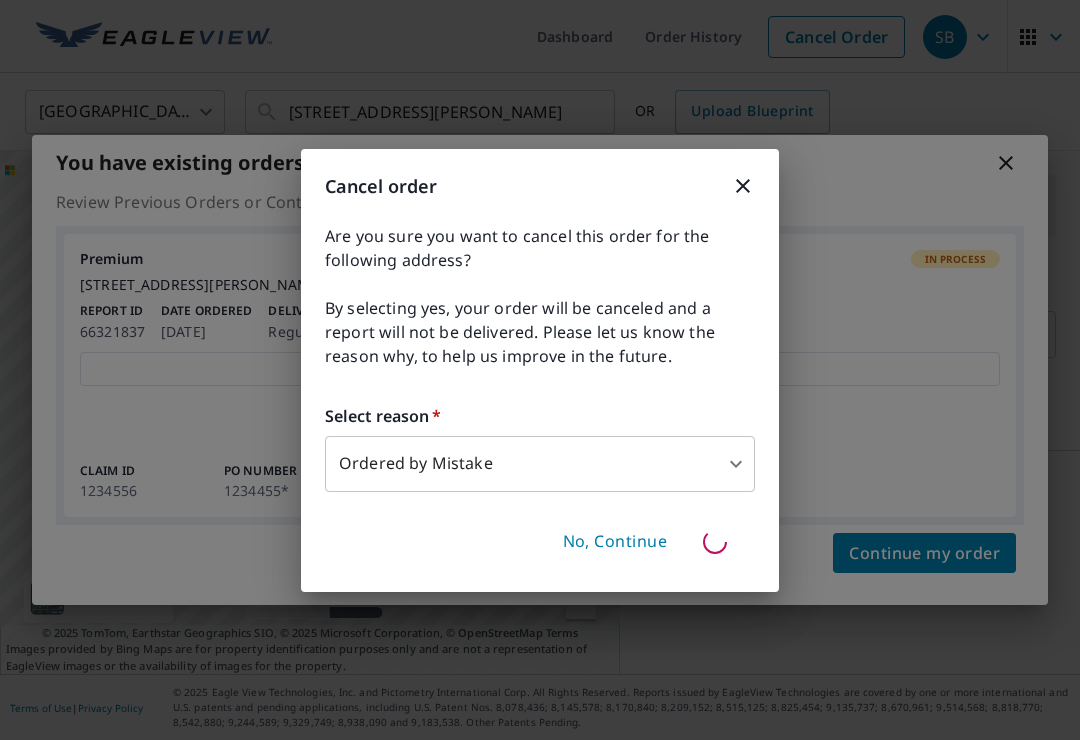 type 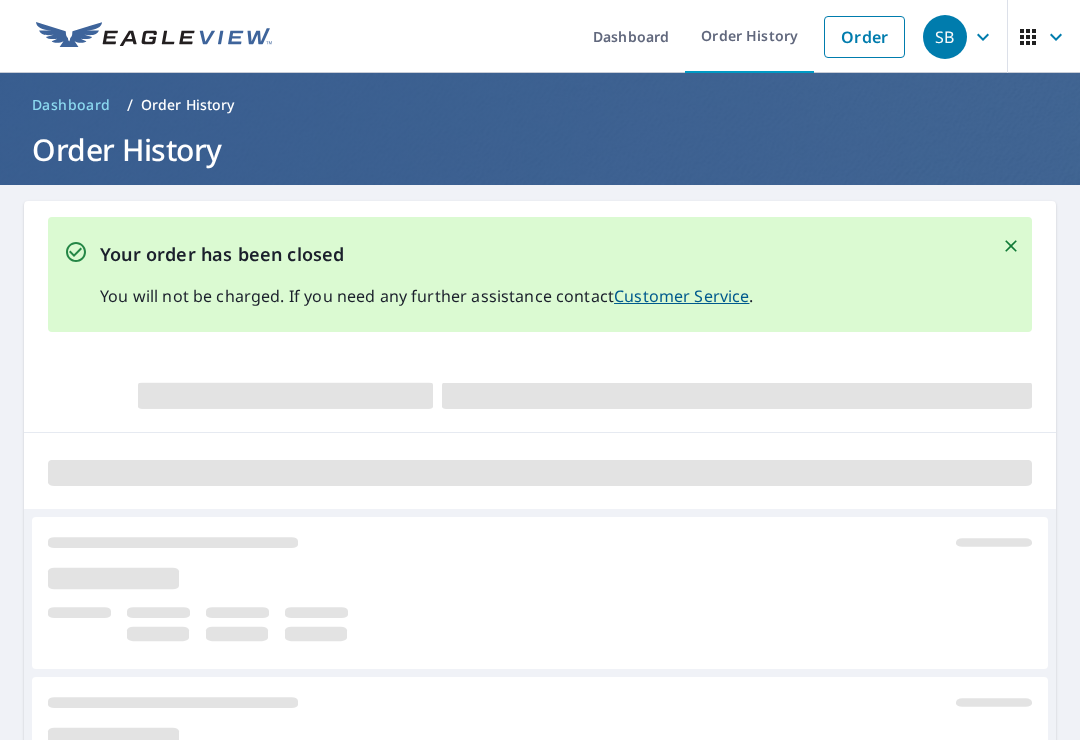 click at bounding box center (1003, 274) 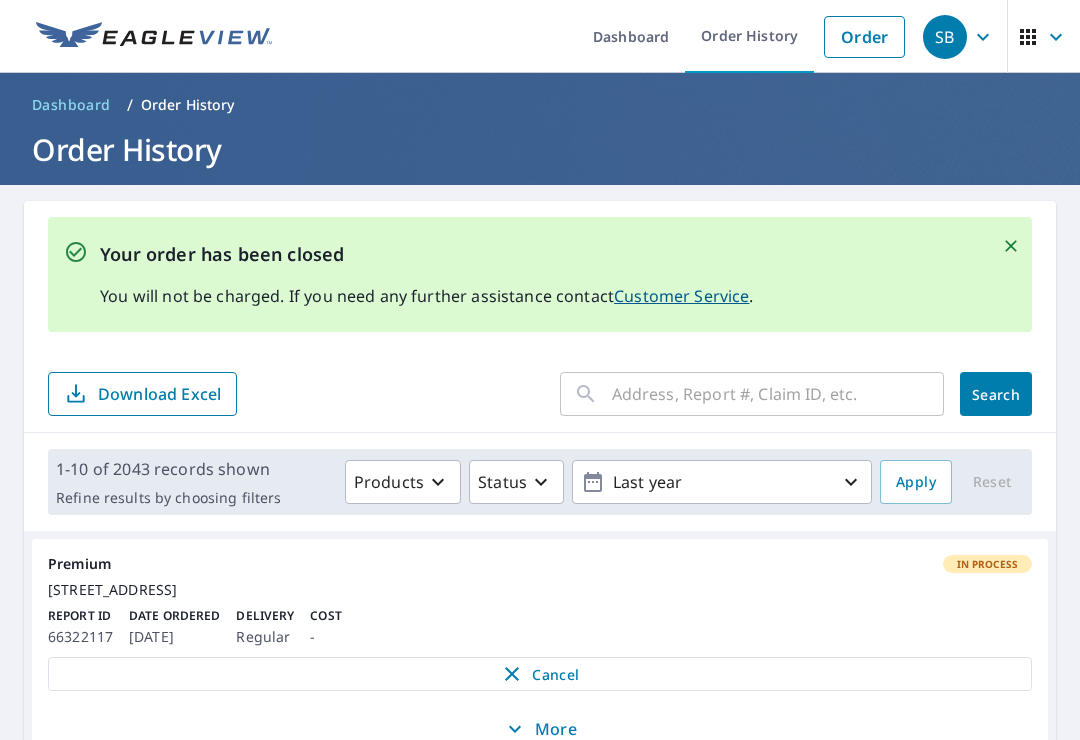 click at bounding box center (1011, 246) 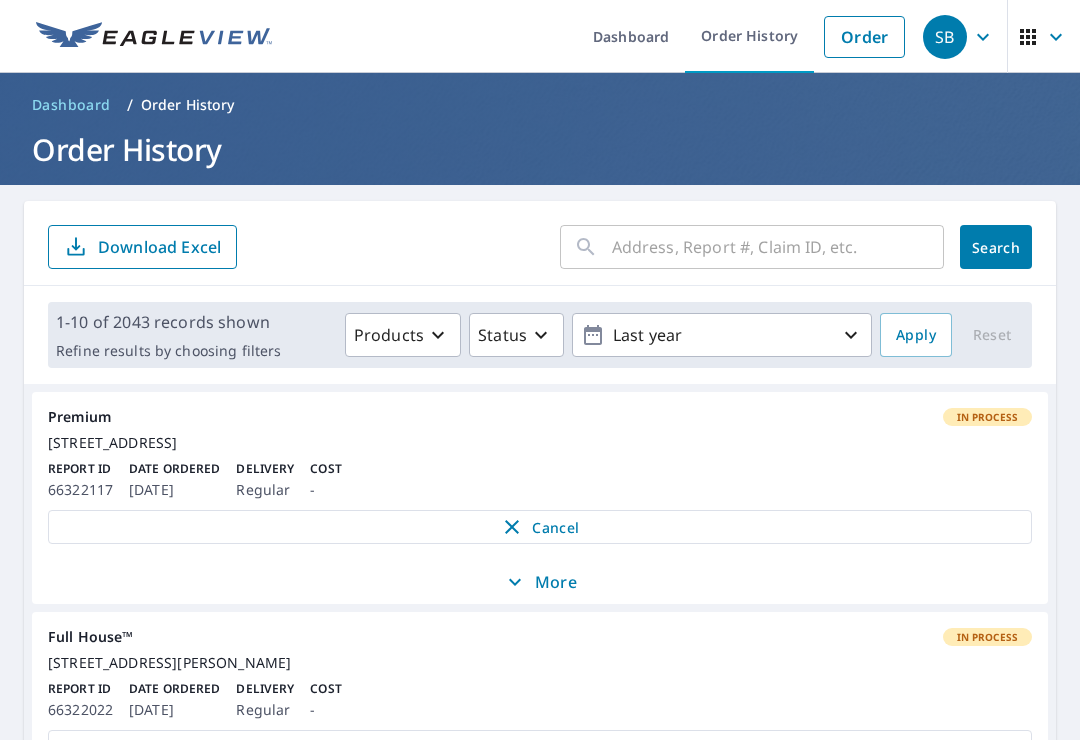 scroll, scrollTop: 0, scrollLeft: 0, axis: both 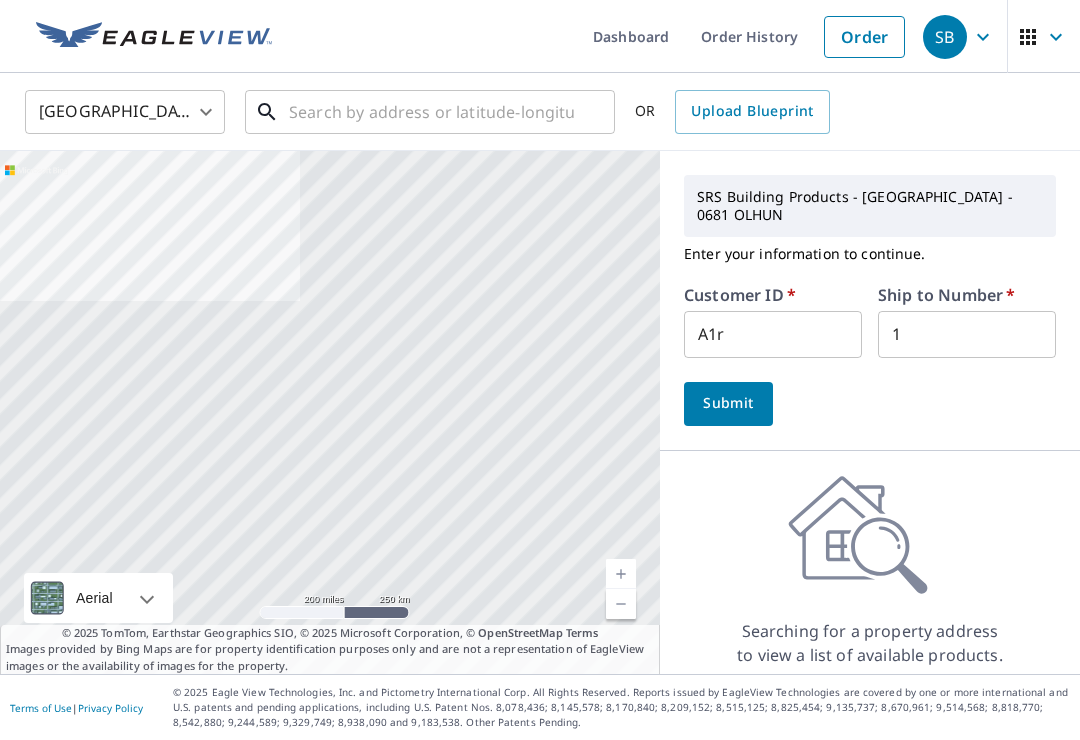 click at bounding box center [431, 112] 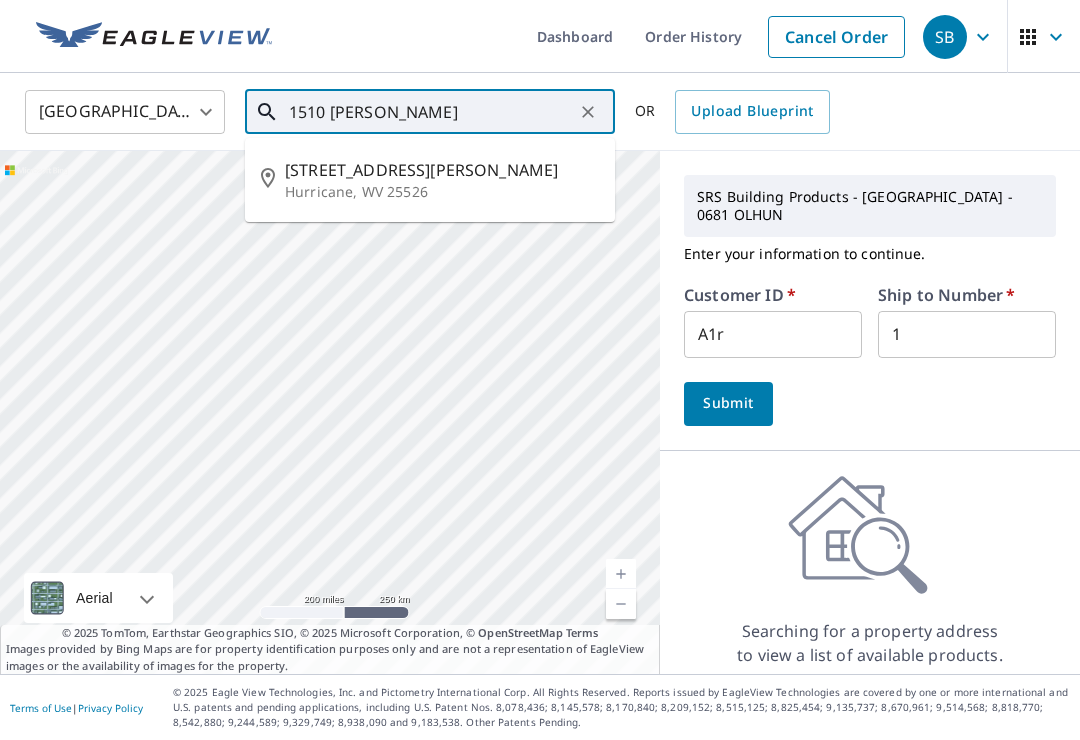 click on "[STREET_ADDRESS][PERSON_NAME]" at bounding box center (442, 170) 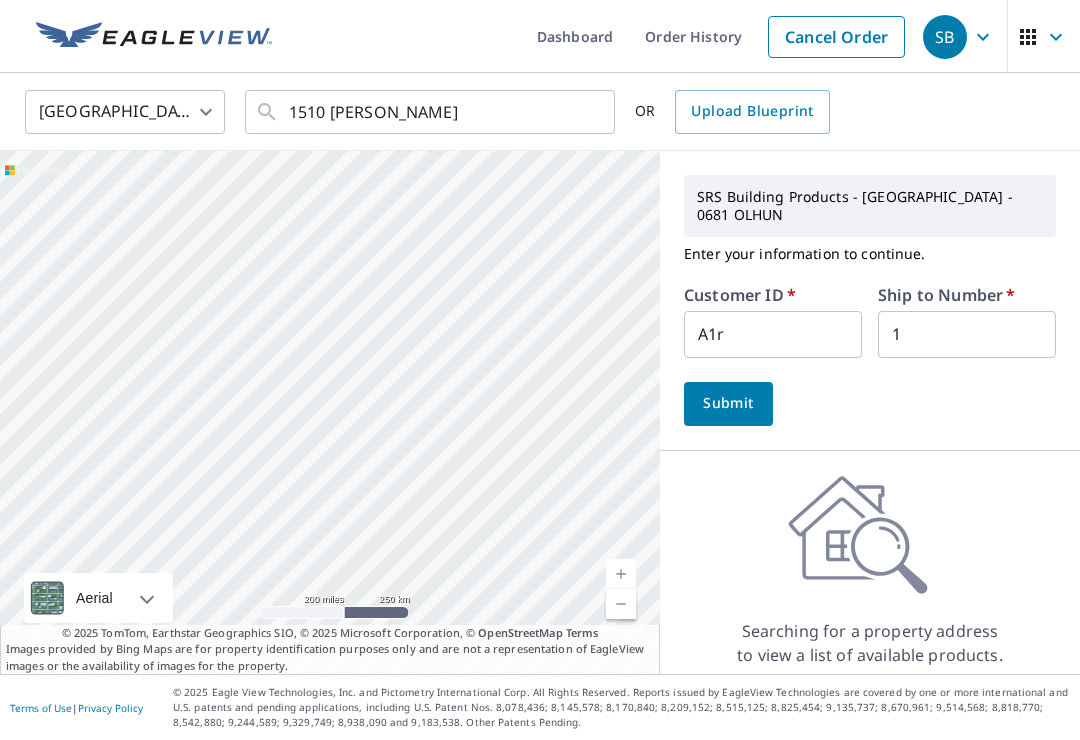 type on "[STREET_ADDRESS][PERSON_NAME]" 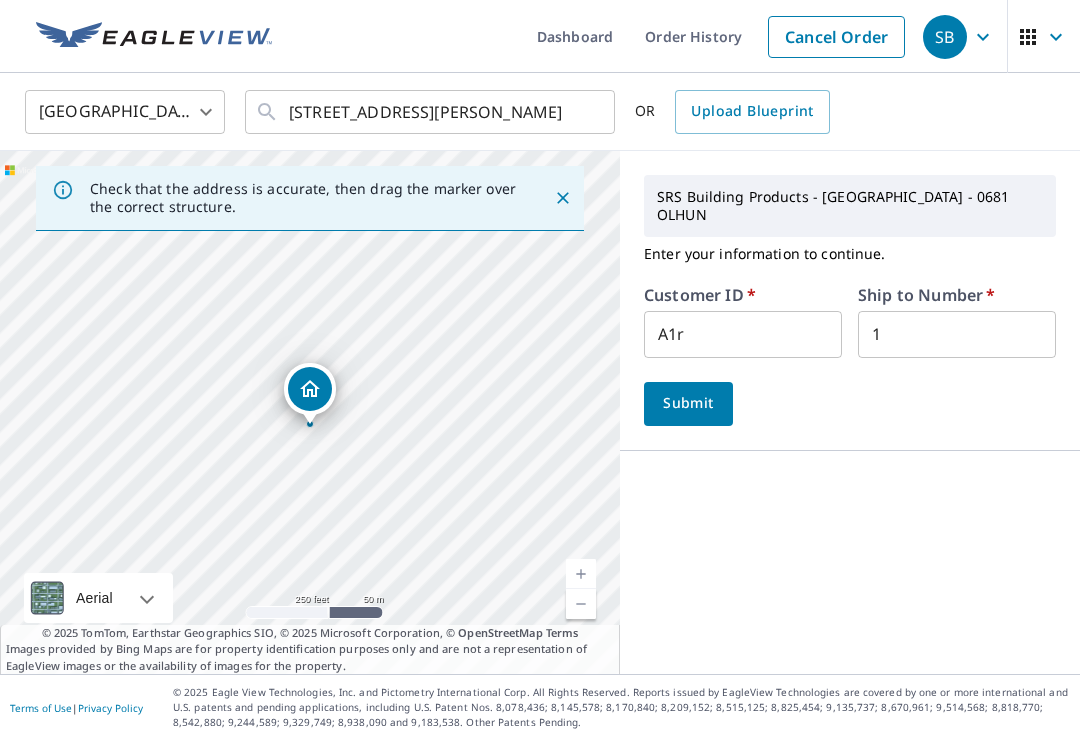 click on "Submit" at bounding box center [688, 403] 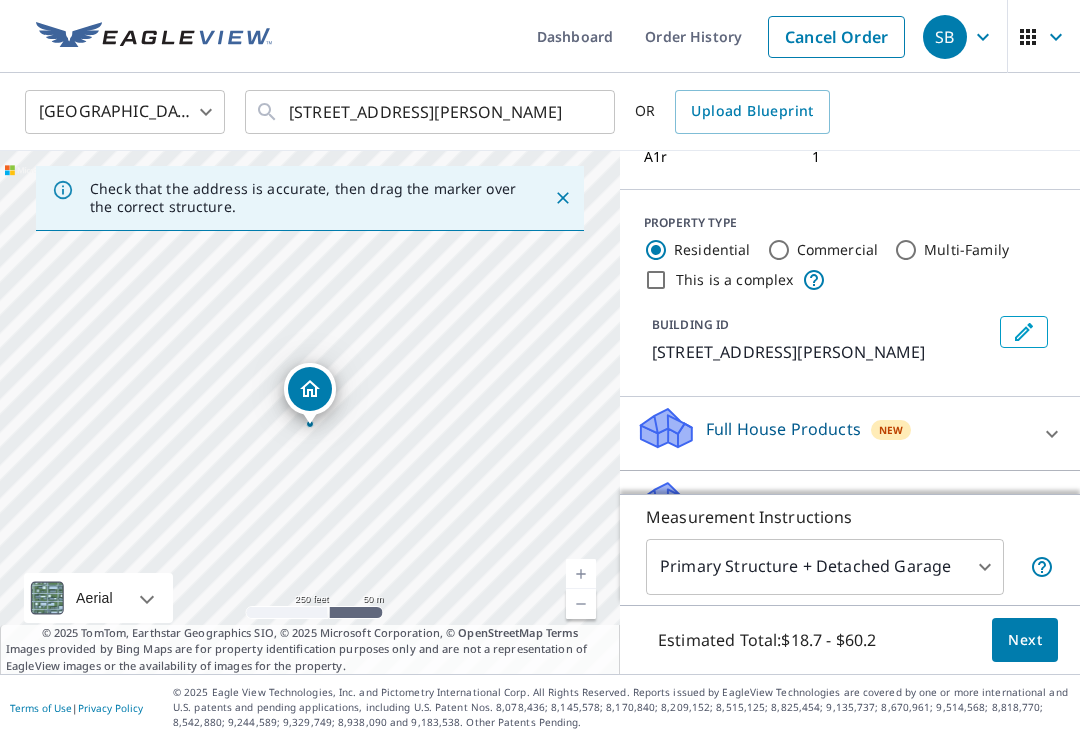 scroll, scrollTop: 205, scrollLeft: 0, axis: vertical 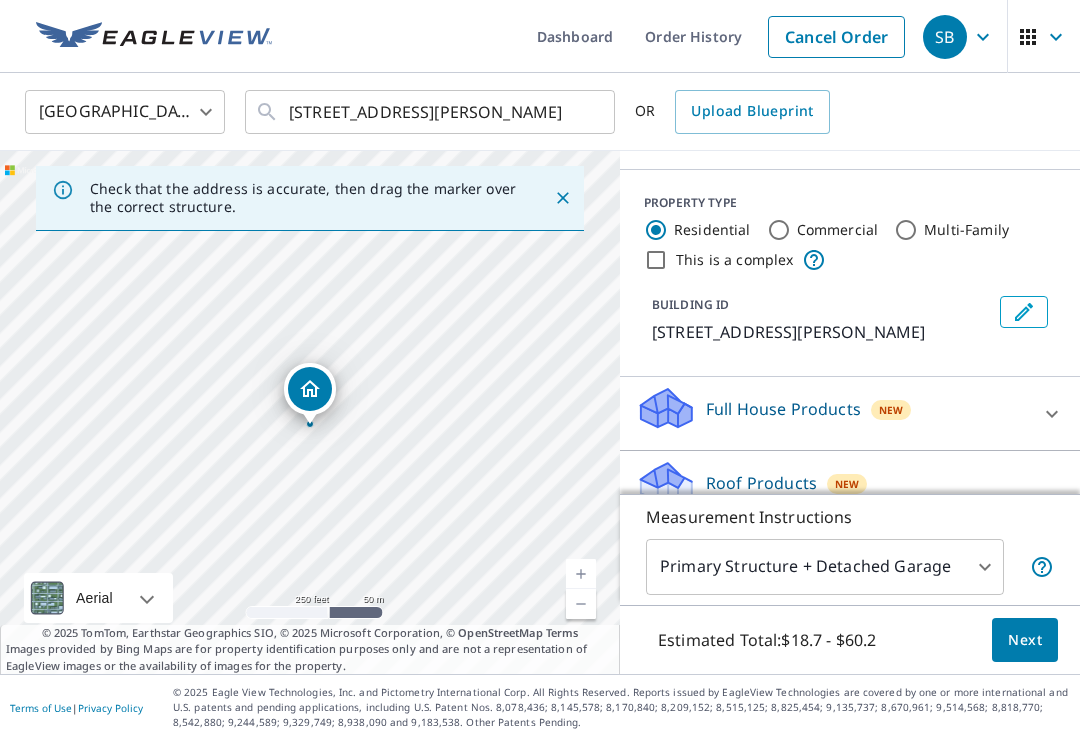 click on "Full House Products" at bounding box center [783, 409] 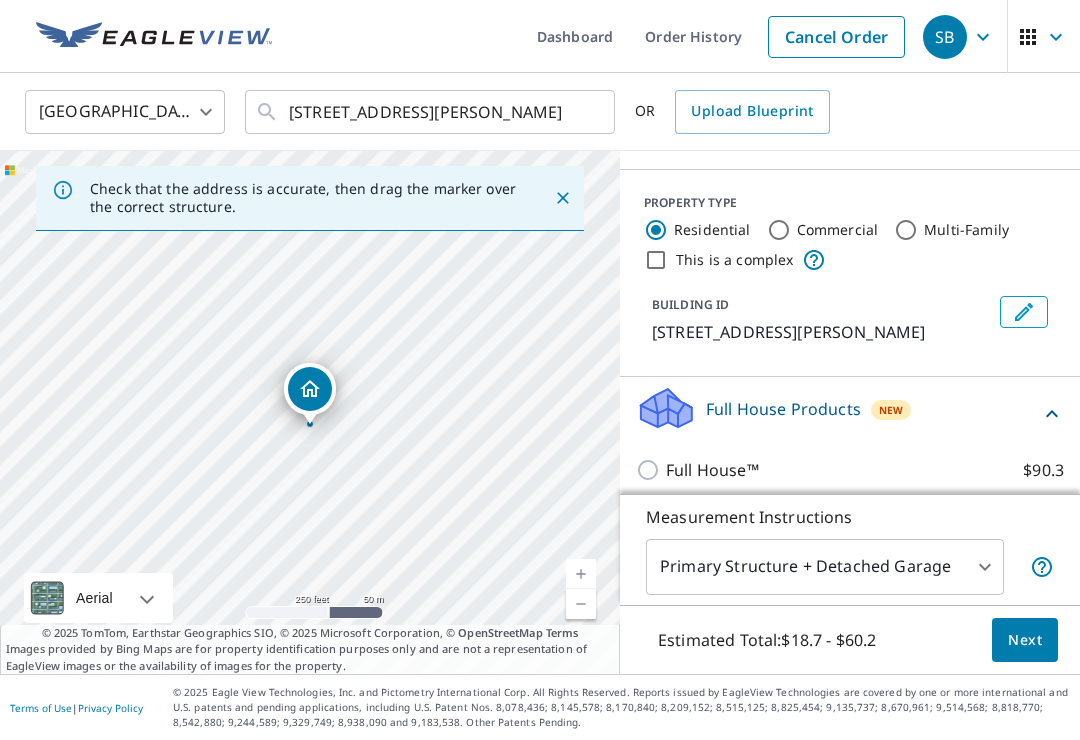 click on "Full House™ $90.3" at bounding box center [651, 470] 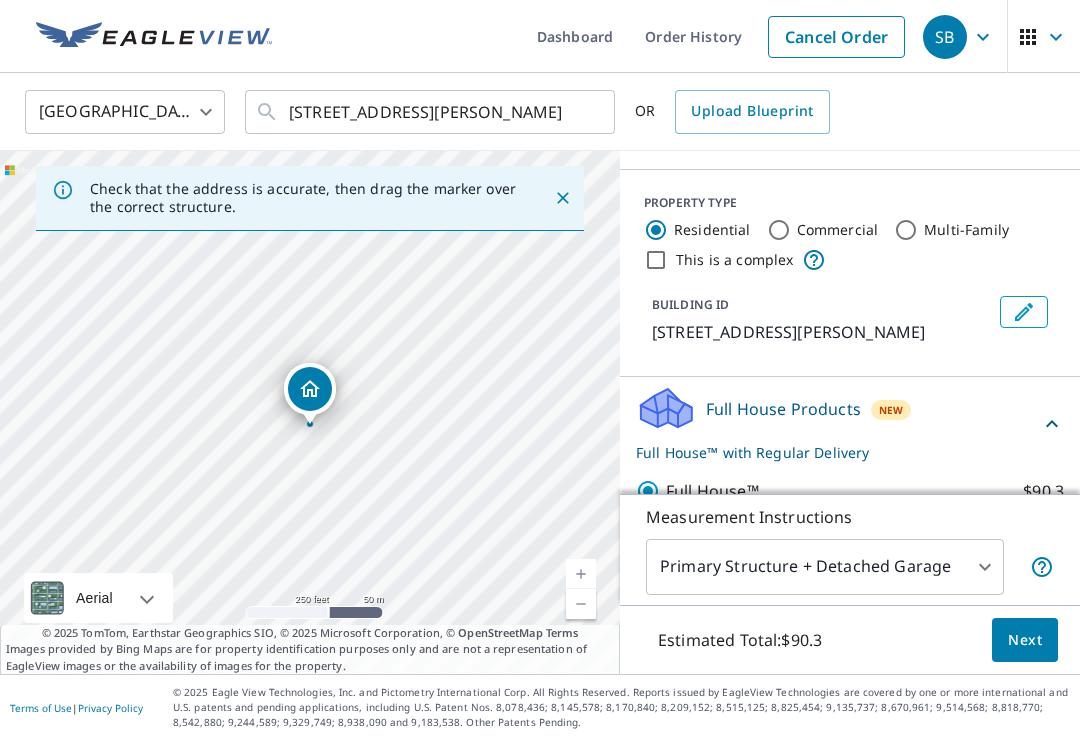 click on "Next" at bounding box center (1025, 640) 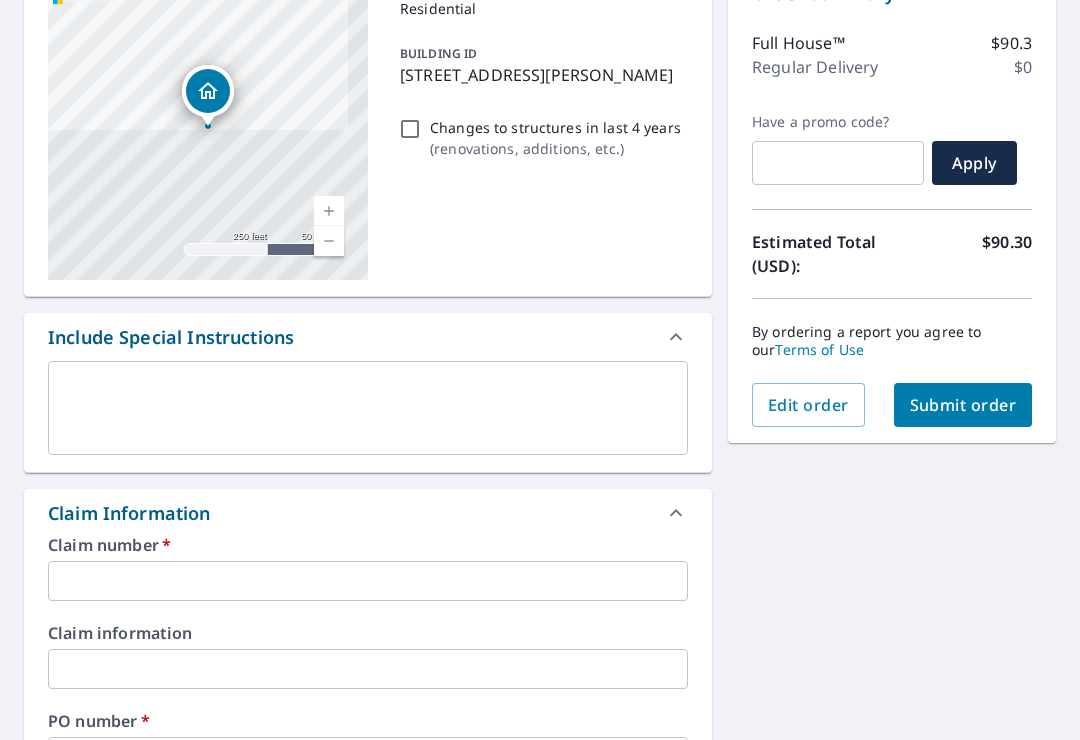 scroll, scrollTop: 243, scrollLeft: 0, axis: vertical 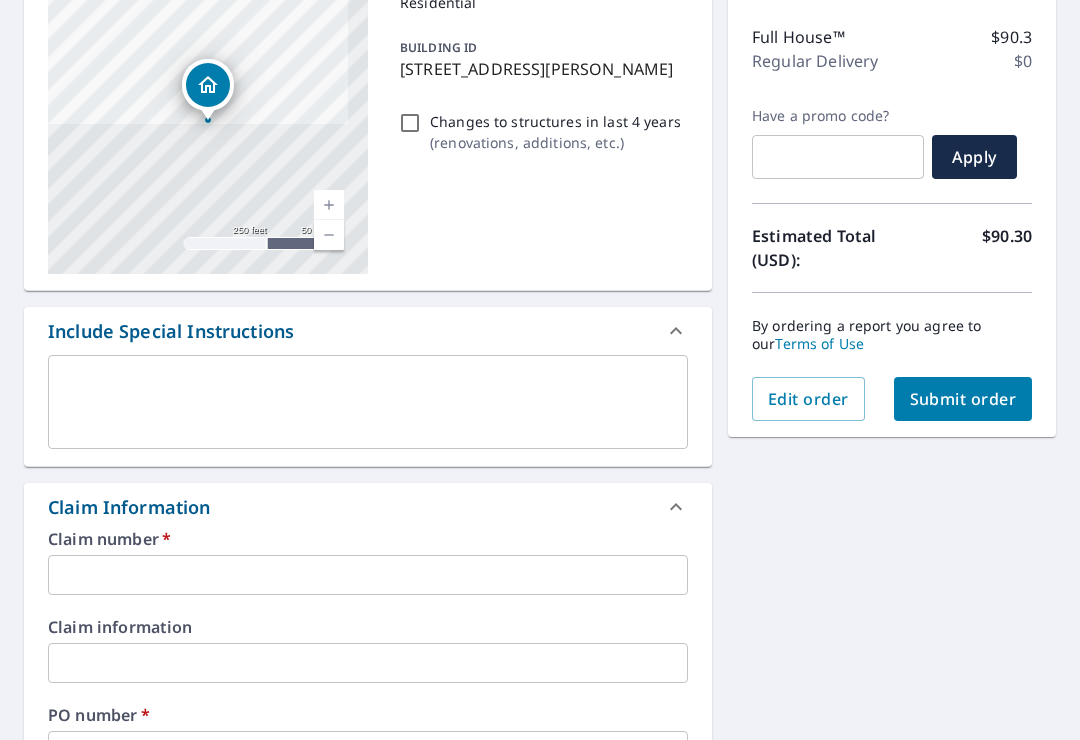 click at bounding box center (368, 575) 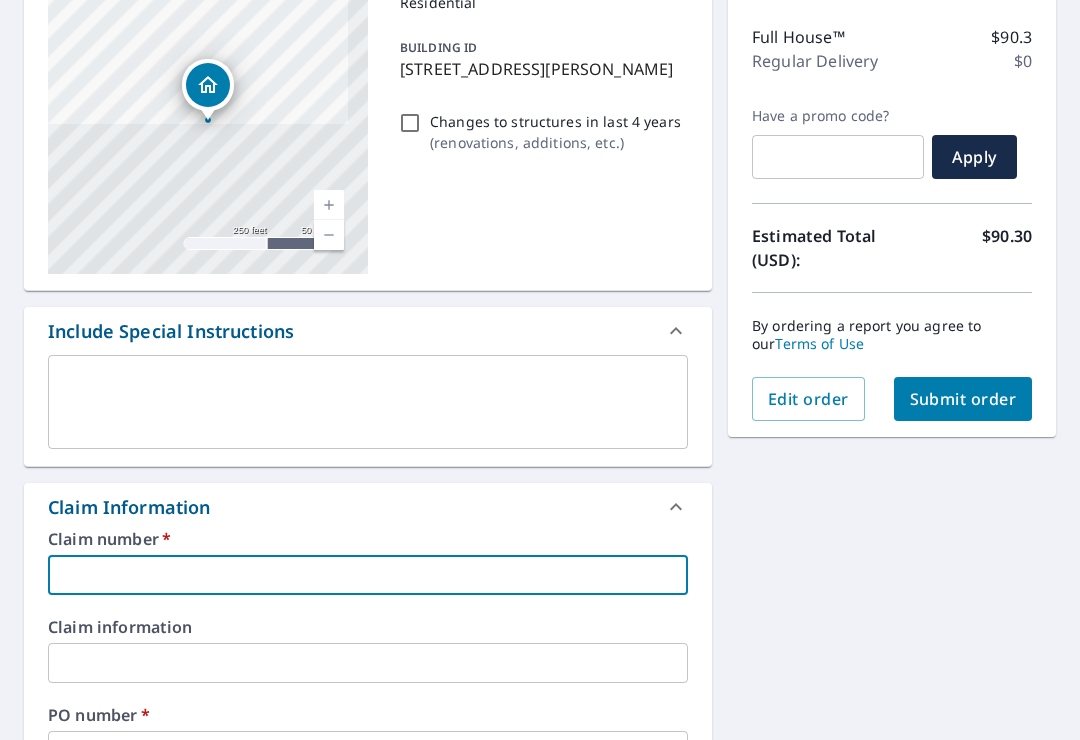 scroll, scrollTop: 1, scrollLeft: 0, axis: vertical 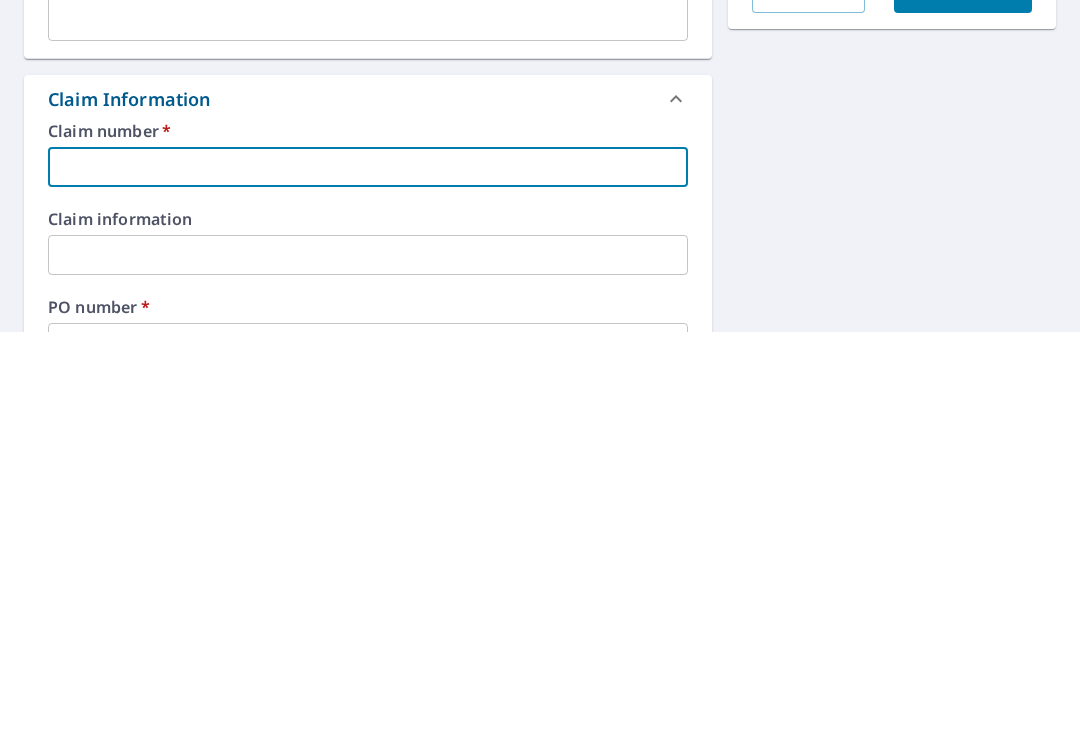 type on "1" 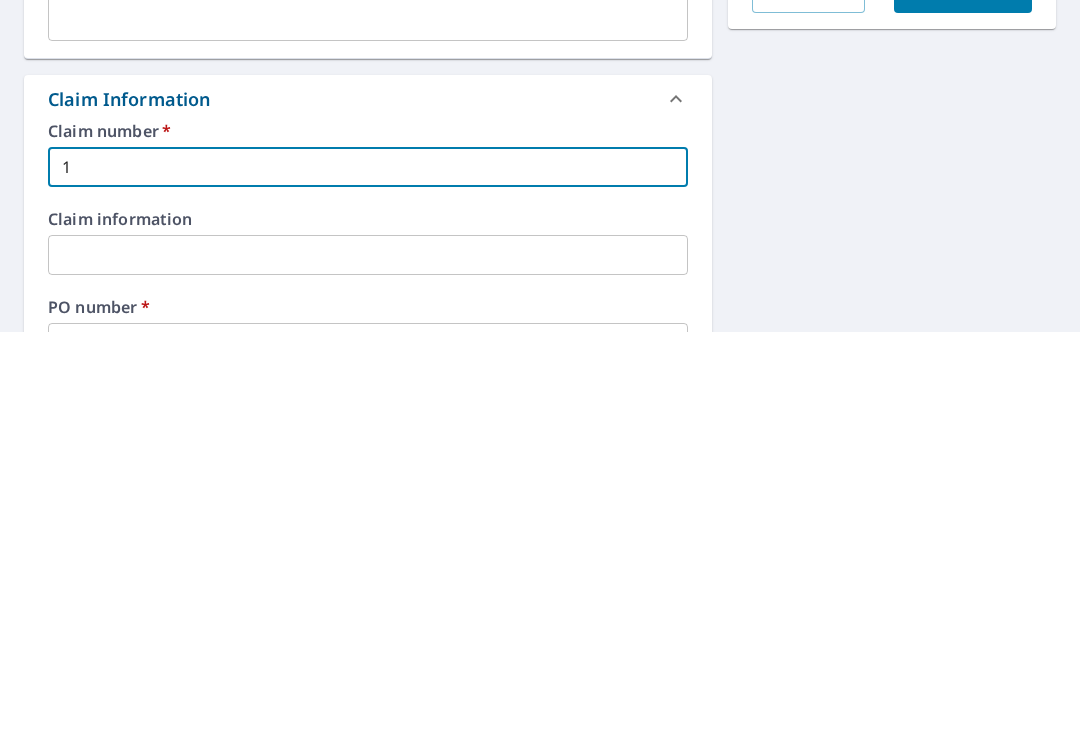 checkbox on "true" 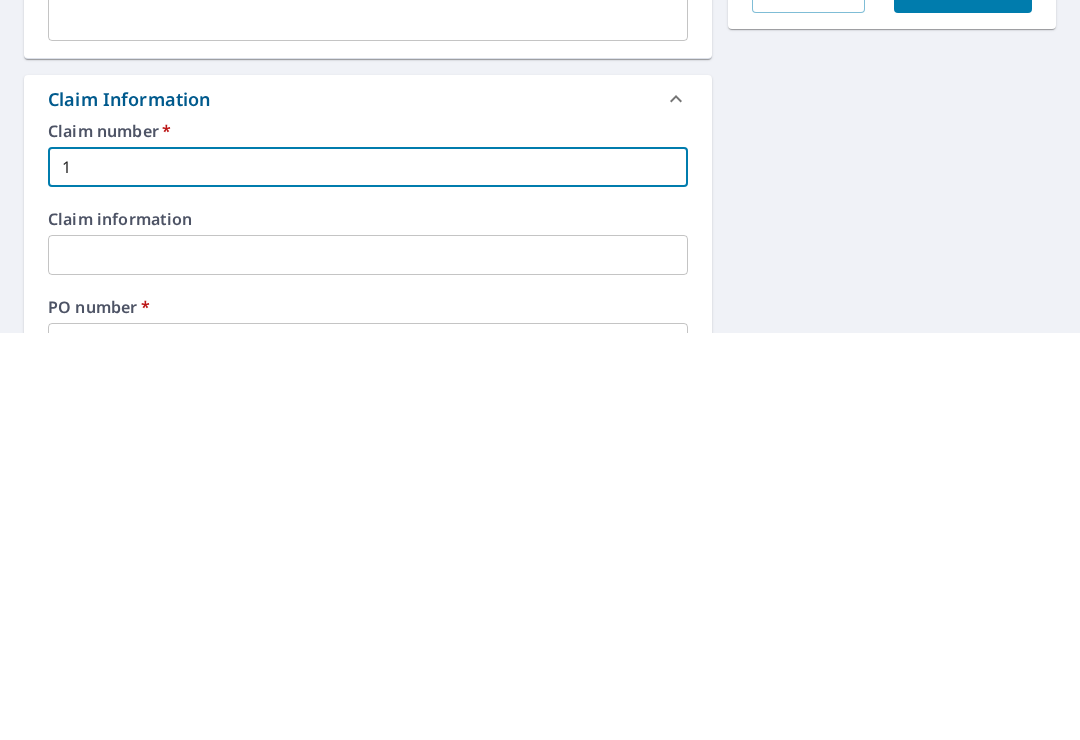 type on "12" 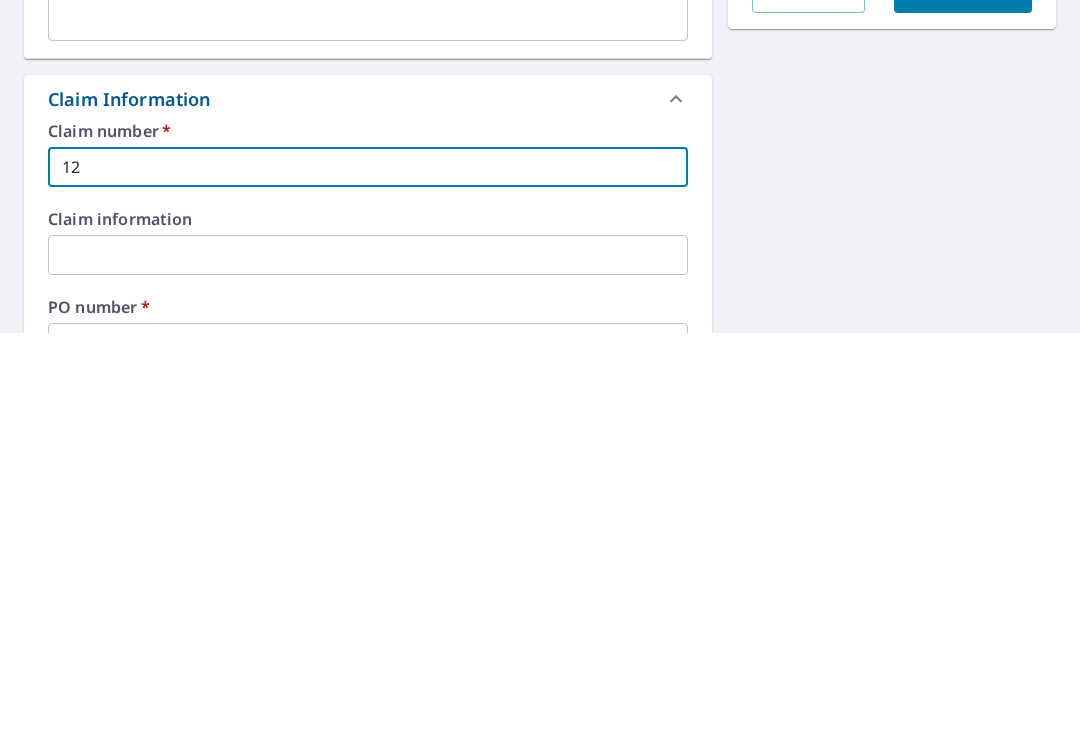 checkbox on "true" 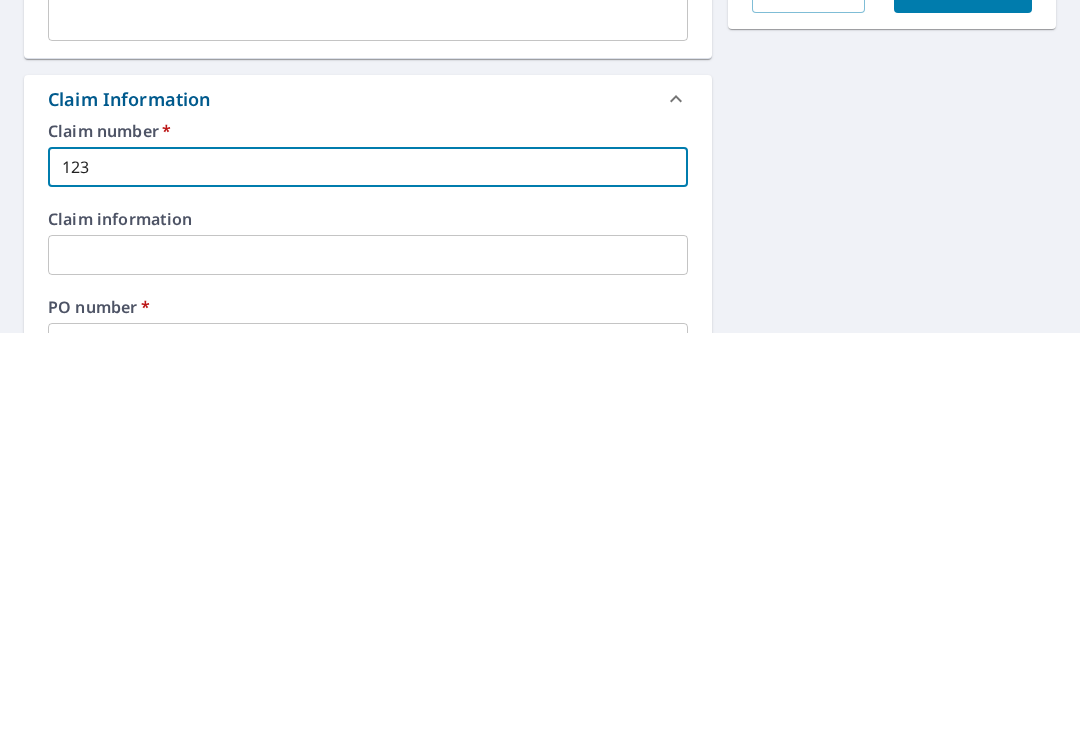 checkbox on "true" 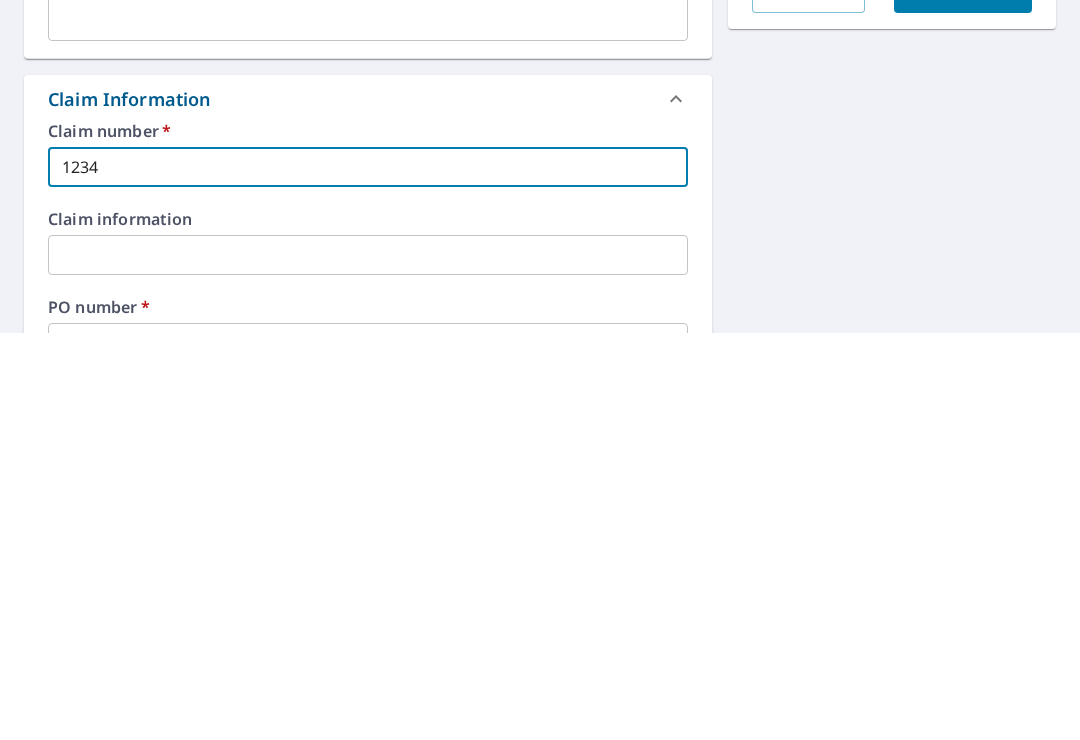 checkbox on "true" 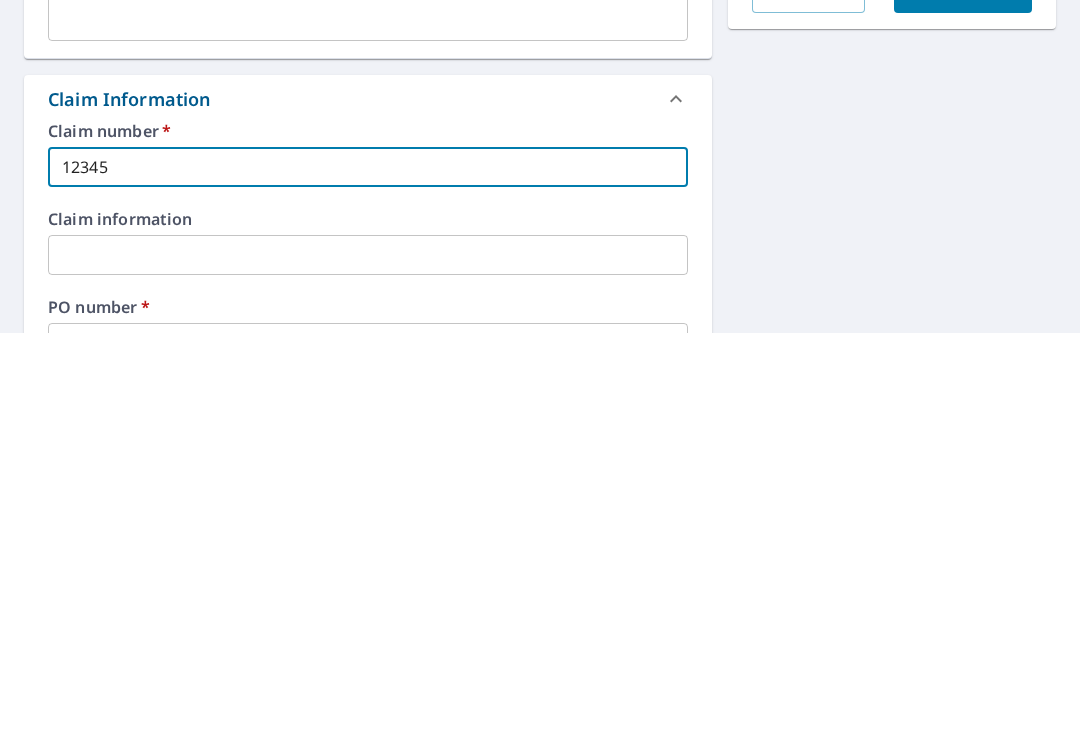 checkbox on "true" 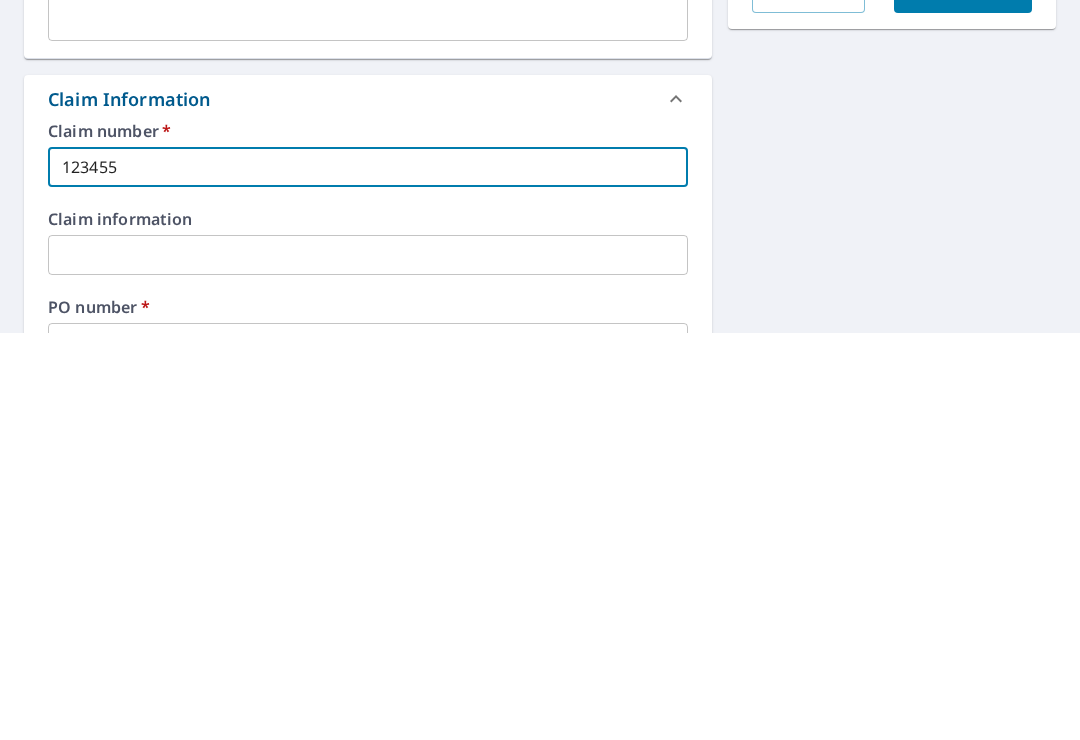 checkbox on "true" 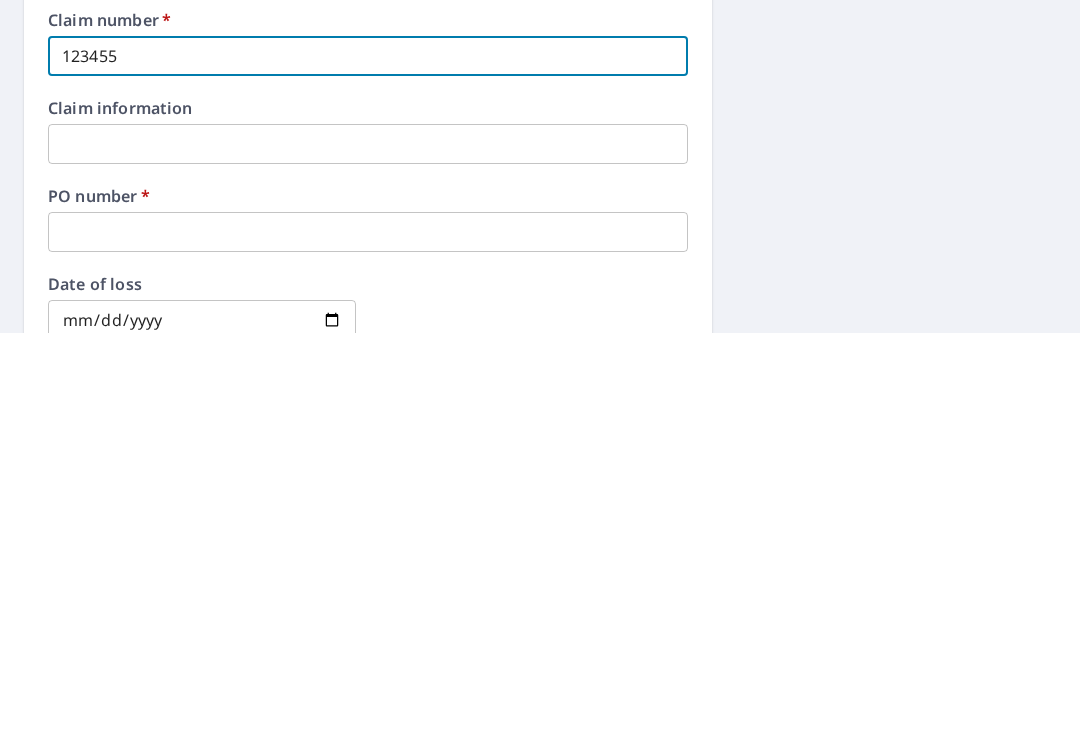 scroll, scrollTop: 364, scrollLeft: 0, axis: vertical 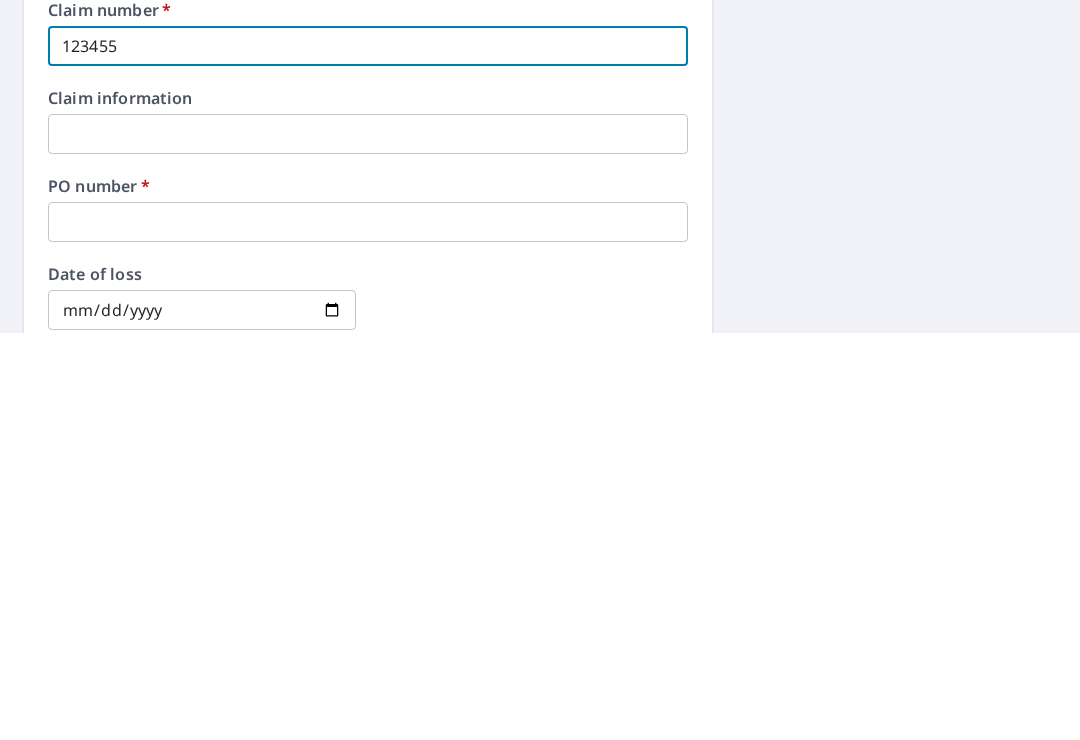 type on "123455" 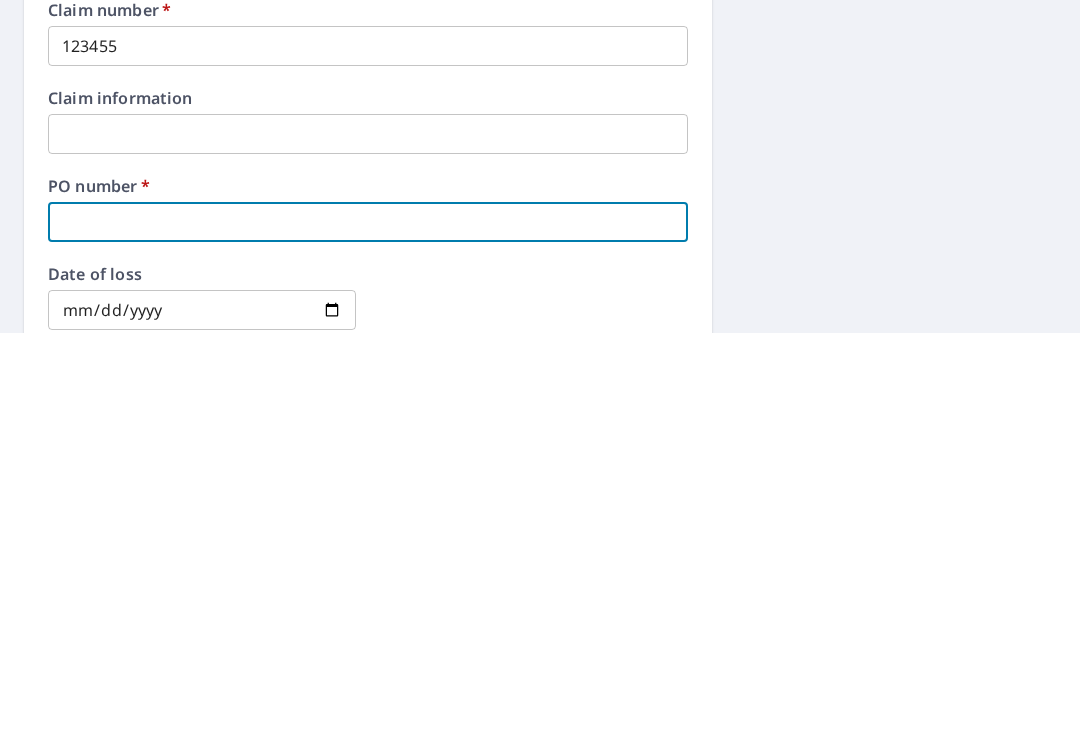 type on "1" 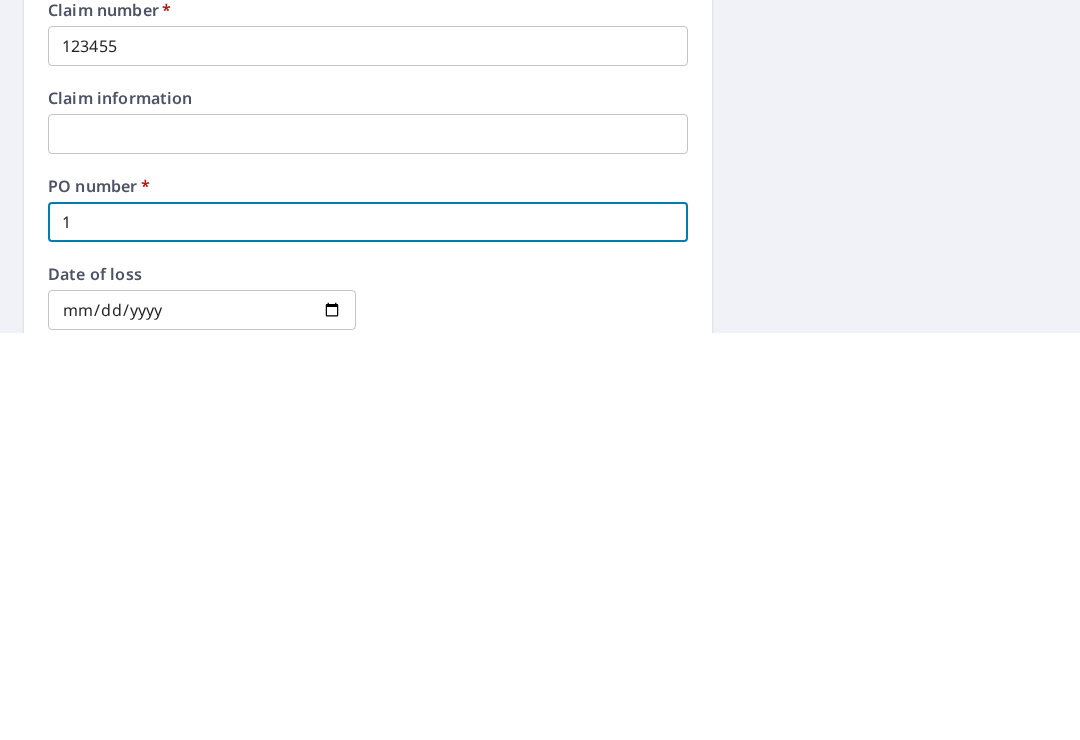 checkbox on "true" 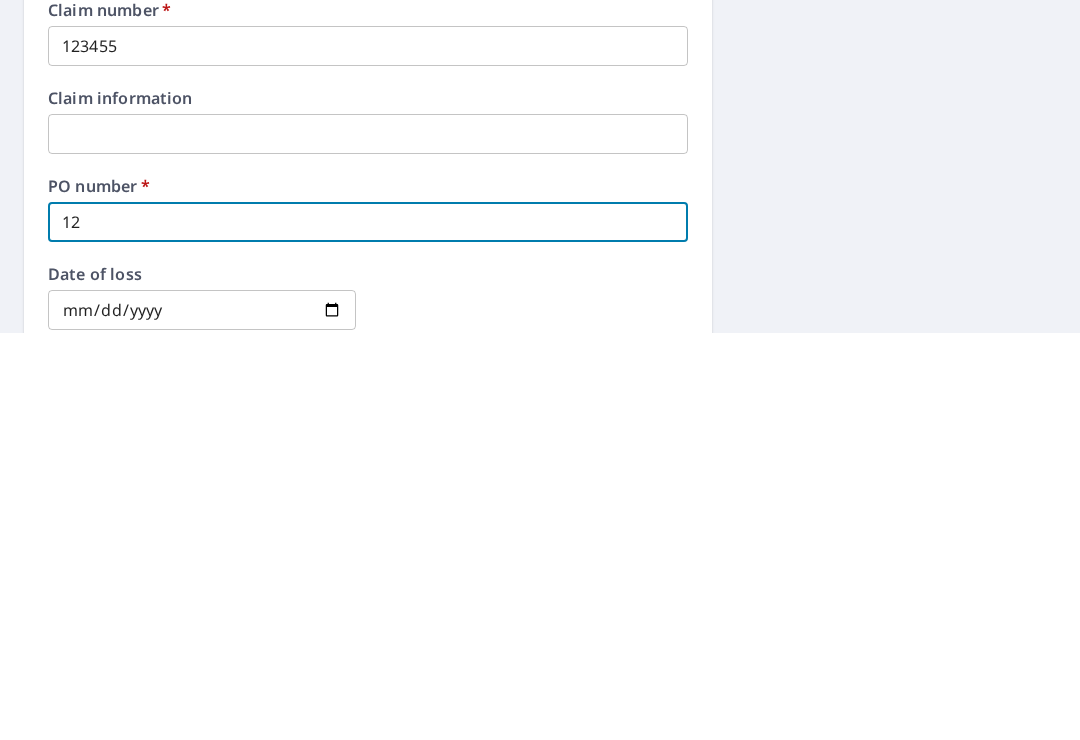 checkbox on "true" 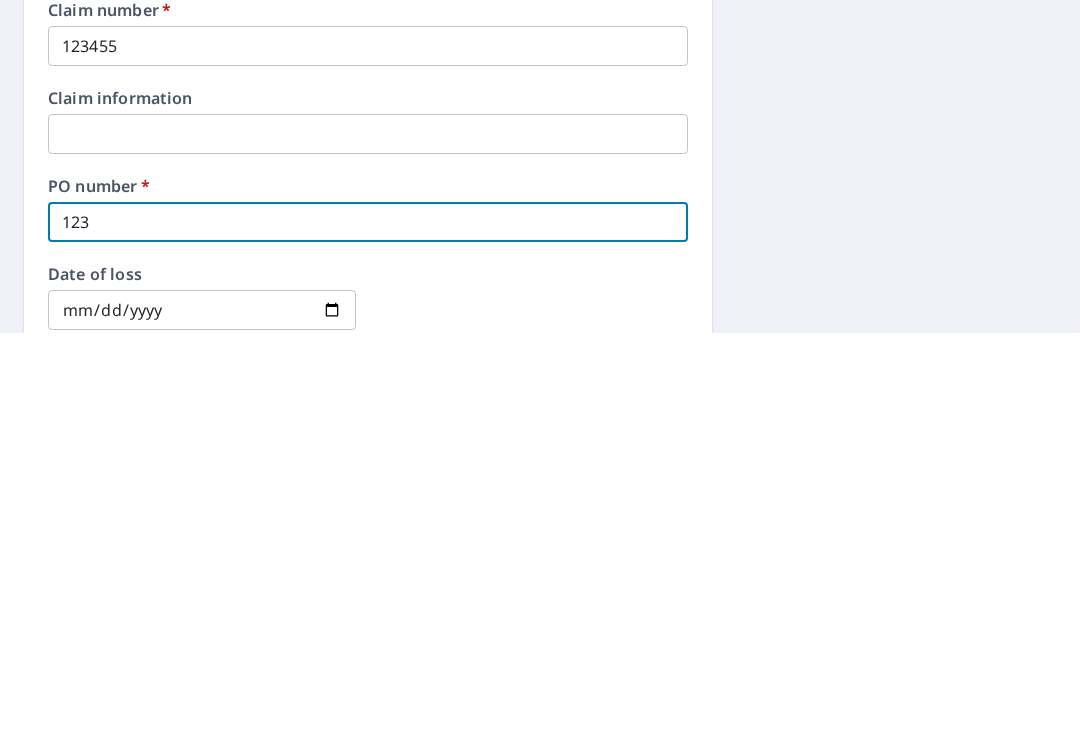 checkbox on "true" 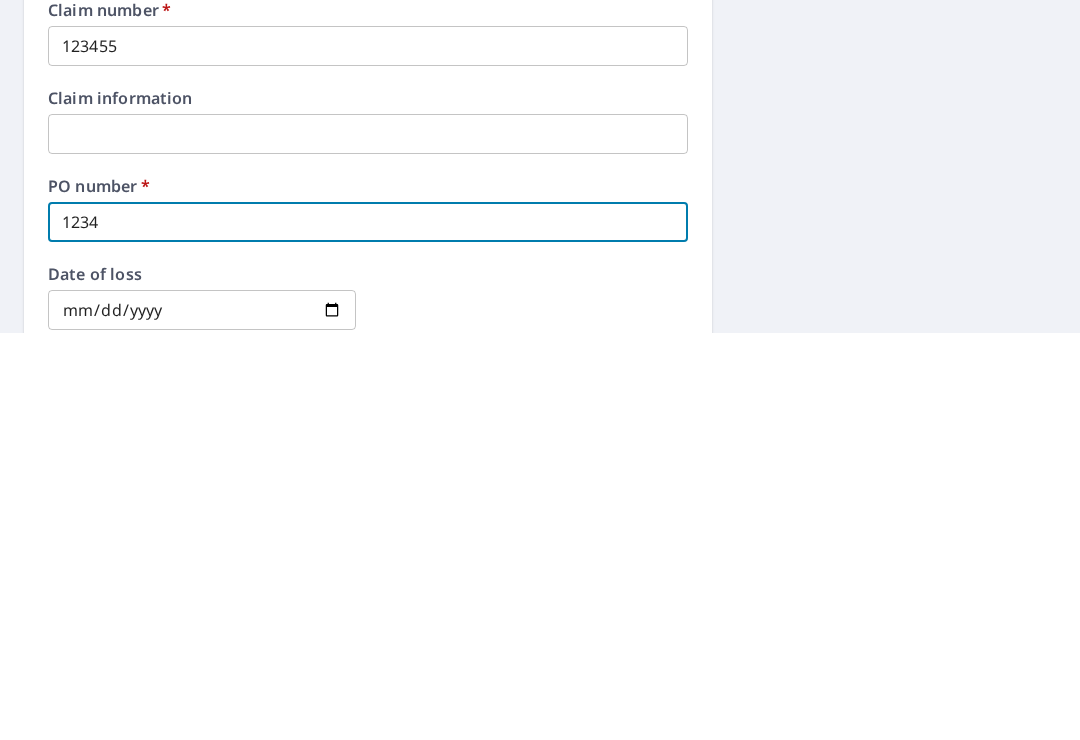 checkbox on "true" 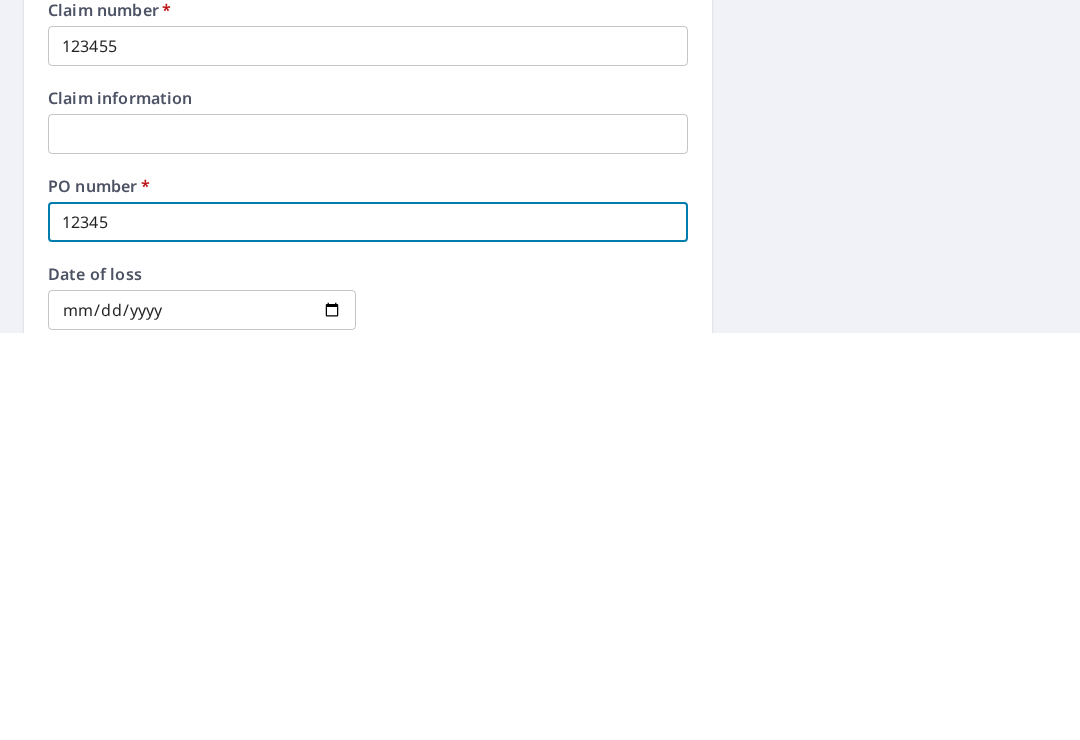 checkbox on "true" 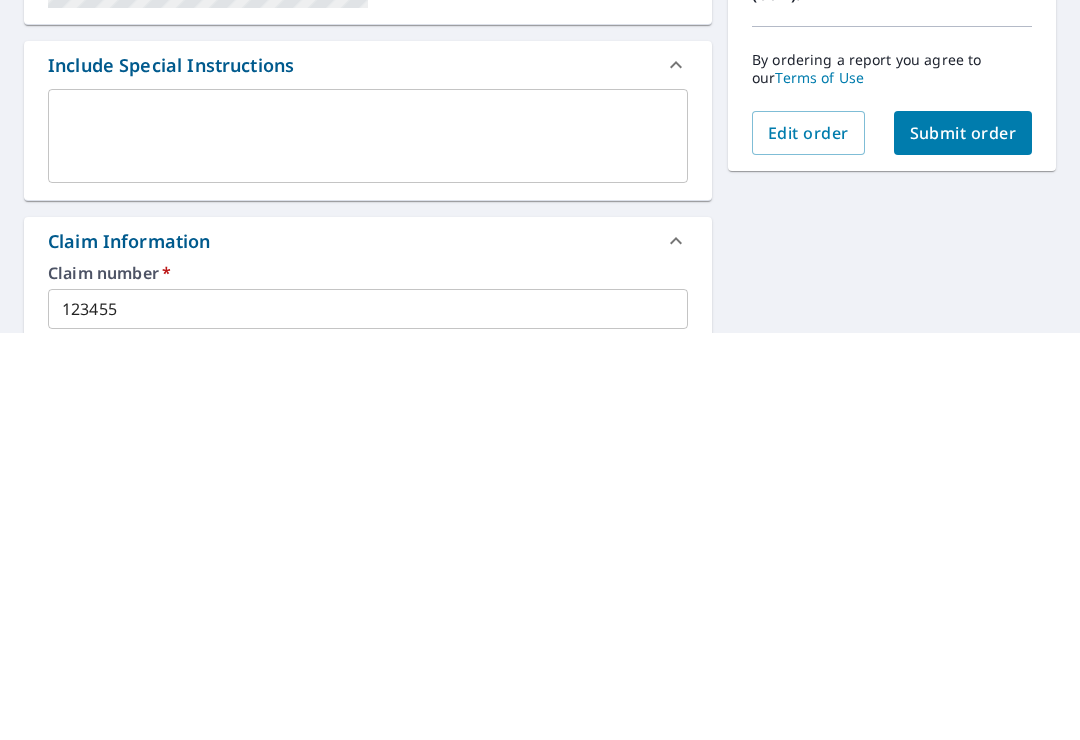 scroll, scrollTop: 74, scrollLeft: 0, axis: vertical 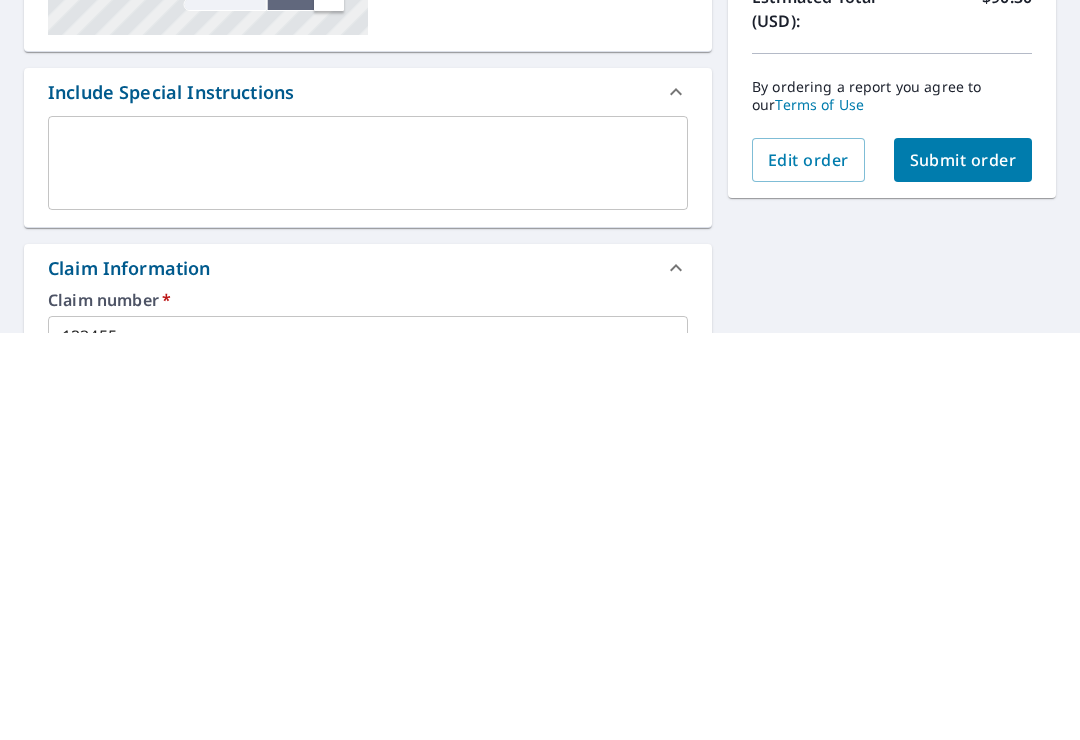 type on "12345" 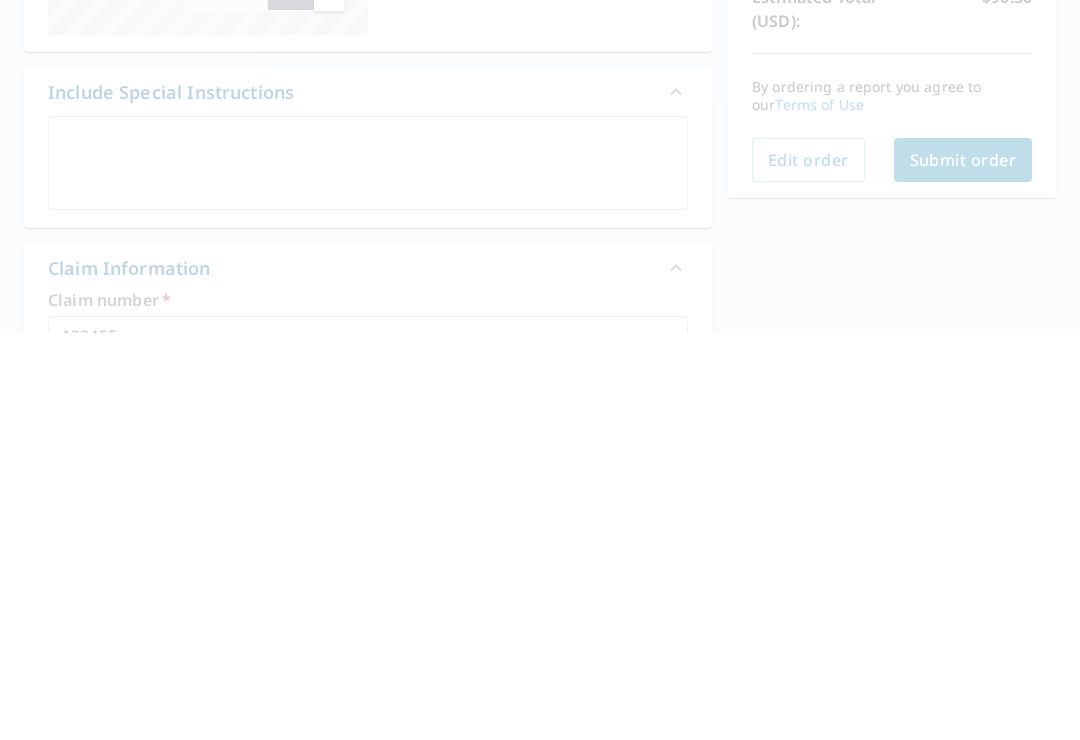 scroll, scrollTop: 31, scrollLeft: 0, axis: vertical 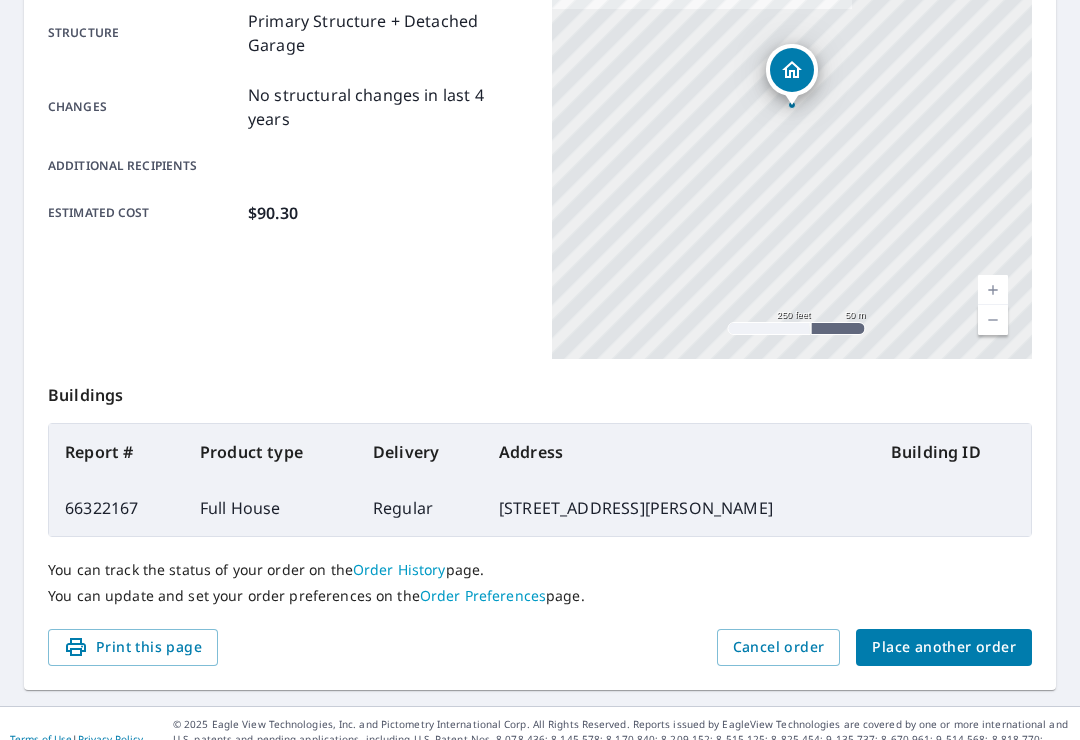 click on "Place another order" at bounding box center (944, 647) 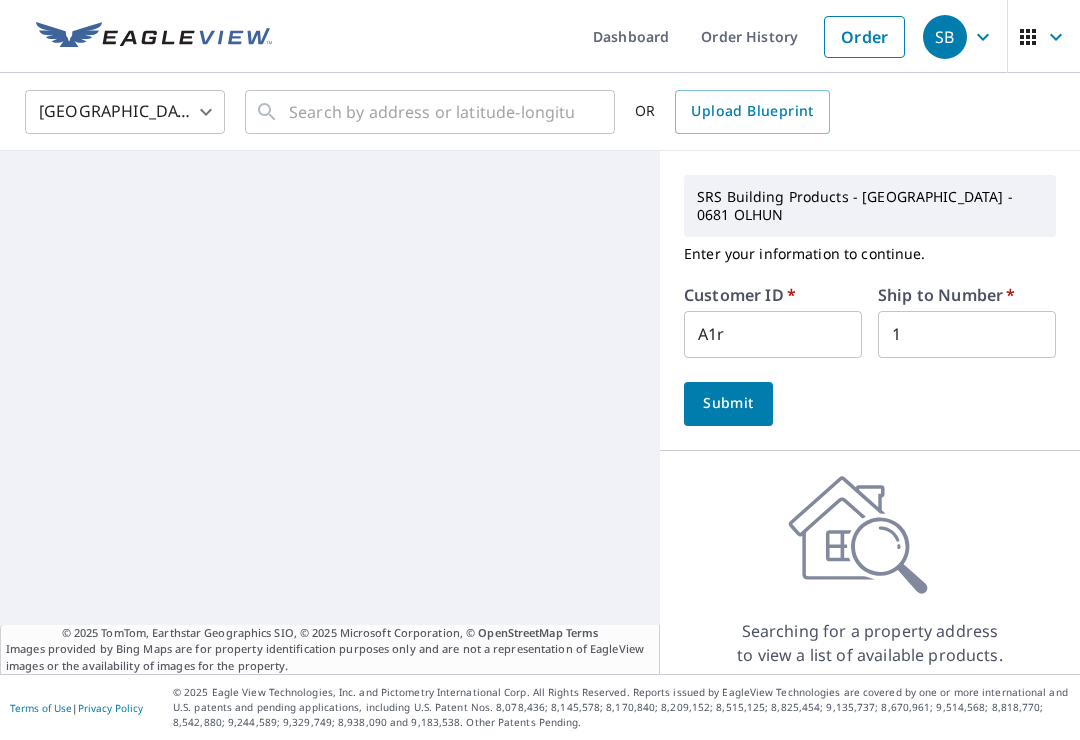 scroll, scrollTop: 0, scrollLeft: 0, axis: both 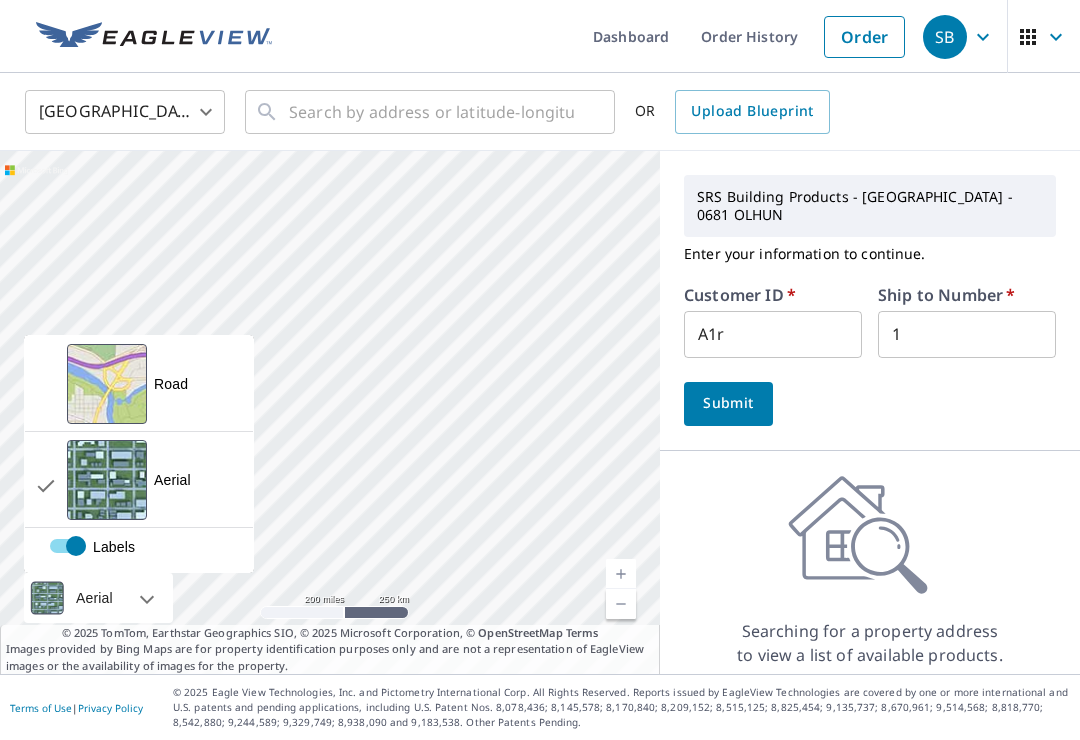 checkbox on "false" 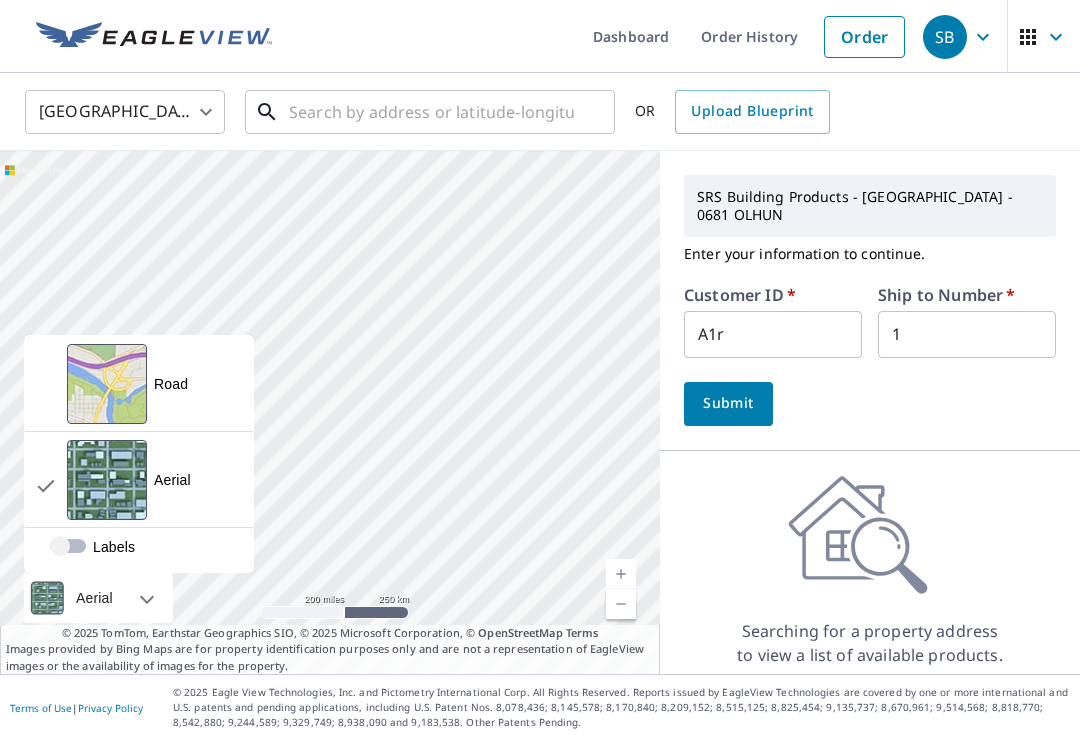 click at bounding box center (431, 112) 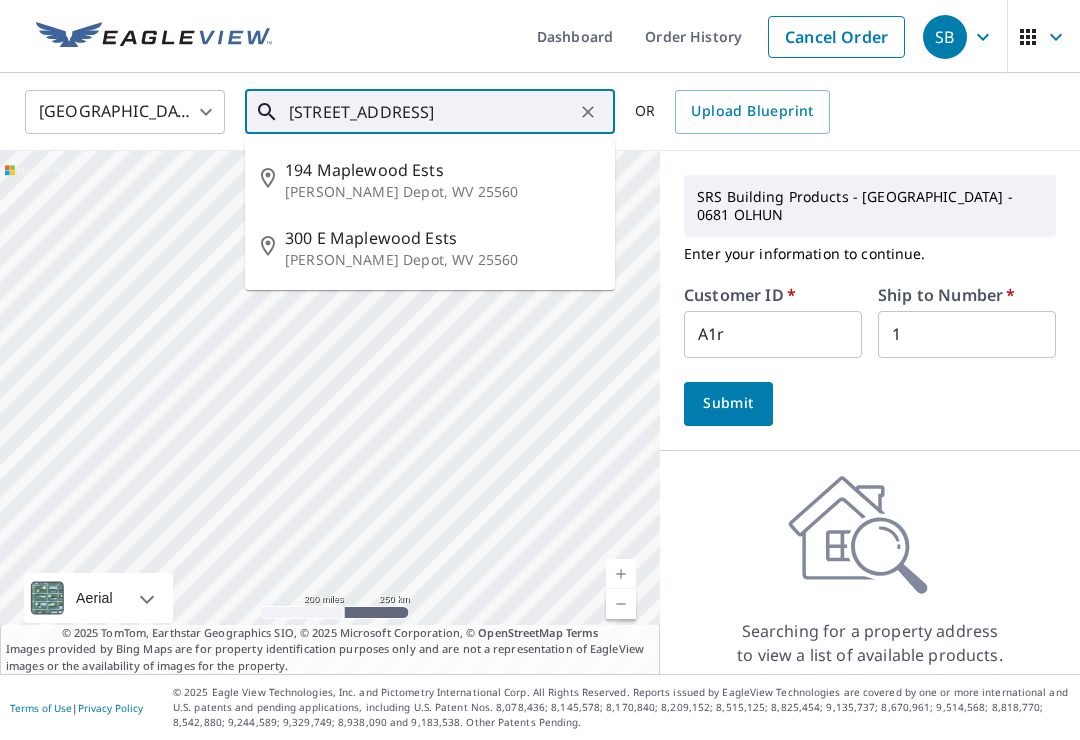 click on "[STREET_ADDRESS]" at bounding box center [431, 112] 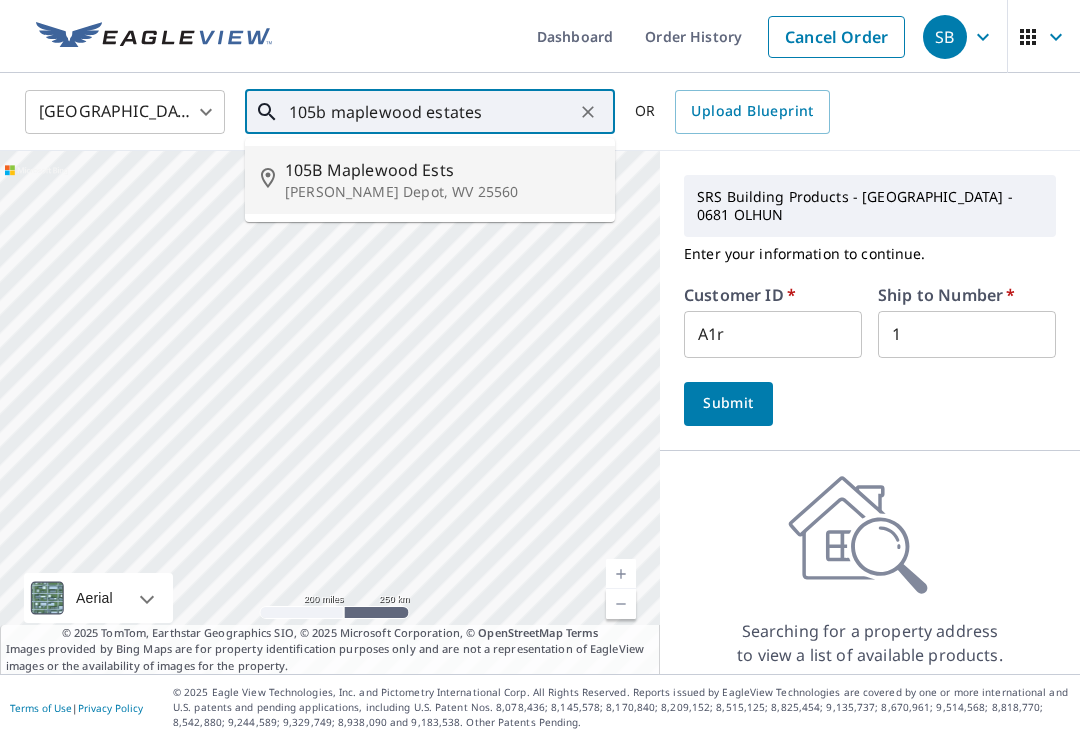 click on "[PERSON_NAME] Depot, WV 25560" at bounding box center [442, 192] 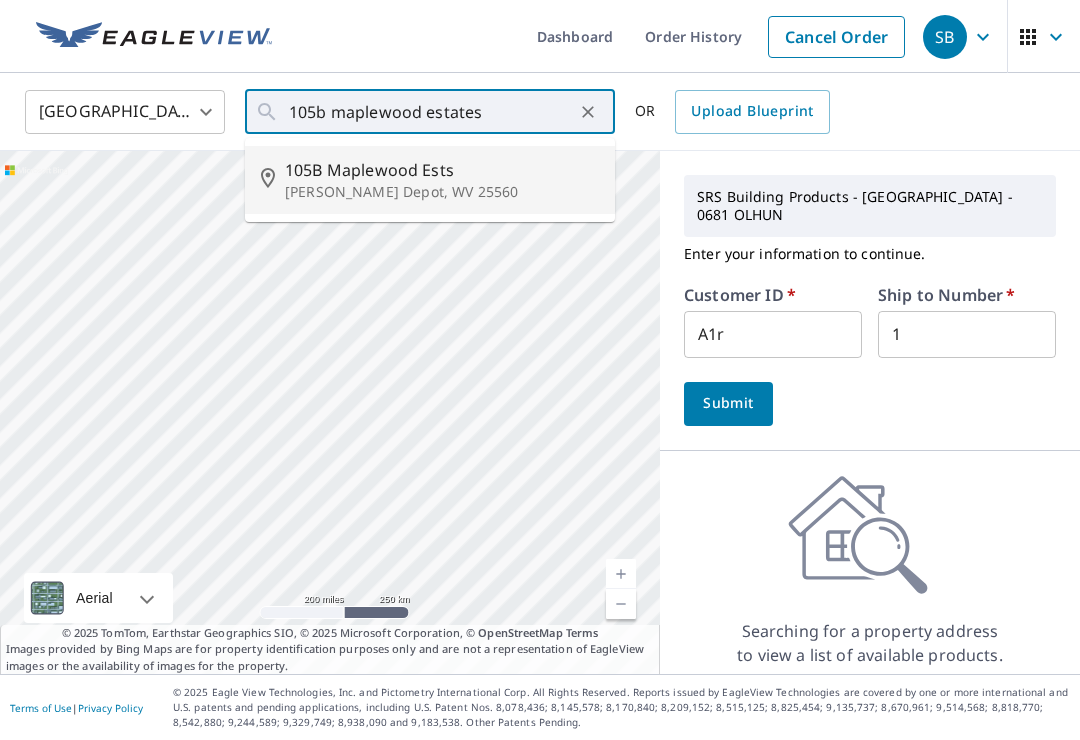 type on "105B [GEOGRAPHIC_DATA][PERSON_NAME], WV 25560" 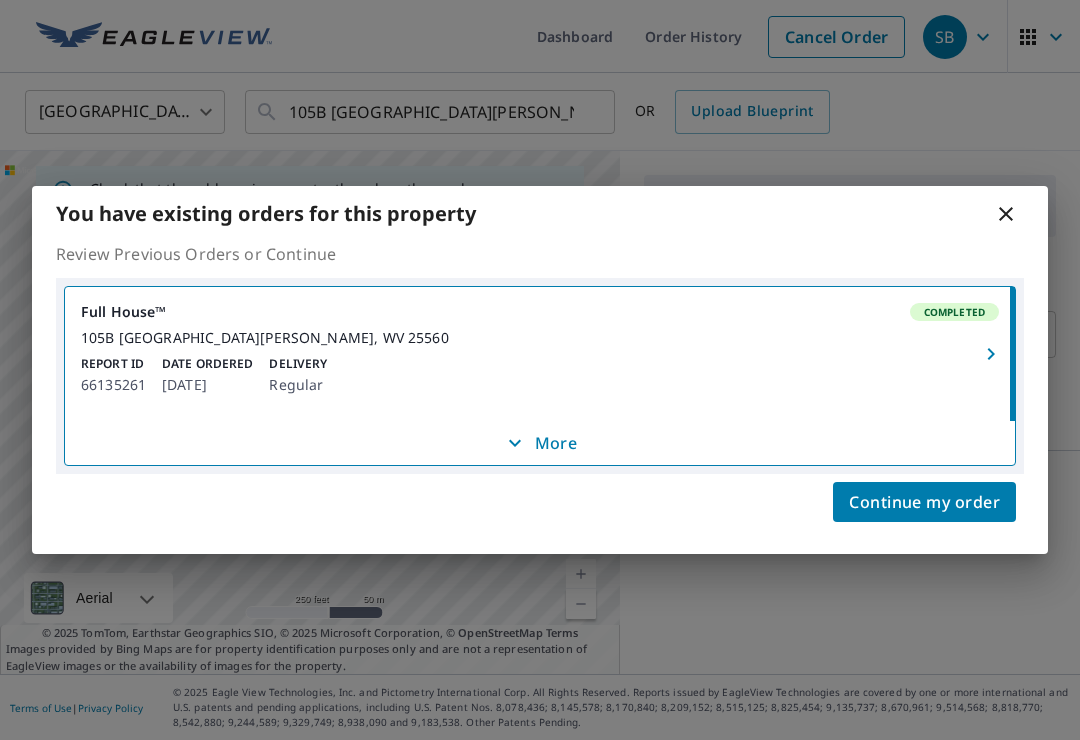 click on "Continue my order" at bounding box center [924, 502] 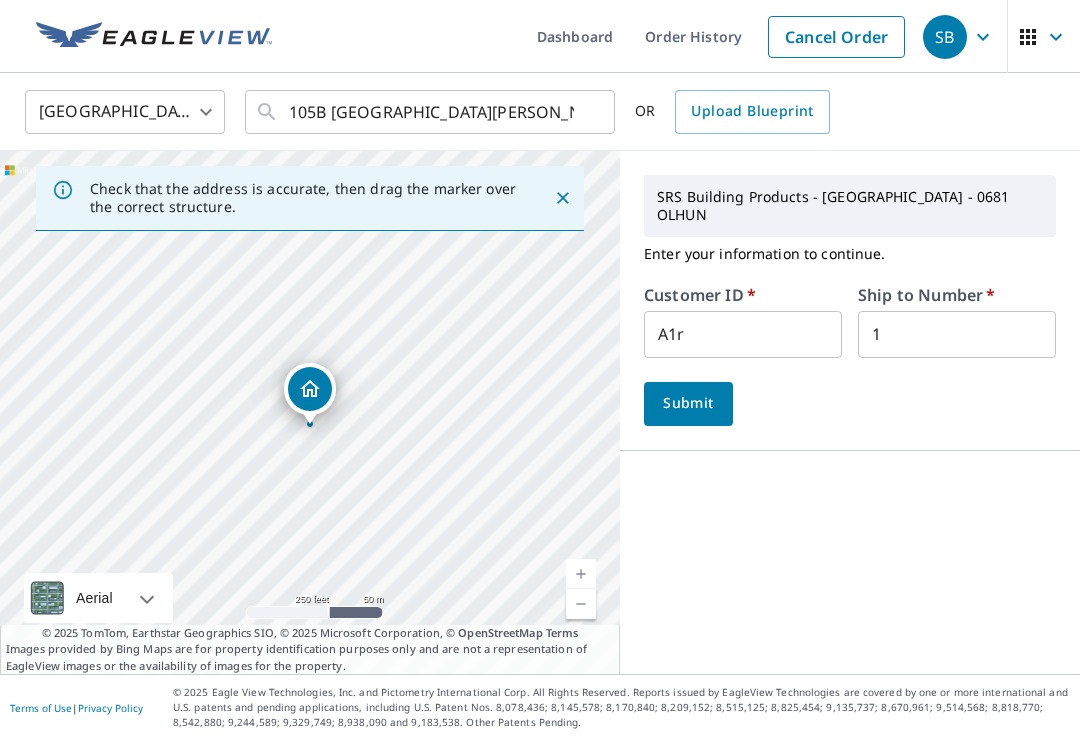 click at bounding box center (581, 574) 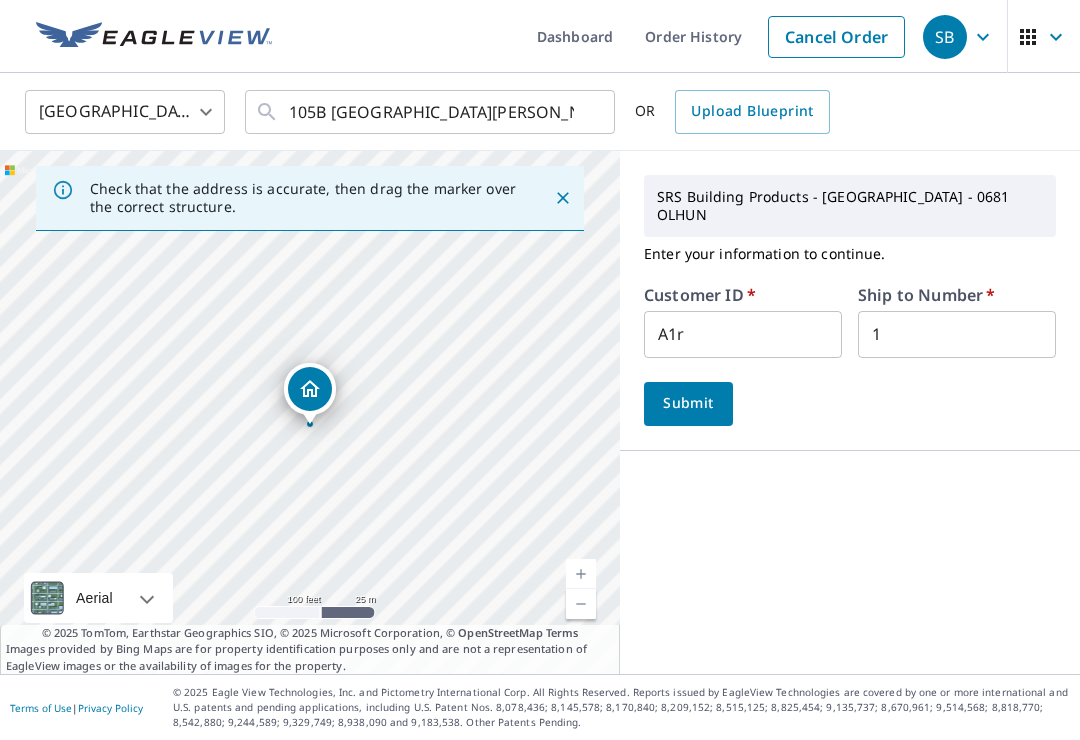 click on "Enter your information to continue." at bounding box center (850, 254) 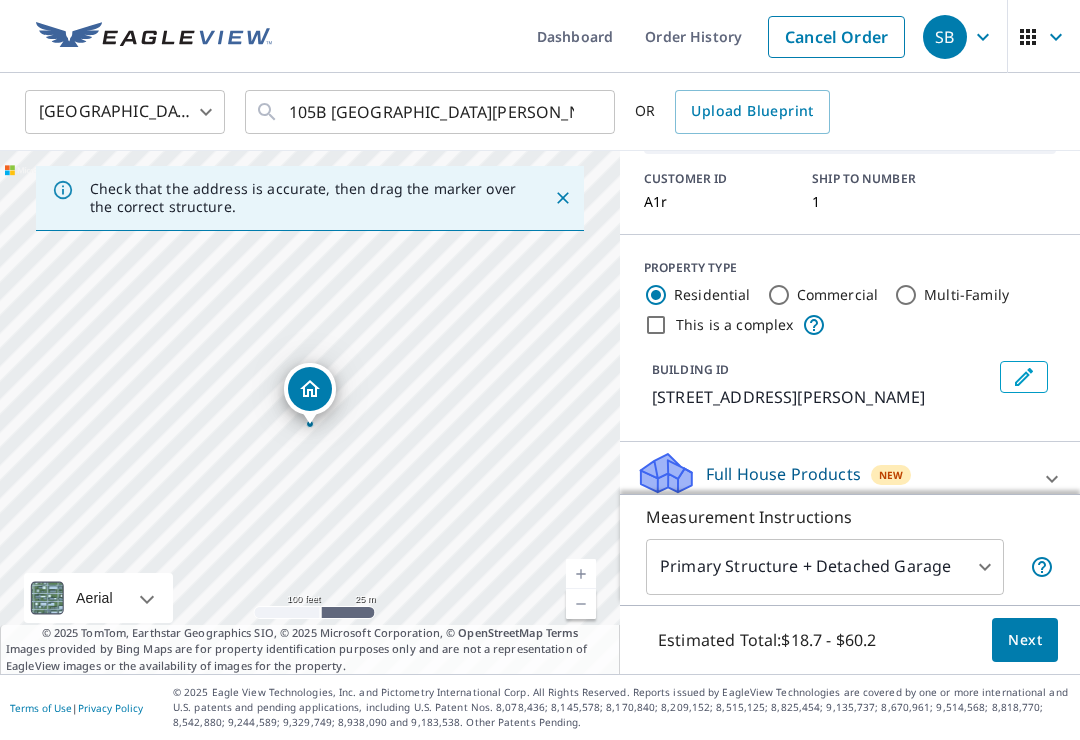 scroll, scrollTop: 145, scrollLeft: 0, axis: vertical 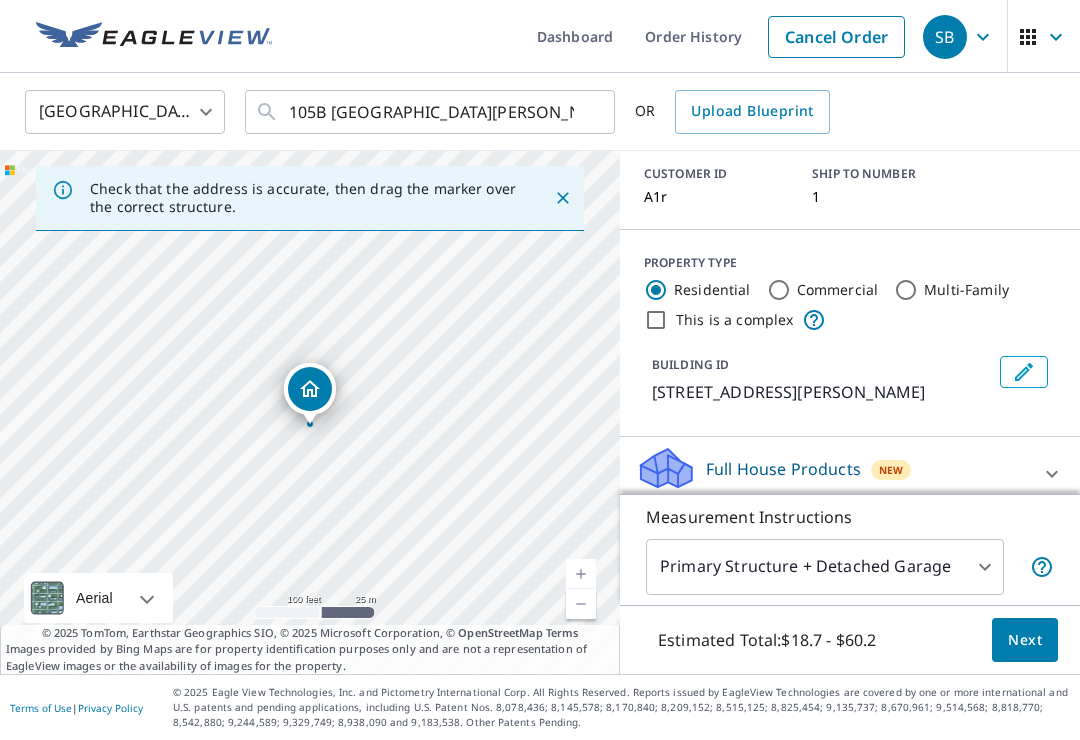 click on "Full House Products" at bounding box center [783, 469] 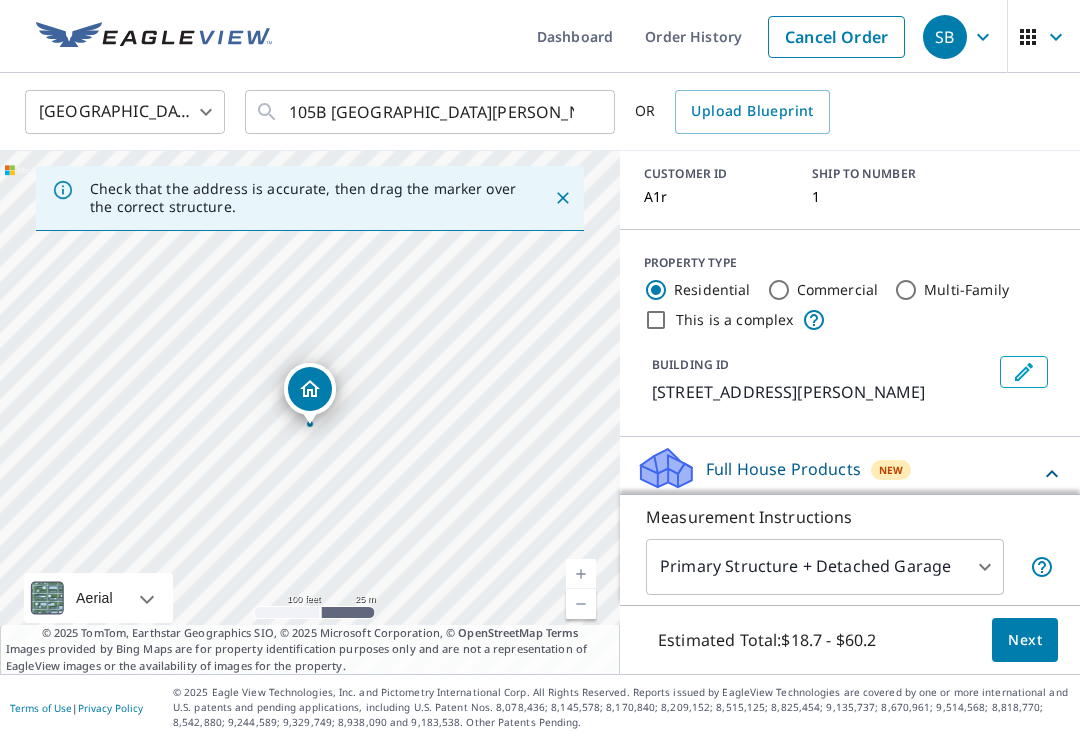 click on "Full House Products New" at bounding box center (838, 473) 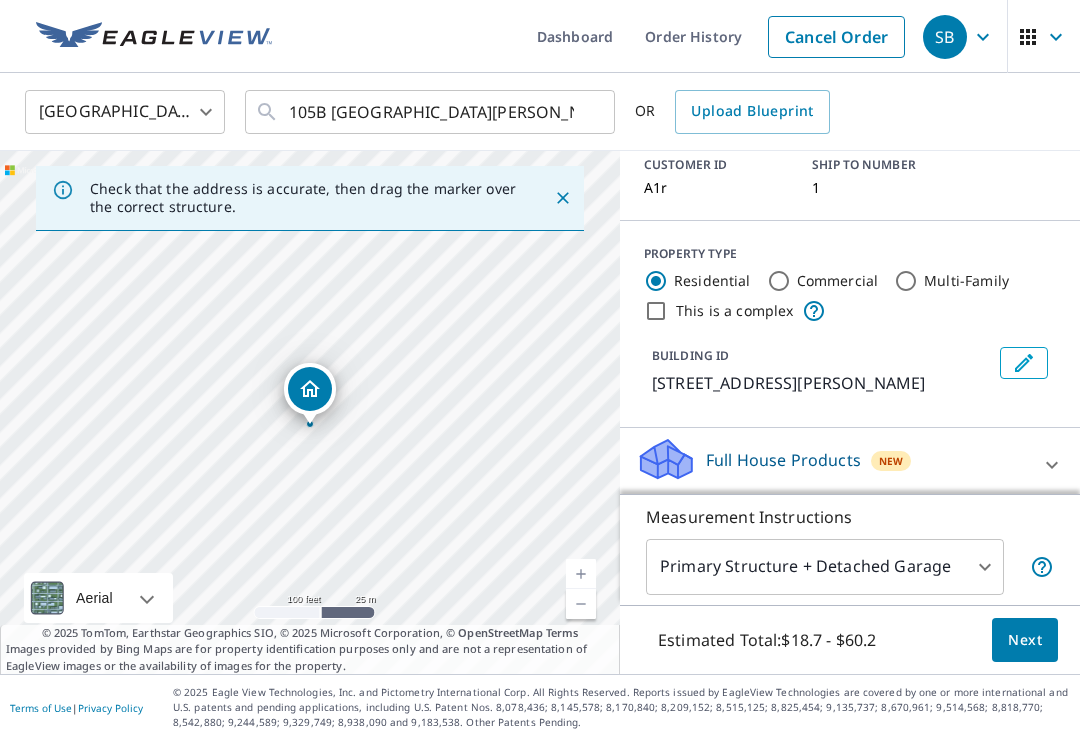 scroll, scrollTop: 288, scrollLeft: 0, axis: vertical 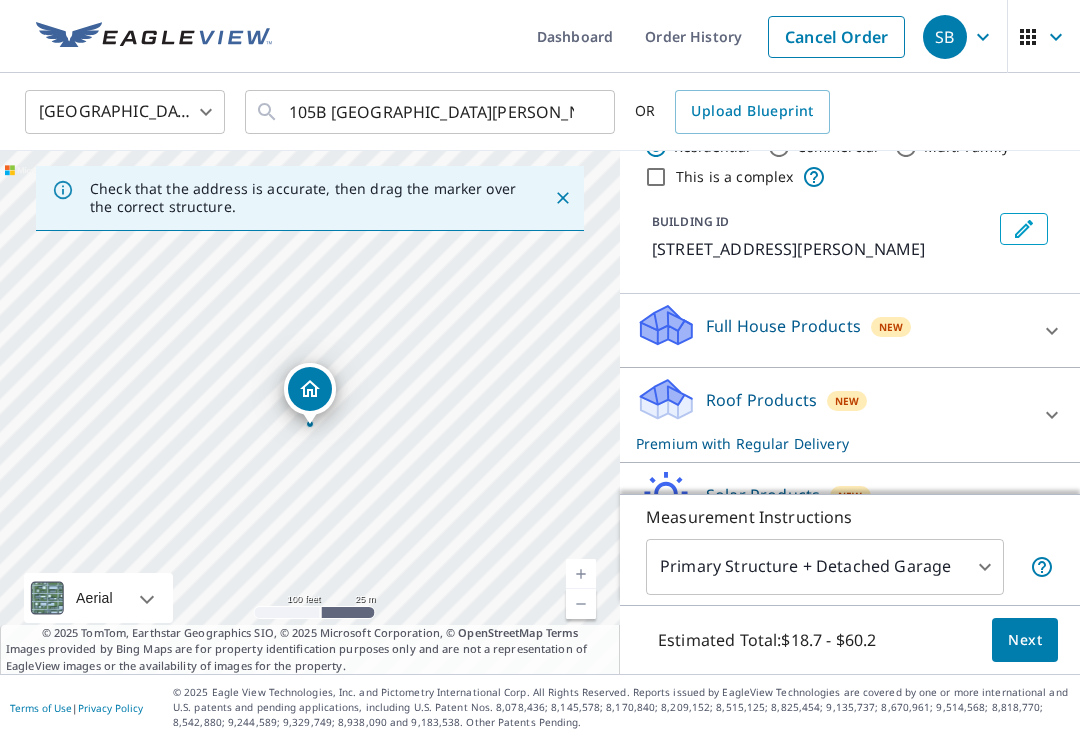 click on "Full House Products" at bounding box center [783, 326] 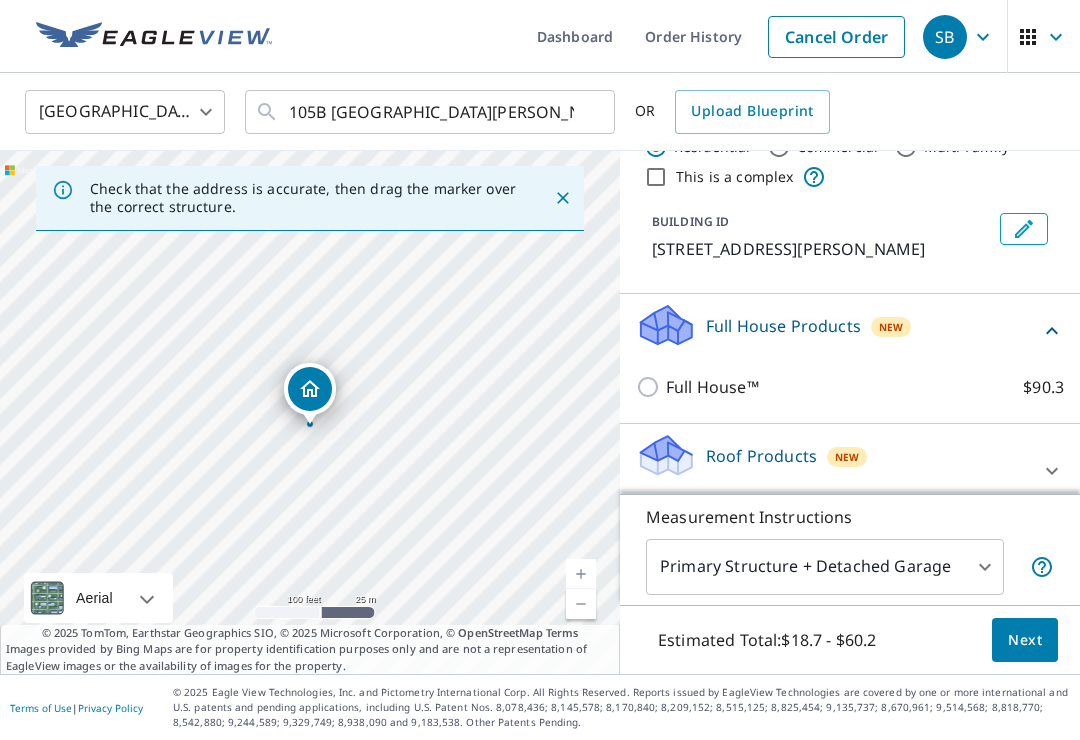 click on "Full House™ $90.3" at bounding box center (651, 387) 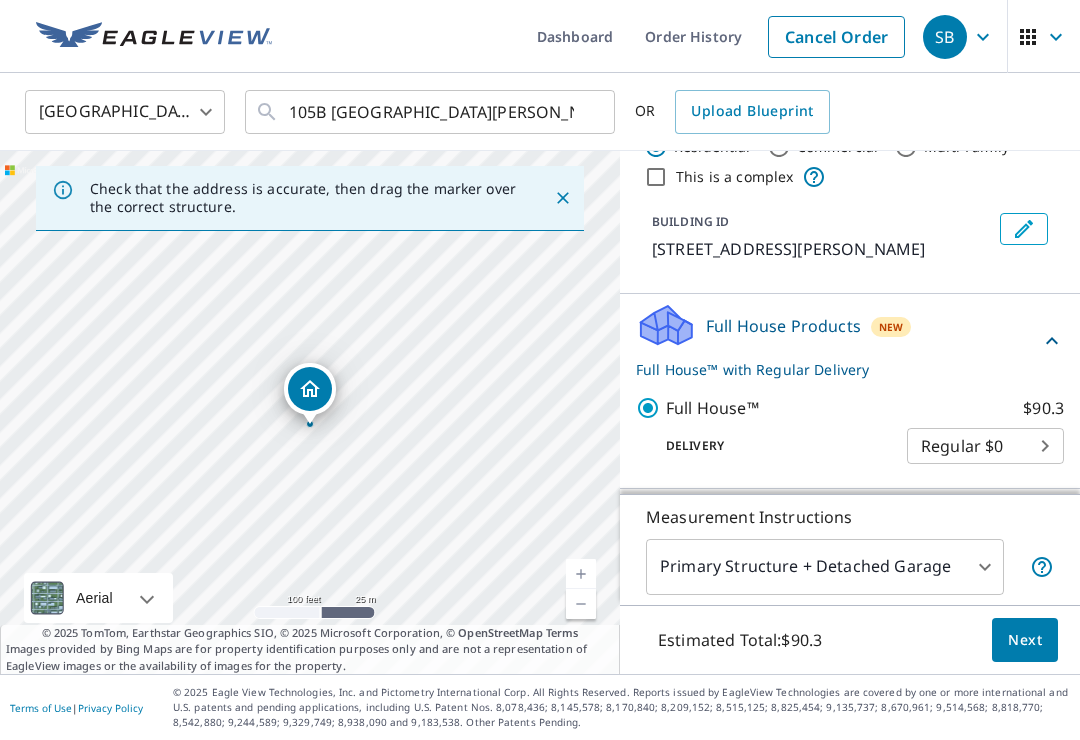 click on "Next" at bounding box center (1025, 640) 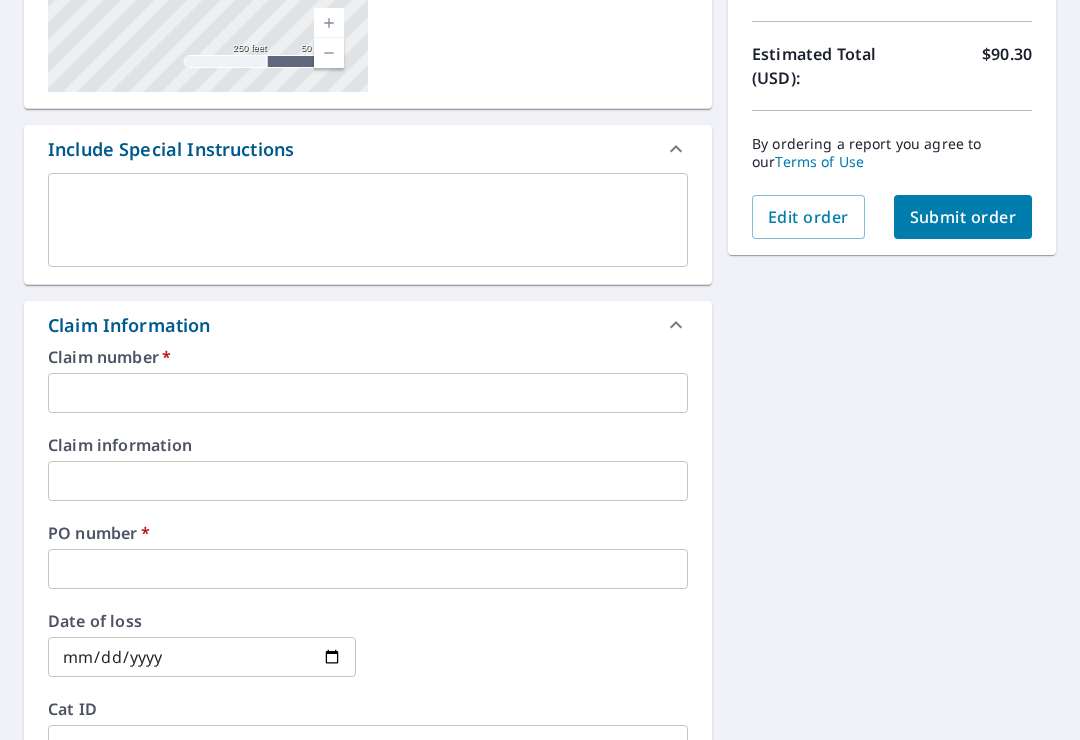 scroll, scrollTop: 424, scrollLeft: 0, axis: vertical 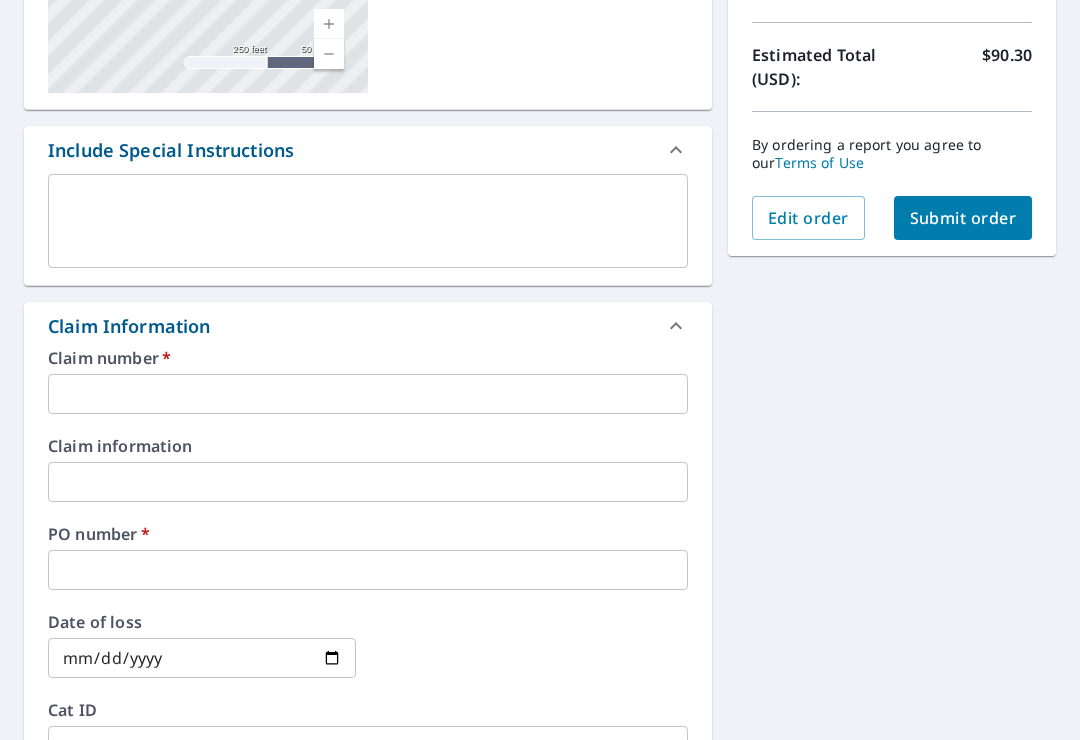 click at bounding box center (368, 394) 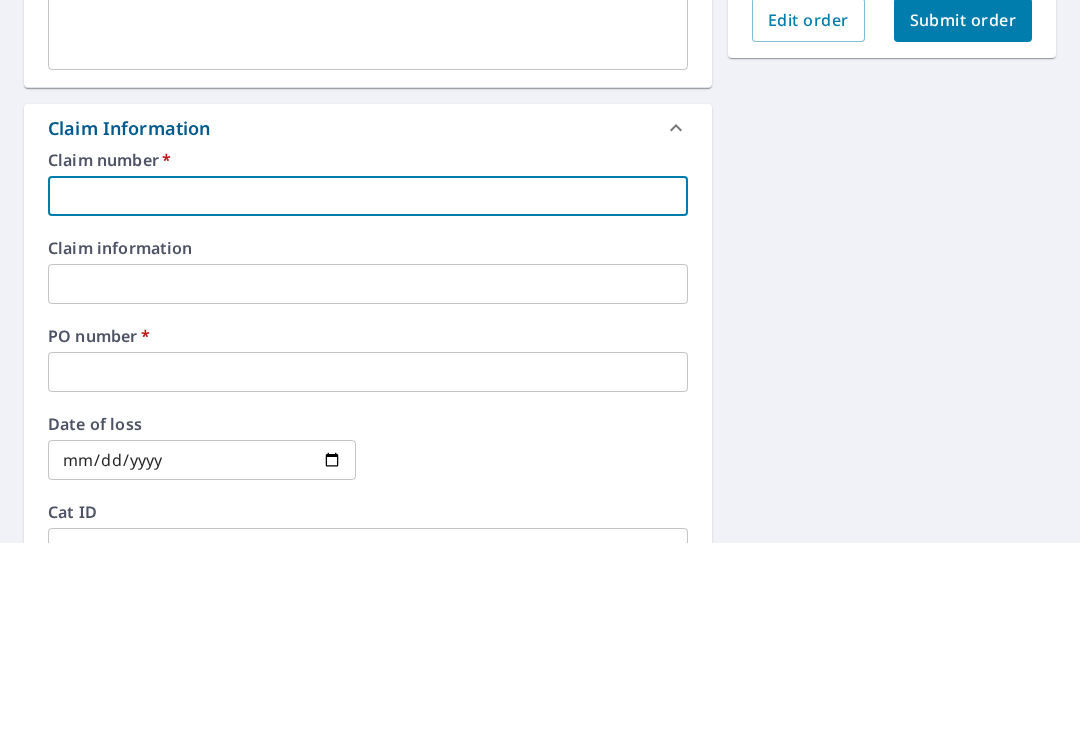 type on "2" 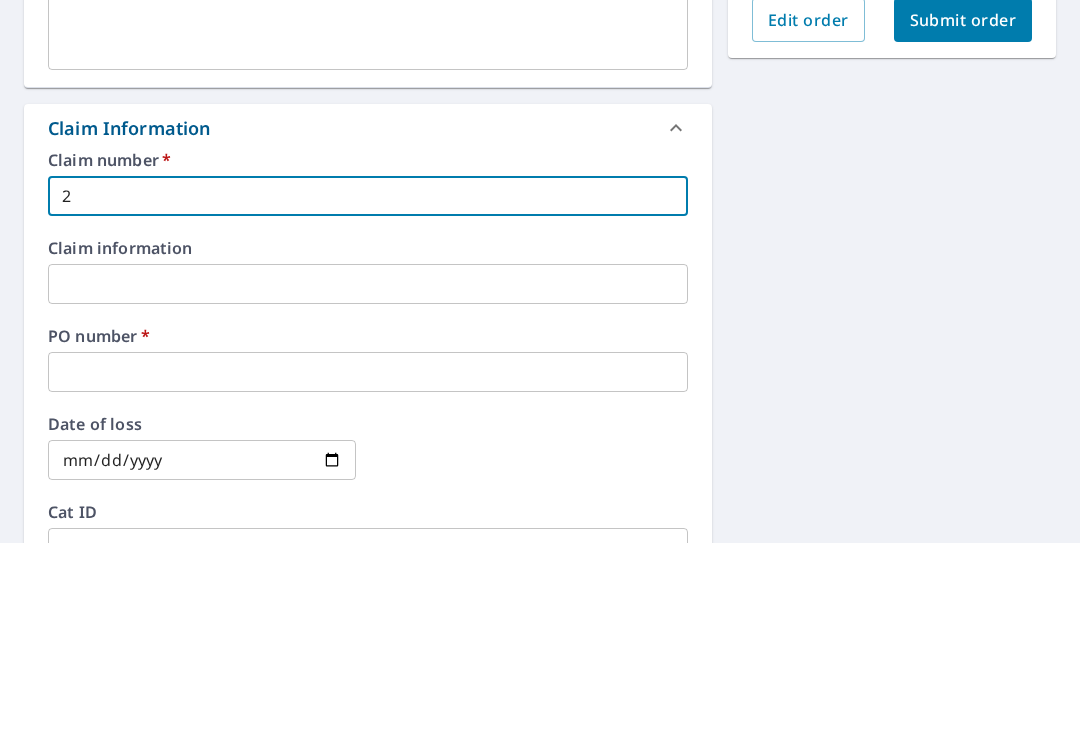 checkbox on "true" 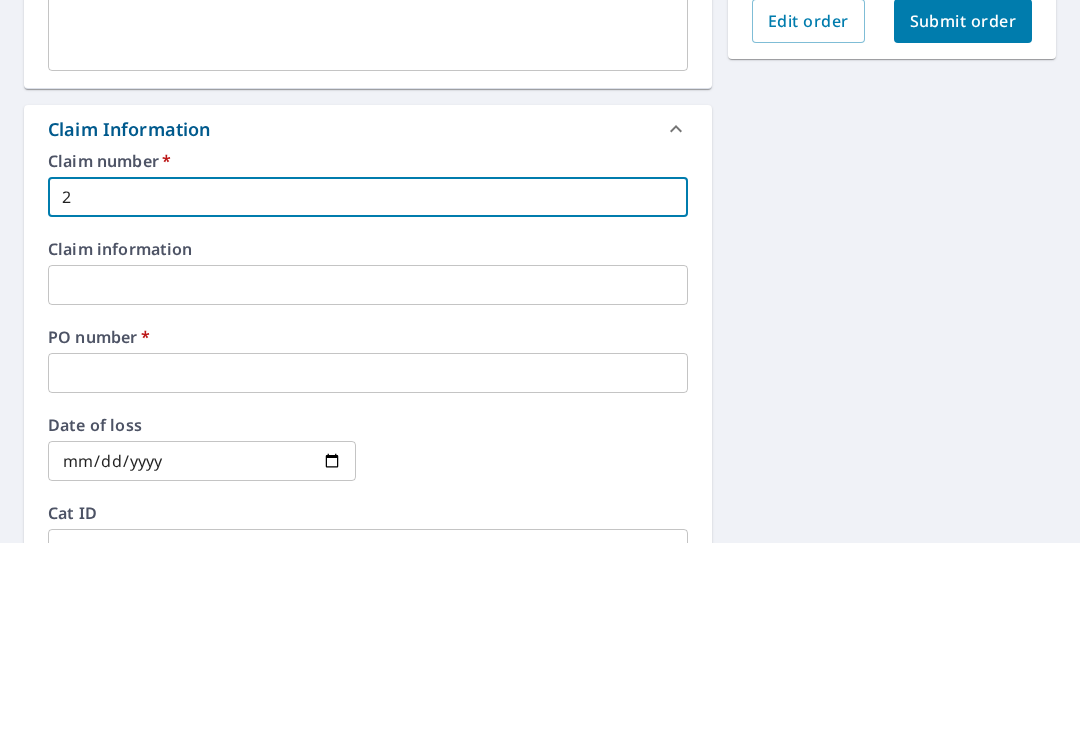 type on "23" 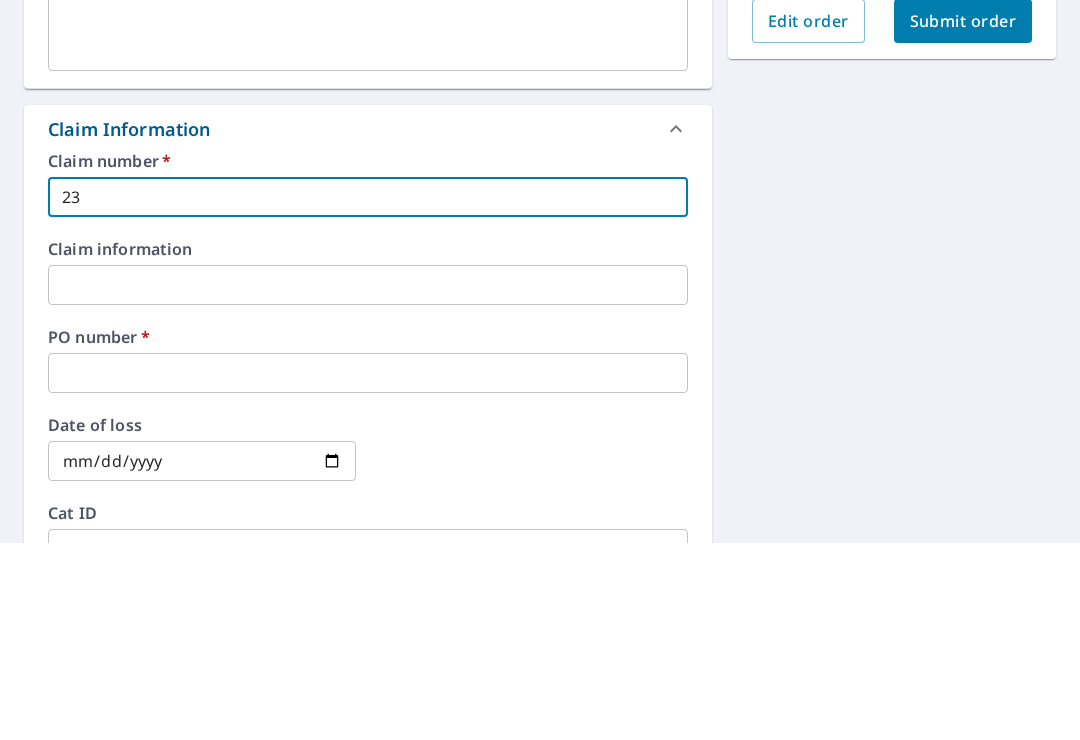 checkbox on "true" 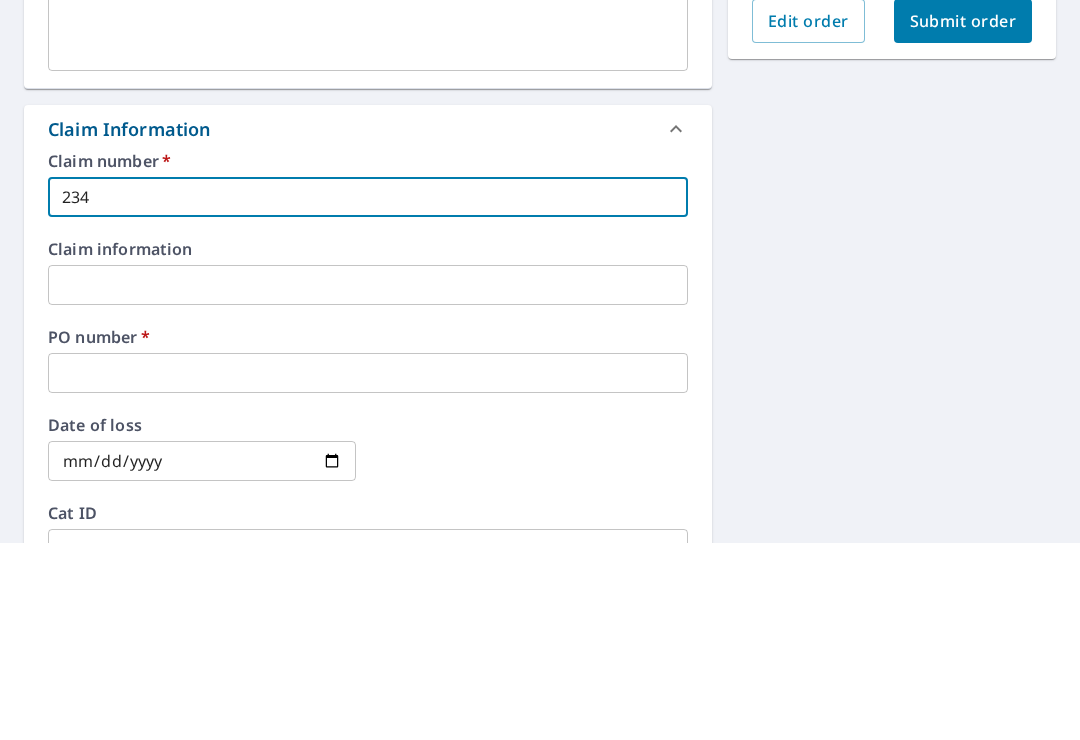 checkbox on "true" 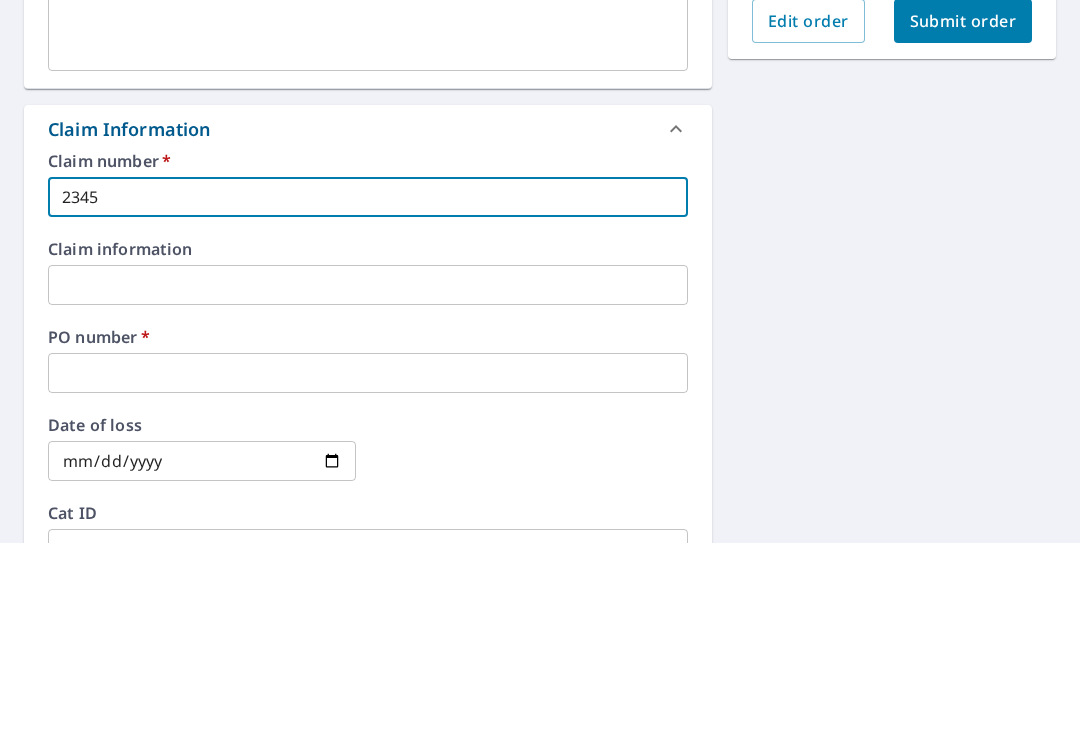 checkbox on "true" 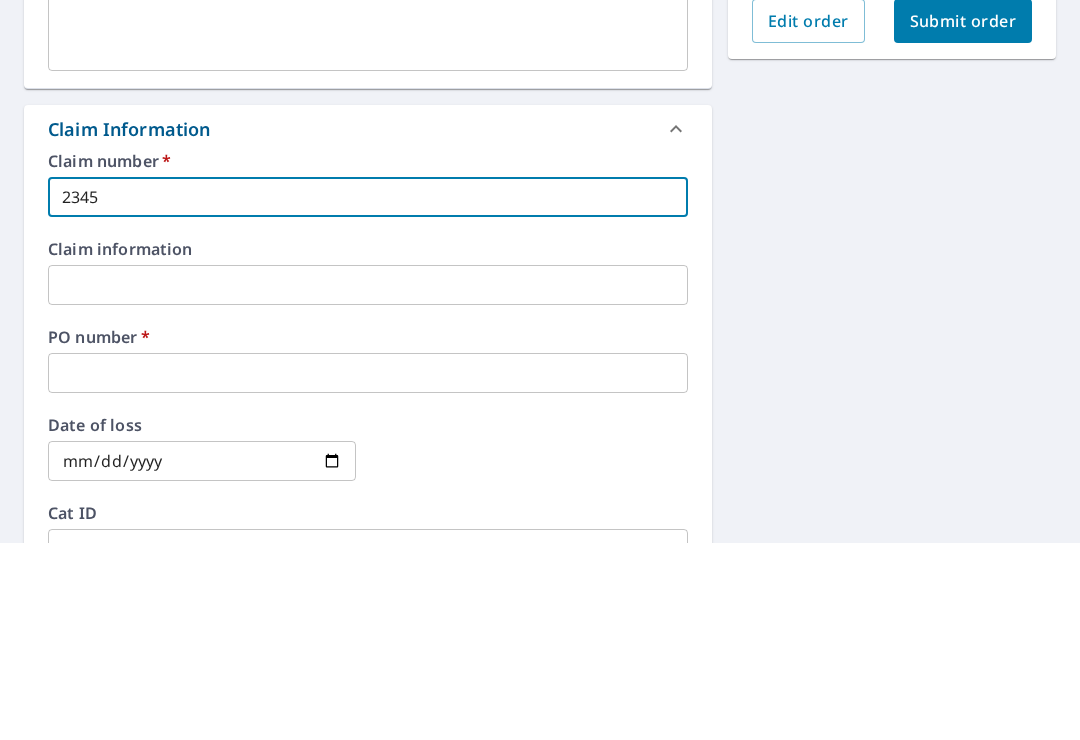 type on "23455" 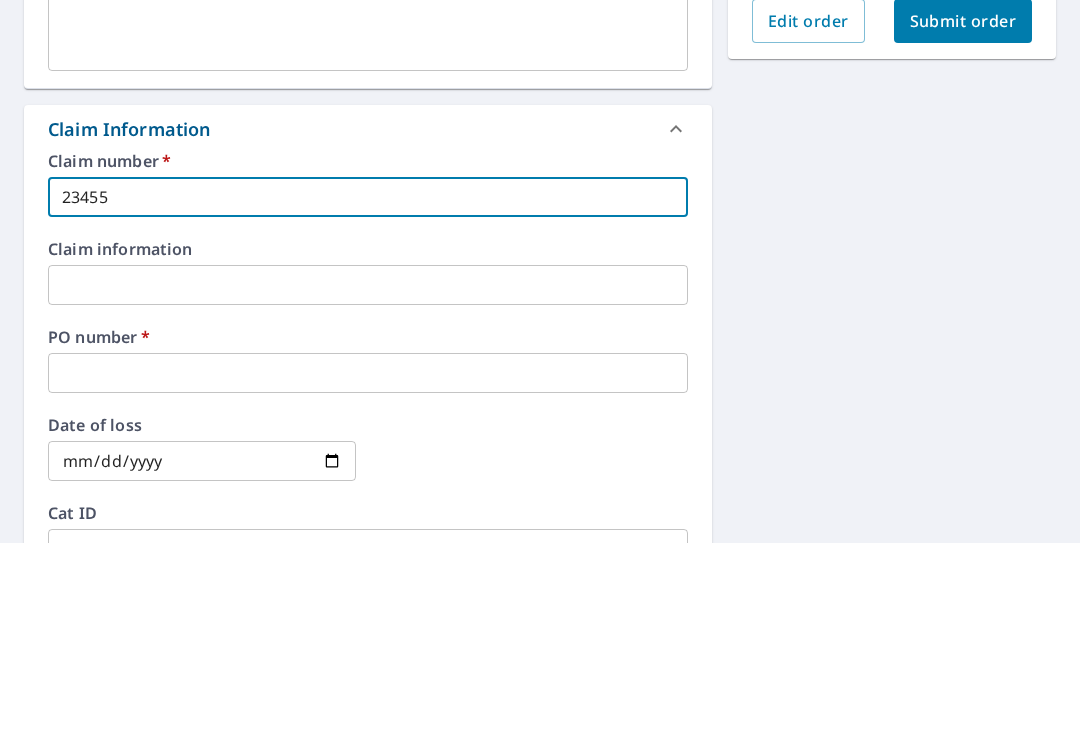 checkbox on "true" 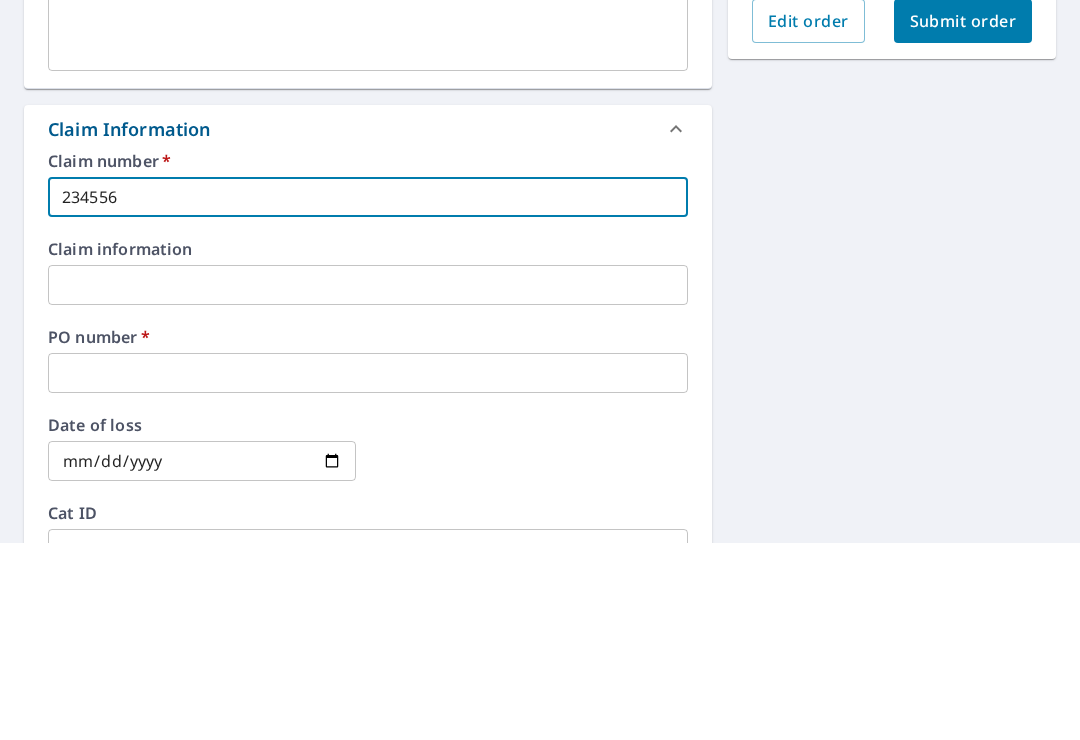checkbox on "true" 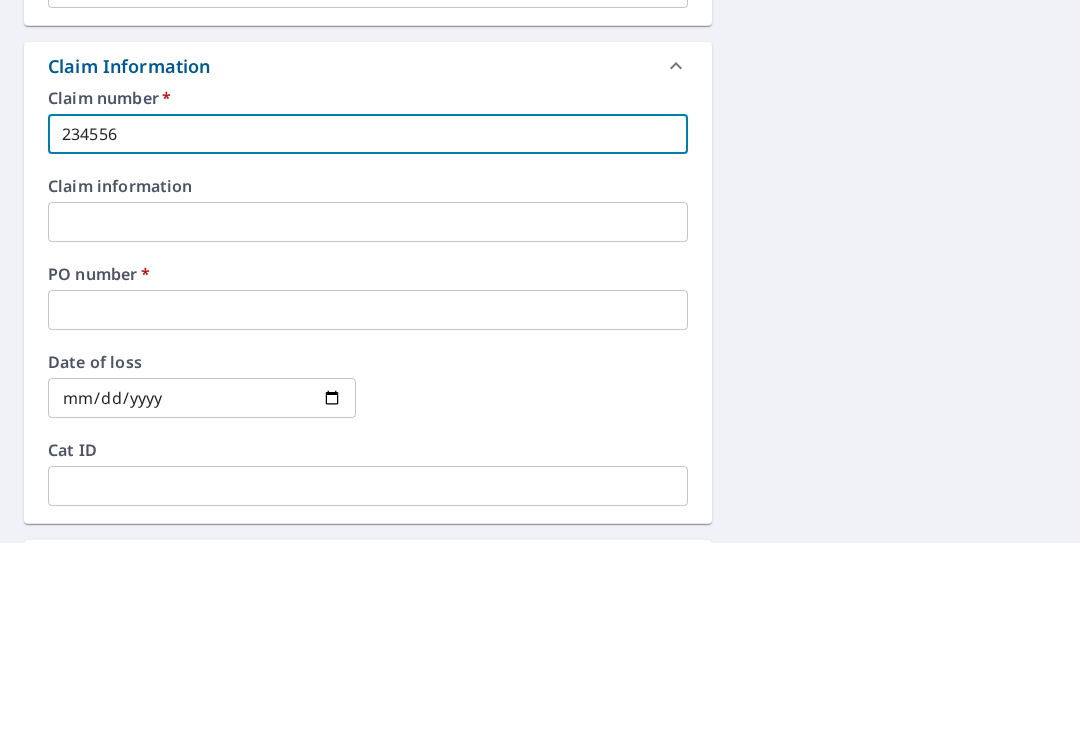 type on "234556" 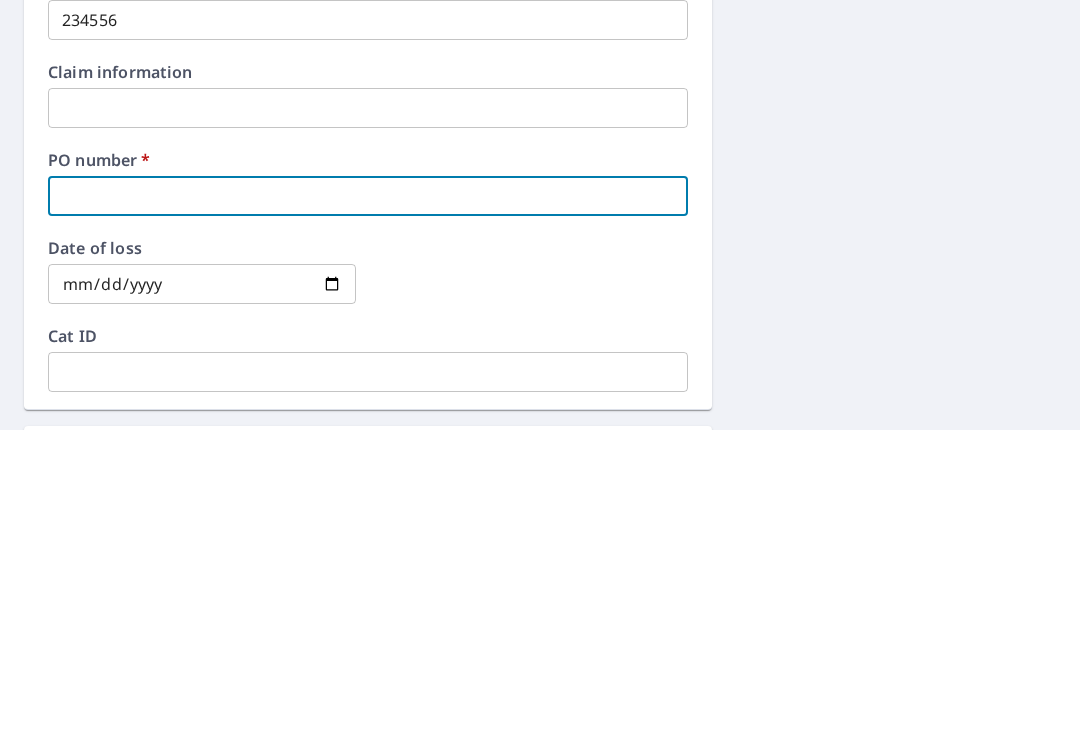 type on "3" 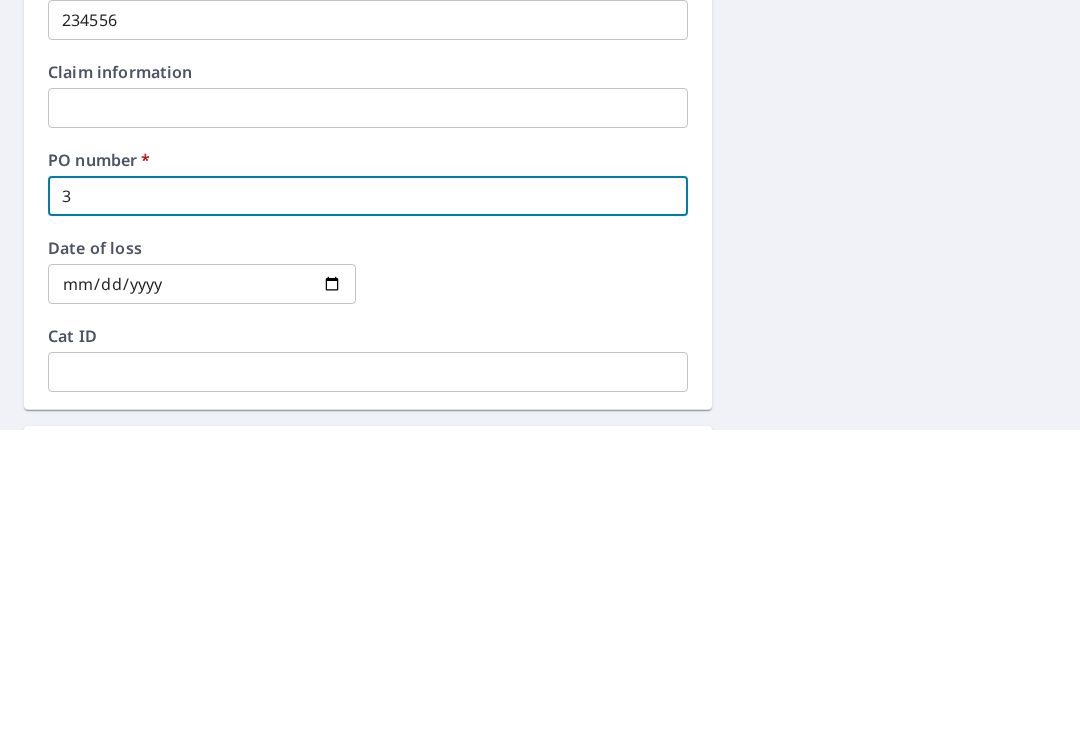 checkbox on "true" 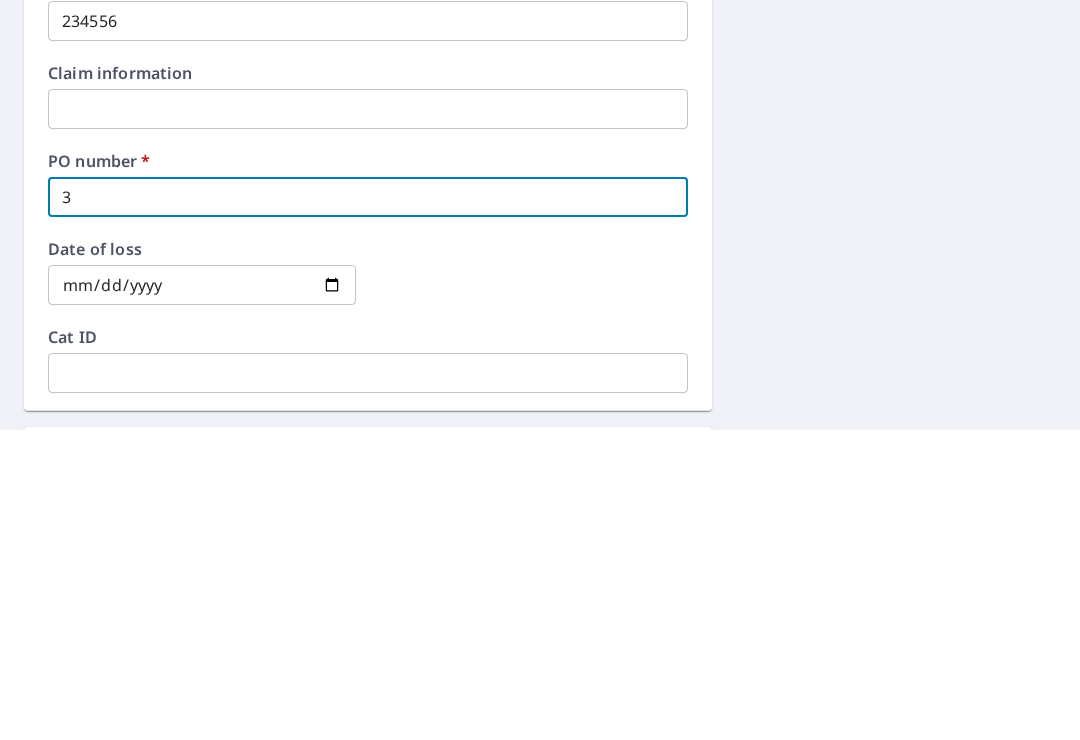 type on "34" 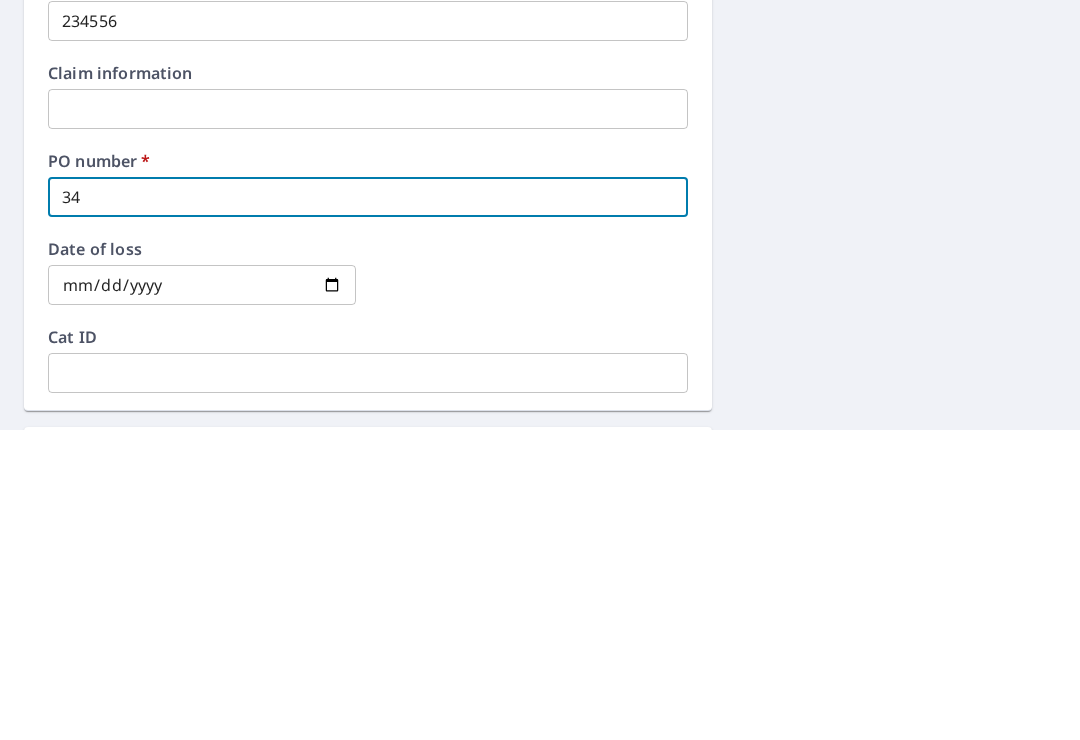 checkbox on "true" 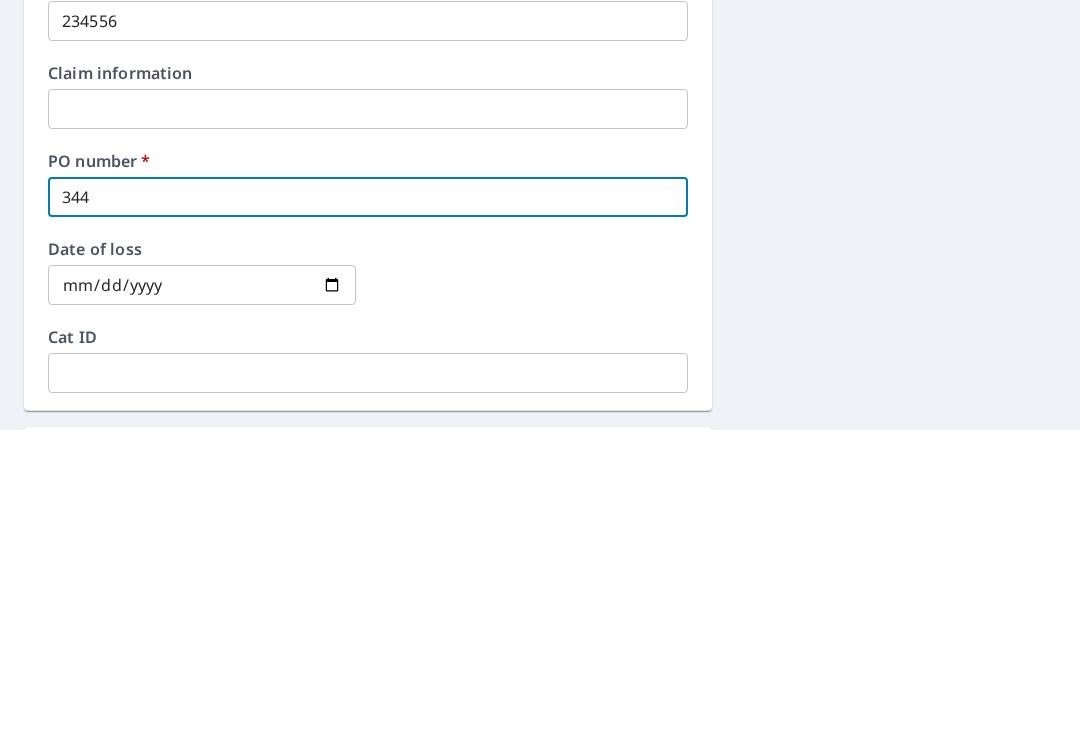 checkbox on "true" 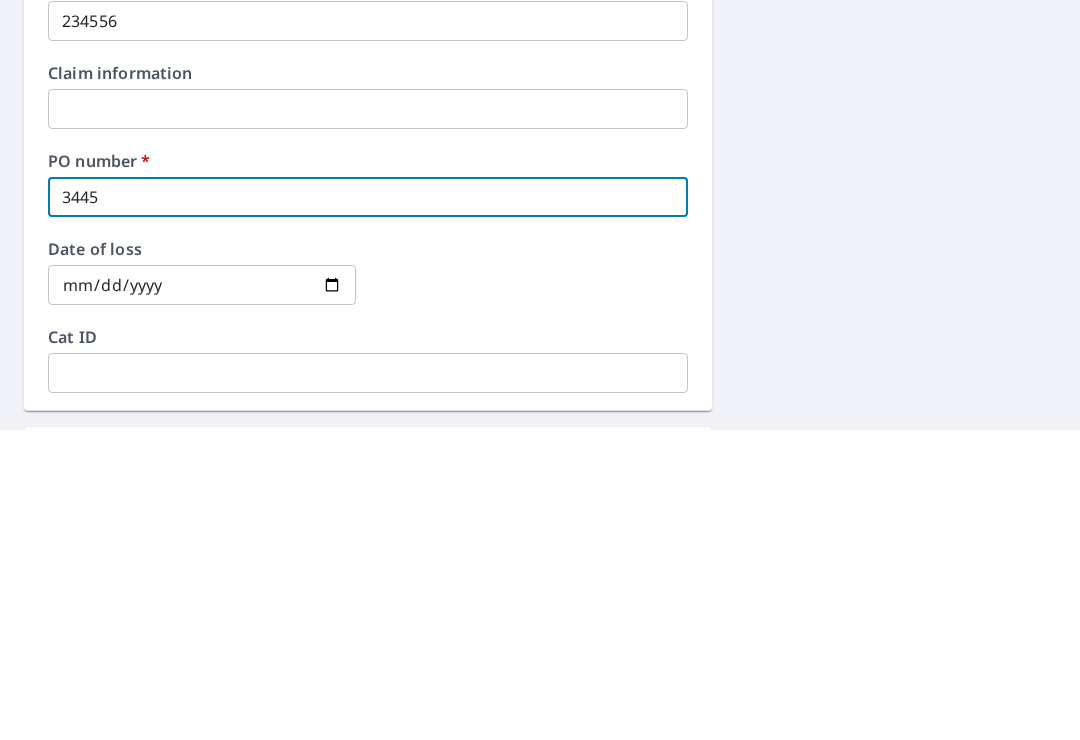checkbox on "true" 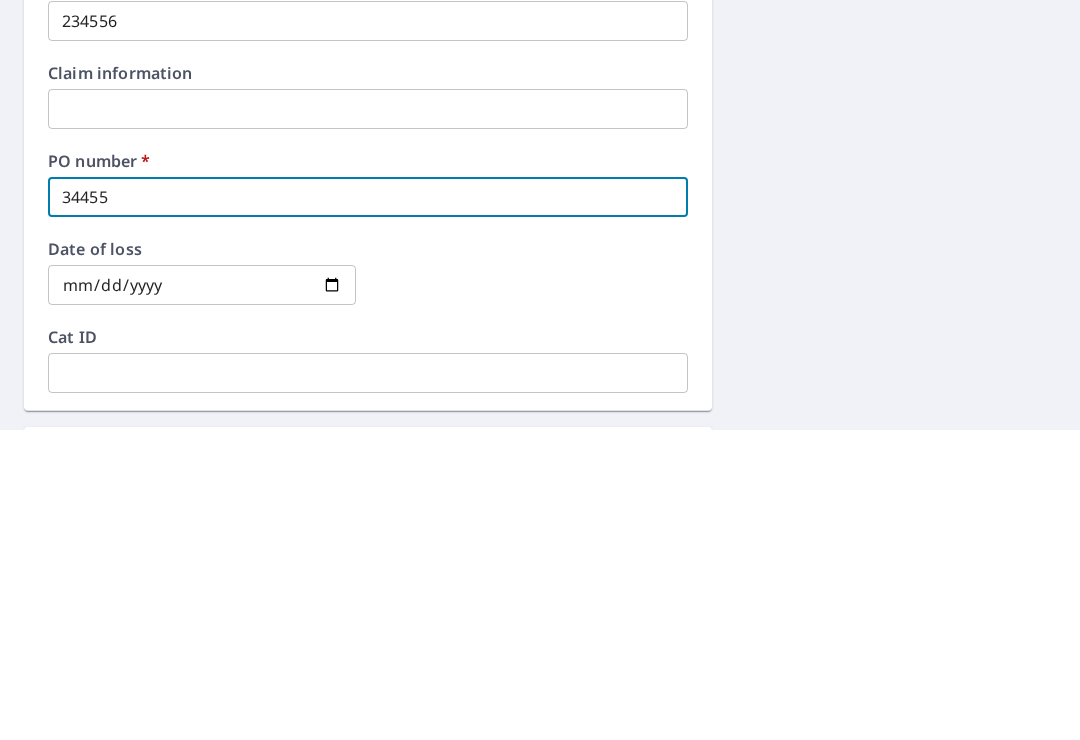 checkbox on "true" 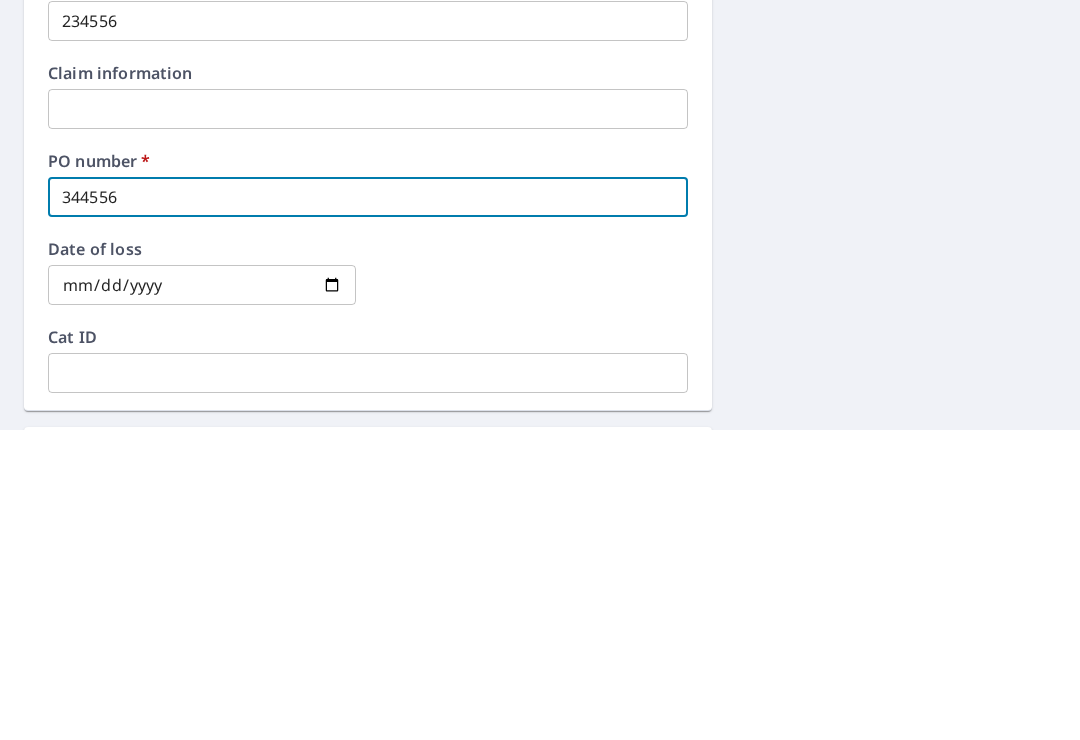 checkbox on "true" 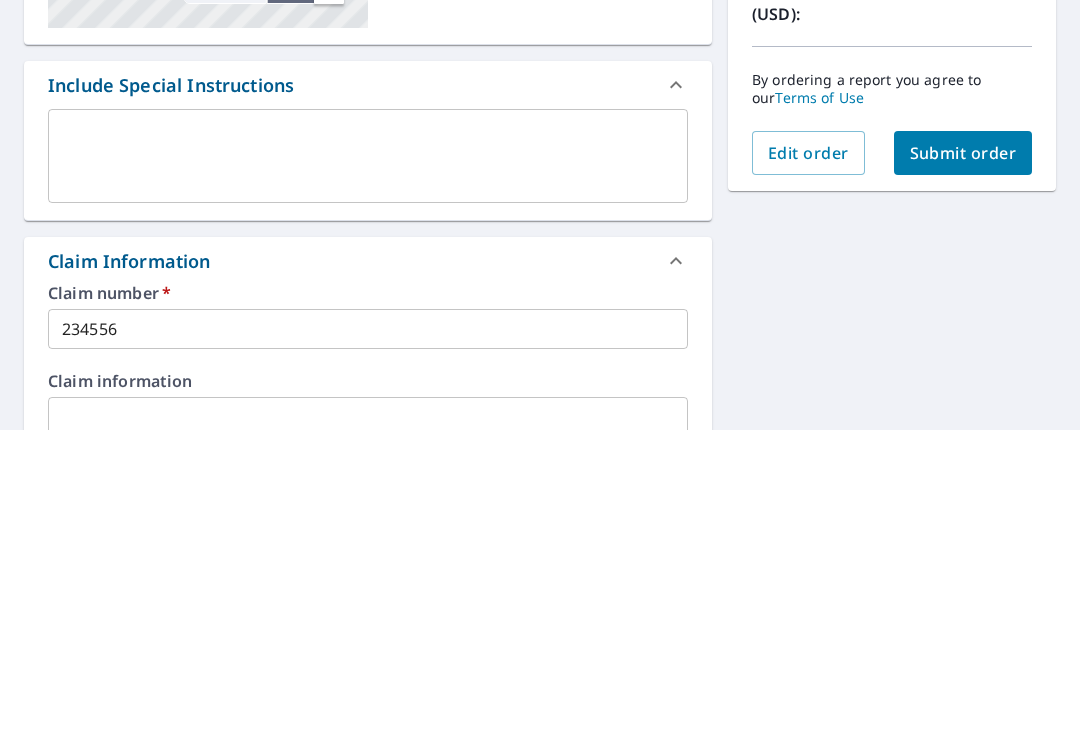 scroll, scrollTop: 172, scrollLeft: 0, axis: vertical 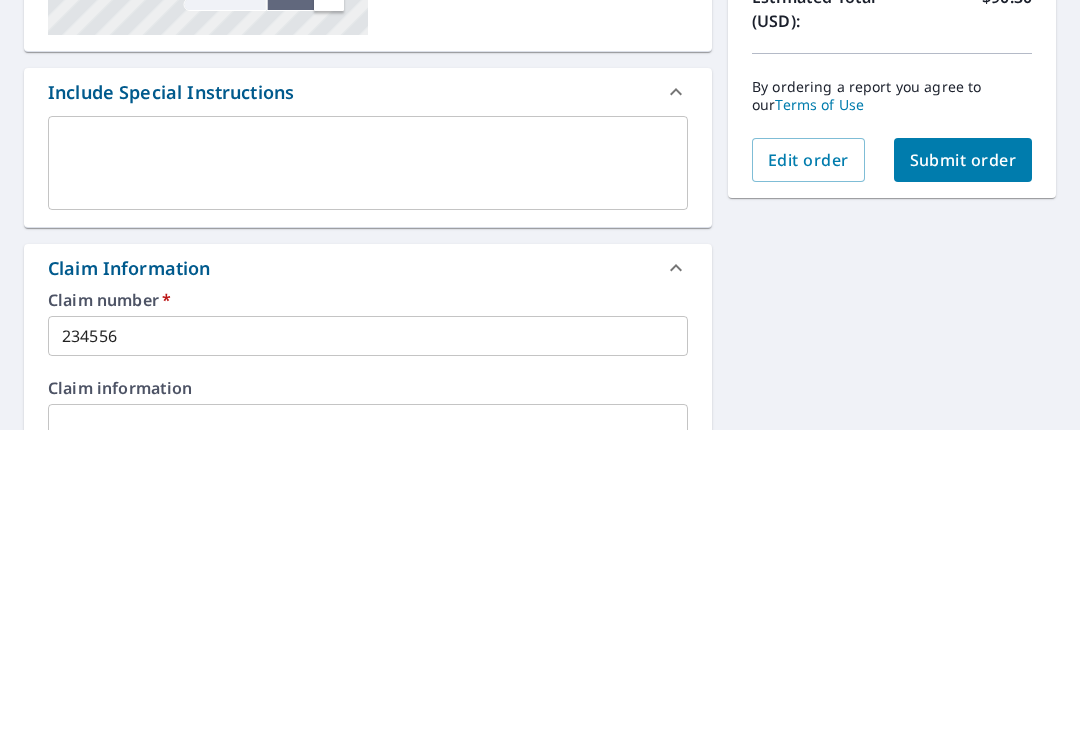 type on "3445566" 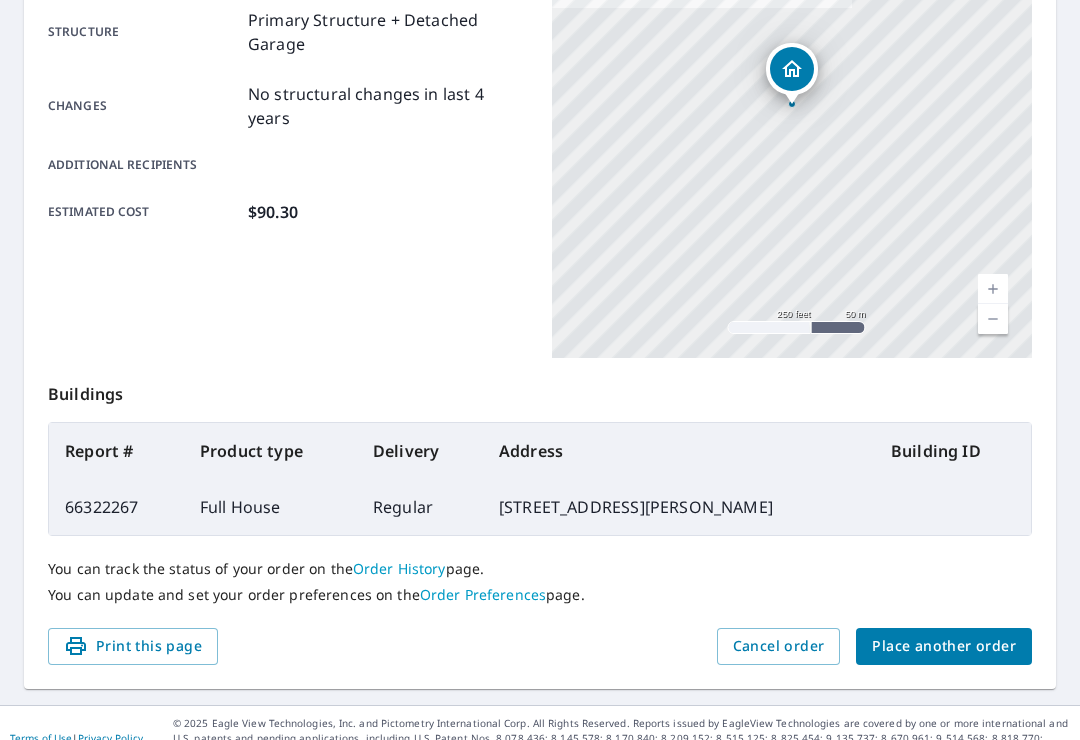 scroll, scrollTop: 420, scrollLeft: 0, axis: vertical 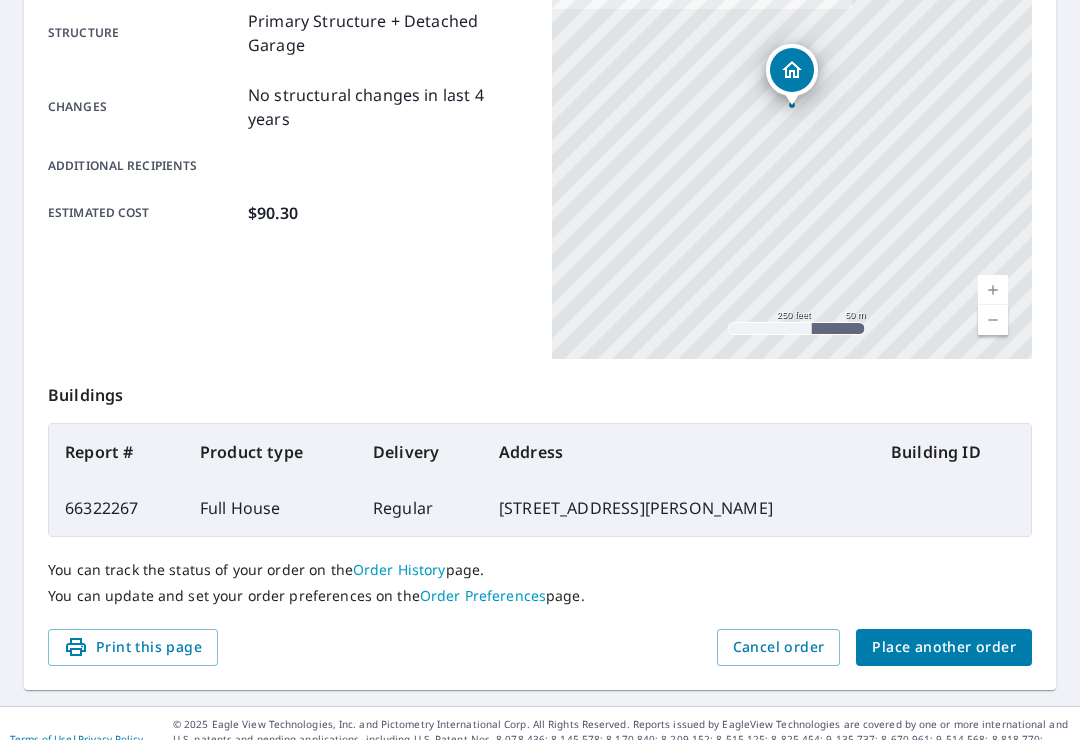 click on "Place another order" at bounding box center (944, 647) 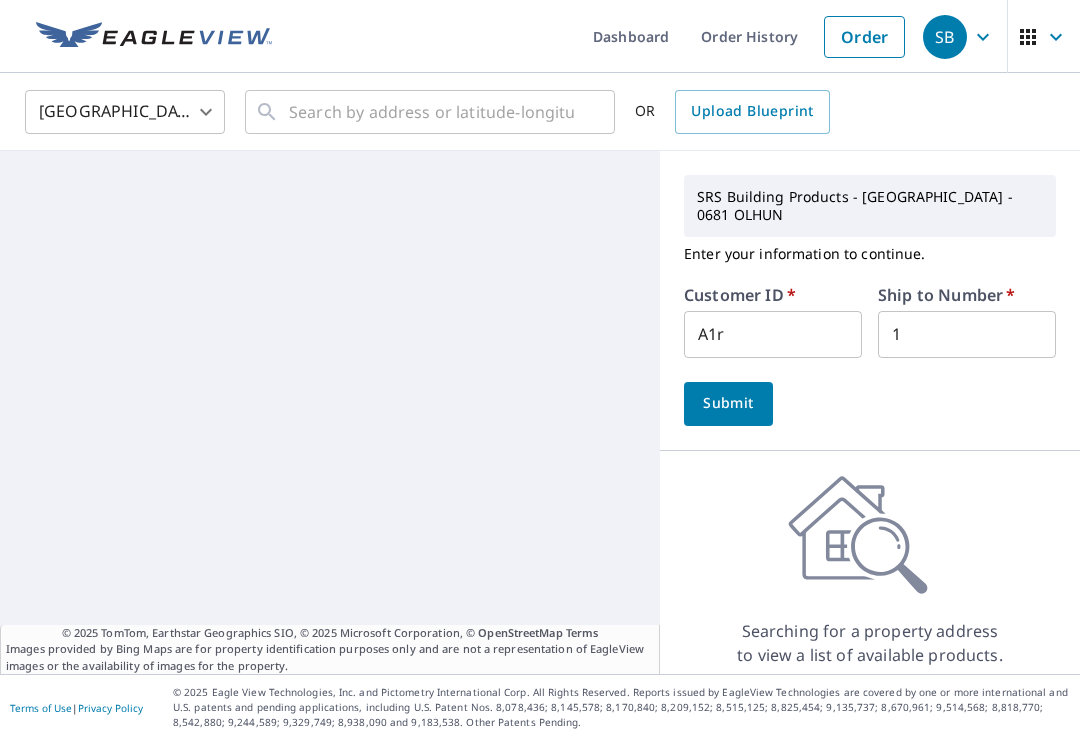 scroll, scrollTop: 0, scrollLeft: 0, axis: both 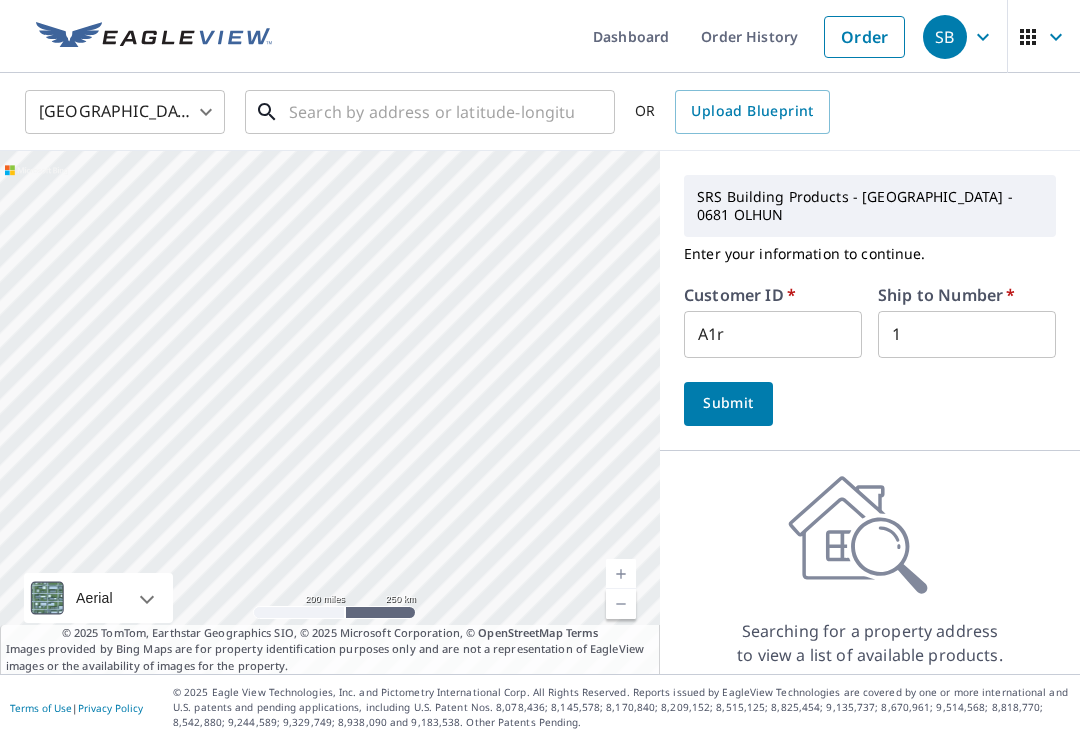 click at bounding box center (431, 112) 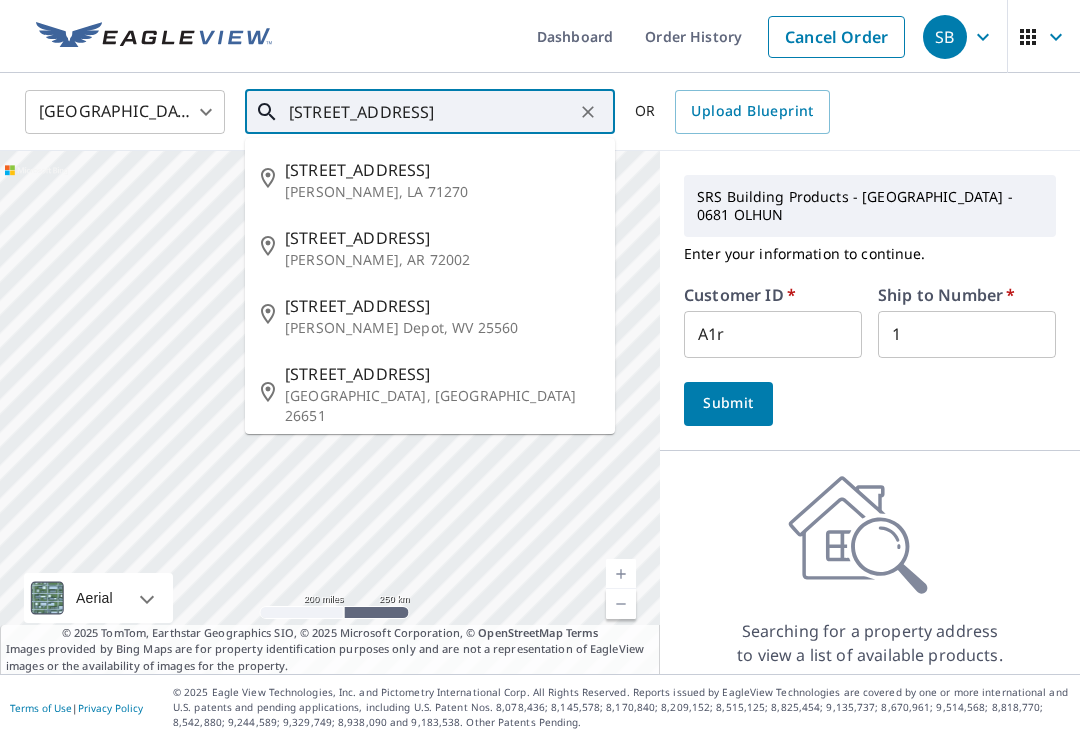 click on "[PERSON_NAME] Depot, WV 25560" at bounding box center (442, 328) 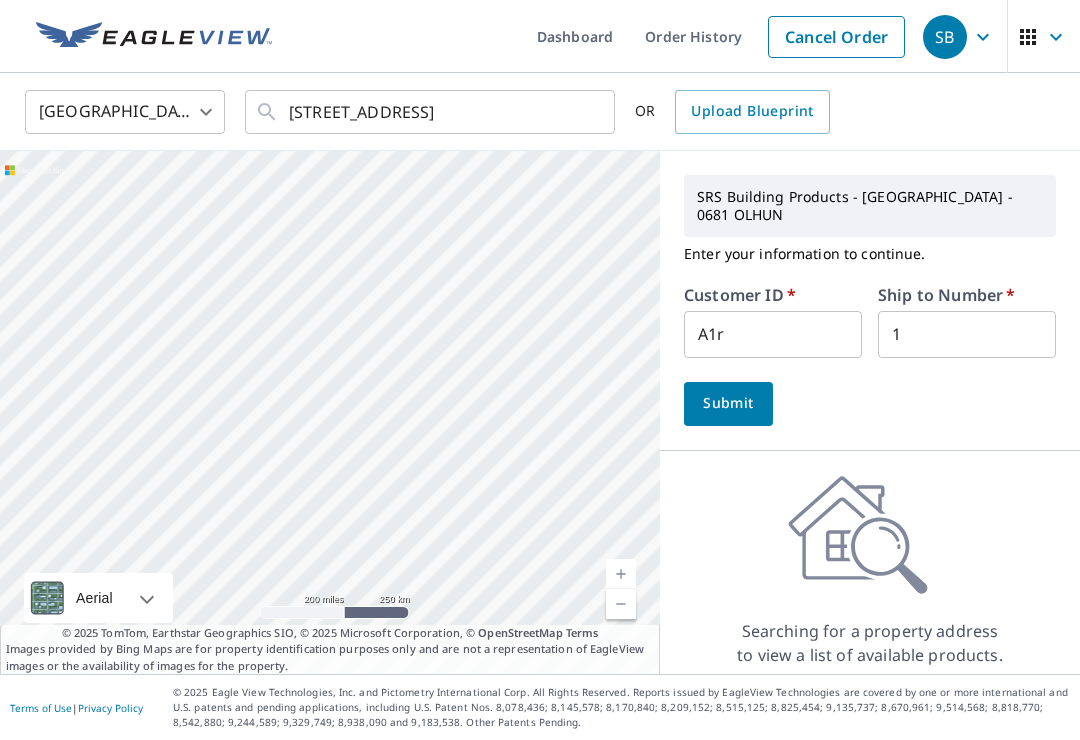 type on "[STREET_ADDRESS][PERSON_NAME]" 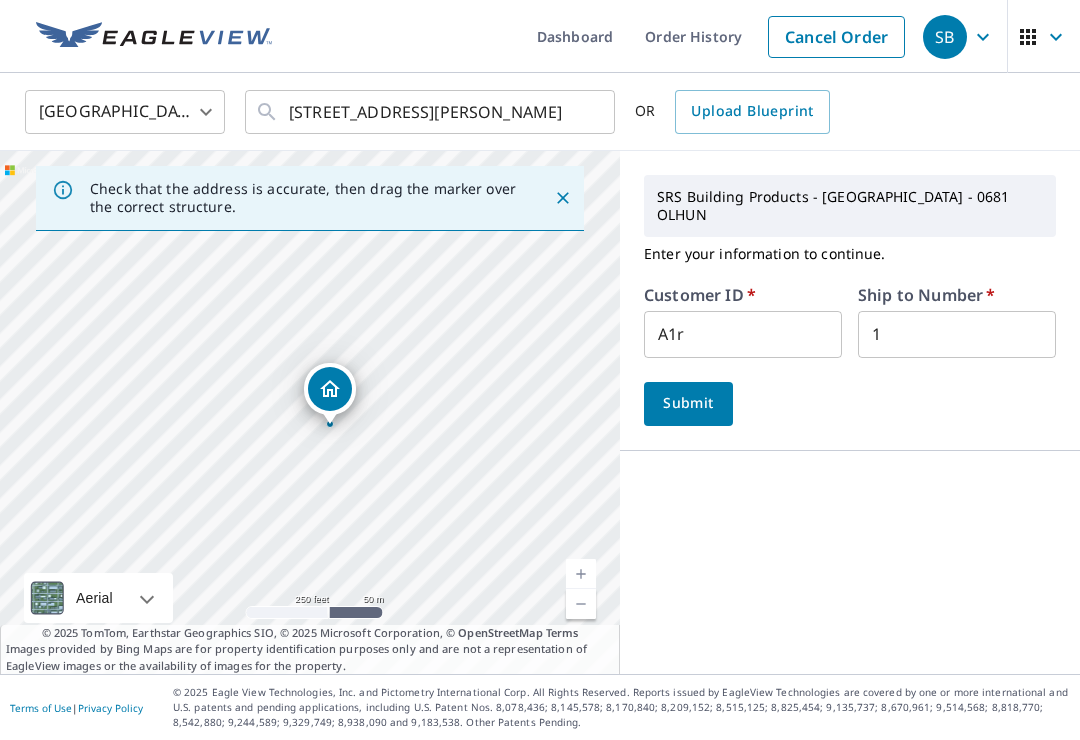 click on "Submit" at bounding box center (688, 404) 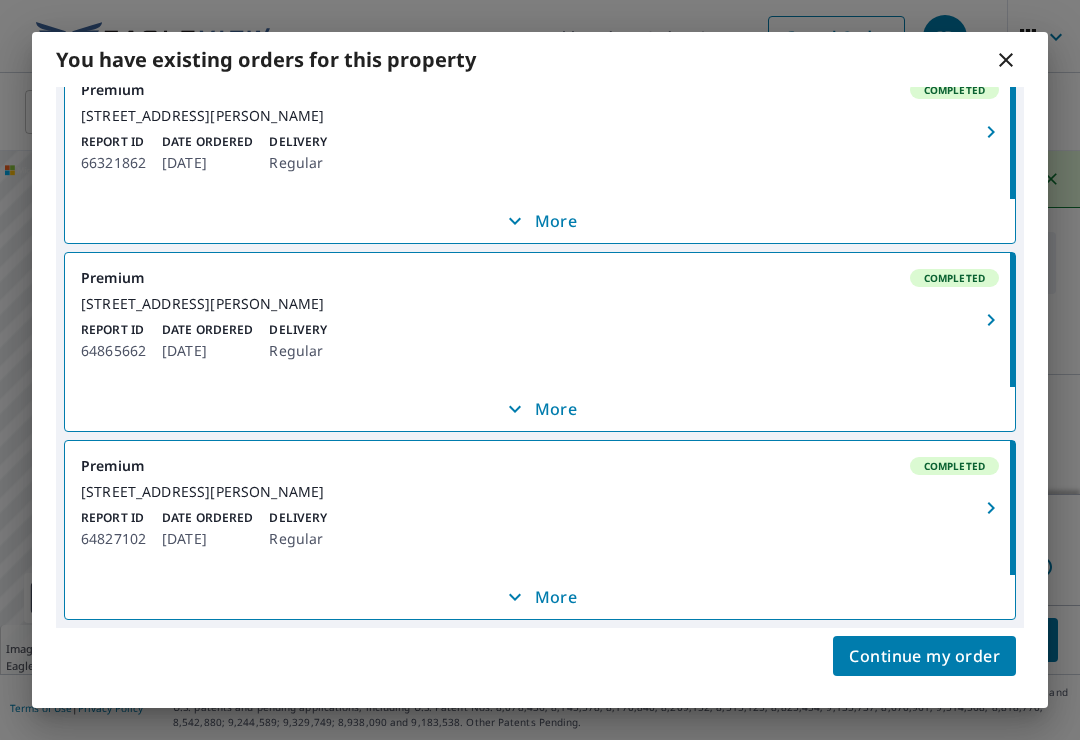 scroll, scrollTop: 121, scrollLeft: 0, axis: vertical 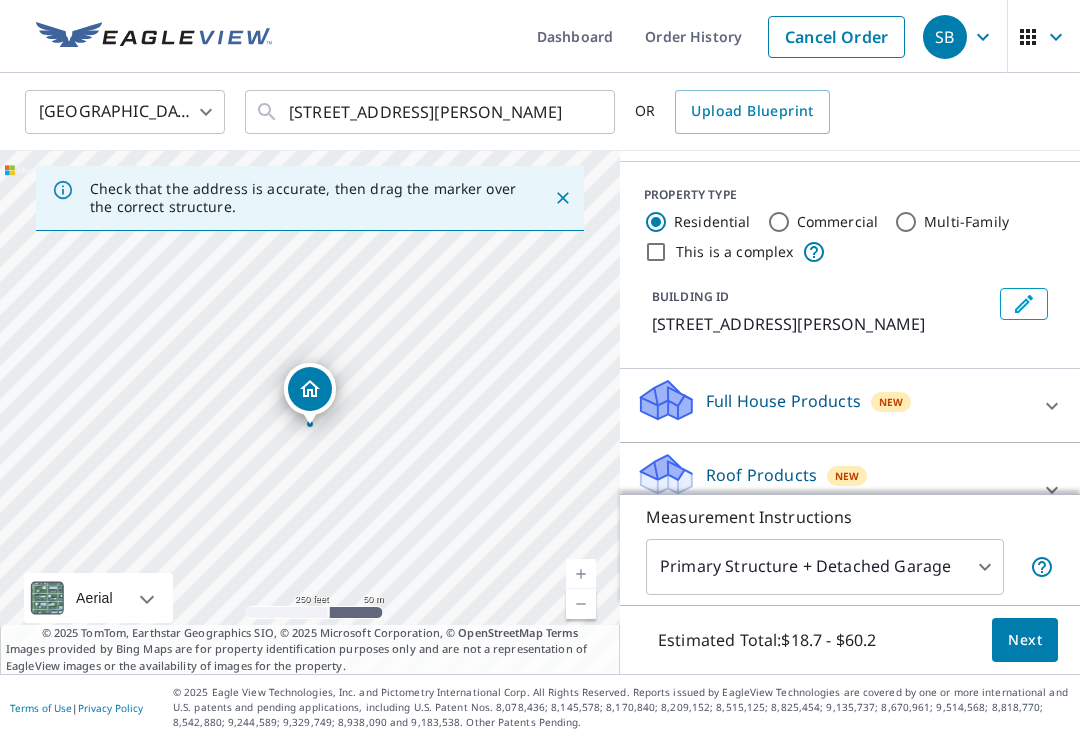 click on "Full House Products" at bounding box center [783, 401] 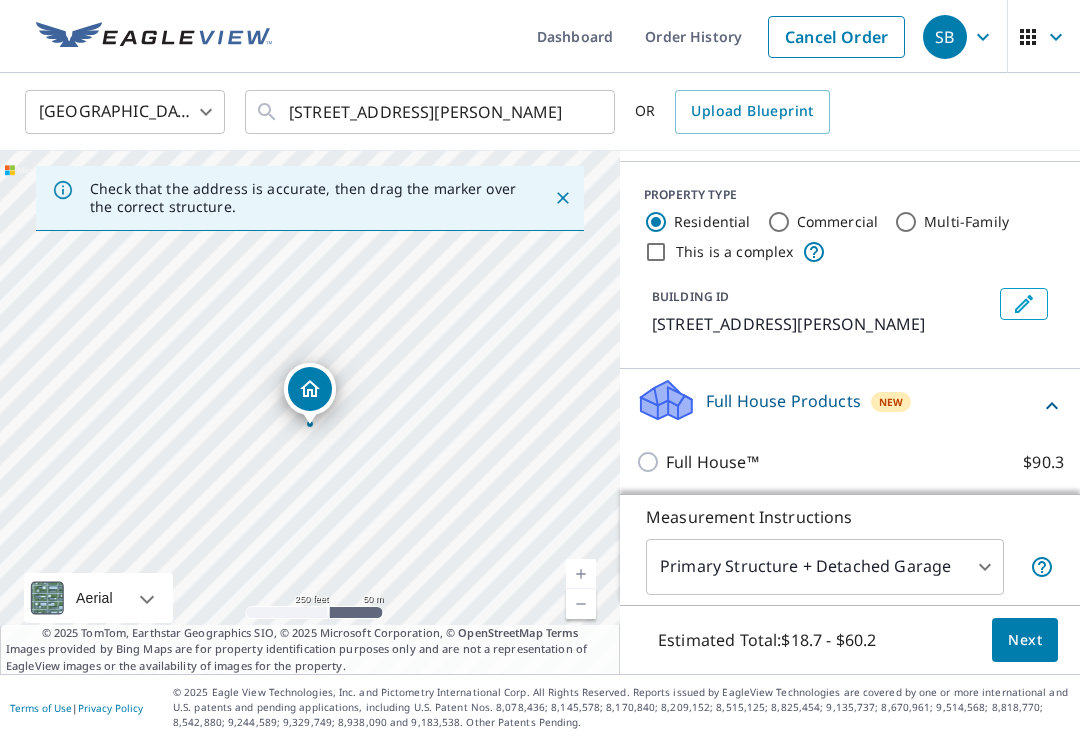 click on "Full House™ $90.3" at bounding box center (651, 462) 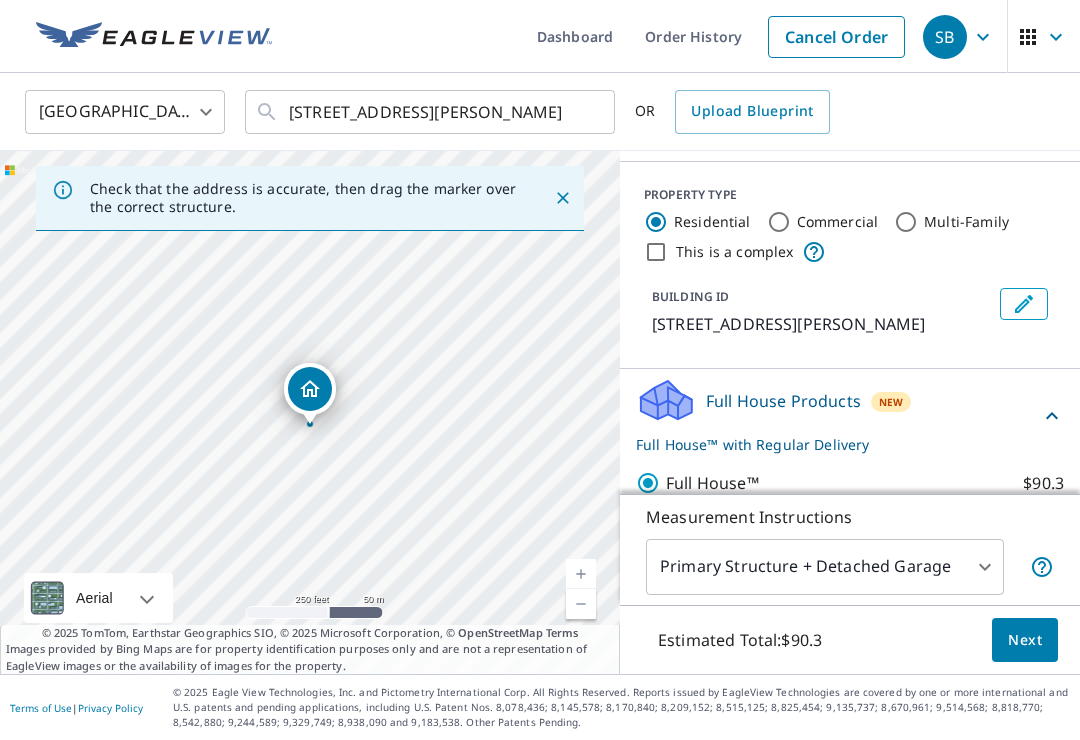 click on "Next" at bounding box center [1025, 640] 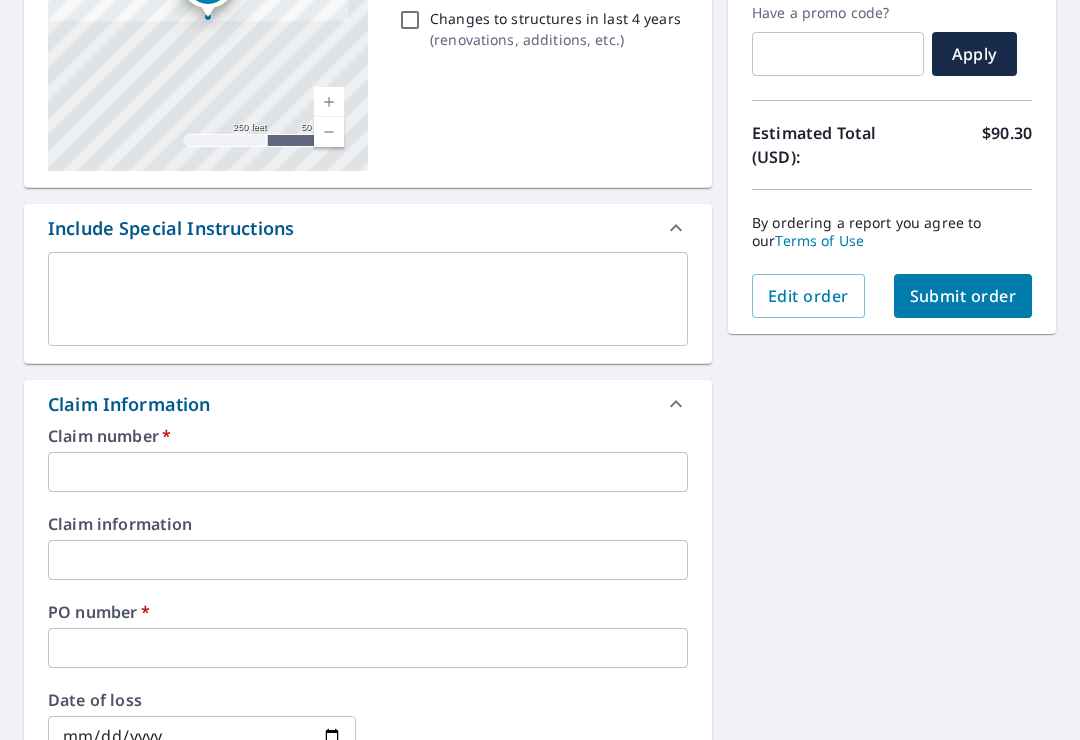 scroll, scrollTop: 350, scrollLeft: 0, axis: vertical 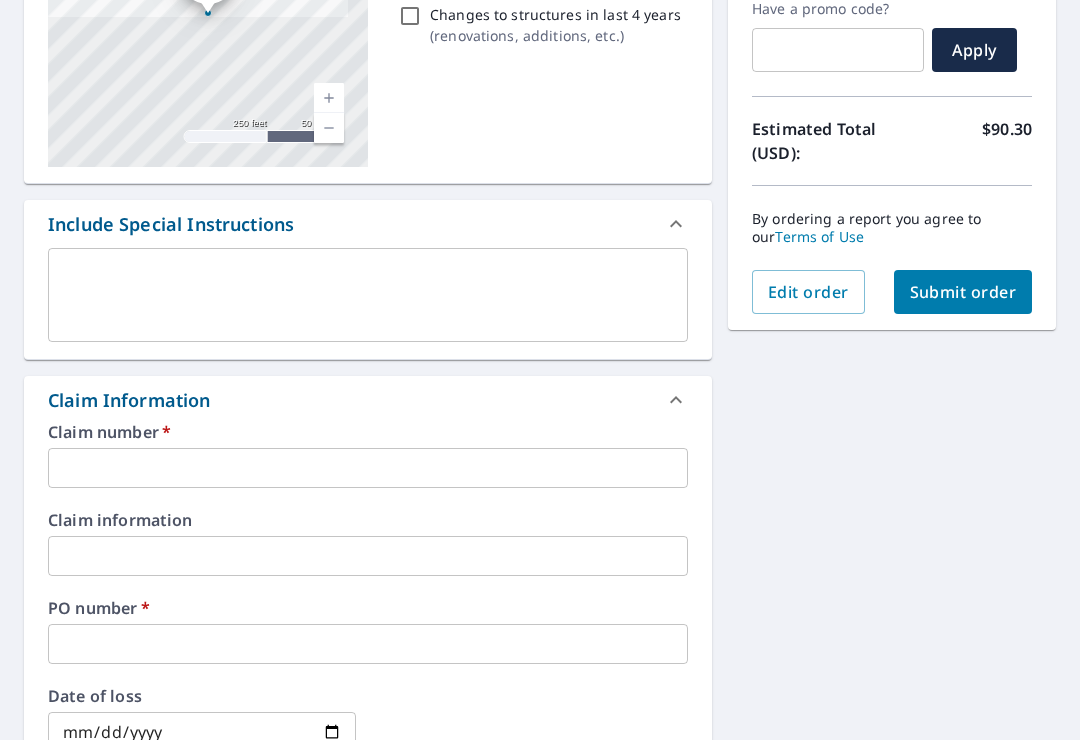 click at bounding box center (368, 468) 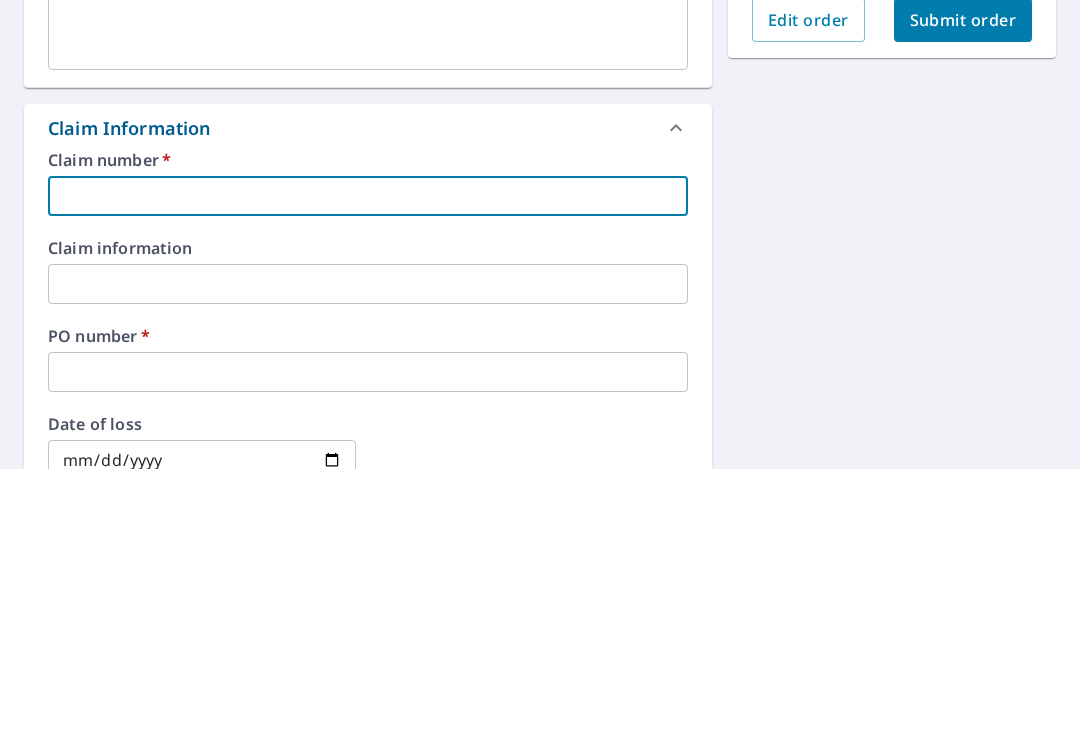 type on "3" 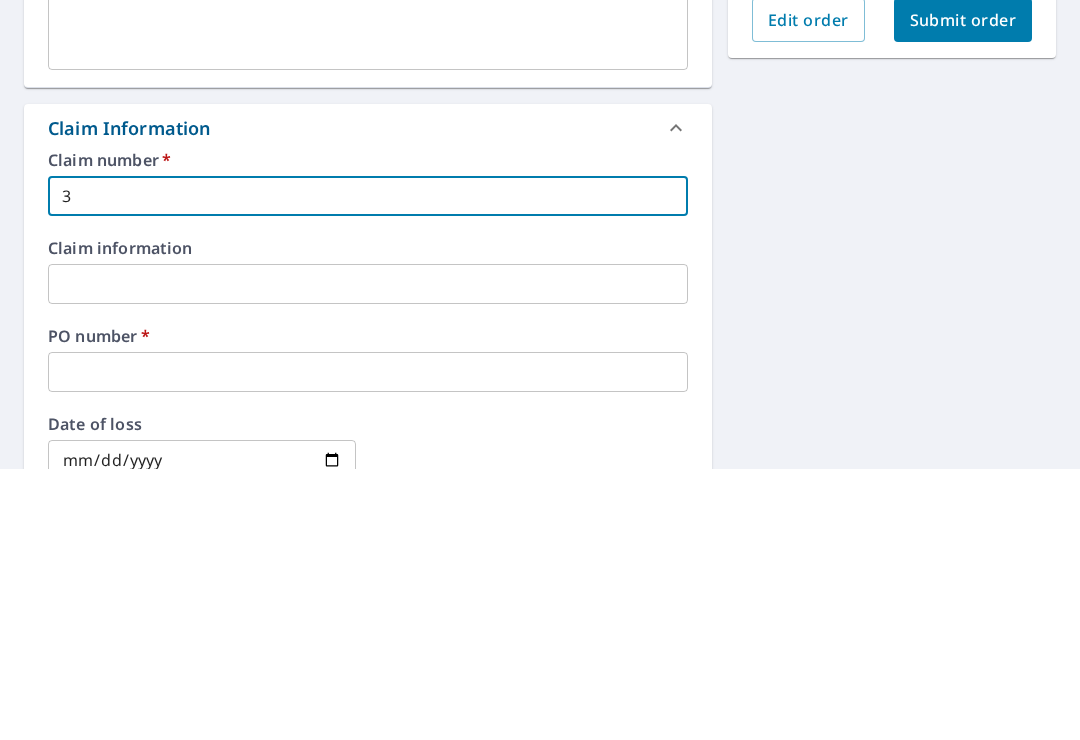 checkbox on "true" 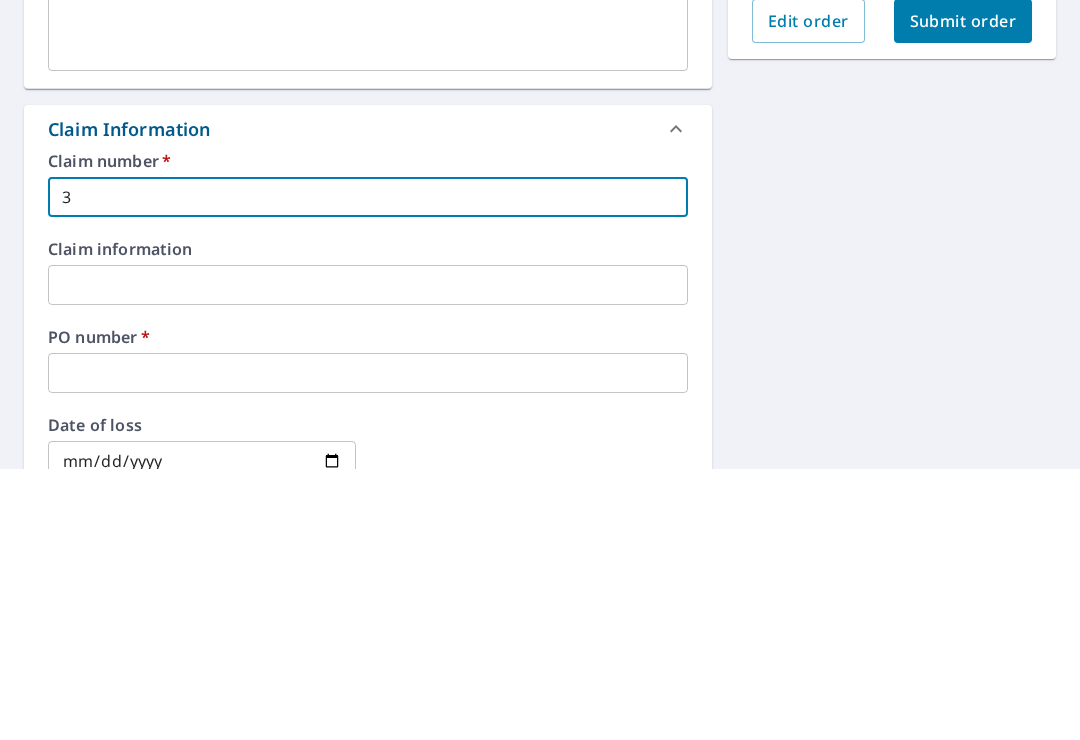 type on "34" 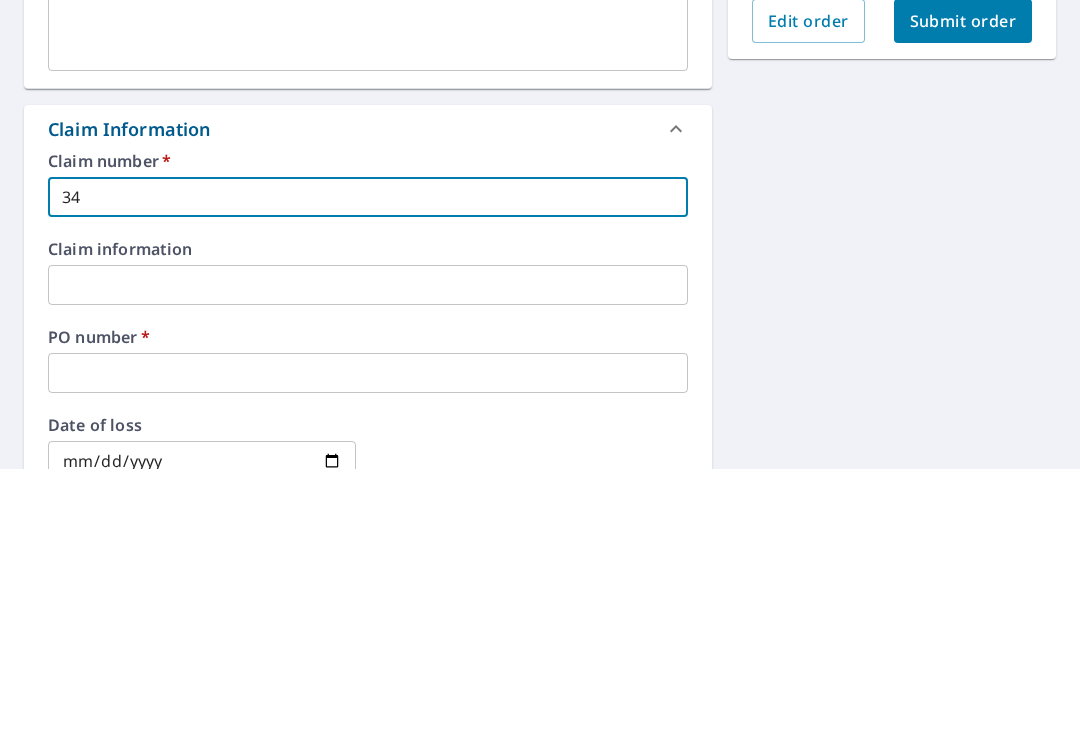 checkbox on "true" 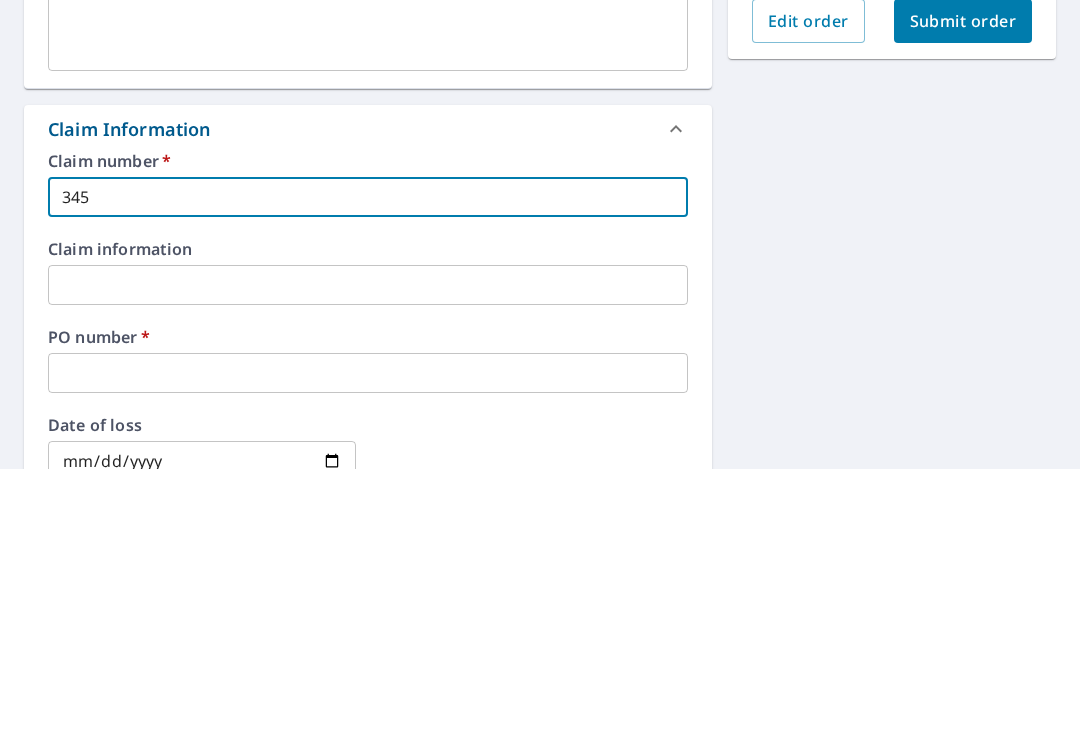 checkbox on "true" 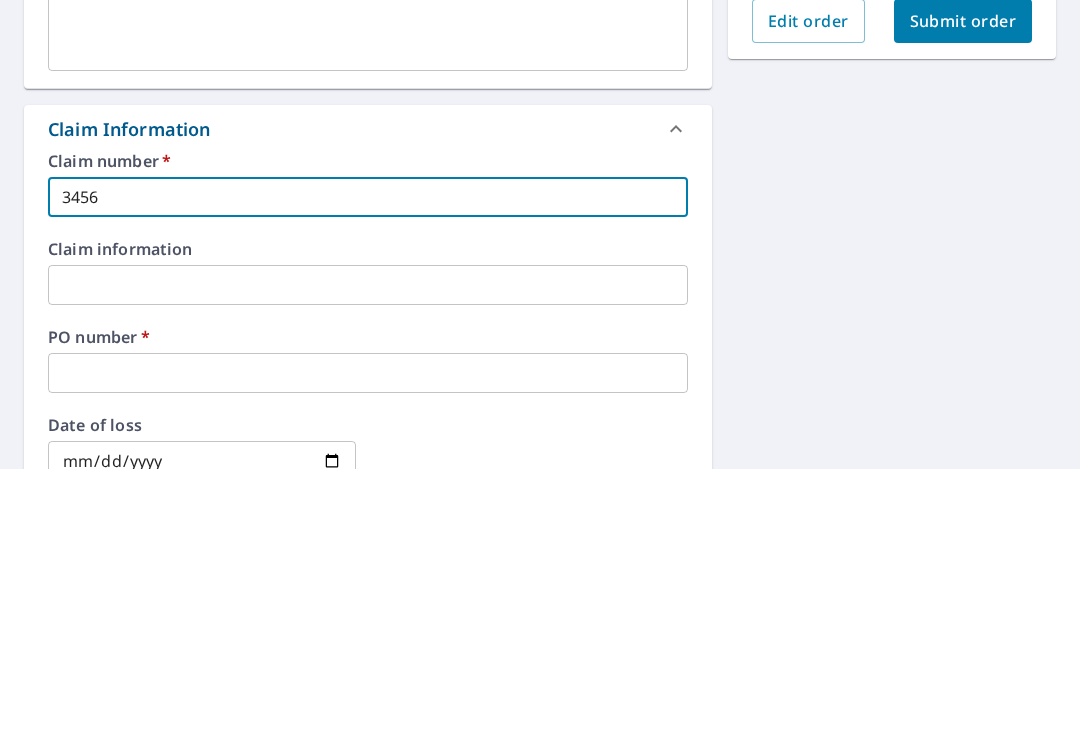 checkbox on "true" 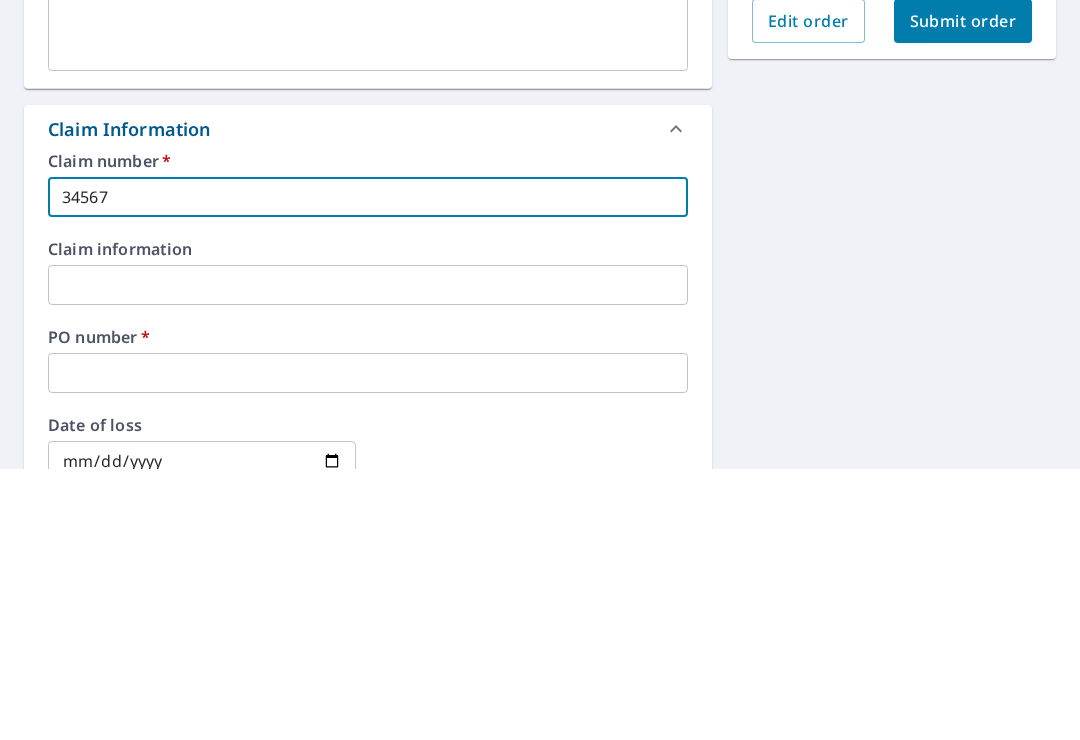 checkbox on "true" 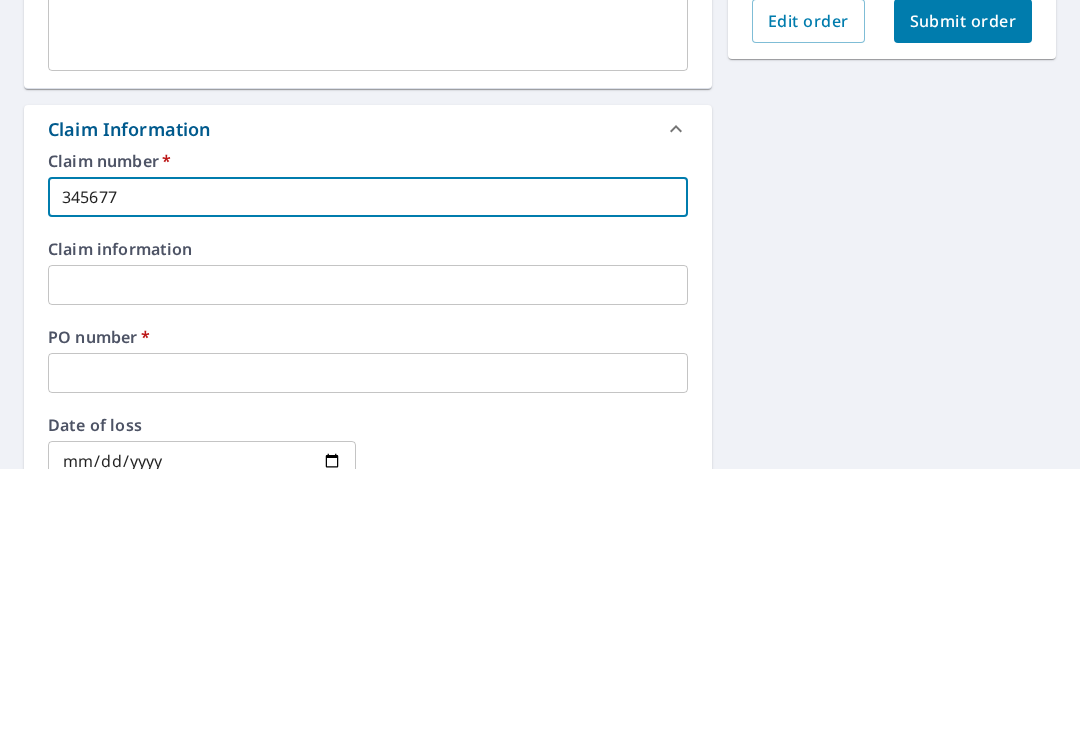 checkbox on "true" 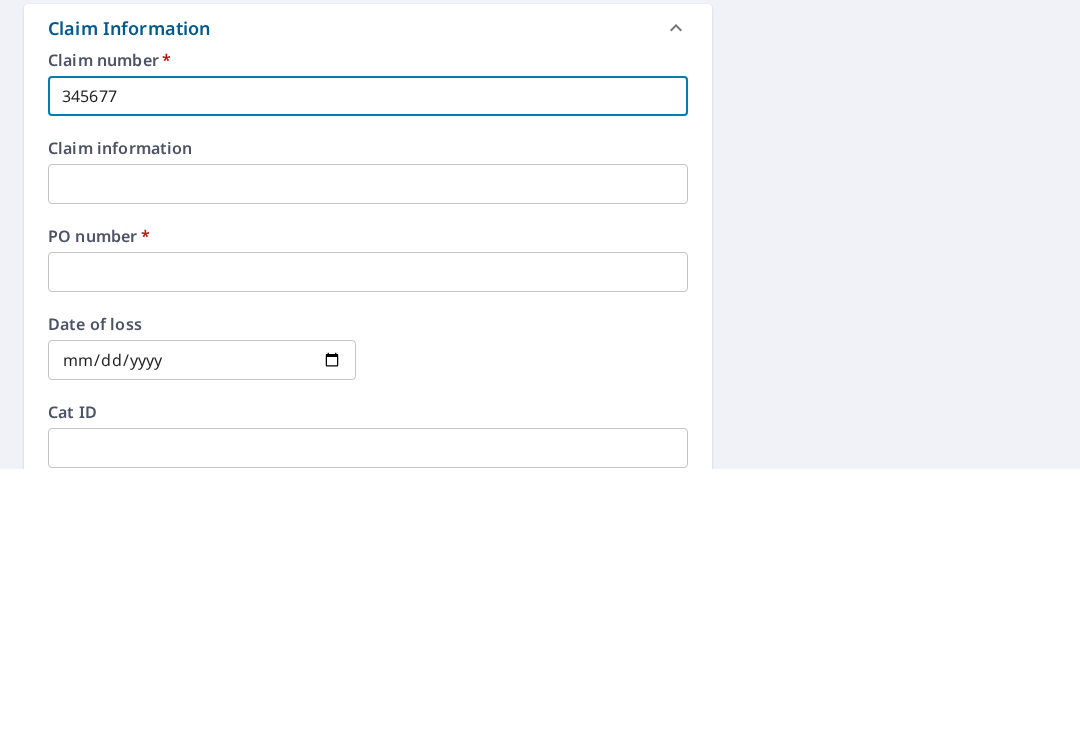 scroll, scrollTop: 462, scrollLeft: 0, axis: vertical 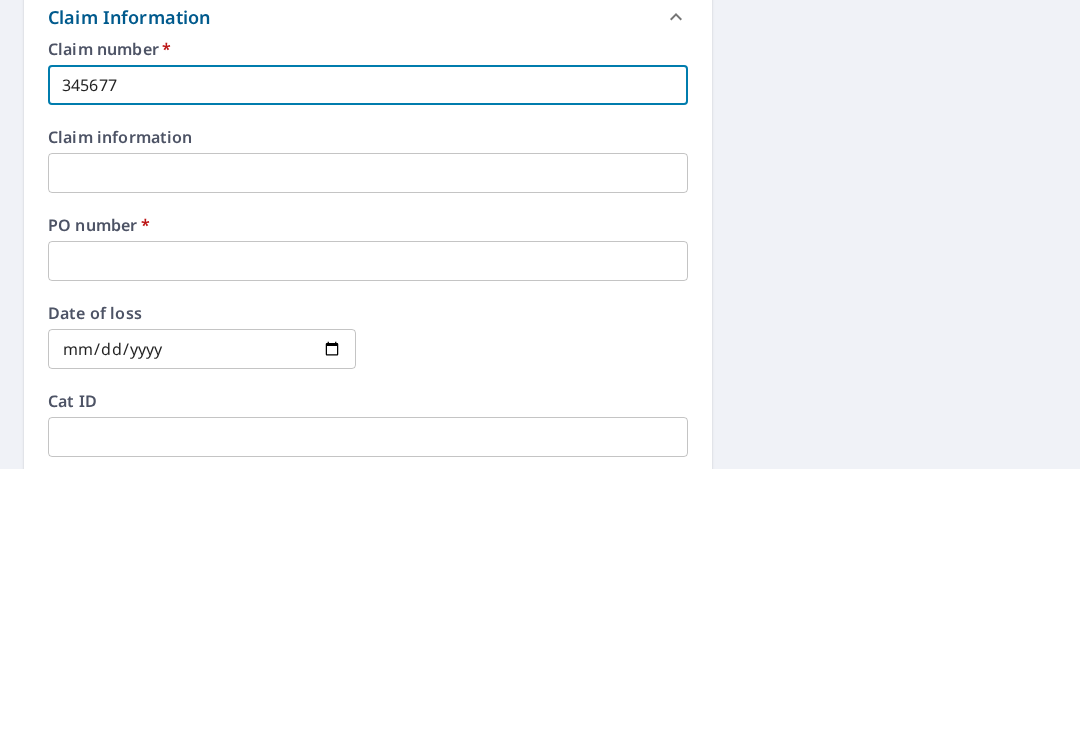 type on "345677" 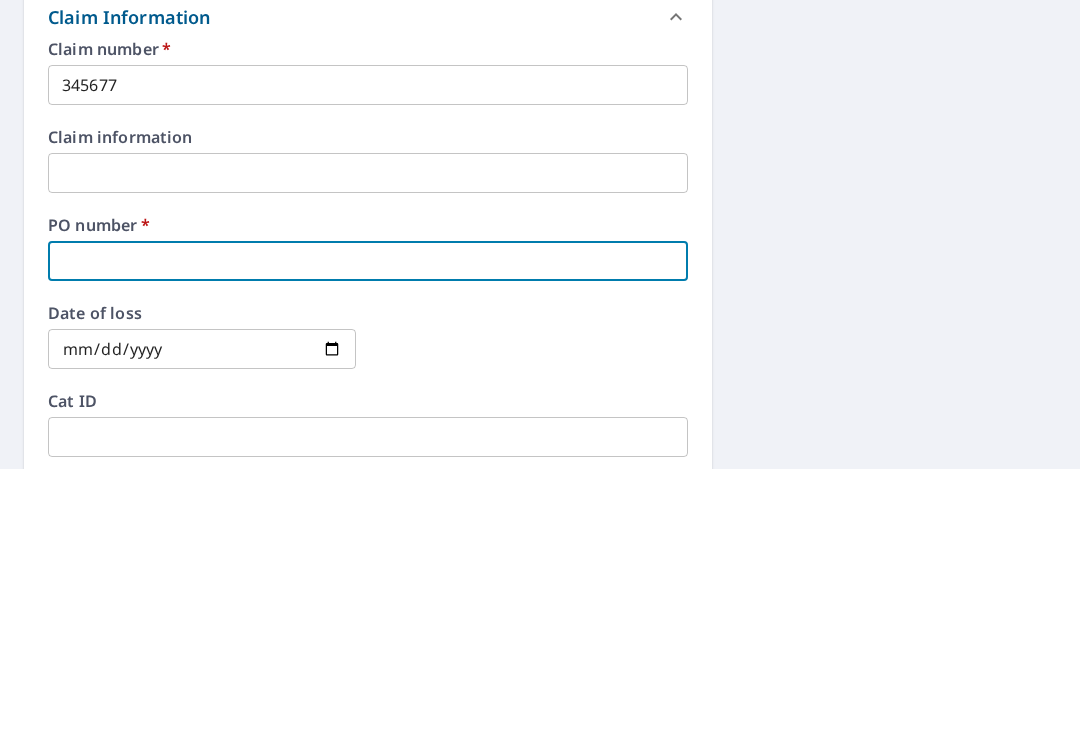 type on "E" 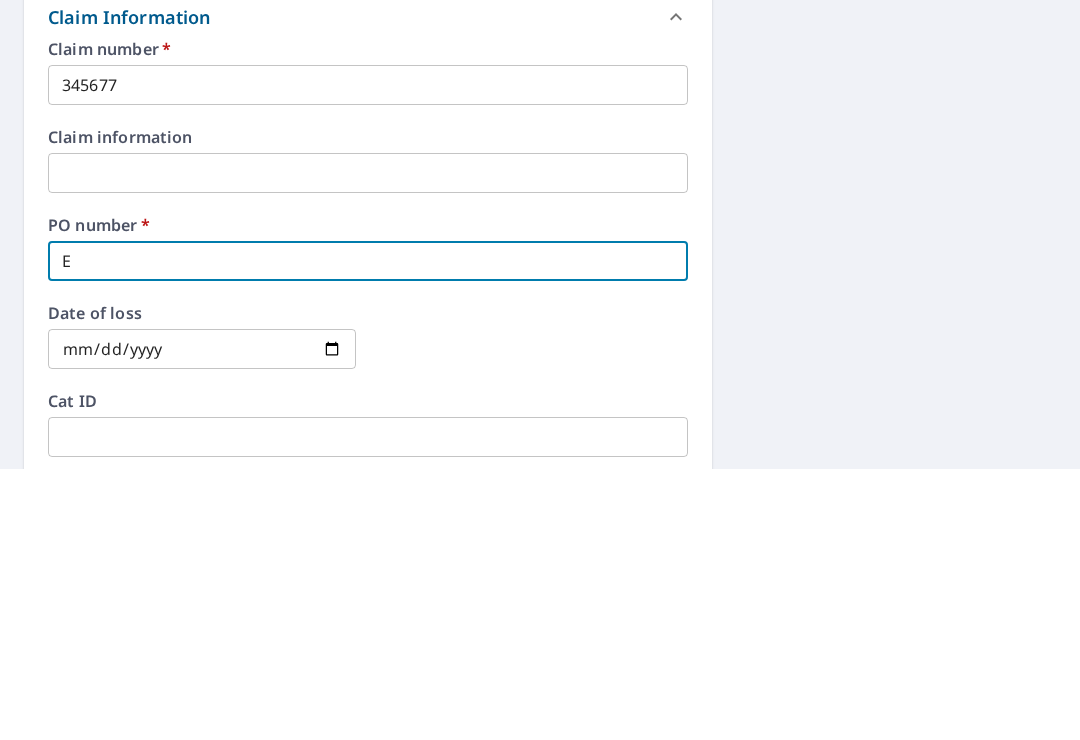 checkbox on "true" 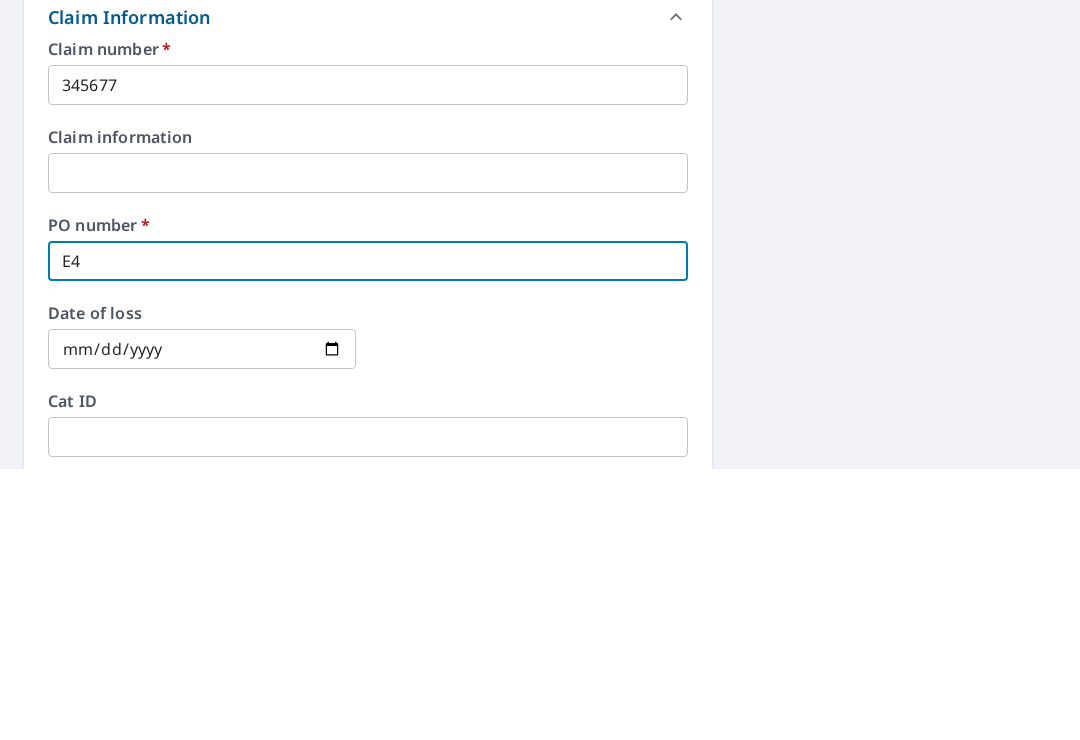 checkbox on "true" 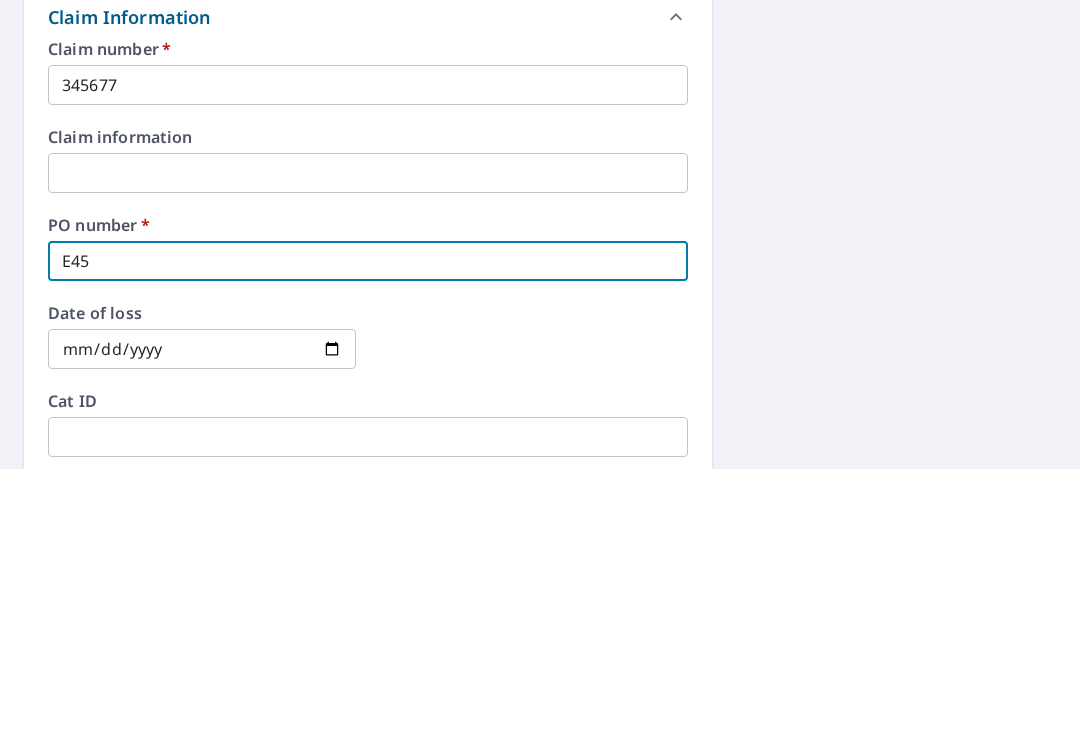 checkbox on "true" 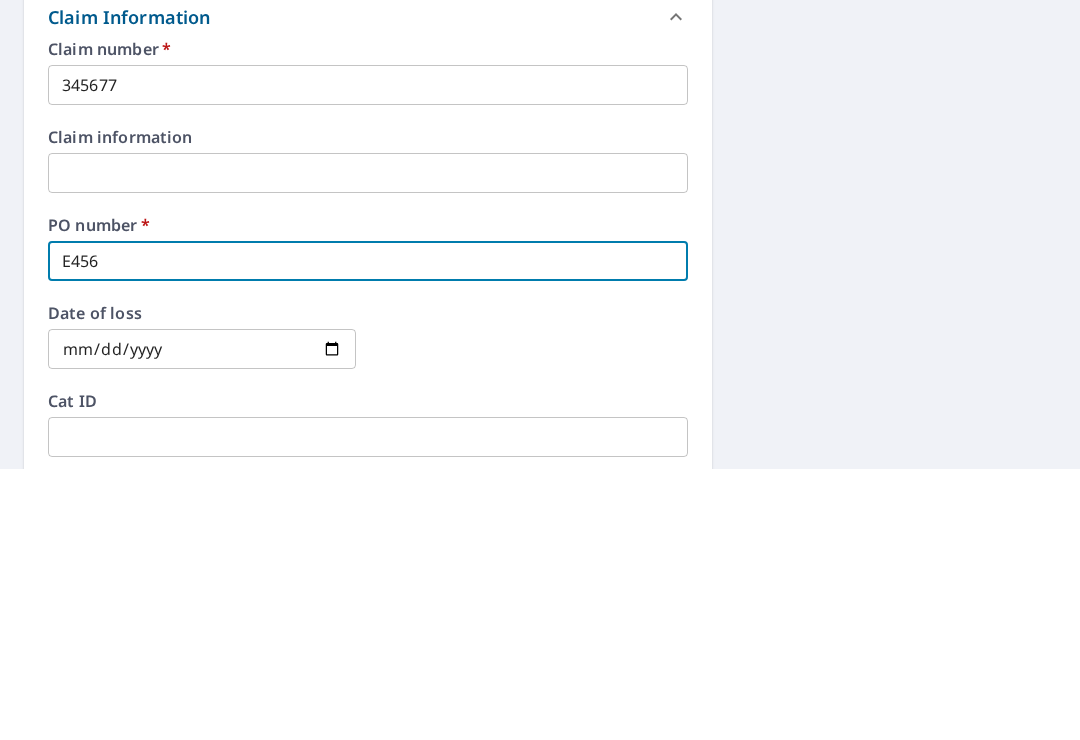 checkbox on "true" 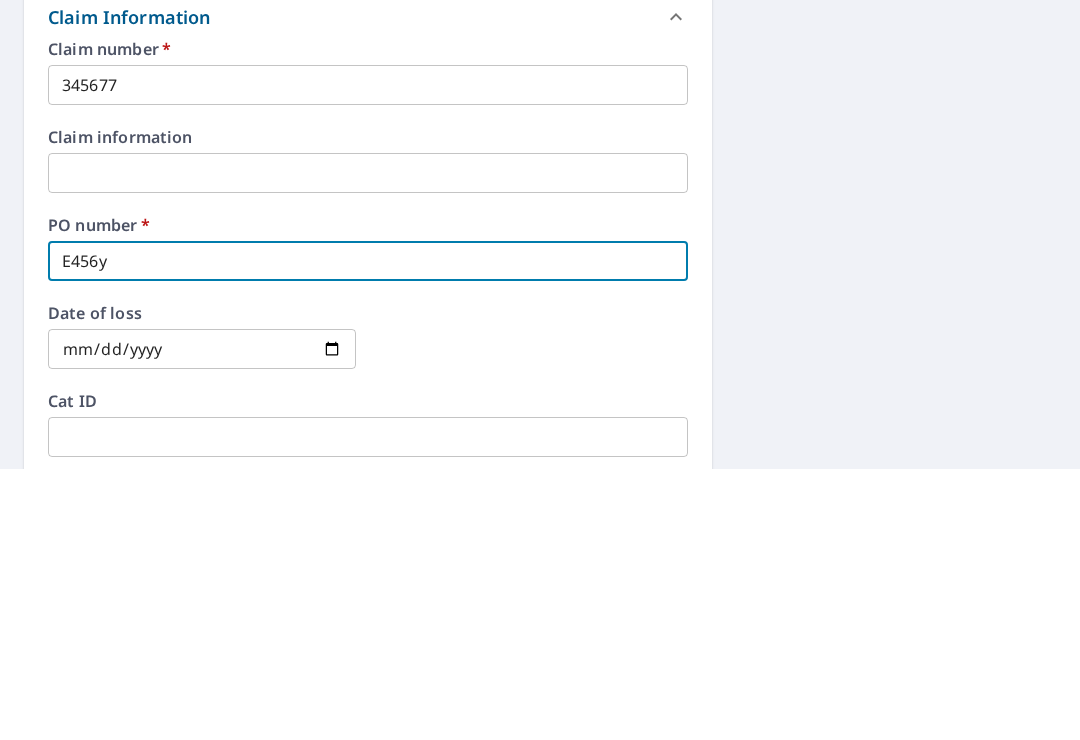 checkbox on "true" 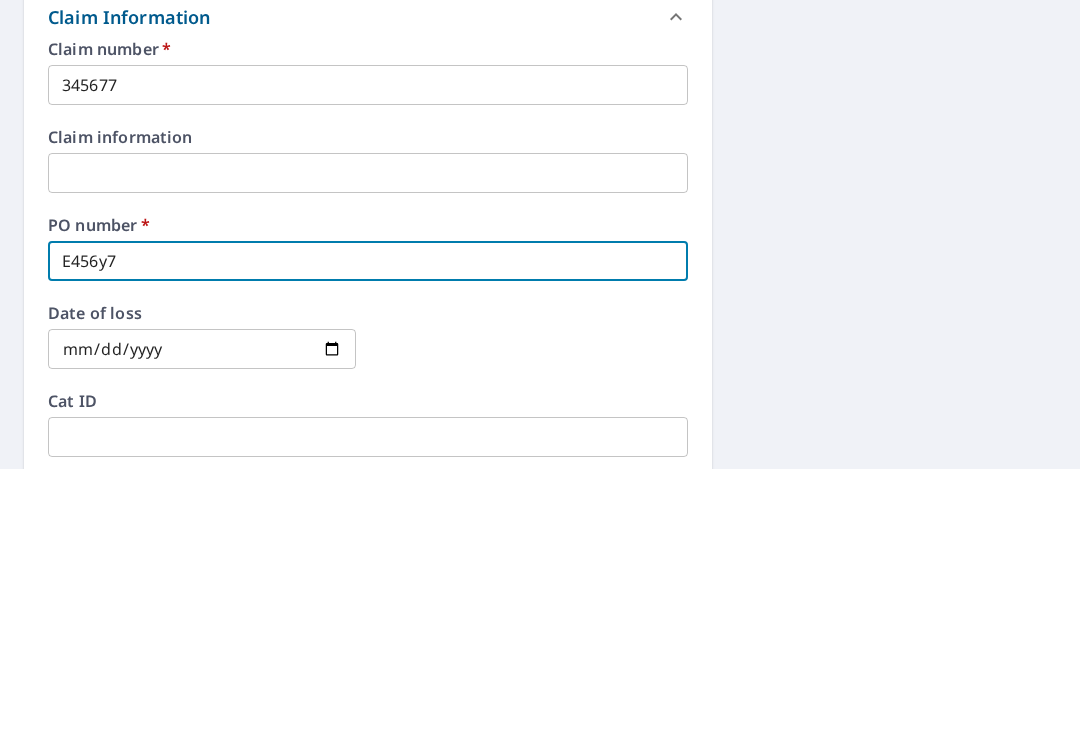 checkbox on "true" 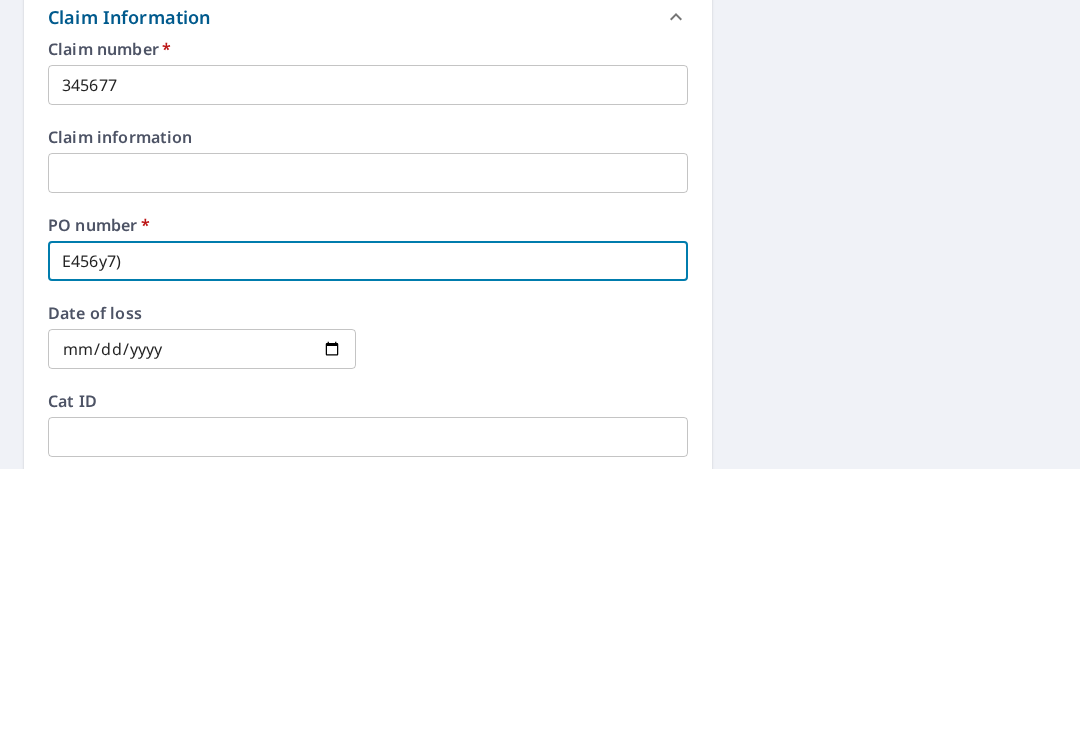 checkbox on "true" 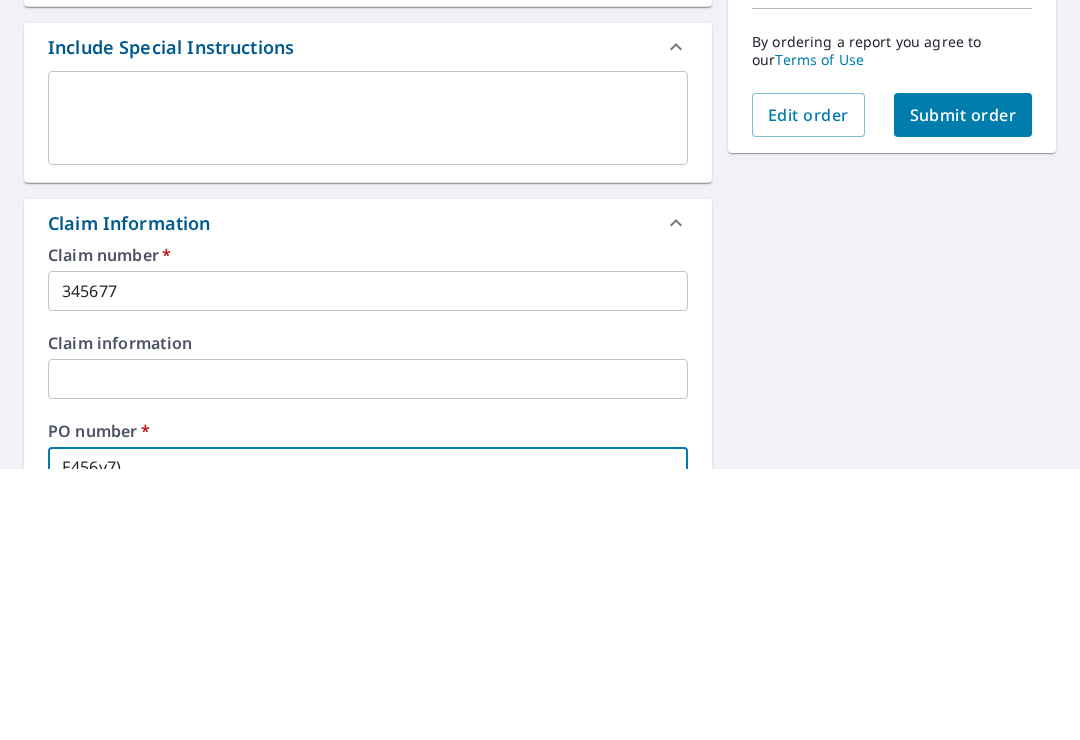 scroll, scrollTop: 213, scrollLeft: 0, axis: vertical 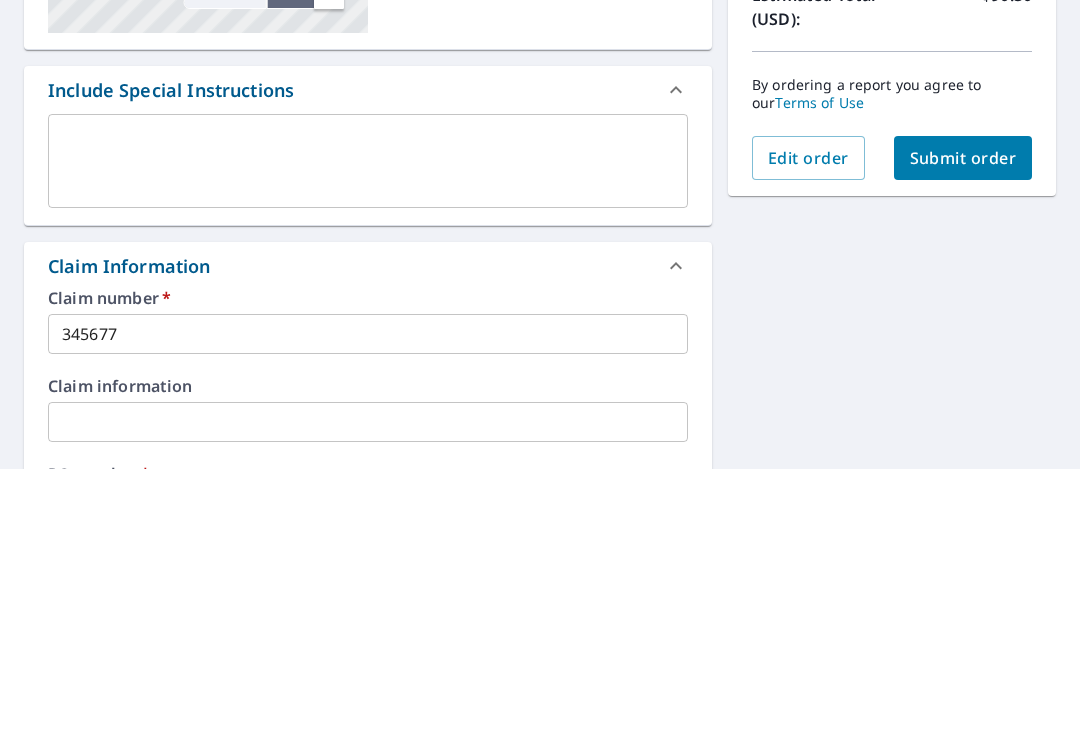 type on "E456y7)" 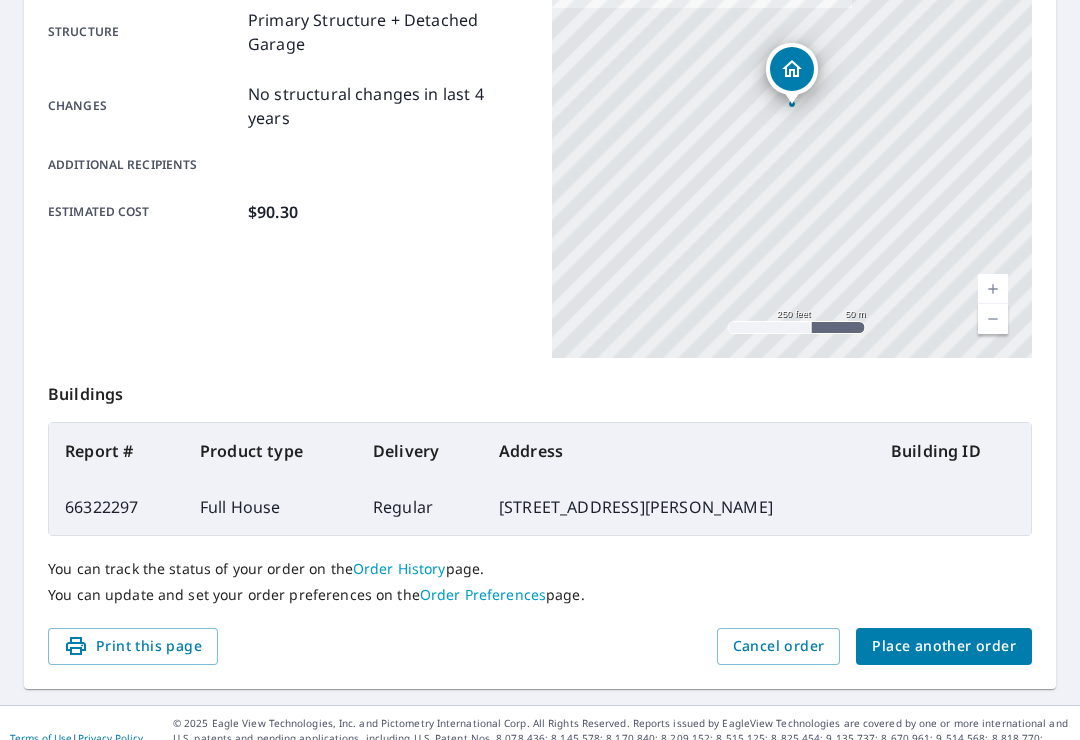 scroll, scrollTop: 420, scrollLeft: 0, axis: vertical 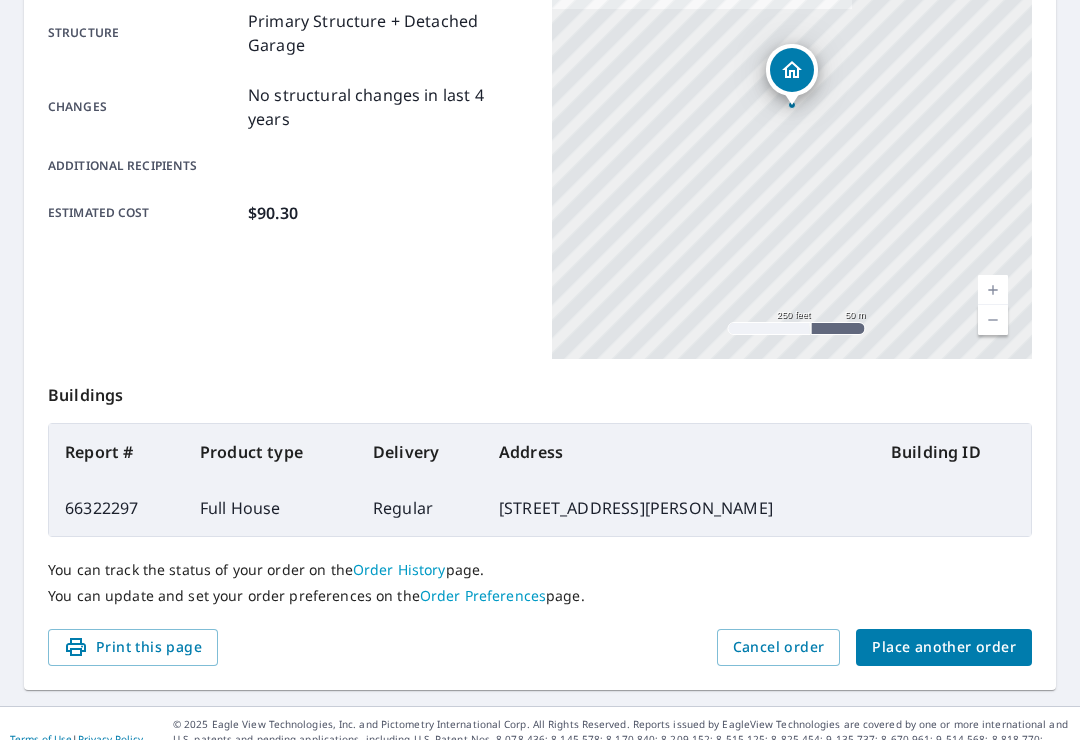 click on "Place another order" at bounding box center [944, 647] 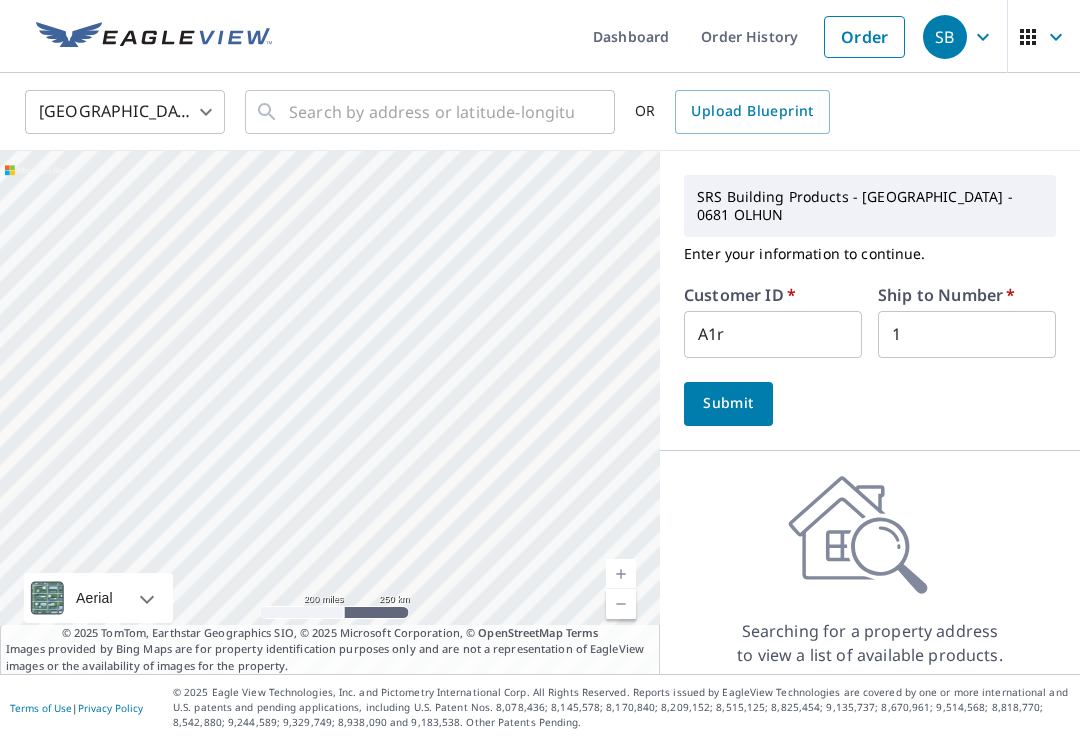 click on "Searching for a property address to view a list of available products." at bounding box center (870, 643) 